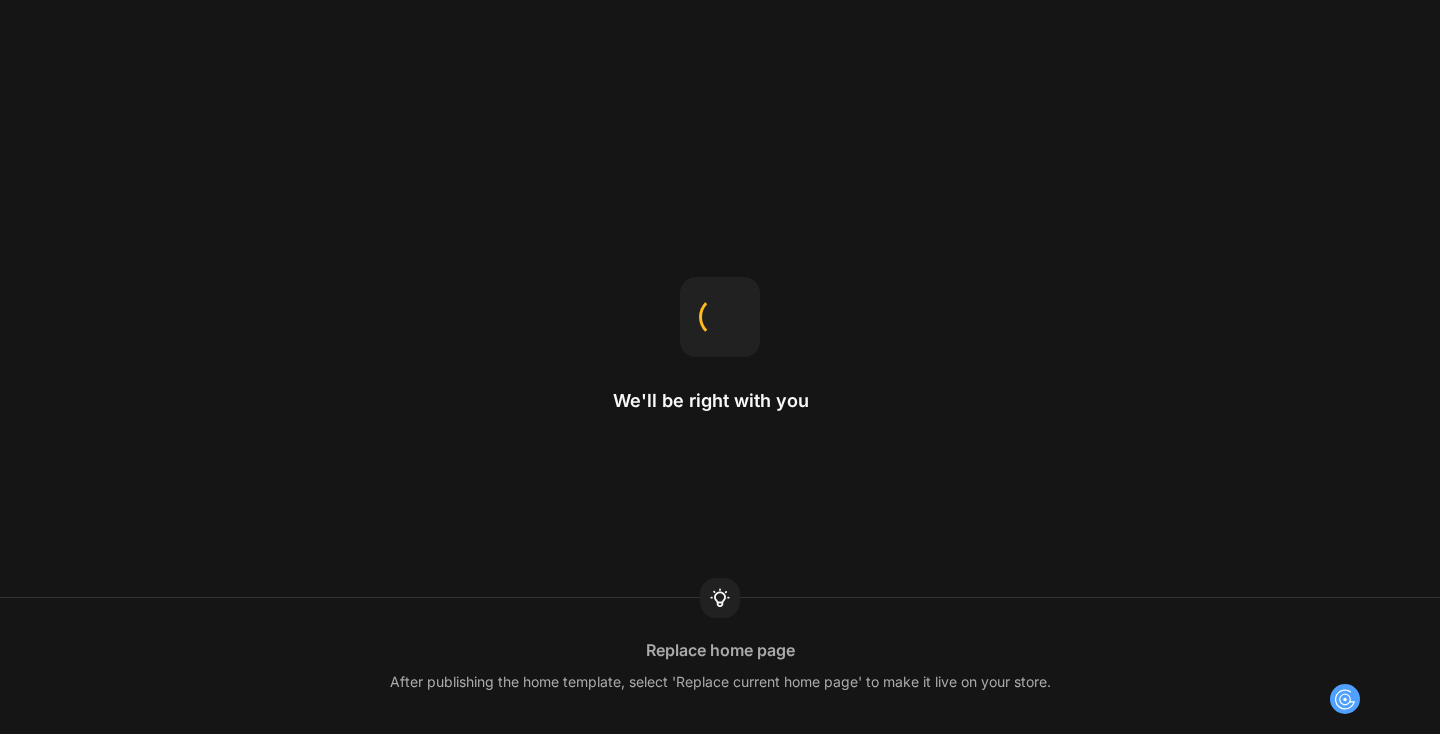 scroll, scrollTop: 0, scrollLeft: 0, axis: both 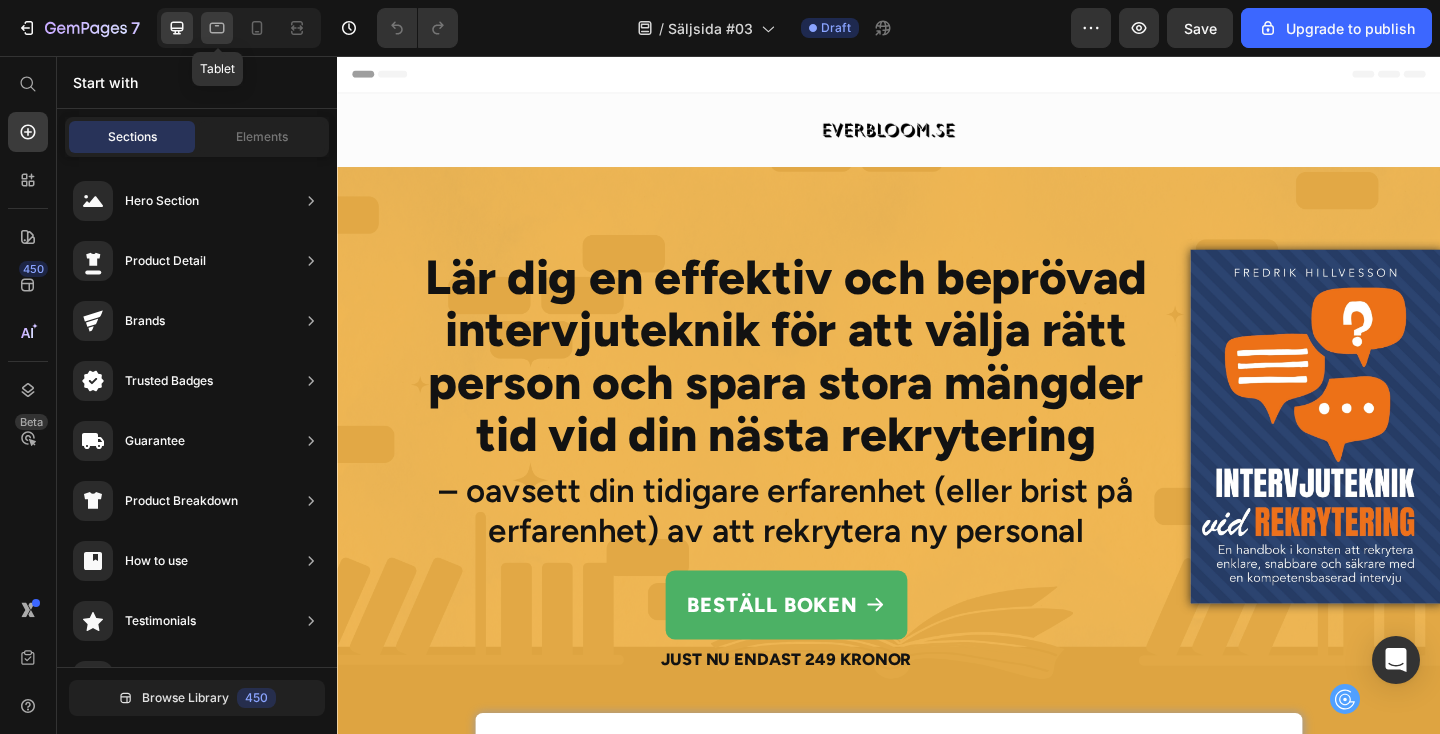 click 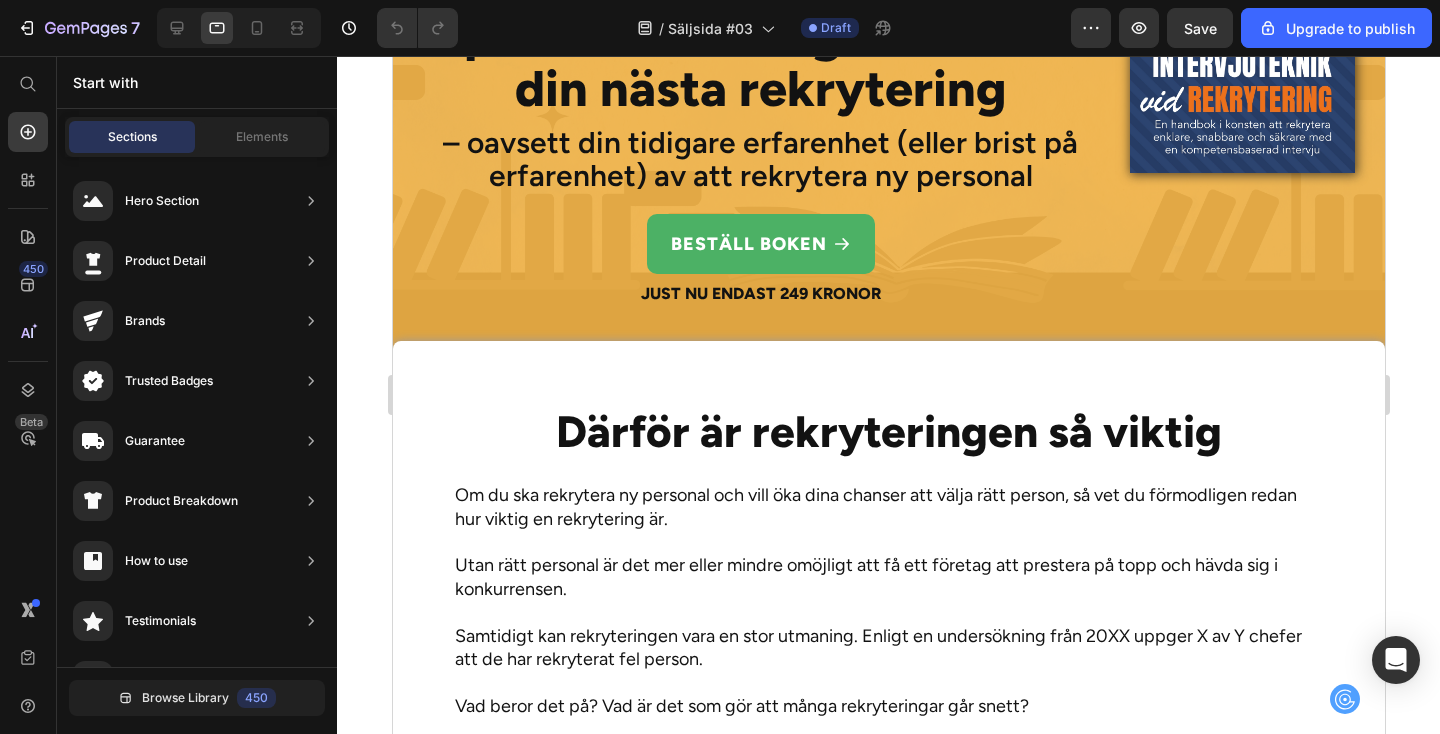 scroll, scrollTop: 414, scrollLeft: 0, axis: vertical 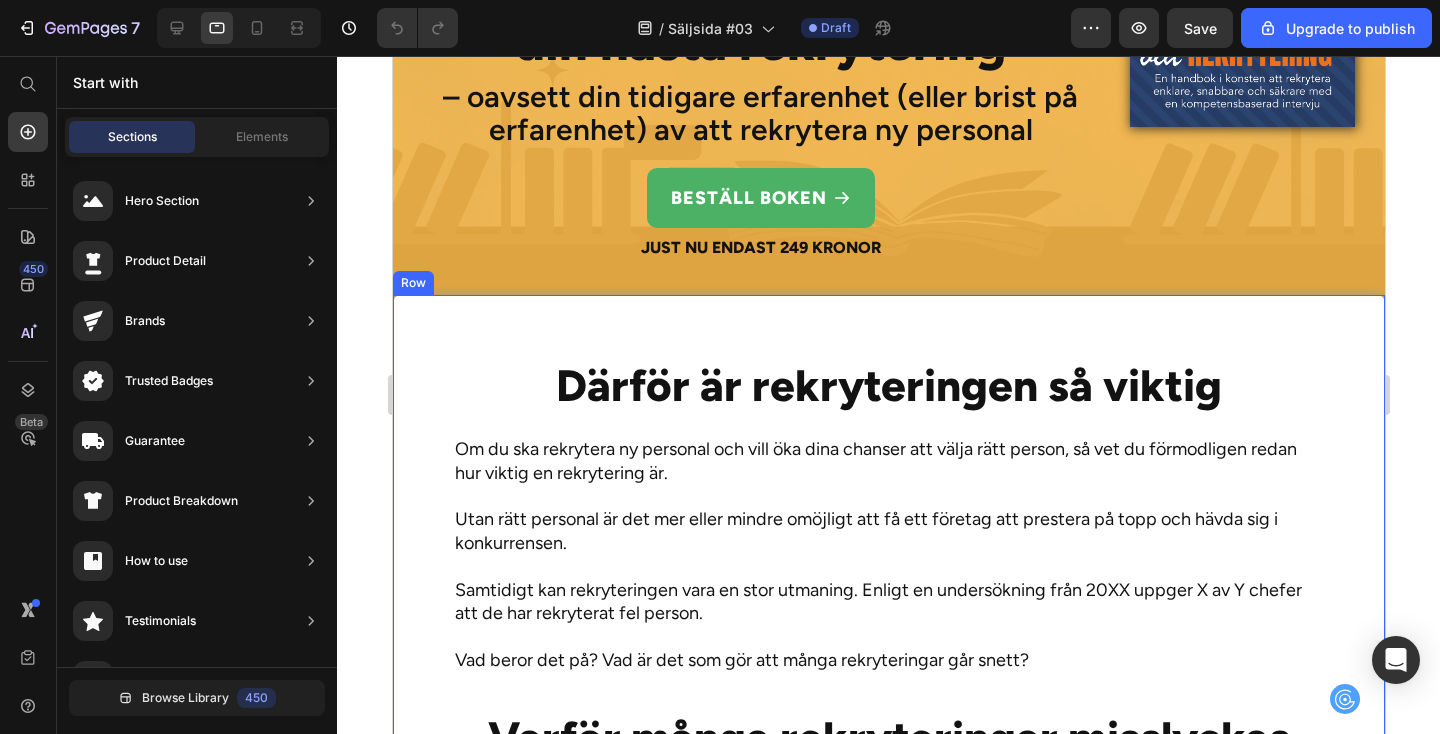 click on "Därför är rekryteringen så viktig Heading Om du ska rekrytera ny personal och vill öka dina chanser att välja rätt person, så vet du förmodligen redan hur viktig en rekrytering är.   Utan rätt personal är det mer eller mindre omöjligt att få ett företag att prestera på topp och hävda sig i konkurrensen.   Samtidigt kan rekryteringen vara en stor utmaning. Enligt en undersökning från 20XX uppger X av Y chefer att de har rekryterat fel person.   Vad beror det på? Vad är det som gör att många rekryteringar går snett? Text Block Varför många rekryteringar misslyckas Heading Här är några vanliga skäl till att en rekrytering går snett och att fel person blir erbjuden tjänsten: Text Block
De har inte en tillräckligt tydlig bild av vilka kompetenser tjänsten kräver, vilket gör att de heller inte vet vilken typ av kandidat de letar efter.
Item List Syndabockar och höga kostnader Heading     Heading" at bounding box center (888, 1099) 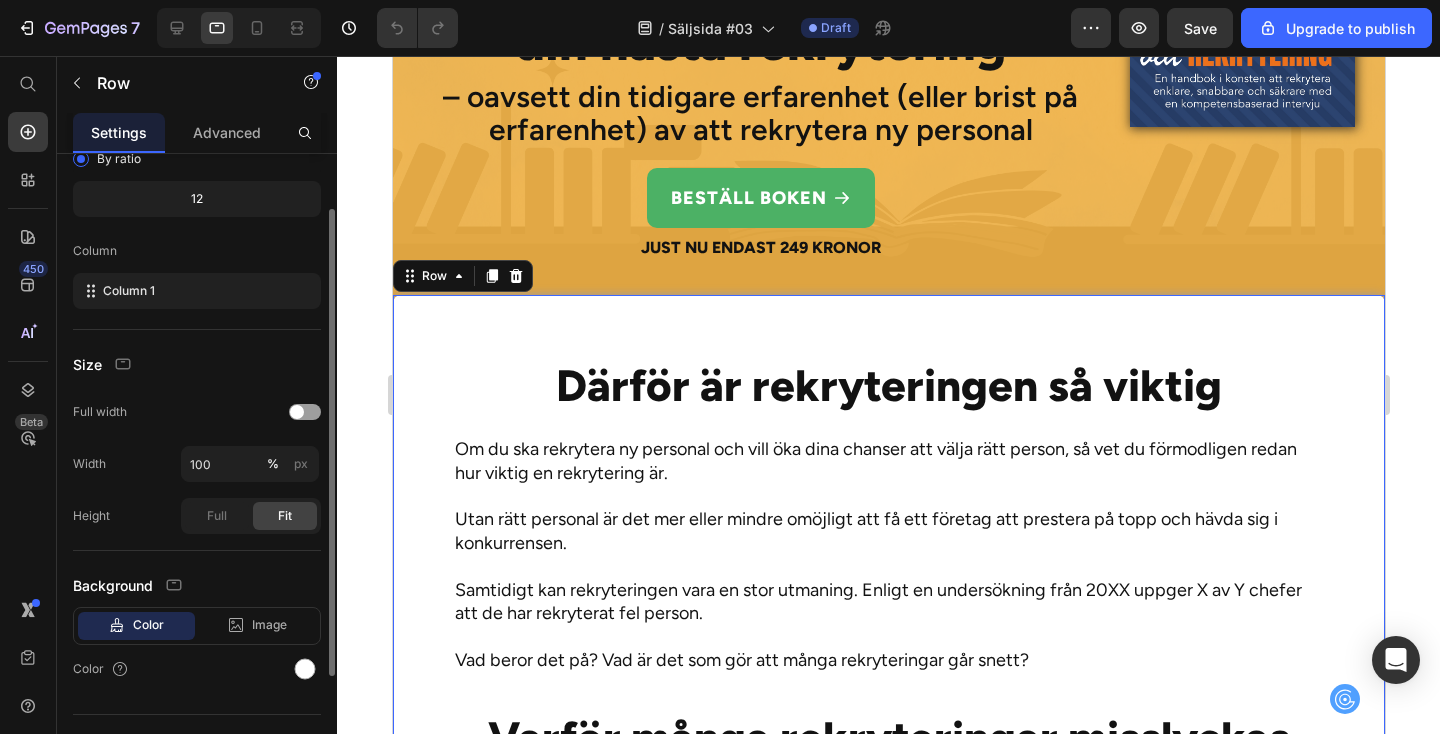 scroll, scrollTop: 231, scrollLeft: 0, axis: vertical 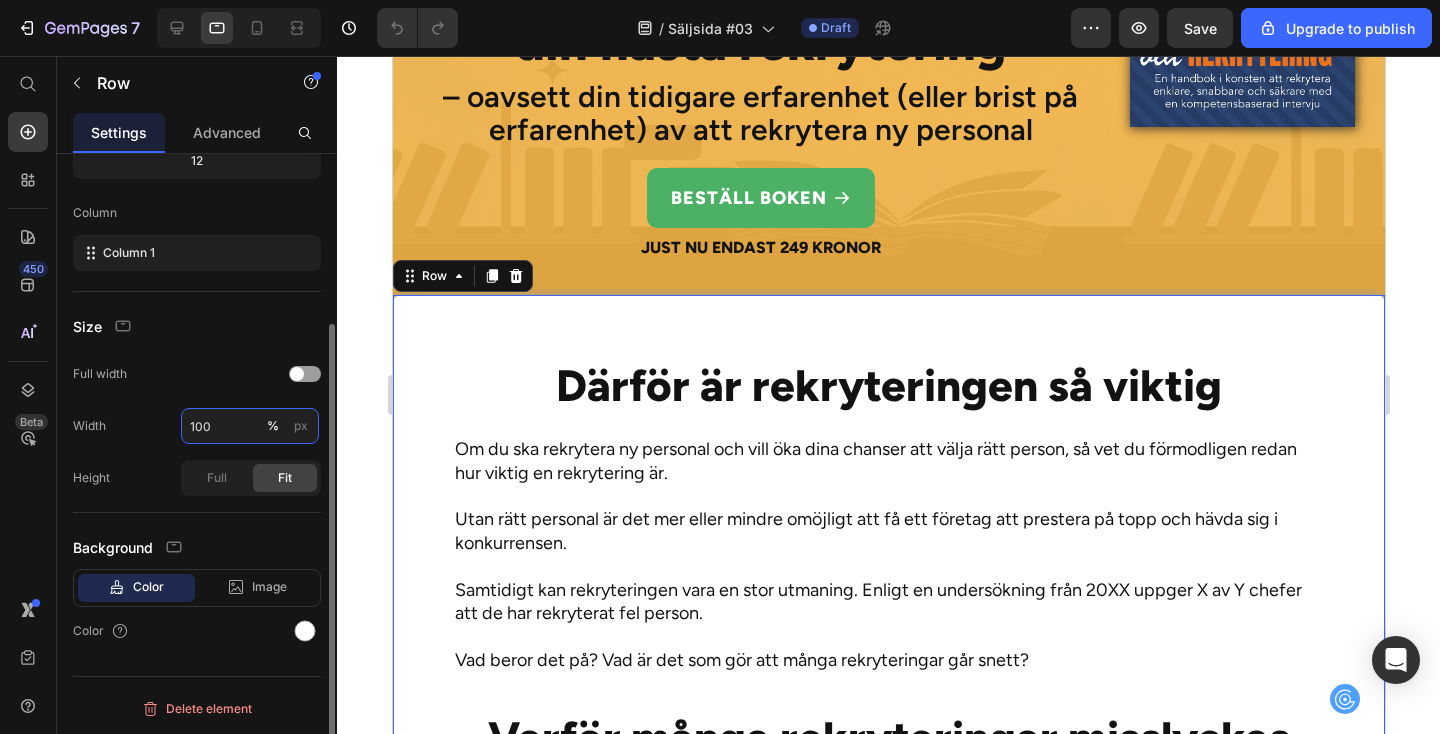 click on "100" at bounding box center (250, 426) 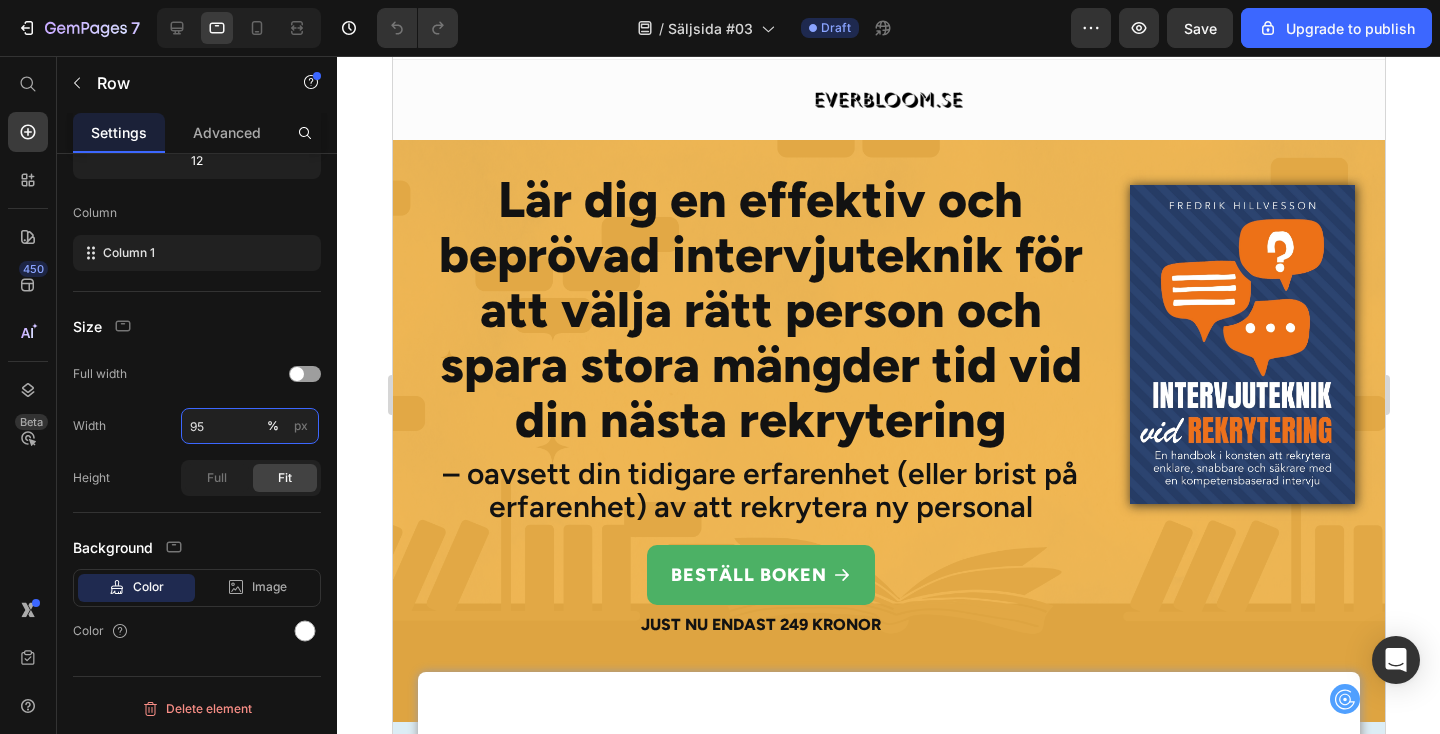 scroll, scrollTop: 0, scrollLeft: 0, axis: both 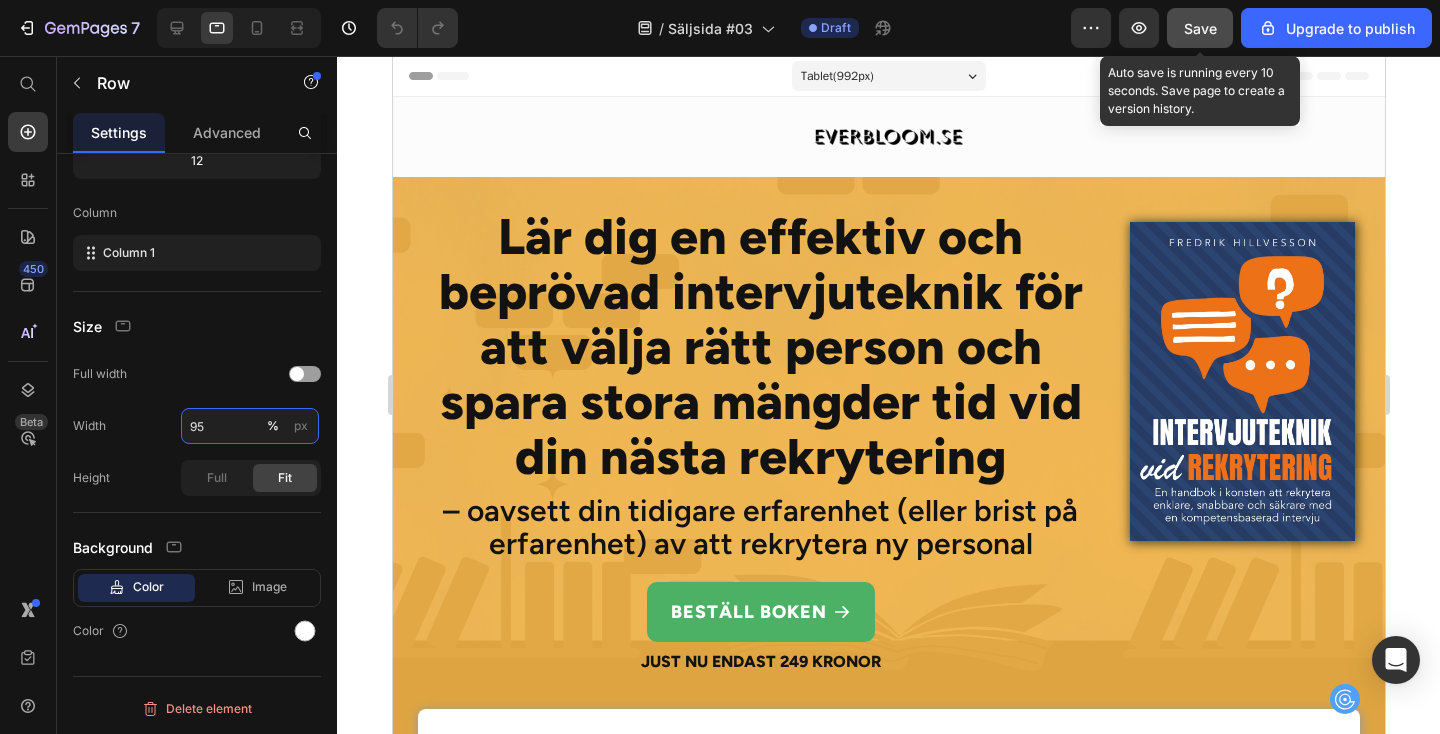 type on "95" 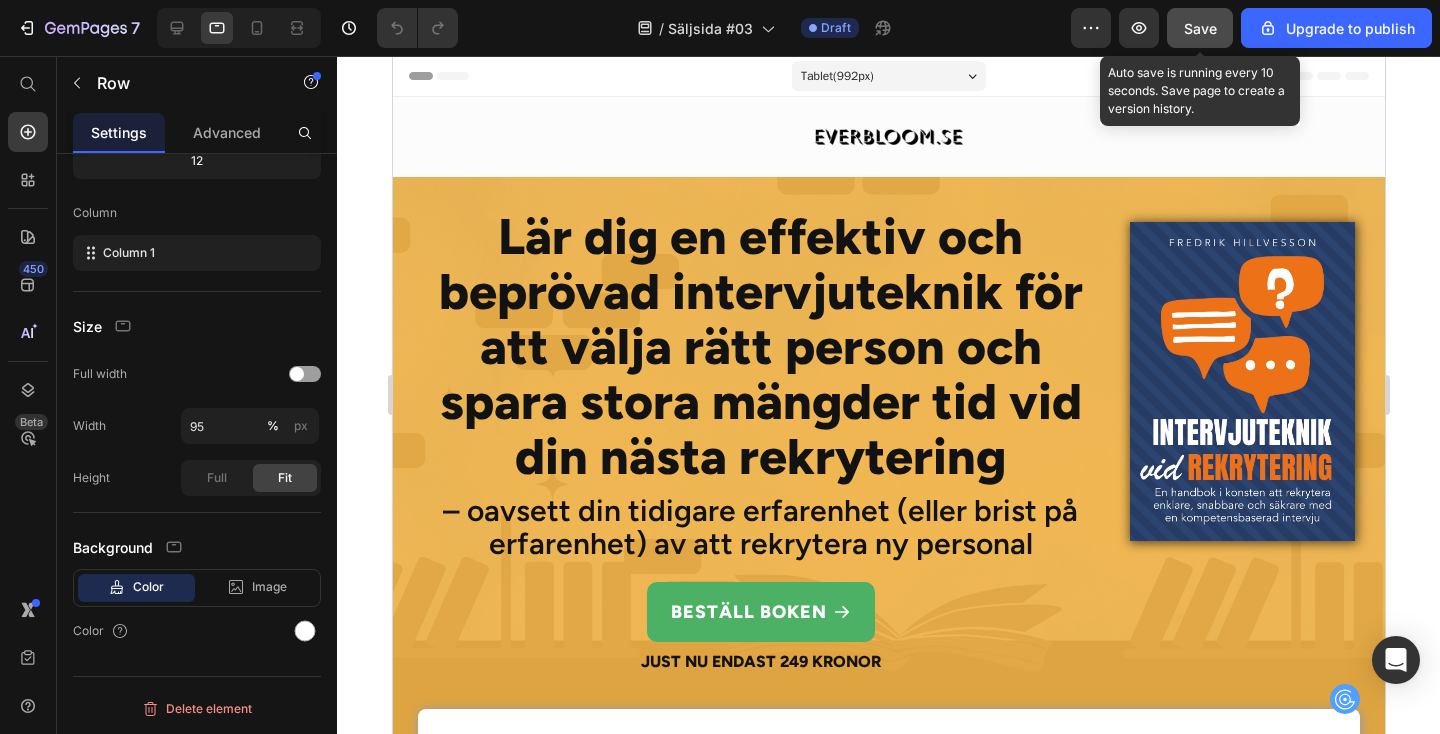 click on "Save" at bounding box center [1200, 28] 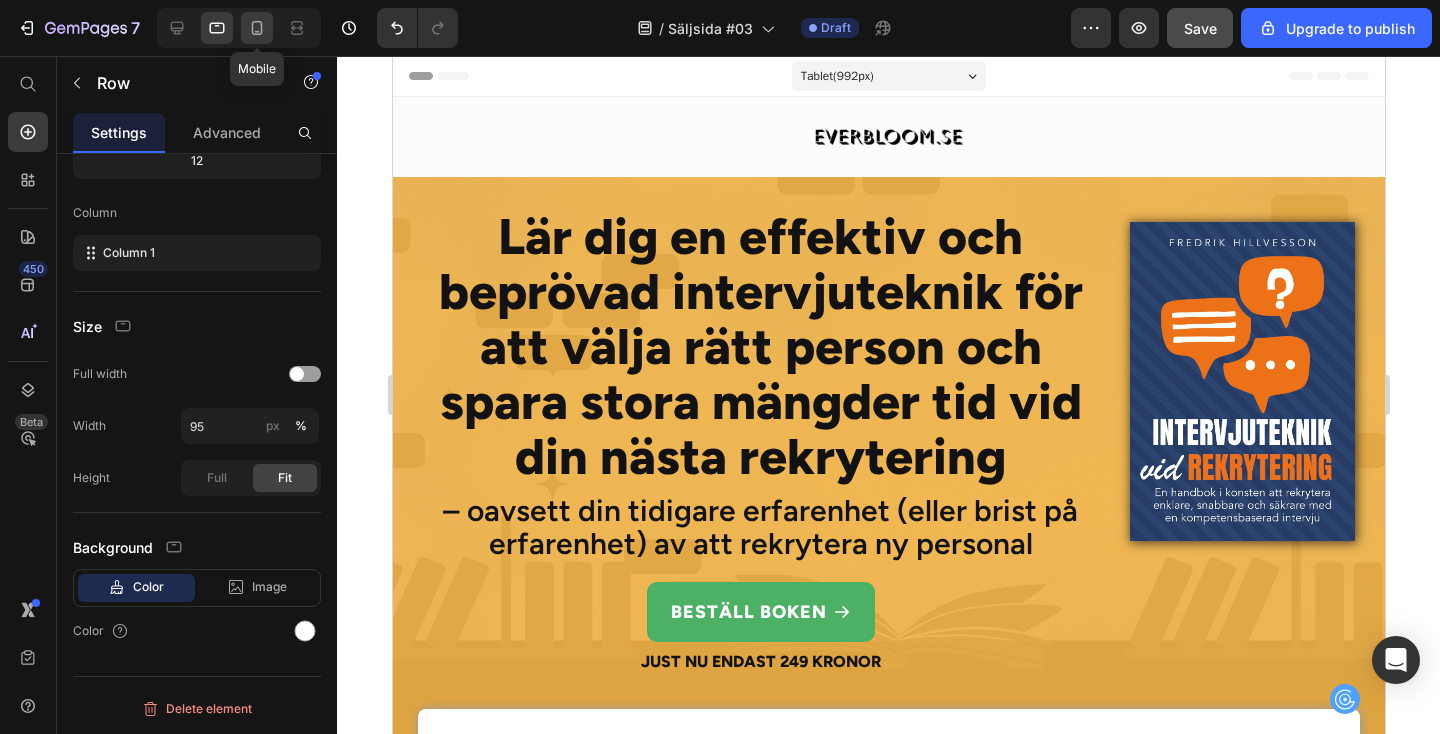 click 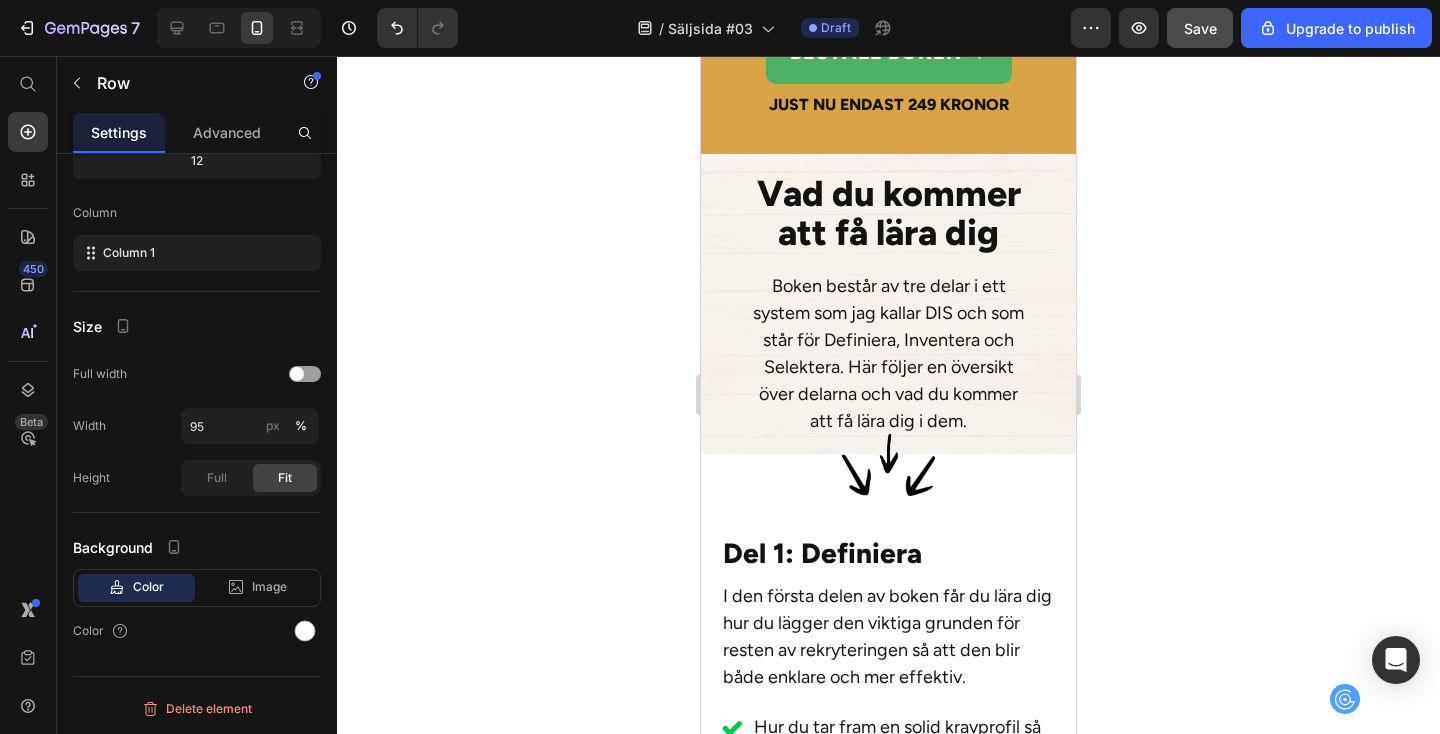 scroll, scrollTop: 4832, scrollLeft: 0, axis: vertical 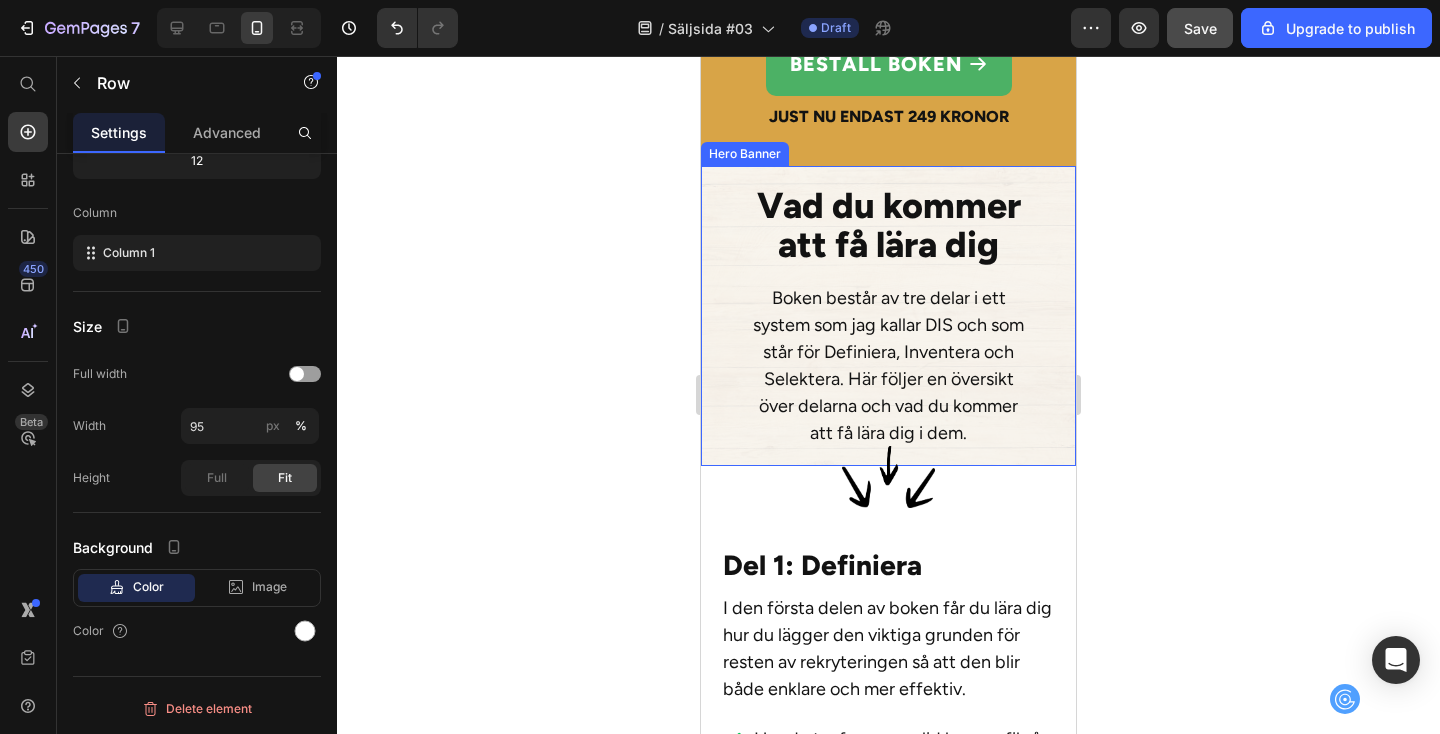 click on "Vad du kommer att få lära dig Heading Boken består av tre delar i ett system som jag kallar DIS och som står för Definiera, Inventera och Selektera. Här följer en översikt över delarna och vad du kommer att få lära dig i dem. Text Block" at bounding box center (888, 316) 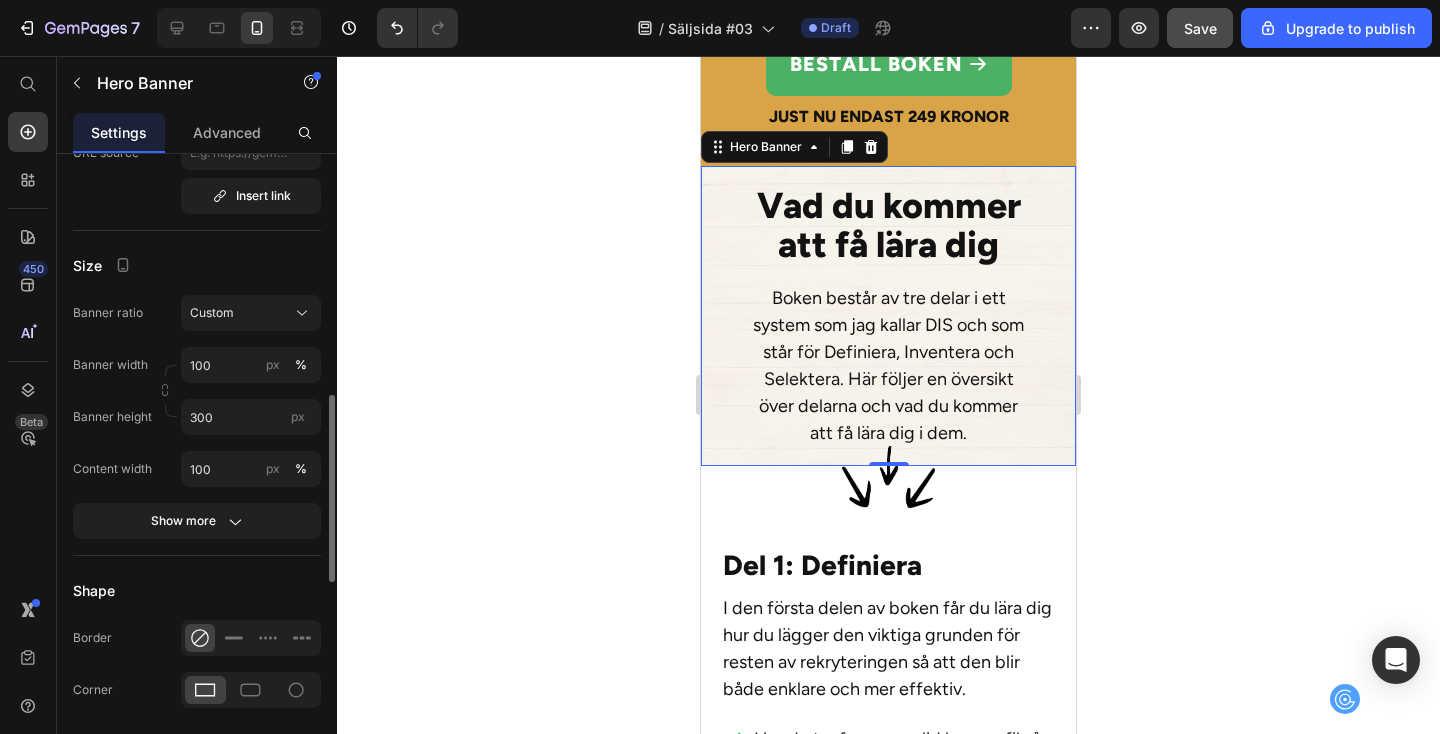 scroll, scrollTop: 787, scrollLeft: 0, axis: vertical 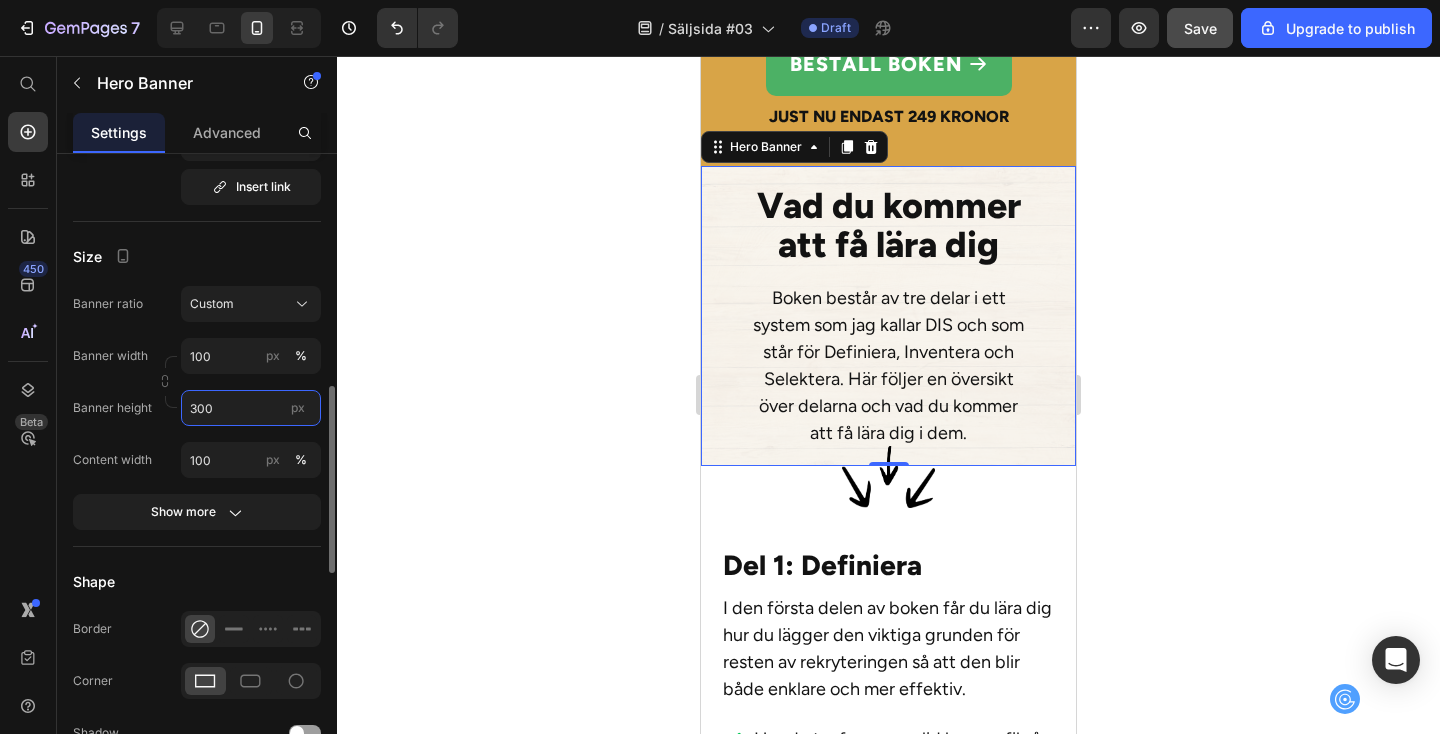 click on "300" at bounding box center [251, 408] 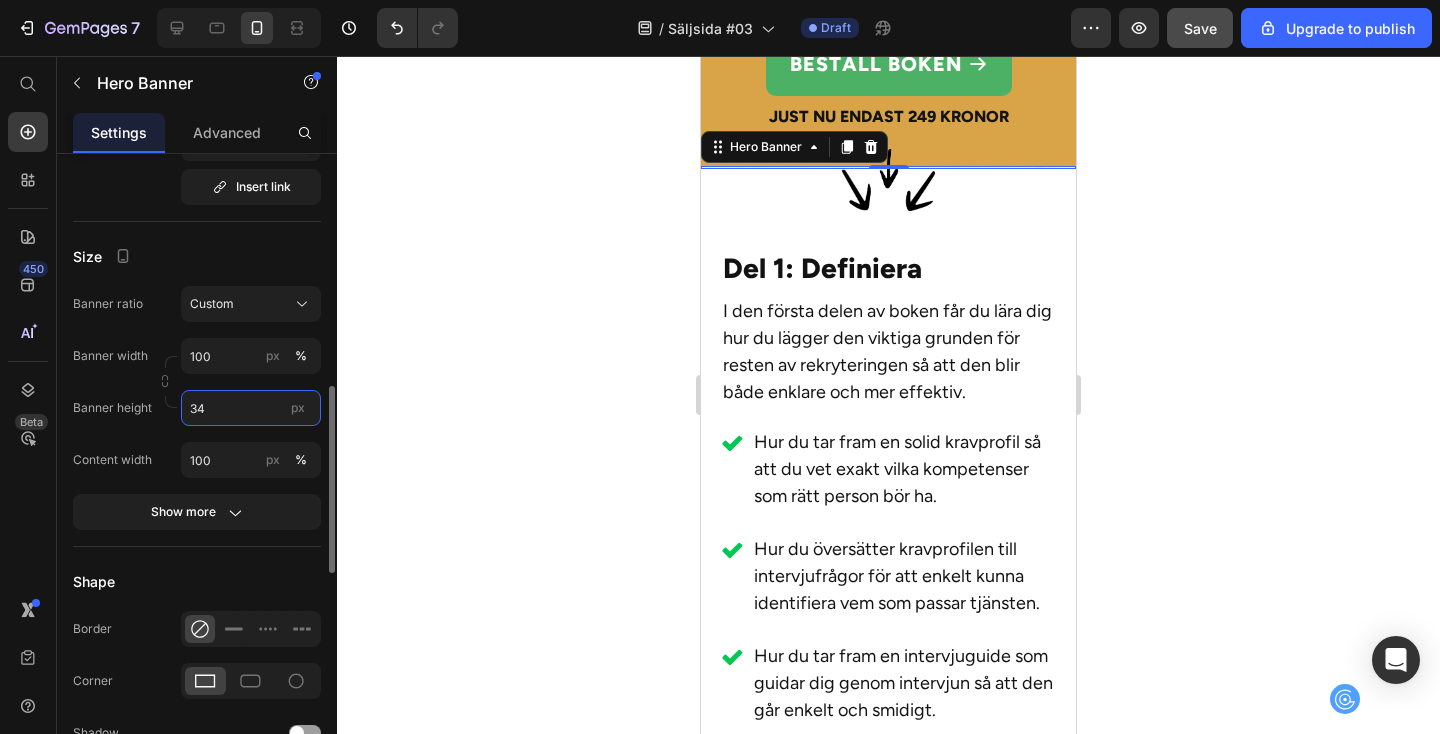 type on "340" 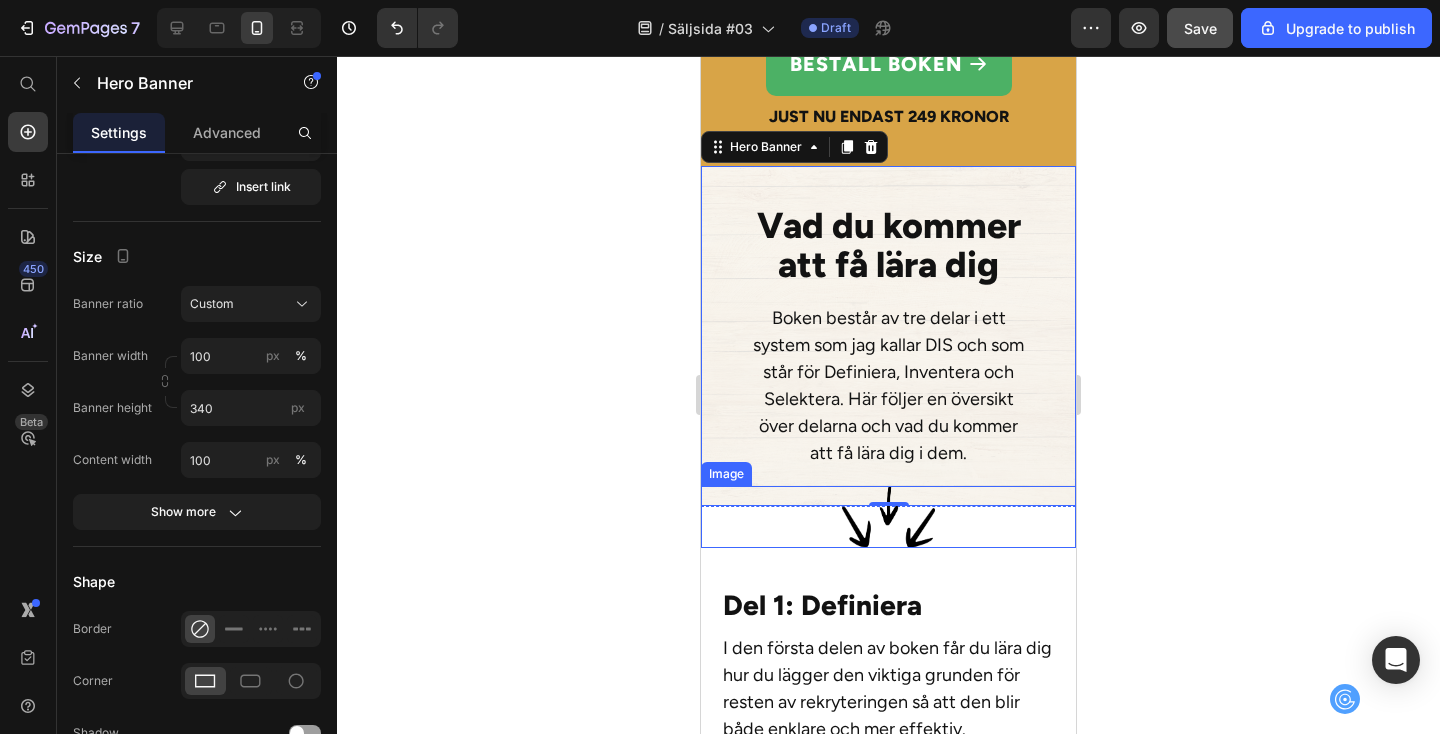 click at bounding box center (888, 517) 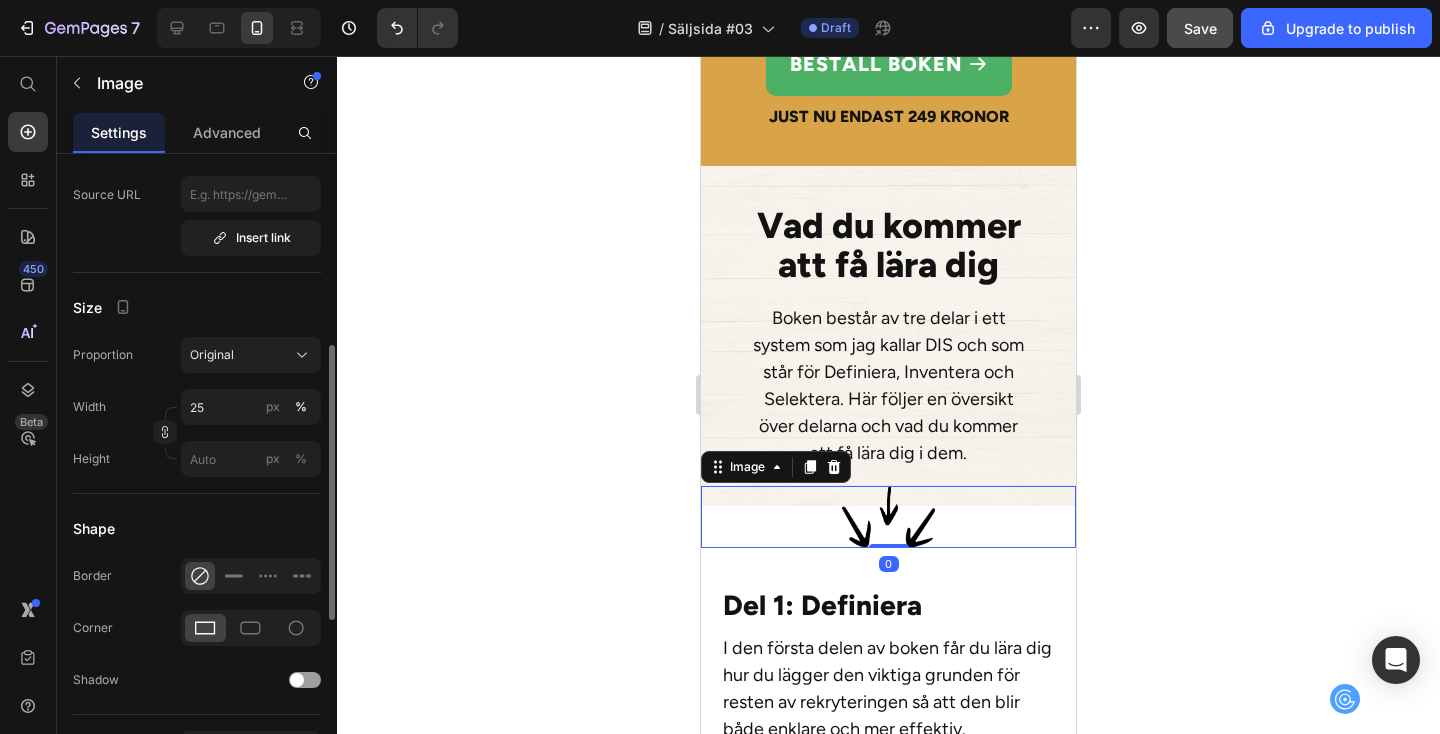 scroll, scrollTop: 440, scrollLeft: 0, axis: vertical 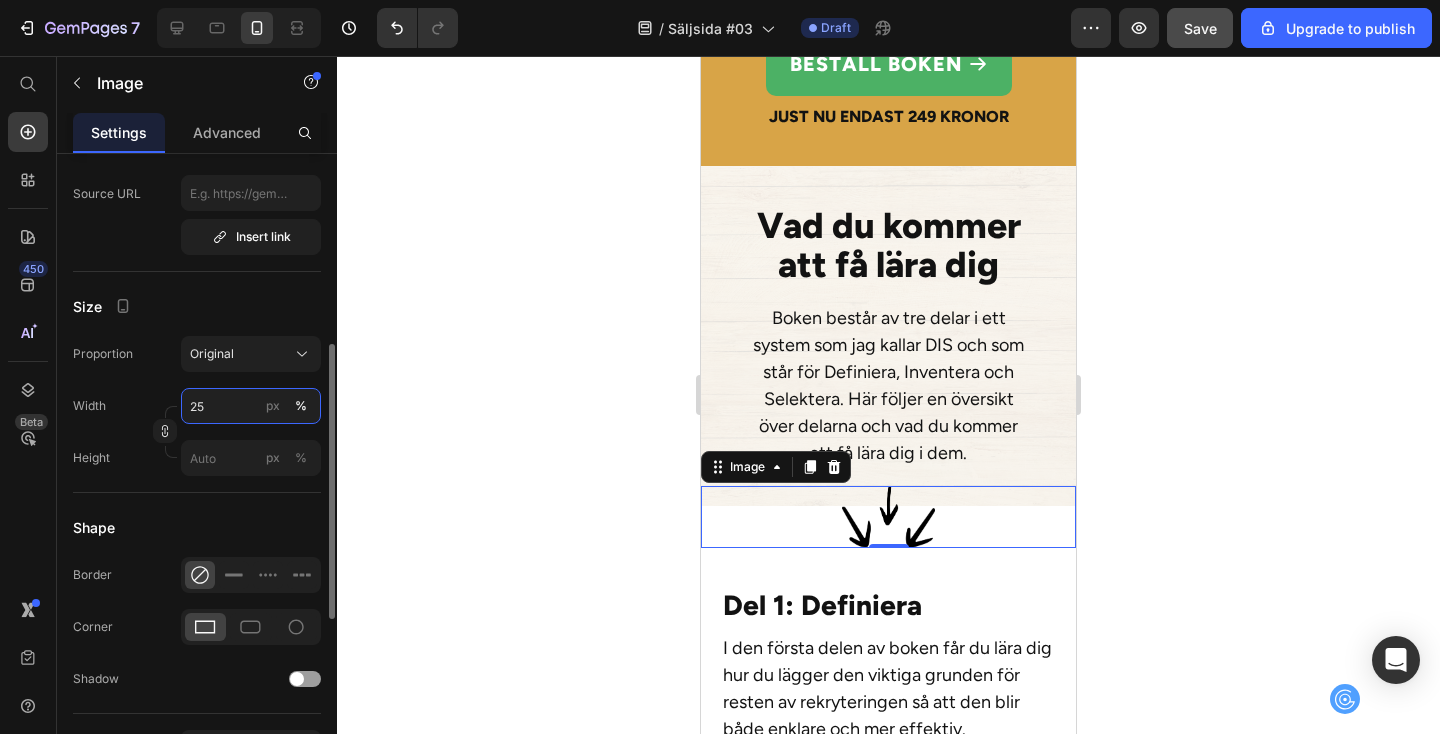 click on "25" at bounding box center (251, 406) 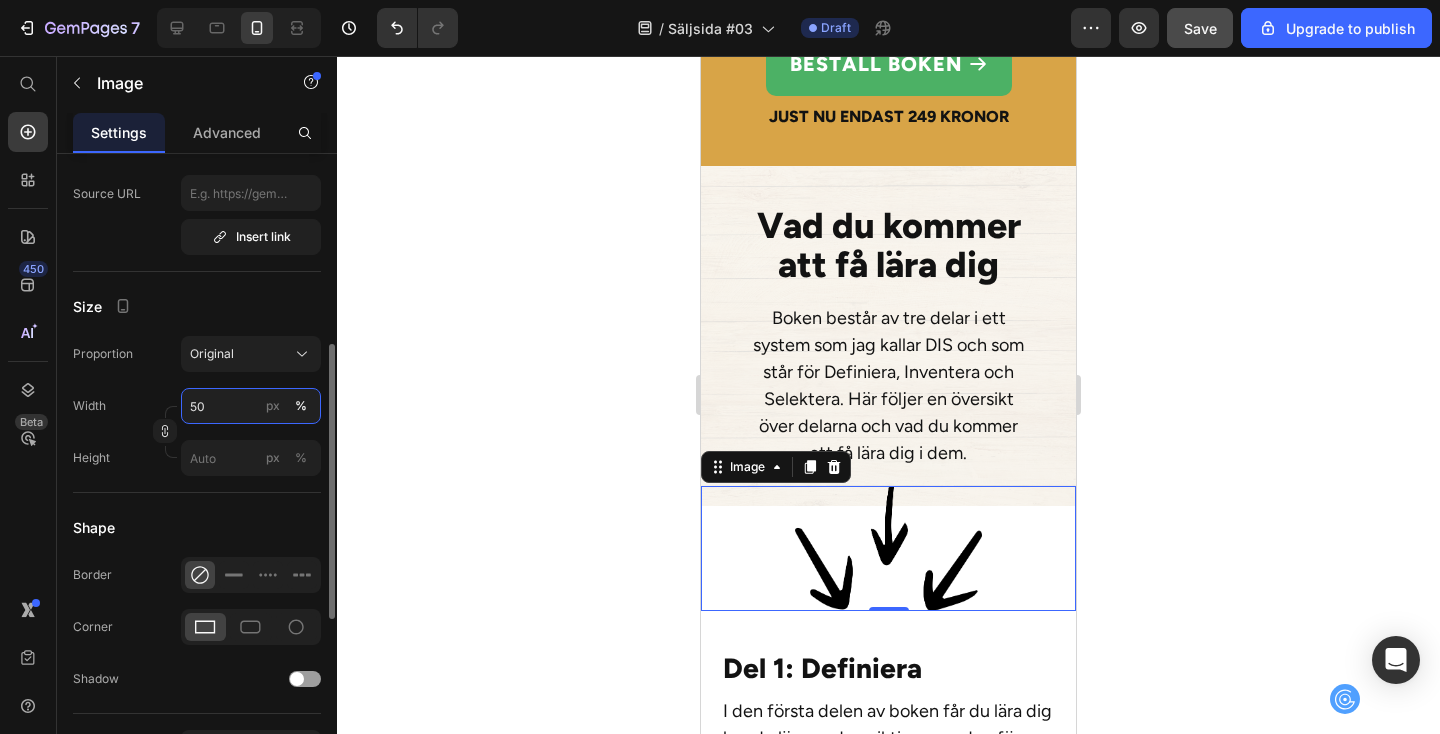 type on "5" 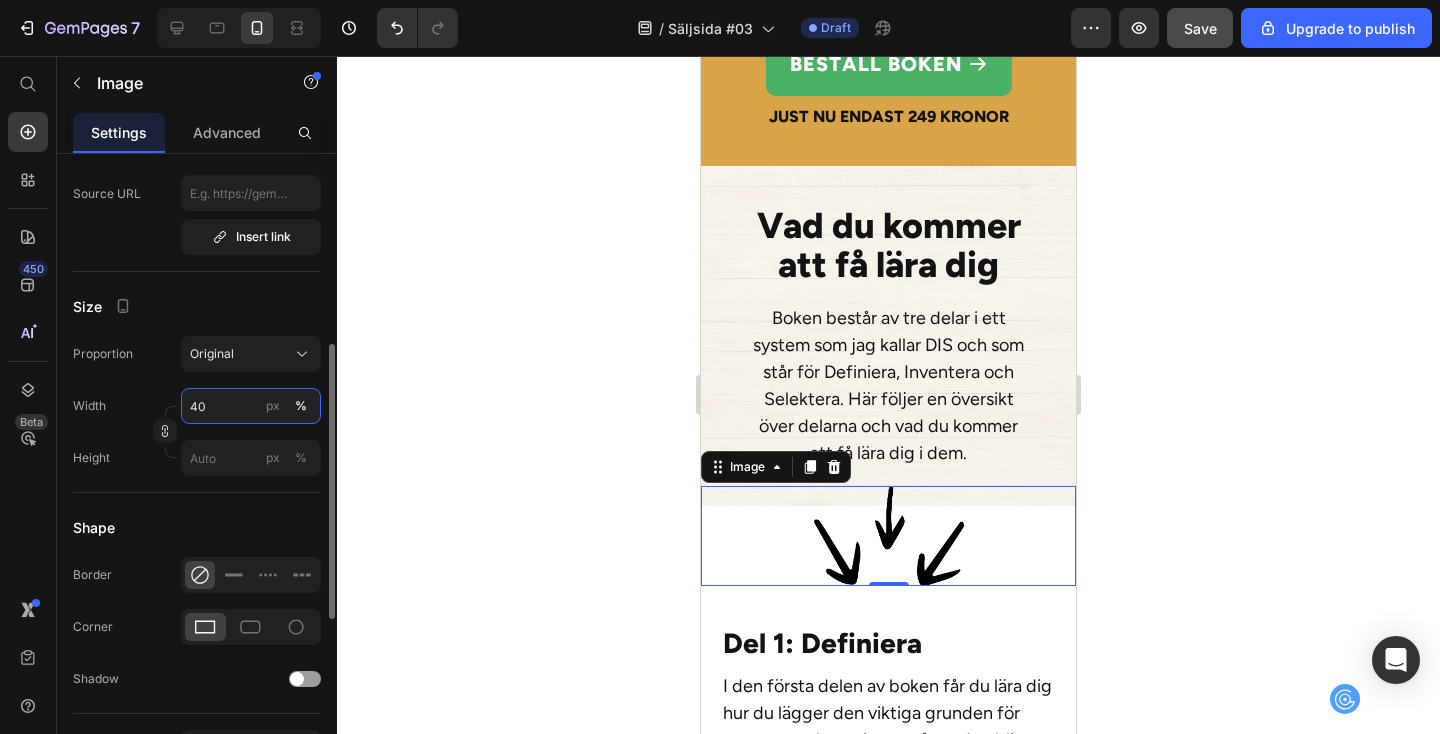 click on "40" at bounding box center (251, 406) 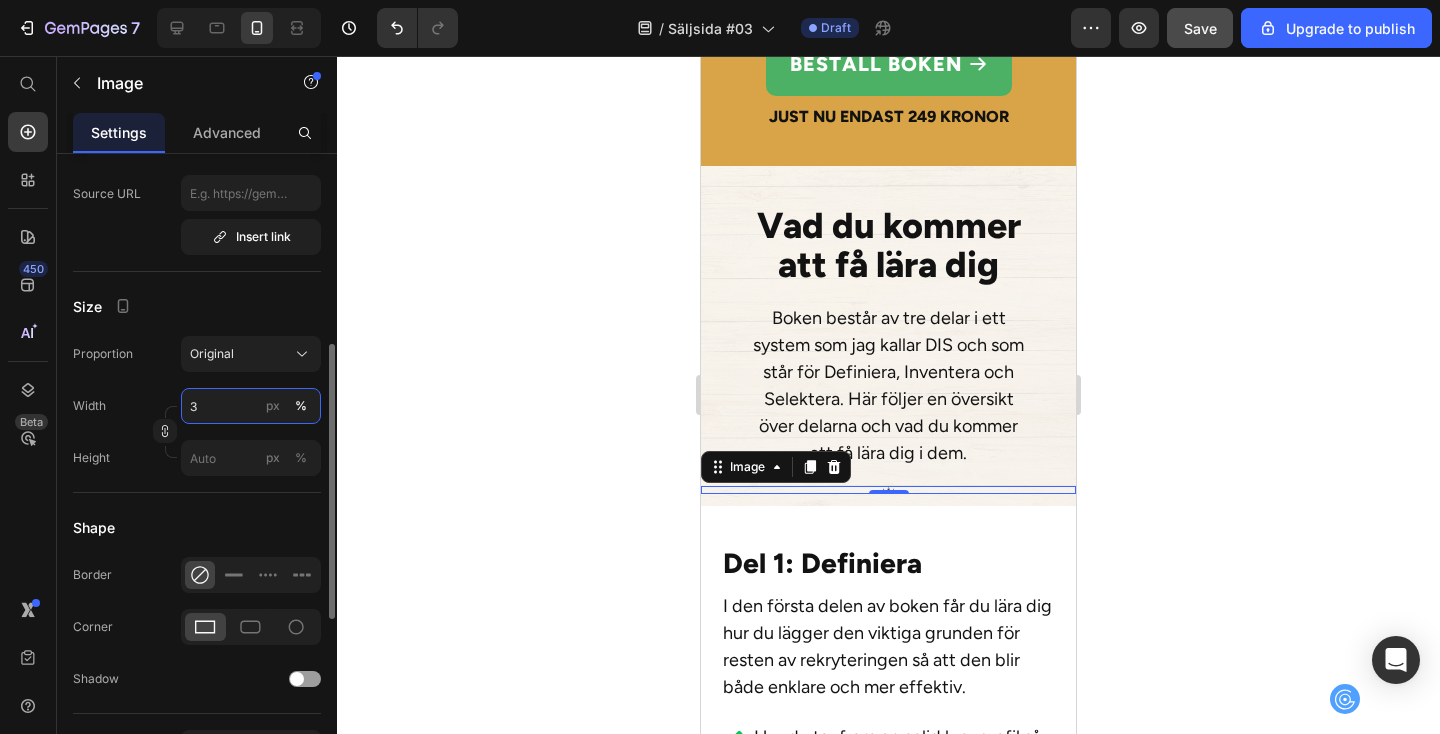 type on "35" 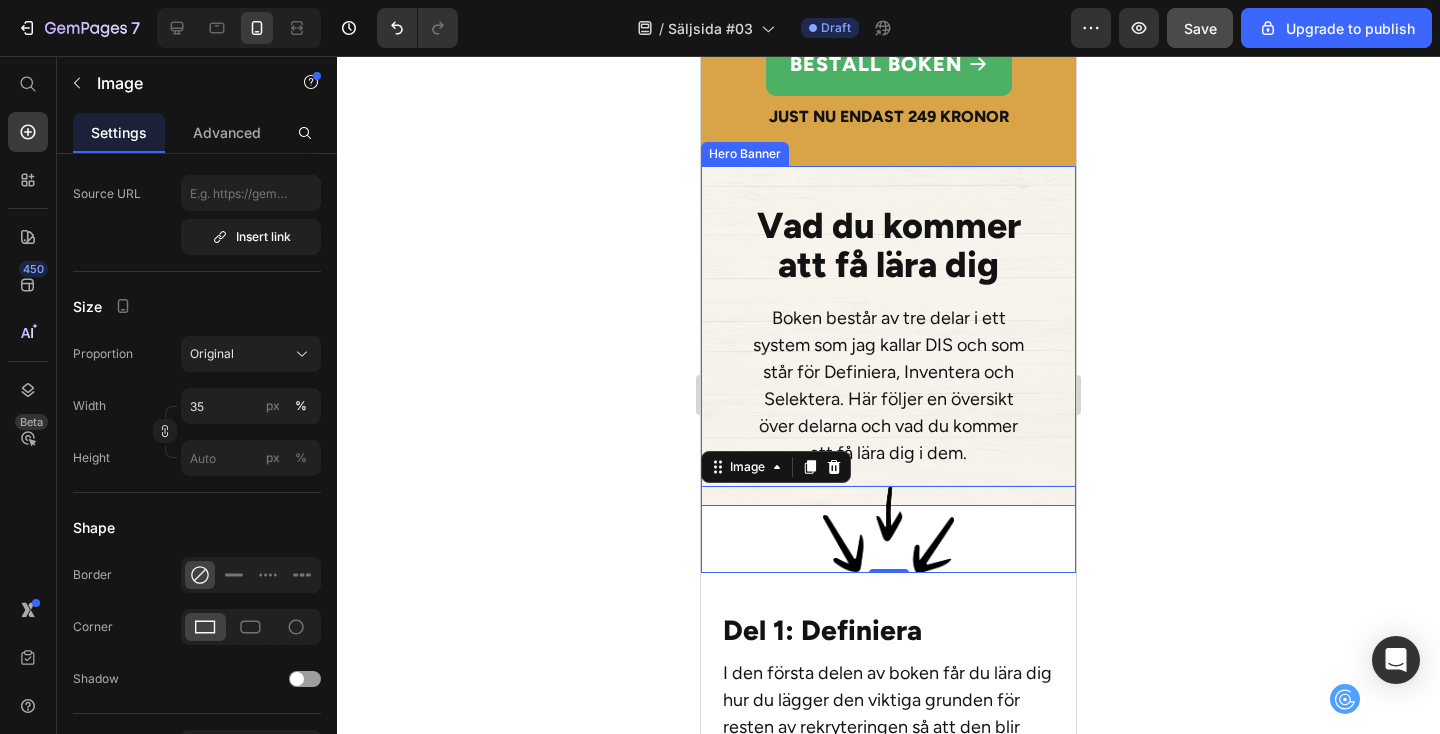 click 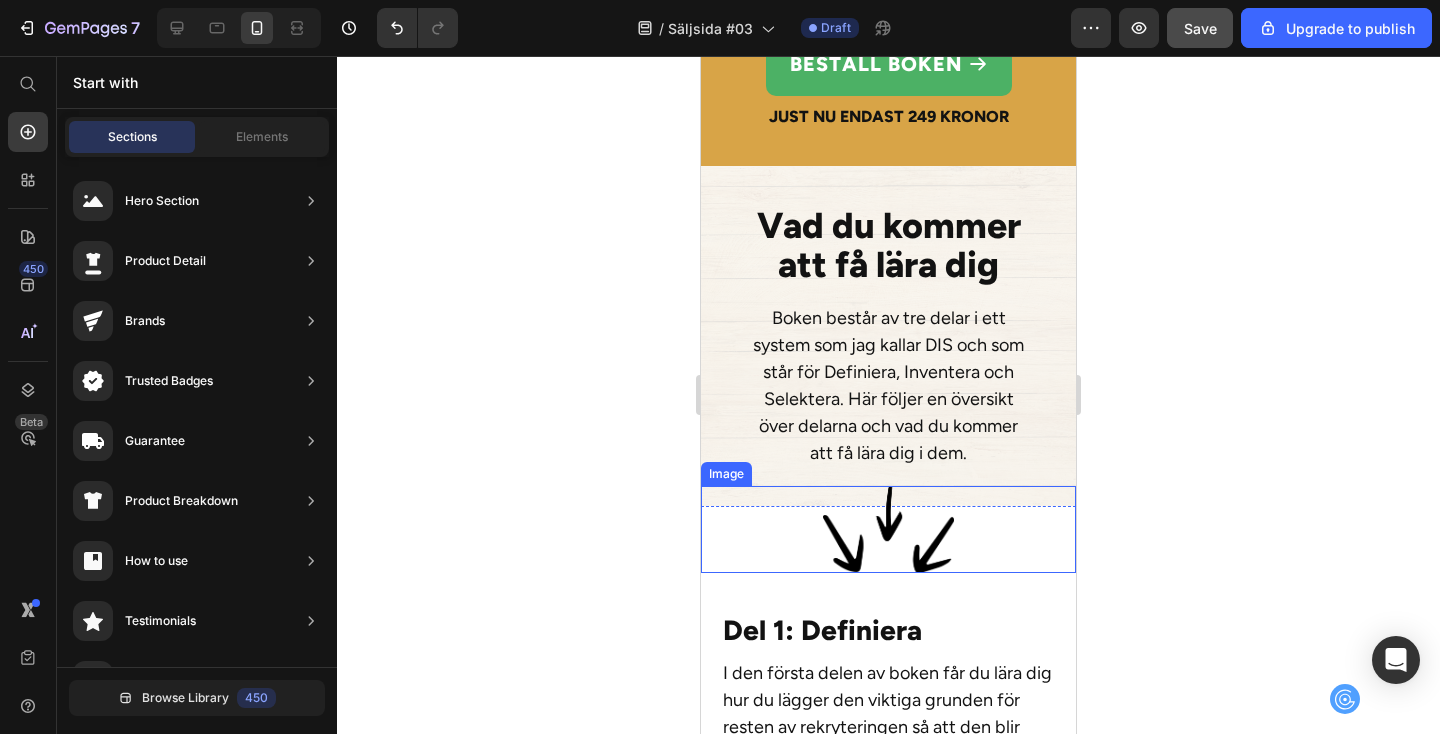 click at bounding box center [888, 529] 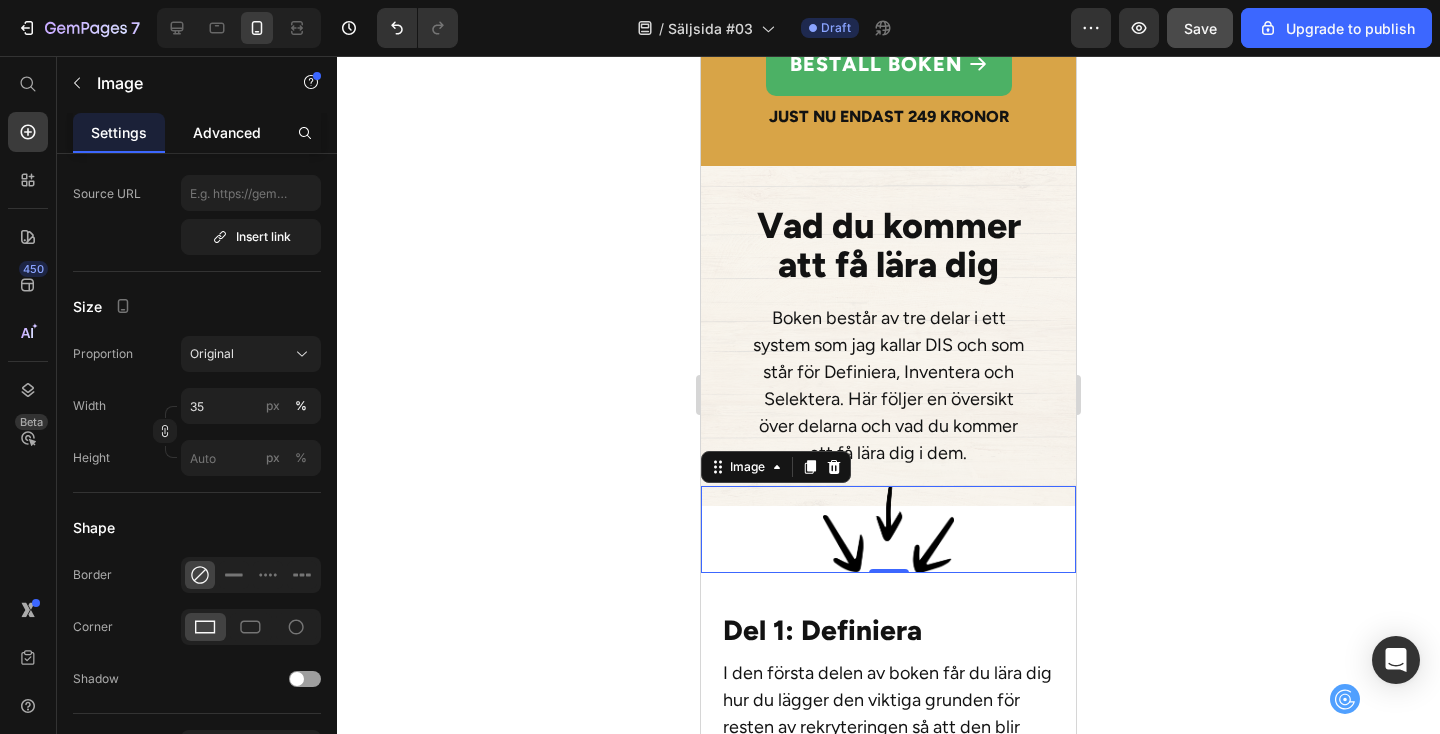 click on "Advanced" at bounding box center (227, 132) 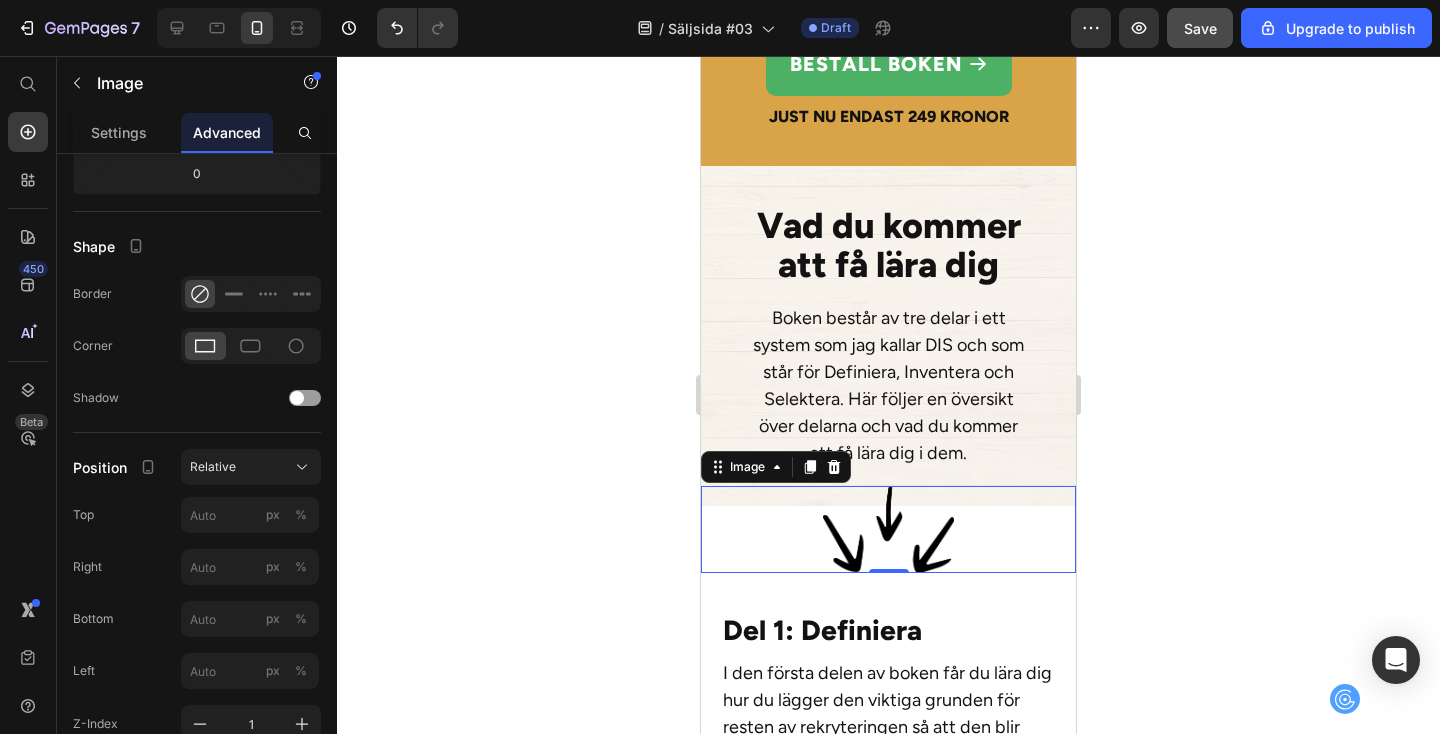 scroll, scrollTop: 0, scrollLeft: 0, axis: both 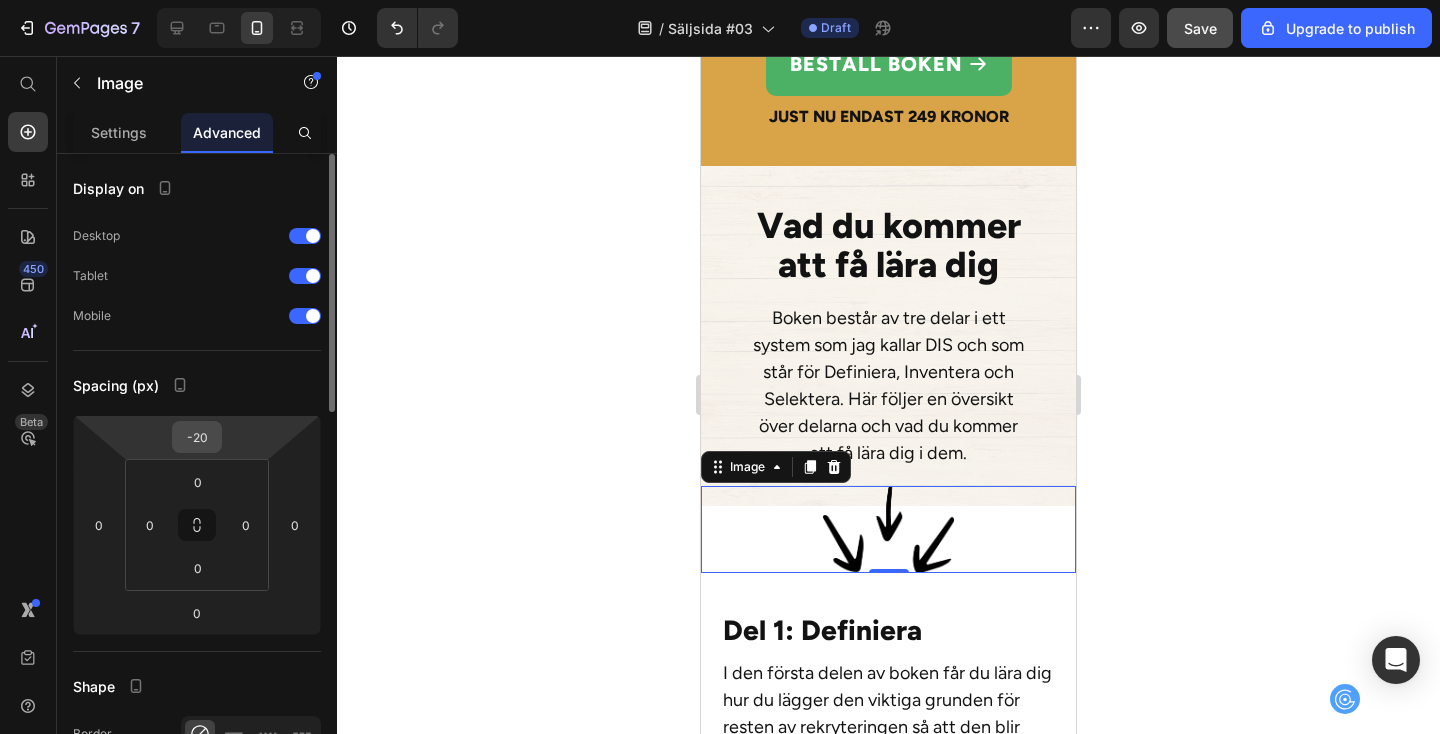 click on "-20" at bounding box center (197, 437) 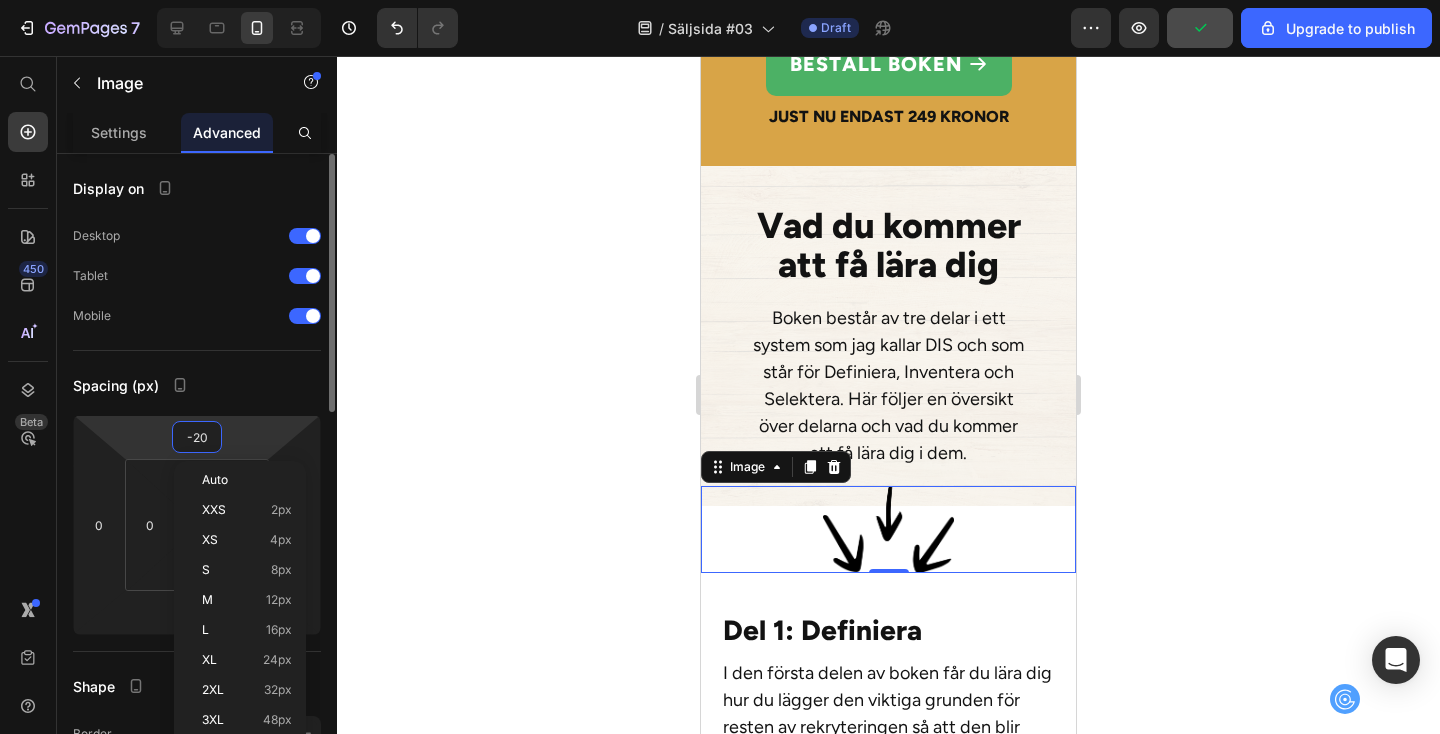 click on "-20" at bounding box center (197, 437) 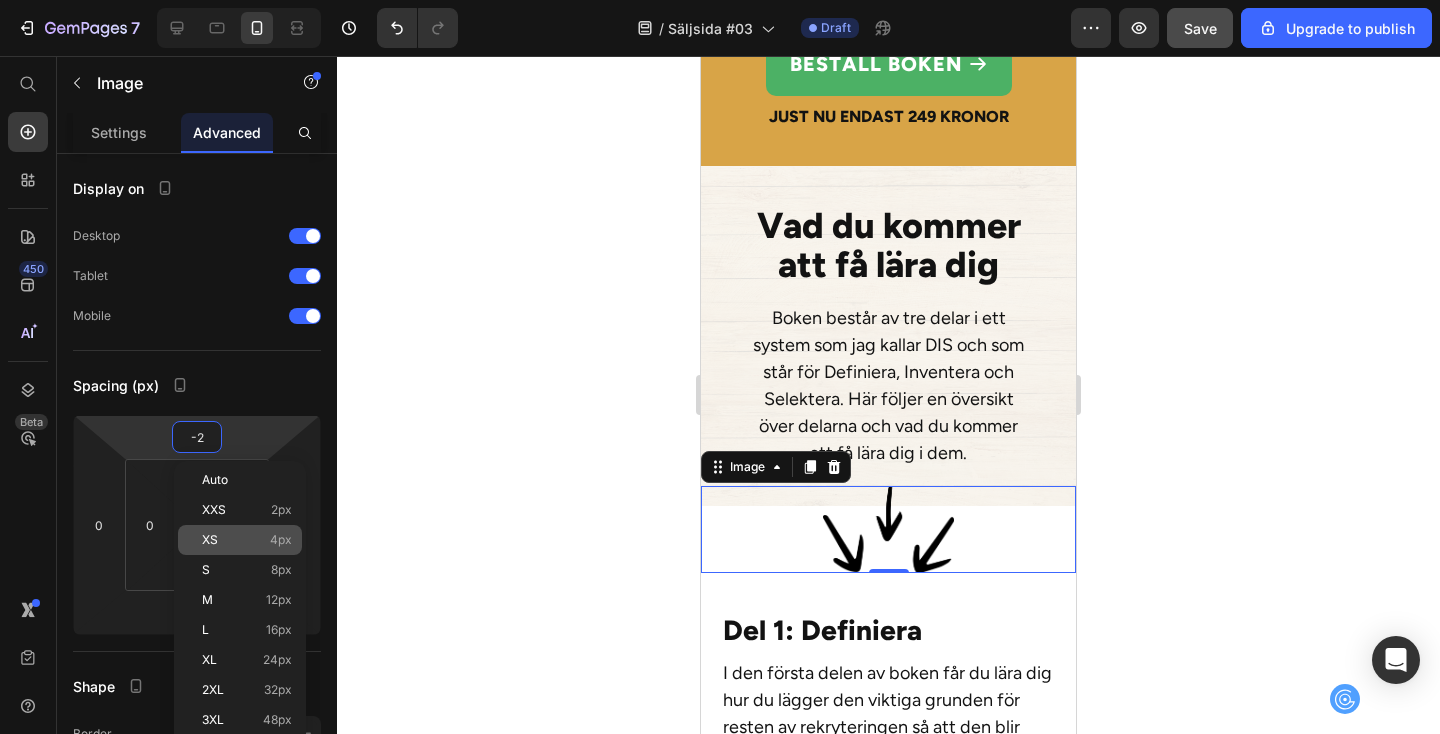 type on "-25" 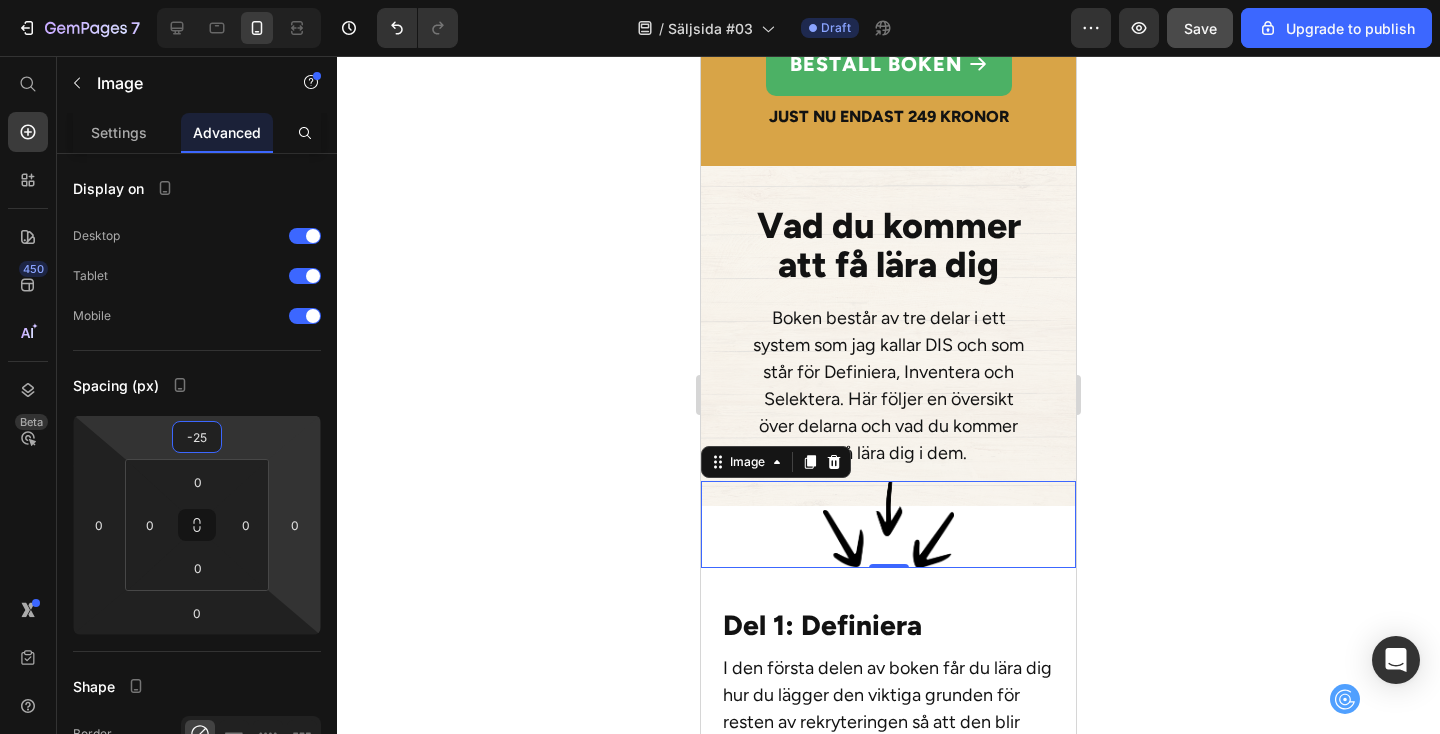 click 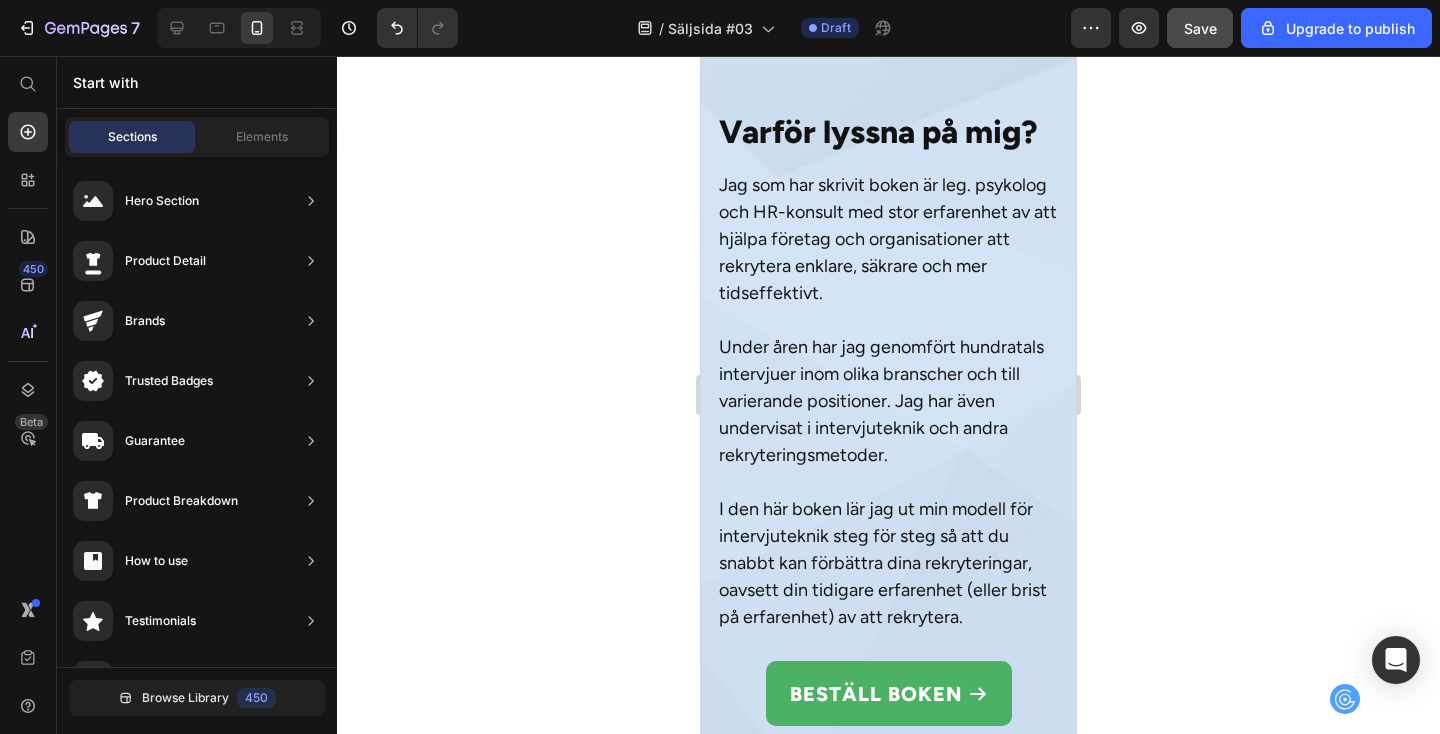 scroll, scrollTop: 7849, scrollLeft: 0, axis: vertical 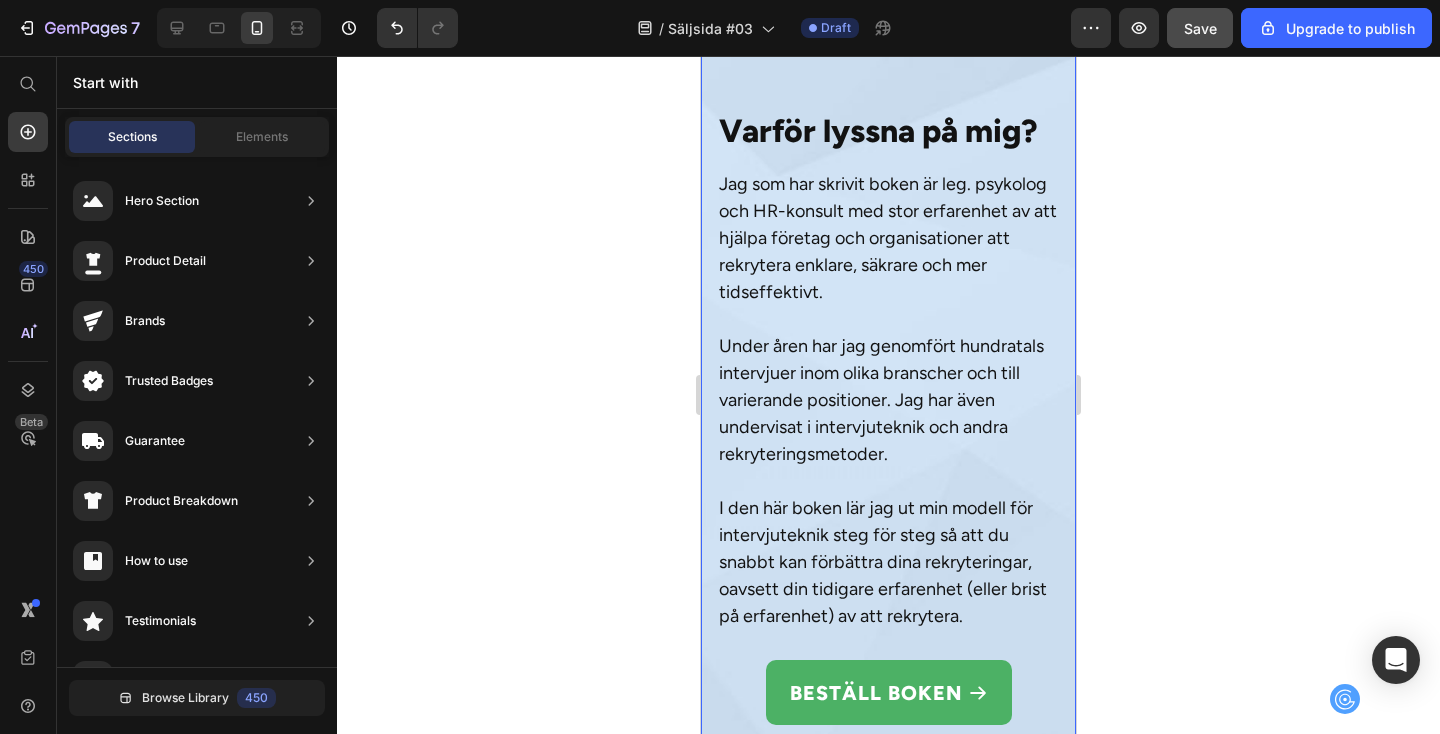 click on "Varför lyssna på mig? Heading Jag som har skrivit boken är leg. psykolog och HR-konsult med stor erfarenhet av att hjälpa företag och organisationer att rekrytera enklare, säkrare och mer tidseffektivt.   Under åren har jag genomfört hundratals intervjuer inom olika branscher och till varierande positioner. Jag har även undervisat i intervjuteknik och andra rekryteringsmetoder.   I den här boken lär jag ut min modell för intervjuteknik steg för steg så att du snabbt kan förbättra dina rekryteringar, oavsett din tidigare erfarenhet (eller brist på erfarenhet) av att rekrytera.  Text Block
Beställ boken Button Just nu endast 249 kronor Text Block Image" at bounding box center (888, 442) 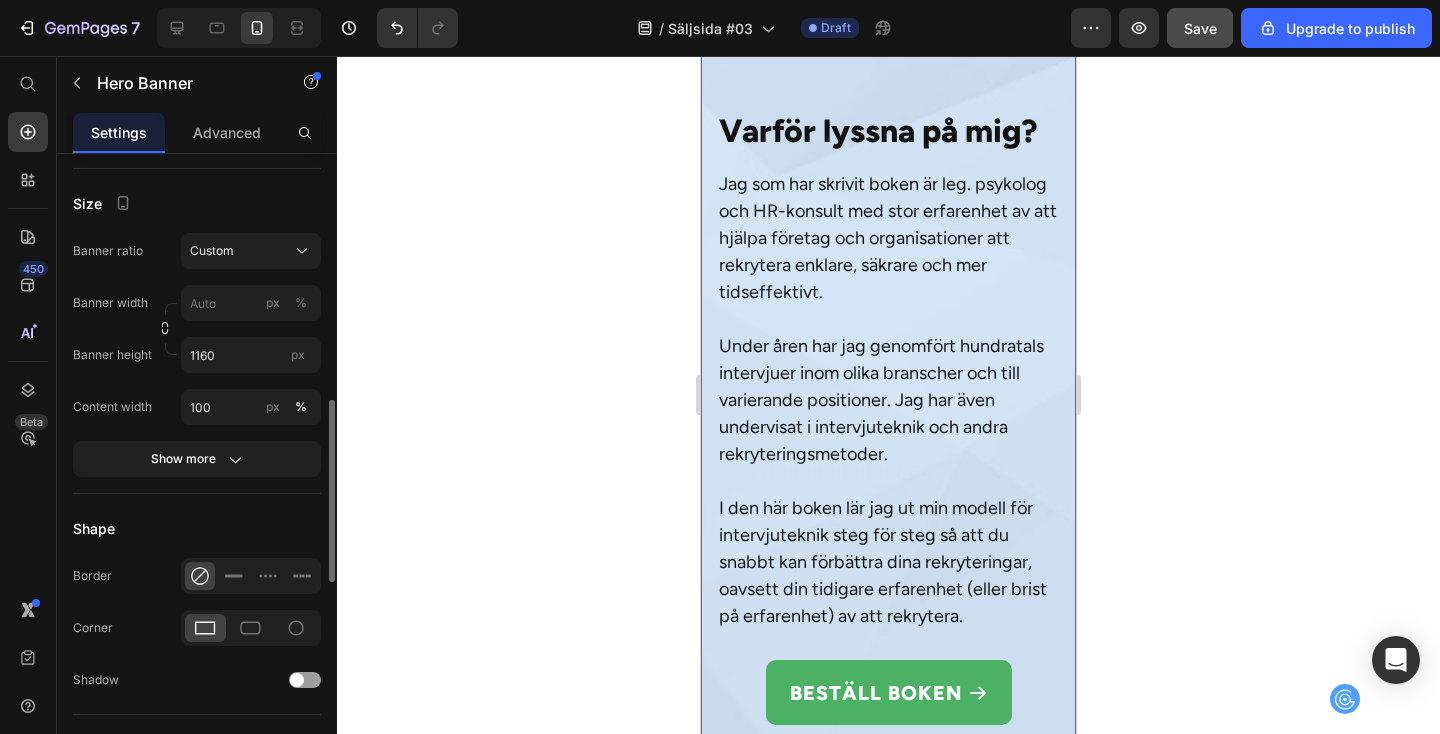 scroll, scrollTop: 848, scrollLeft: 0, axis: vertical 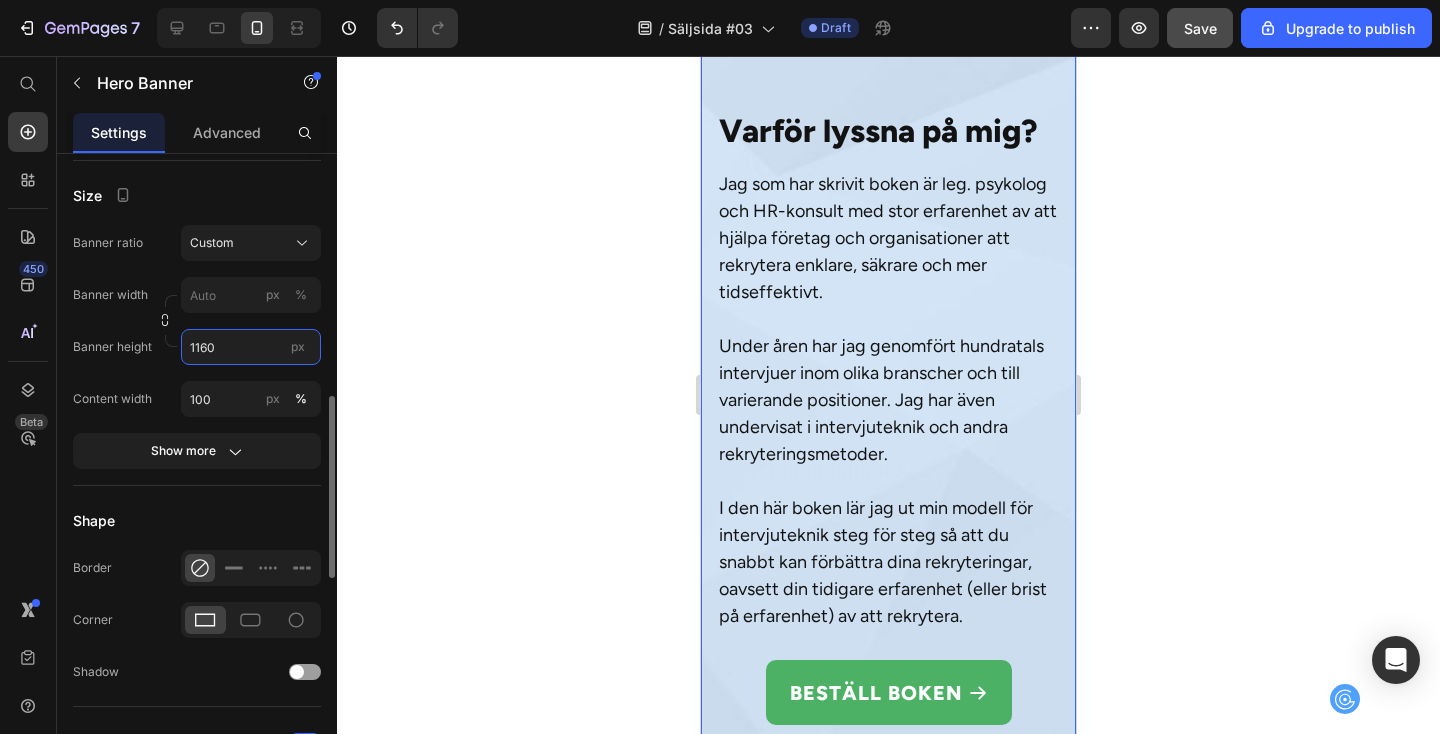 click on "1160" at bounding box center [251, 347] 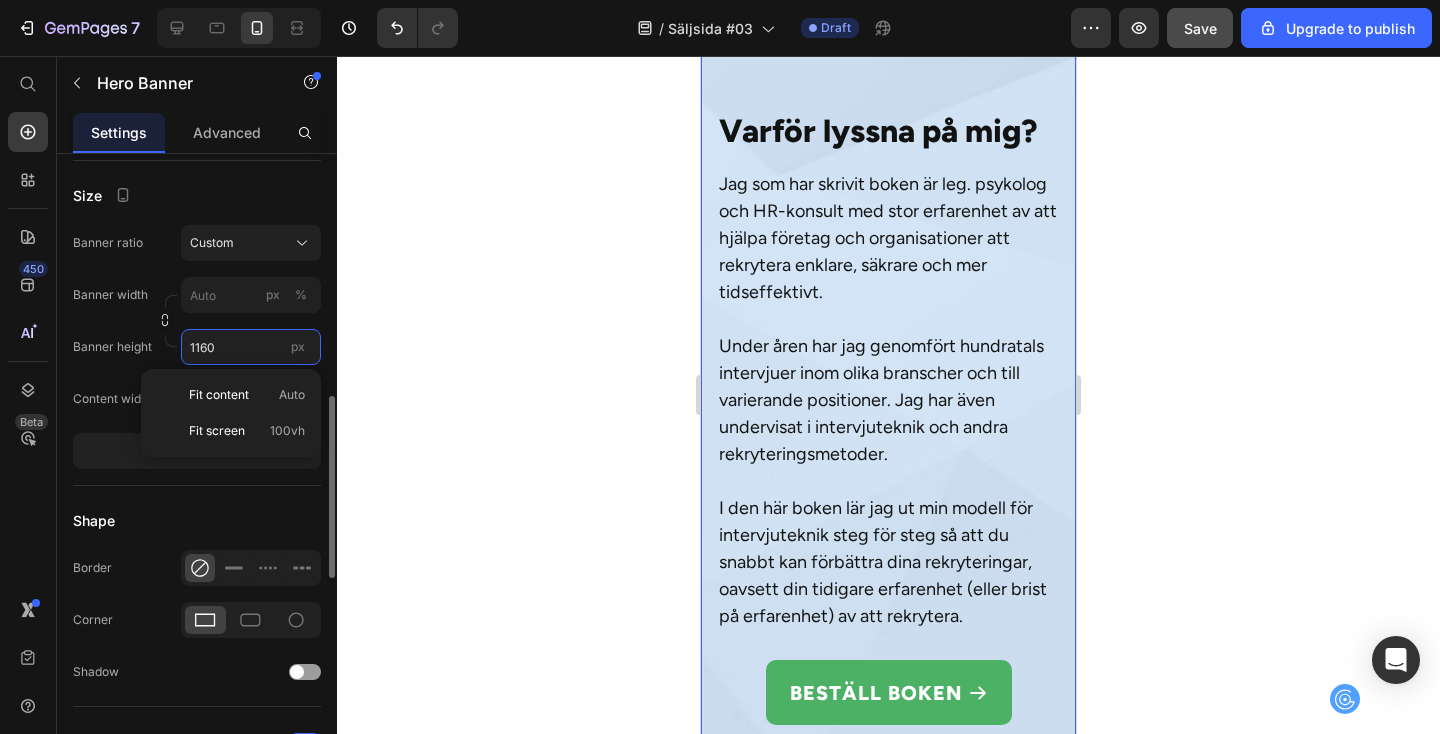 click on "1160" at bounding box center (251, 347) 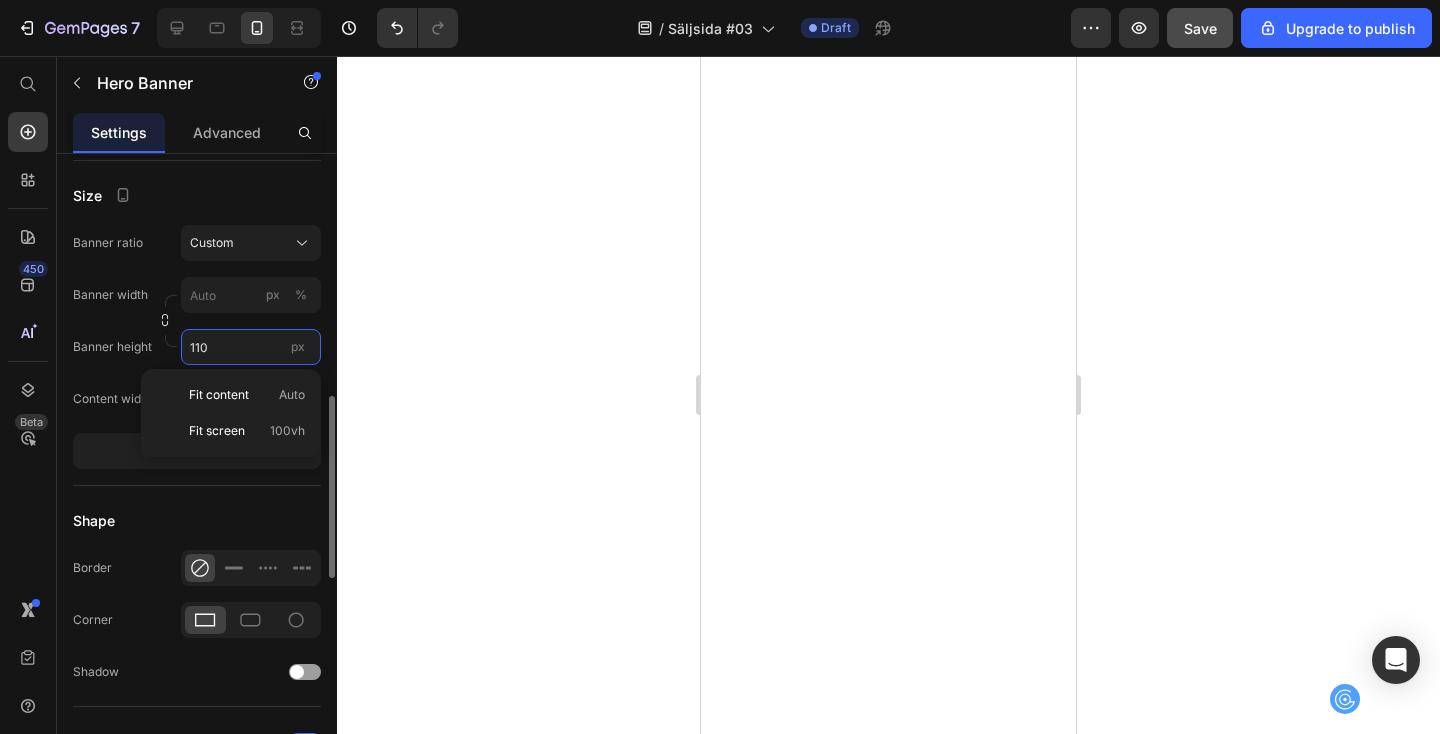 type on "1150" 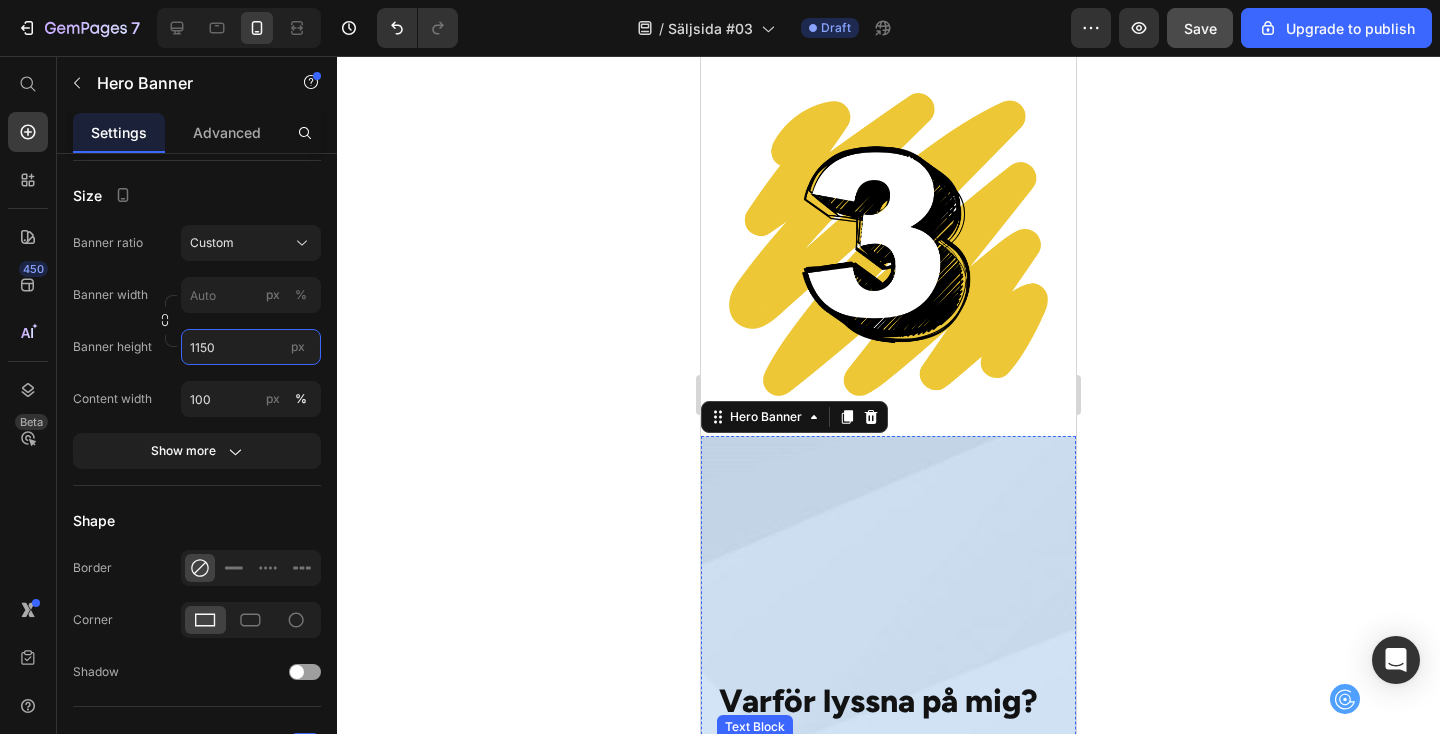 scroll, scrollTop: 7574, scrollLeft: 0, axis: vertical 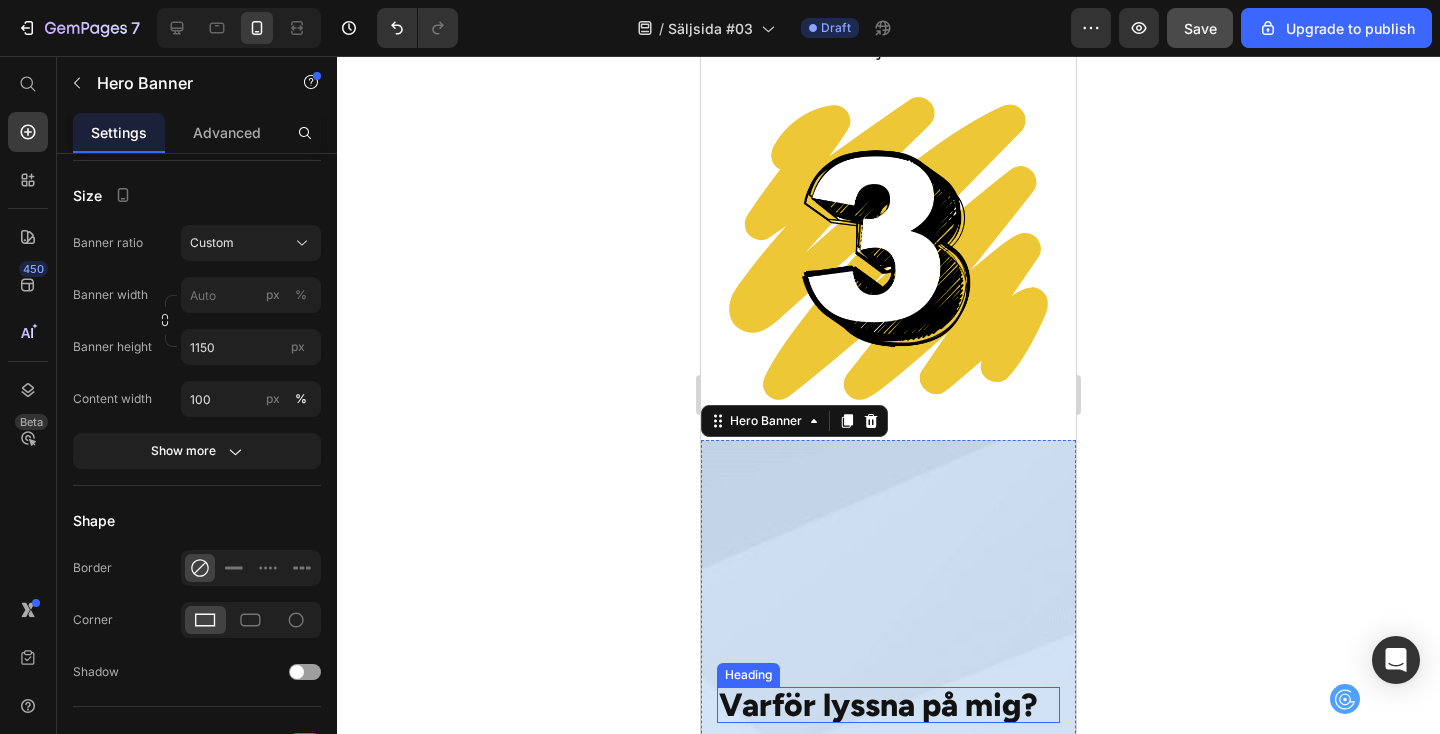 click on "Varför lyssna på mig?" at bounding box center (888, 705) 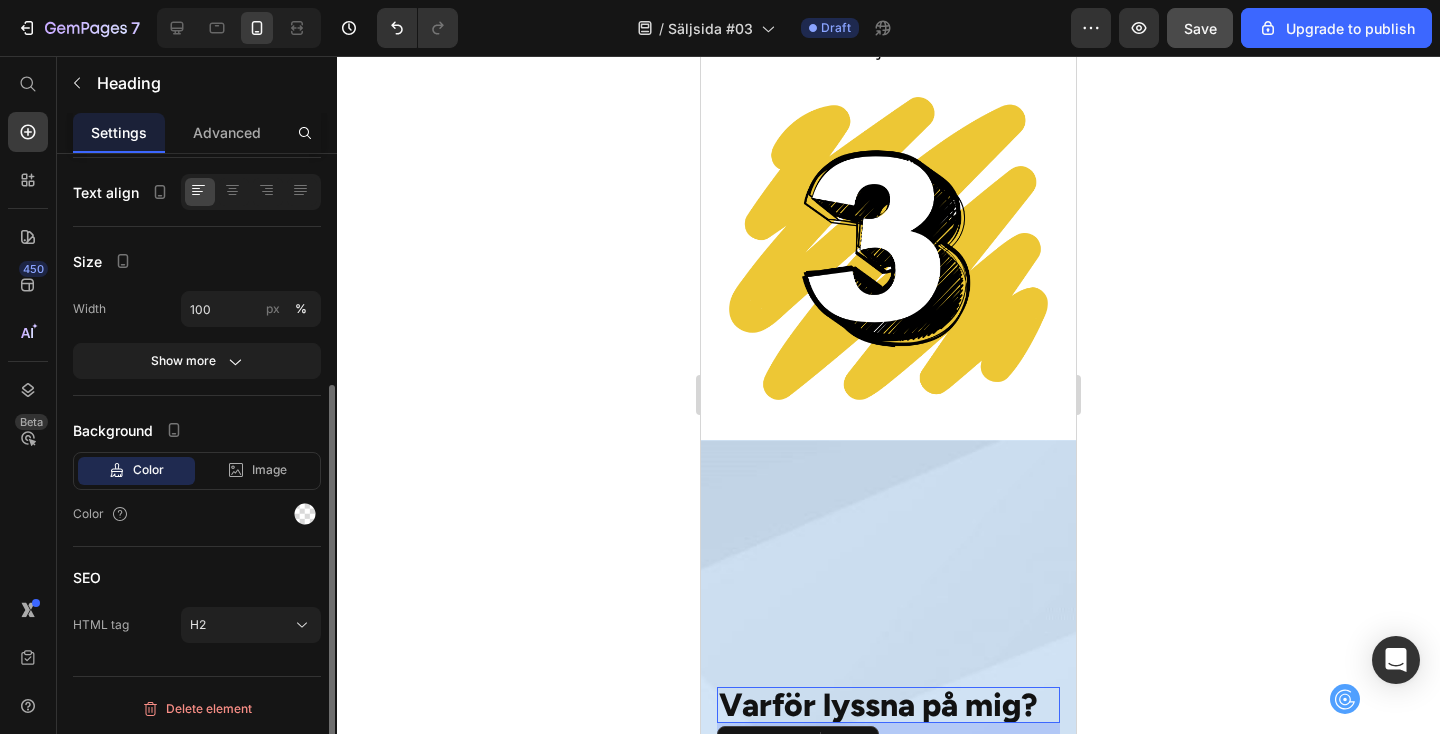 scroll, scrollTop: 0, scrollLeft: 0, axis: both 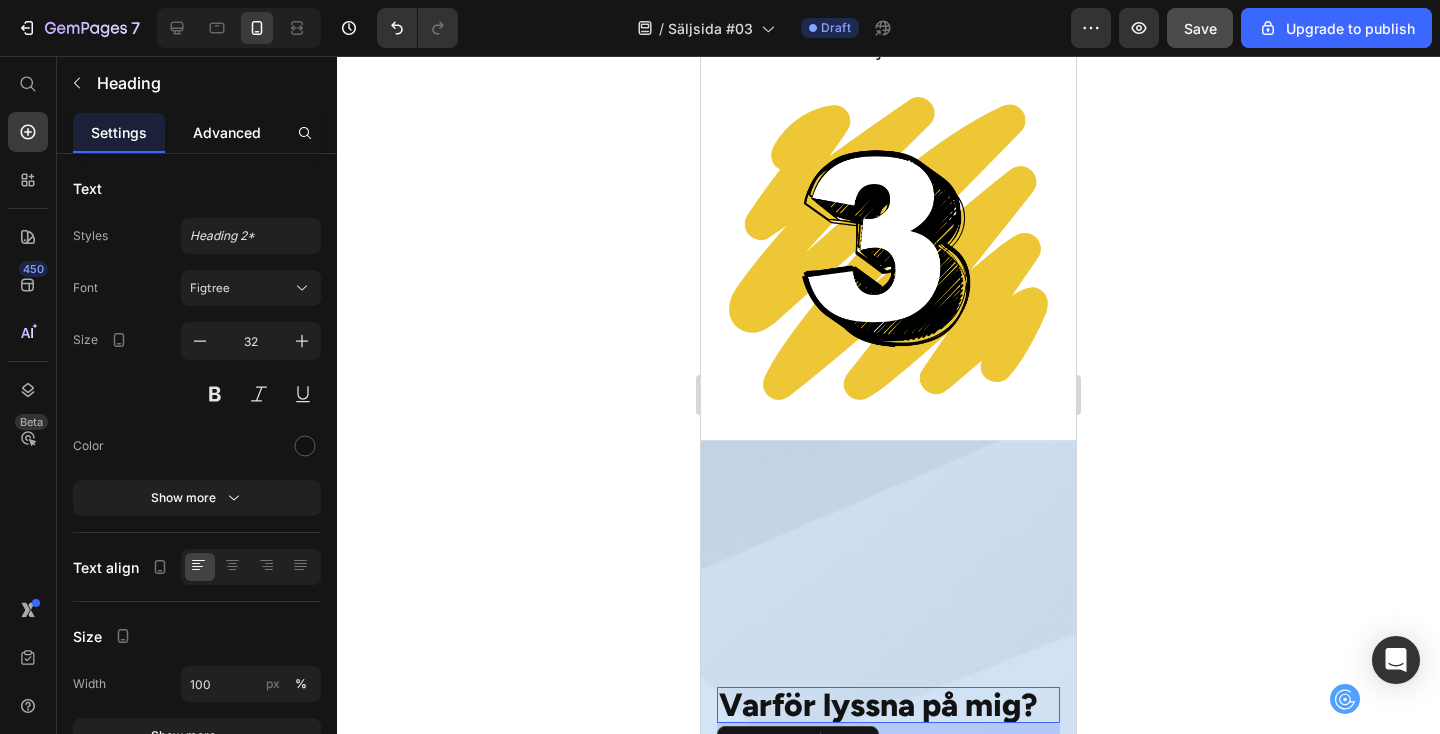 click on "Advanced" 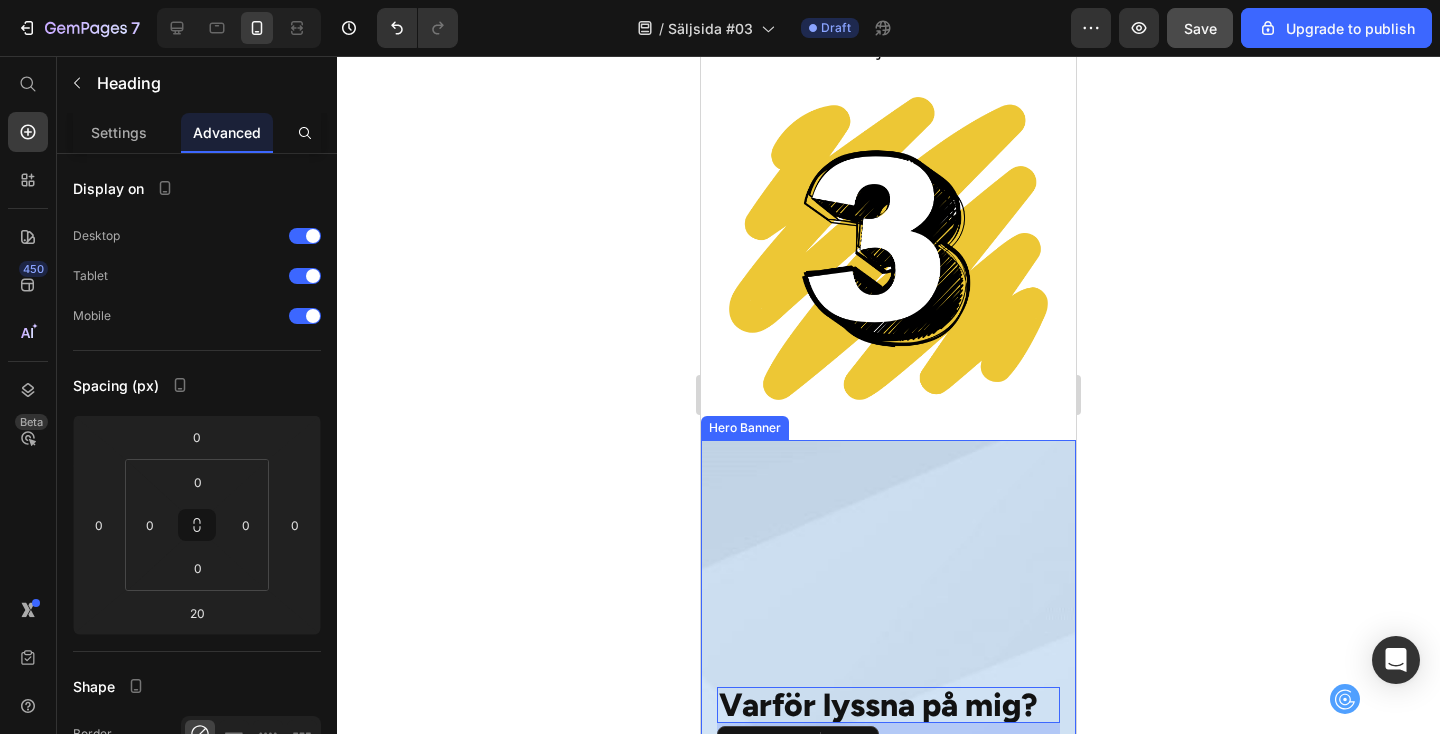 click on "Varför lyssna på mig? Heading   20 Jag som har skrivit boken är leg. psykolog och HR-konsult med stor erfarenhet av att hjälpa företag och organisationer att rekrytera enklare, säkrare och mer tidseffektivt.   Under åren har jag genomfört hundratals intervjuer inom olika branscher och till varierande positioner. Jag har även undervisat i intervjuteknik och andra rekryteringsmetoder.   I den här boken lär jag ut min modell för intervjuteknik steg för steg så att du snabbt kan förbättra dina rekryteringar, oavsett din tidigare erfarenhet (eller brist på erfarenhet) av att rekrytera.  Text Block
Beställ boken Button Just nu endast 249 kronor Text Block Image" at bounding box center [888, 1016] 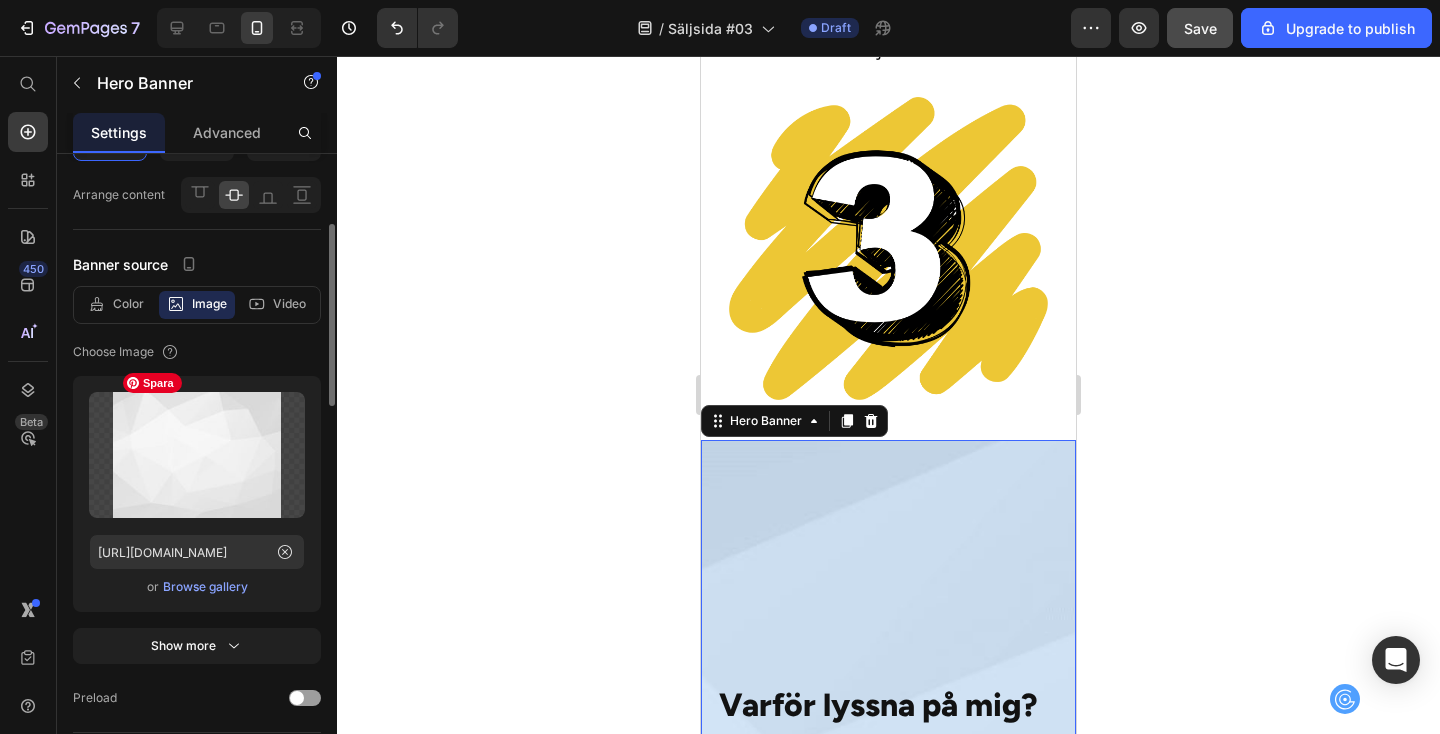 scroll, scrollTop: 144, scrollLeft: 0, axis: vertical 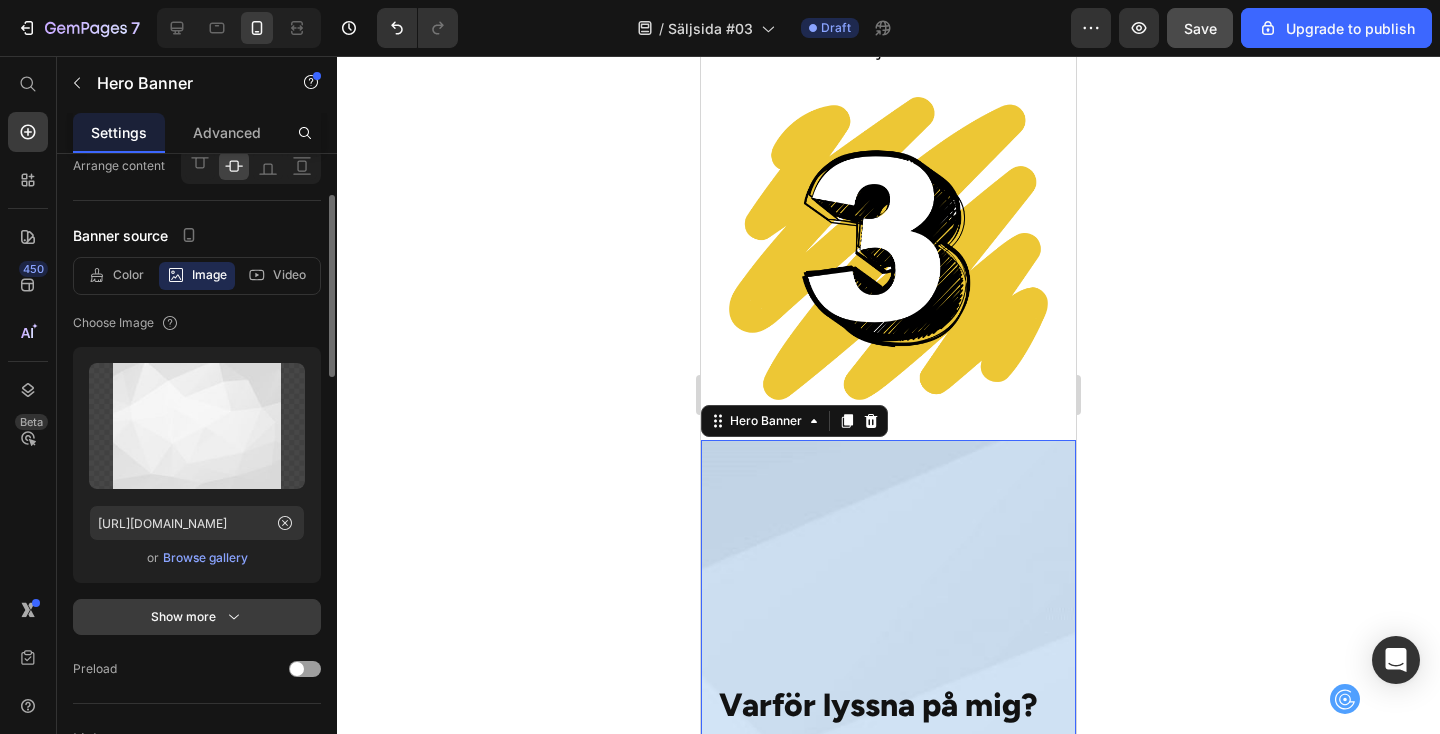 click on "Show more" at bounding box center [197, 617] 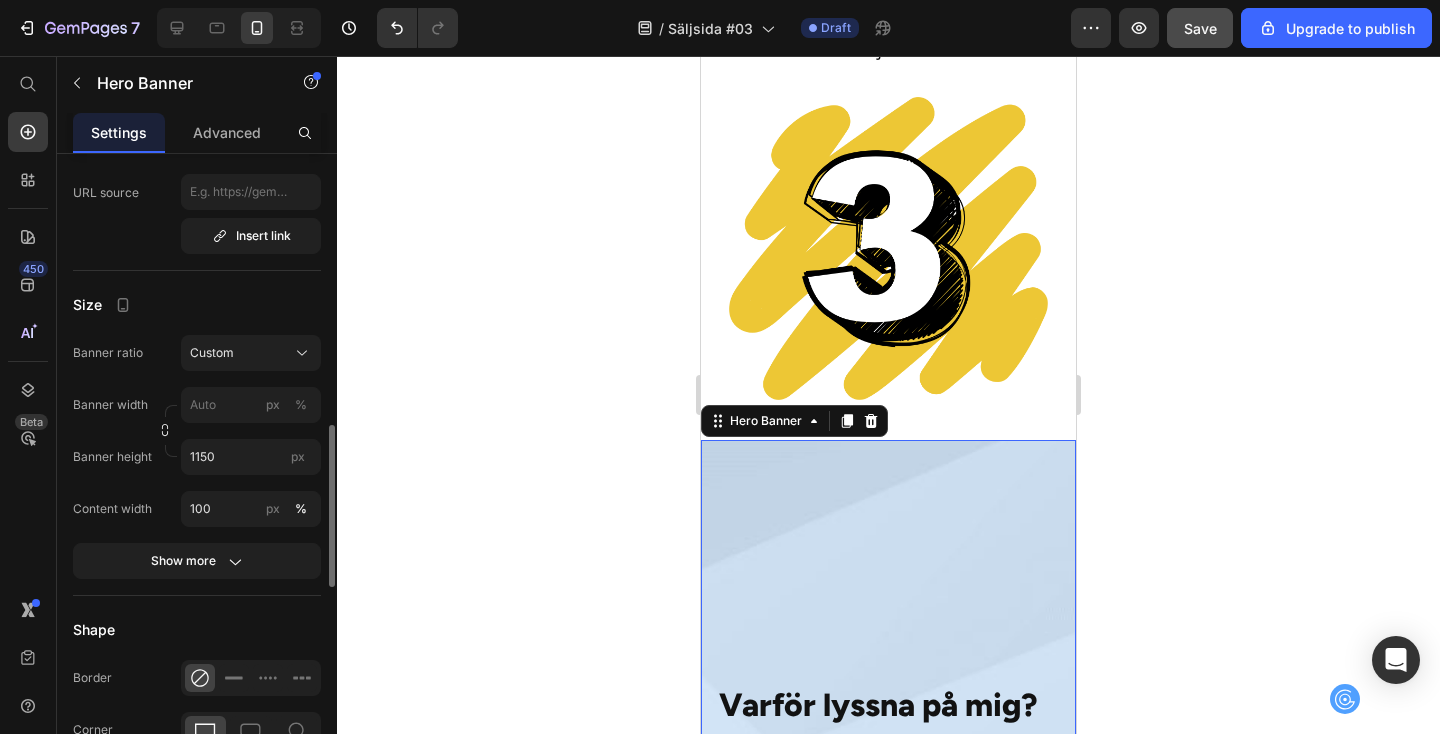 scroll, scrollTop: 1023, scrollLeft: 0, axis: vertical 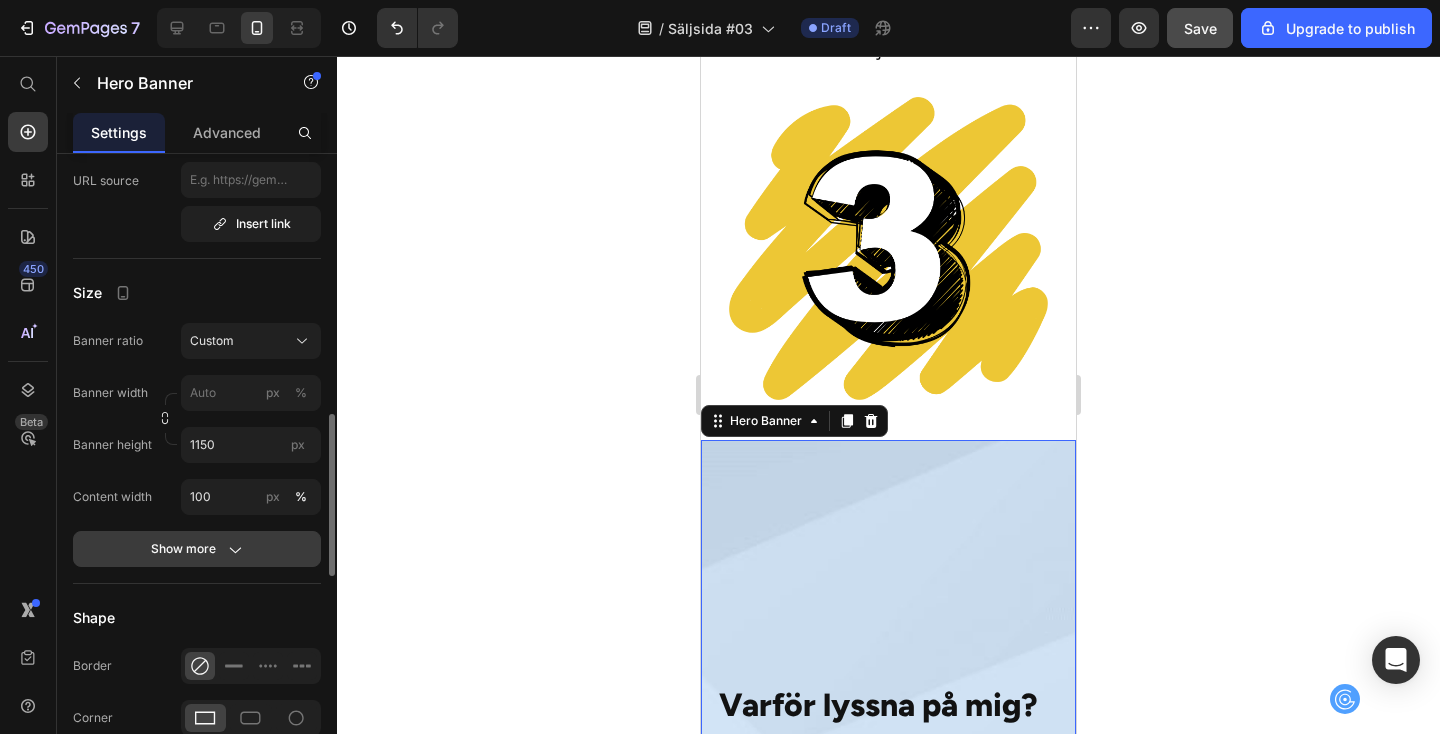 click on "Show more" 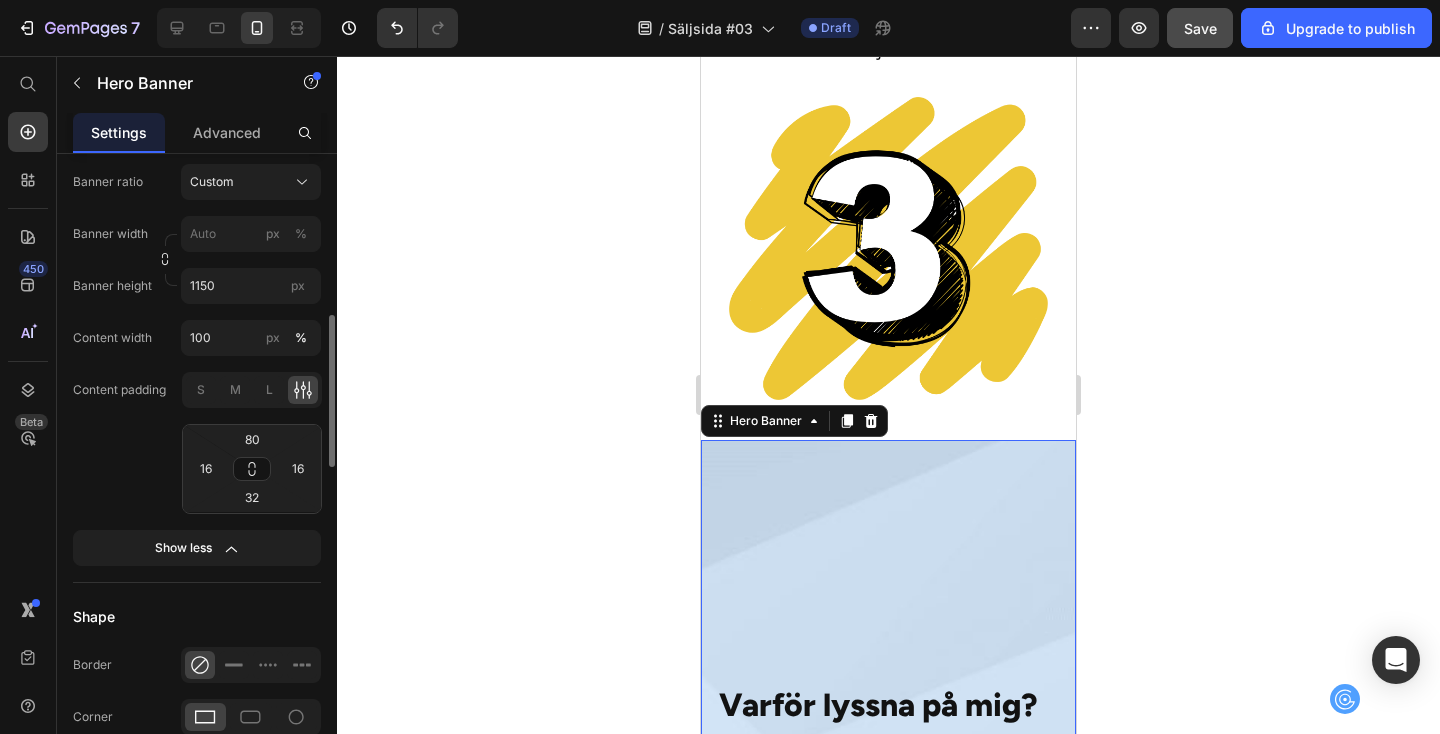 scroll, scrollTop: 1261, scrollLeft: 0, axis: vertical 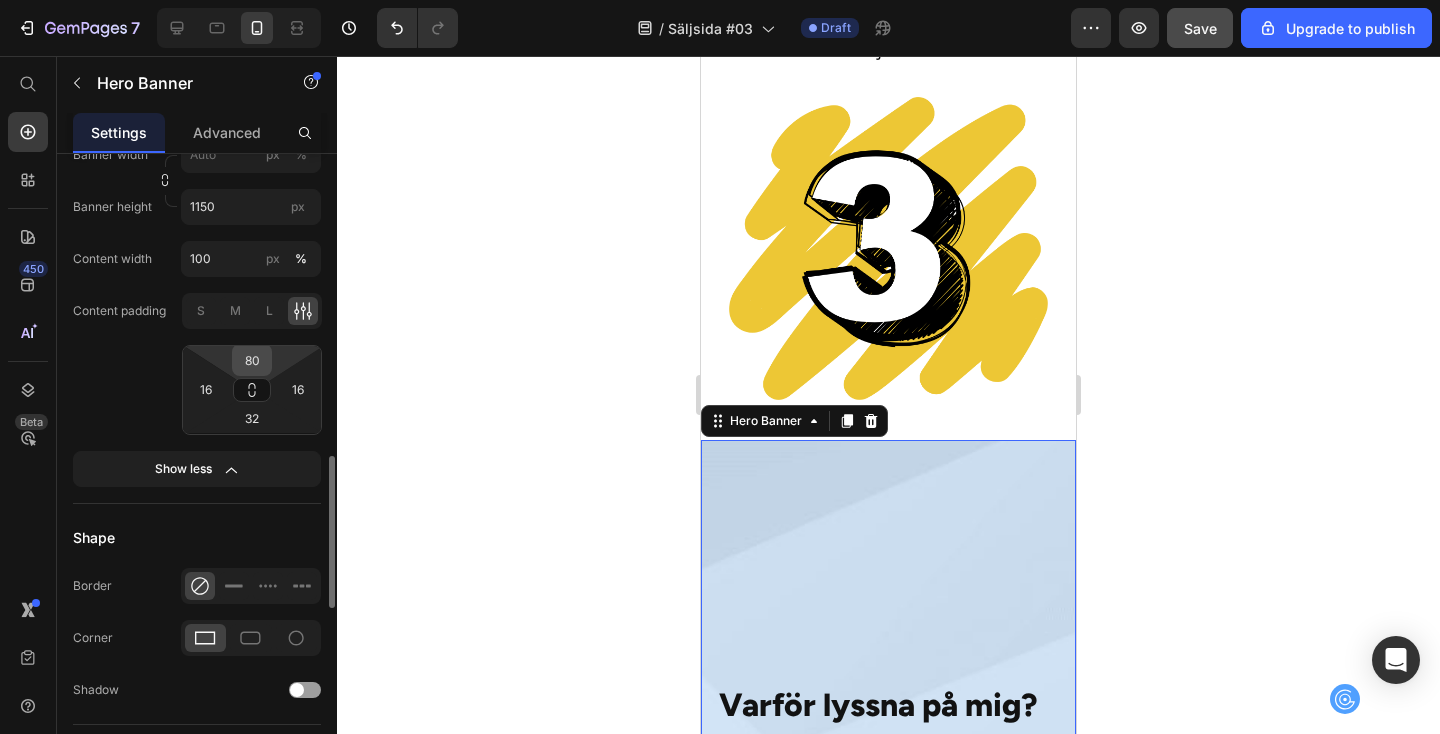 click on "80" at bounding box center [252, 360] 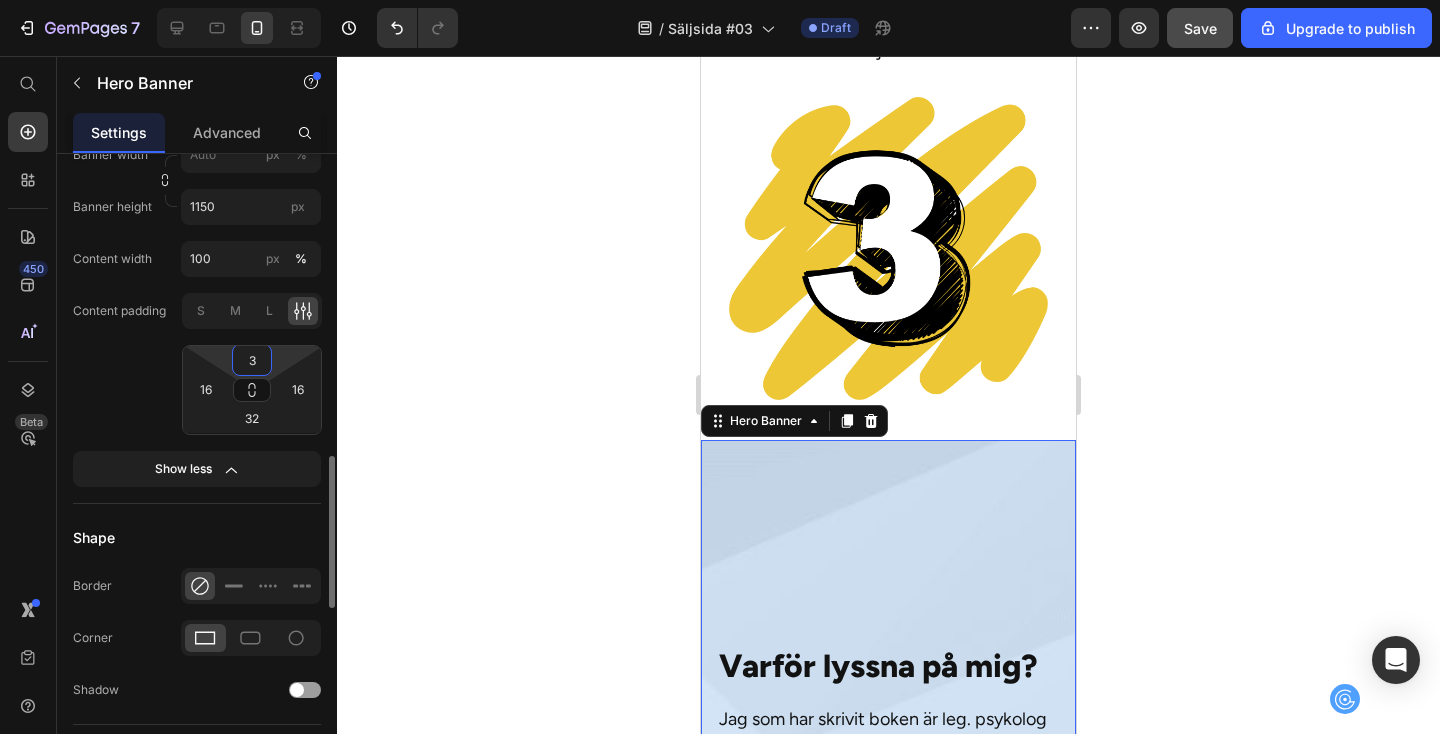 type on "32" 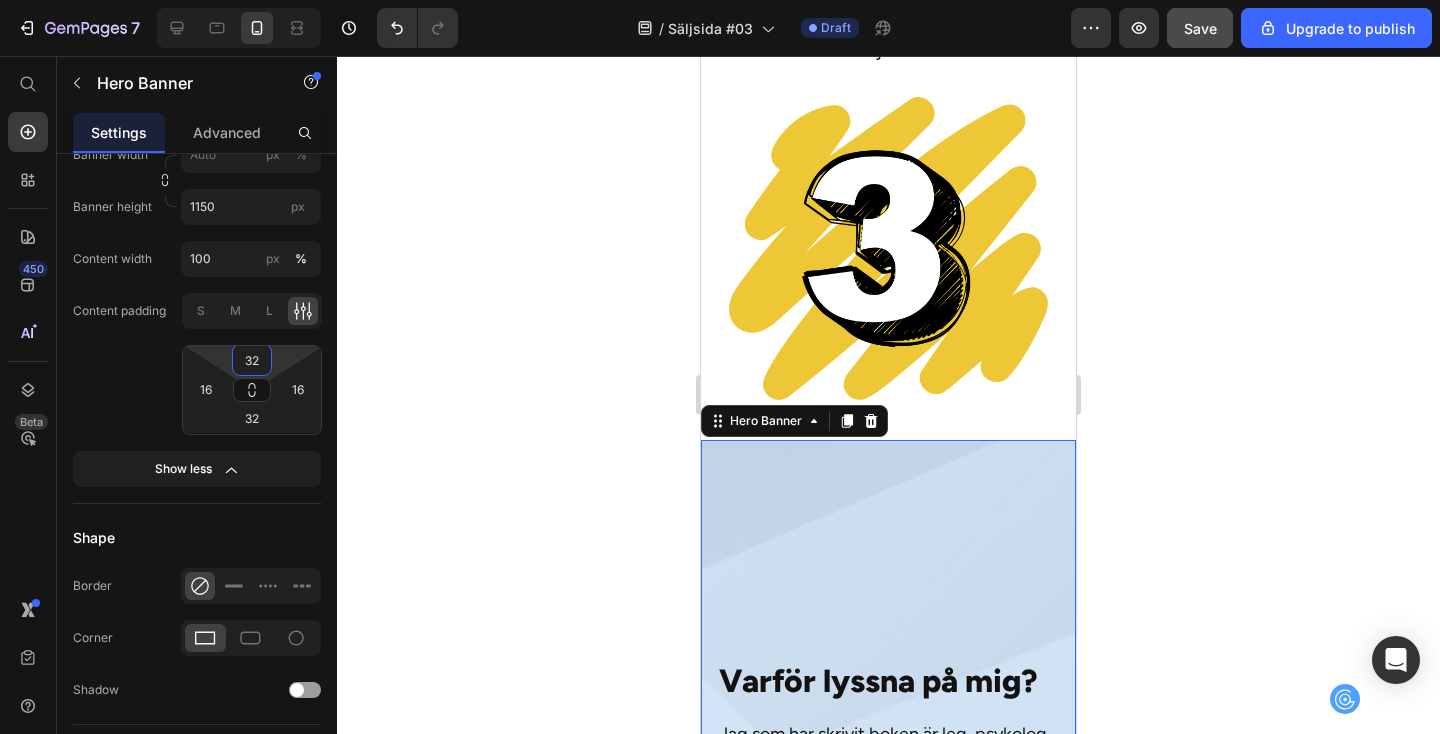 click 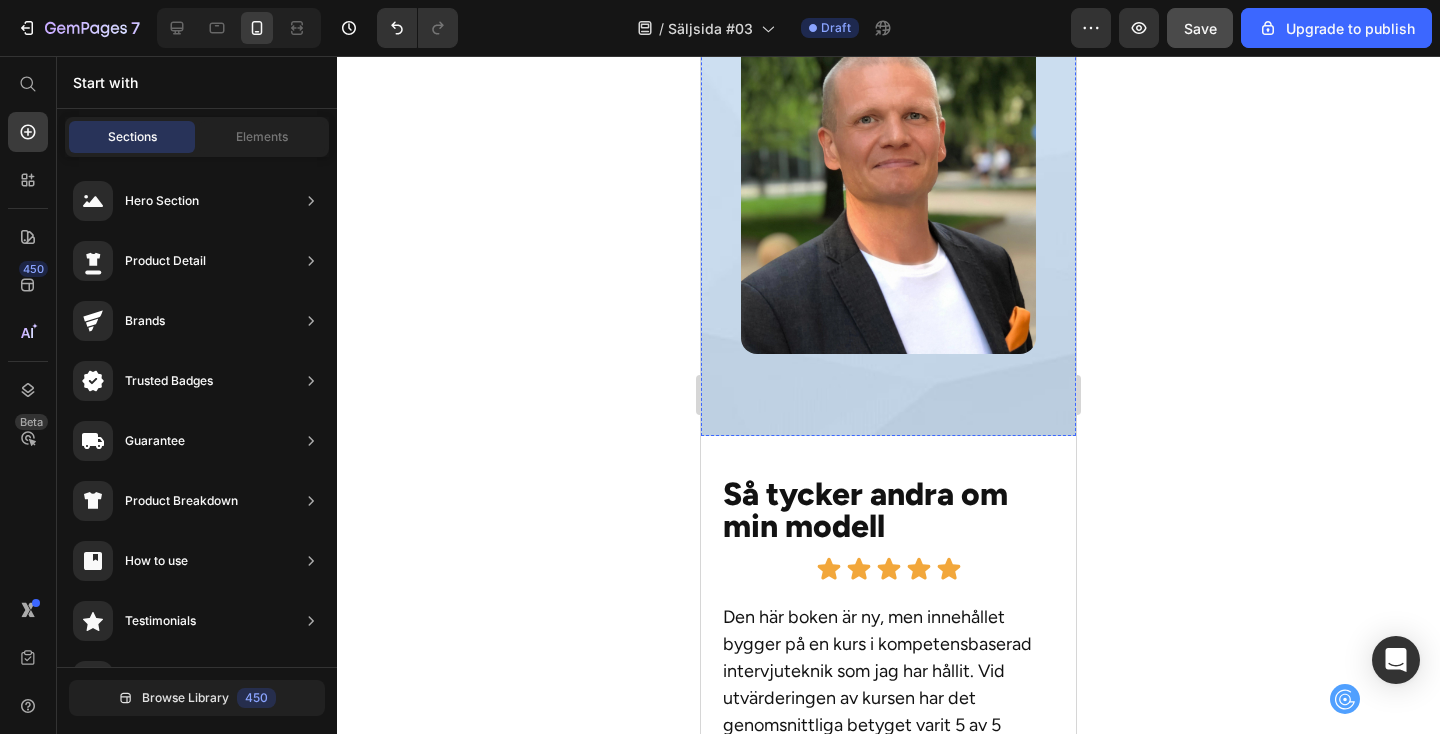 scroll, scrollTop: 8729, scrollLeft: 0, axis: vertical 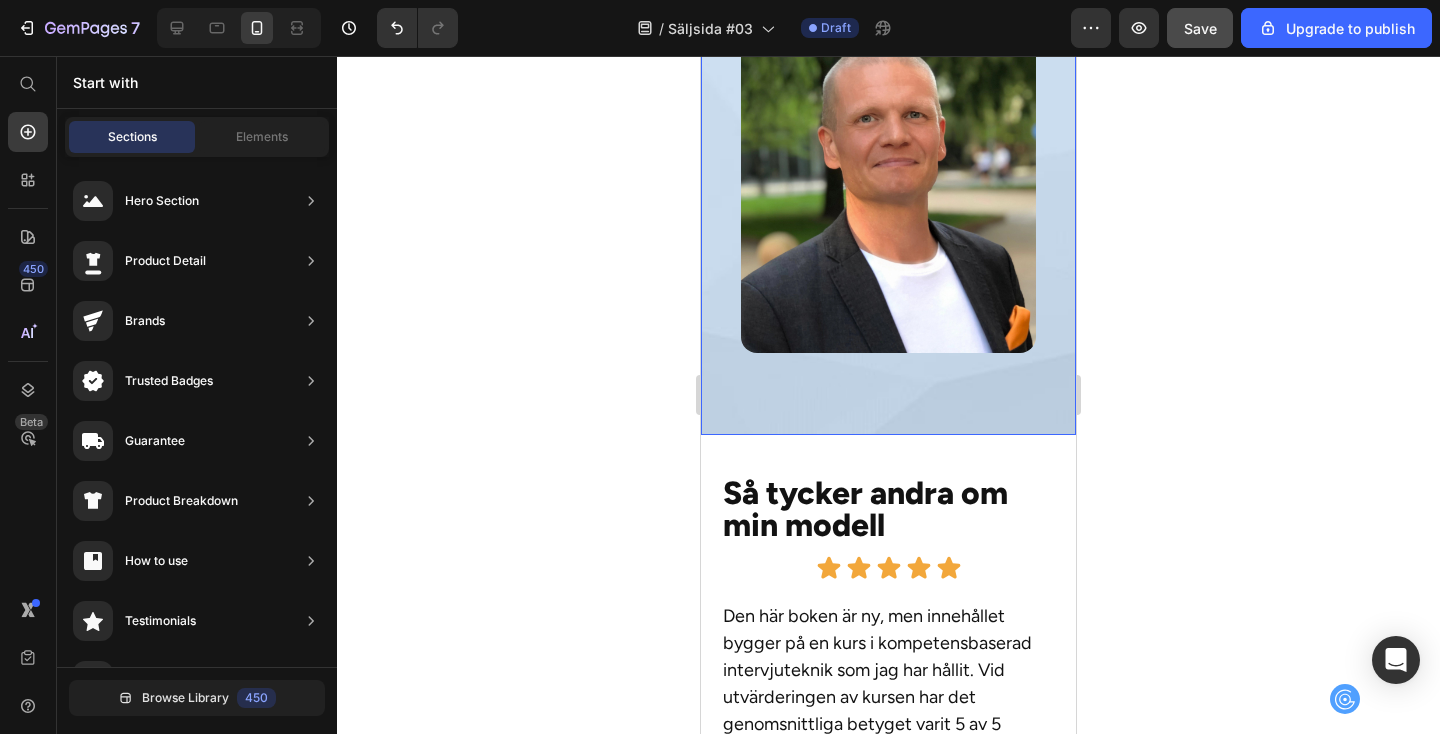 click on "Varför lyssna på mig? Heading Jag som har skrivit boken är leg. psykolog och HR-konsult med stor erfarenhet av att hjälpa företag och organisationer att rekrytera enklare, säkrare och mer tidseffektivt.   Under åren har jag genomfört hundratals intervjuer inom olika branscher och till varierande positioner. Jag har även undervisat i intervjuteknik och andra rekryteringsmetoder.   I den här boken lär jag ut min modell för intervjuteknik steg för steg så att du snabbt kan förbättra dina rekryteringar, oavsett din tidigare erfarenhet (eller brist på erfarenhet) av att rekrytera.  Text Block
Beställ boken Button Just nu endast 249 kronor Text Block Image" at bounding box center [888, -139] 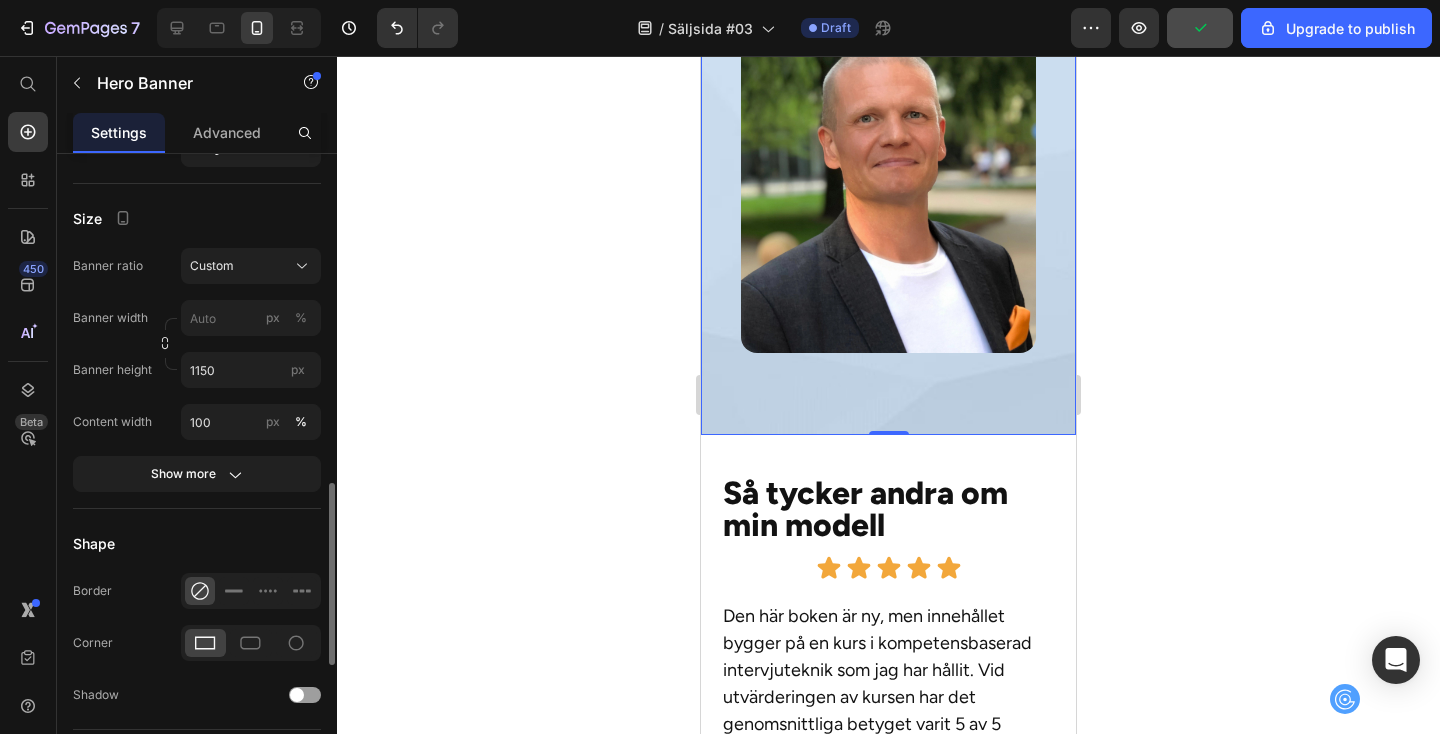 scroll, scrollTop: 740, scrollLeft: 0, axis: vertical 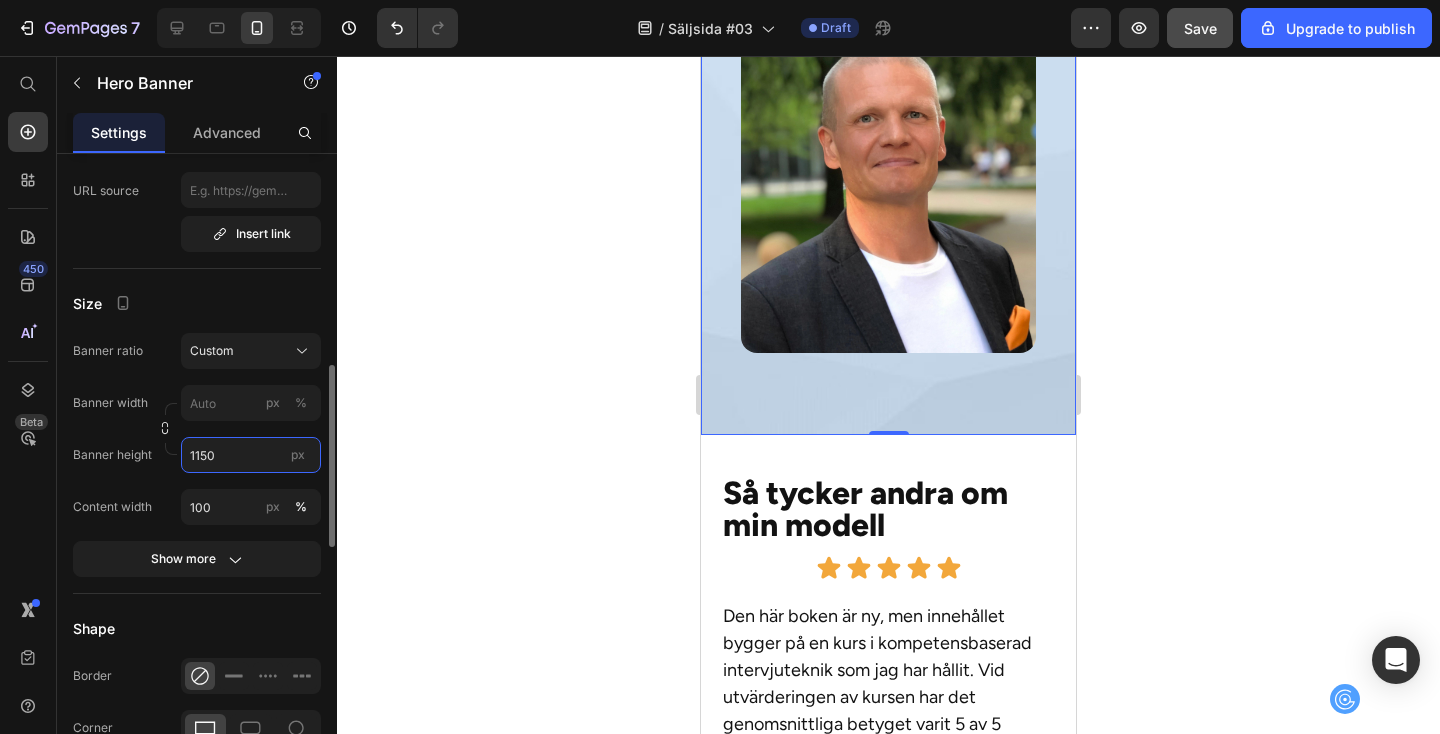 click on "1150" at bounding box center (251, 455) 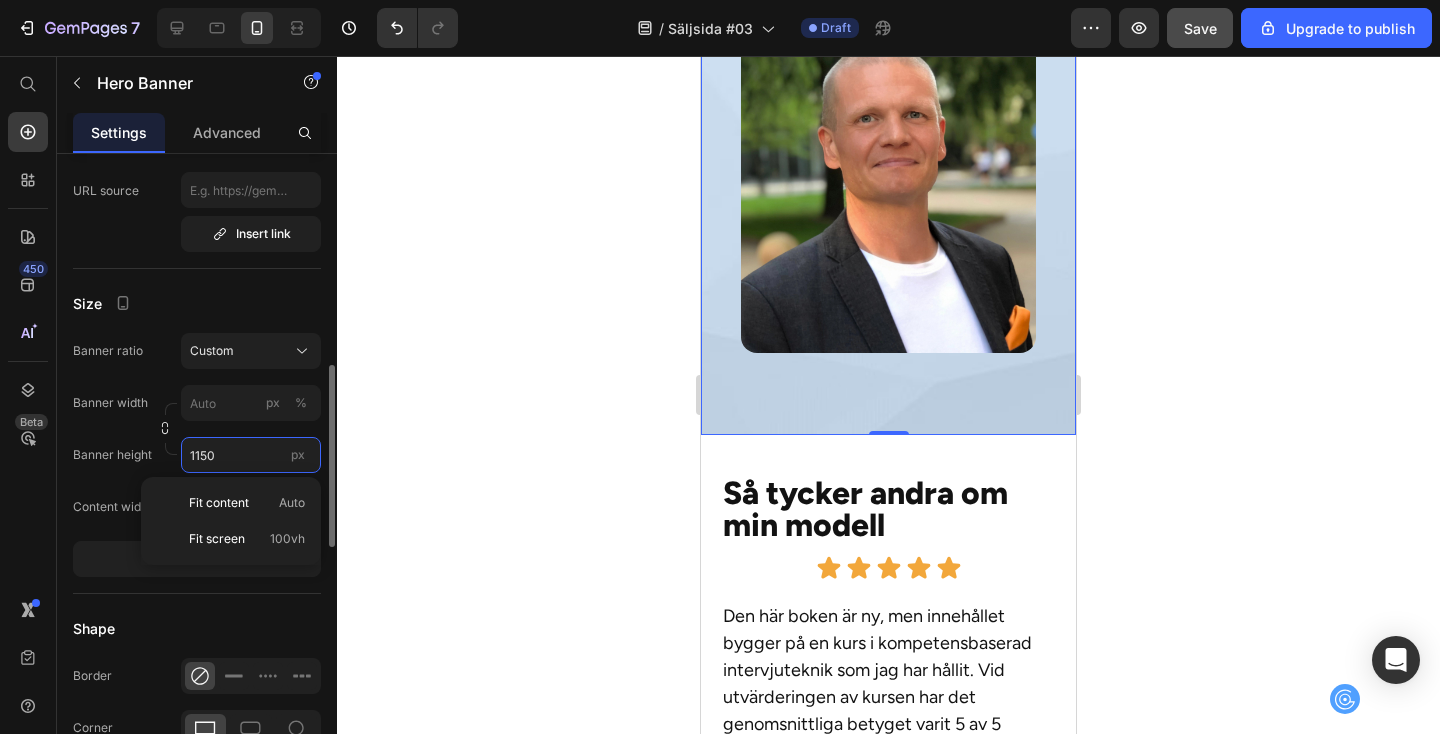 click on "1150" at bounding box center (251, 455) 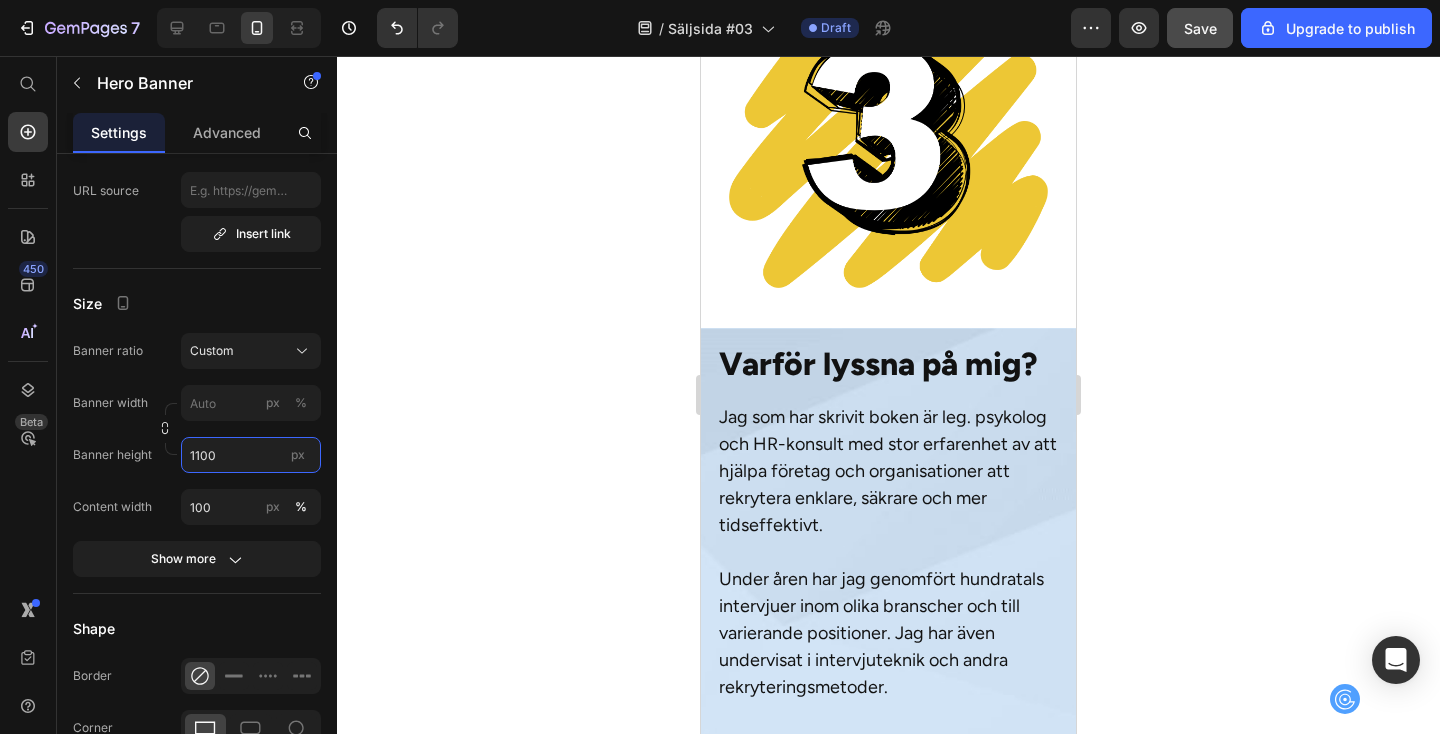scroll, scrollTop: 7700, scrollLeft: 0, axis: vertical 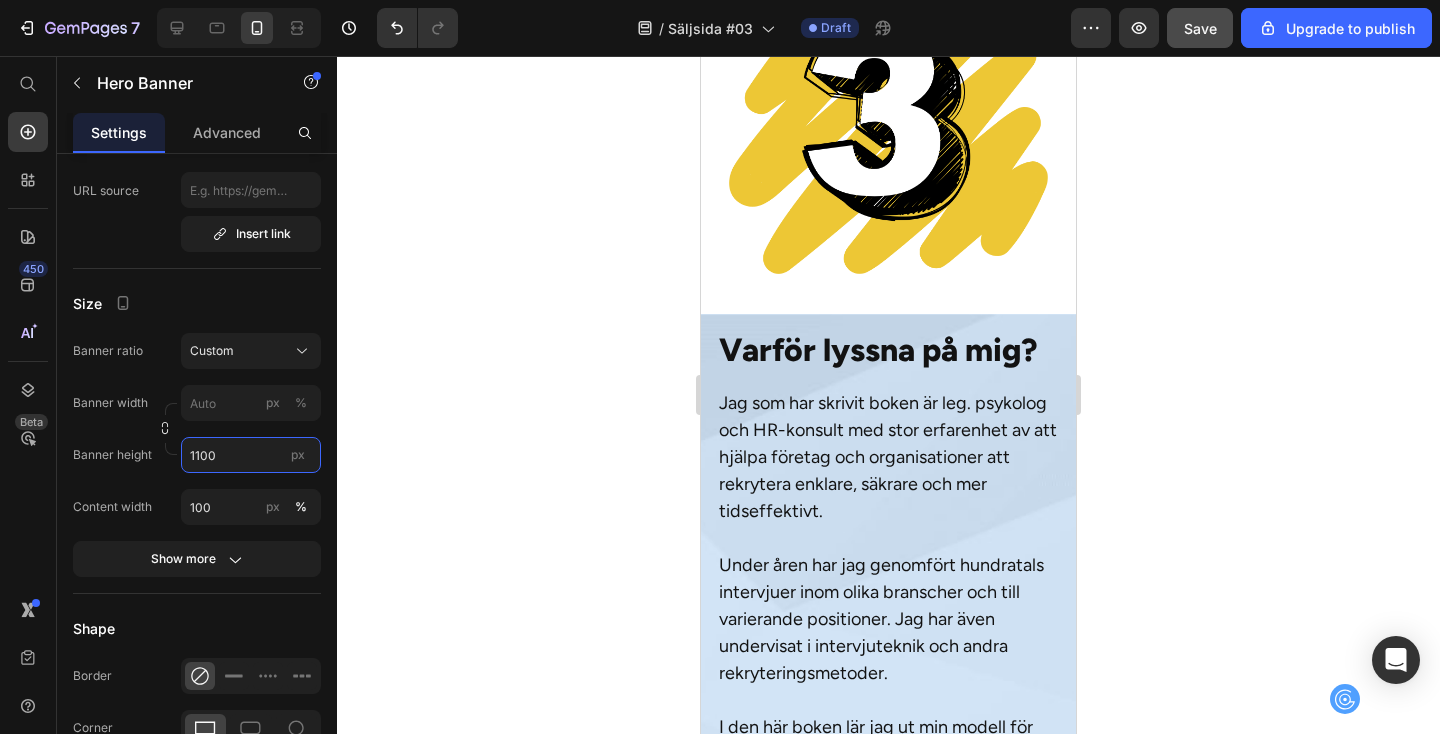 type on "1100" 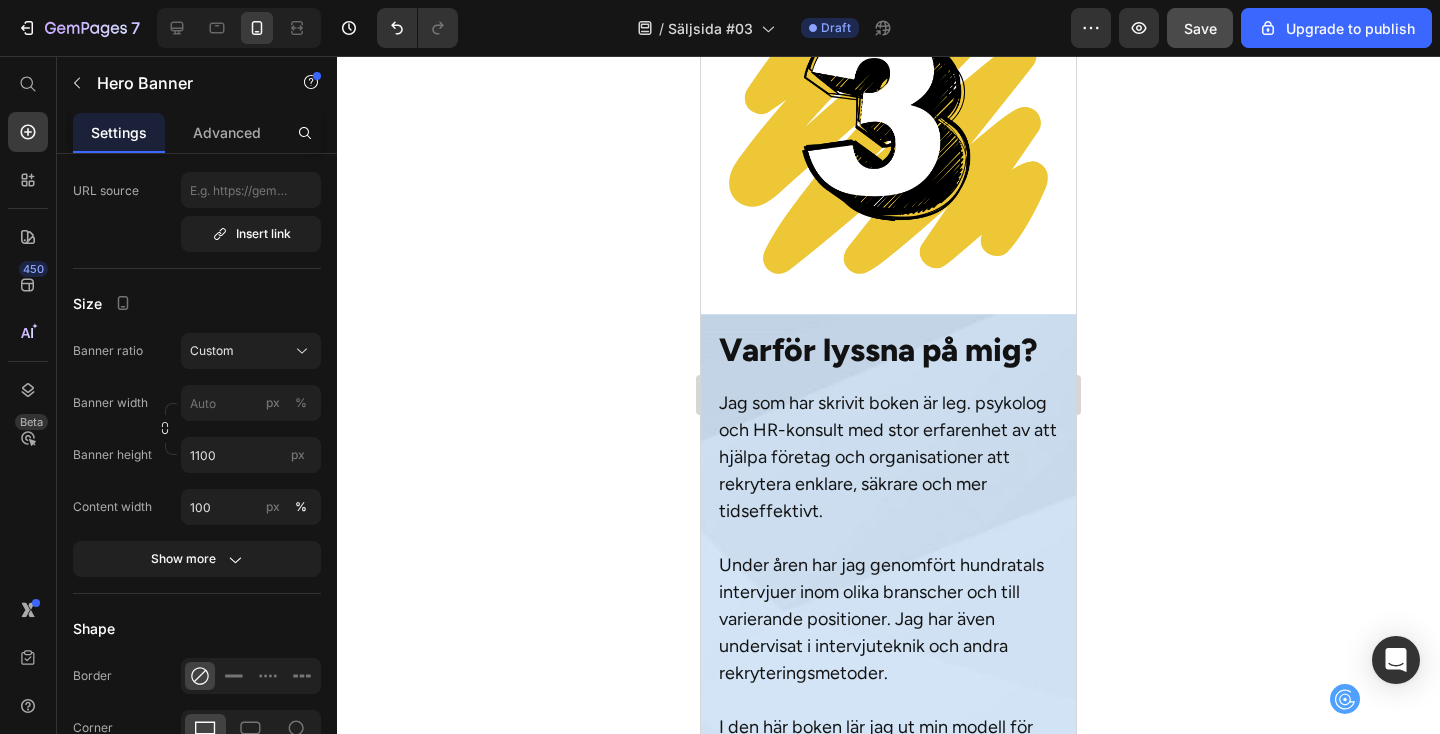 click on "Varför lyssna på mig? Heading Jag som har skrivit boken är leg. psykolog och HR-konsult med stor erfarenhet av att hjälpa företag och organisationer att rekrytera enklare, säkrare och mer tidseffektivt.   Under åren har jag genomfört hundratals intervjuer inom olika branscher och till varierande positioner. Jag har även undervisat i intervjuteknik och andra rekryteringsmetoder.   I den här boken lär jag ut min modell för intervjuteknik steg för steg så att du snabbt kan förbättra dina rekryteringar, oavsett din tidigare erfarenhet (eller brist på erfarenhet) av att rekrytera.  Text Block
Beställ boken Button Just nu endast 249 kronor Text Block Image" at bounding box center [888, 865] 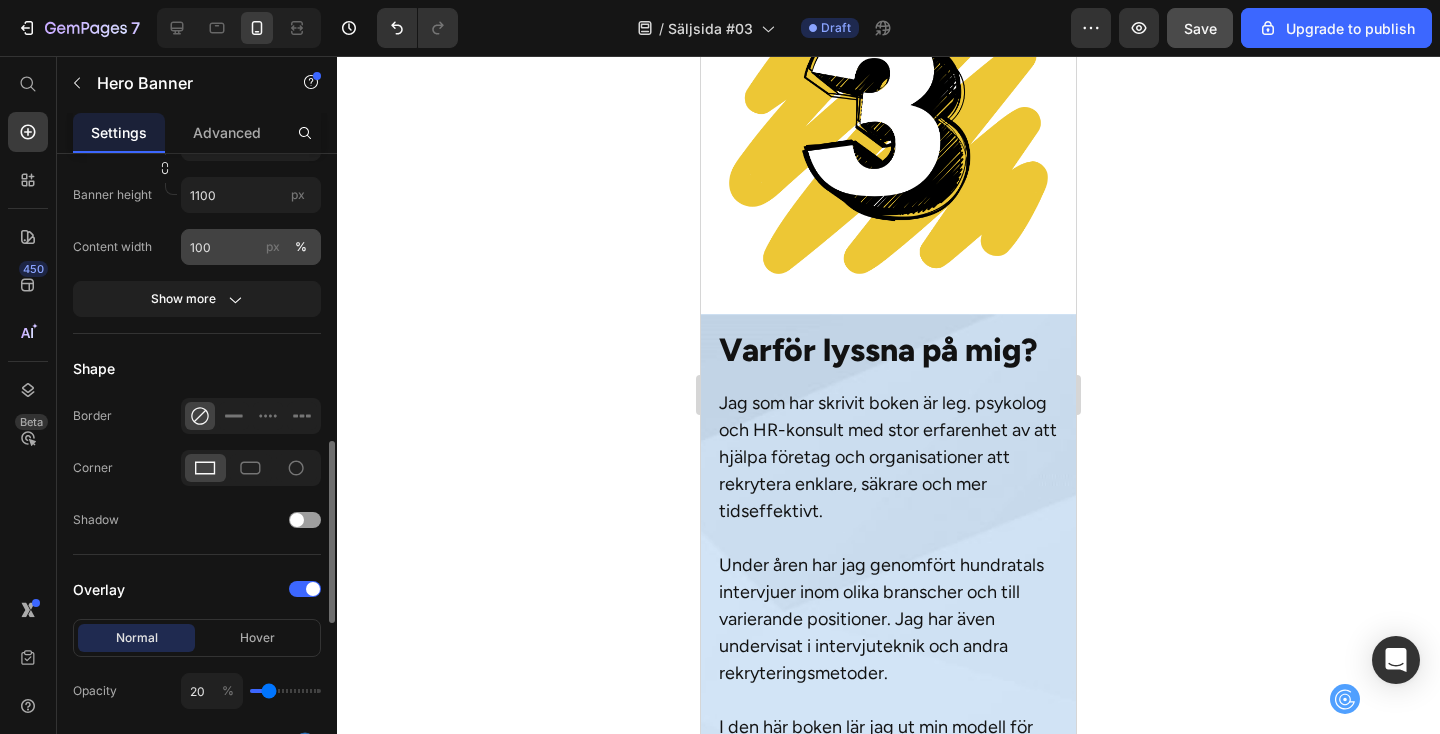 scroll, scrollTop: 1001, scrollLeft: 0, axis: vertical 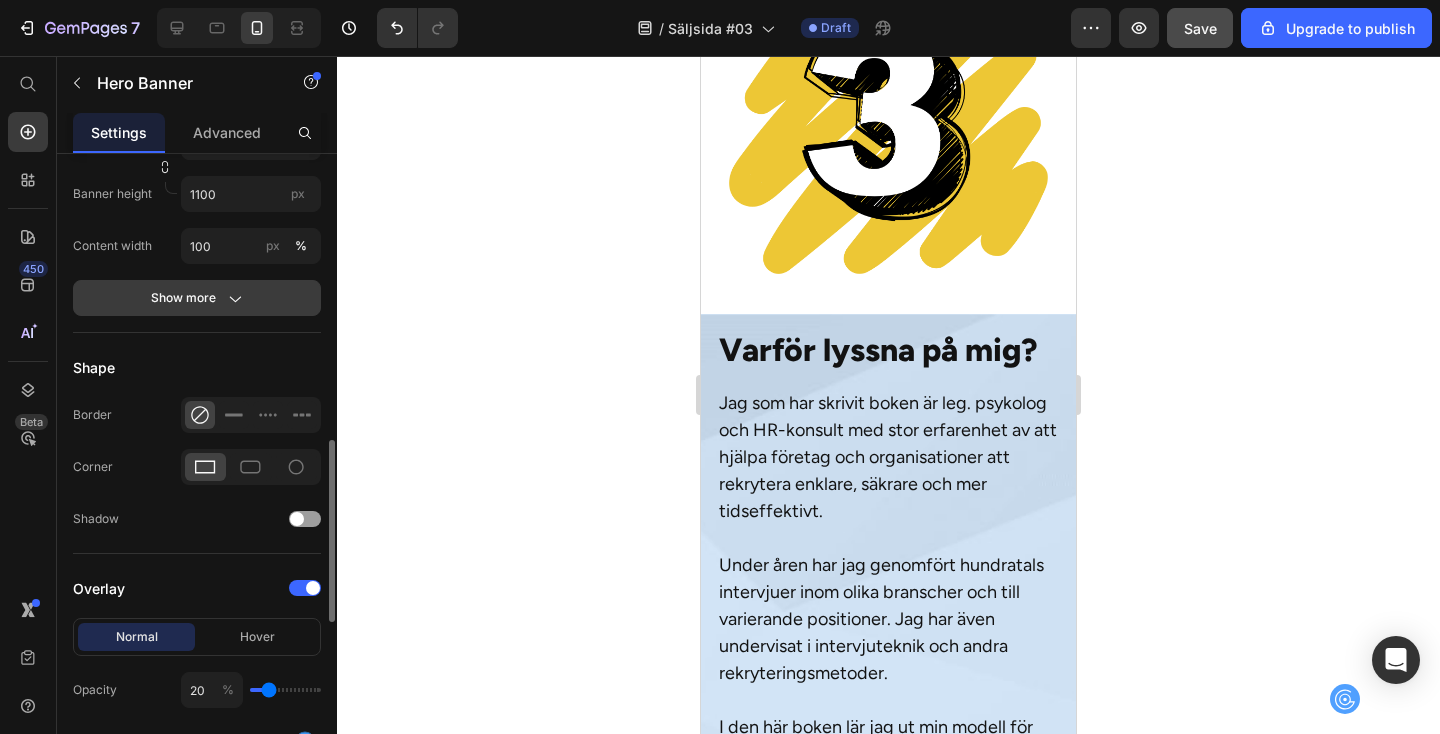 click on "Show more" at bounding box center [197, 298] 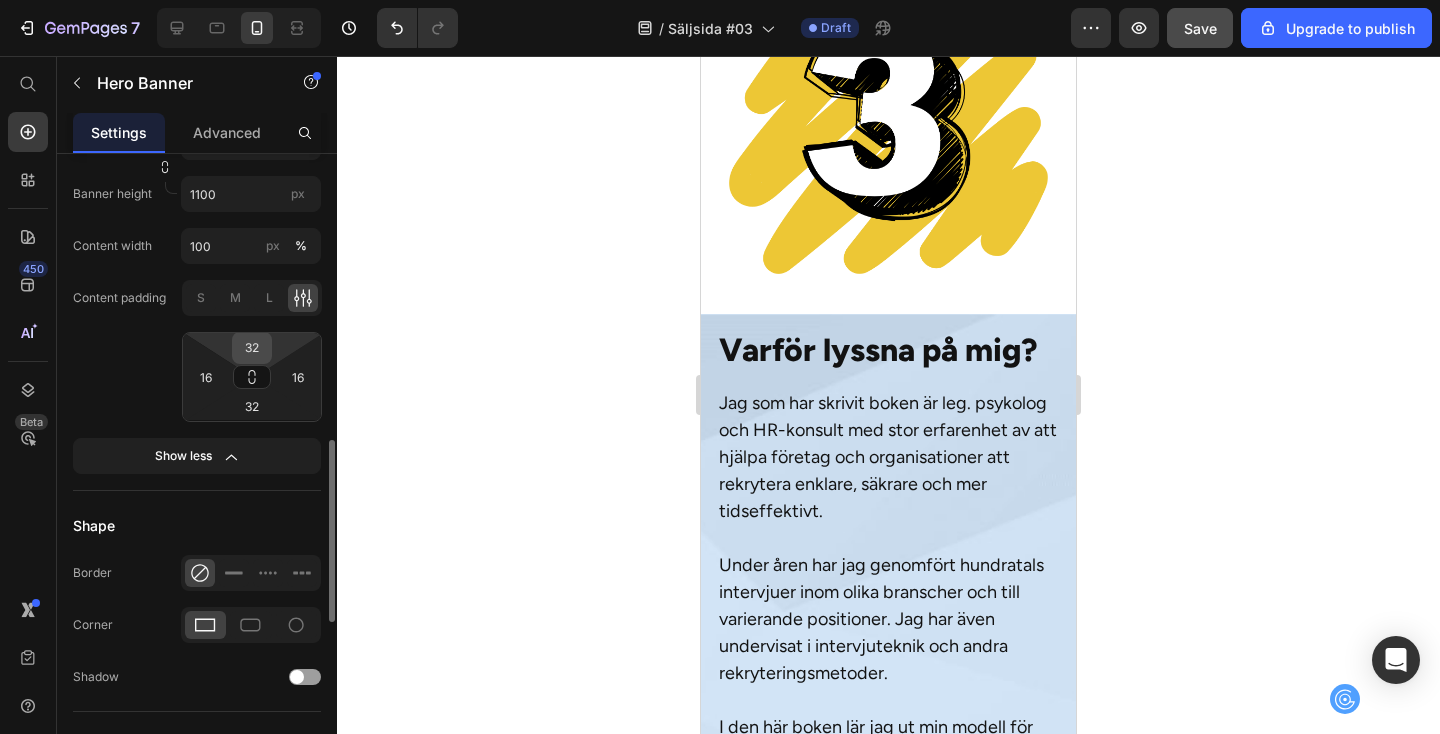 click on "32" at bounding box center (252, 348) 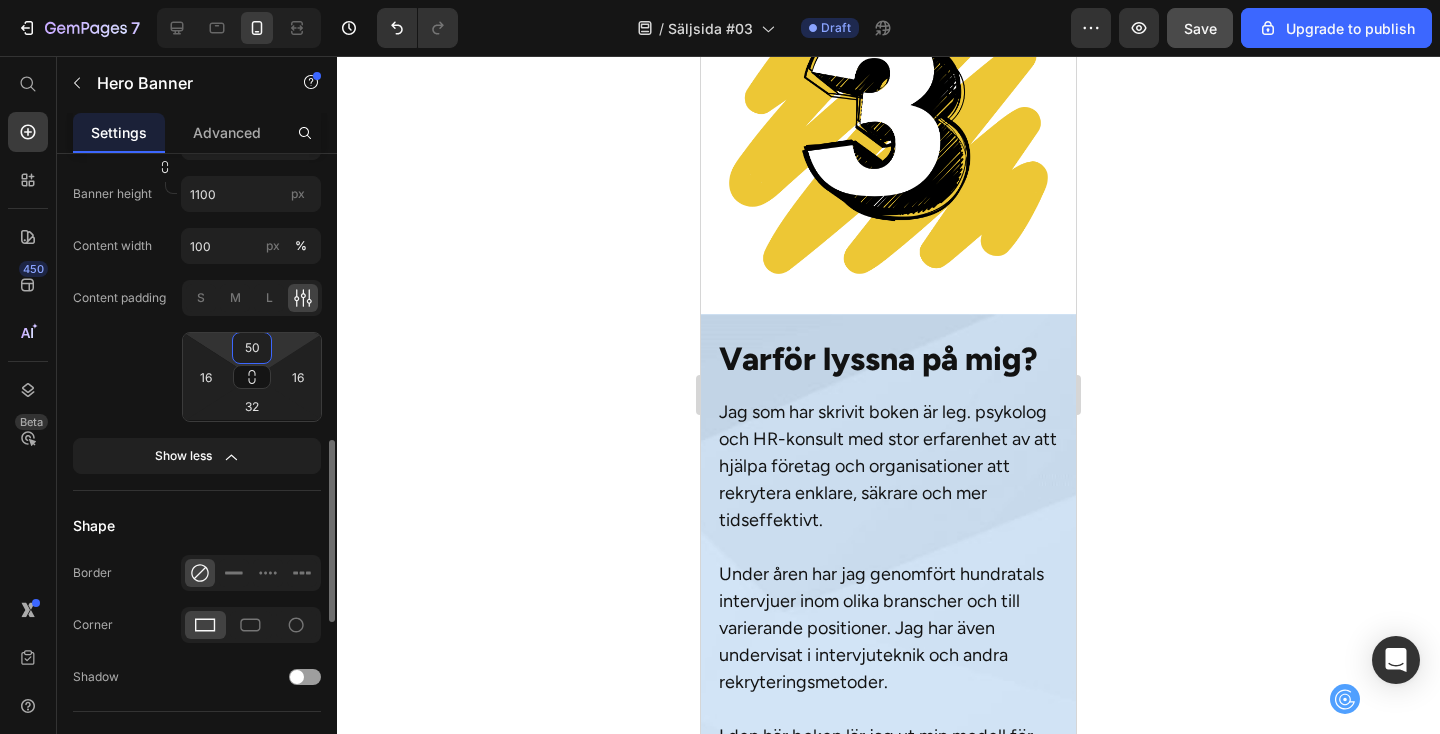 type on "5" 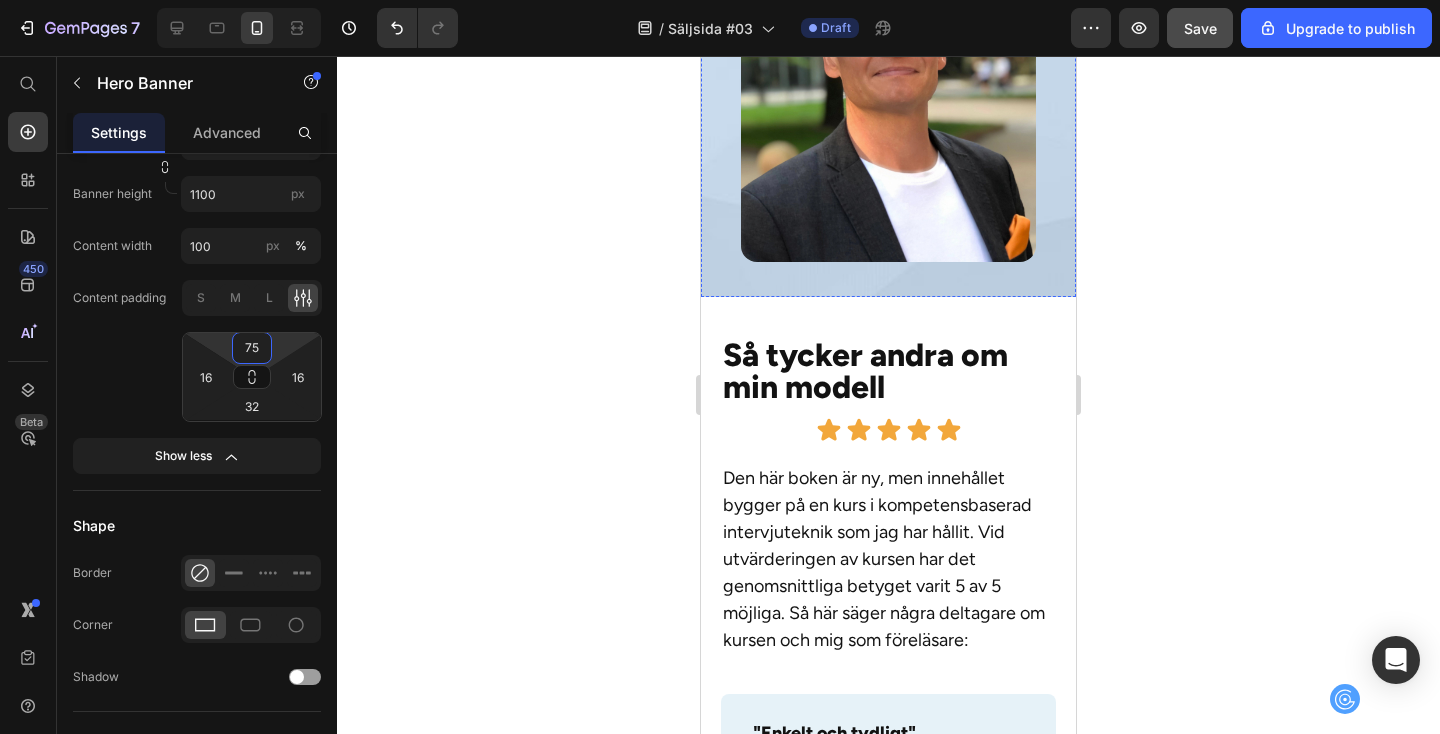 scroll, scrollTop: 8811, scrollLeft: 0, axis: vertical 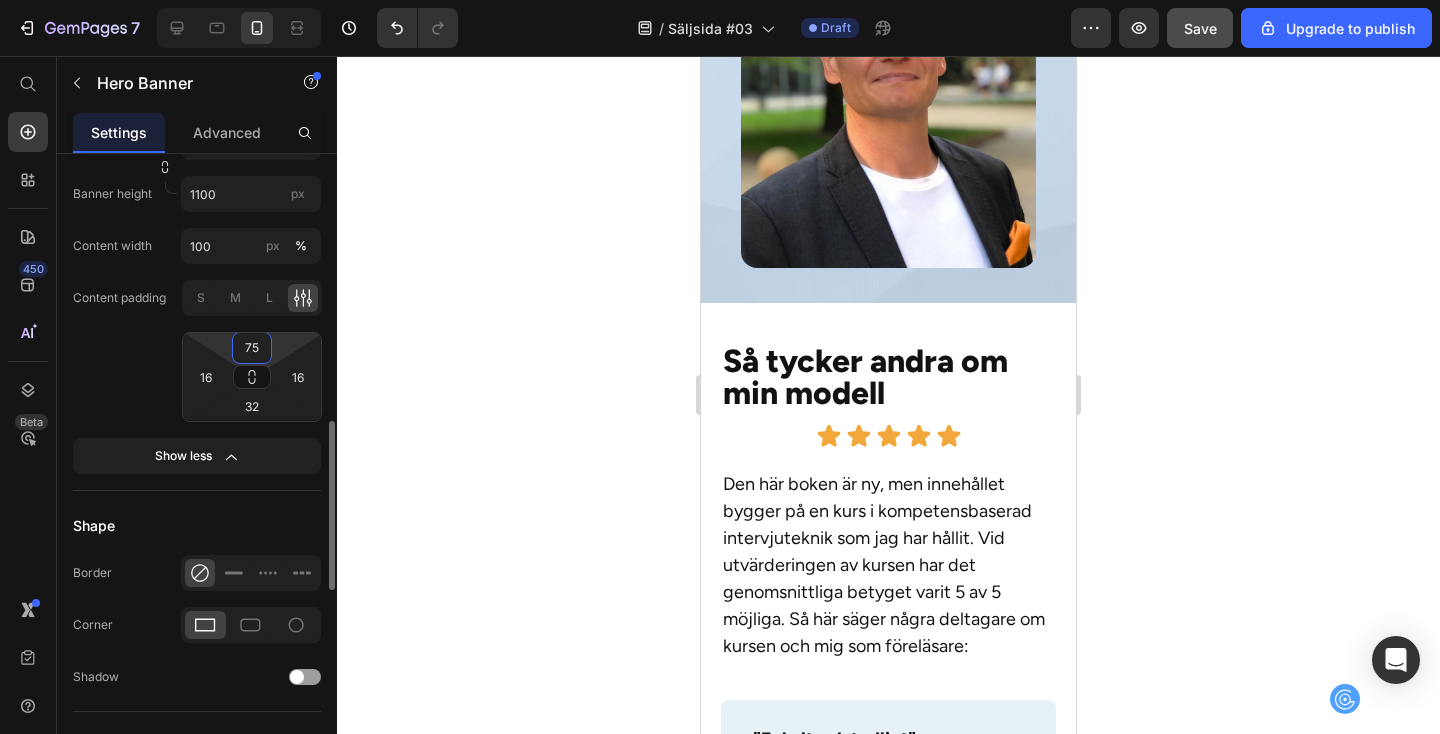 type on "7" 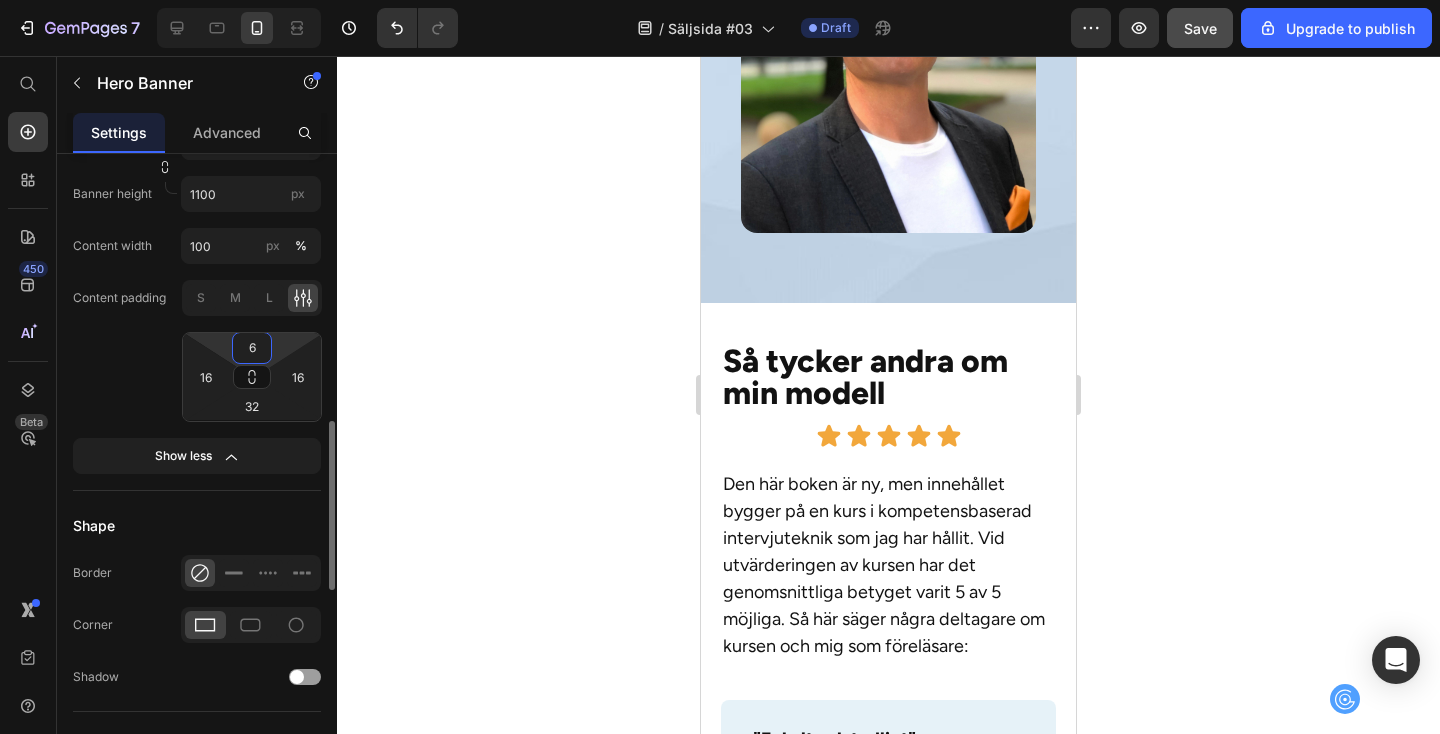 type on "65" 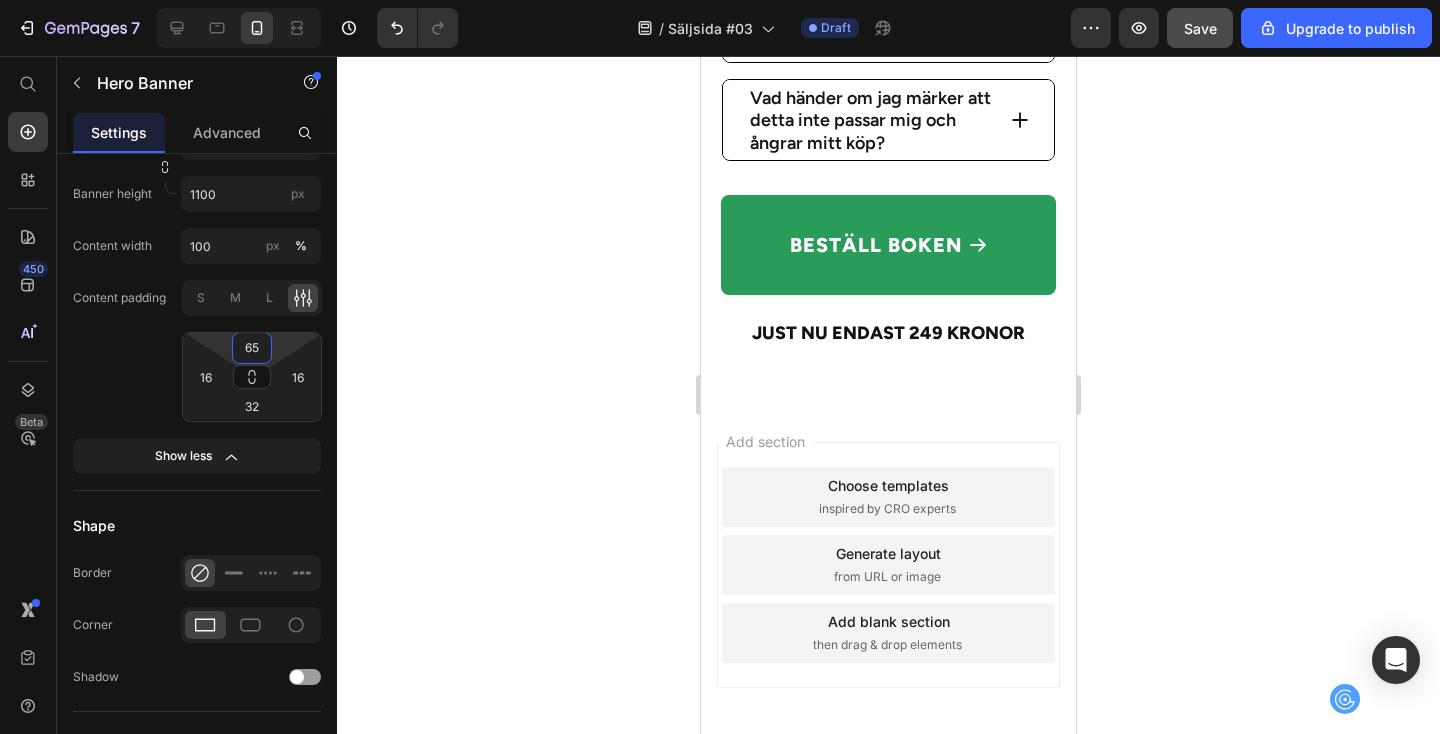 scroll, scrollTop: 13314, scrollLeft: 0, axis: vertical 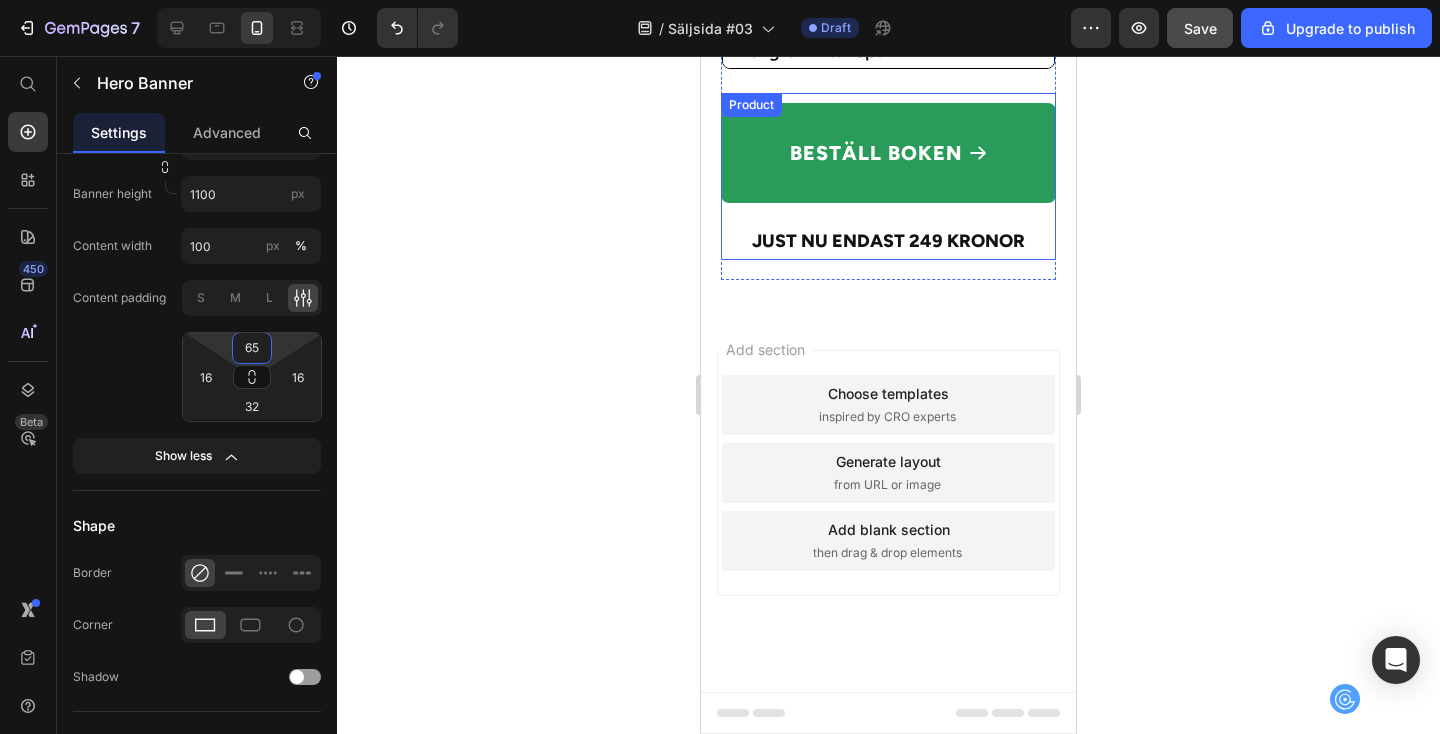 click on "Beställ boken Add to Cart Just nu endast 249 kronor Text Block" at bounding box center [888, 176] 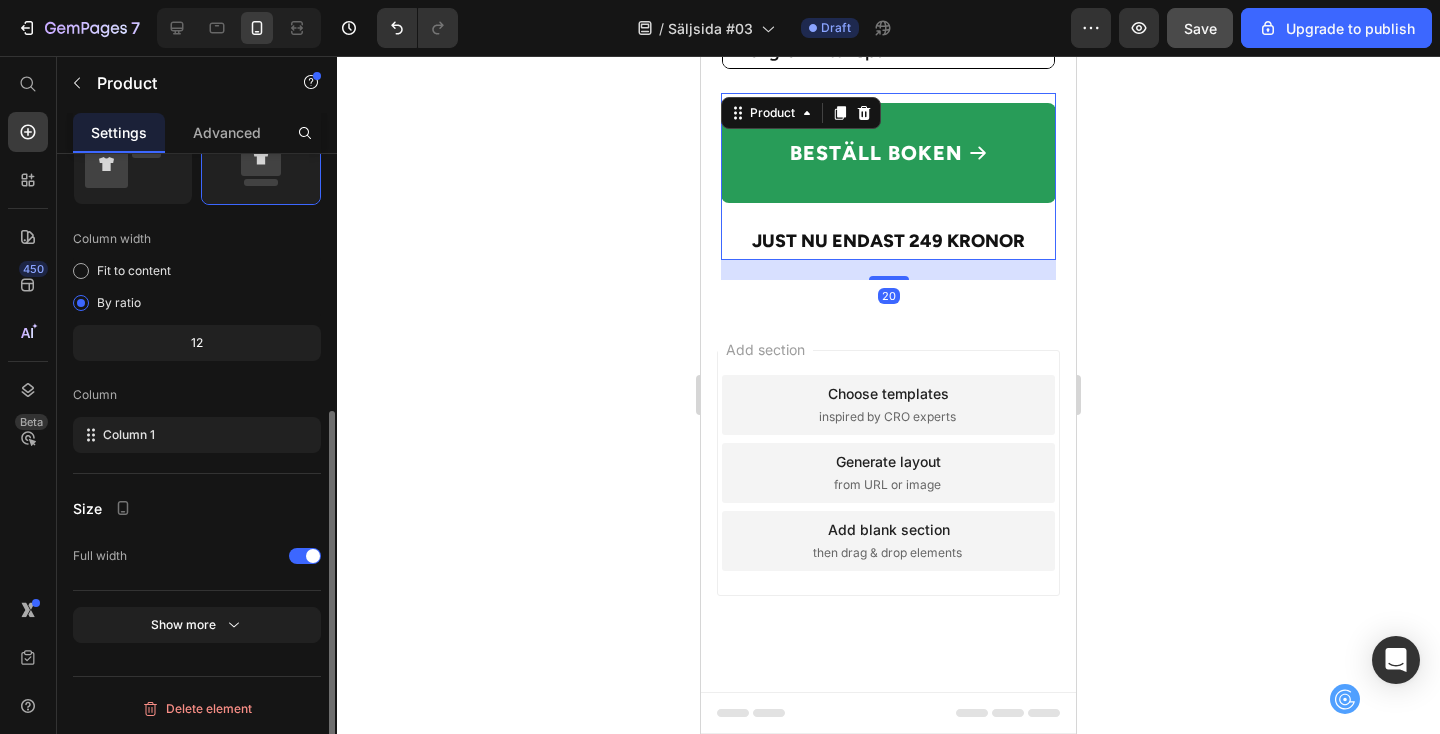 scroll, scrollTop: 0, scrollLeft: 0, axis: both 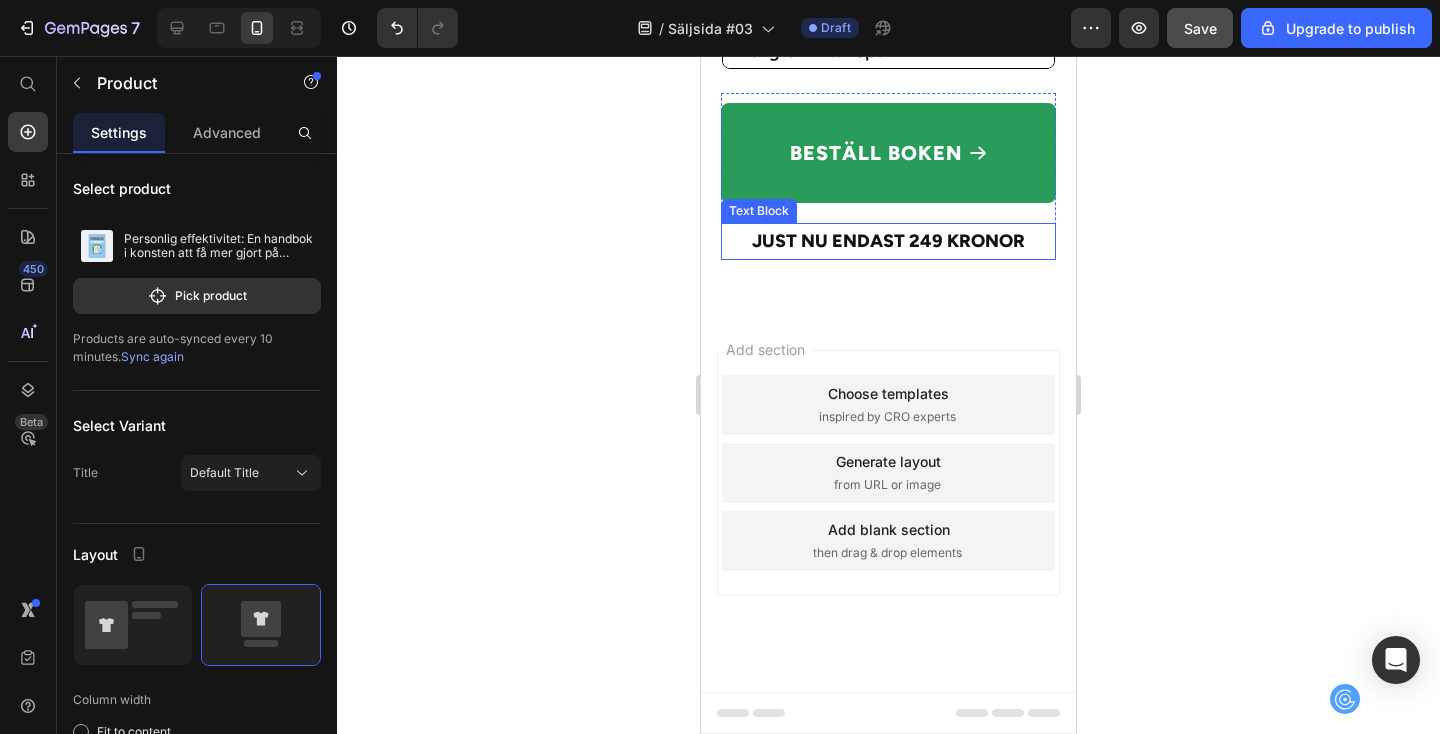 click on "Just nu endast 249 kronor" at bounding box center [888, 241] 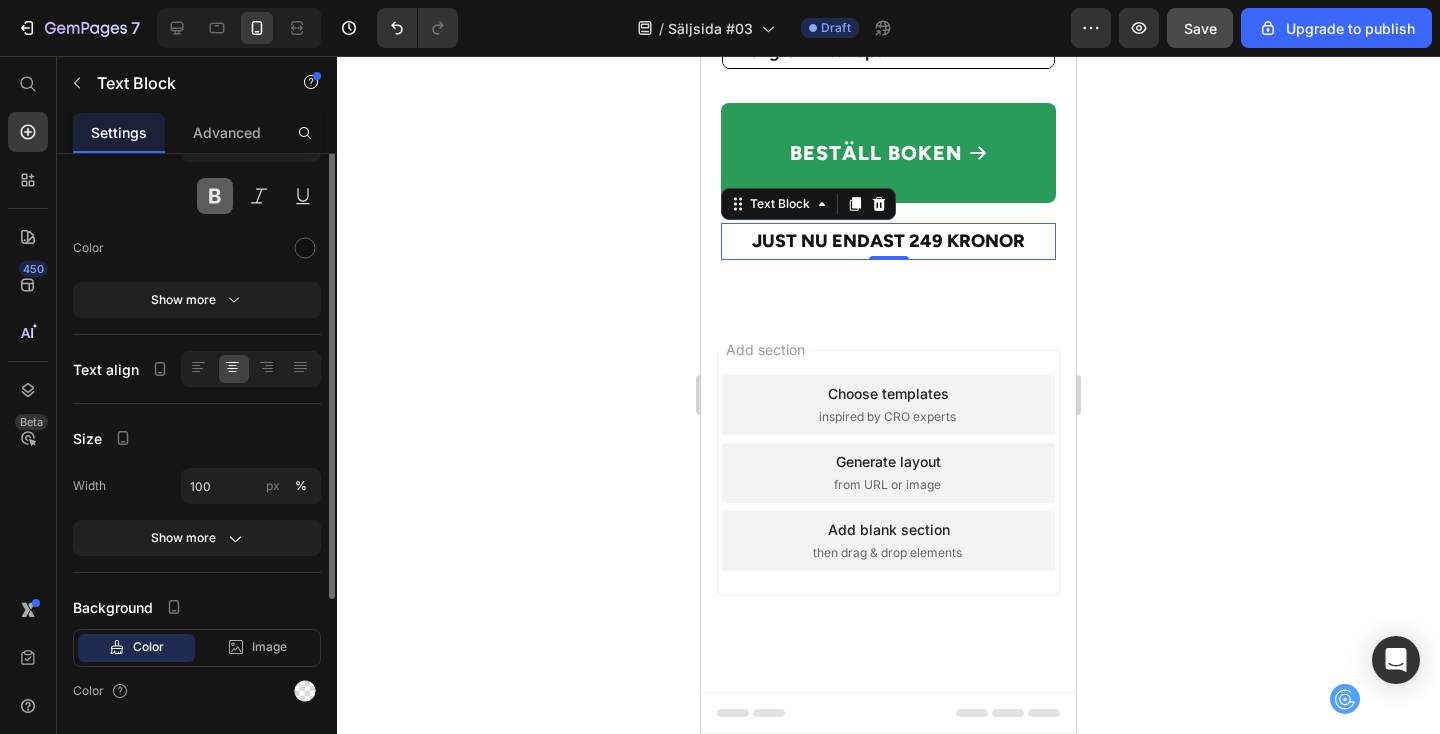 scroll, scrollTop: 258, scrollLeft: 0, axis: vertical 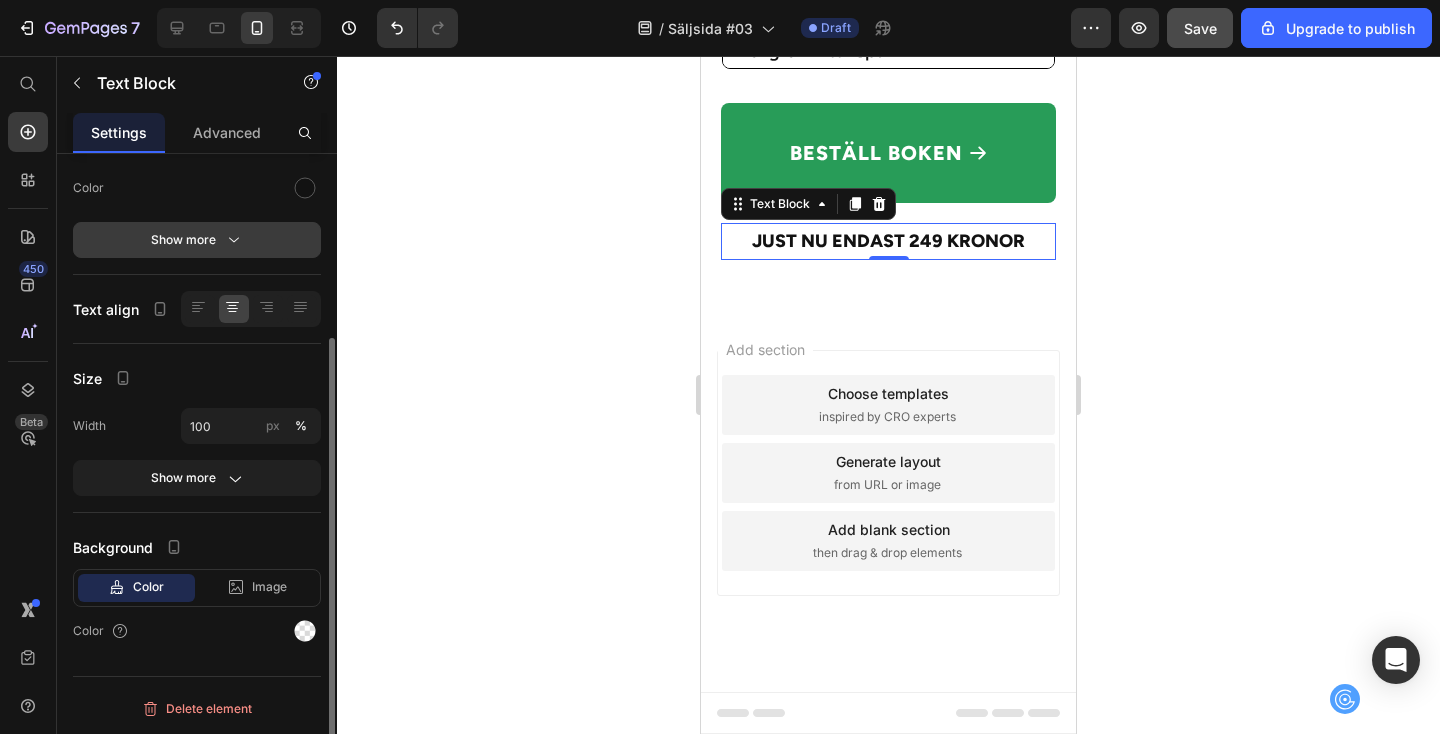 click on "Show more" at bounding box center [197, 240] 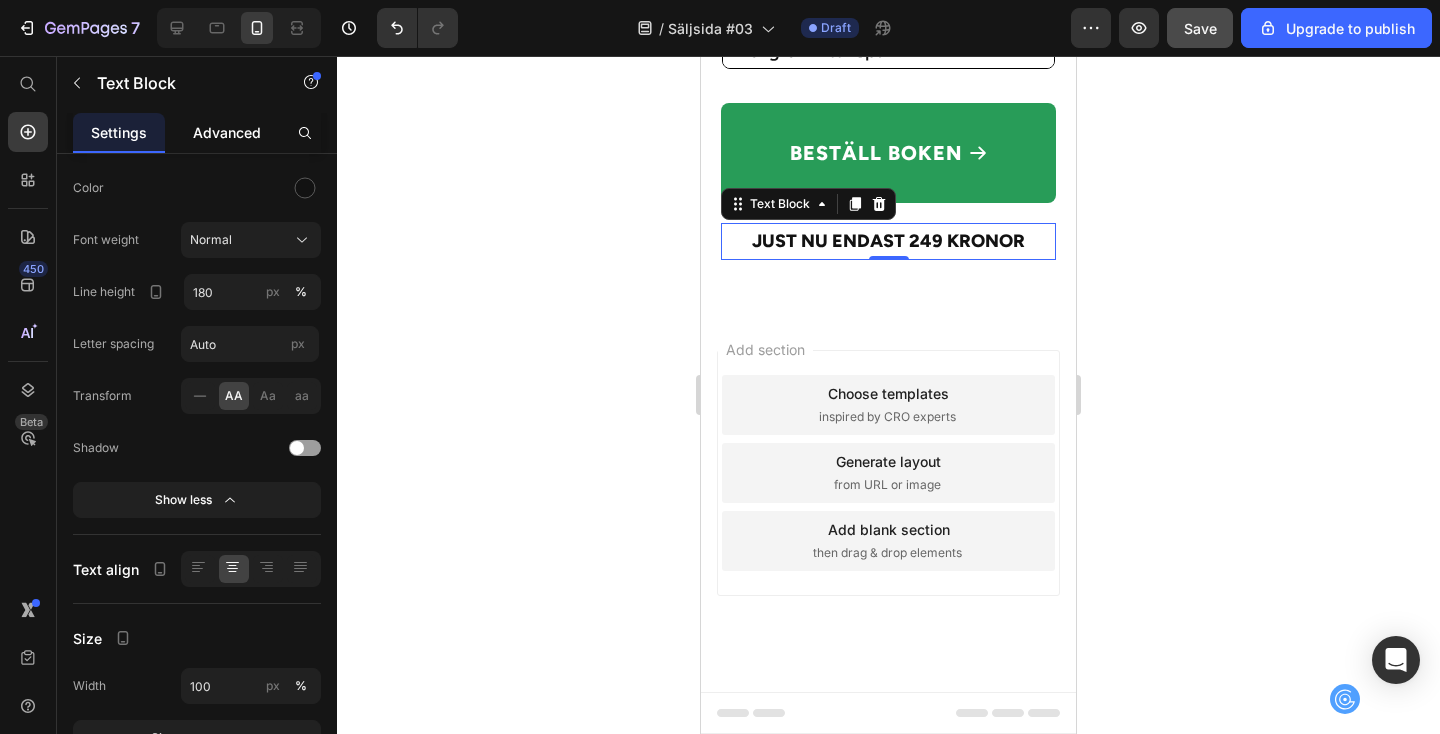 click on "Advanced" at bounding box center (227, 132) 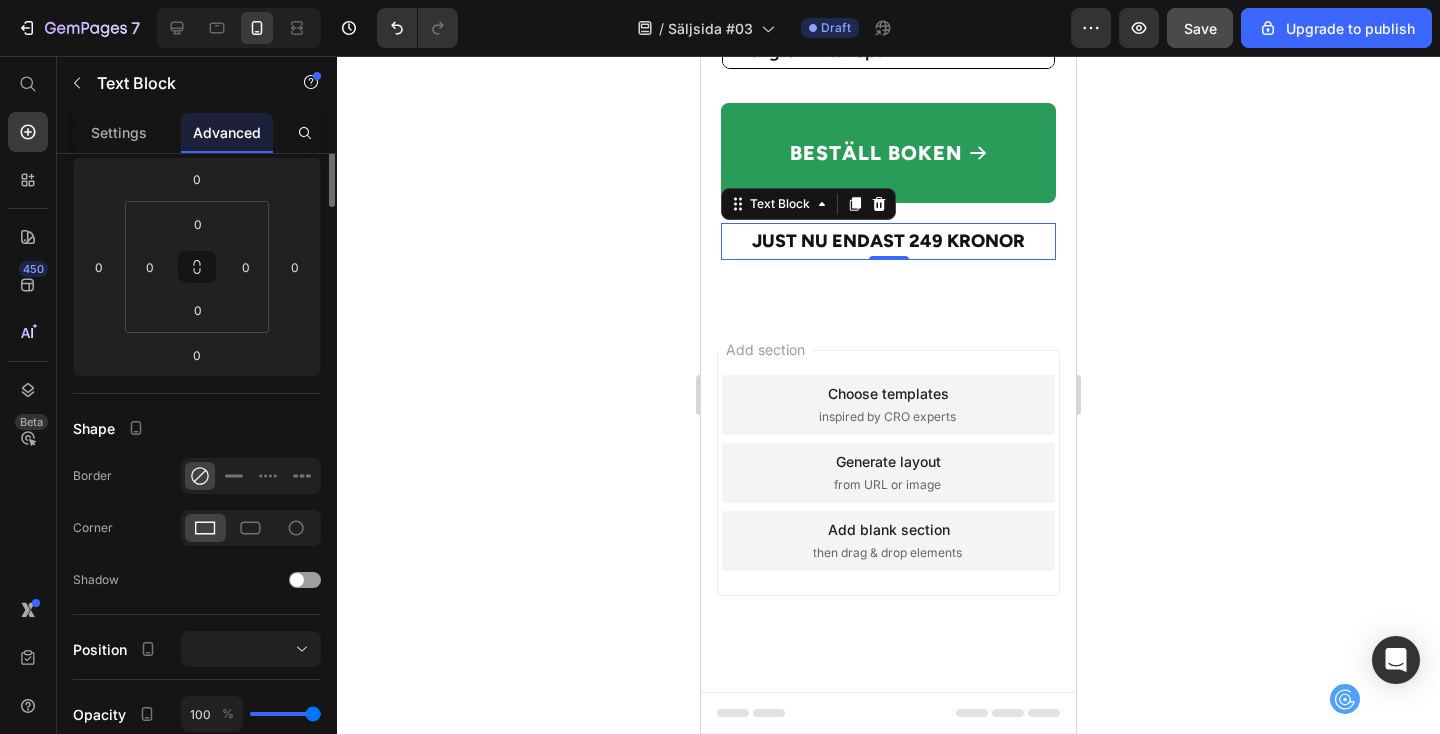 scroll, scrollTop: 0, scrollLeft: 0, axis: both 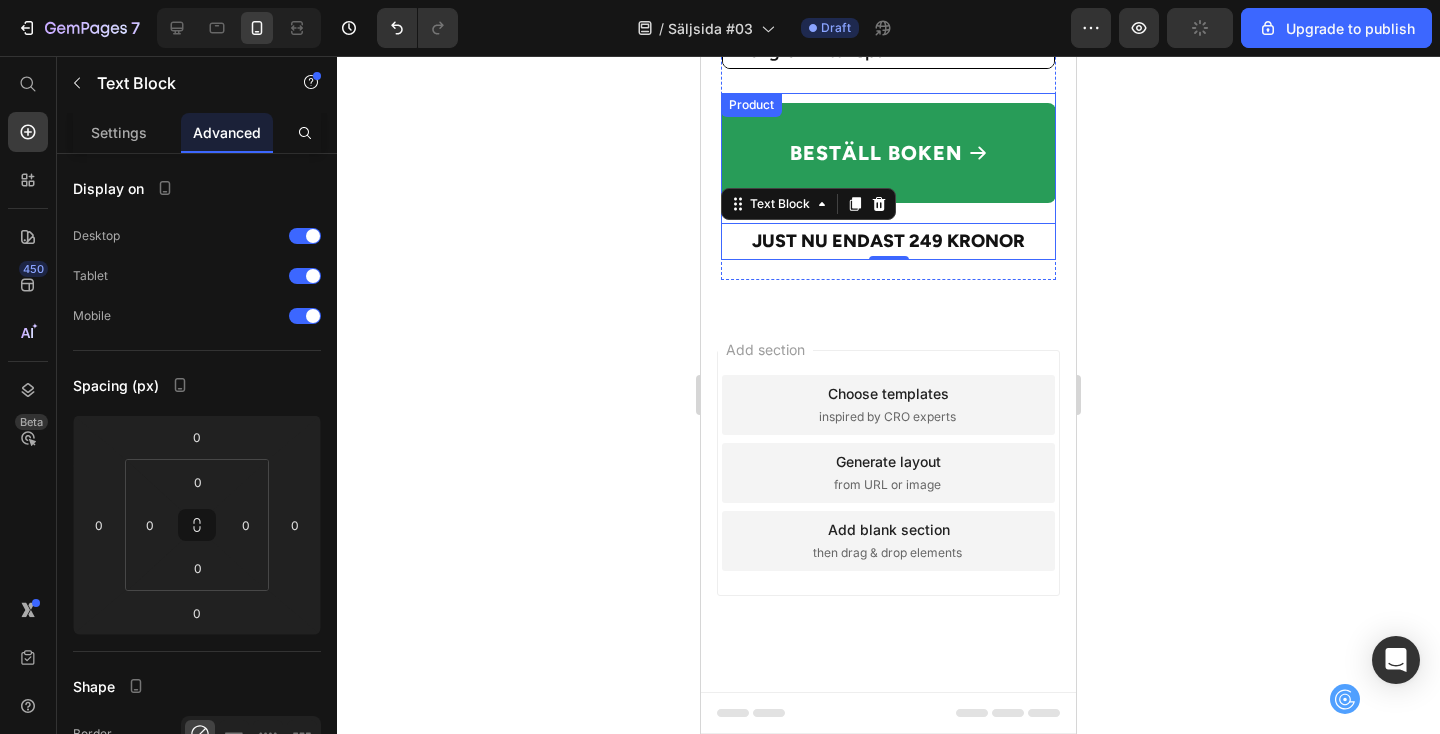 click on "Beställ boken Add to Cart Just nu endast 249 kronor Text Block   0" at bounding box center [888, 176] 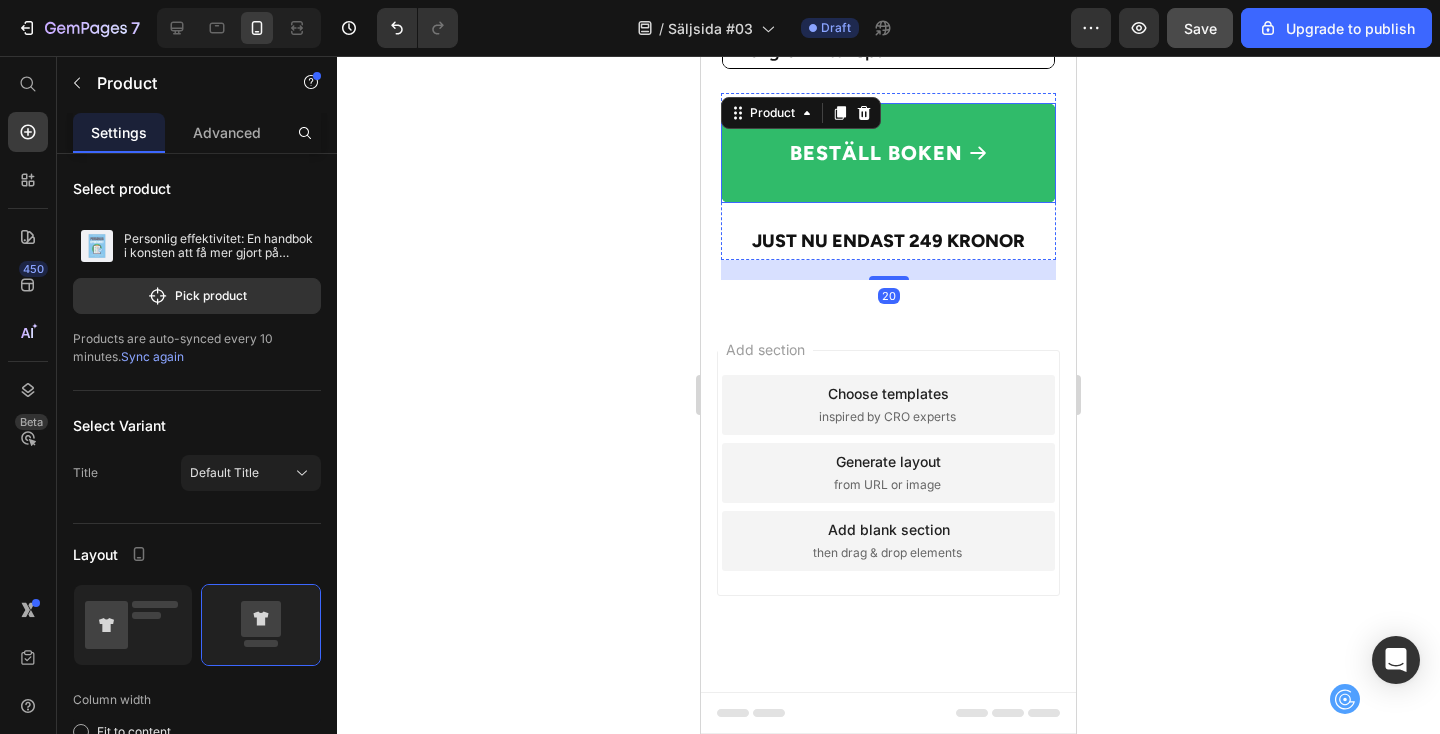 click on "Beställ boken" at bounding box center (888, 153) 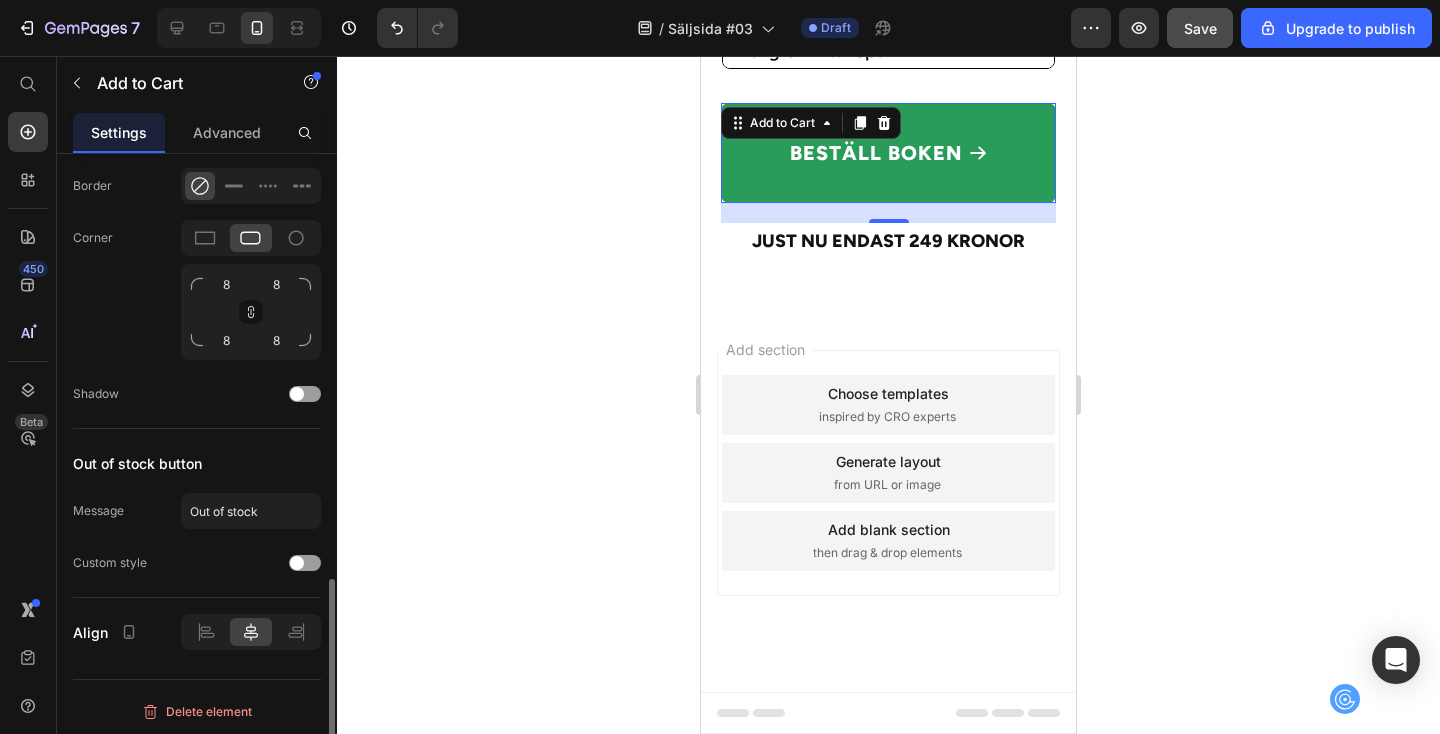 scroll, scrollTop: 1439, scrollLeft: 0, axis: vertical 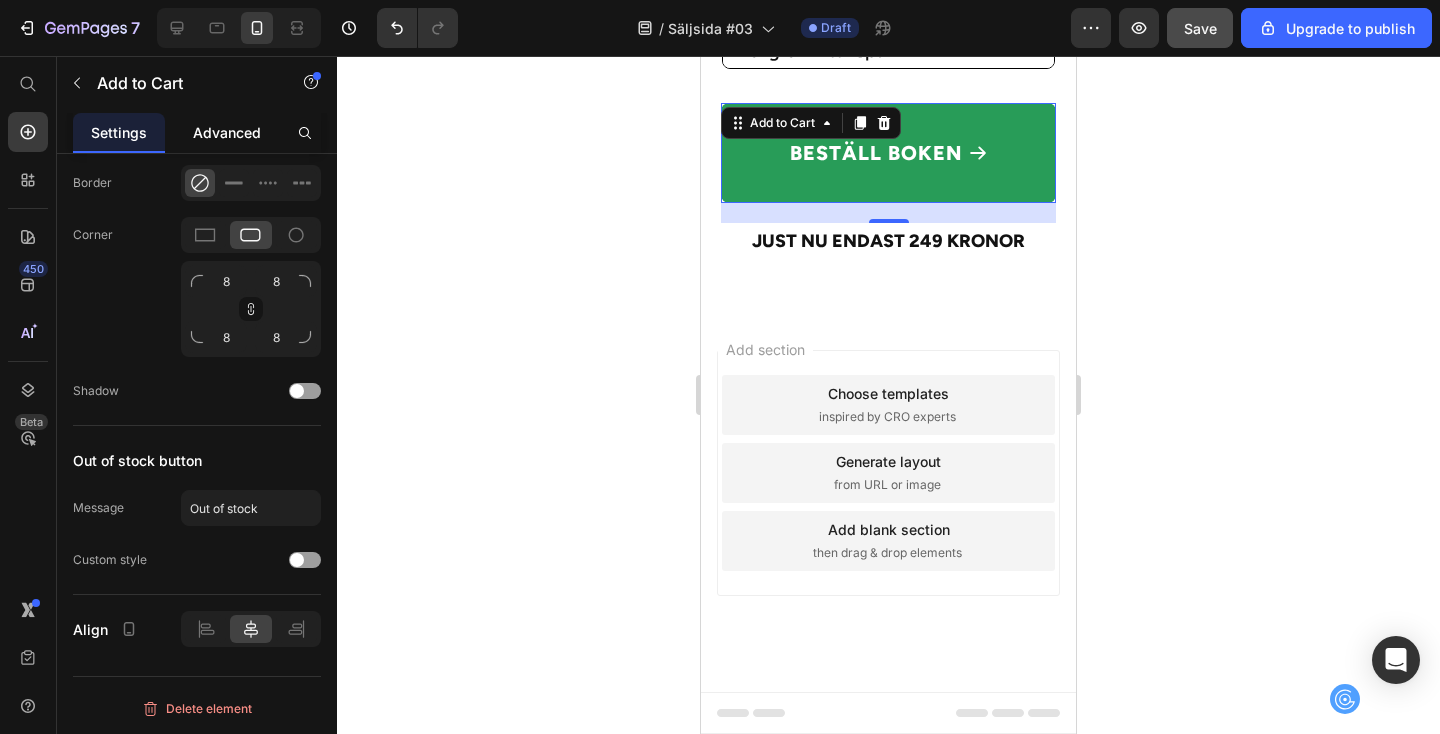 click on "Advanced" at bounding box center (227, 132) 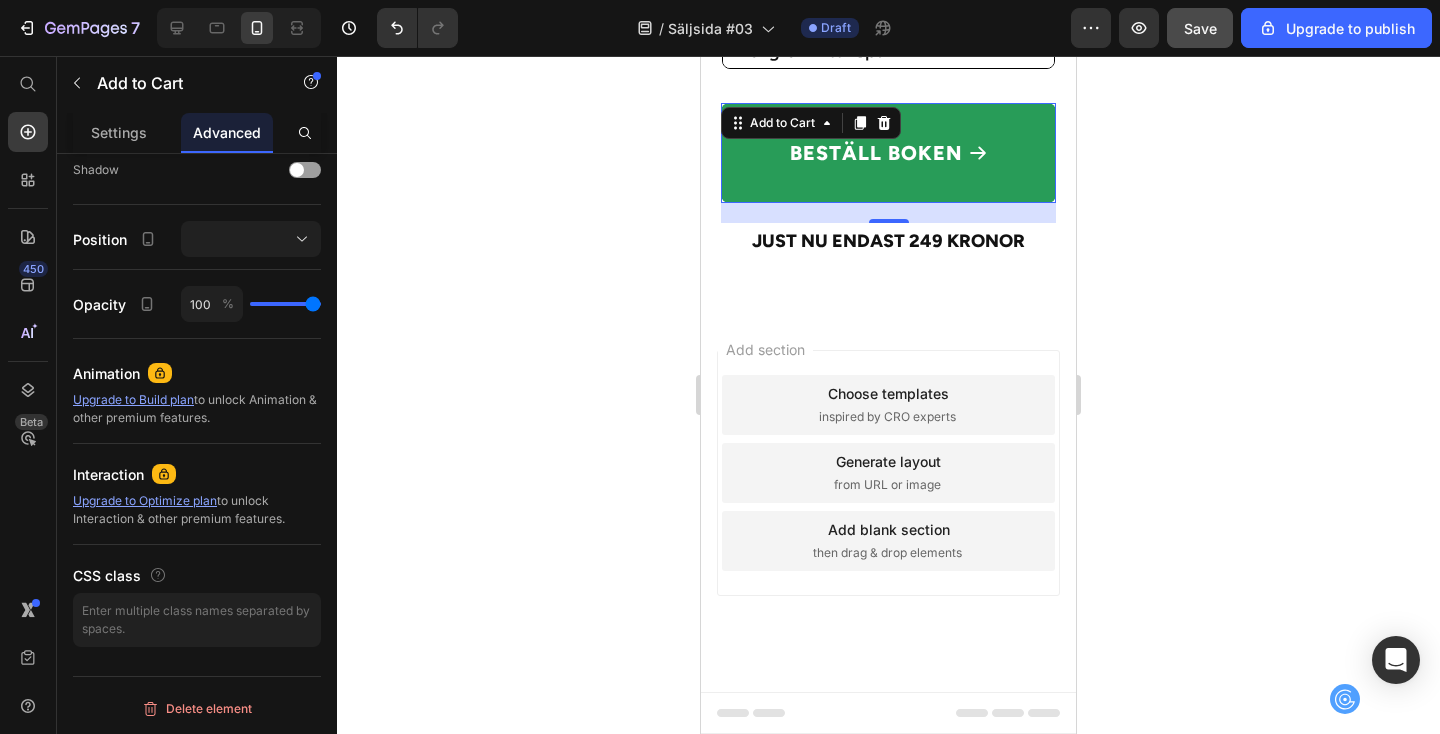 scroll, scrollTop: 0, scrollLeft: 0, axis: both 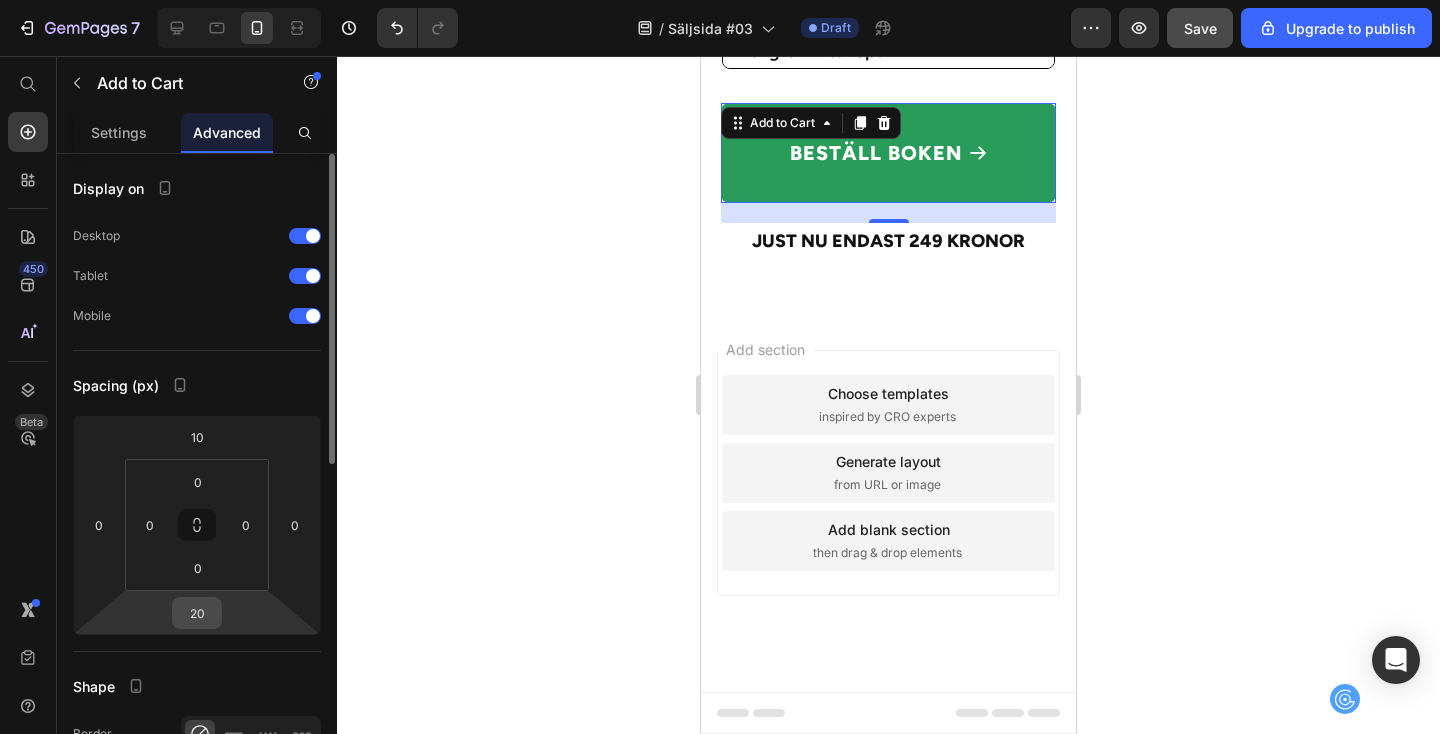 click on "20" at bounding box center [197, 613] 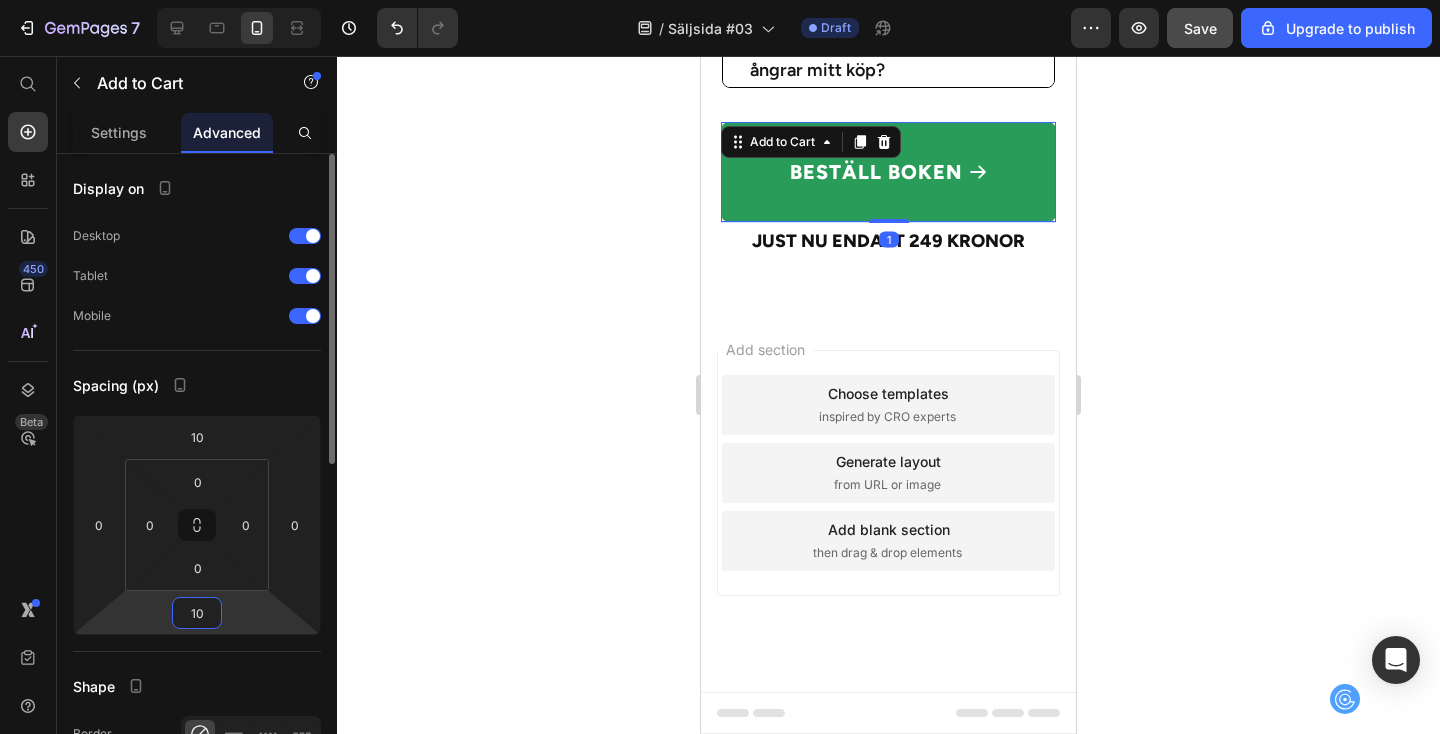 scroll, scrollTop: 13304, scrollLeft: 0, axis: vertical 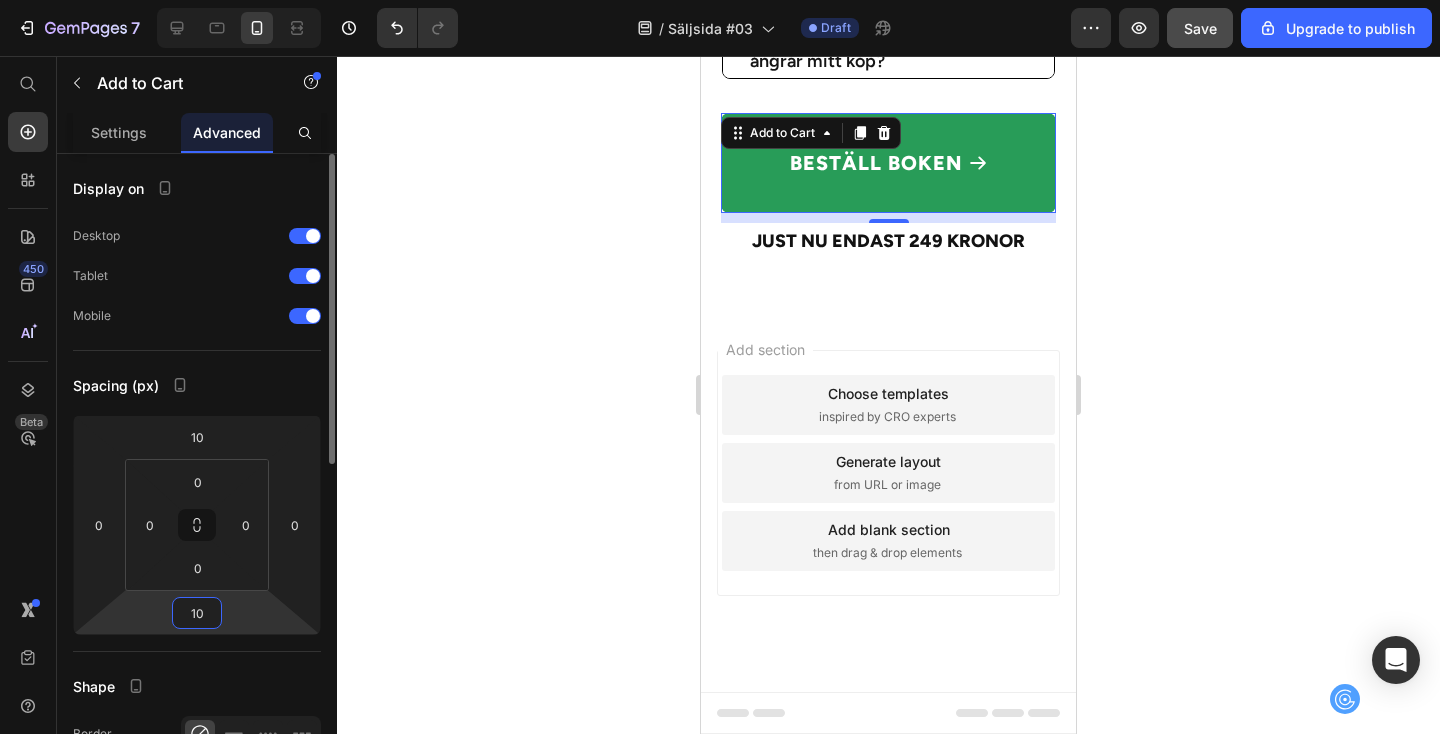 click on "10" at bounding box center (197, 613) 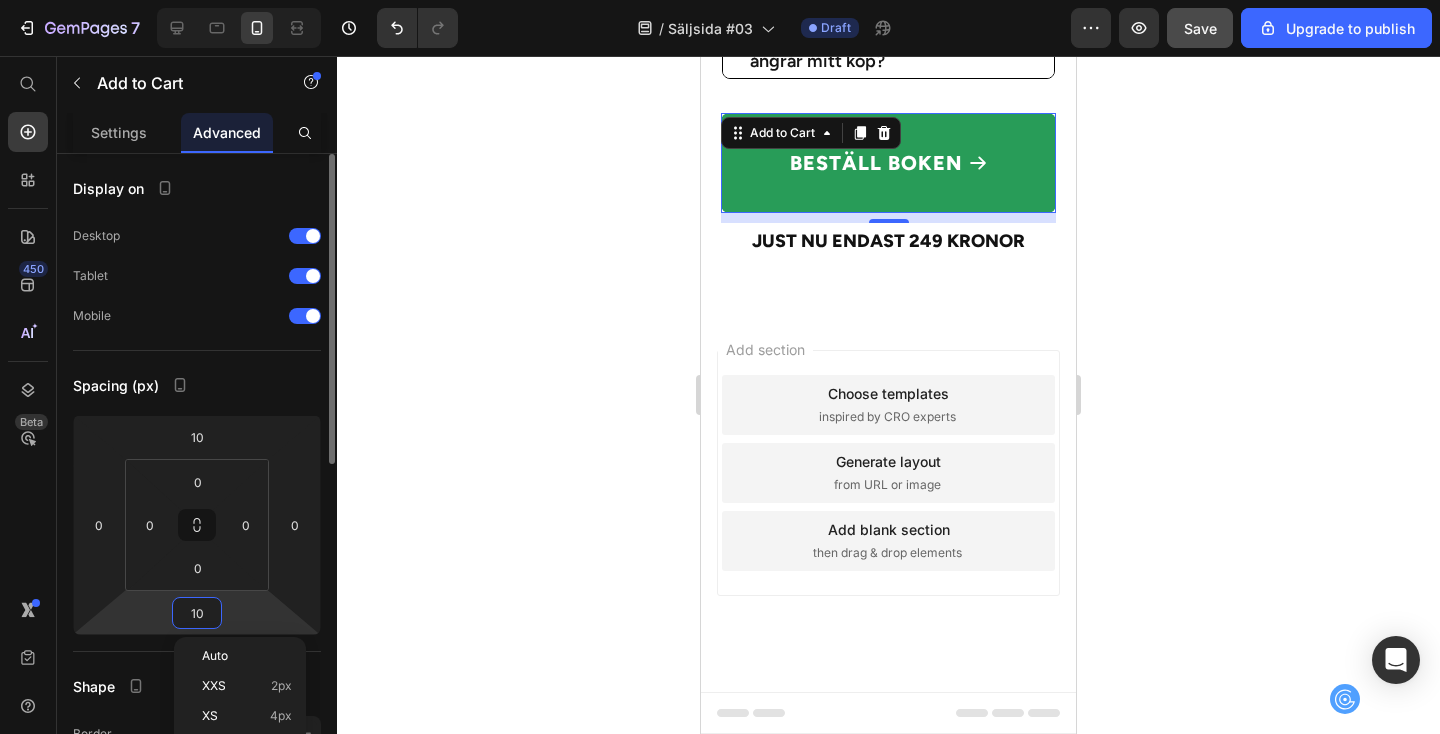 click on "10" at bounding box center [197, 613] 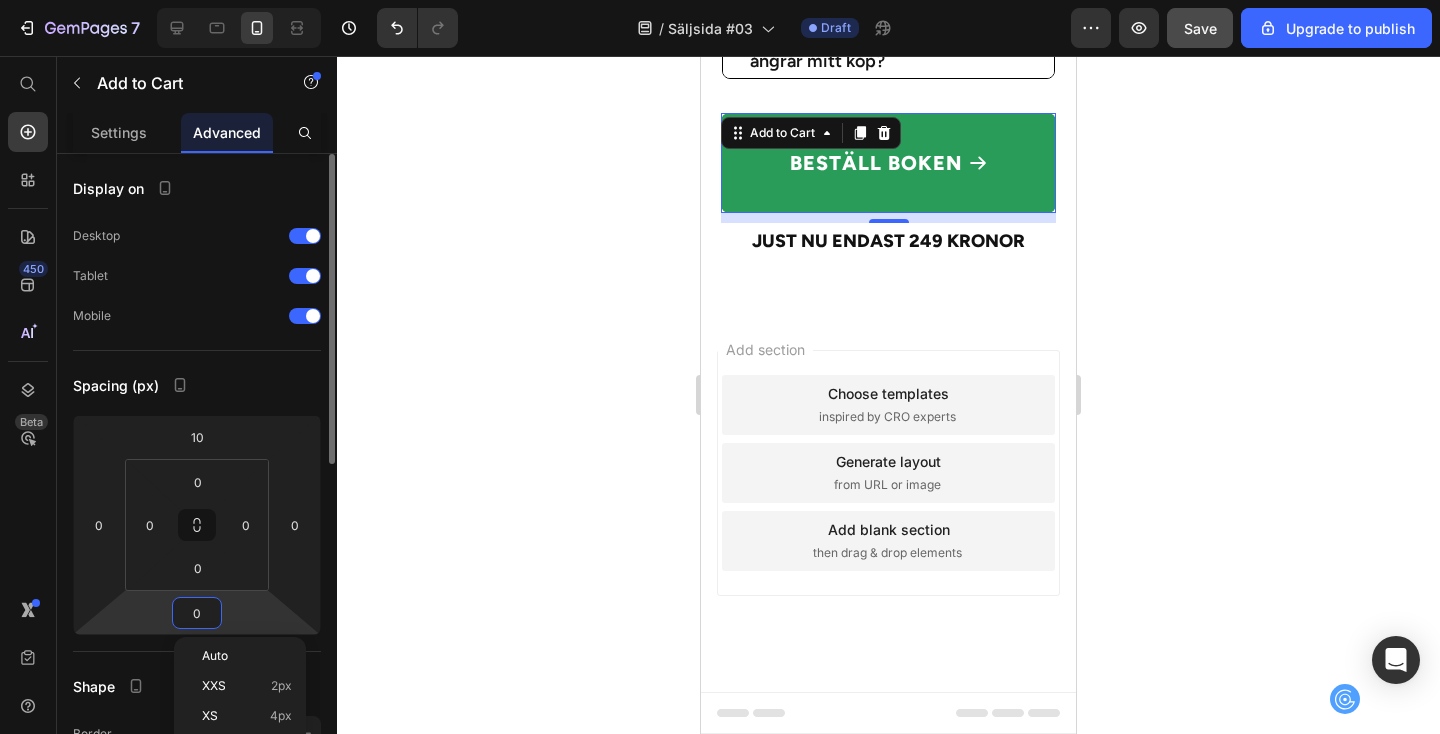 scroll, scrollTop: 13294, scrollLeft: 0, axis: vertical 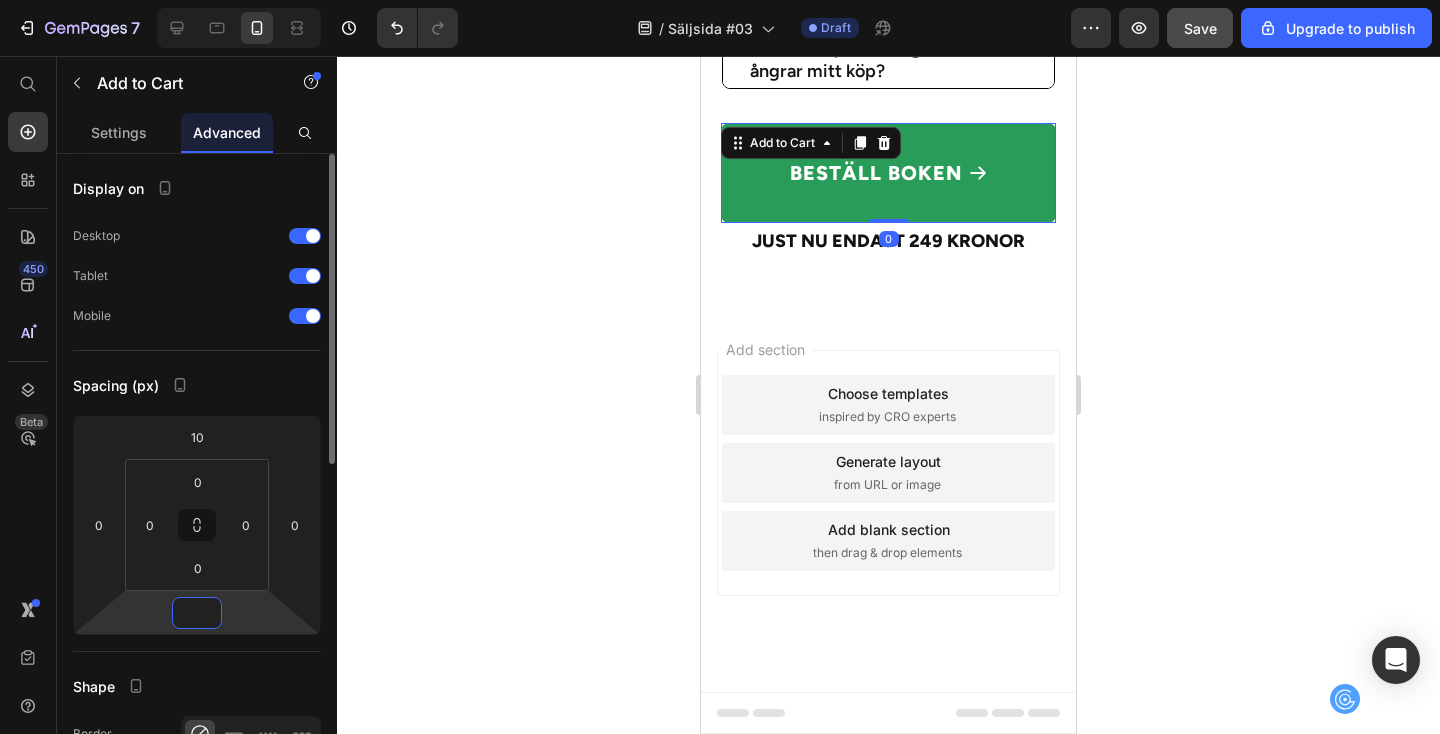 type on "5" 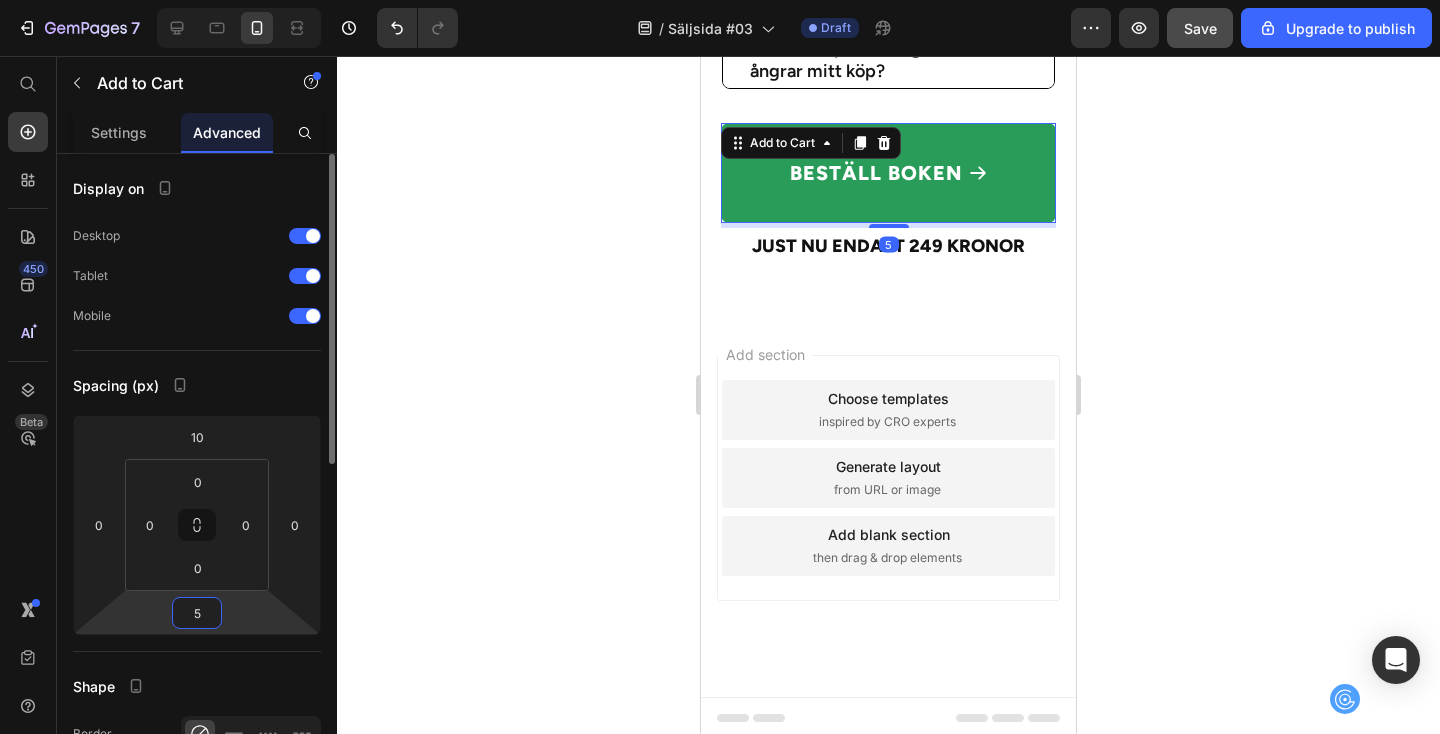scroll, scrollTop: 13299, scrollLeft: 0, axis: vertical 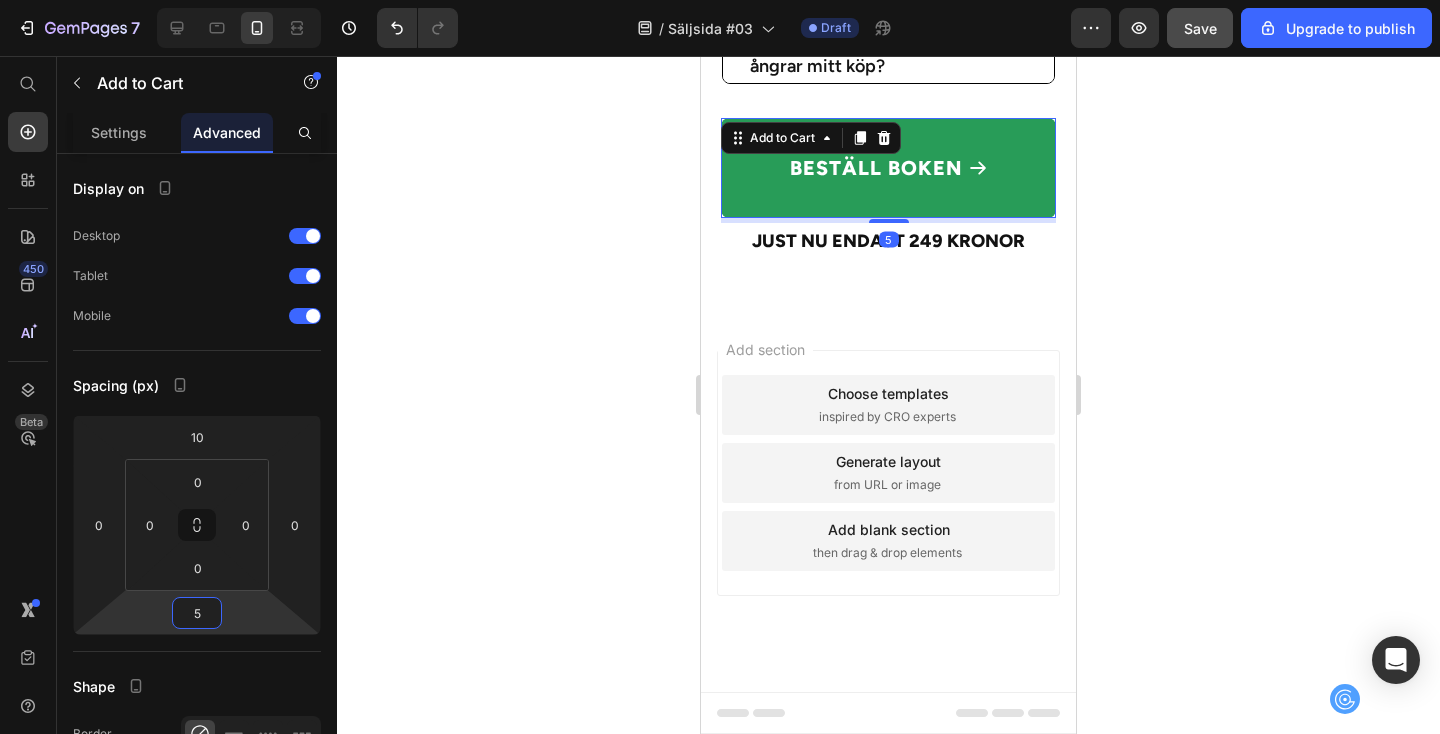 click 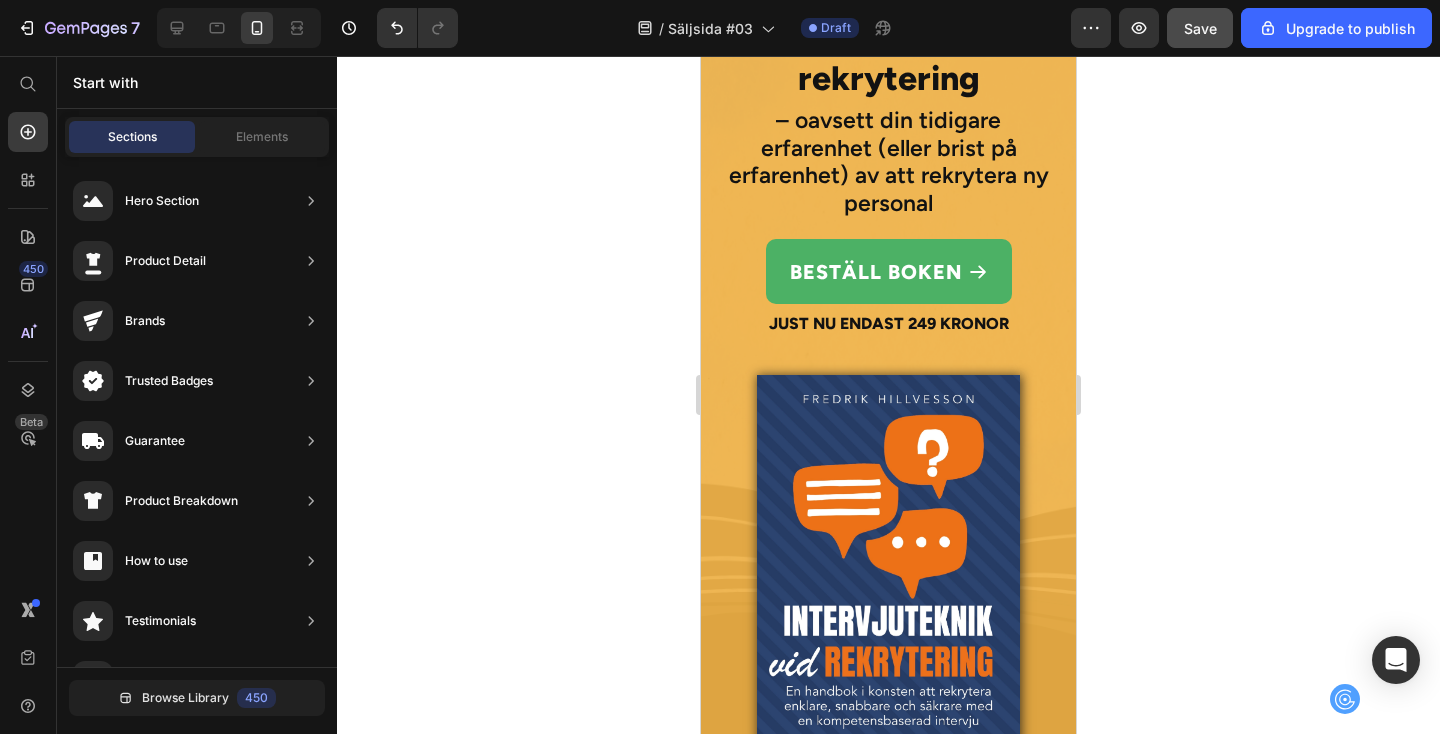 scroll, scrollTop: 0, scrollLeft: 0, axis: both 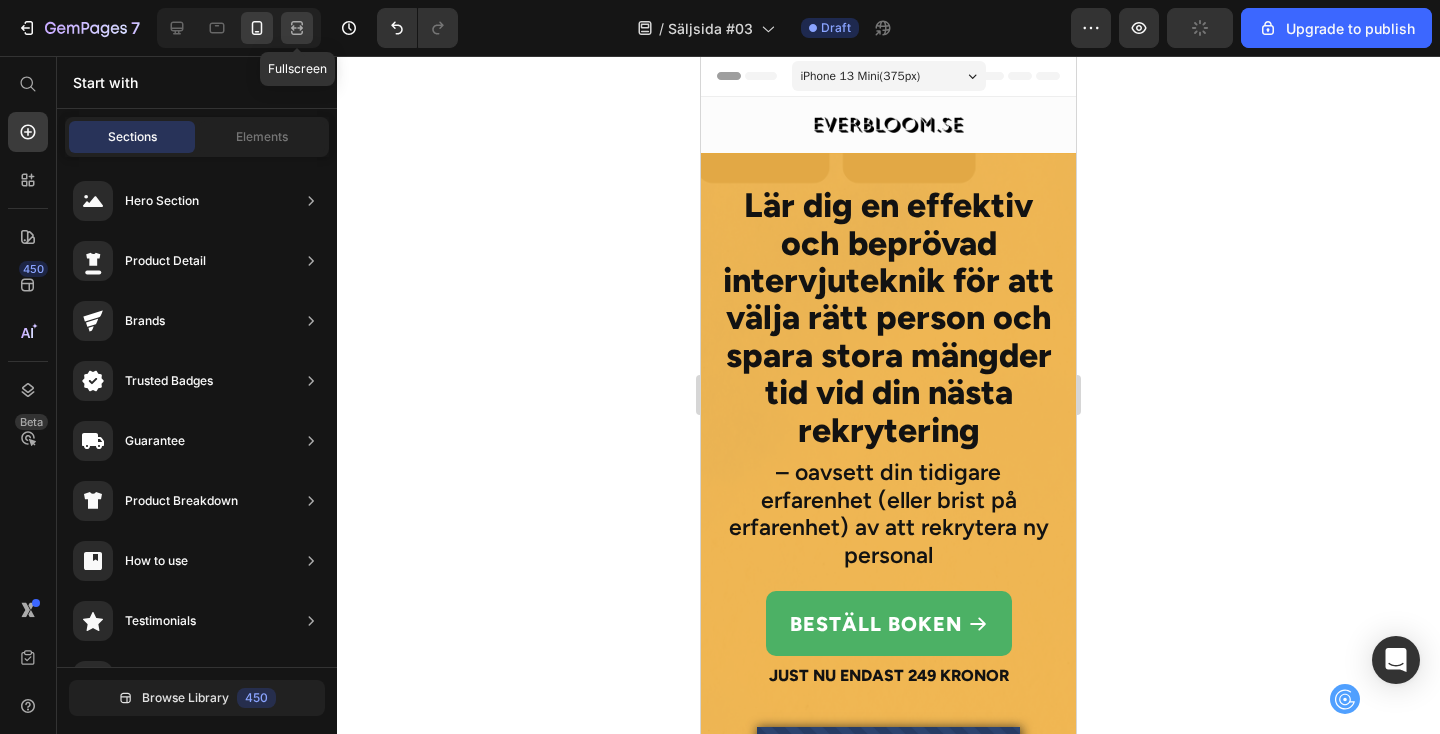 click 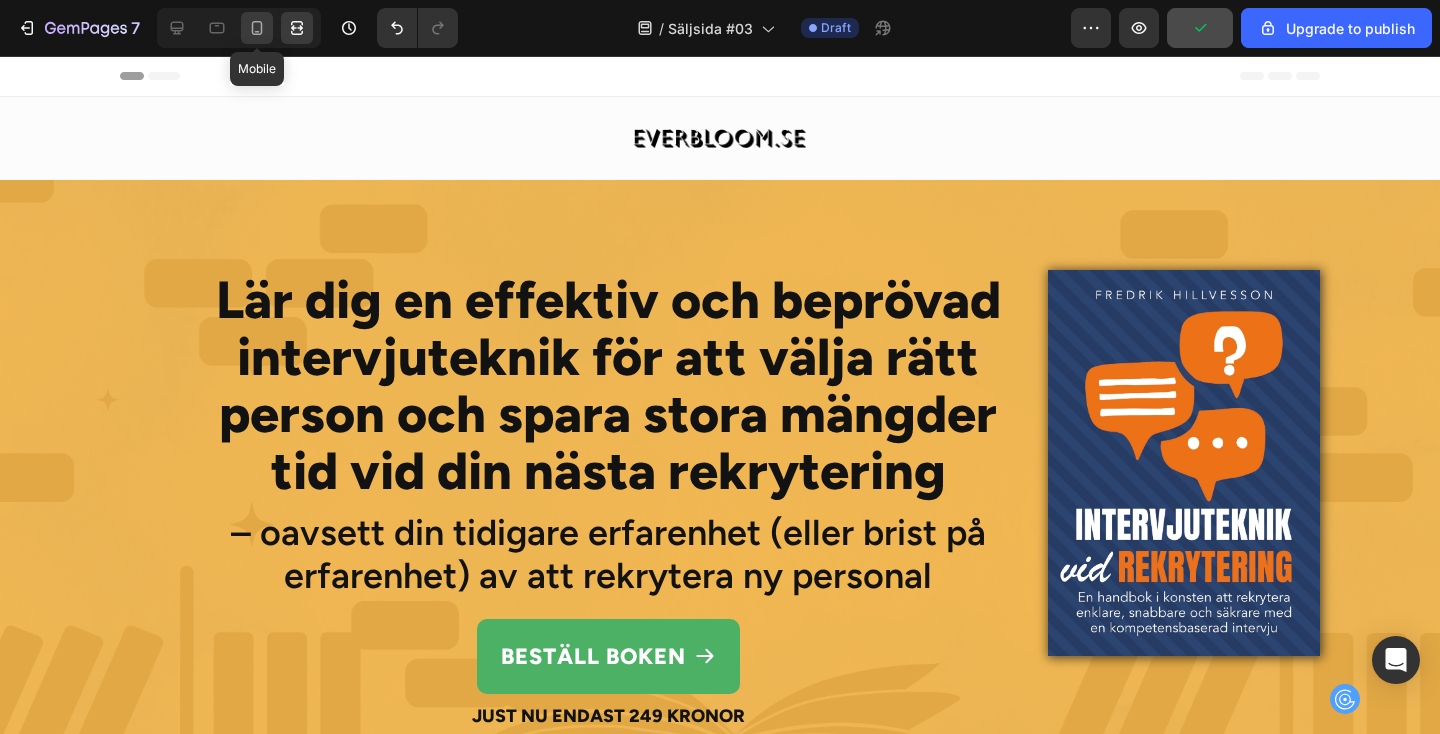click 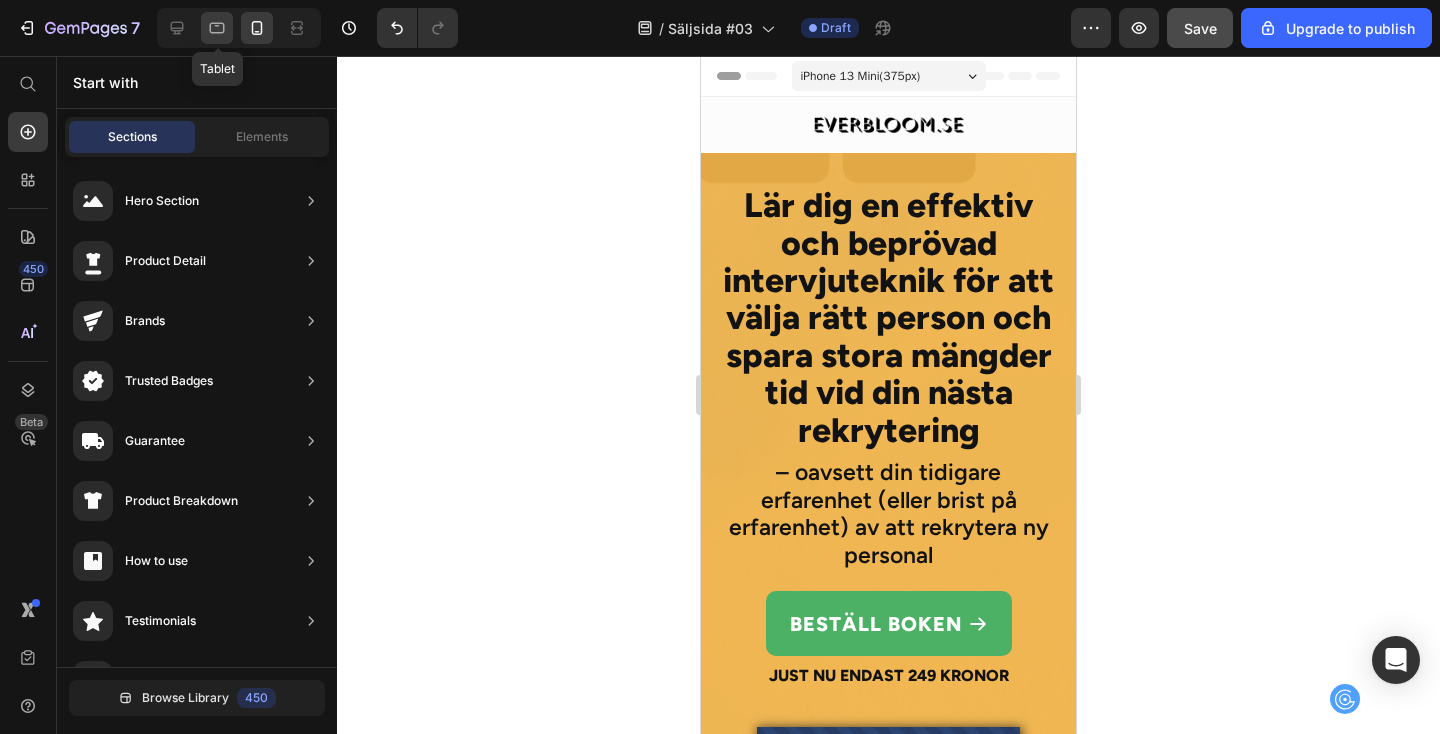 click 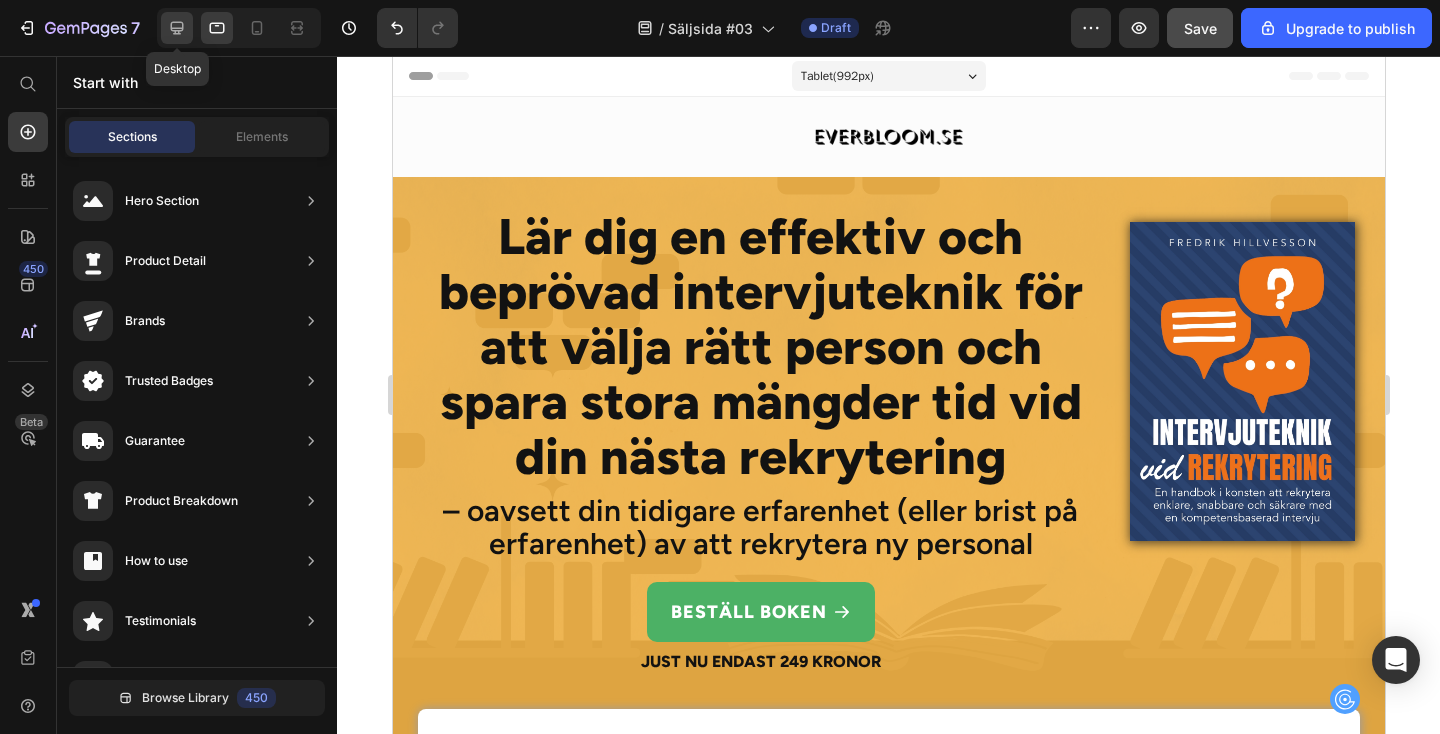 click 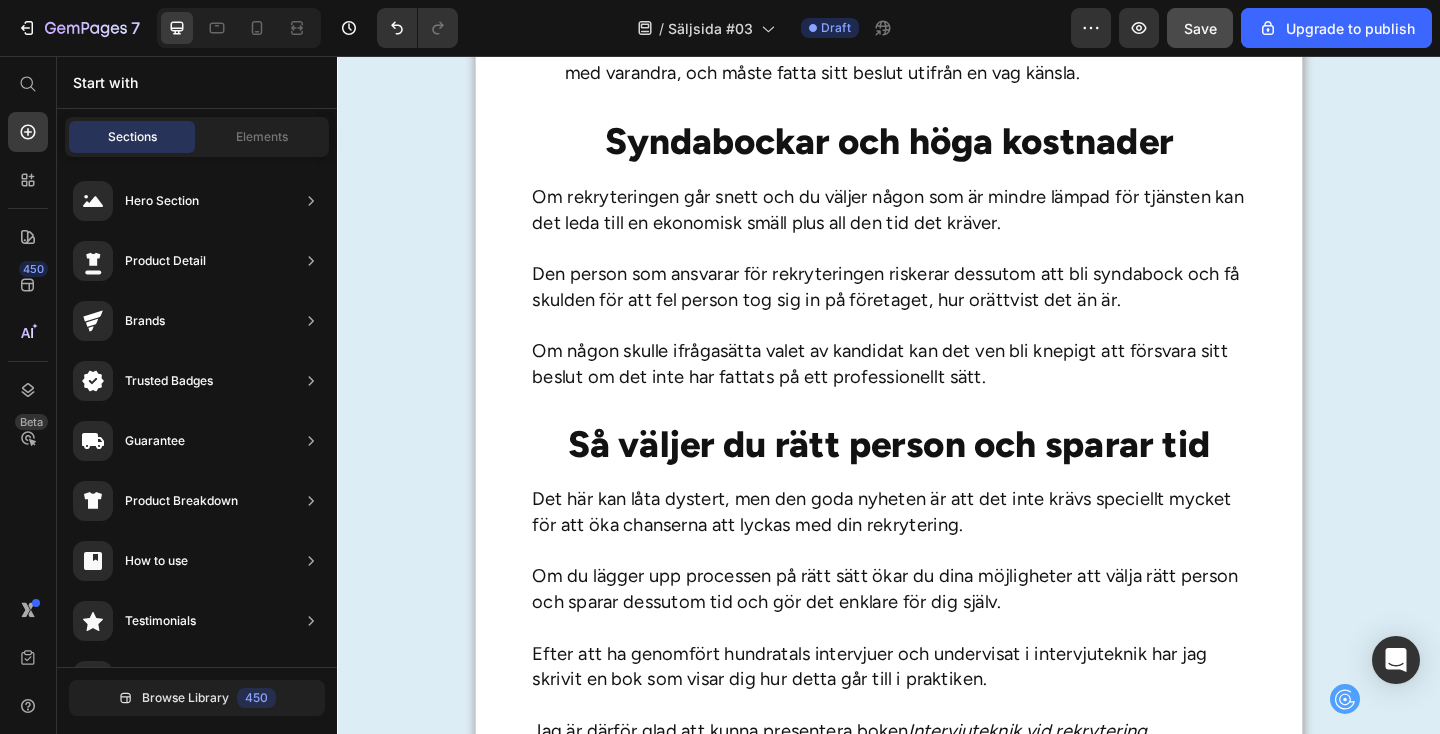 scroll, scrollTop: 0, scrollLeft: 0, axis: both 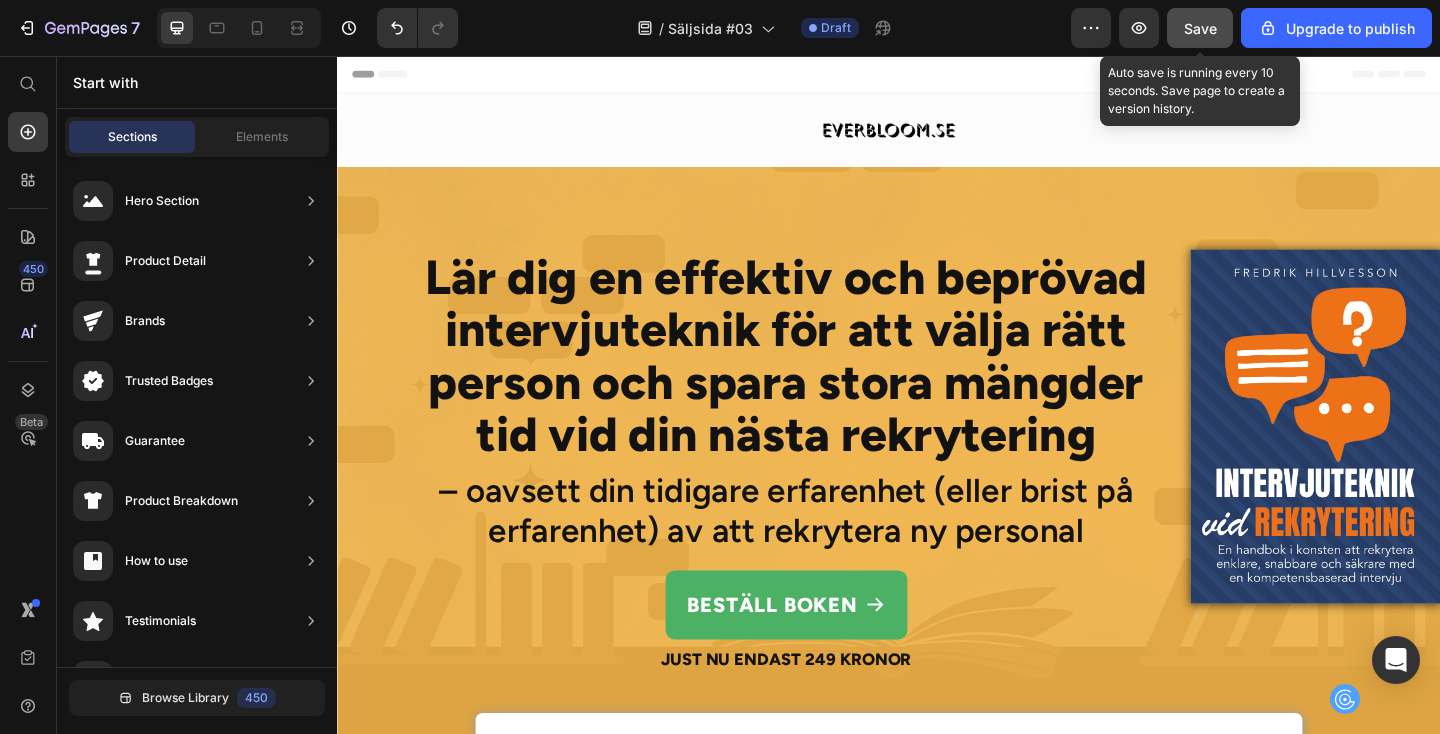 click on "Save" at bounding box center [1200, 28] 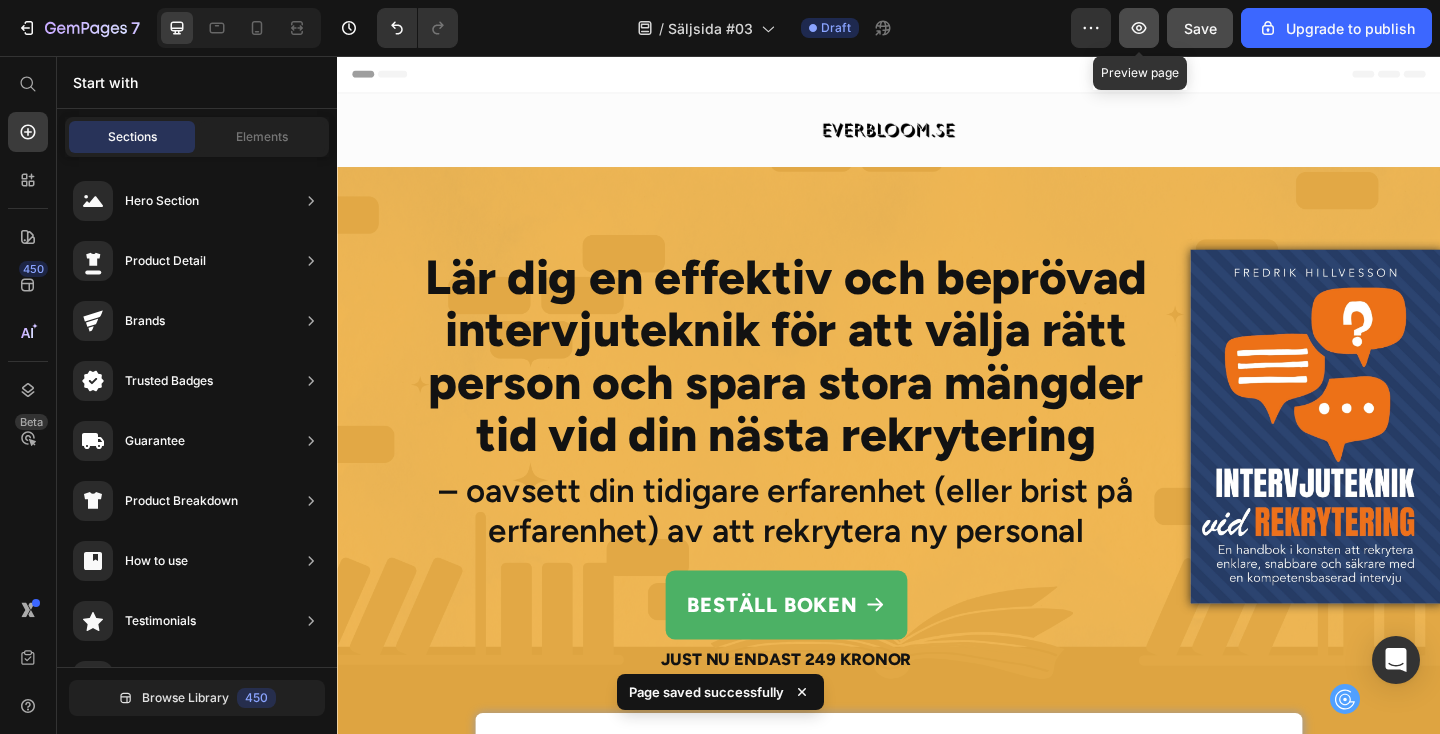 click 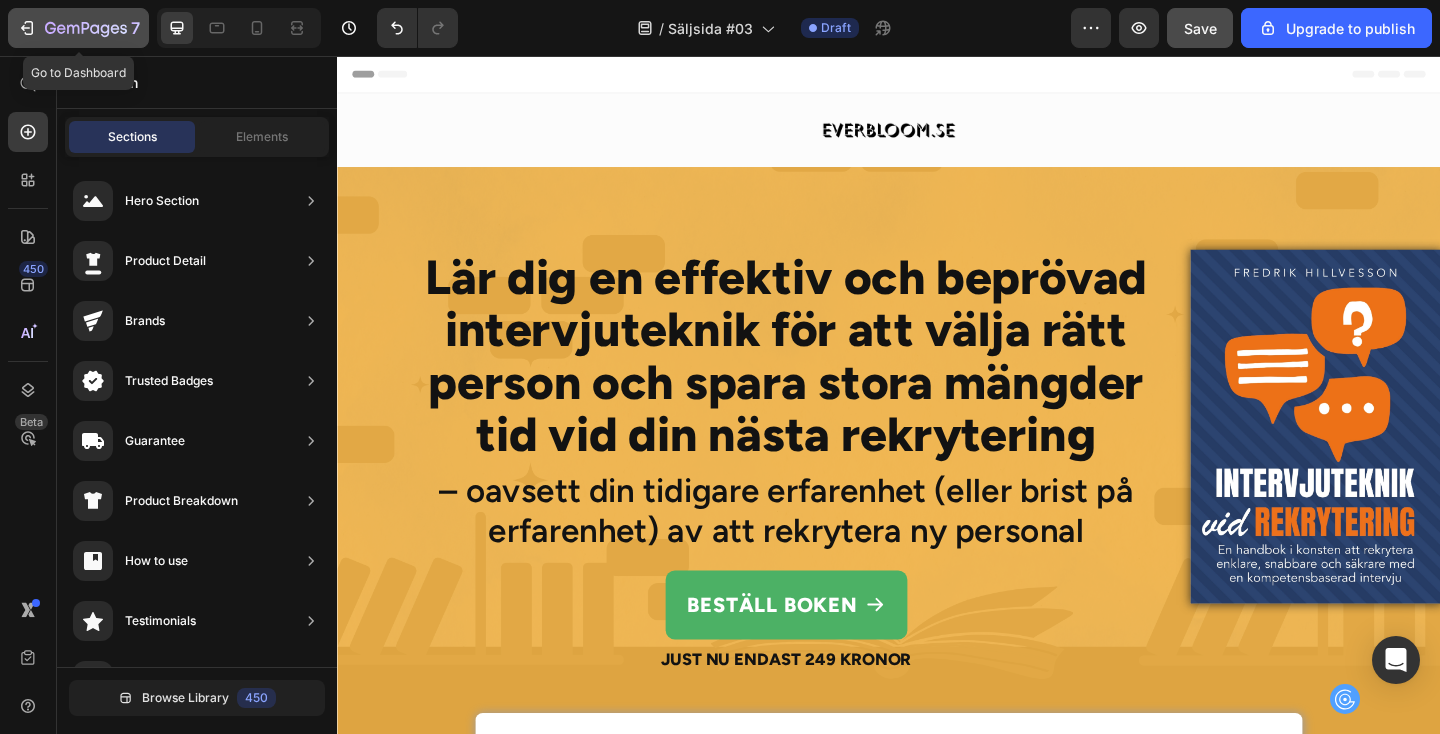 click 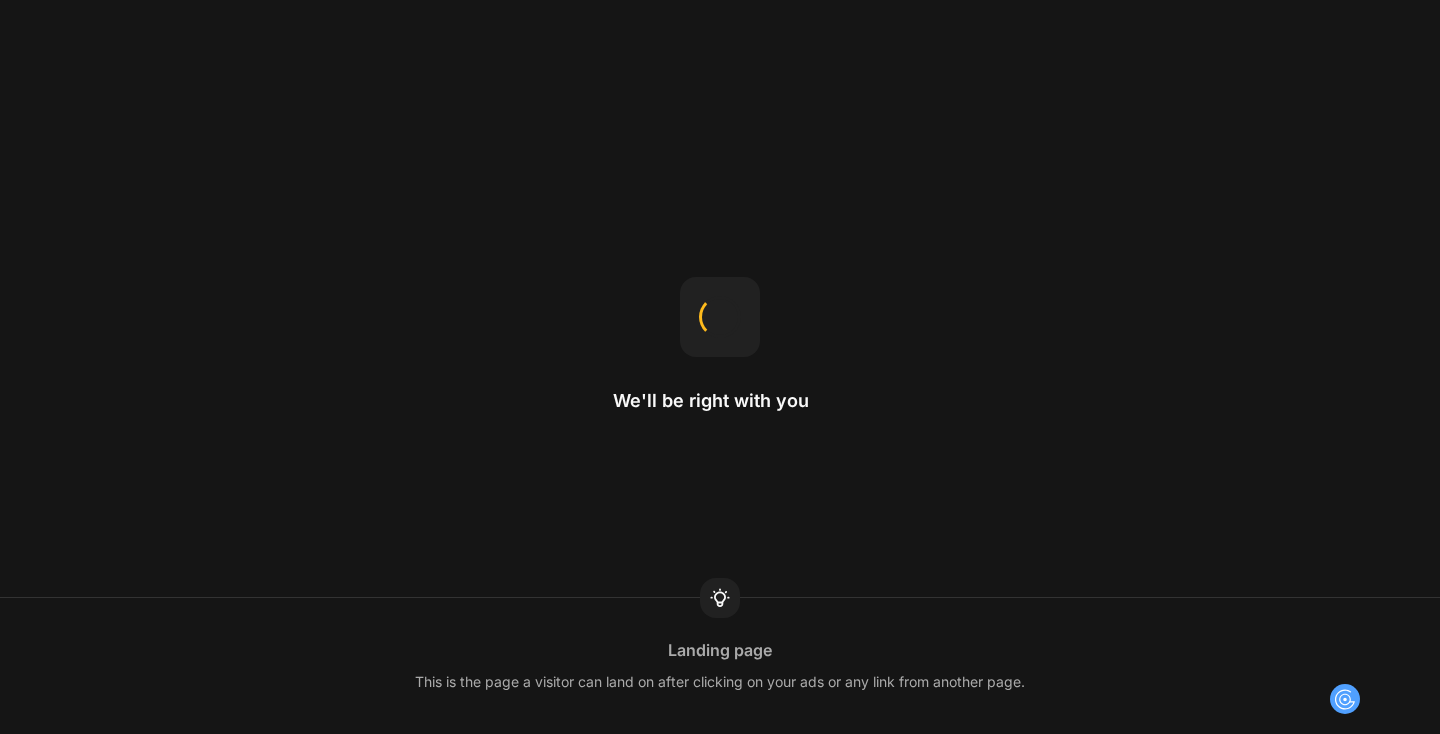scroll, scrollTop: 0, scrollLeft: 0, axis: both 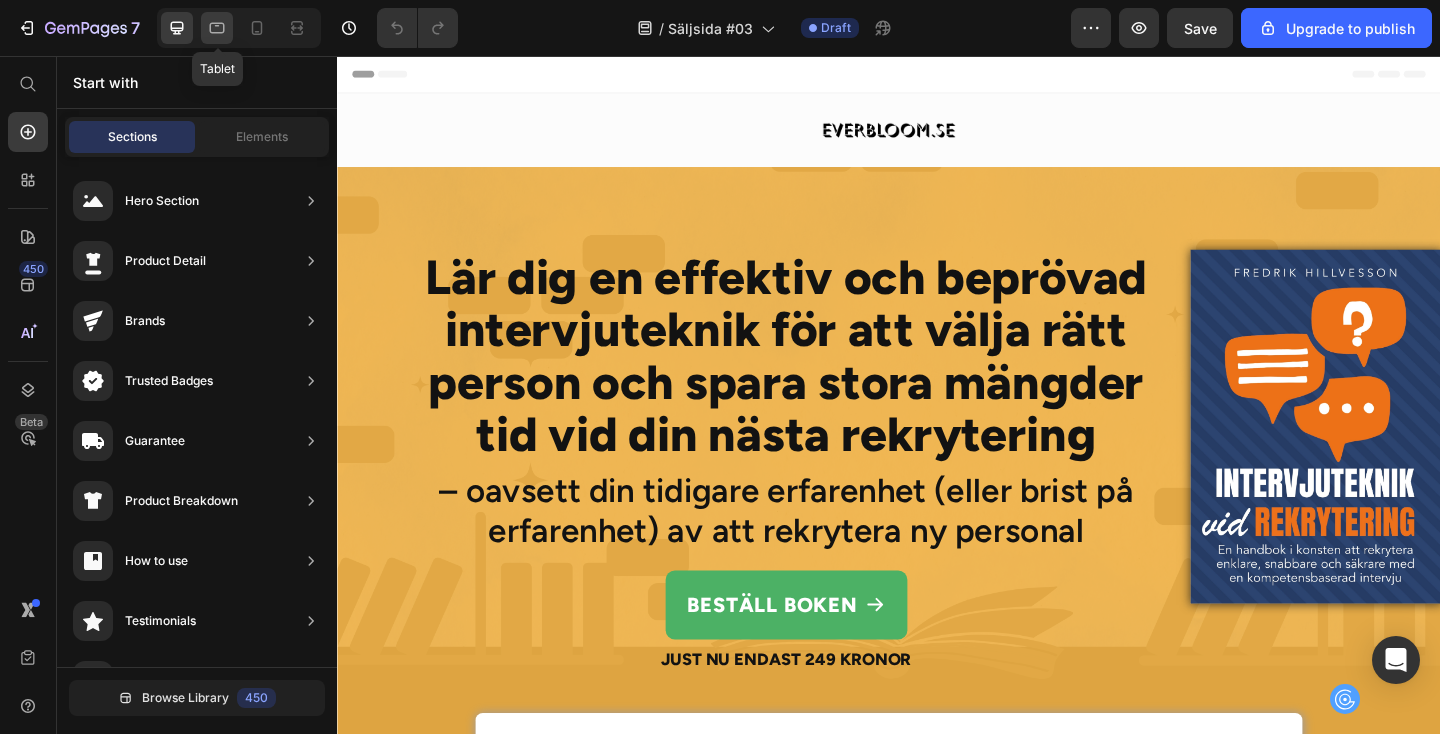 click 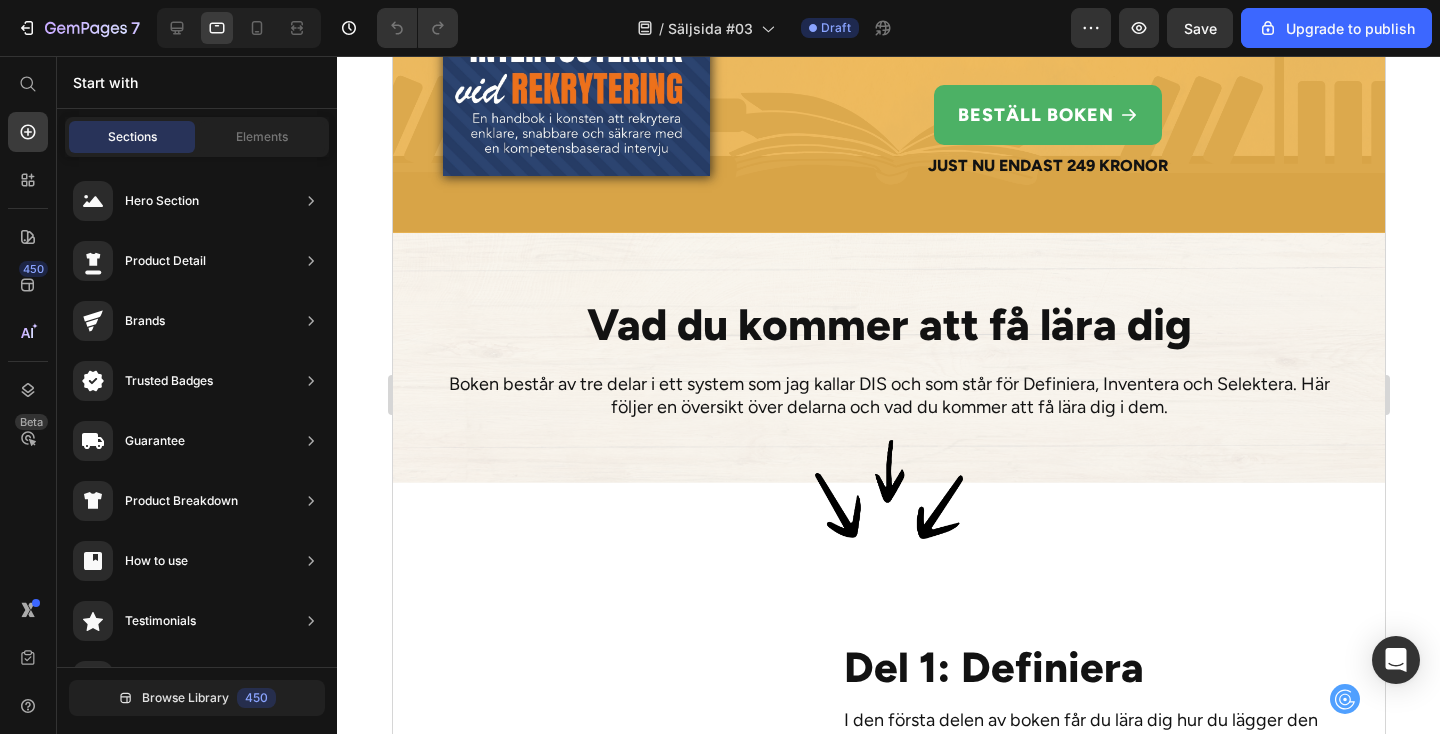 scroll, scrollTop: 2643, scrollLeft: 0, axis: vertical 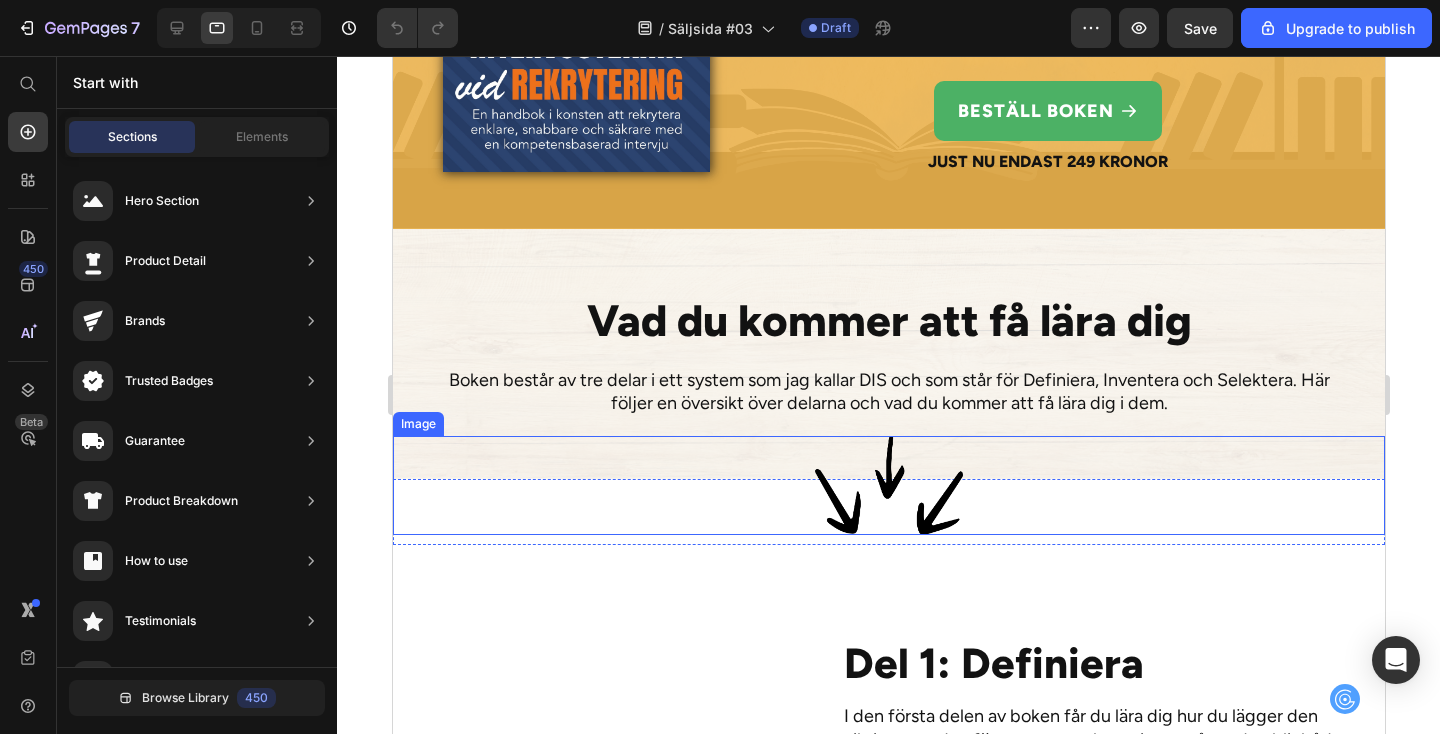 click at bounding box center [888, 485] 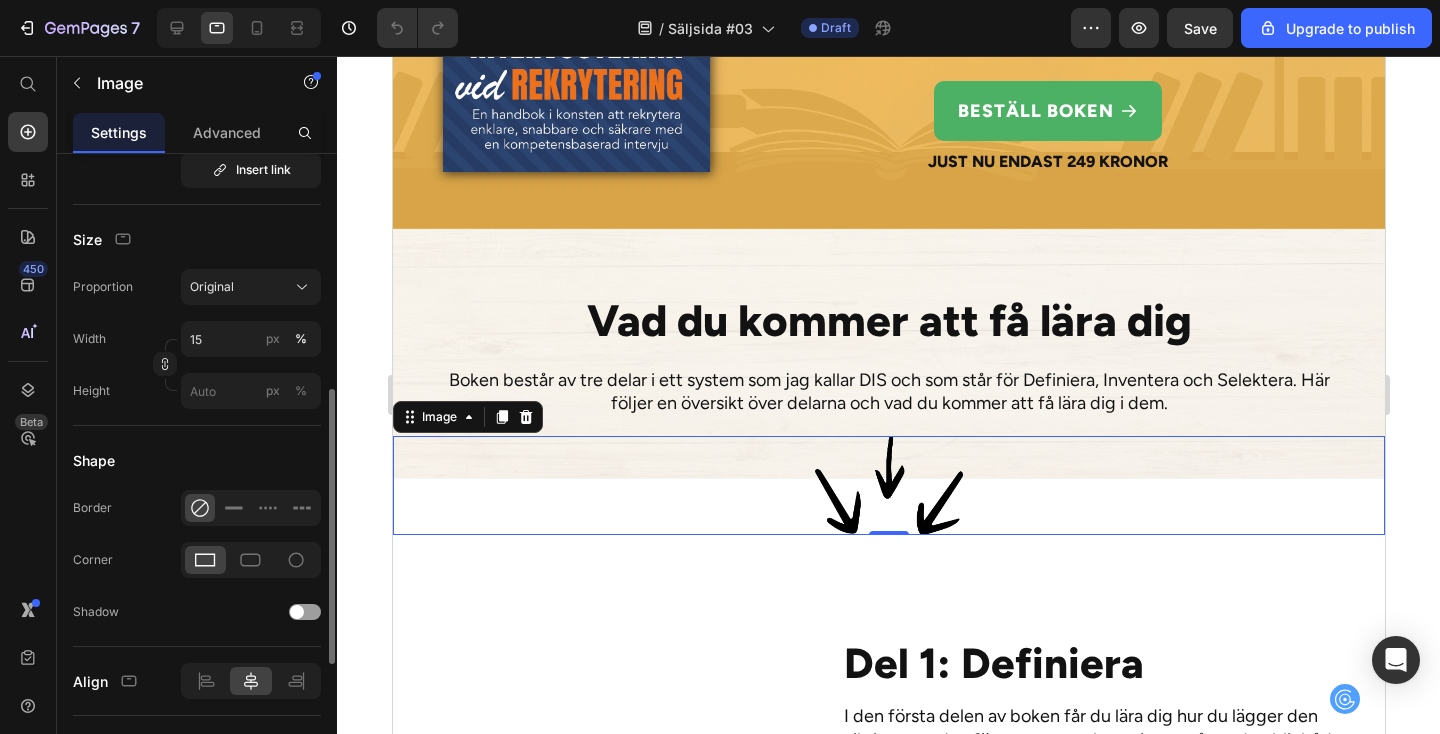 scroll, scrollTop: 518, scrollLeft: 0, axis: vertical 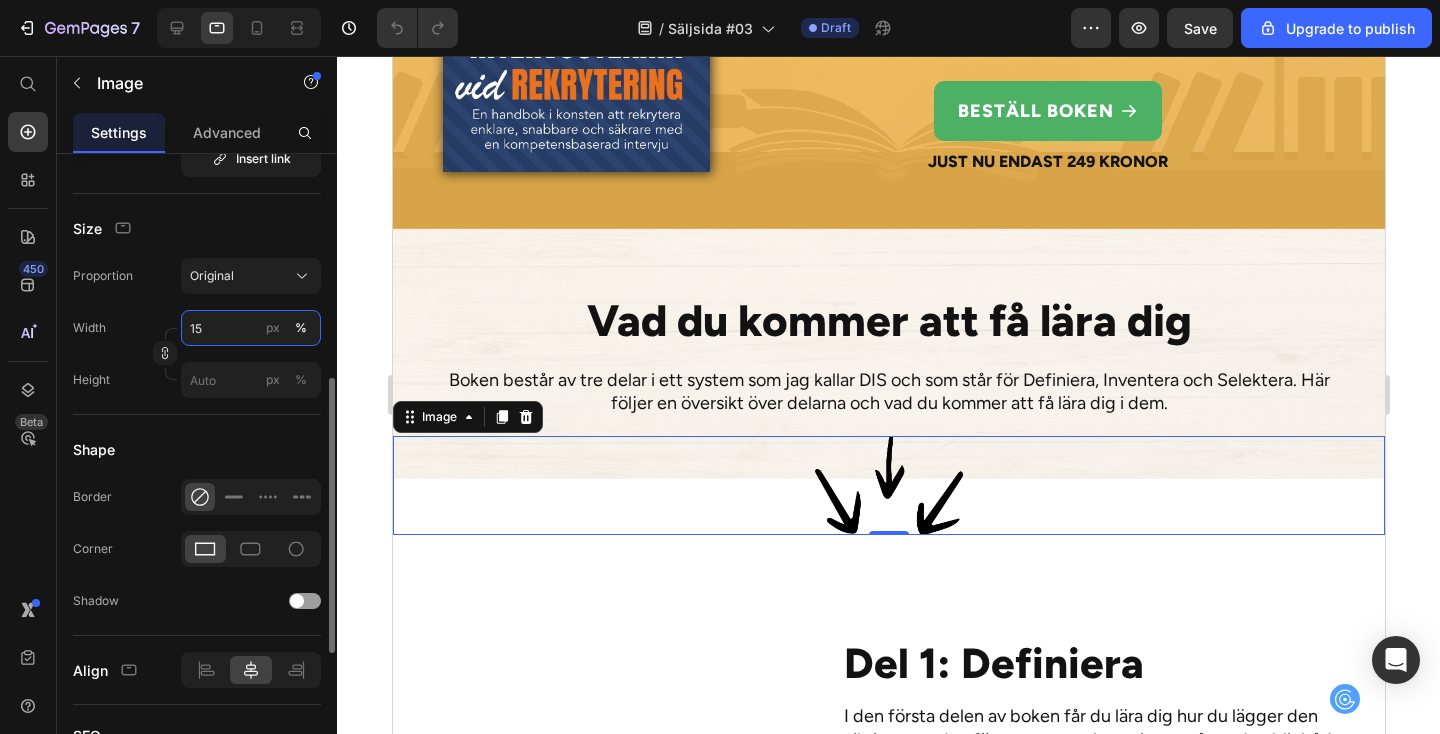 click on "15" at bounding box center (251, 328) 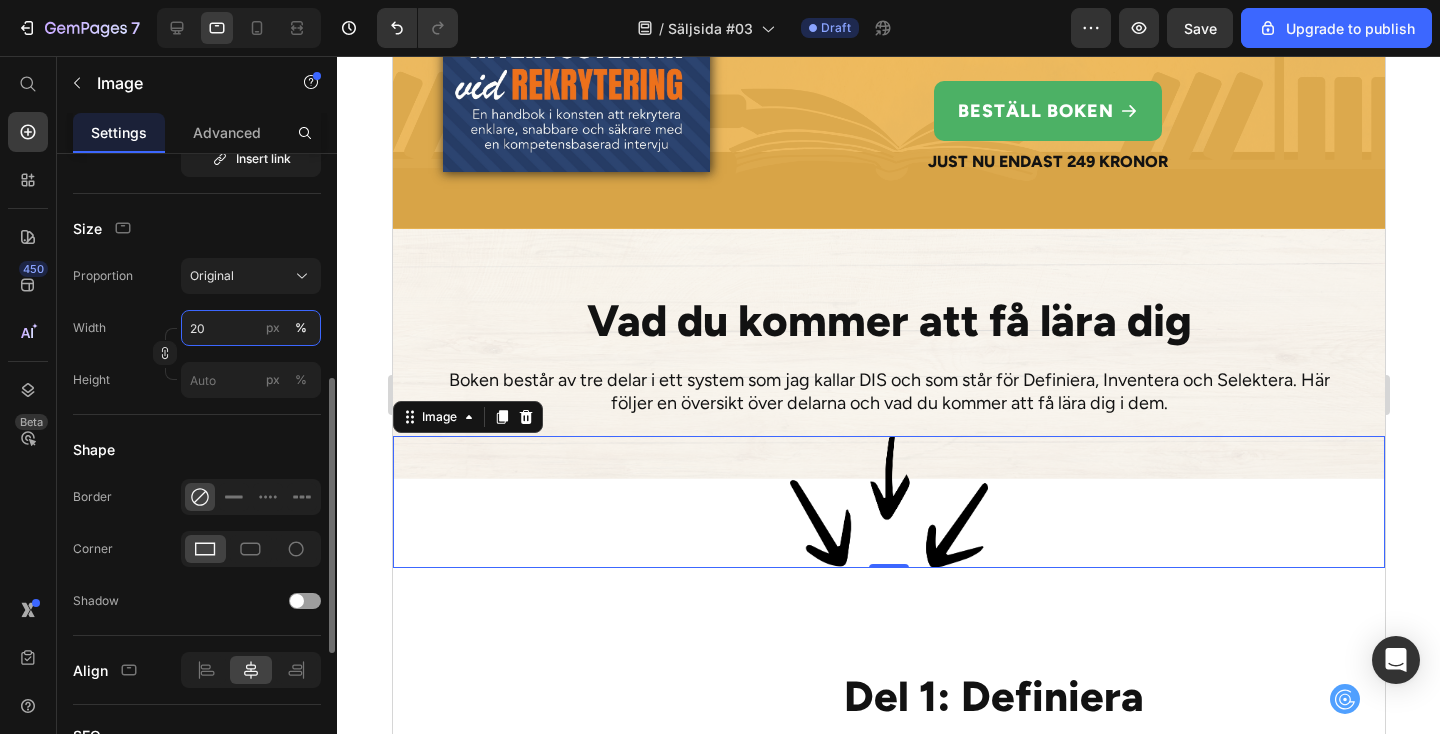 click on "20" at bounding box center (251, 328) 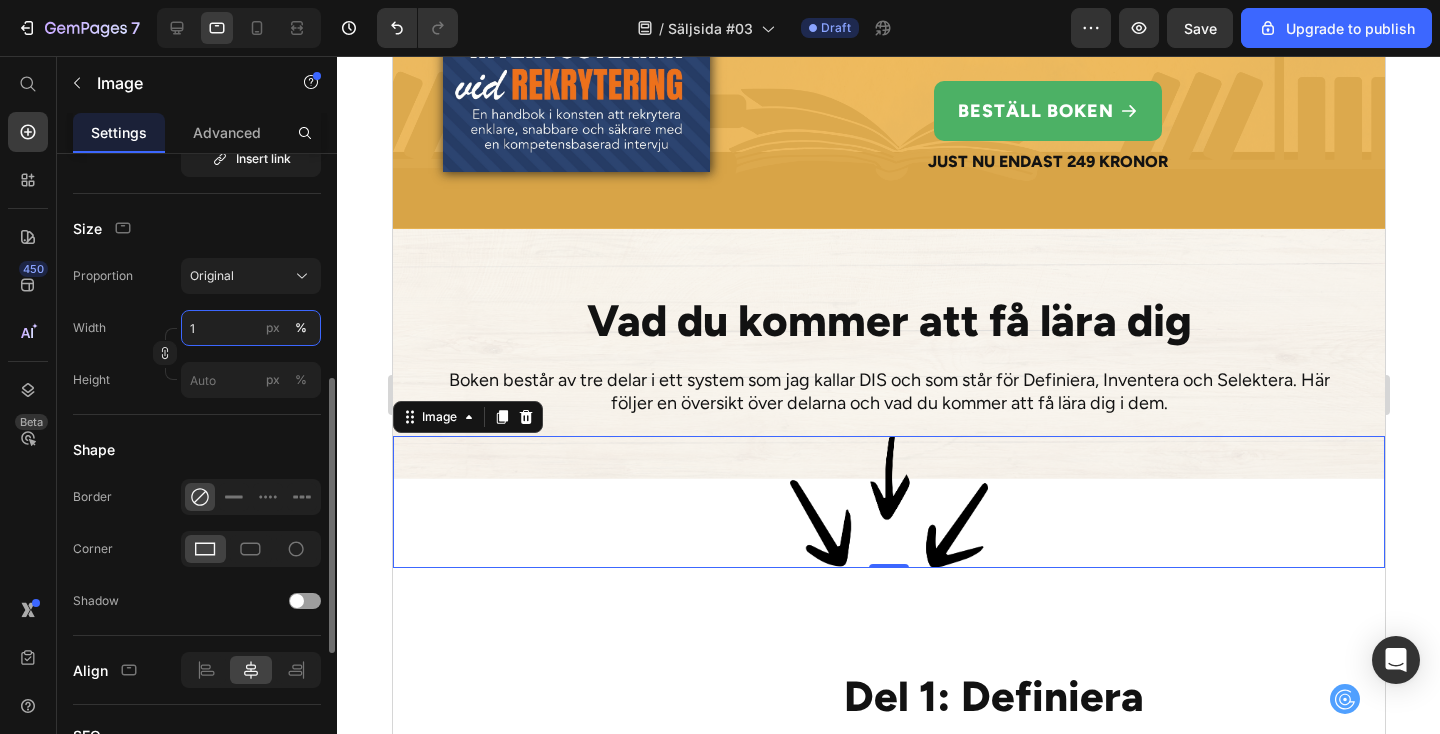type on "18" 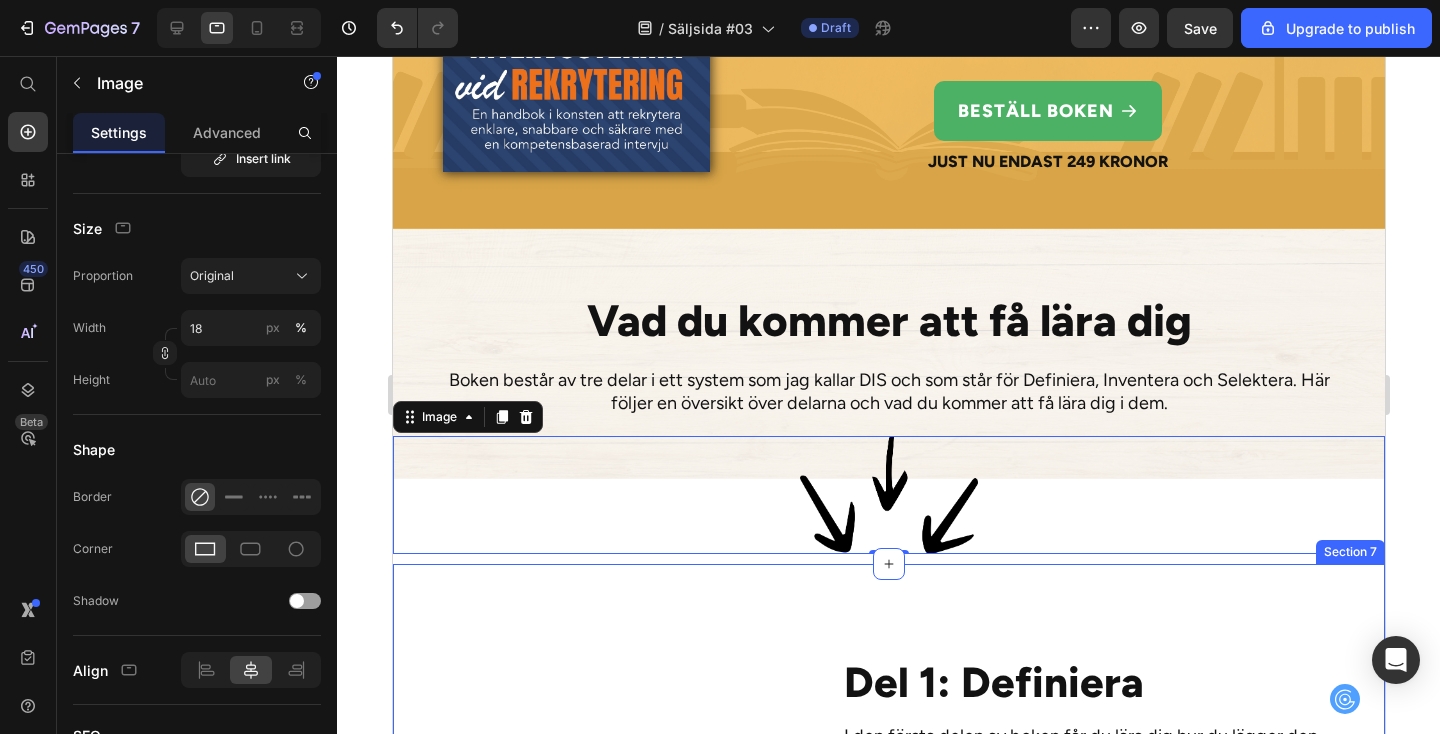 click on "Image Del 1: Definiera Heading I den första delen av boken får du lära dig hur du lägger den viktiga grunden för resten av rekryteringen så att den blir både enklare och mer effektiv. Text Block
Hur du tar fram en solid kravprofil så att du vet exakt vilka kompetenser som rätt person bör ha.
Hur du översätter kravprofilen till intervjufrågor för att enkelt kunna identifiera vem som passar tjänsten.
Hur du tar fram en intervjuguide som guidar dig genom intervjun så att den går enkelt och smidigt. Item List Row Section 7" at bounding box center (888, 833) 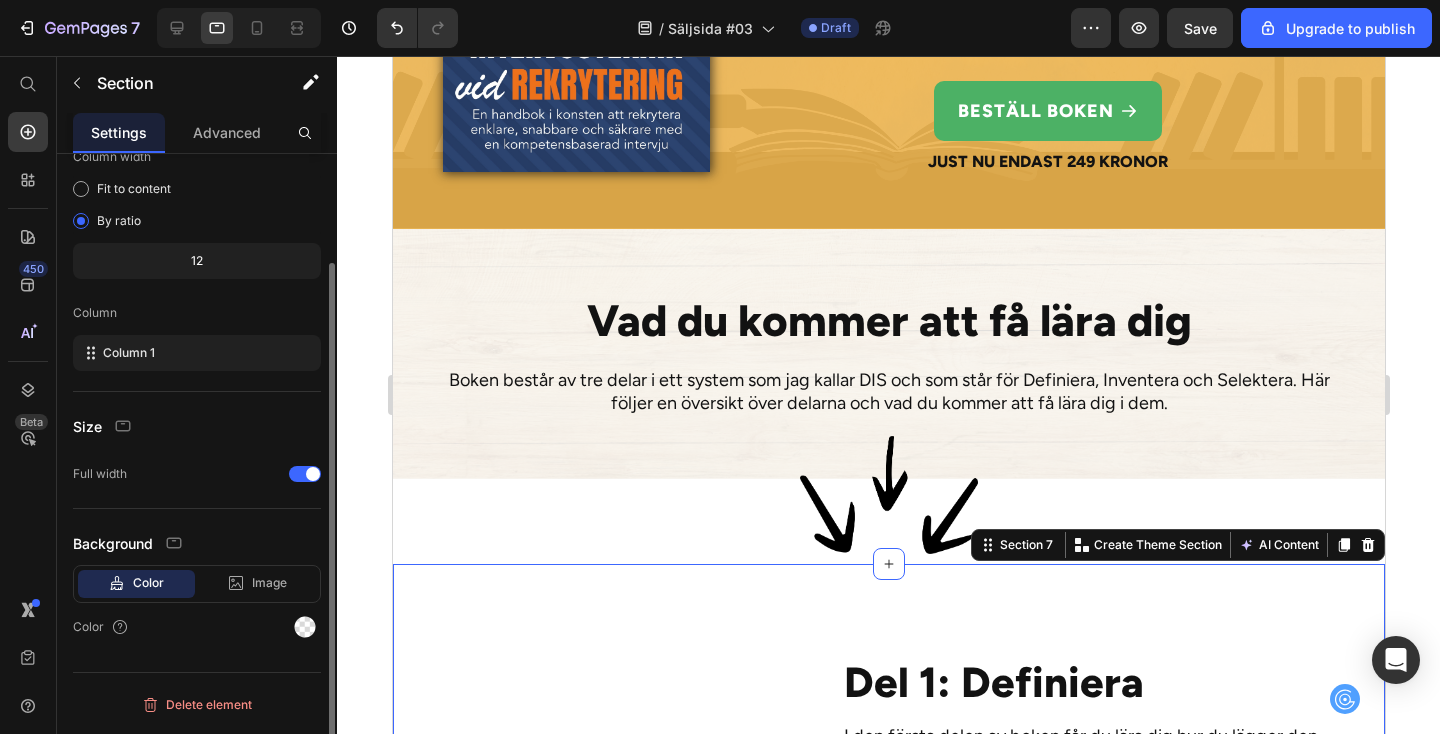 scroll, scrollTop: 0, scrollLeft: 0, axis: both 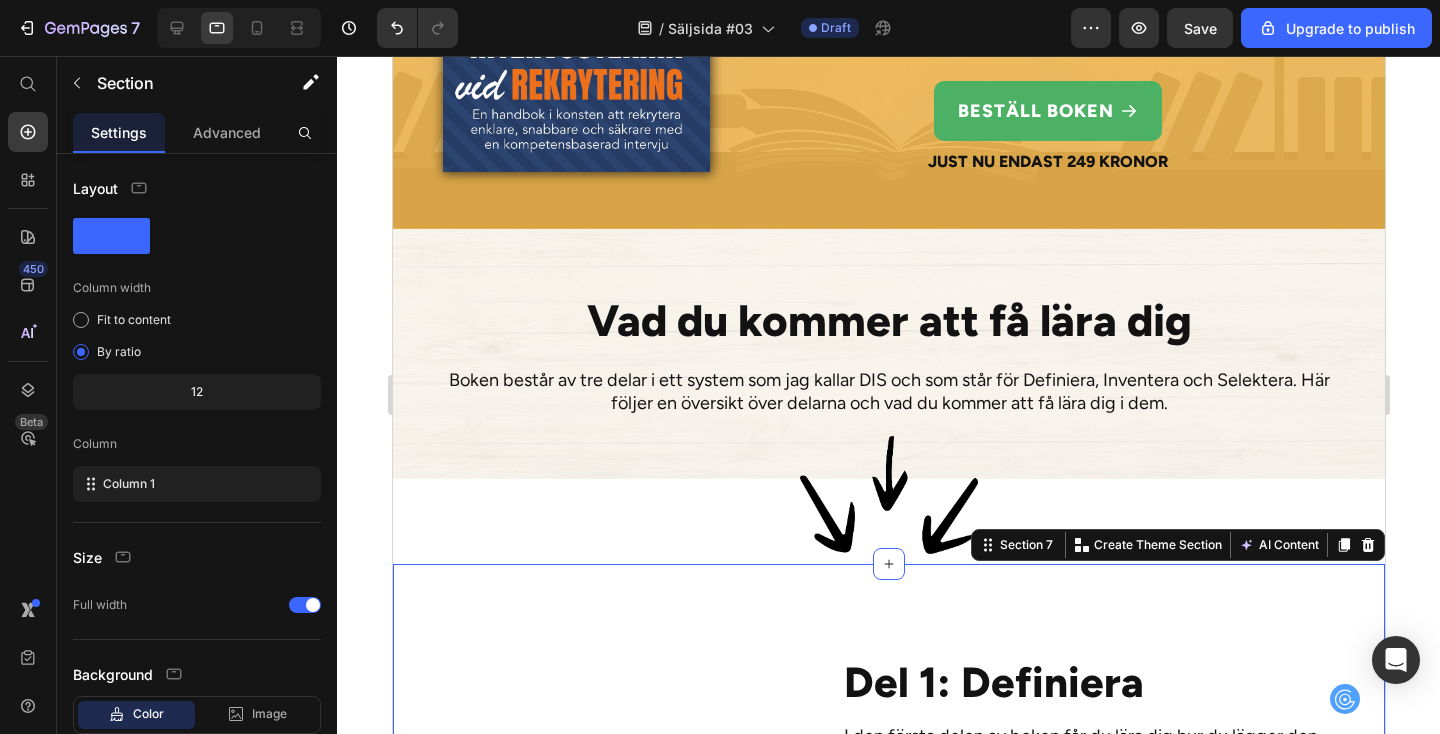 click 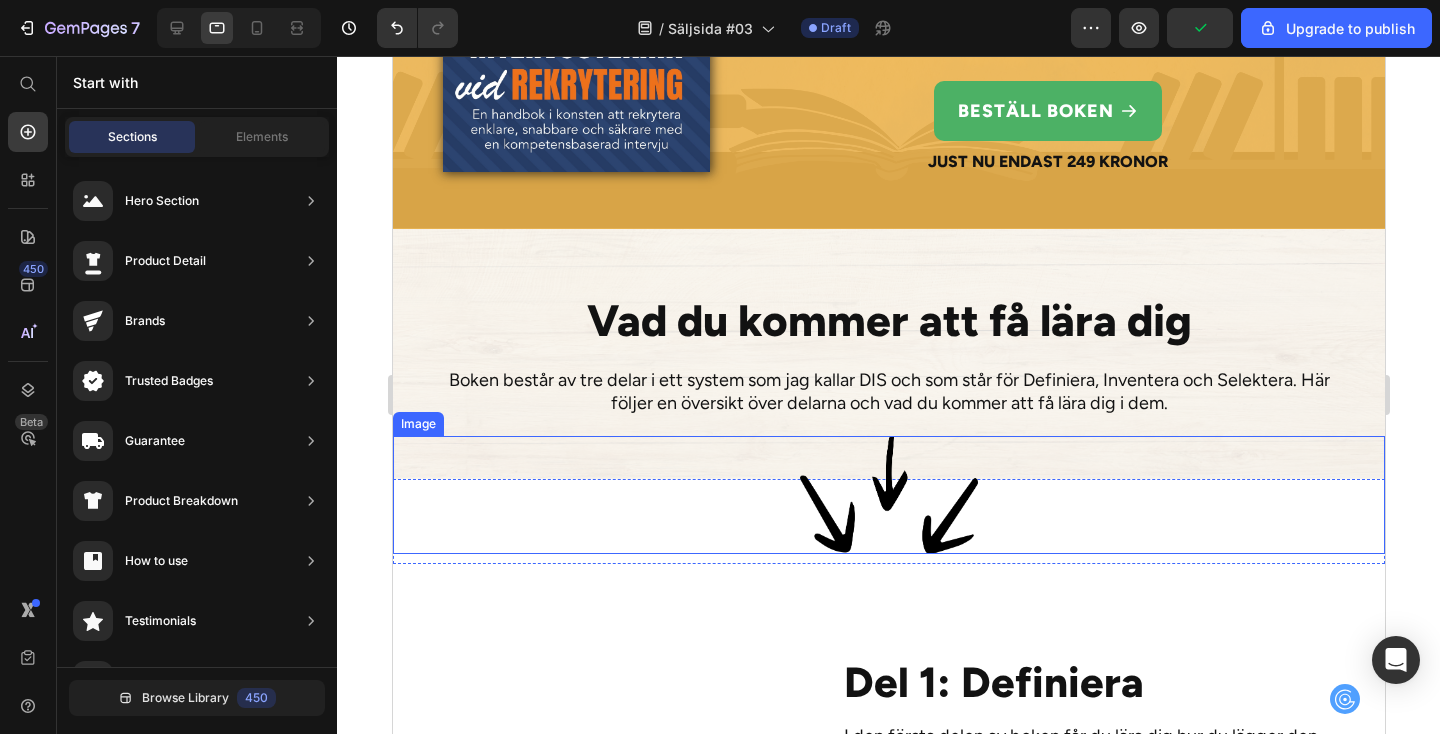 click at bounding box center (888, 495) 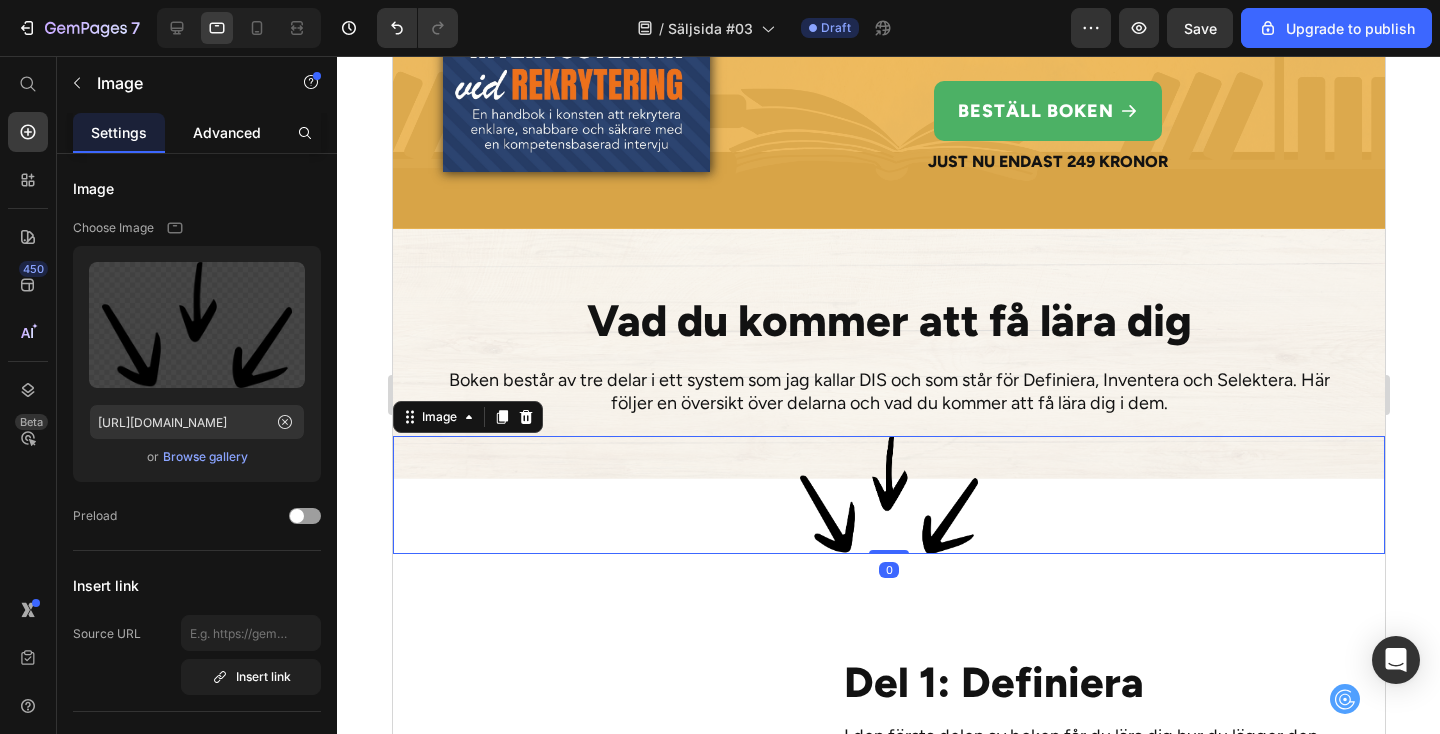 click on "Advanced" at bounding box center (227, 132) 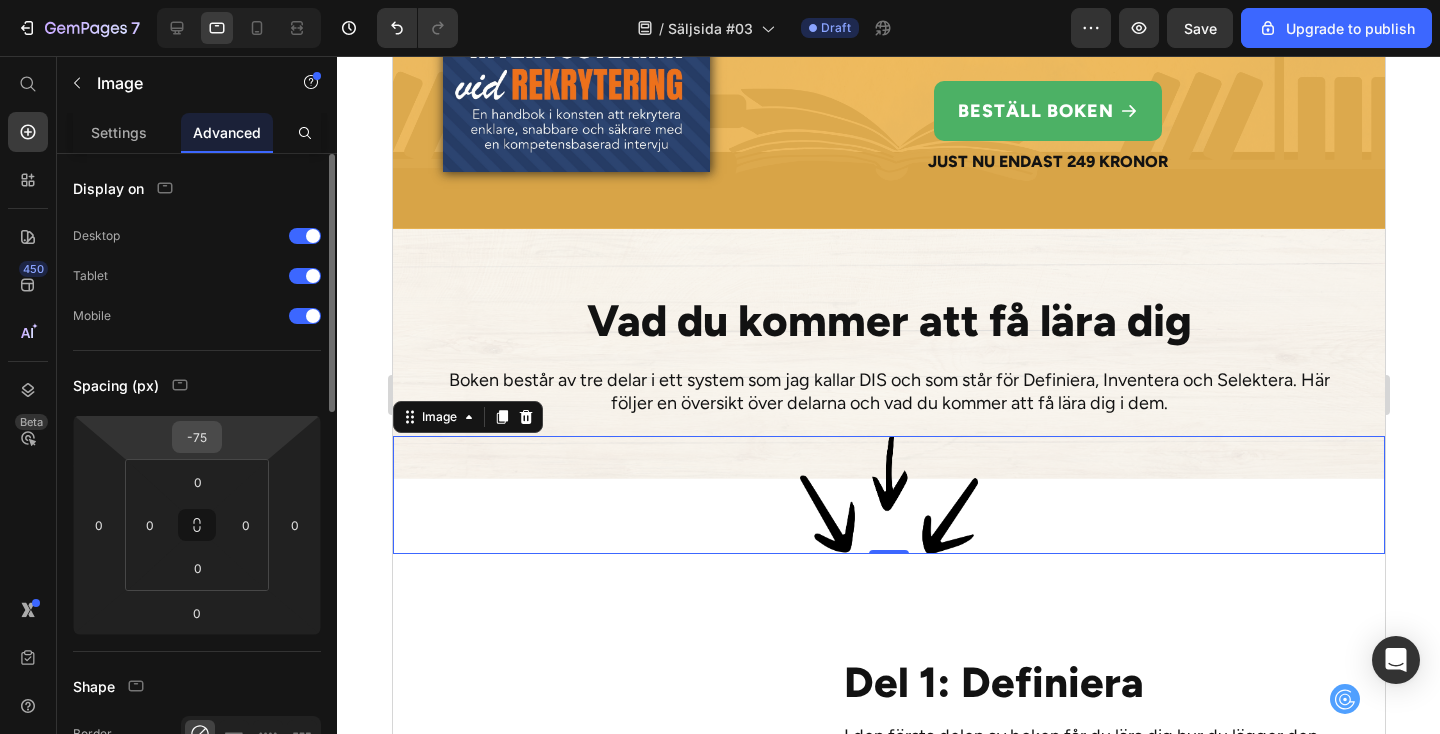 click on "-75" at bounding box center [197, 437] 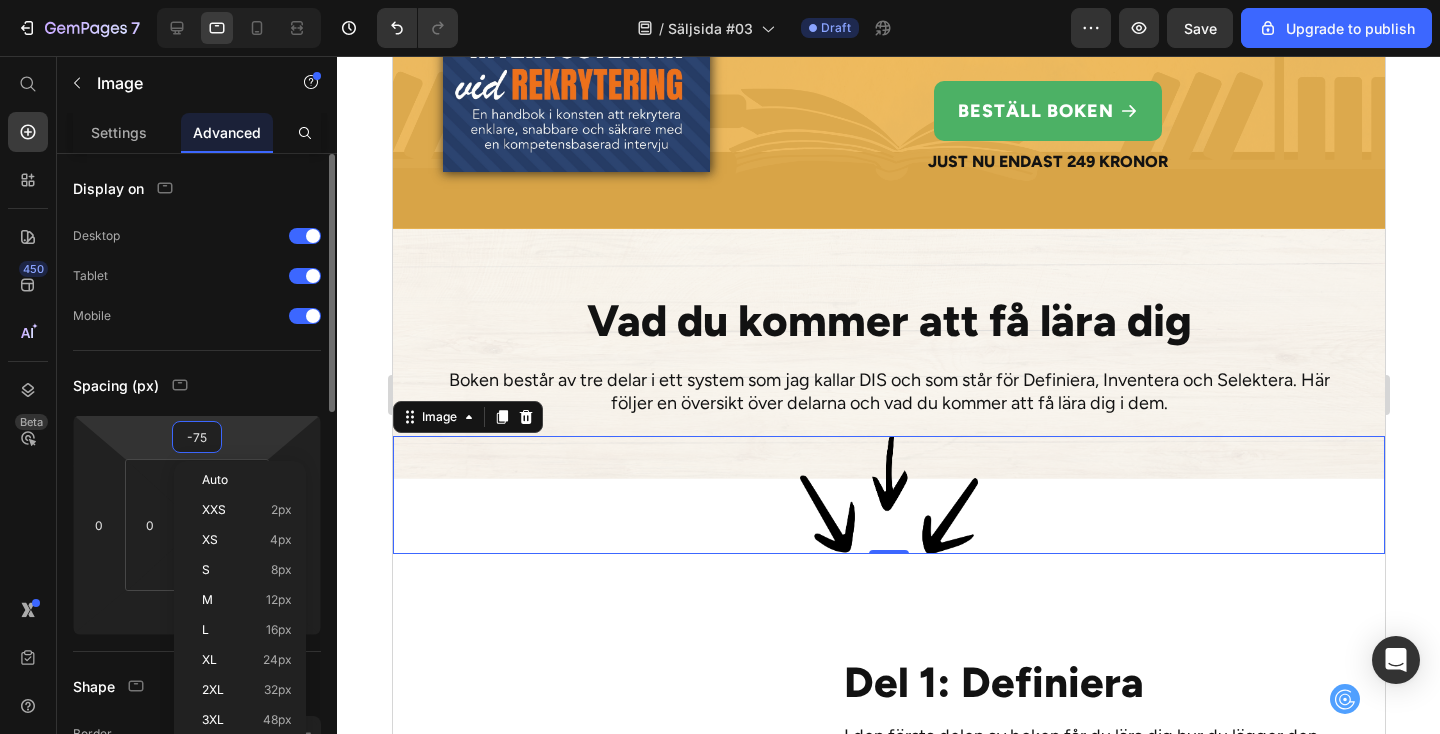 click on "-75" at bounding box center (197, 437) 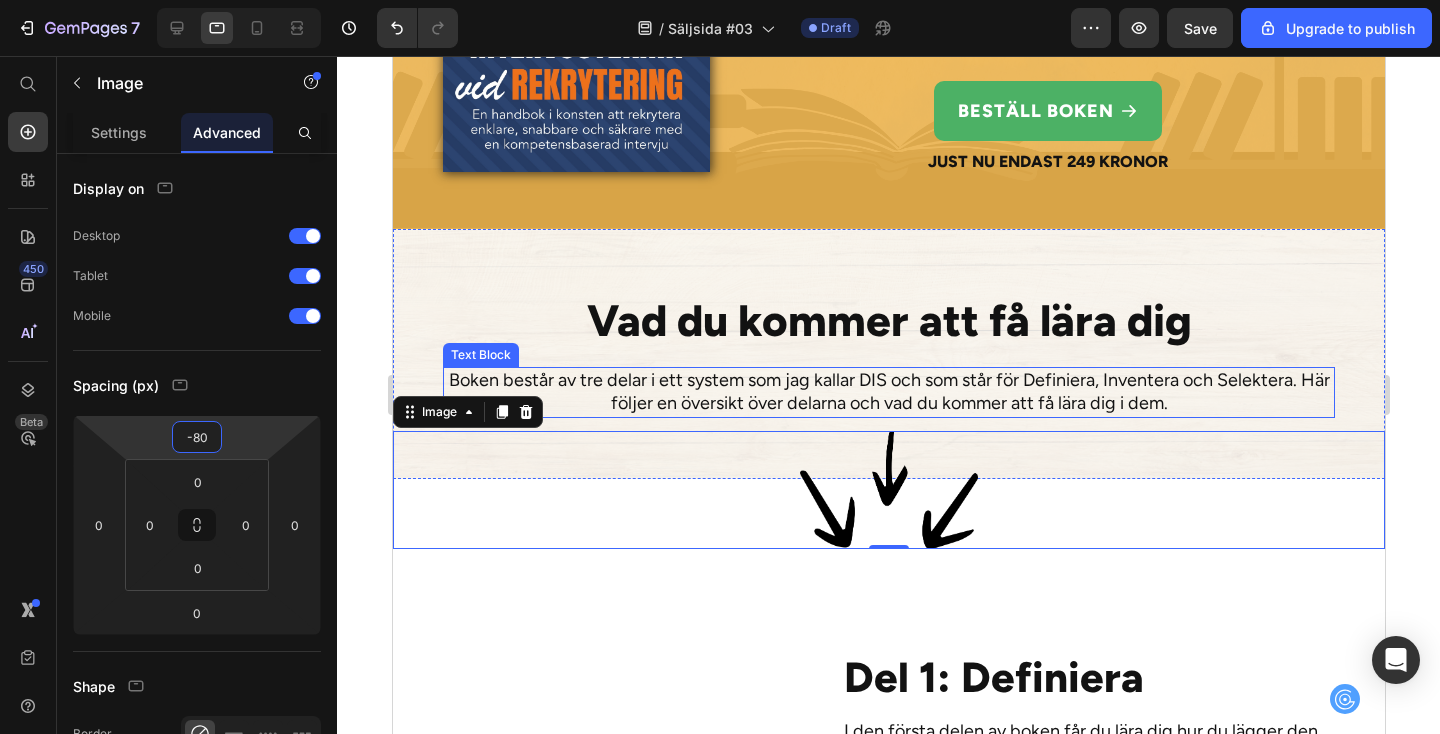 type on "-80" 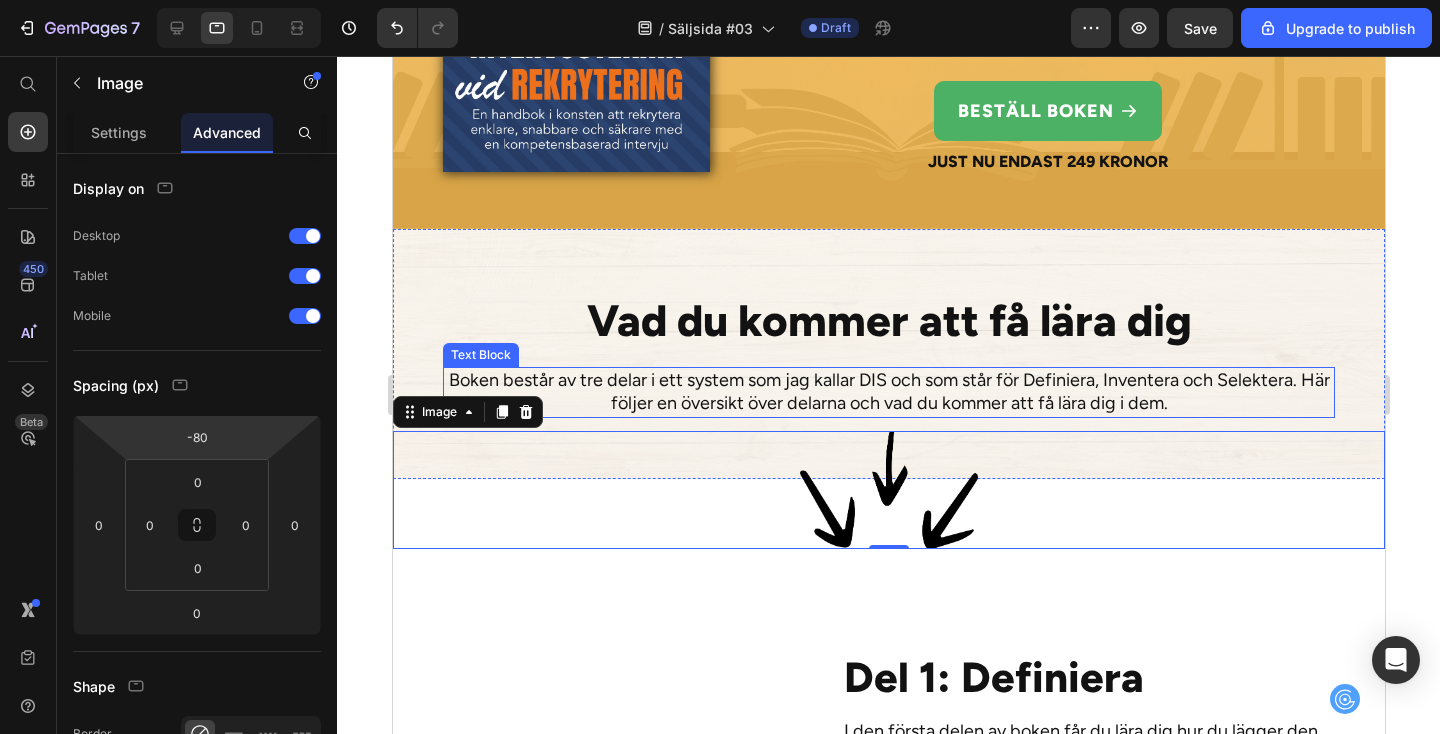 click 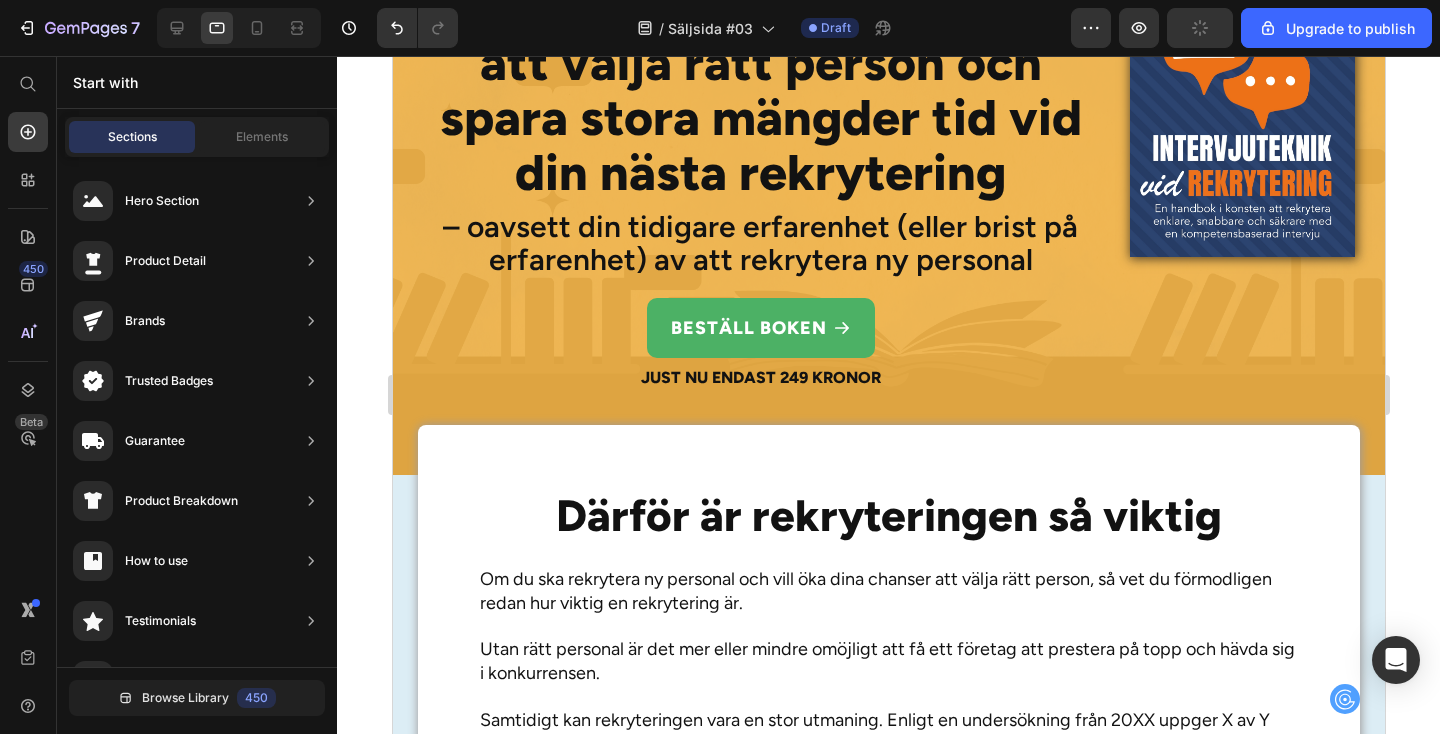 scroll, scrollTop: 434, scrollLeft: 0, axis: vertical 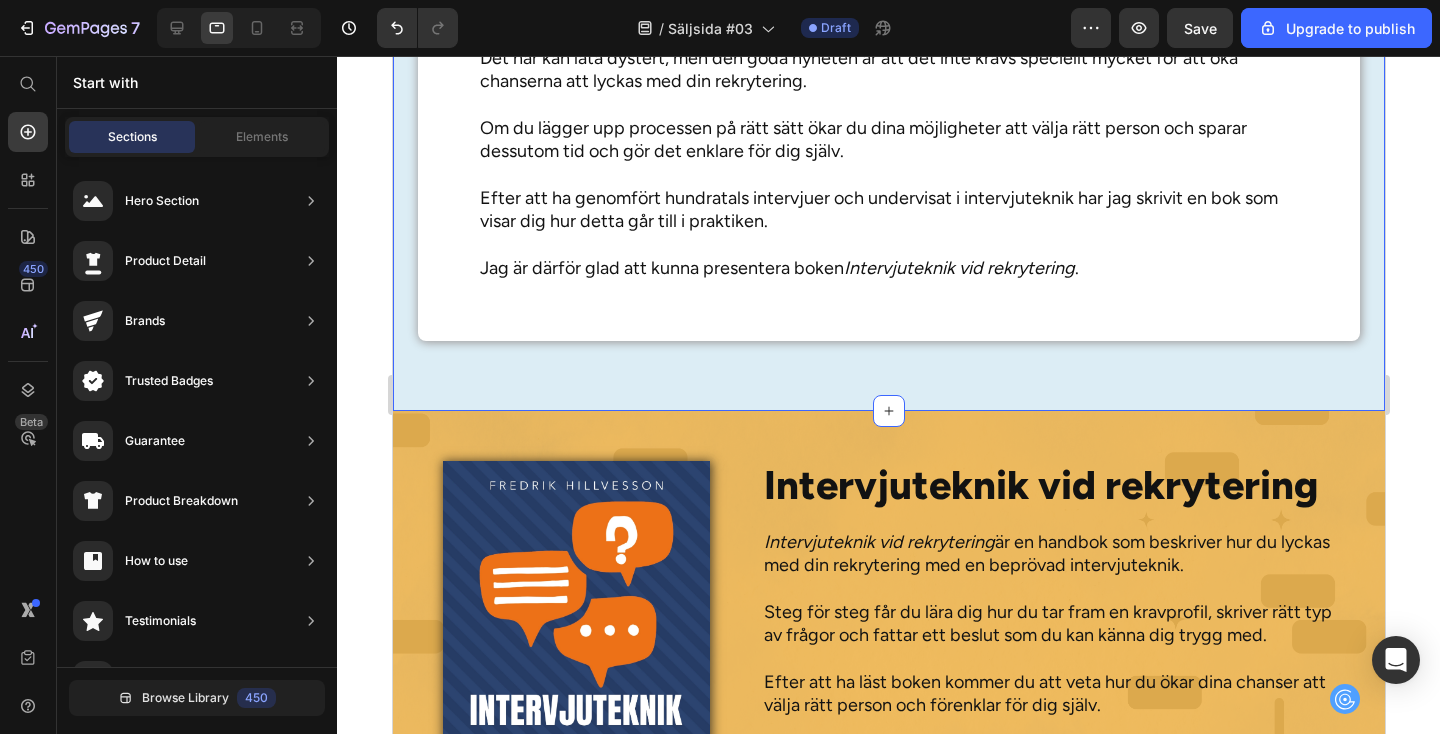 click on "Därför är rekryteringen så viktig Heading Om du ska rekrytera ny personal och vill öka dina chanser att välja rätt person, så vet du förmodligen redan hur viktig en rekrytering är.   Utan rätt personal är det mer eller mindre omöjligt att få ett företag att prestera på topp och hävda sig i konkurrensen.   Samtidigt kan rekryteringen vara en stor utmaning. Enligt en undersökning från 20XX uppger X av Y chefer att de har rekryterat fel person.   Vad beror det på? Vad är det som gör att många rekryteringar går snett? Text Block Varför många rekryteringar misslyckas Heading Här är några vanliga skäl till att en rekrytering går snett och att fel person blir erbjuden tjänsten: Text Block
De har inte en tillräckligt tydlig bild av vilka kompetenser tjänsten kräver, vilket gör att de heller inte vet vilken typ av kandidat de letar efter.
Item List Syndabockar och höga kostnader Heading     Heading" at bounding box center [888, -403] 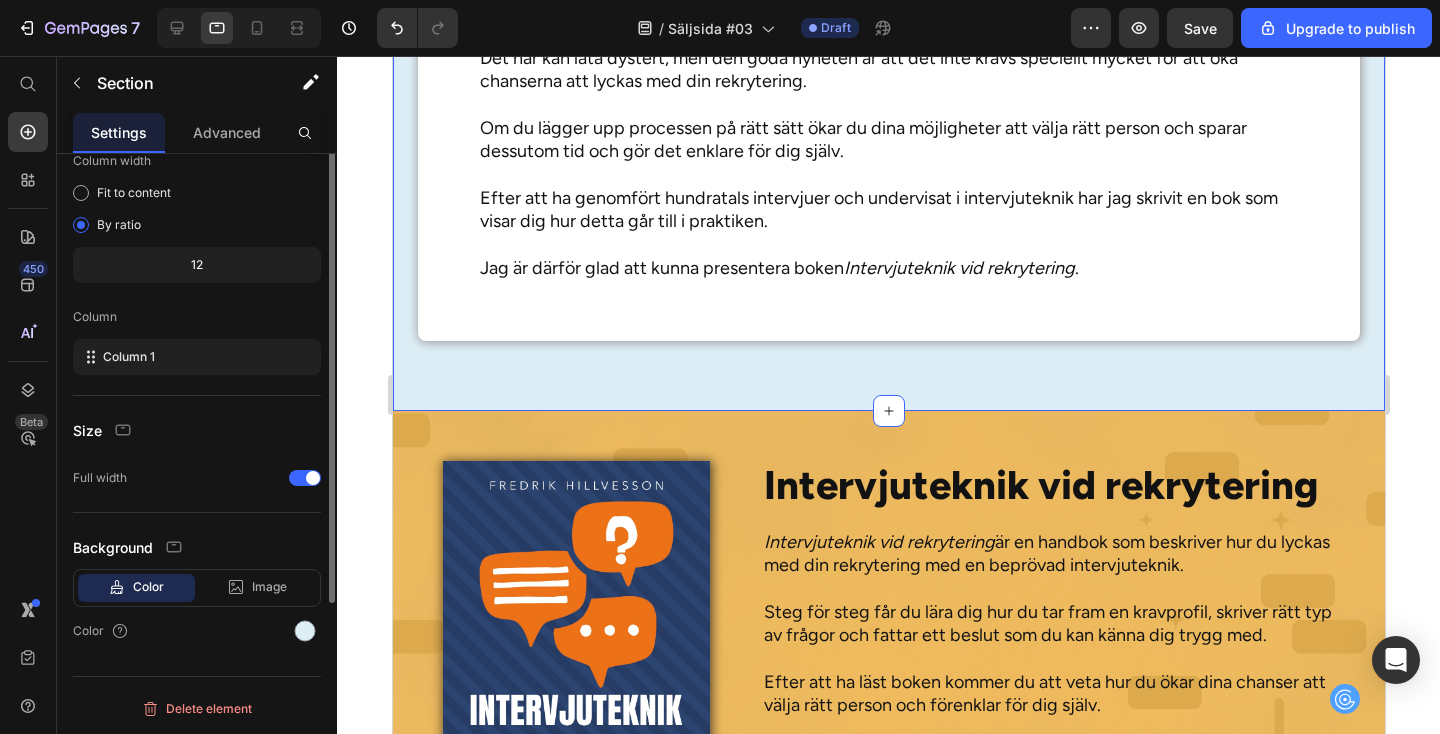 scroll, scrollTop: 0, scrollLeft: 0, axis: both 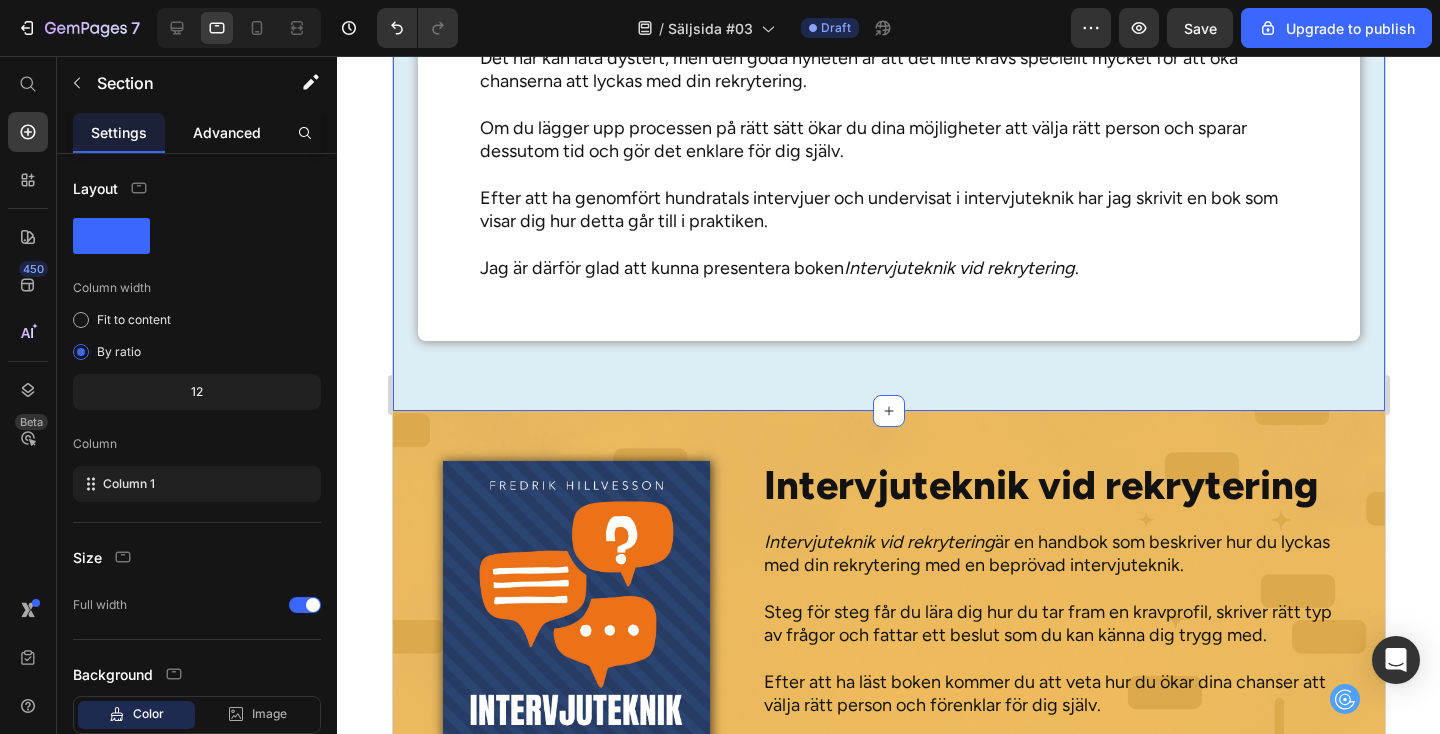 click on "Advanced" 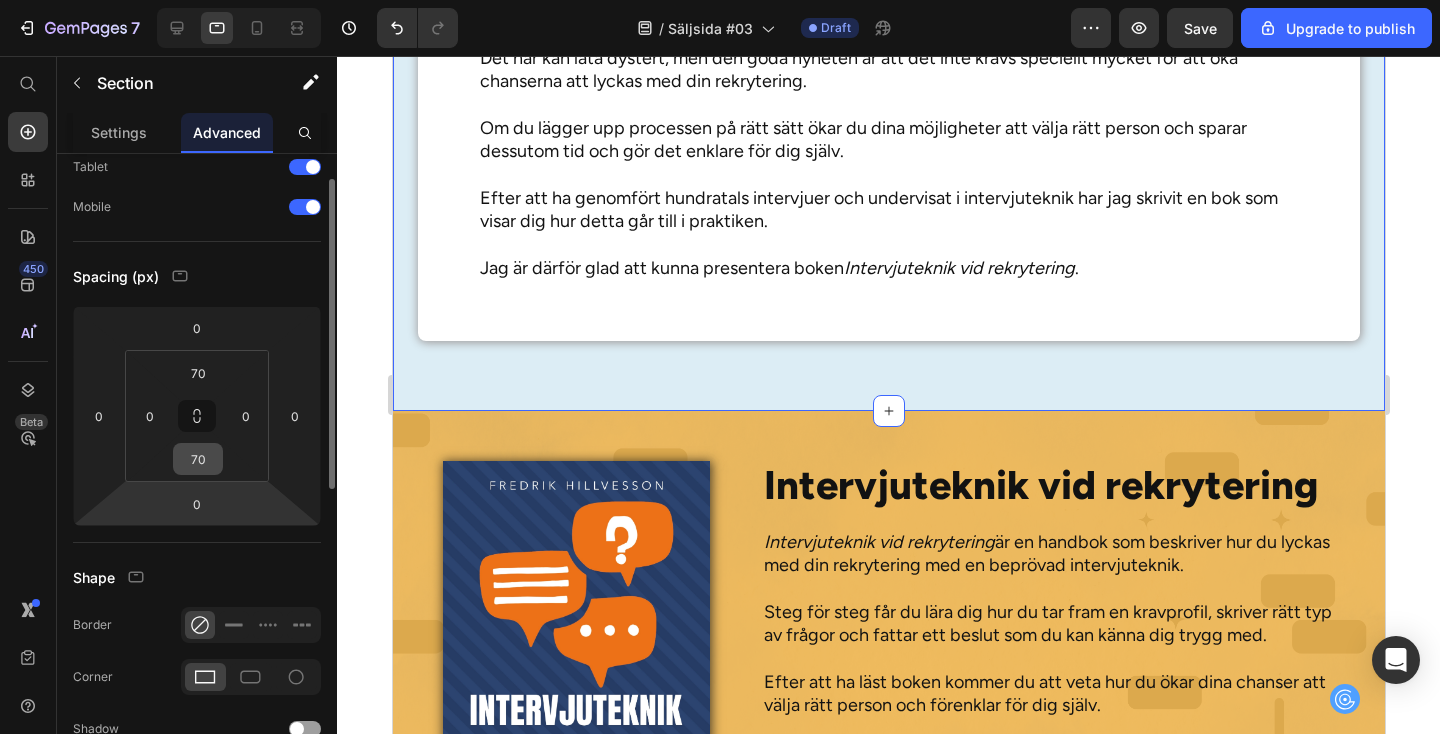 scroll, scrollTop: 125, scrollLeft: 0, axis: vertical 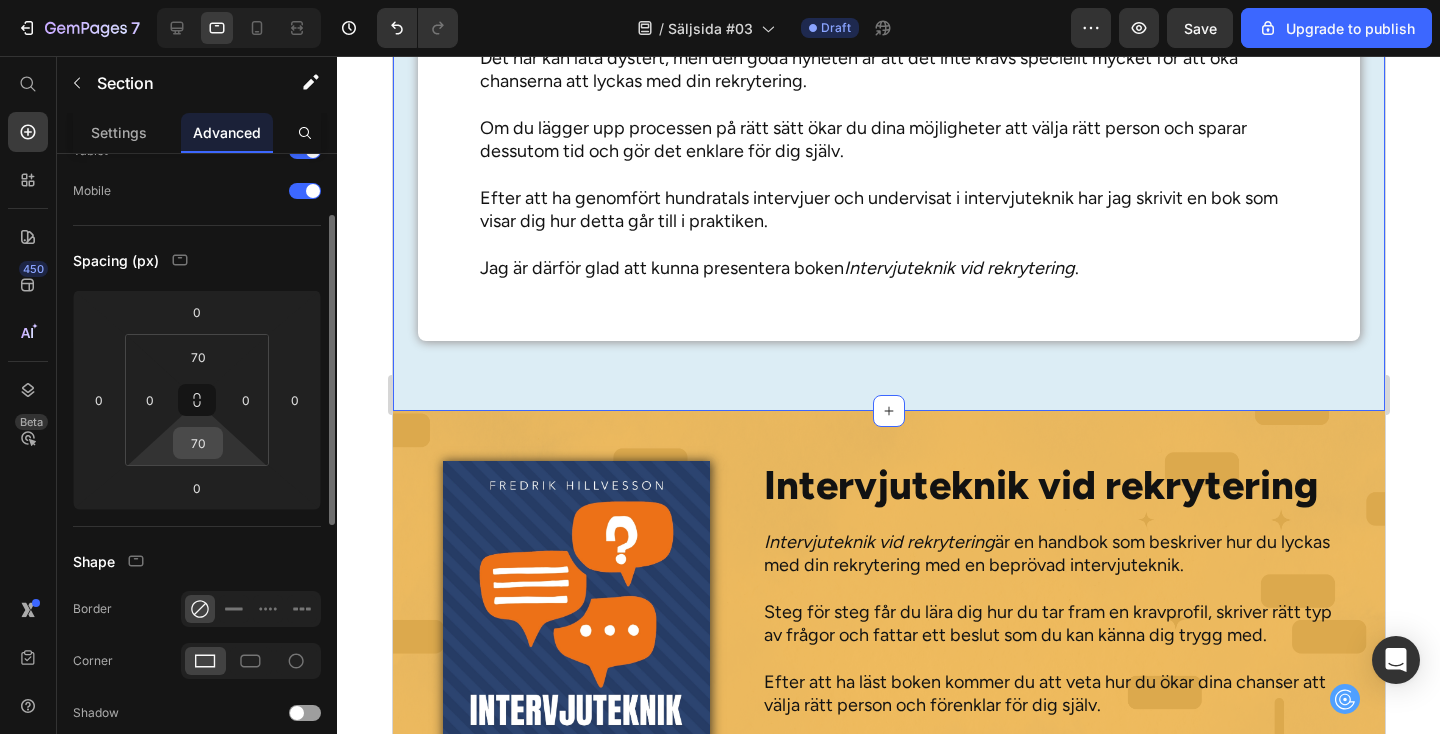 click on "70" at bounding box center [198, 443] 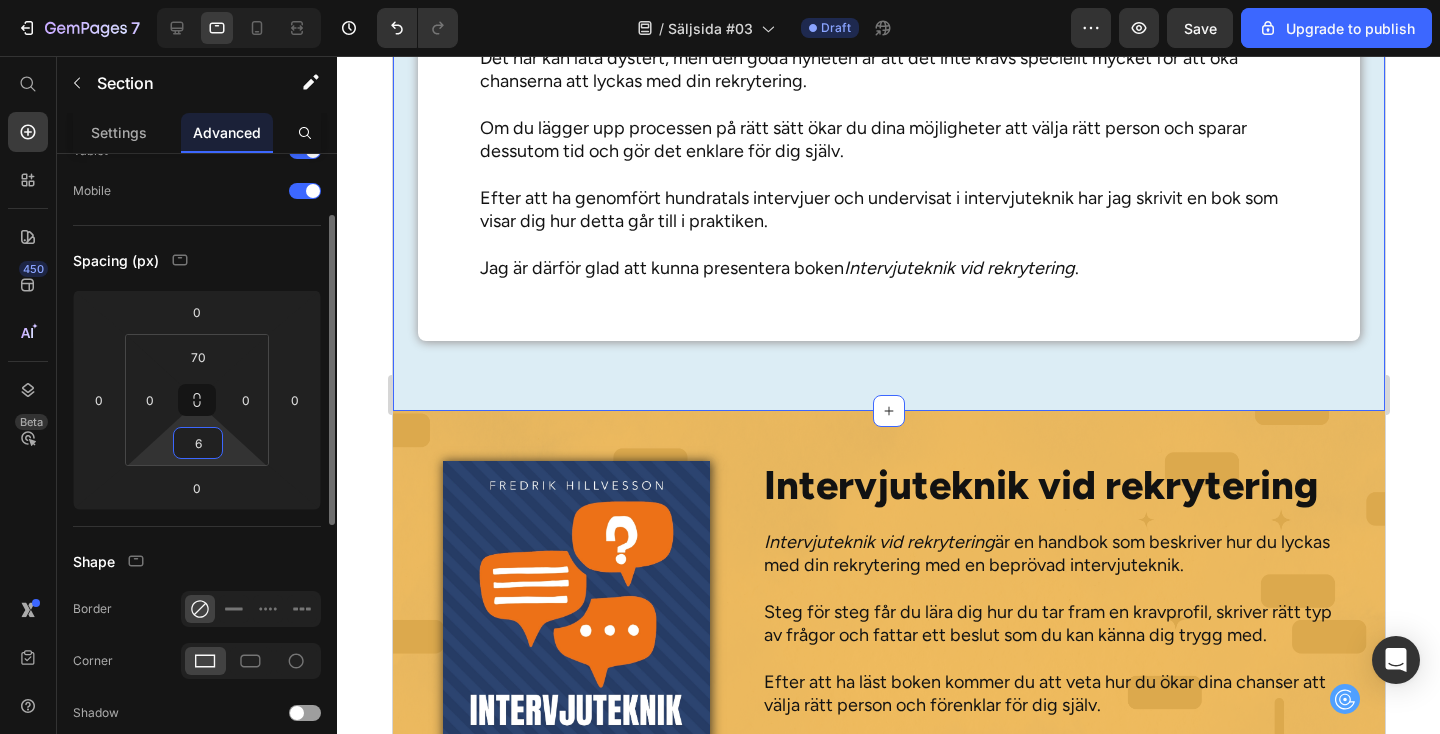 type on "60" 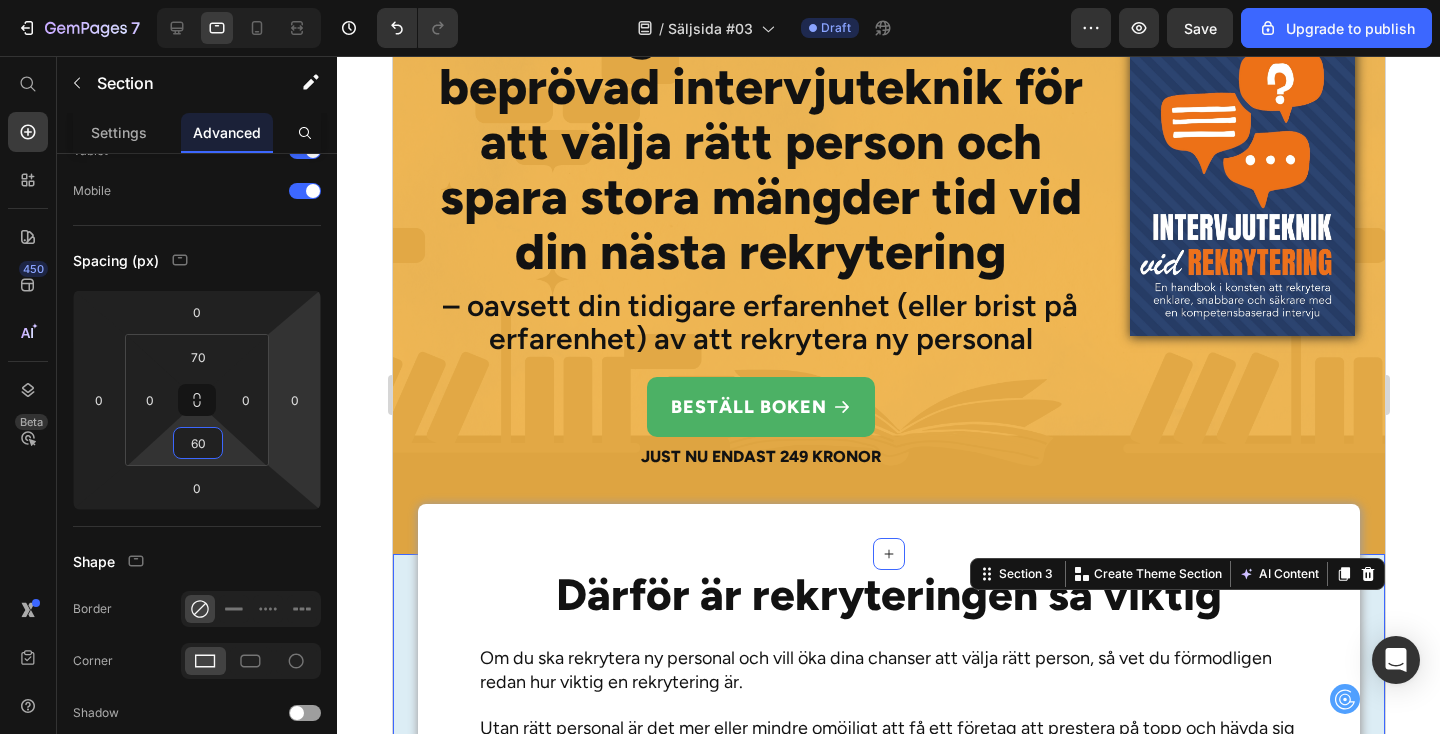 scroll, scrollTop: 197, scrollLeft: 0, axis: vertical 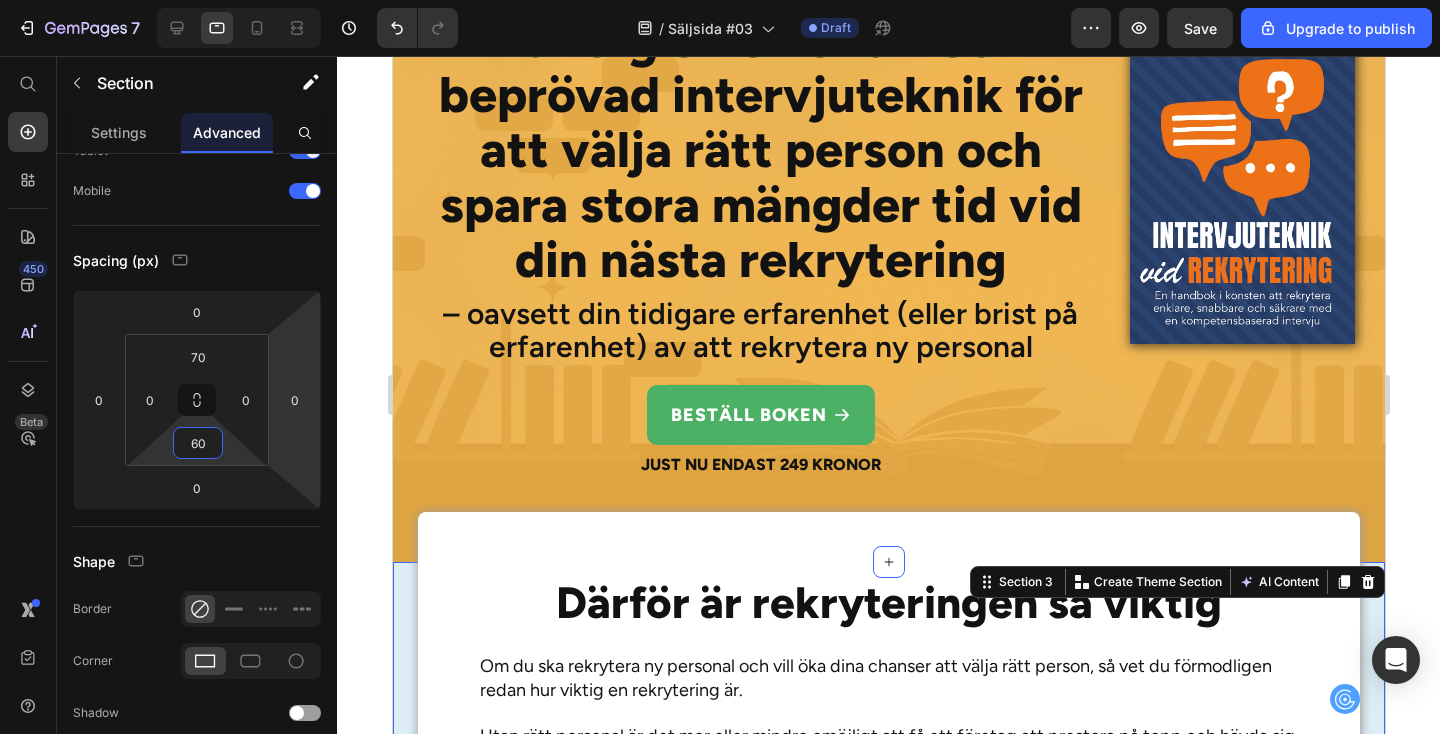 click 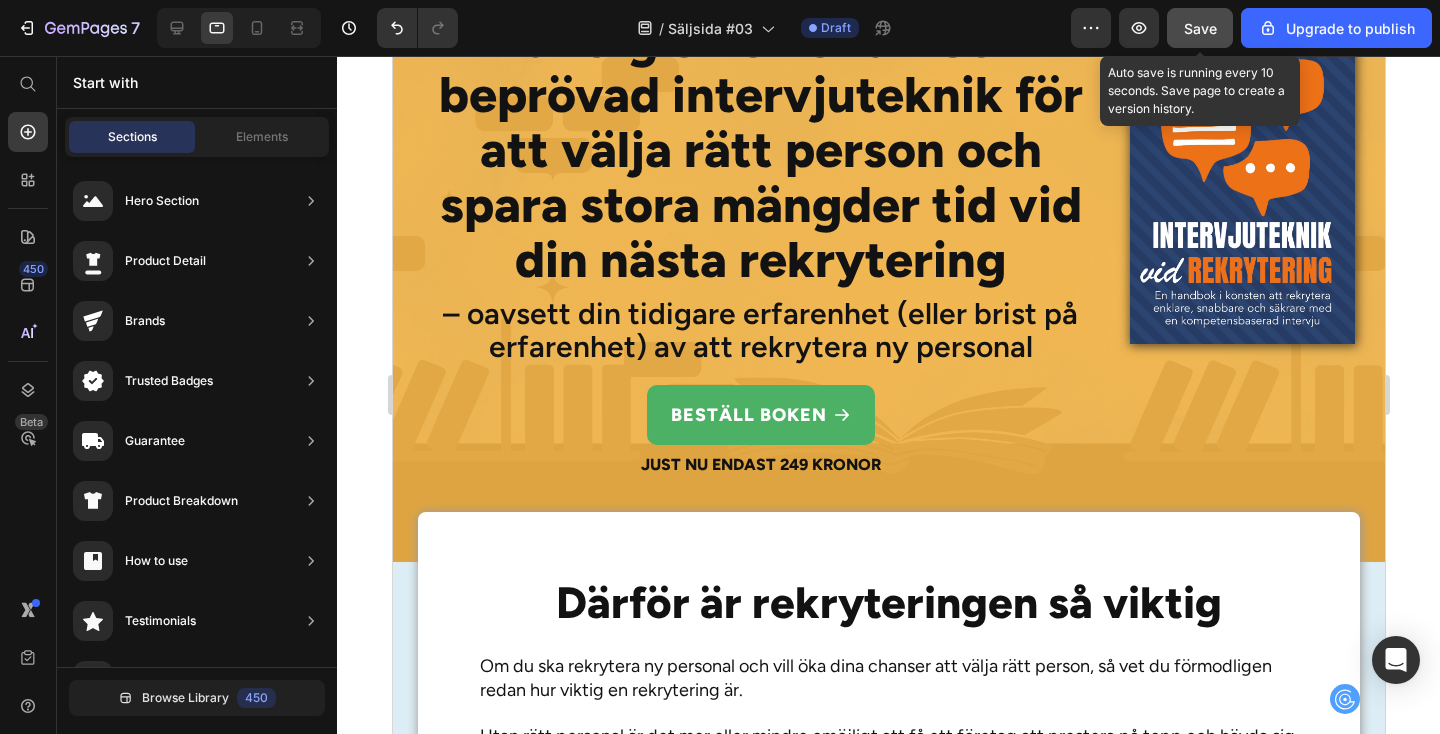 click on "Save" at bounding box center (1200, 28) 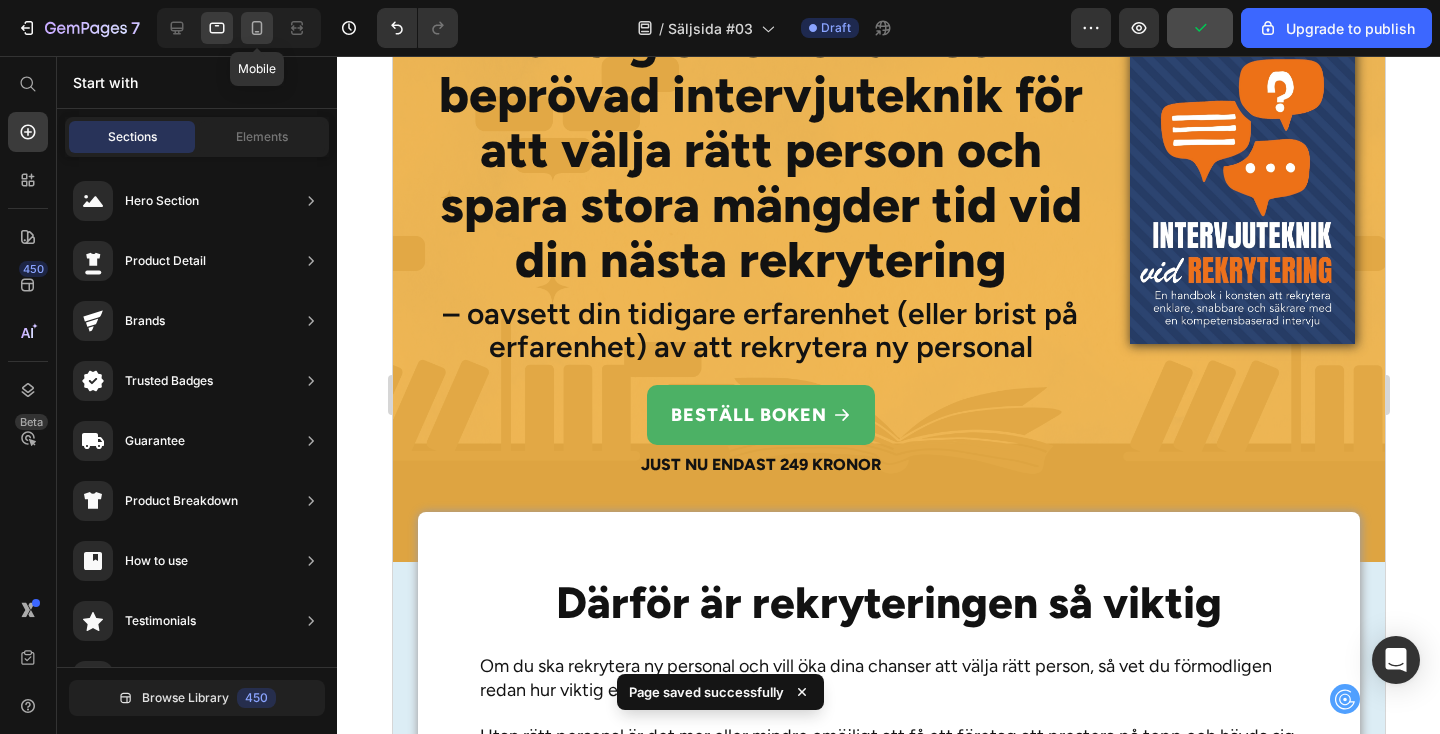 click 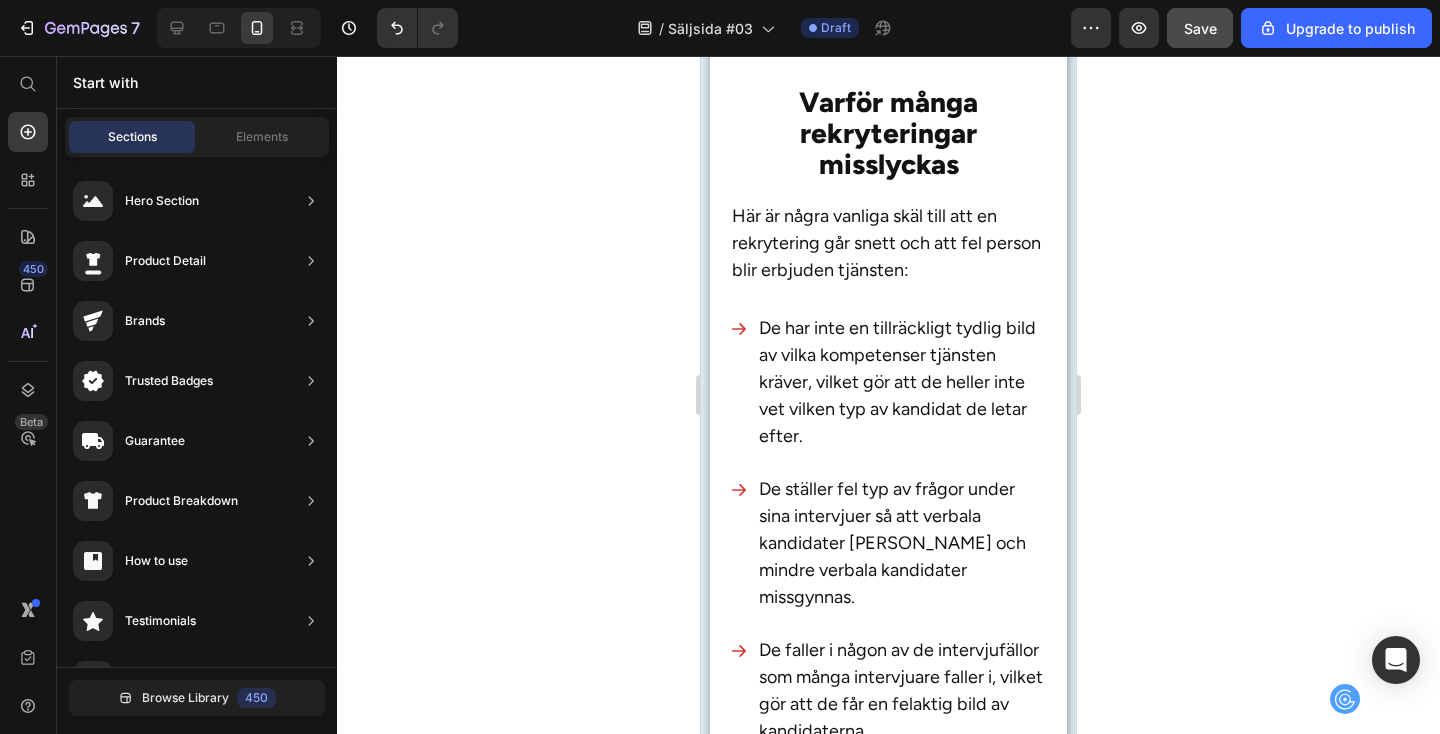scroll, scrollTop: 0, scrollLeft: 0, axis: both 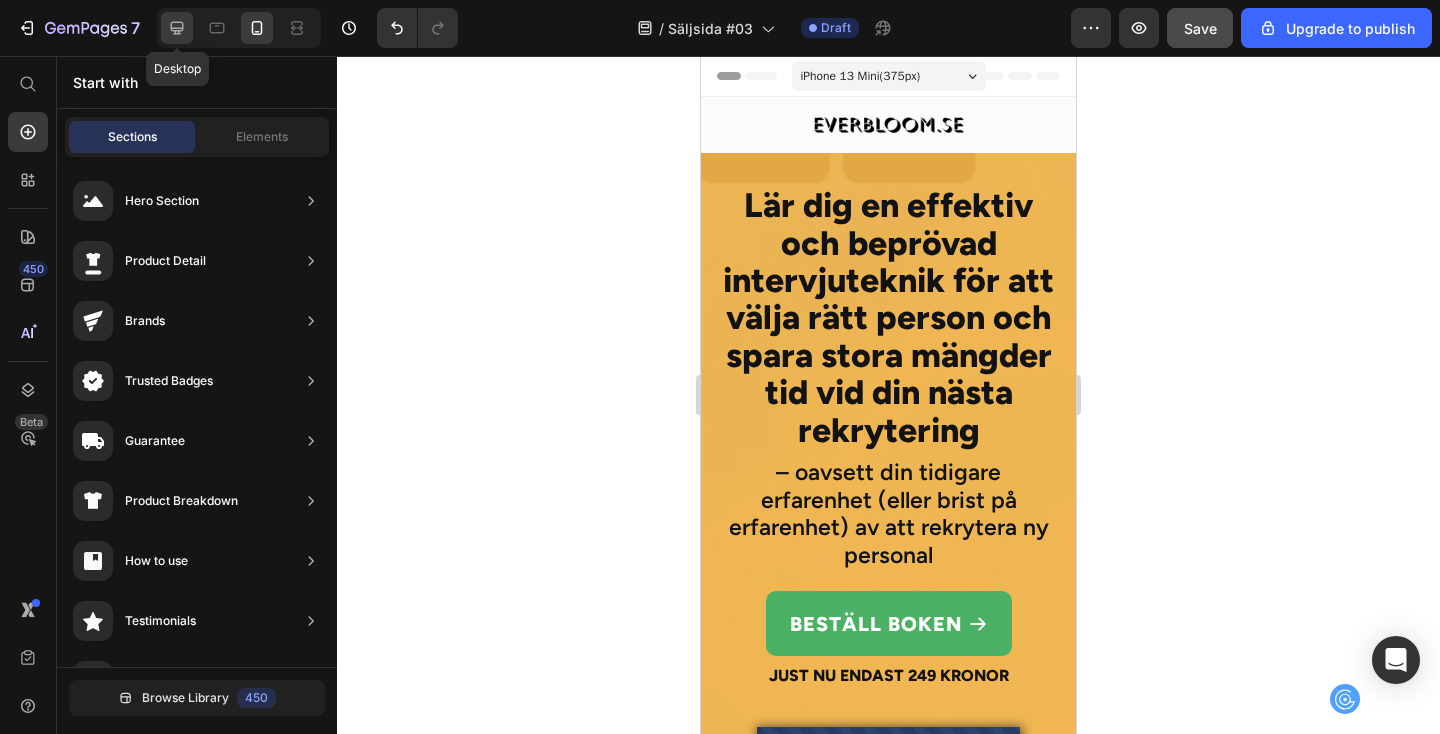 click 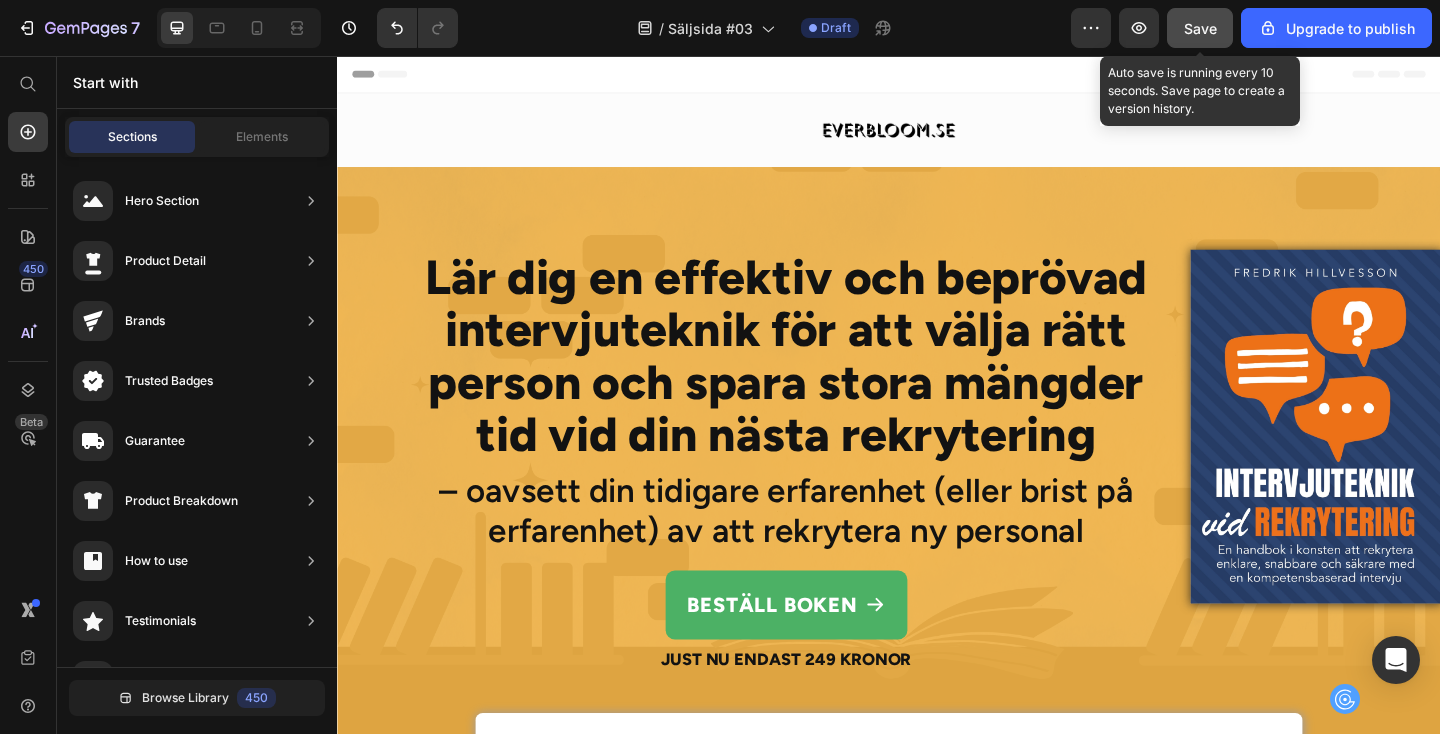click on "Save" at bounding box center [1200, 28] 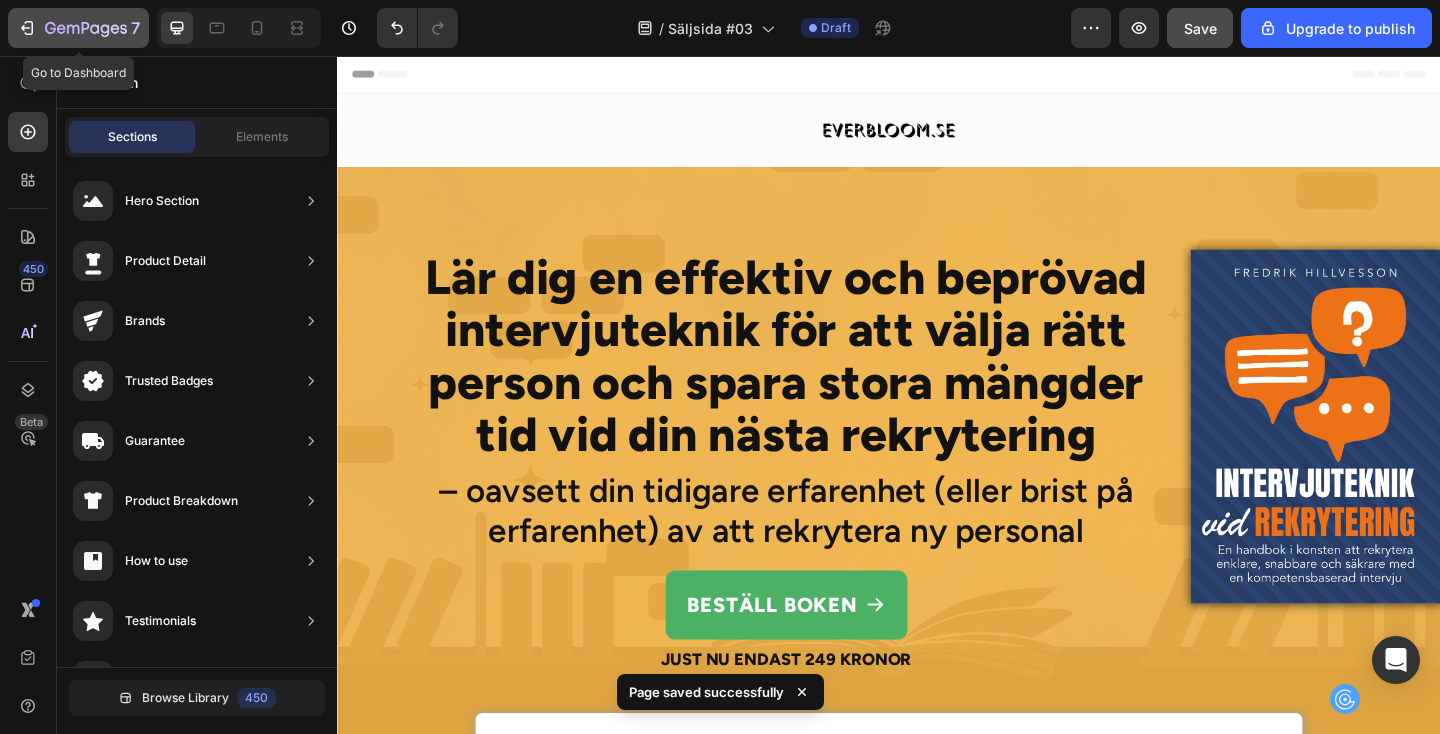 click 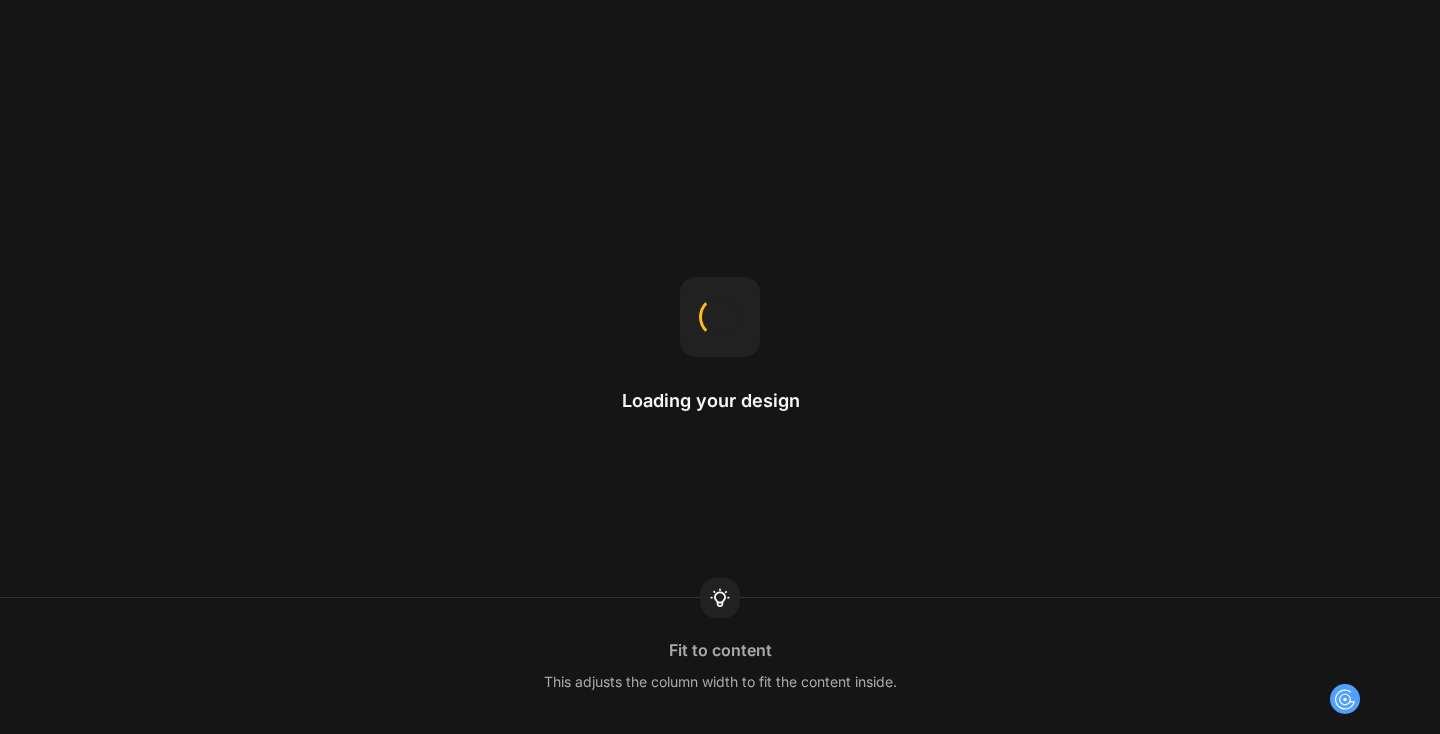 scroll, scrollTop: 0, scrollLeft: 0, axis: both 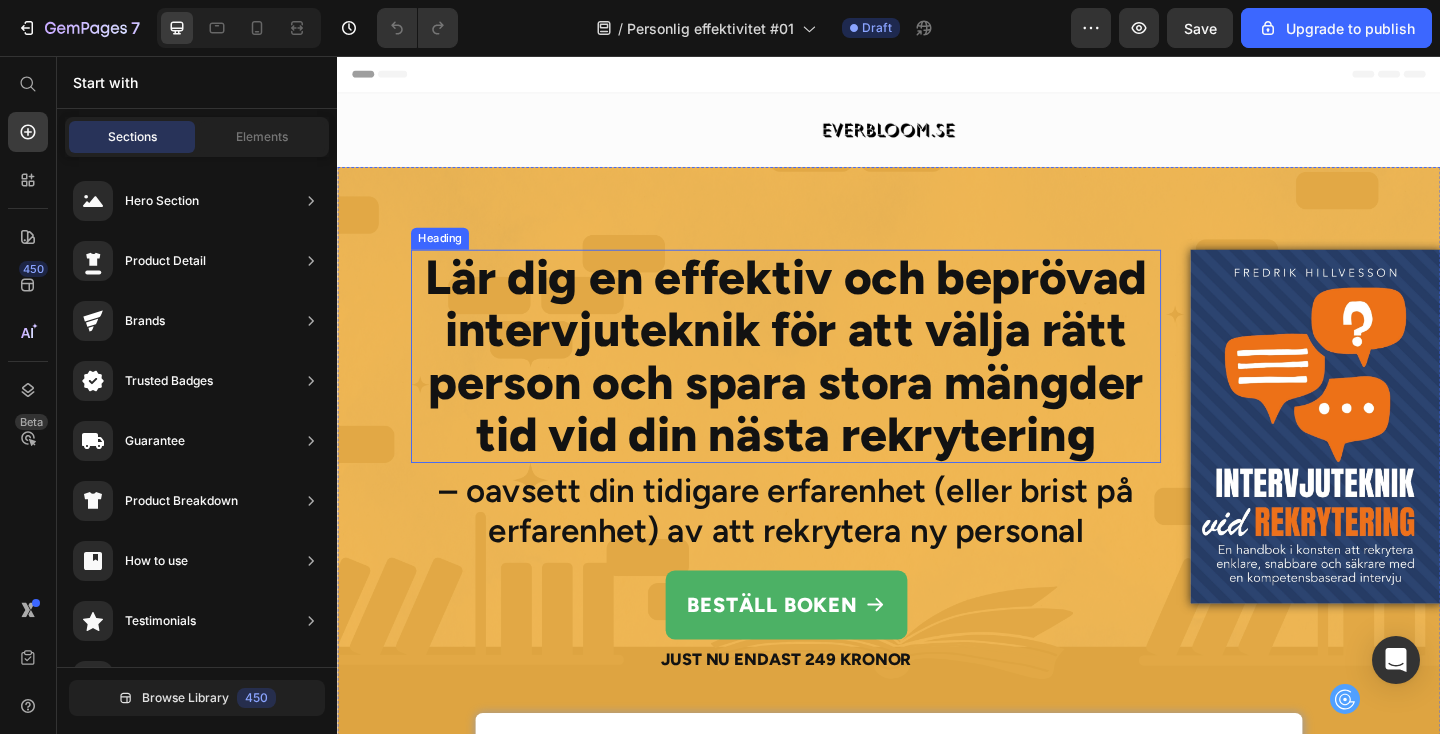 click on "Lär dig en effektiv och beprövad intervjuteknik för att välja rätt person och spara stora mängder tid vid din nästa rekrytering" at bounding box center (825, 383) 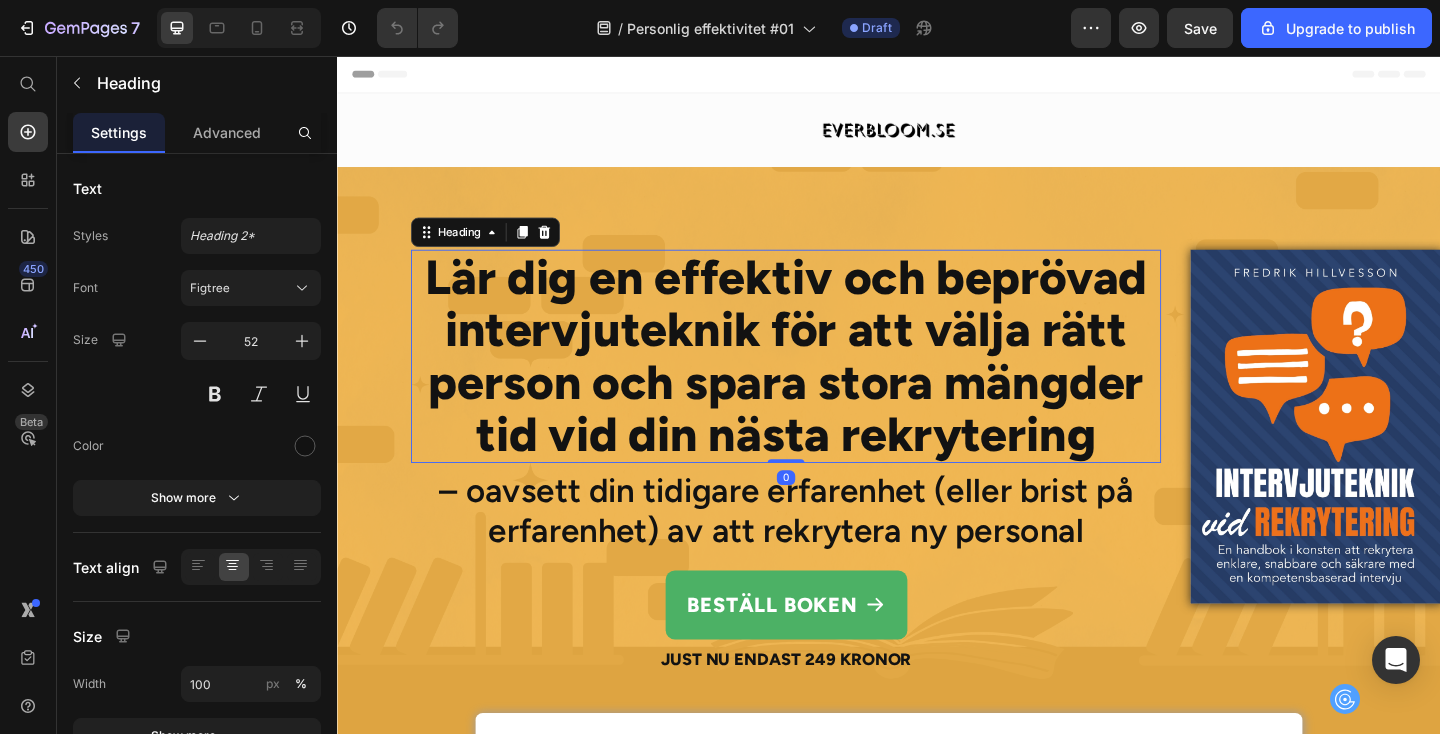 click on "Lär dig en effektiv och beprövad intervjuteknik för att välja rätt person och spara stora mängder tid vid din nästa rekrytering" at bounding box center (825, 383) 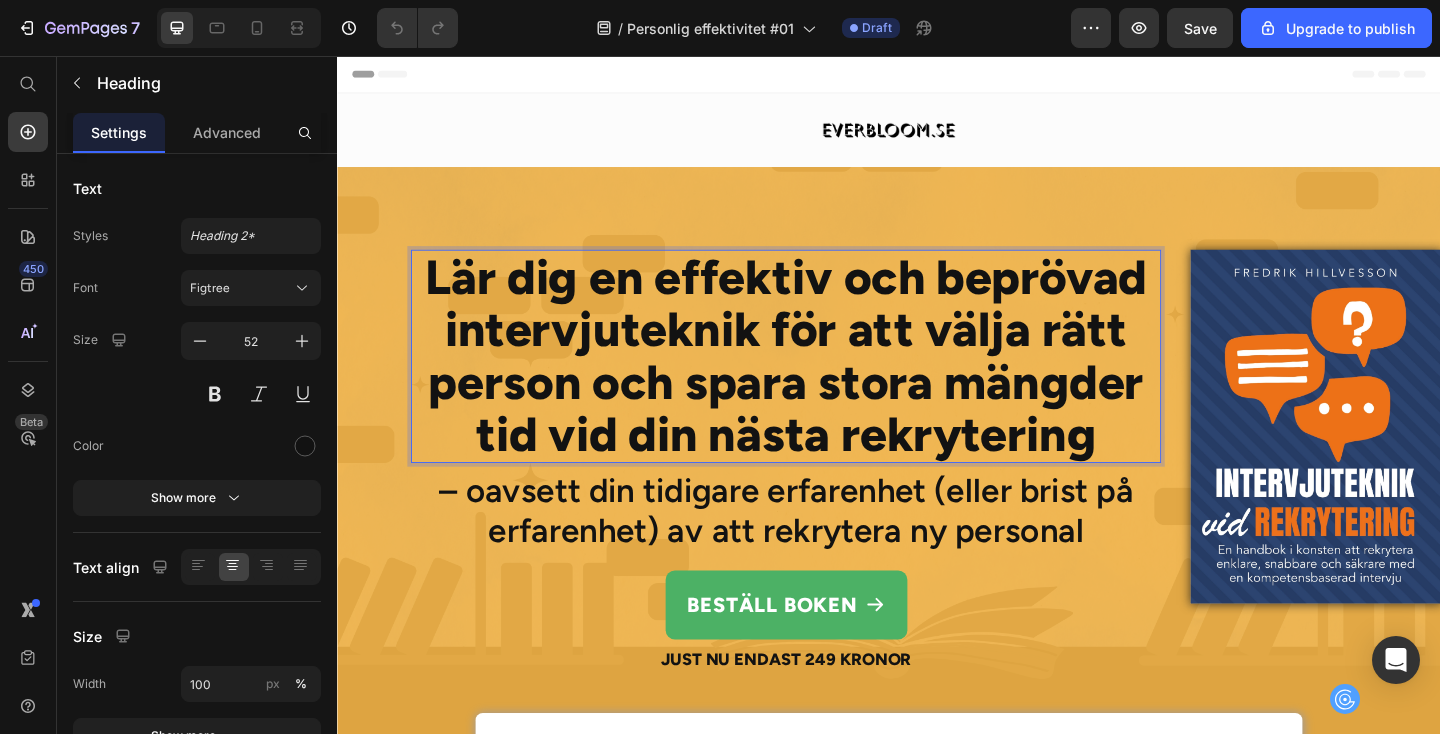 click on "Lär dig en effektiv och beprövad intervjuteknik för att välja rätt person och spara stora mängder tid vid din nästa rekrytering" at bounding box center [825, 383] 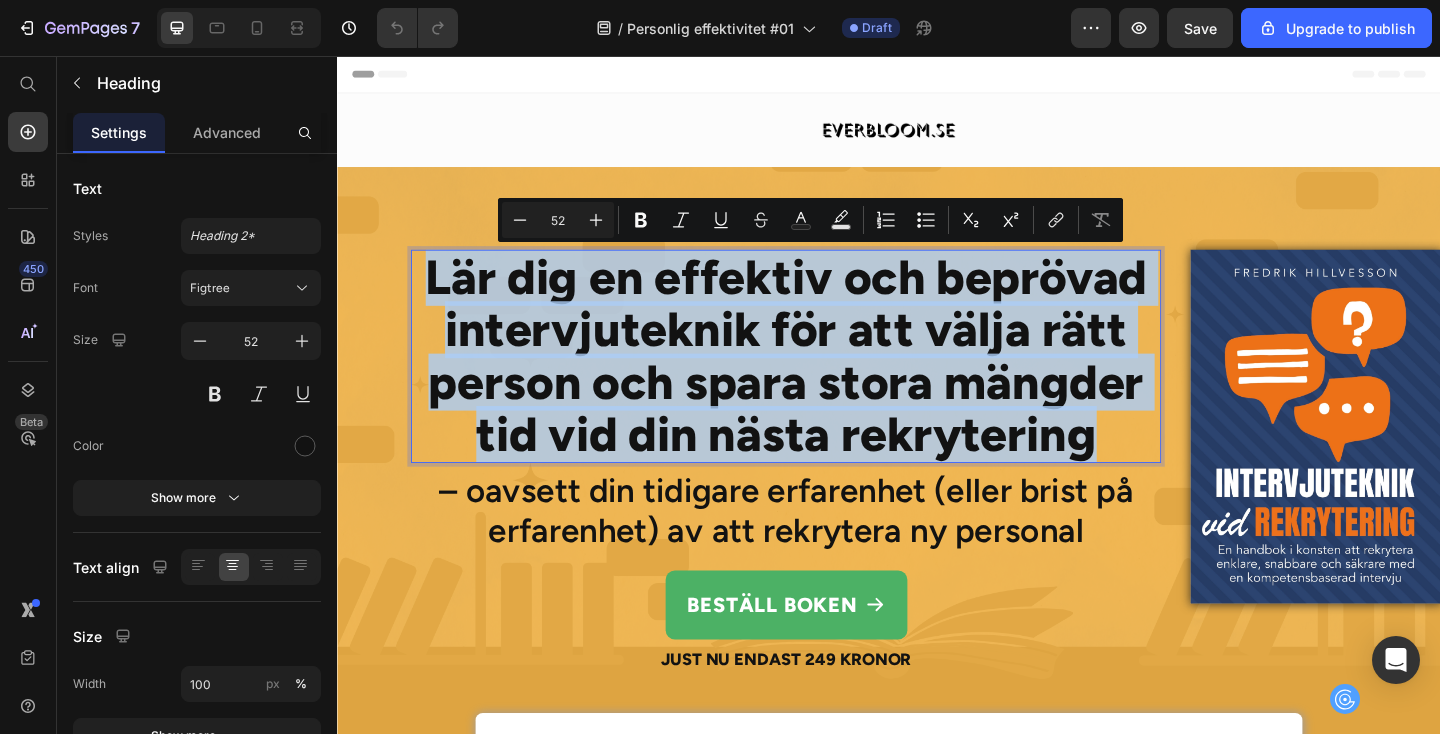 drag, startPoint x: 459, startPoint y: 308, endPoint x: 998, endPoint y: 486, distance: 567.63104 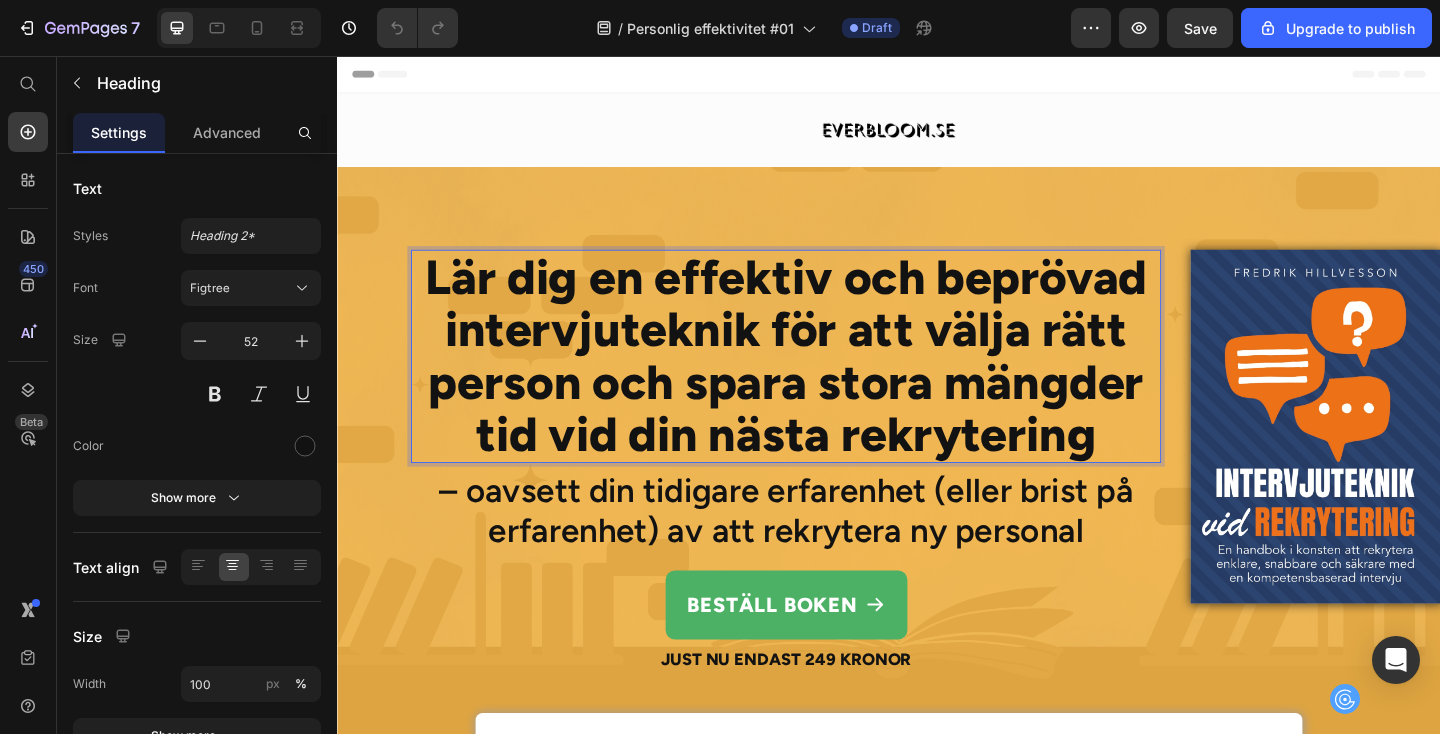 click on "Lär dig en effektiv och beprövad intervjuteknik för att välja rätt person och spara stora mängder tid vid din nästa rekrytering" at bounding box center [825, 383] 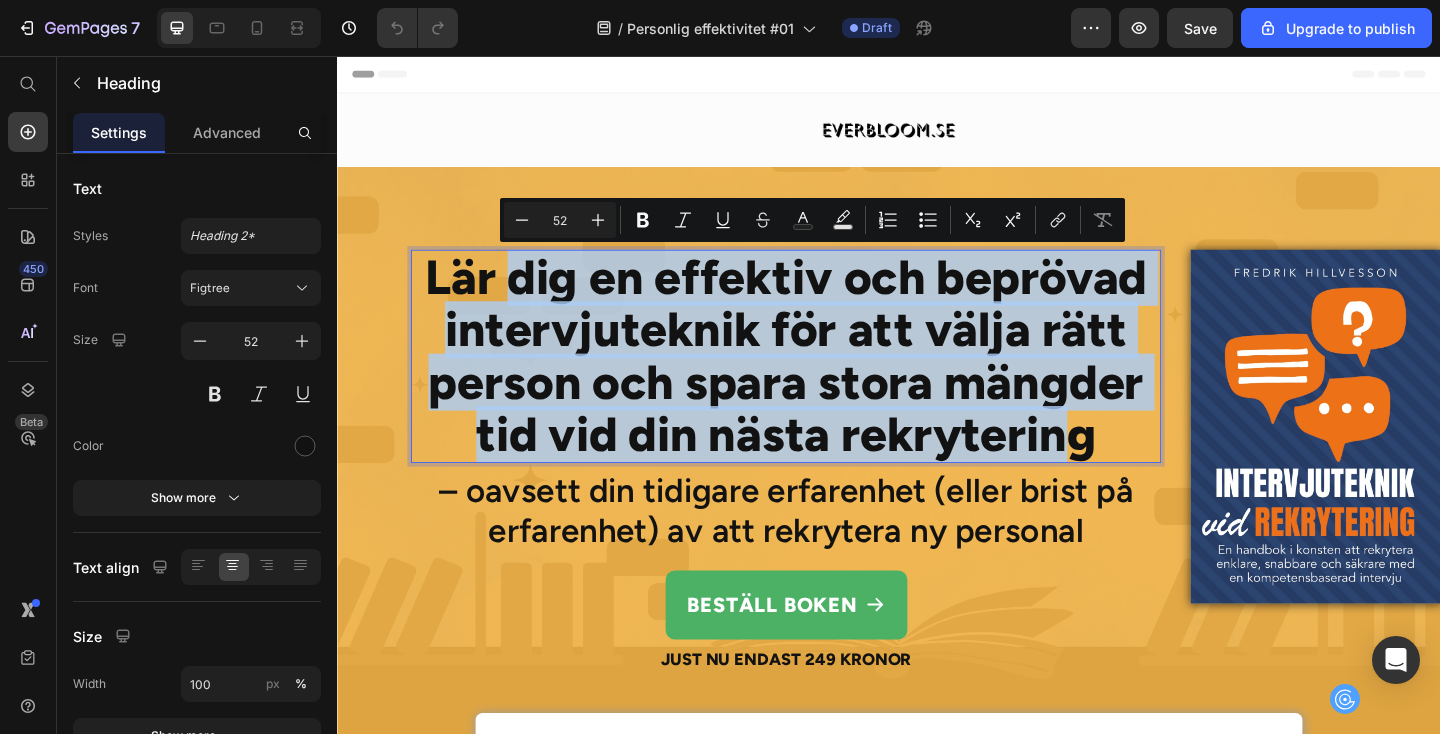 drag, startPoint x: 522, startPoint y: 300, endPoint x: 1135, endPoint y: 473, distance: 636.9443 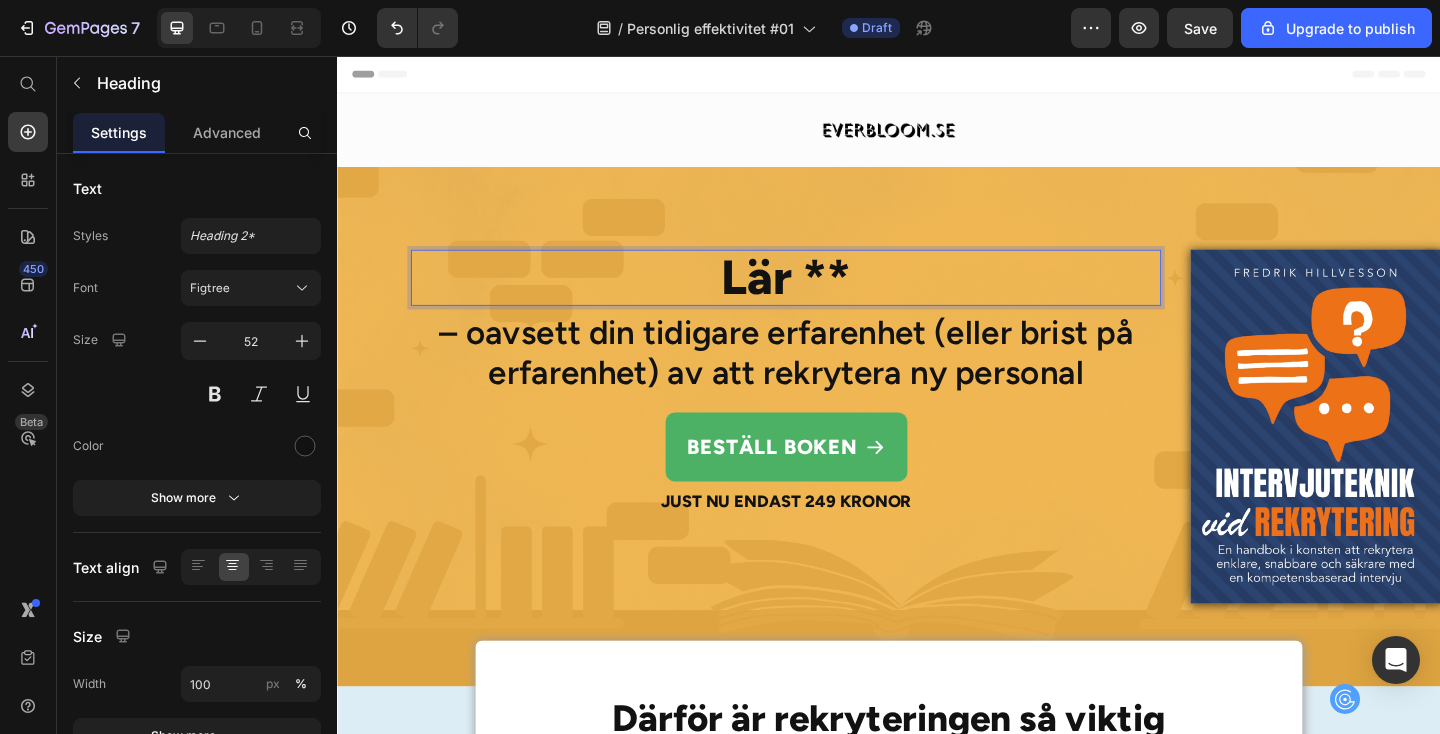 click on "Lär **" at bounding box center [825, 297] 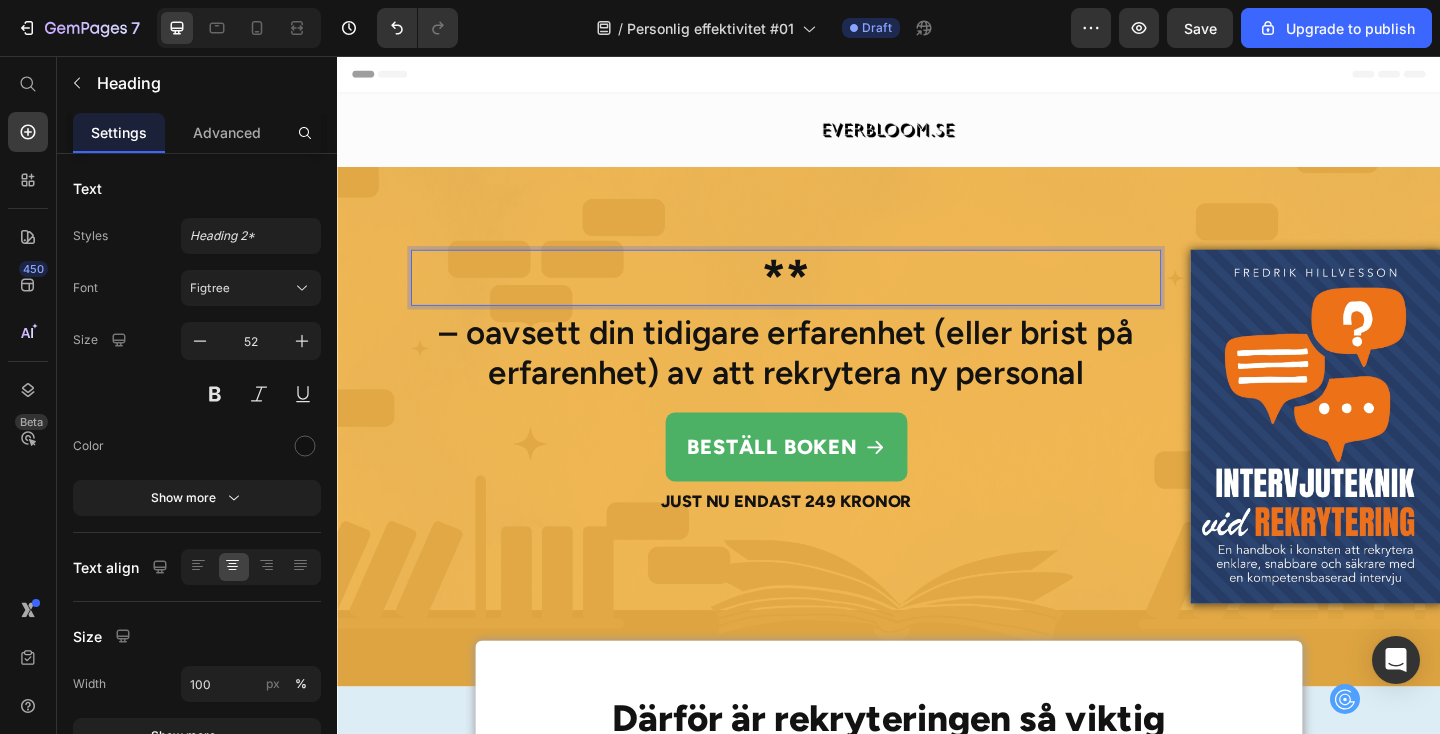 scroll, scrollTop: 0, scrollLeft: 0, axis: both 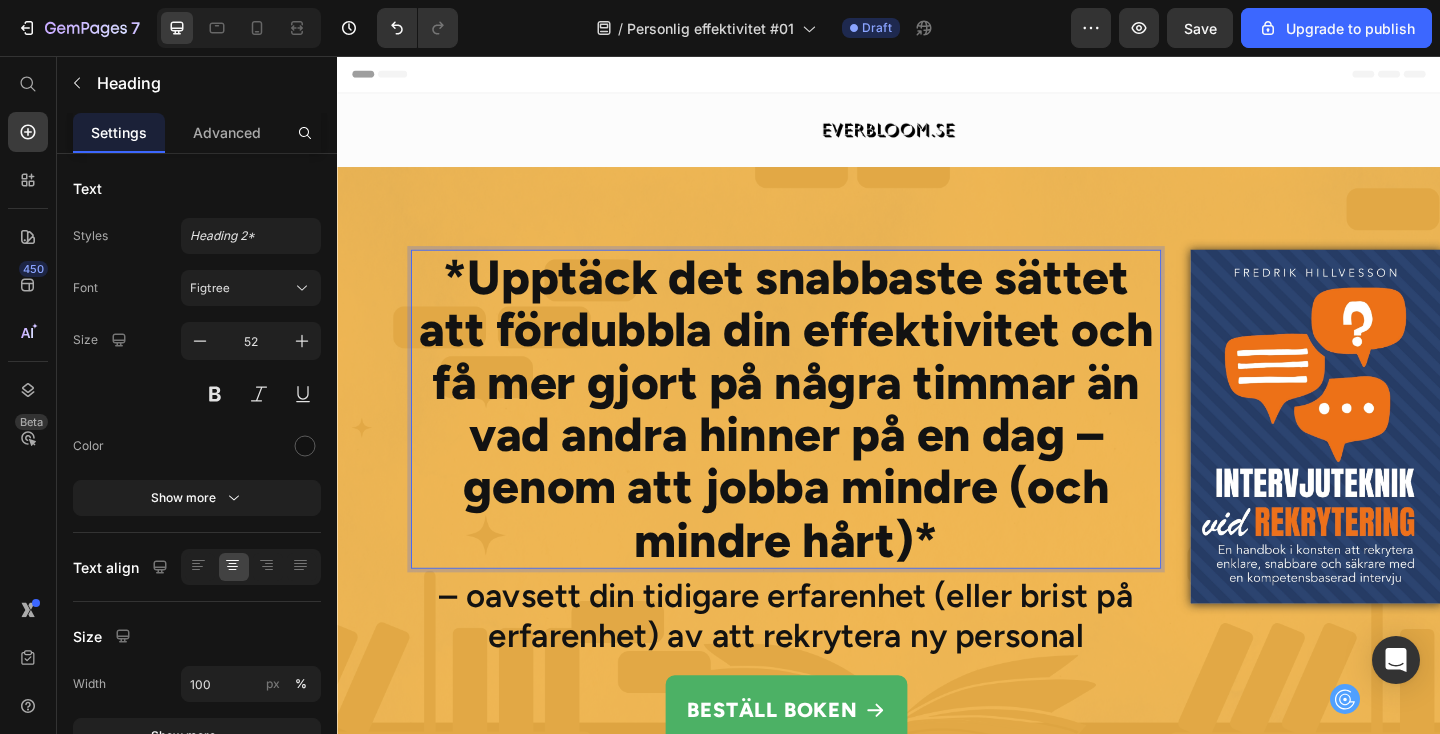 click on "*Upptäck det snabbaste sättet att fördubbla din effektivitet och få mer gjort på några timmar än vad andra hinner på en dag – genom att jobba mindre (och mindre hårt)*" at bounding box center (825, 440) 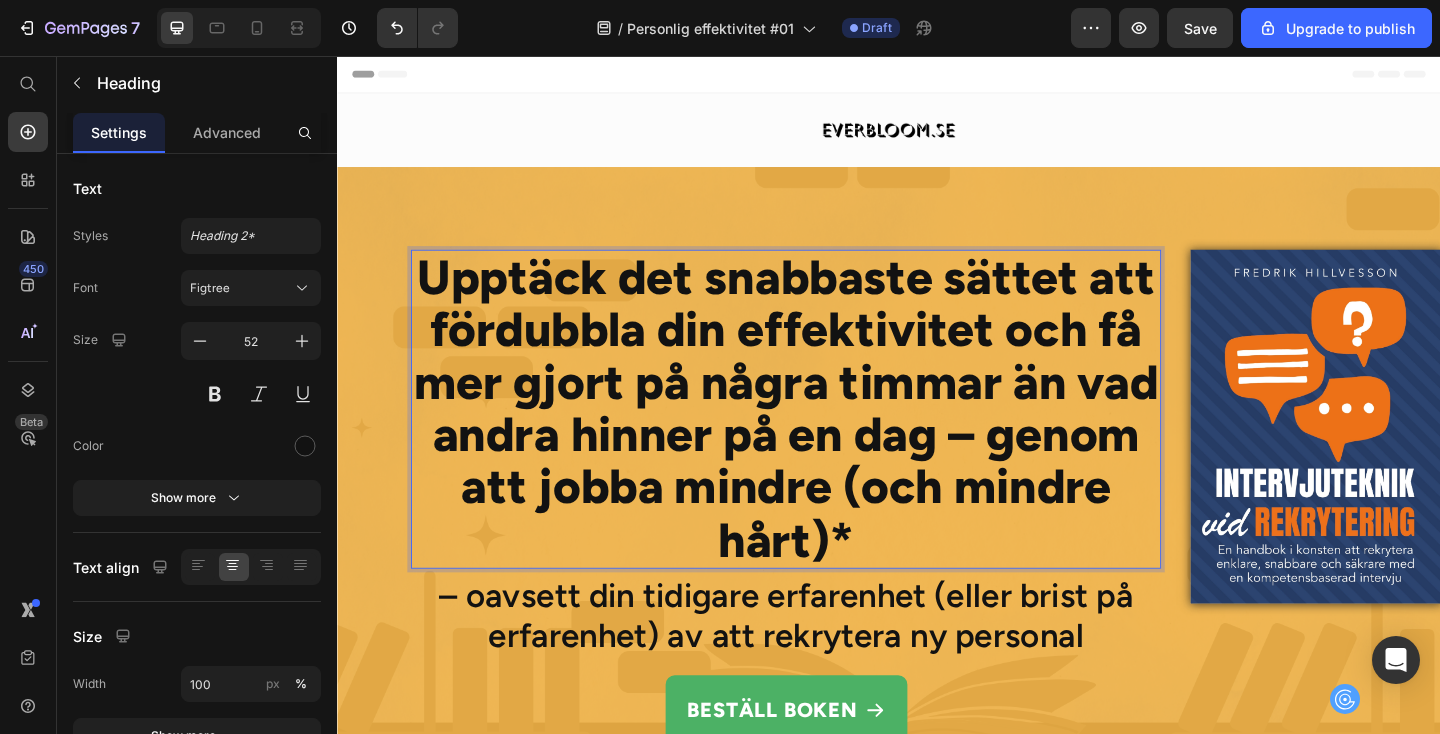 scroll, scrollTop: 0, scrollLeft: 0, axis: both 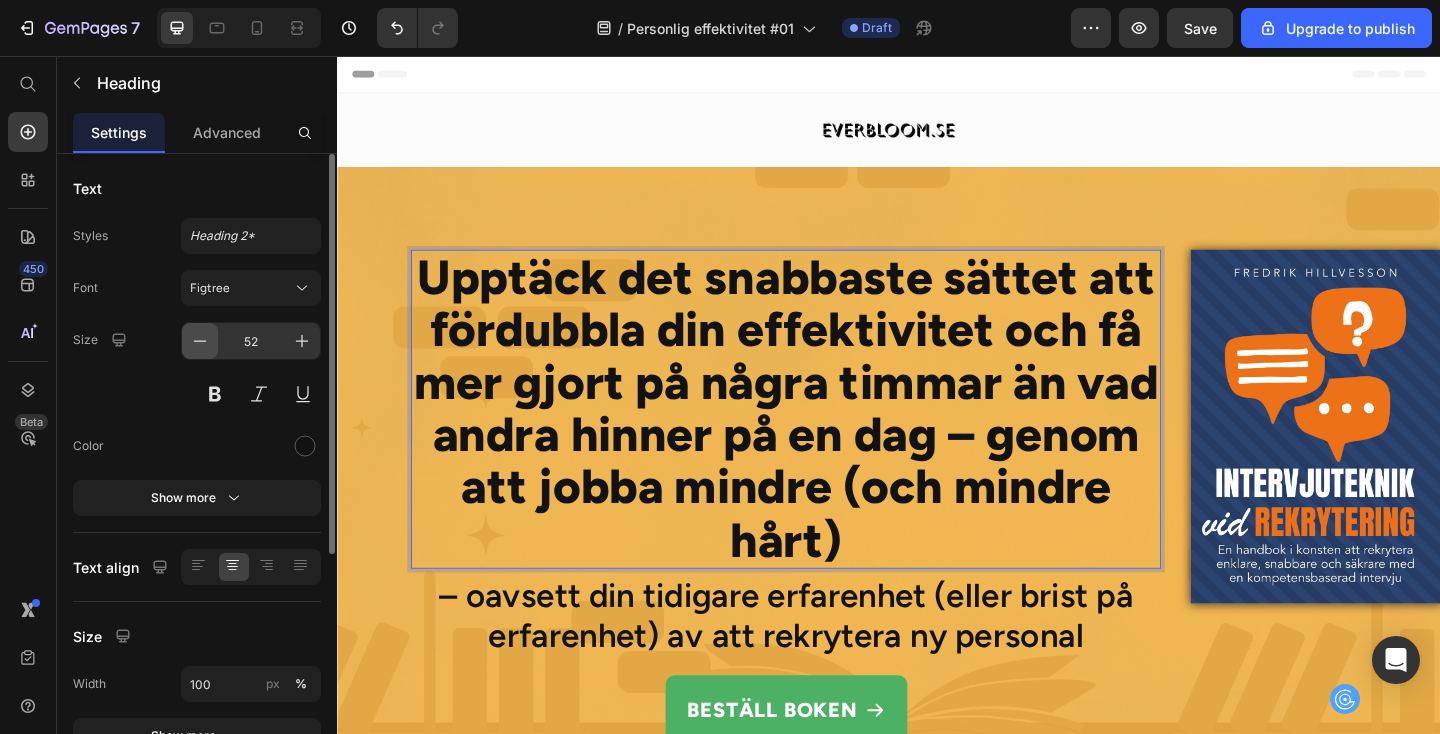 click 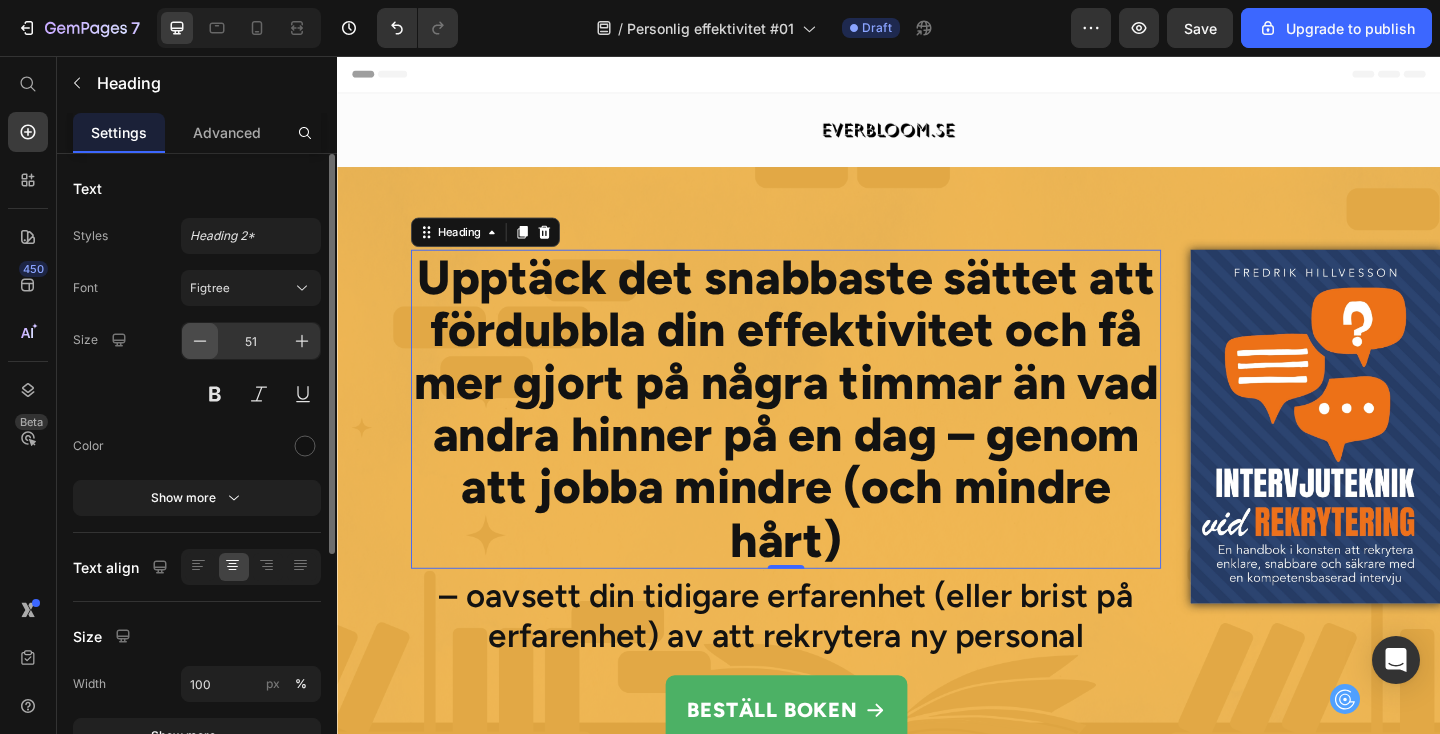 click 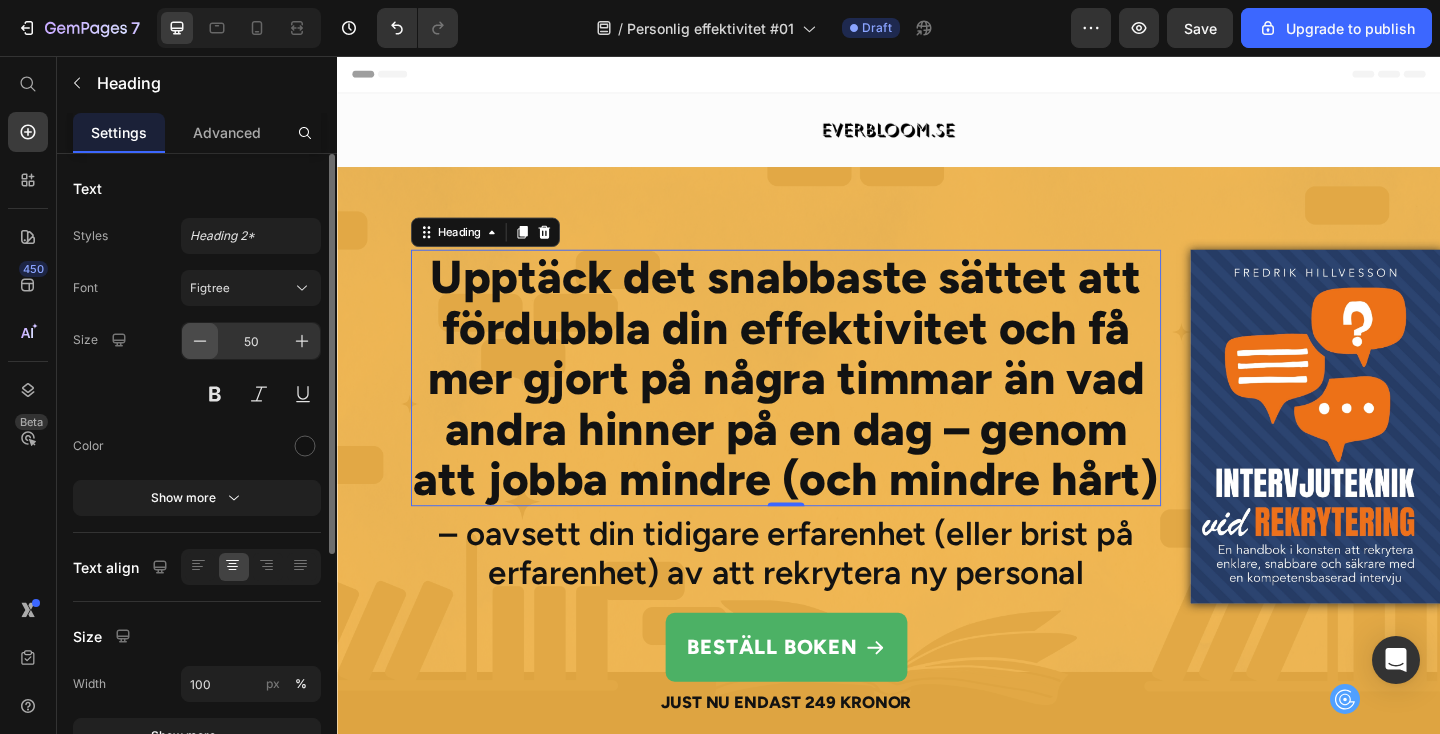click 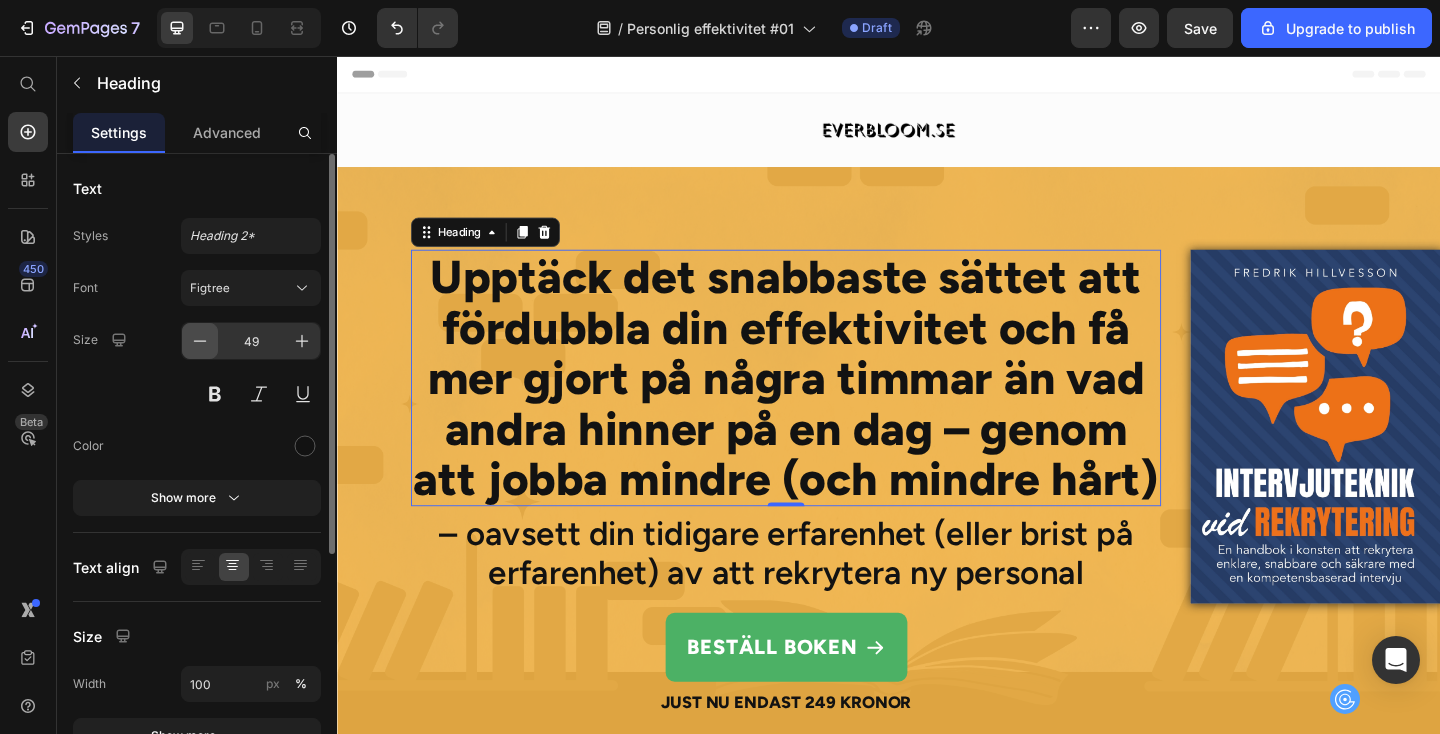 scroll, scrollTop: 0, scrollLeft: 0, axis: both 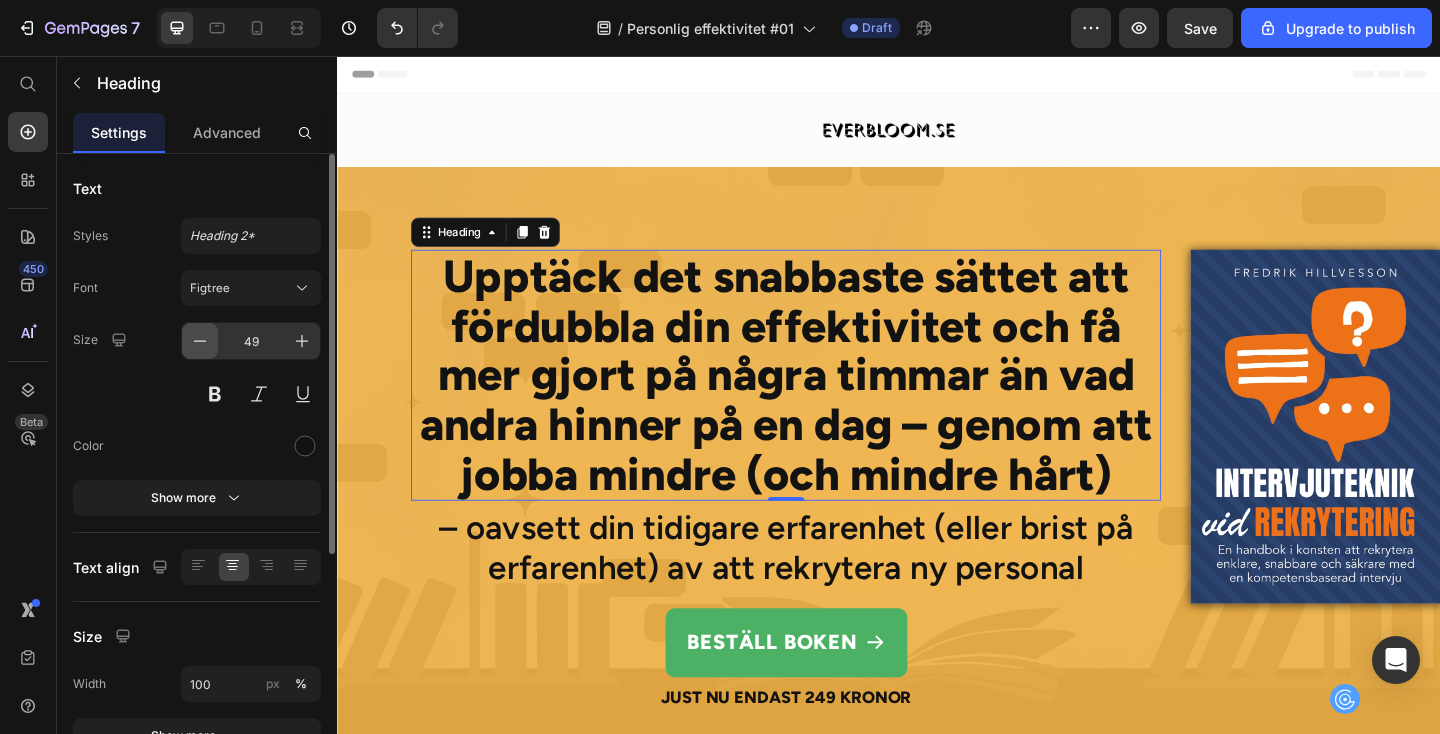 click 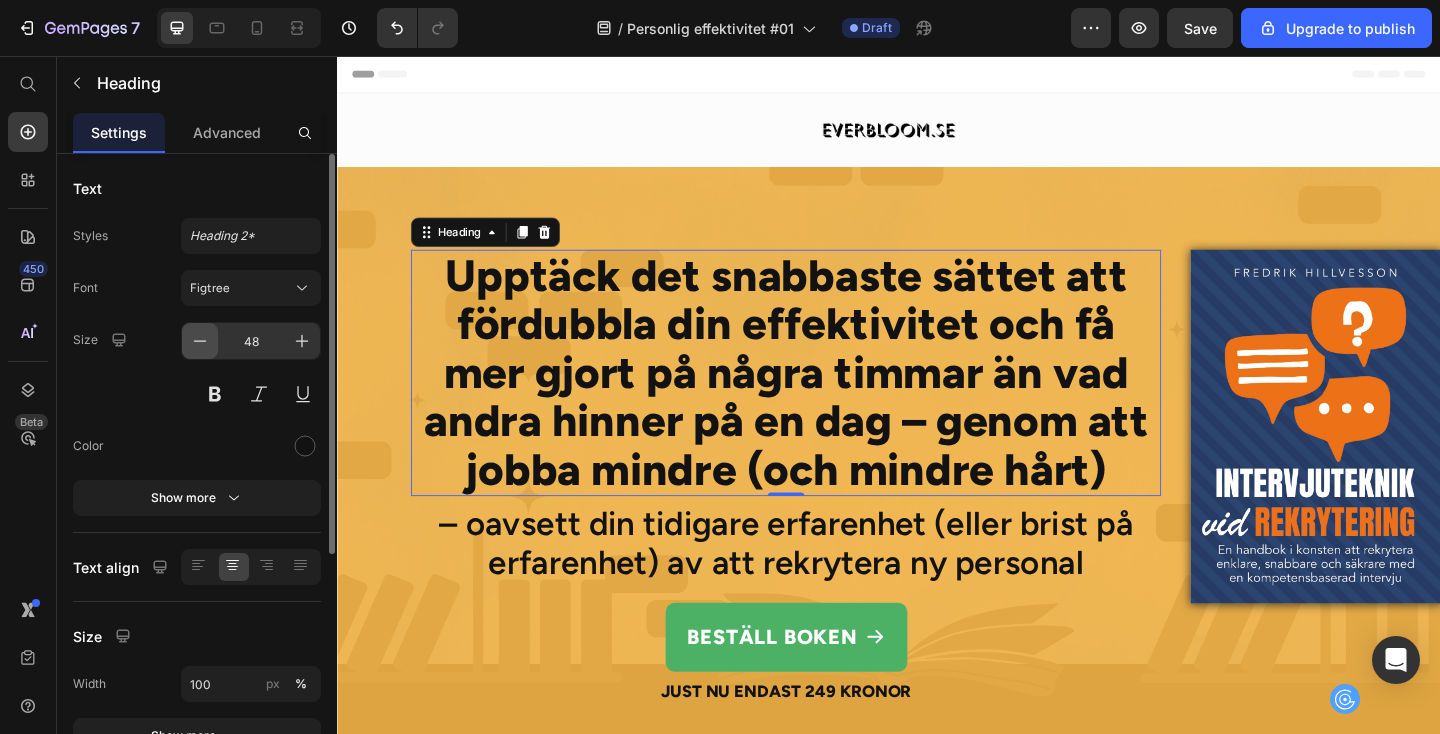 click 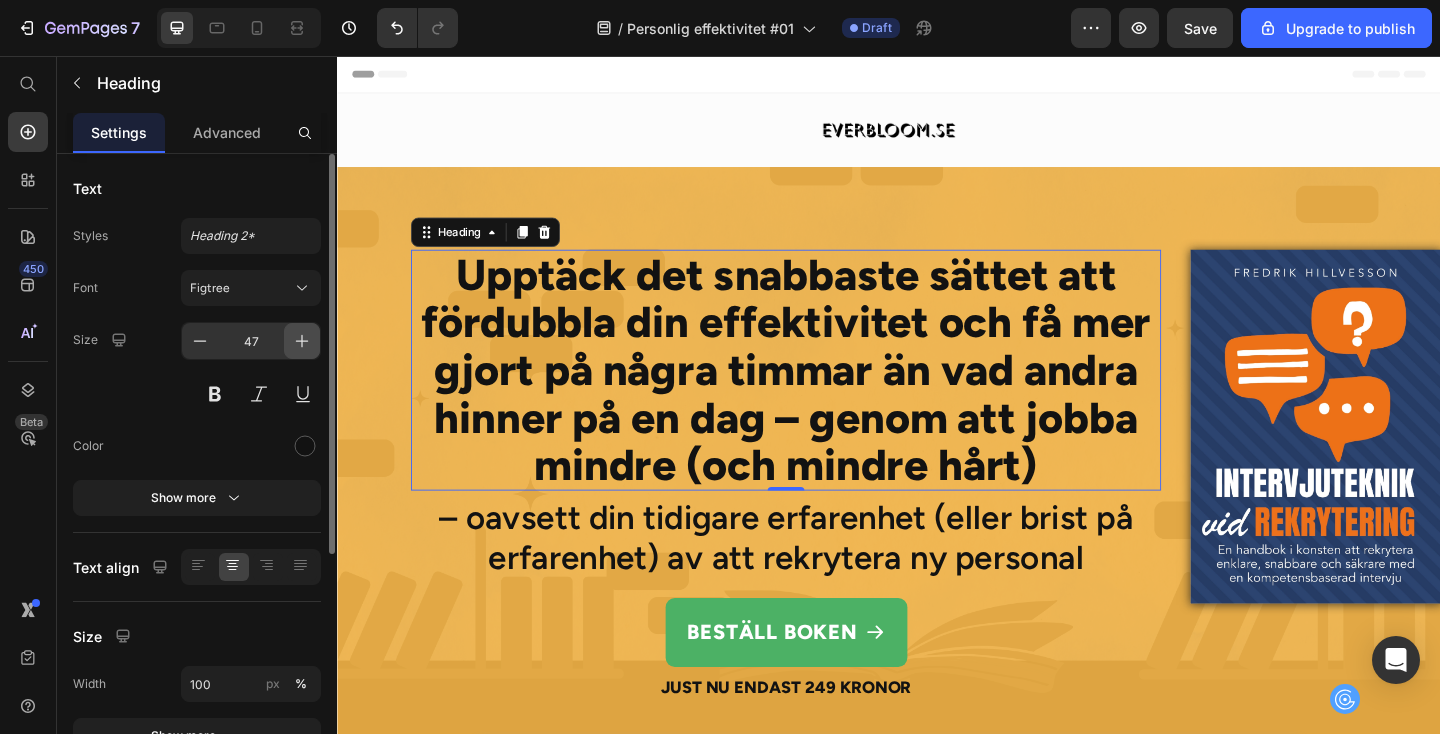 click 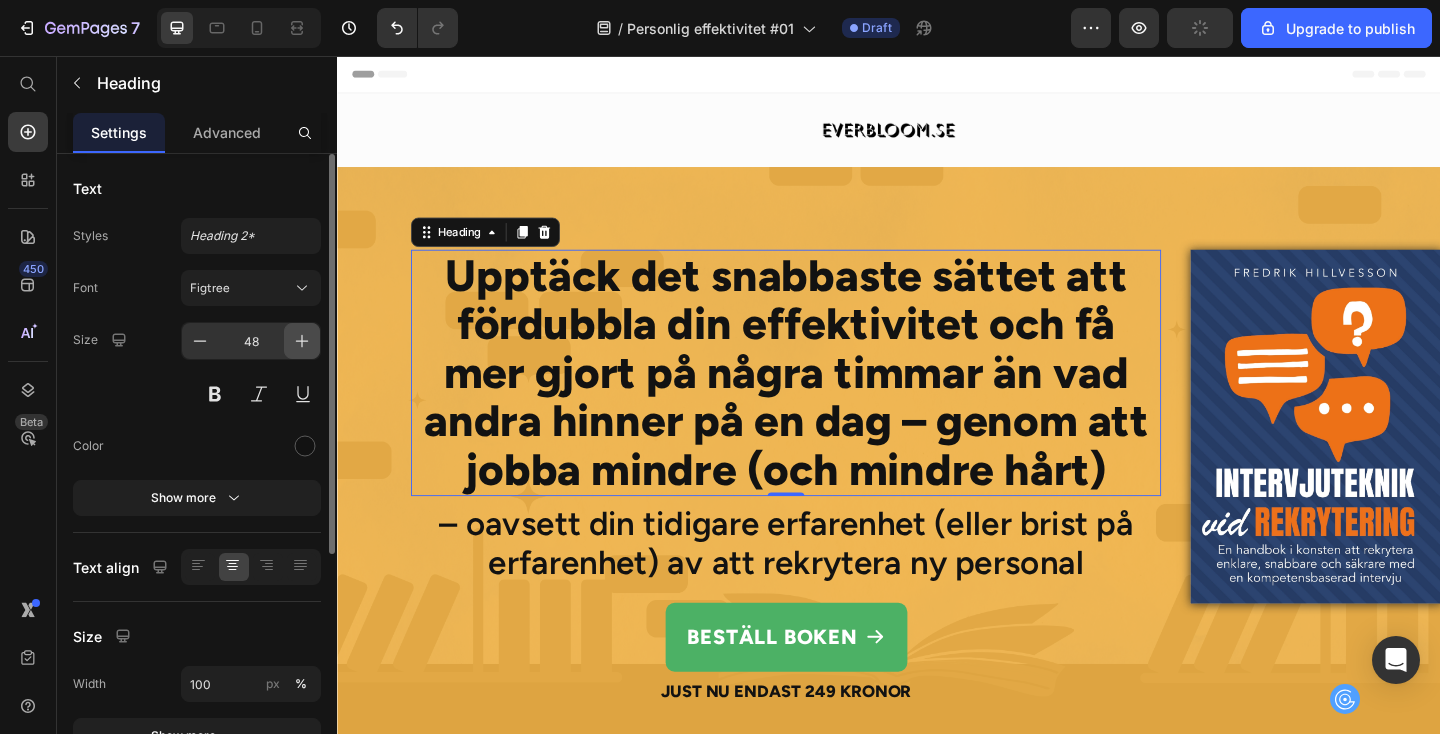 click 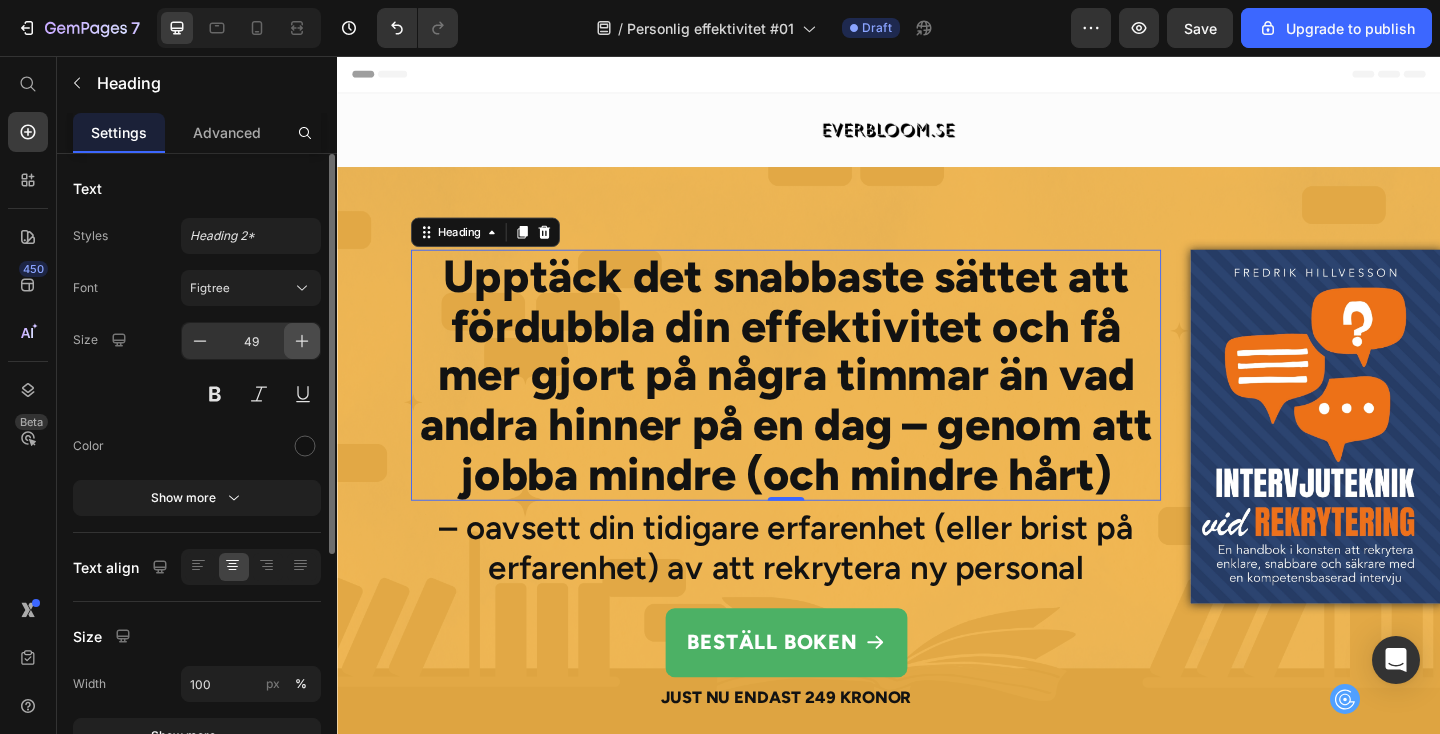 click 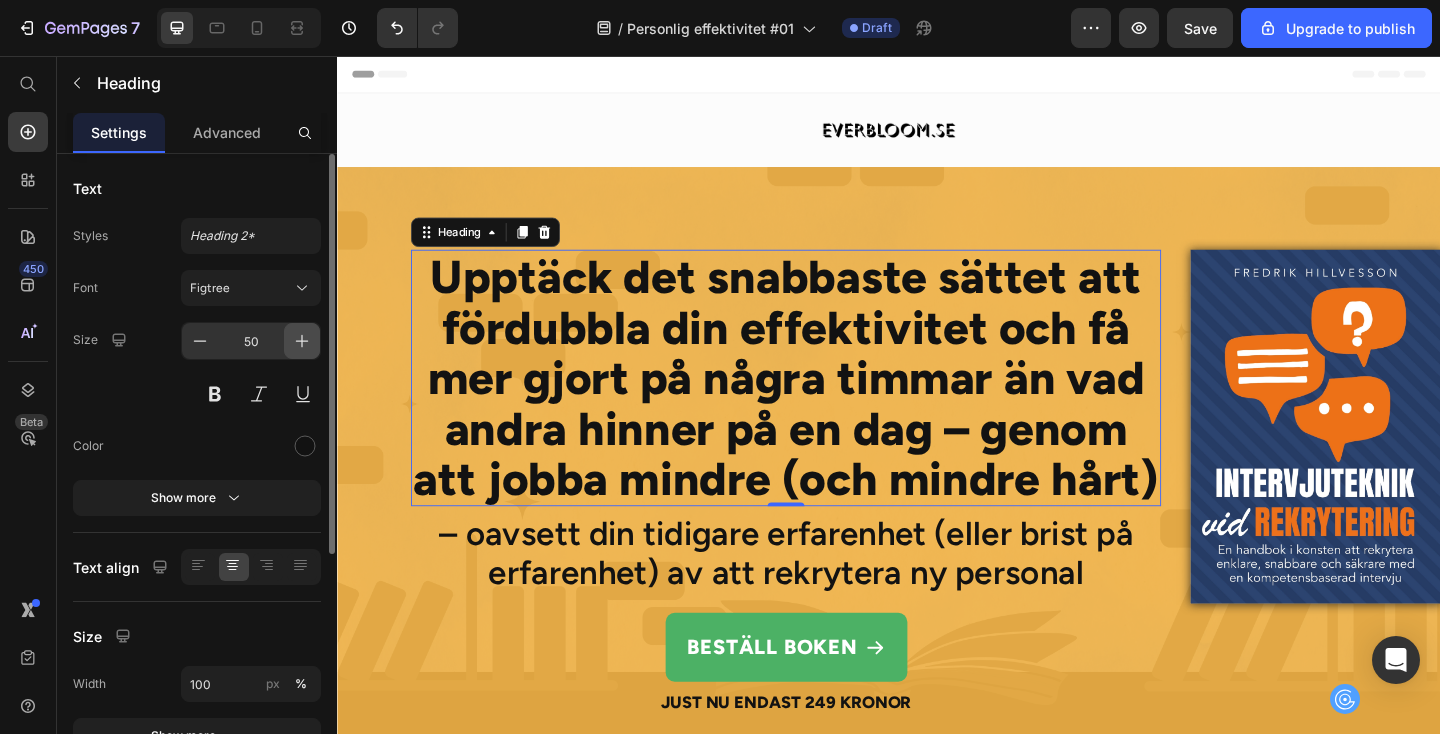 click 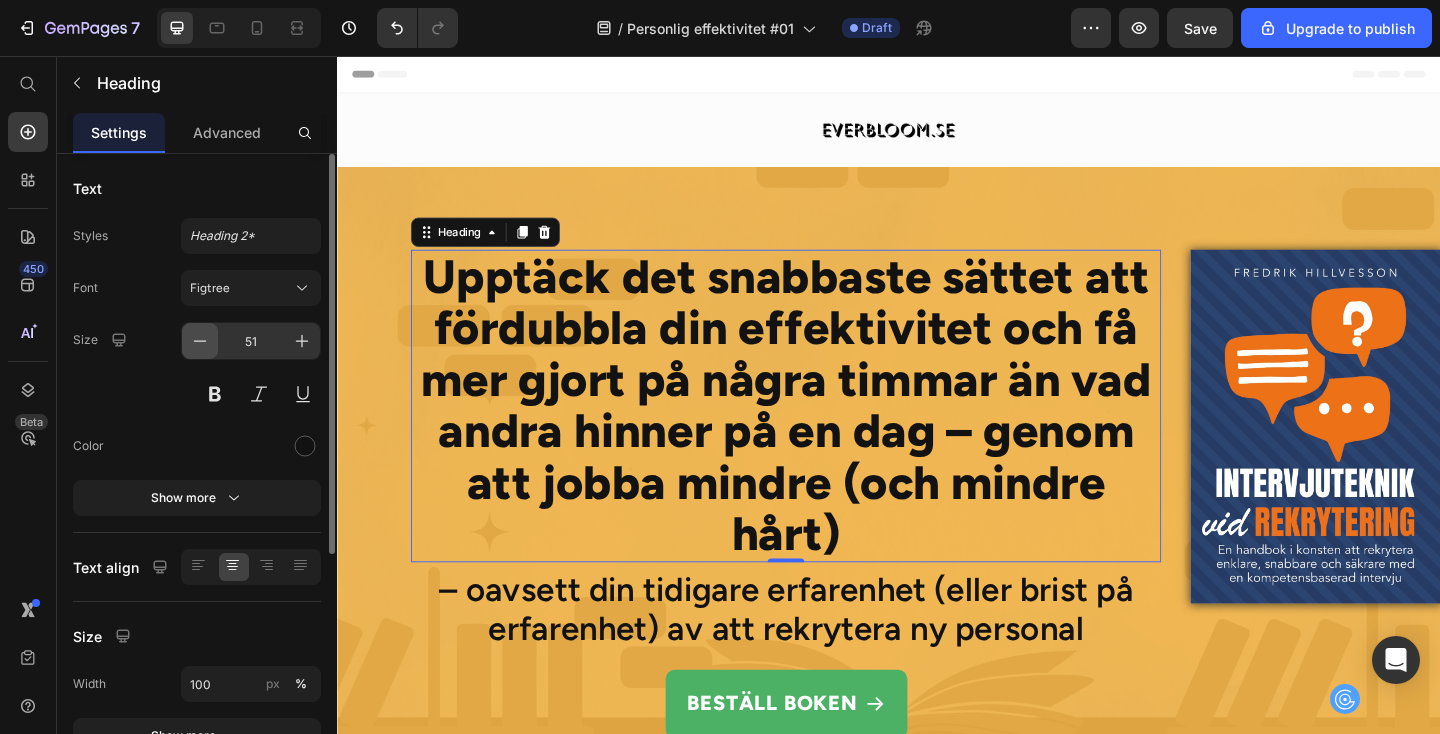click 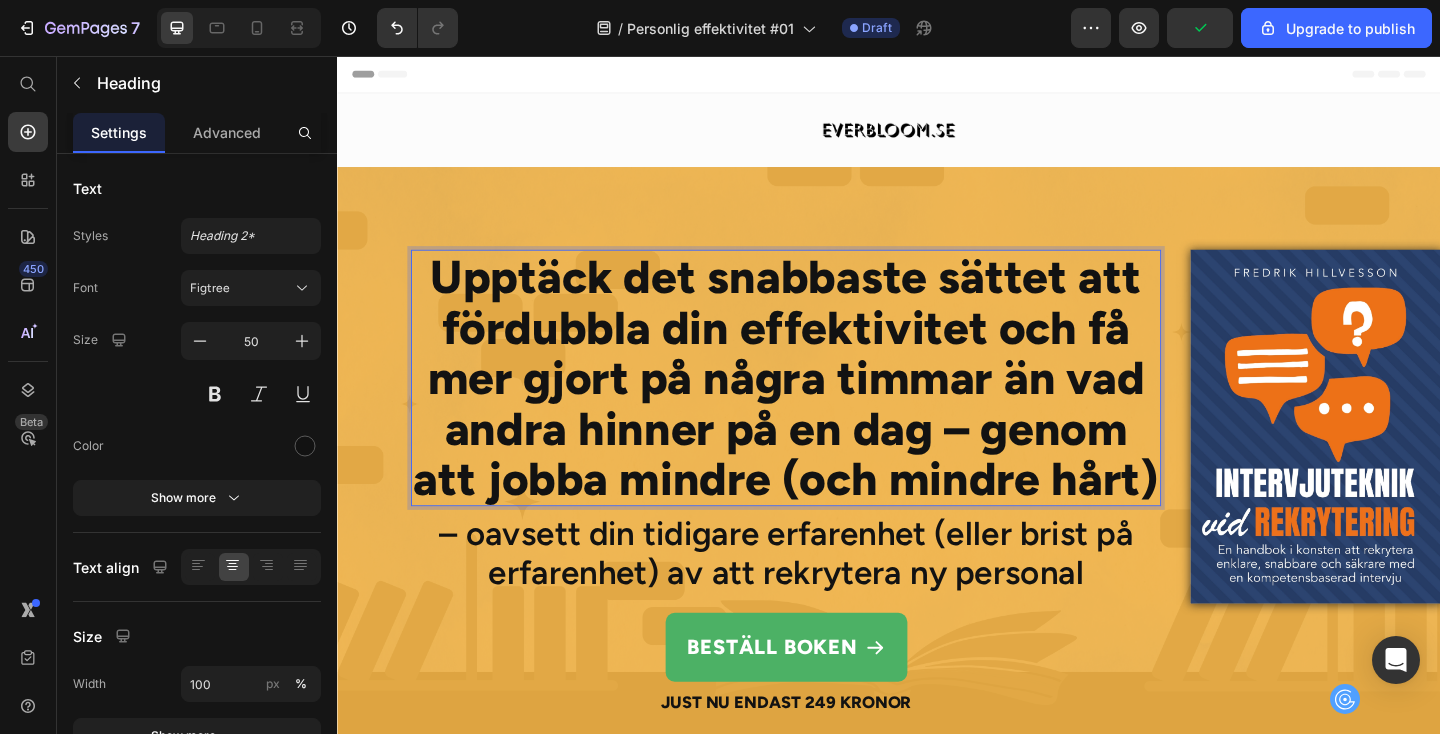 click on "Upptäck det snabbaste sättet att fördubbla din effektivitet och få mer gjort på några timmar än vad andra hinner på en dag – genom att jobba mindre (och mindre hårt)" at bounding box center (825, 406) 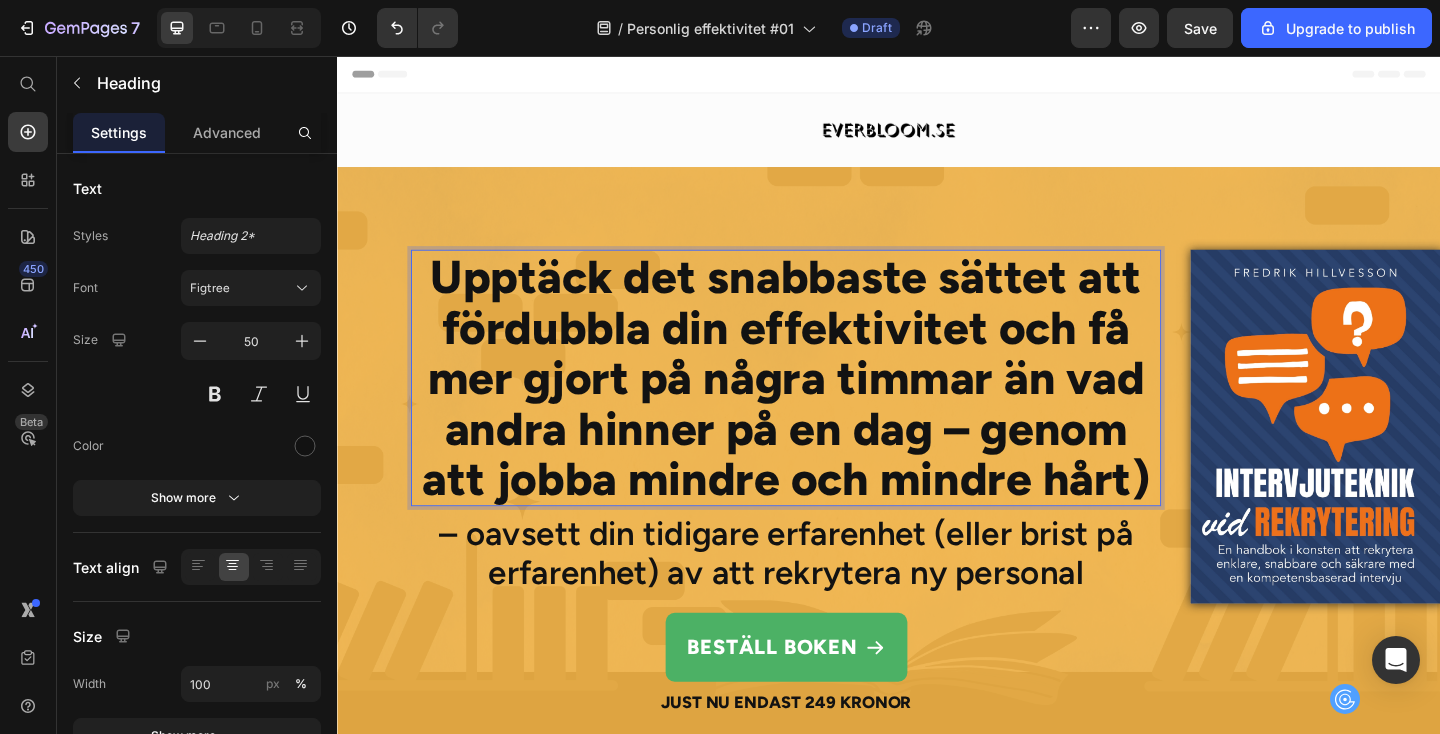 click on "Upptäck det snabbaste sättet att fördubbla din effektivitet och få mer gjort på några timmar än vad andra hinner på en dag – genom att jobba mindre och mindre hårt)" at bounding box center (825, 406) 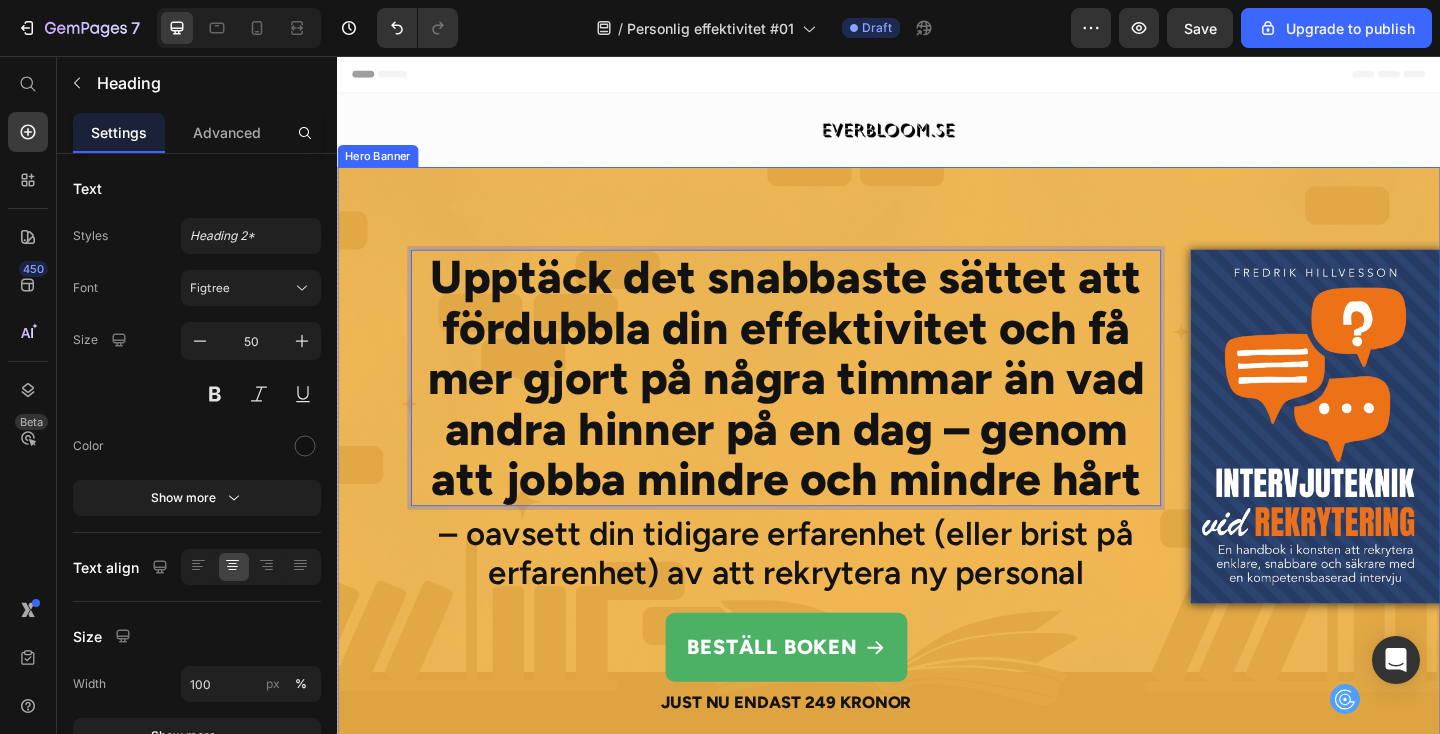 click on "Image Upptäck det snabbaste sättet att fördubbla din effektivitet och få mer gjort på några timmar än vad andra hinner på en dag – genom att jobba mindre och mindre hårt Heading   0 – oavsett din tidigare erfarenhet (eller brist på erfarenhet) av att rekrytera ny personal Heading
Beställ boken Button Just nu endast 249 kronor Text Block" at bounding box center (937, 522) 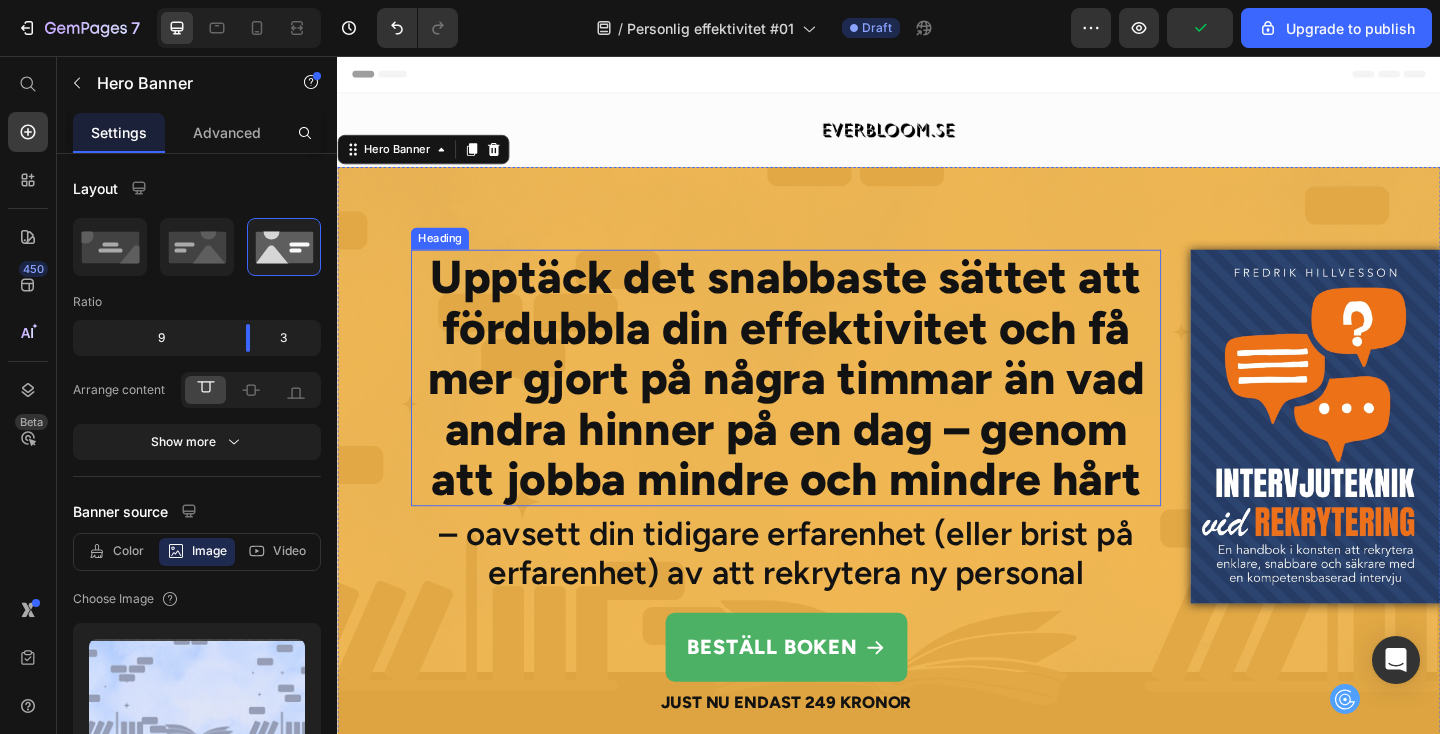 click on "Upptäck det snabbaste sättet att fördubbla din effektivitet och få mer gjort på några timmar än vad andra hinner på en dag – genom att jobba mindre och mindre hårt" at bounding box center [825, 406] 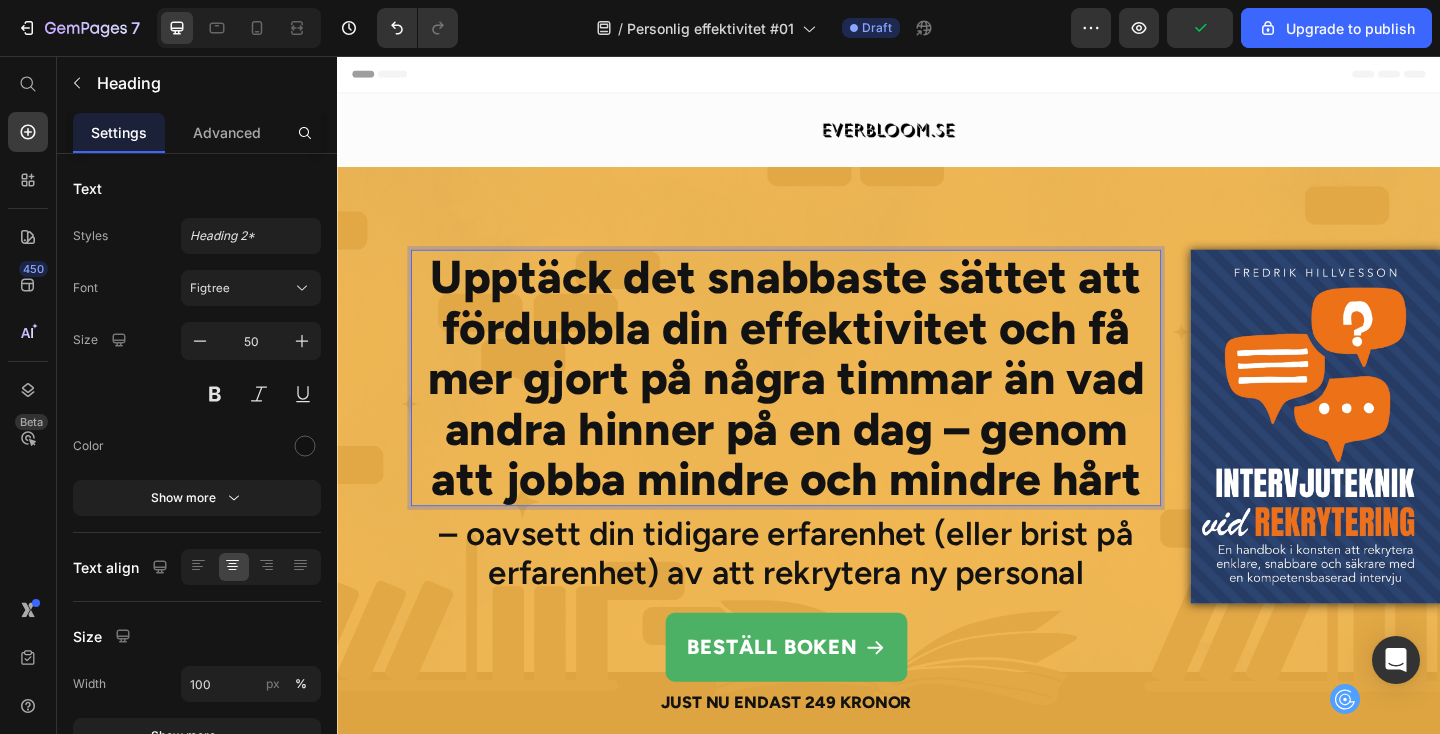 click on "Upptäck det snabbaste sättet att fördubbla din effektivitet och få mer gjort på några timmar än vad andra hinner på en dag – genom att jobba mindre och mindre hårt" at bounding box center (825, 406) 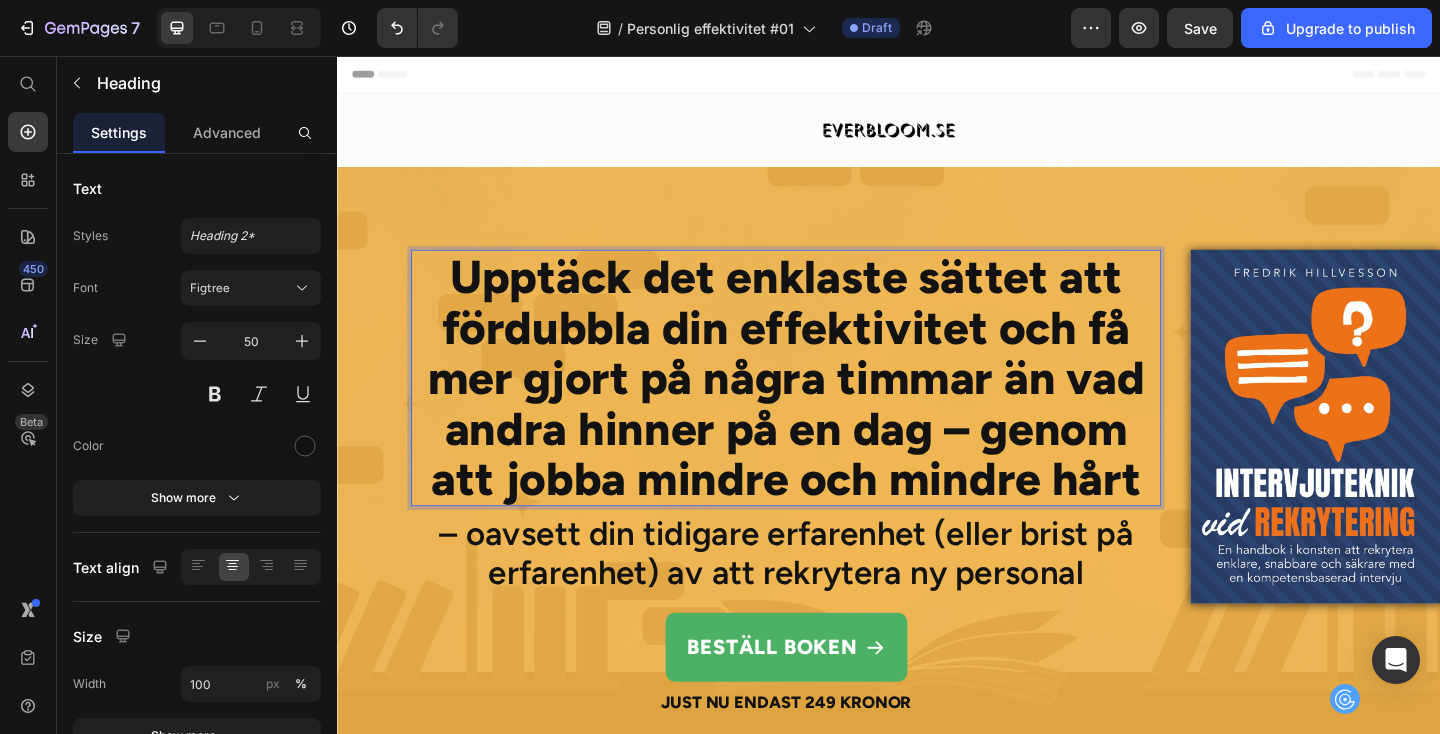 click on "Upptäck det enklaste sättet att fördubbla din effektivitet och få mer gjort på några timmar än vad andra hinner på en dag – genom att jobba mindre och mindre hårt" at bounding box center [825, 406] 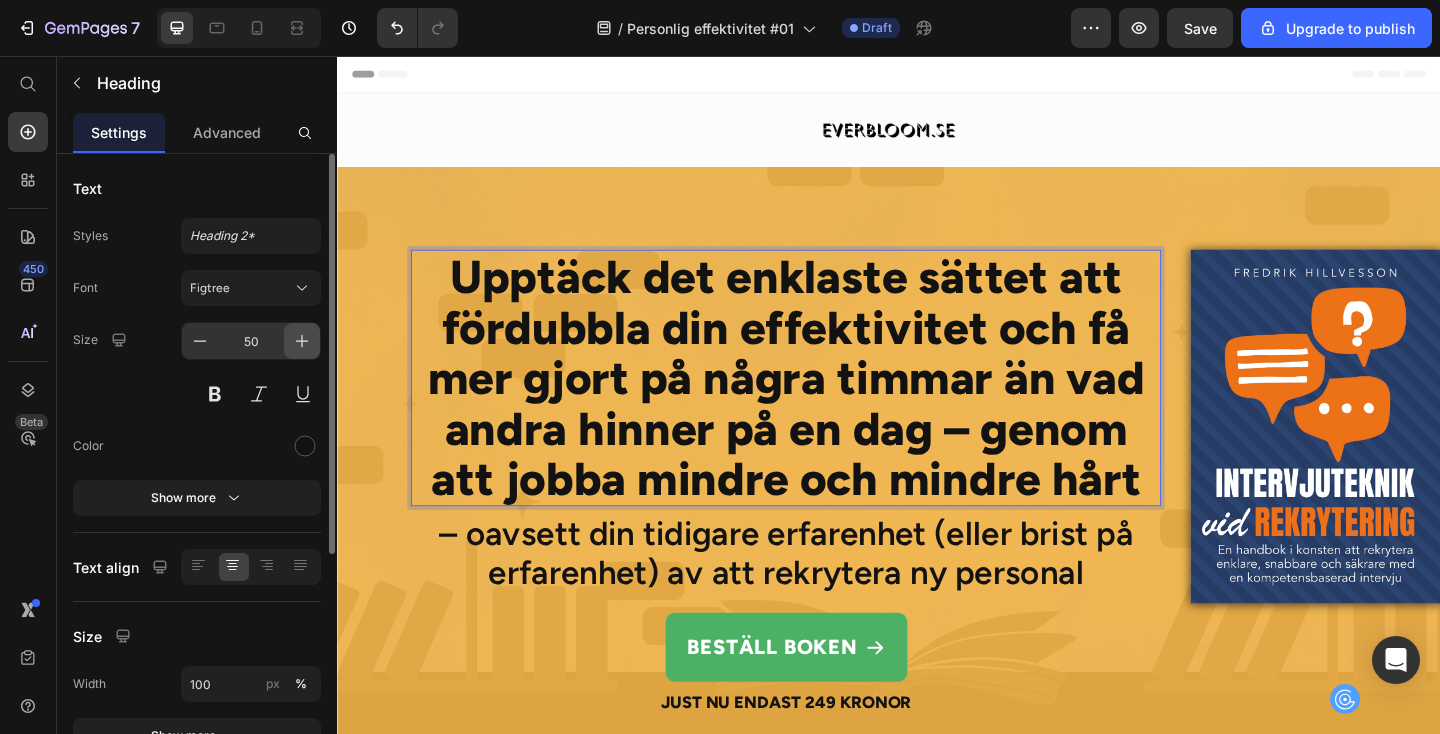 click 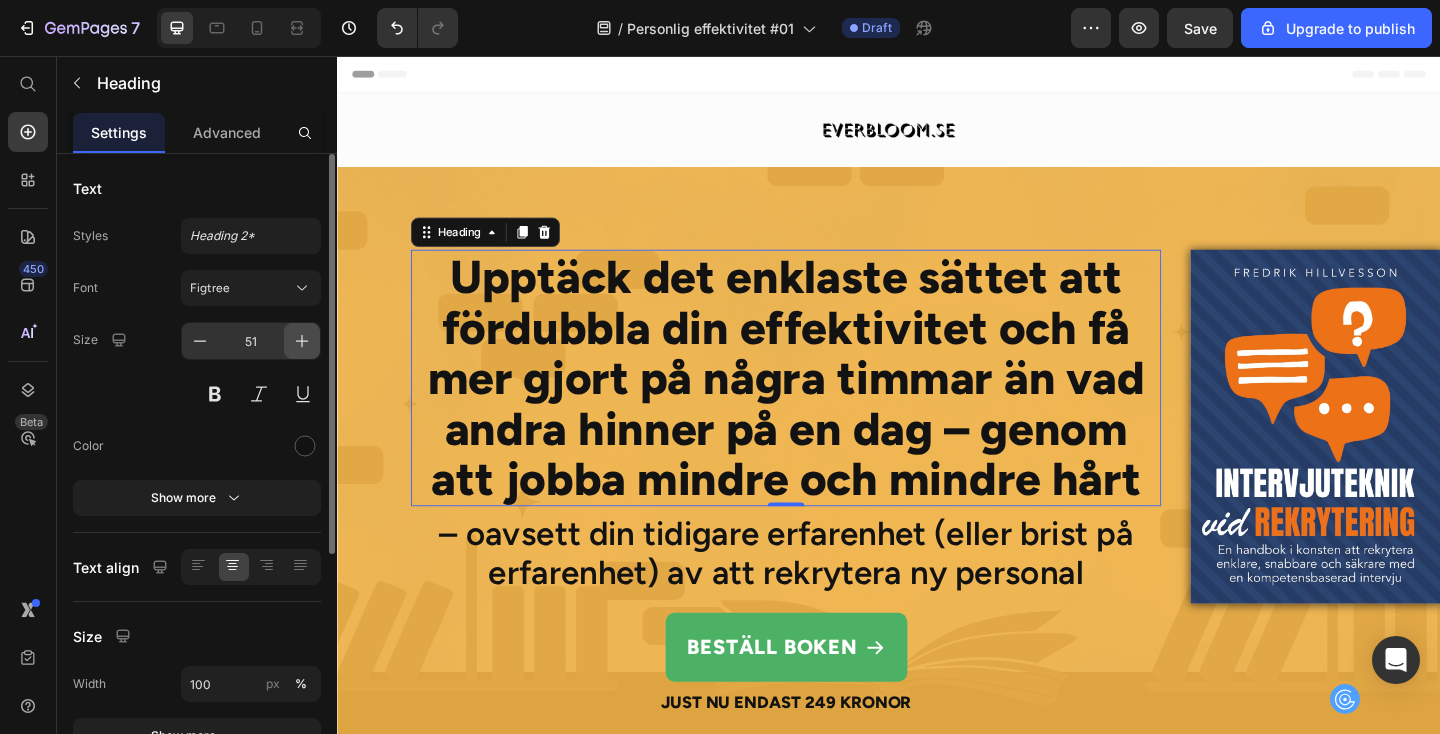 click 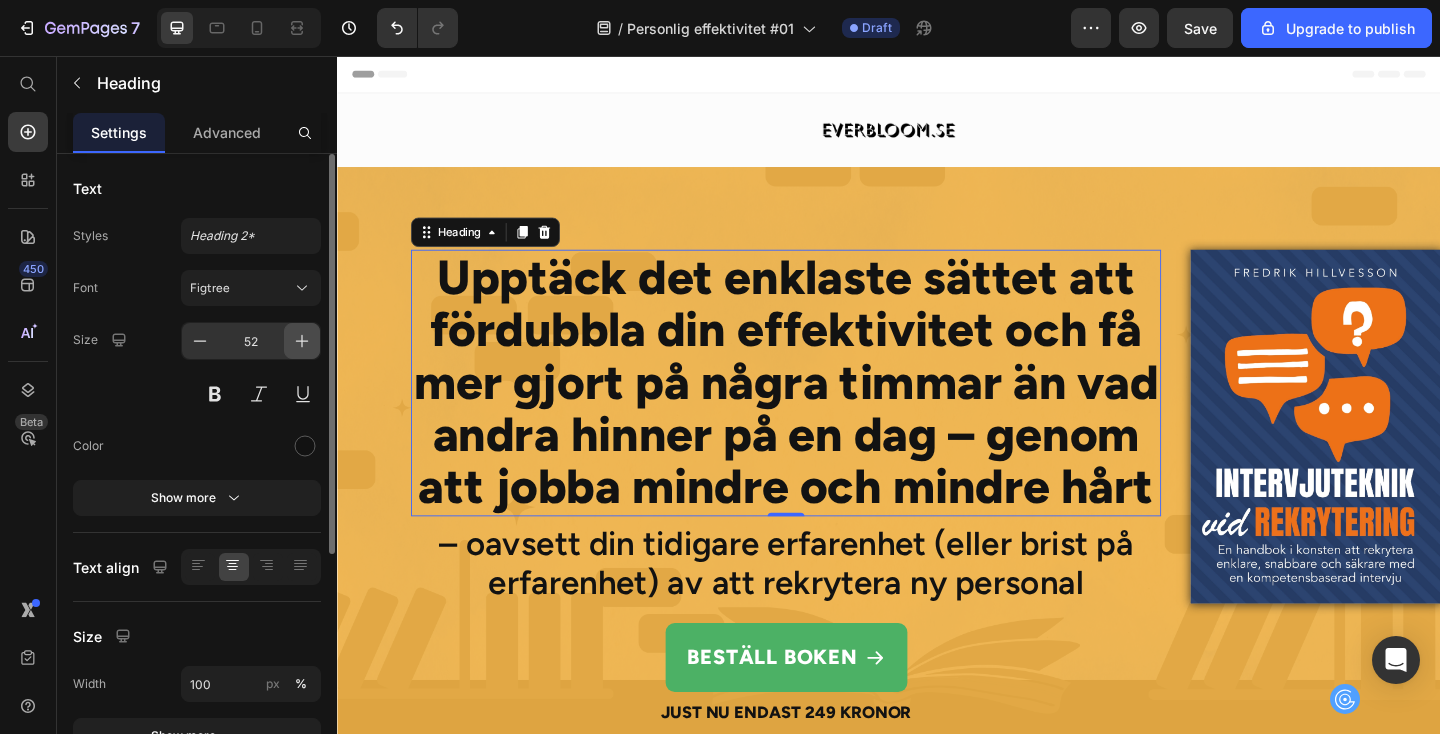 click 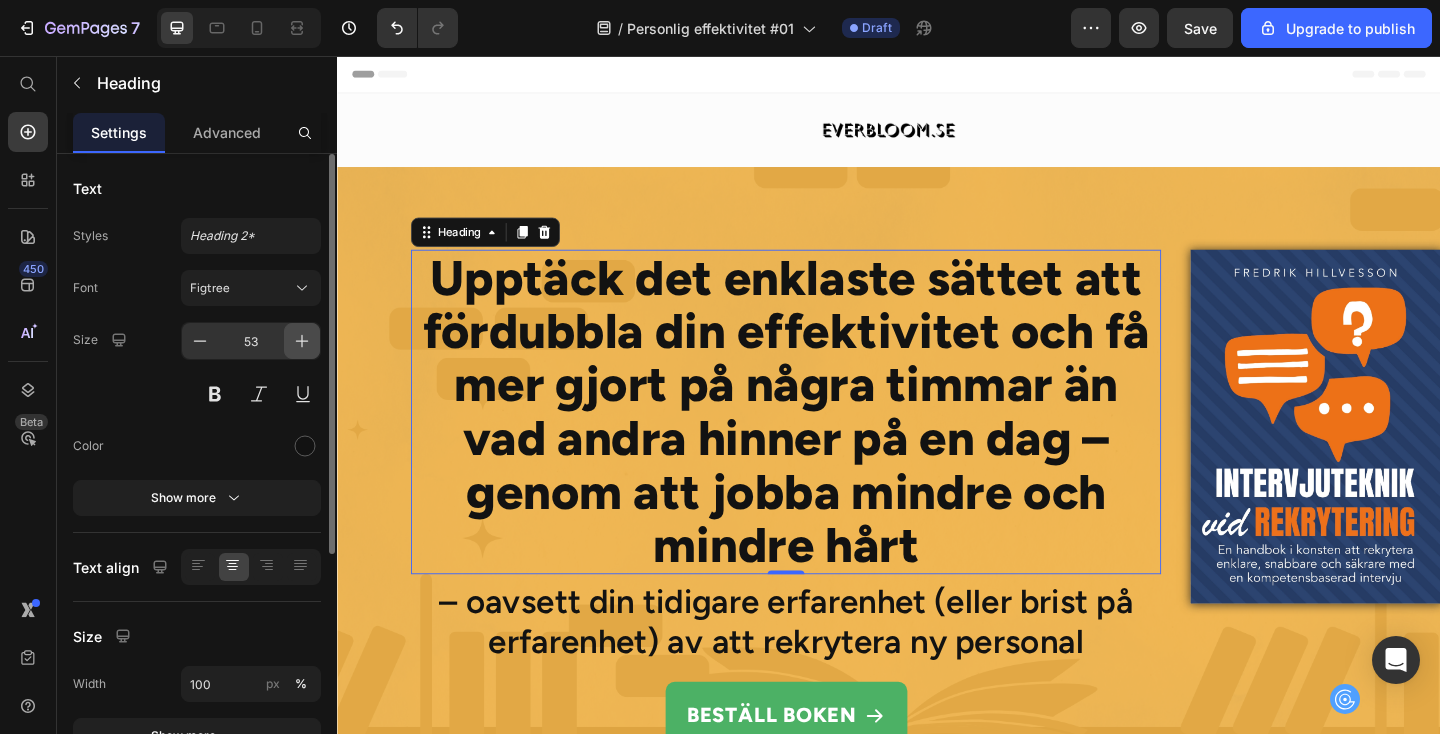 click 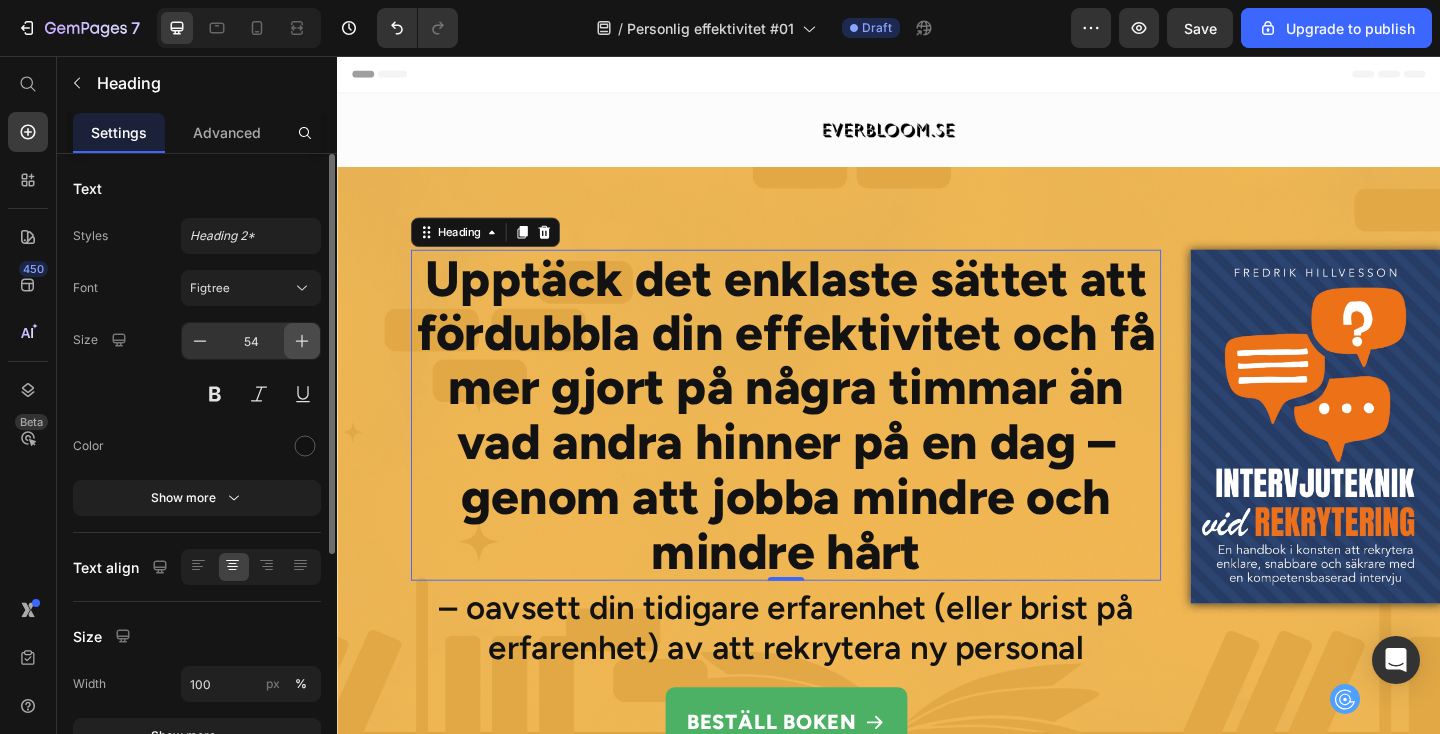 click 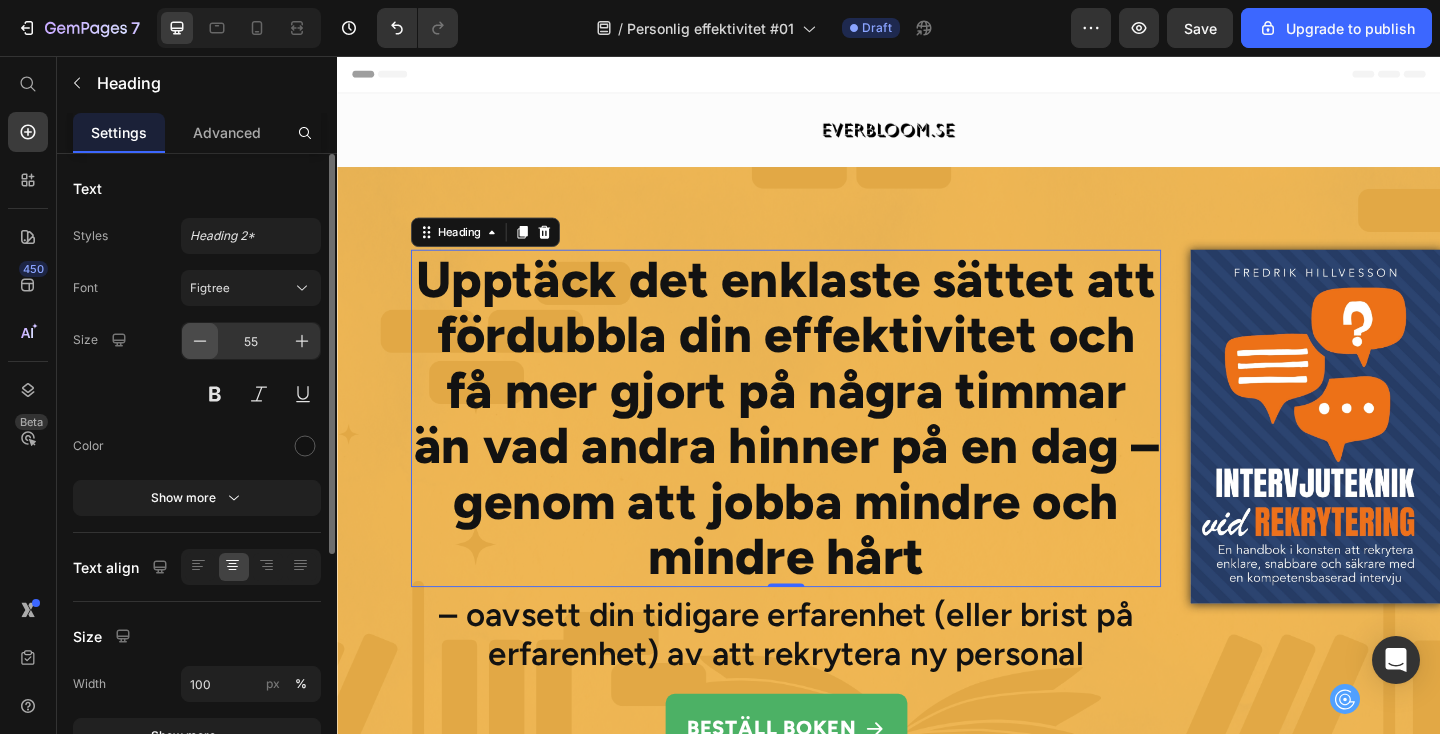 click 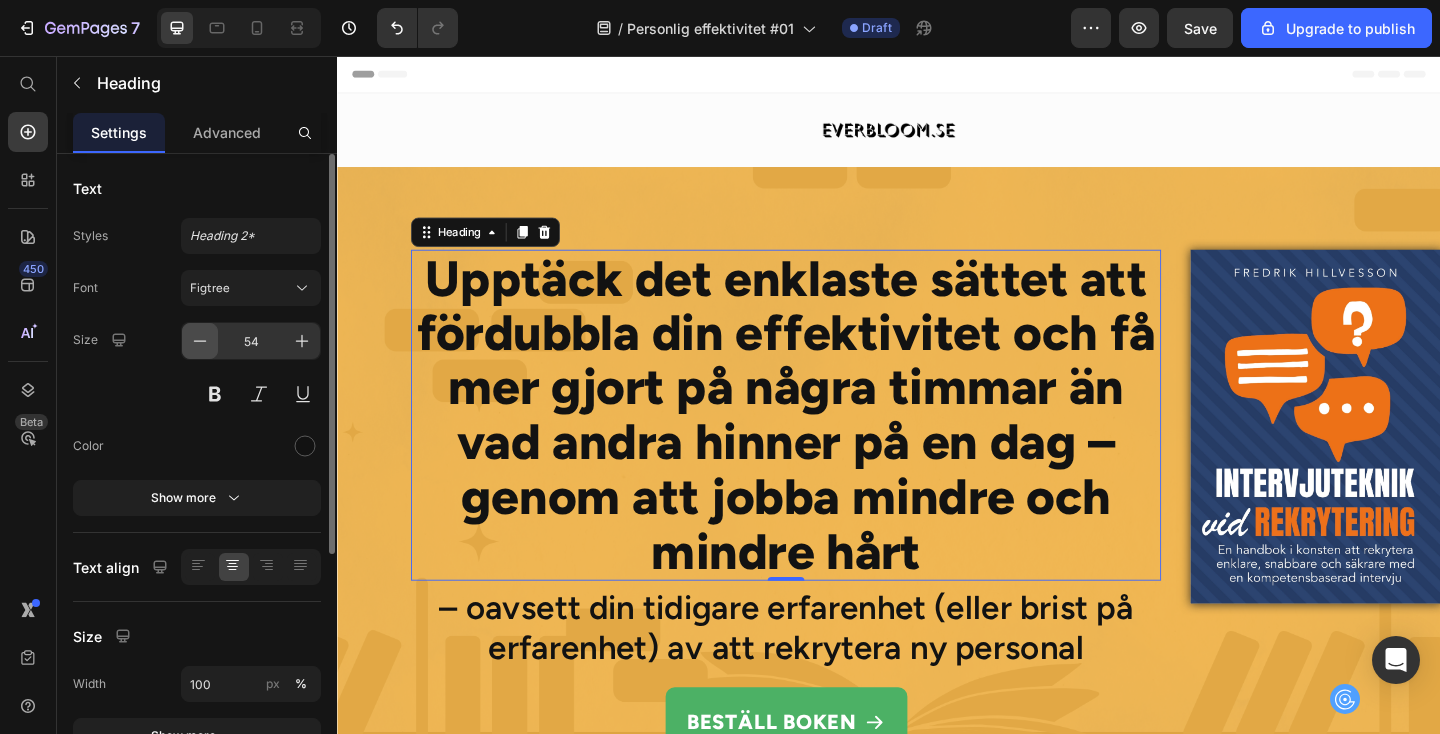 click 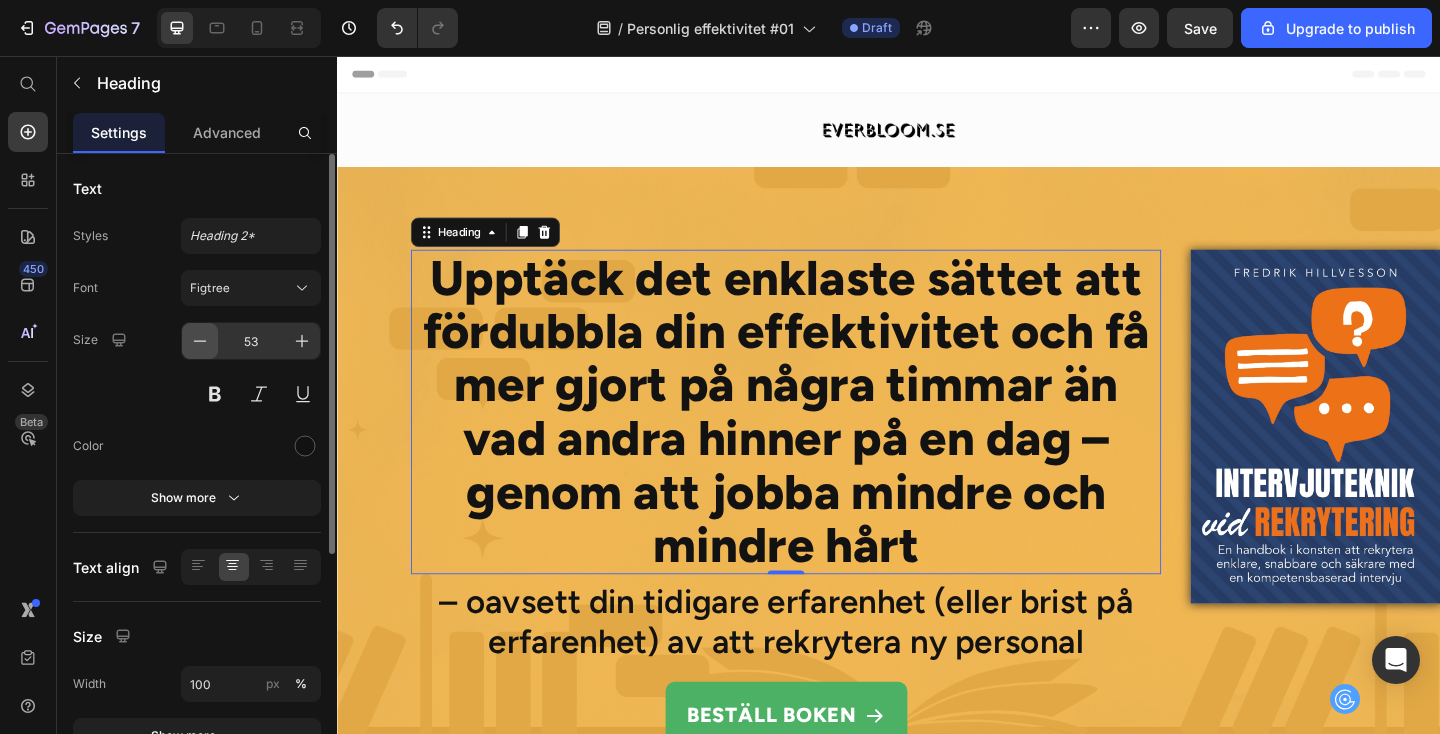 click 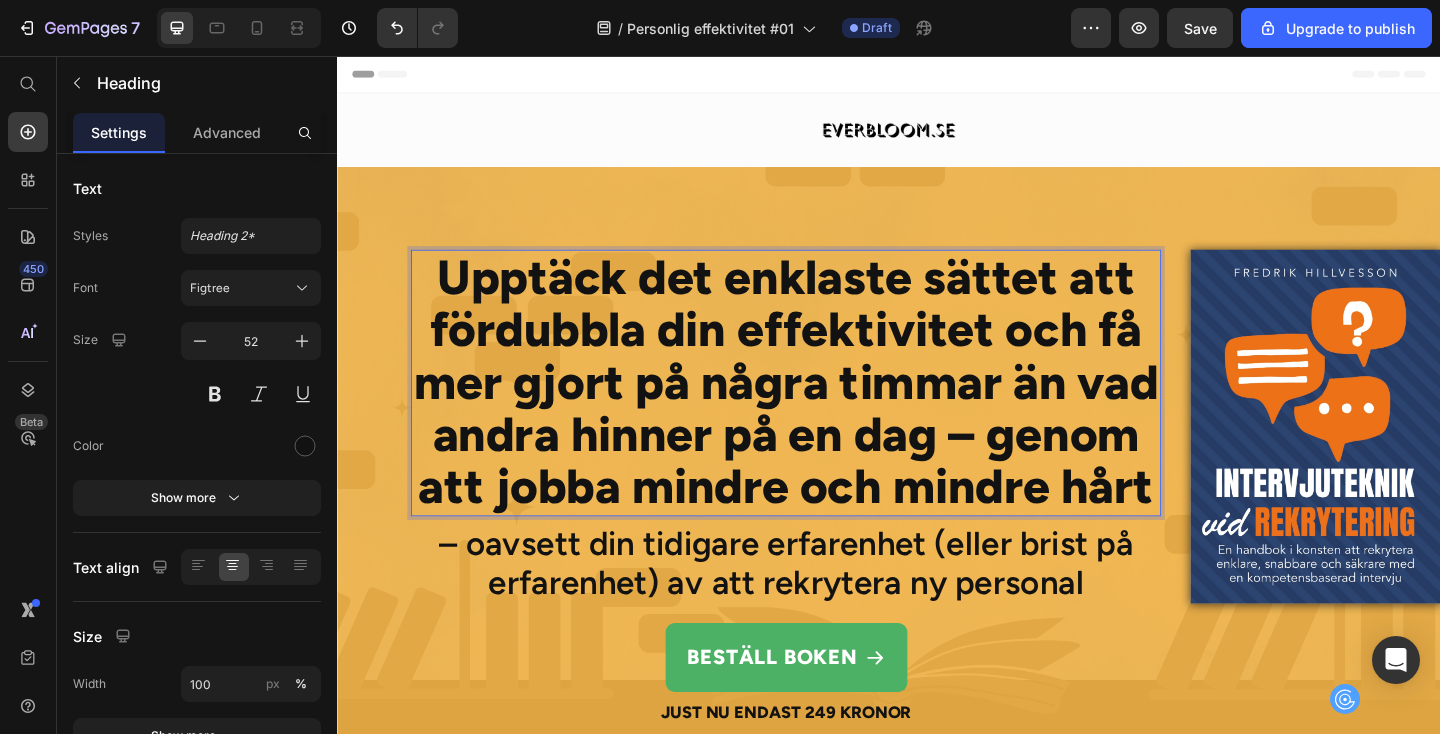 click on "Upptäck det enklaste sättet att fördubbla din effektivitet och få mer gjort på några timmar än vad andra hinner på en dag – genom att jobba mindre och mindre hårt" at bounding box center (825, 412) 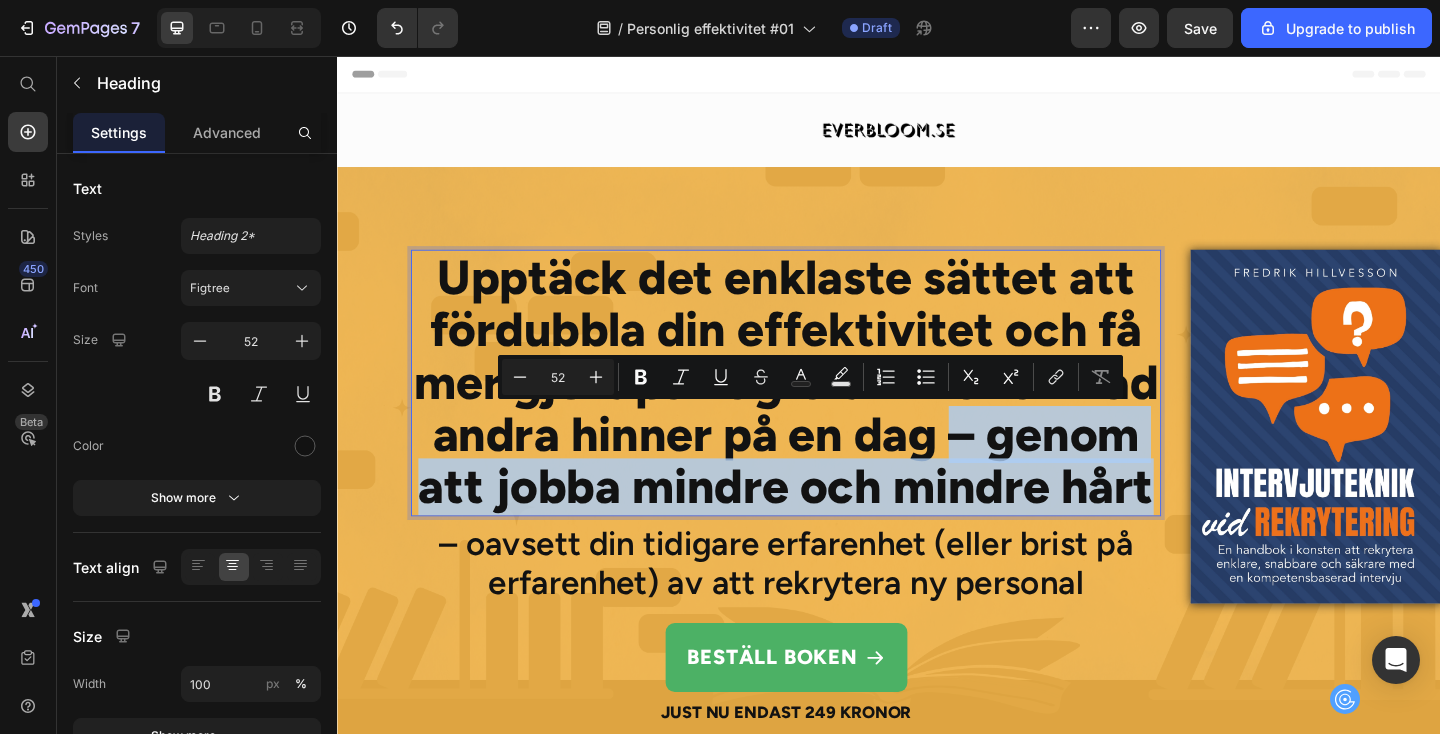 drag, startPoint x: 999, startPoint y: 470, endPoint x: 1200, endPoint y: 538, distance: 212.19095 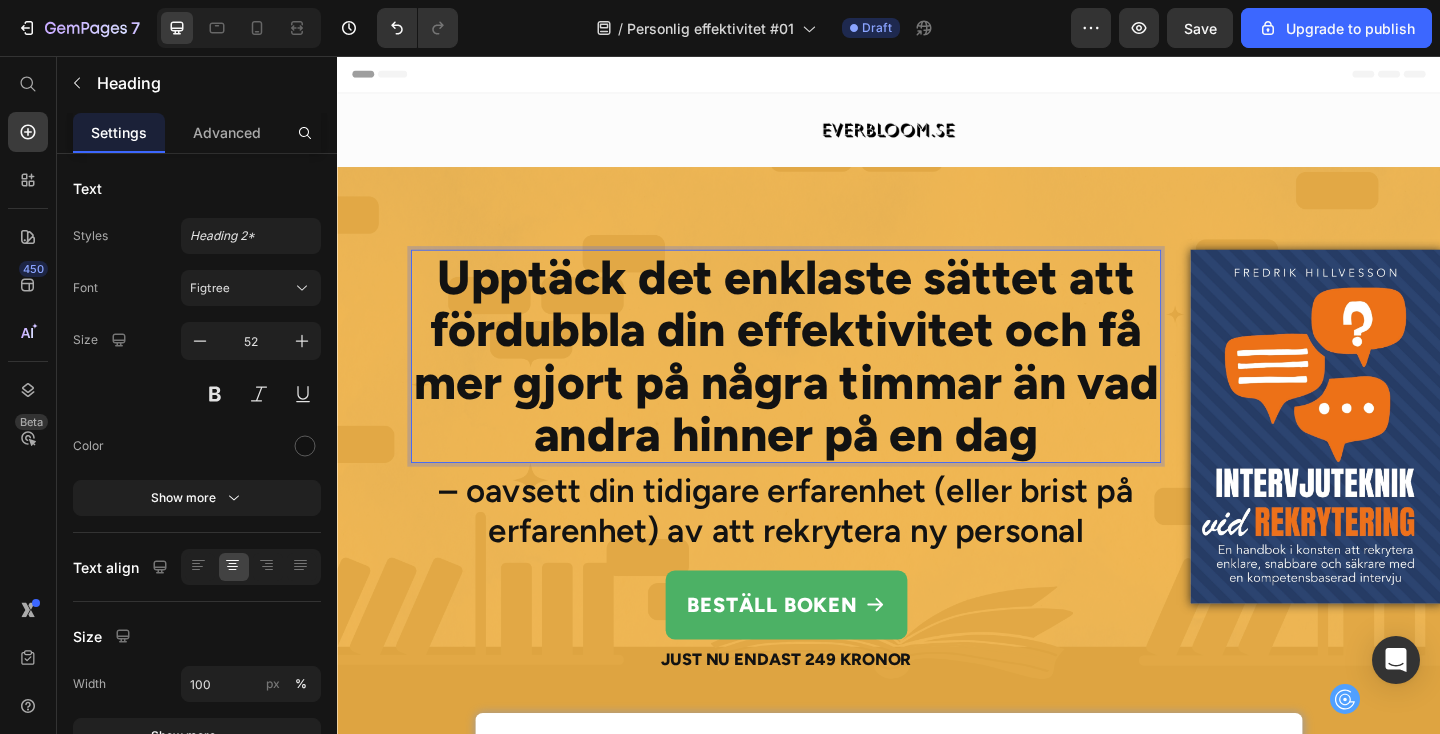 scroll, scrollTop: 0, scrollLeft: 0, axis: both 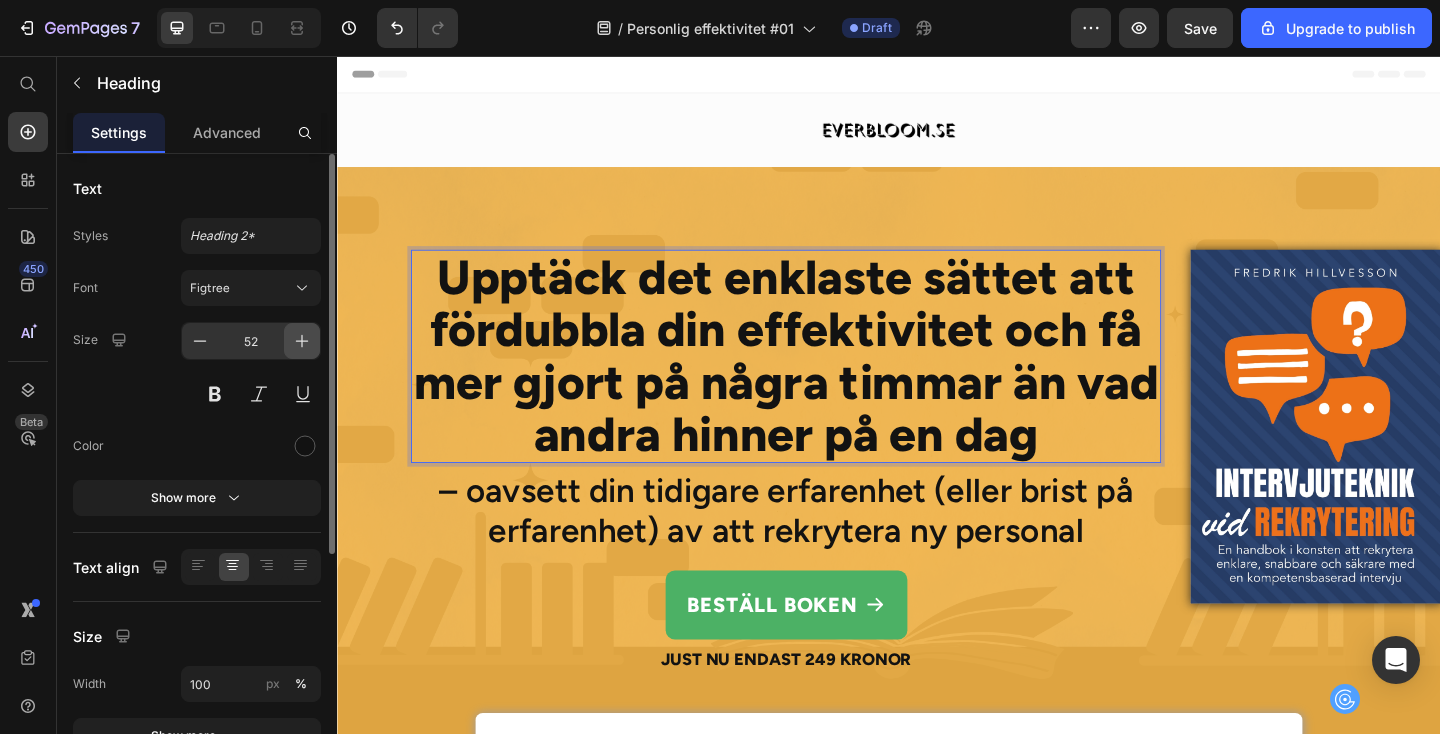 click at bounding box center [302, 341] 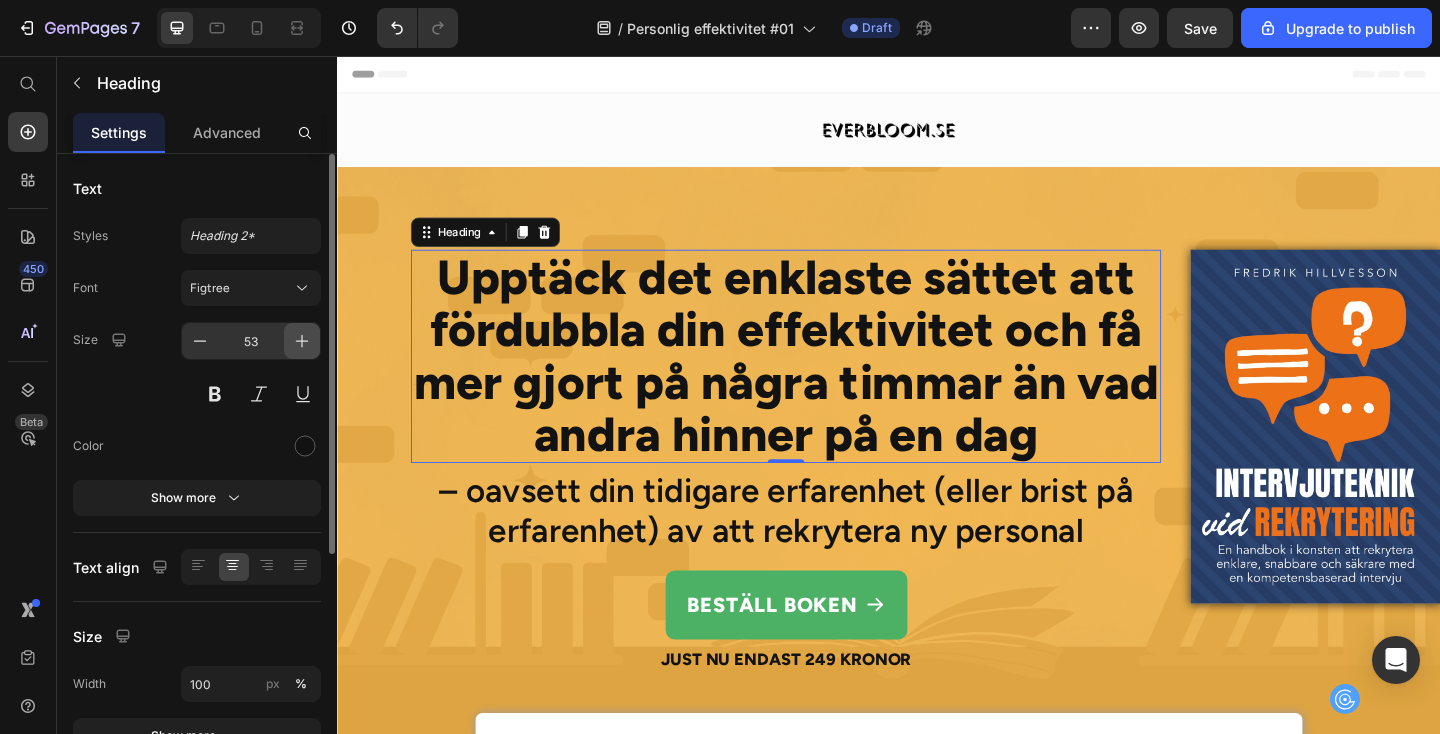 click at bounding box center [302, 341] 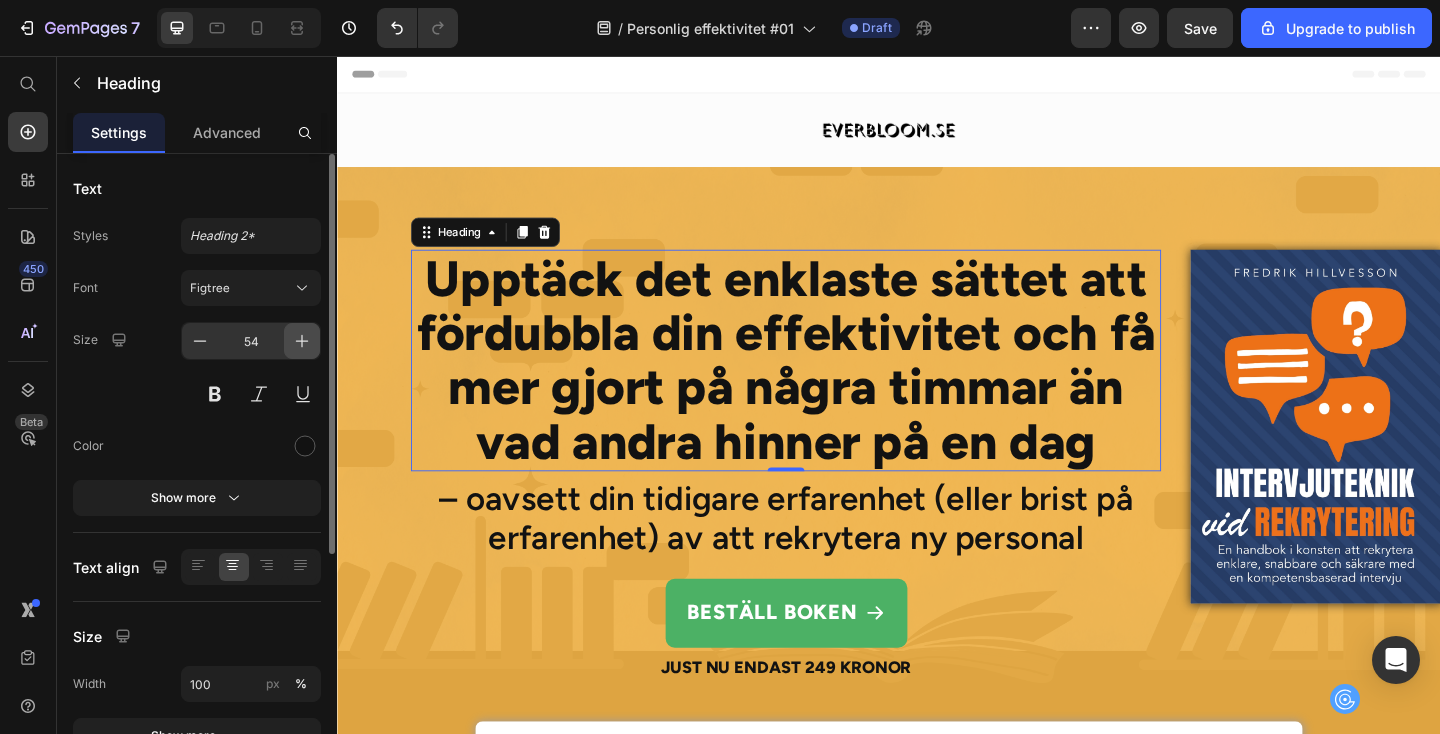 click at bounding box center (302, 341) 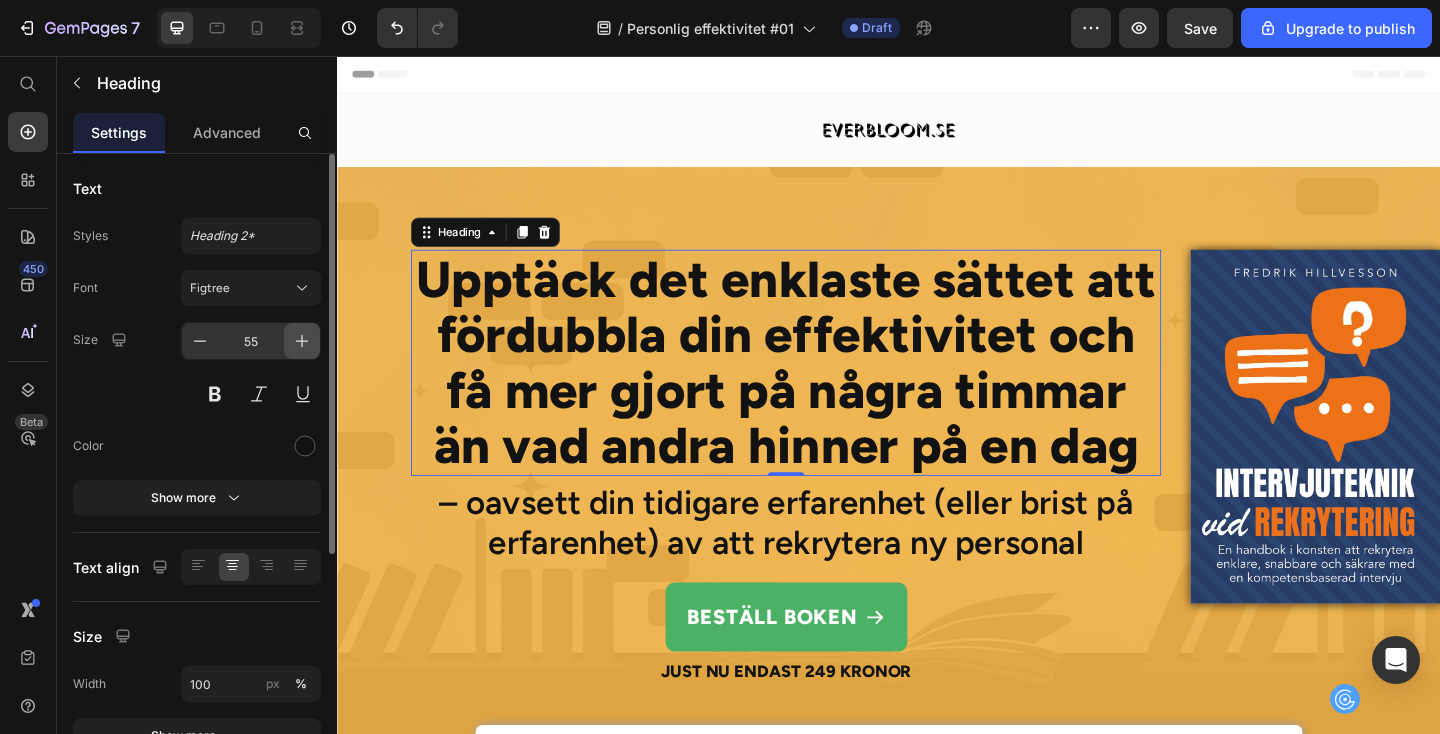 click at bounding box center (302, 341) 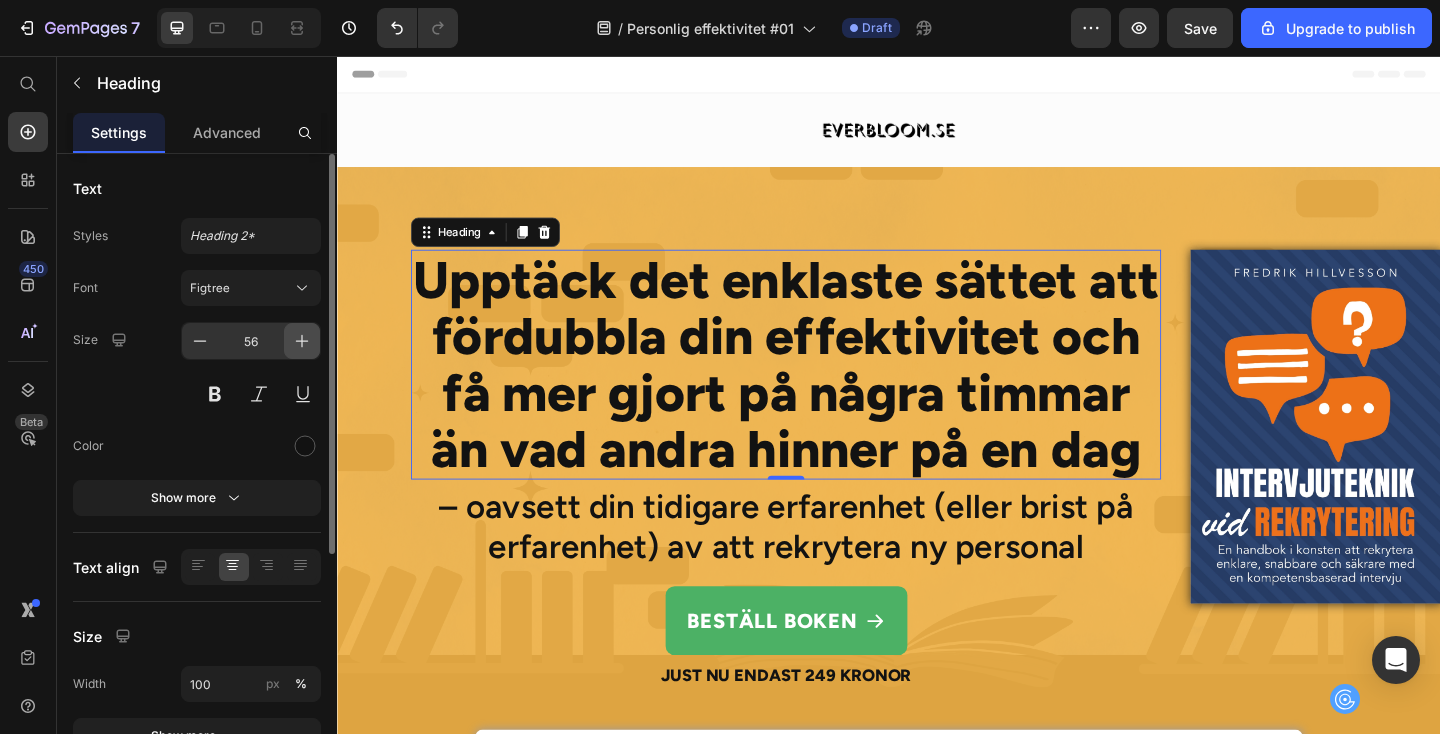 click at bounding box center (302, 341) 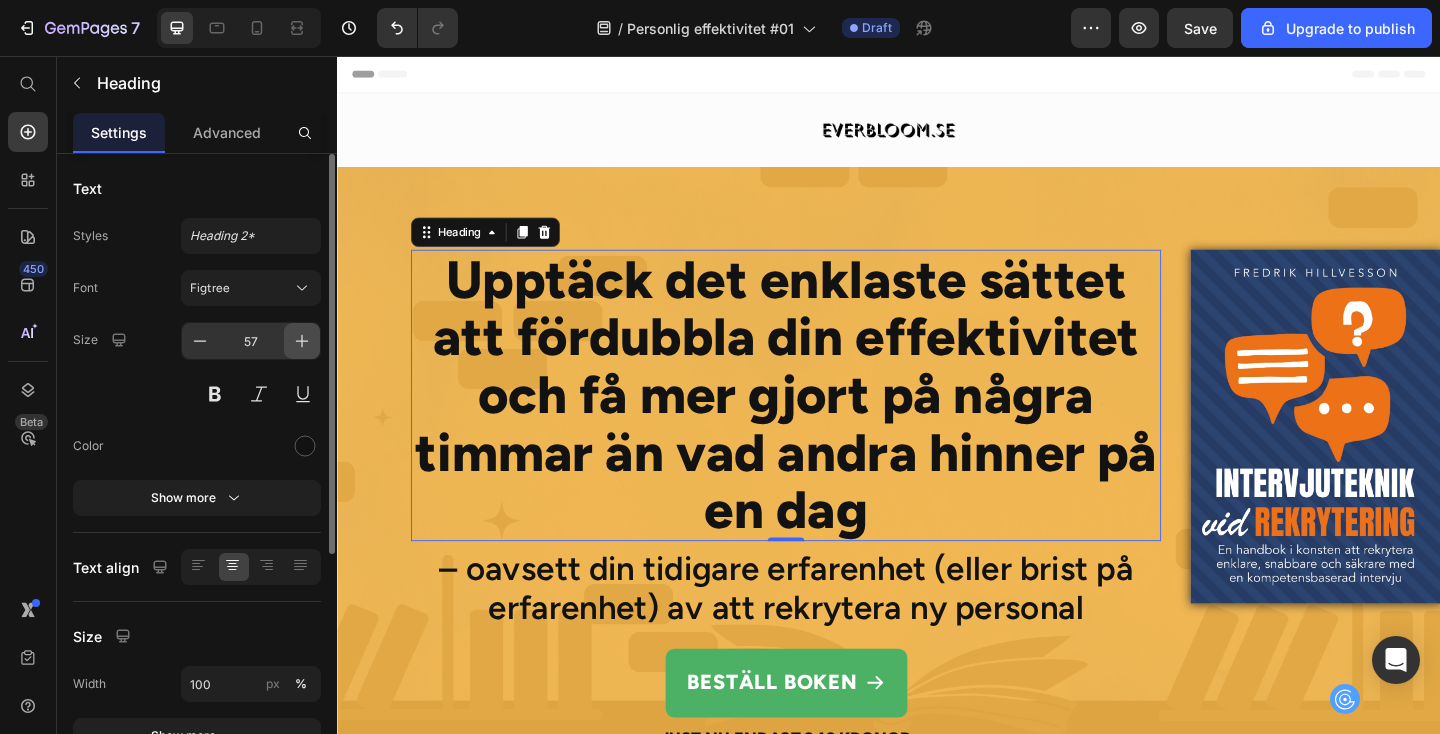 click at bounding box center (302, 341) 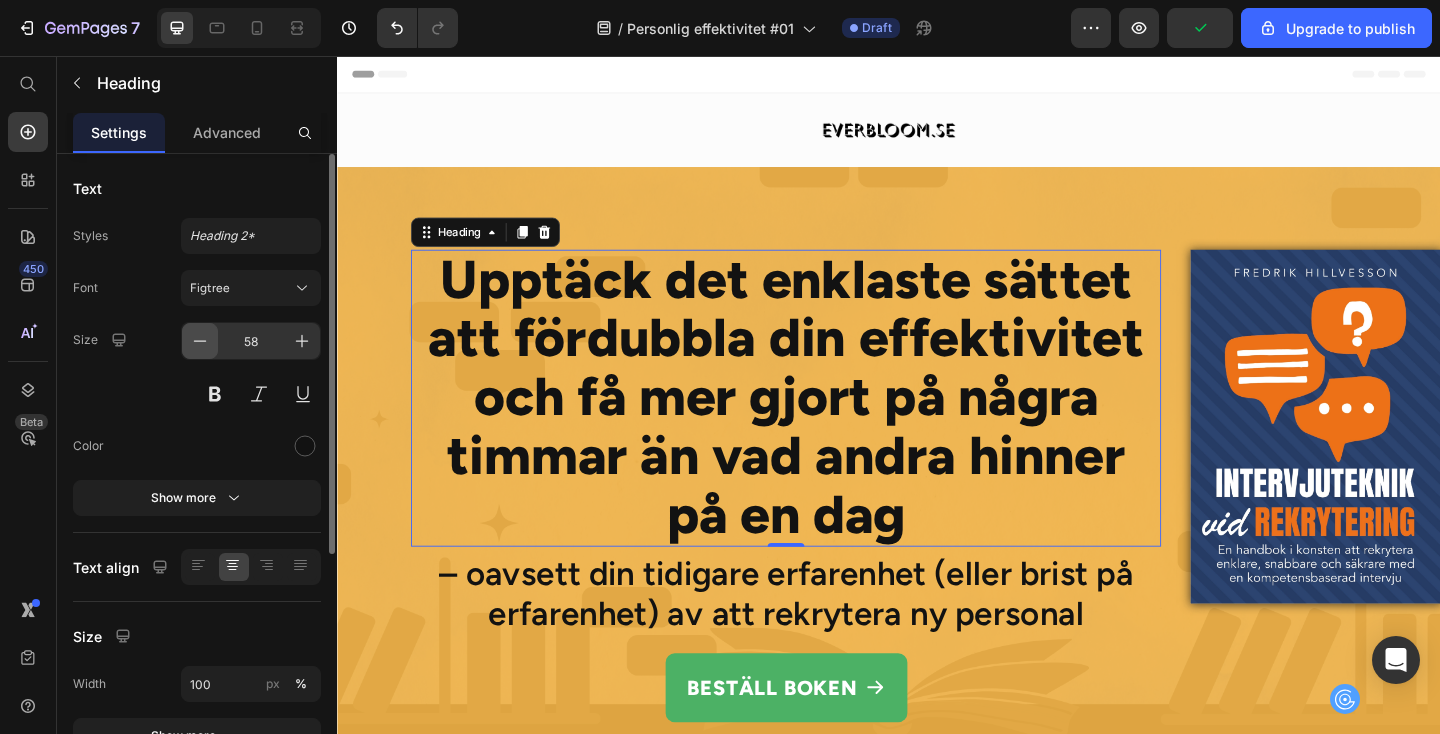 click 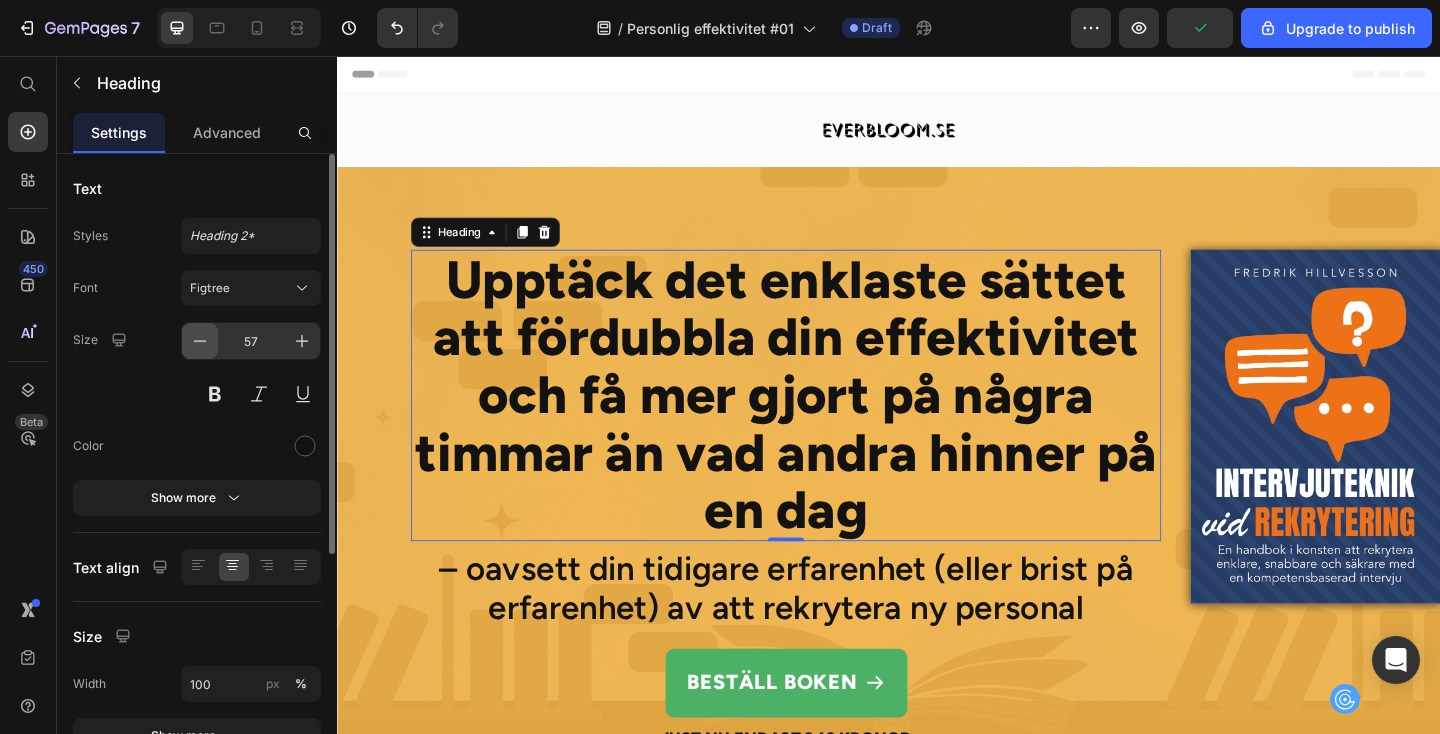 click 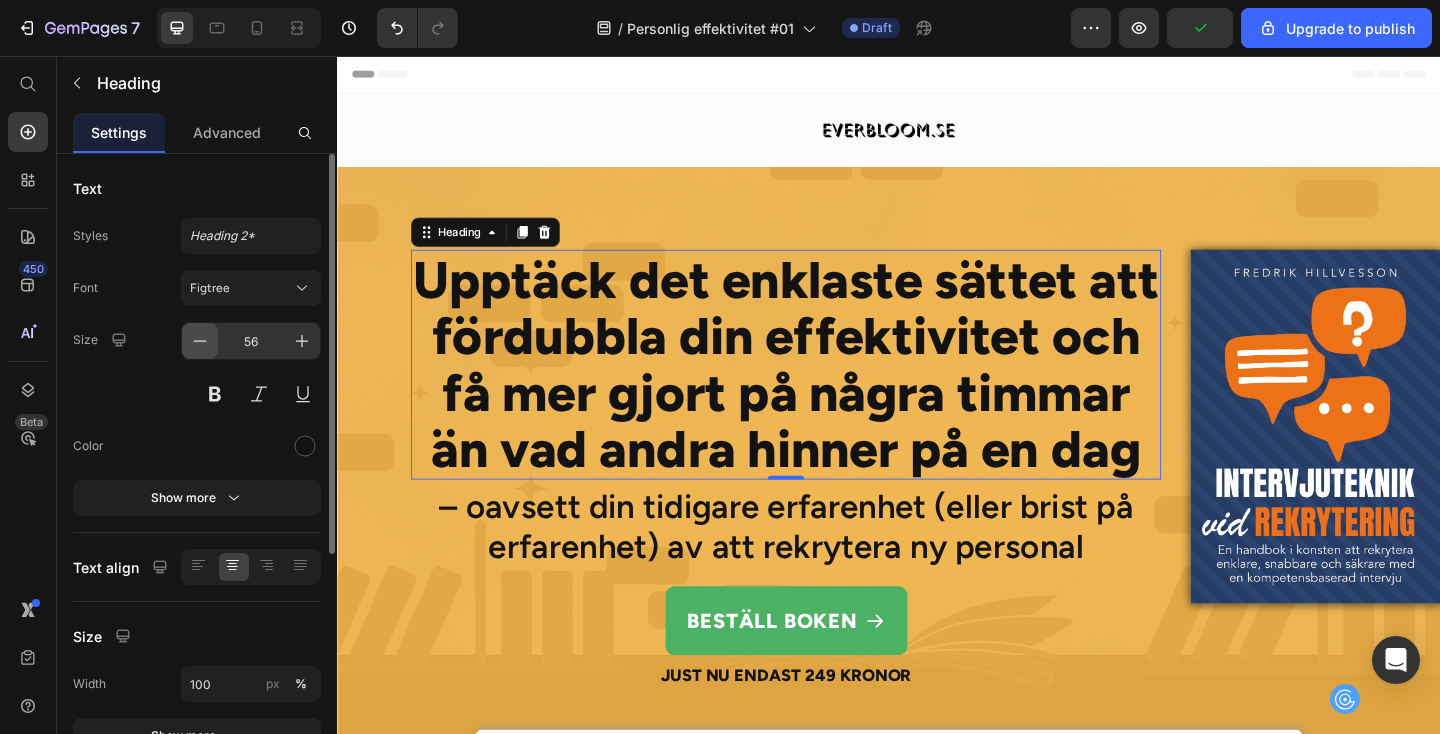 click 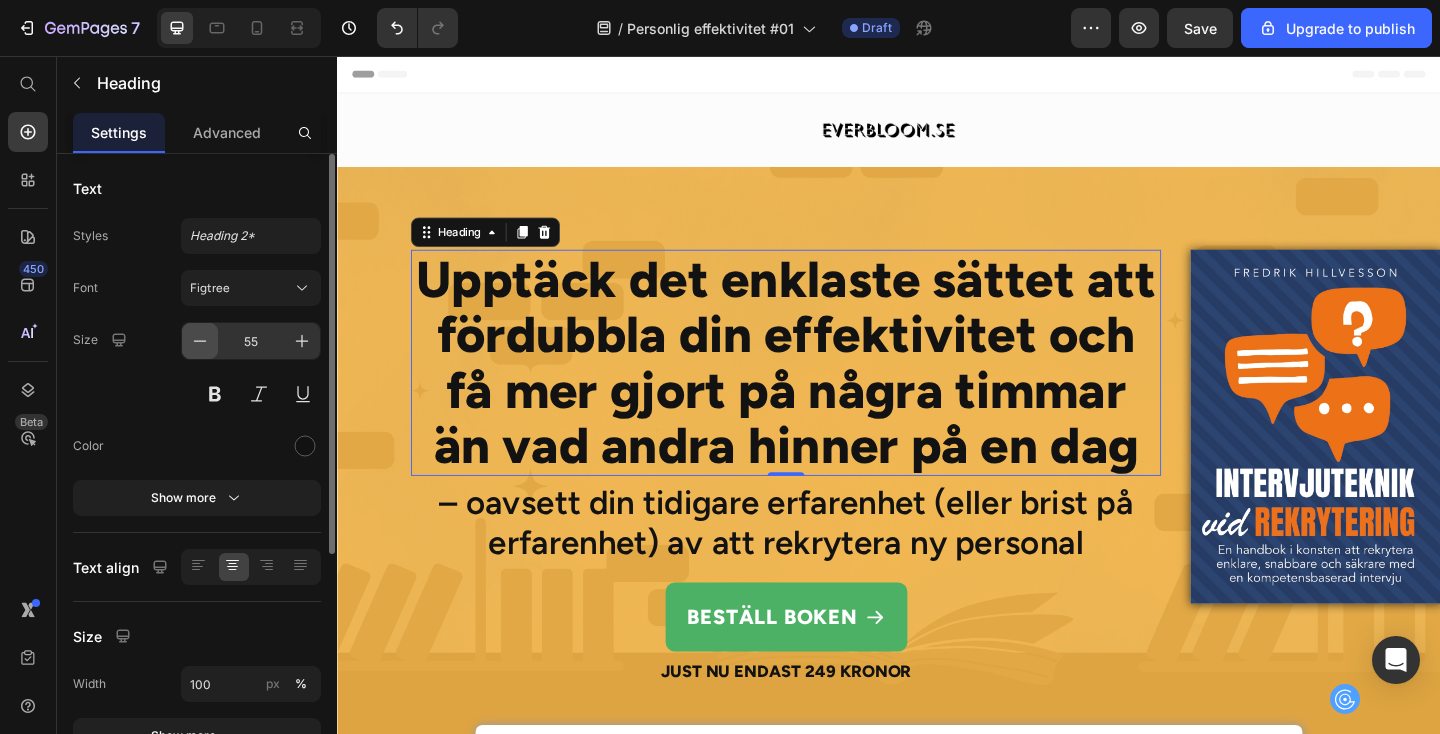 click 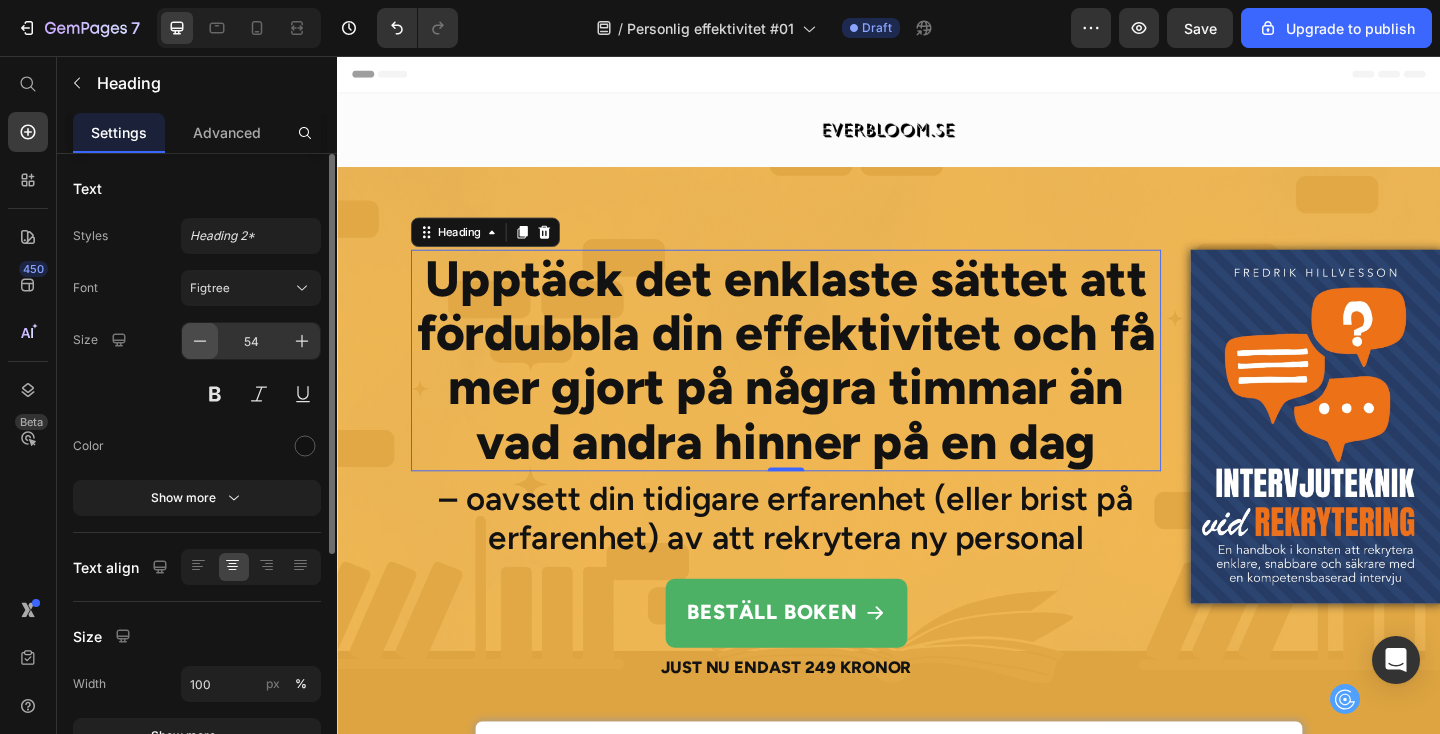 click 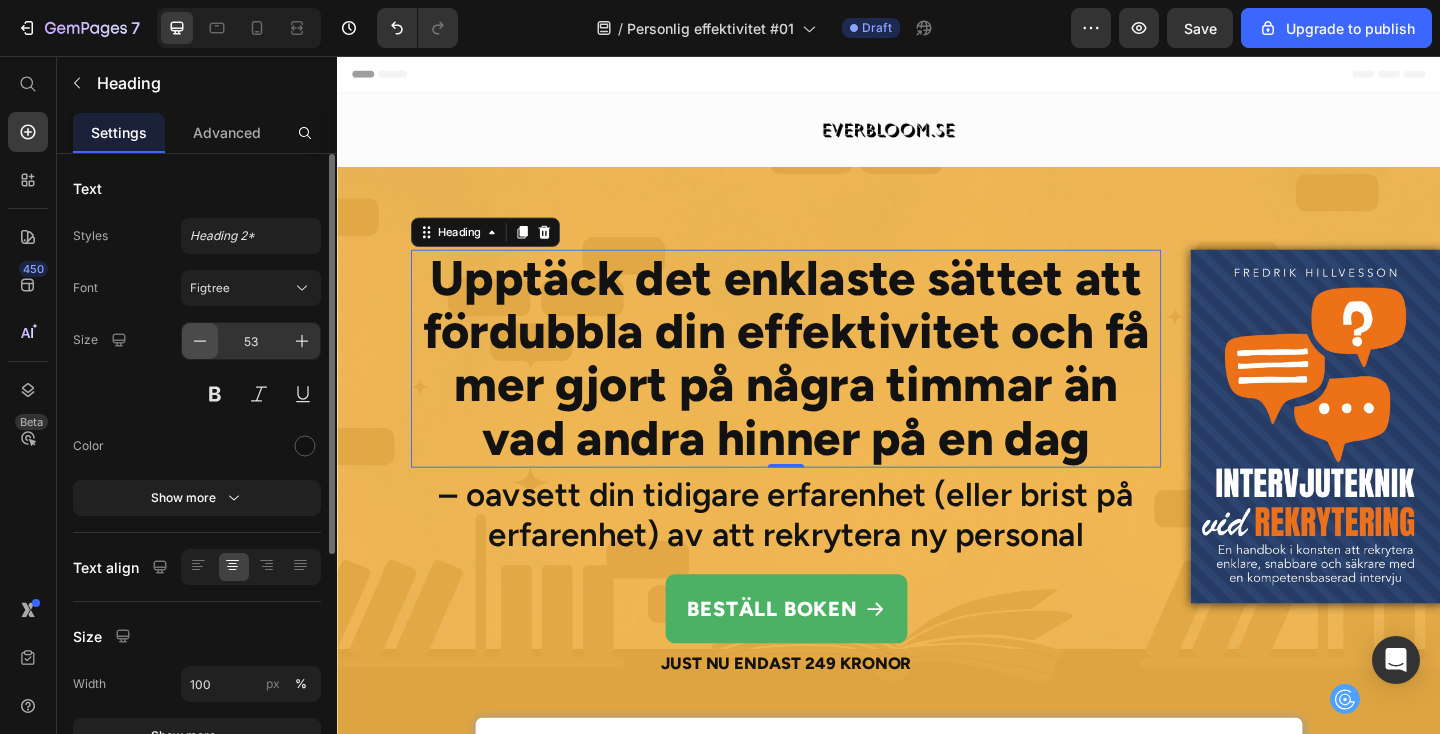 click 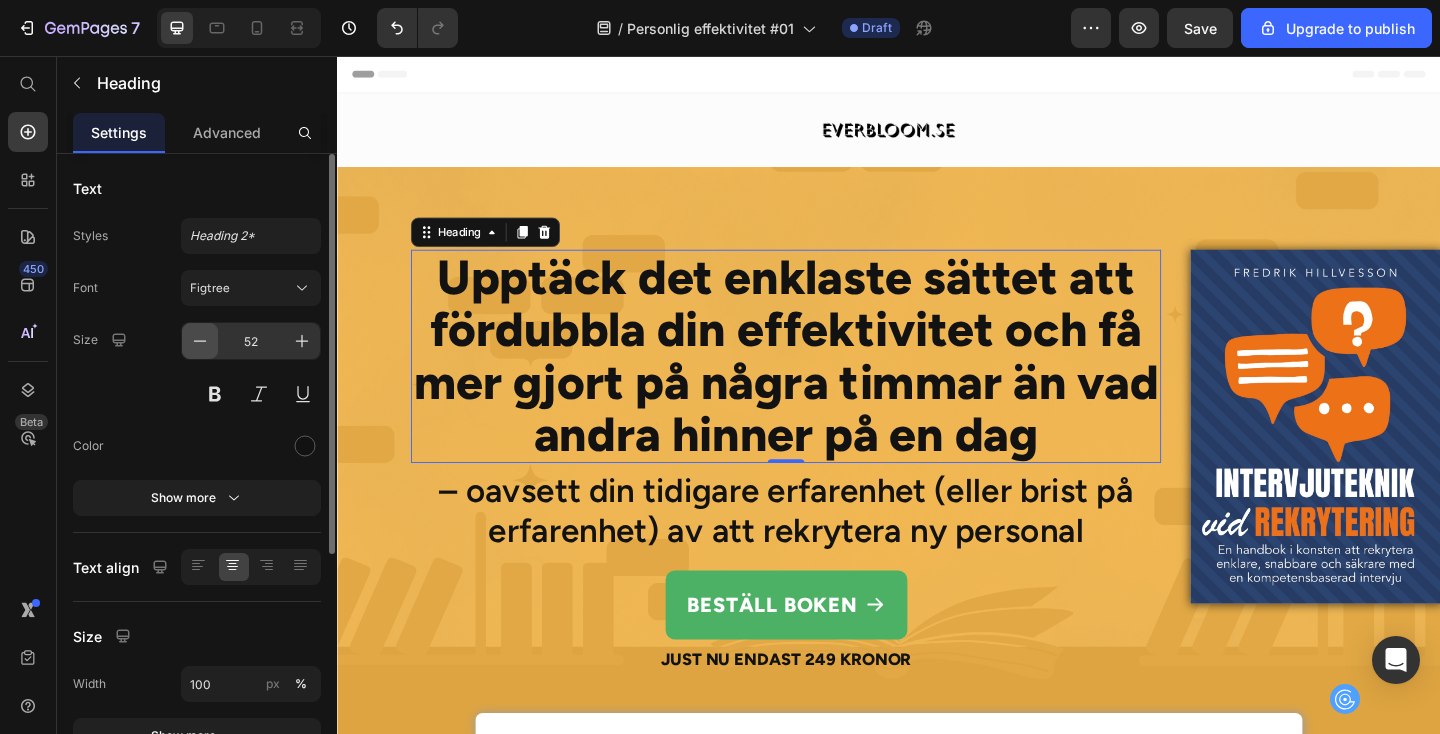 click 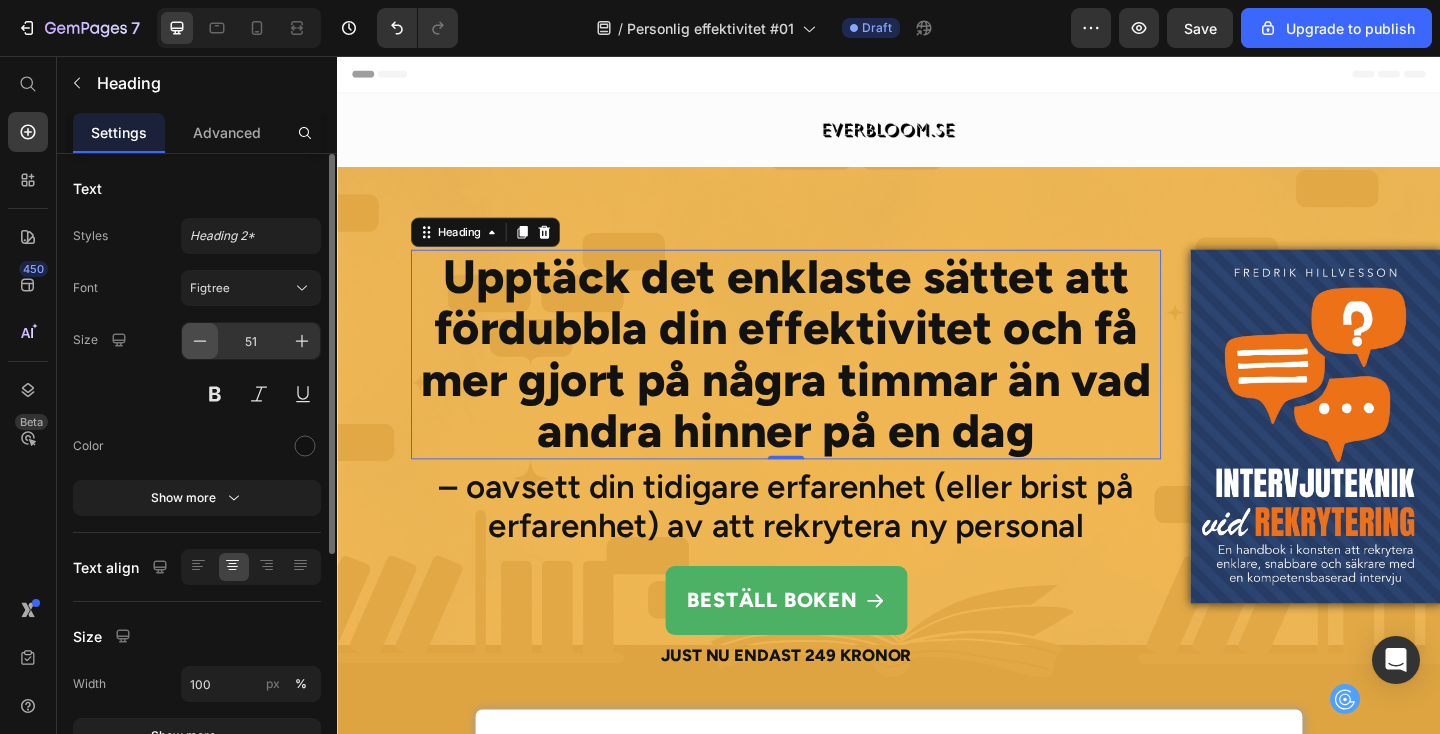 click 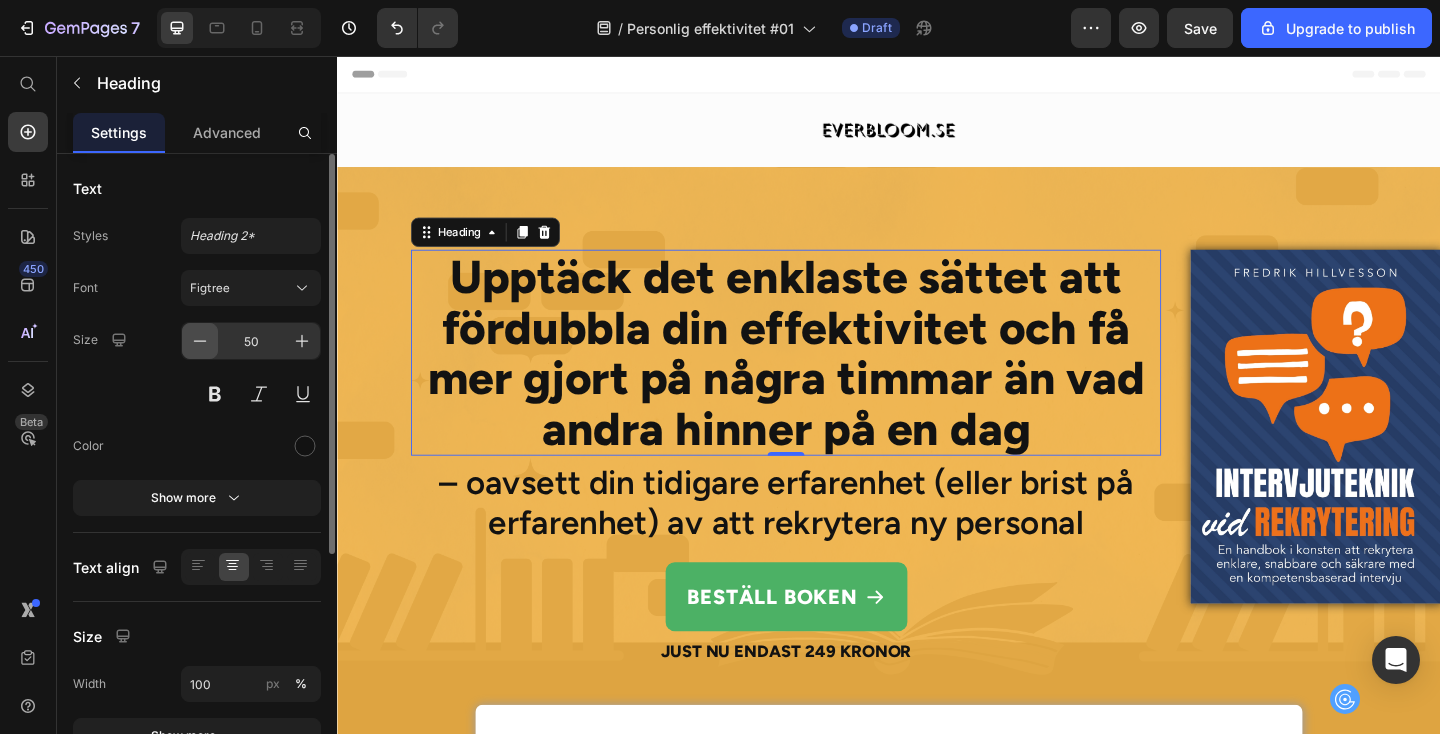 click 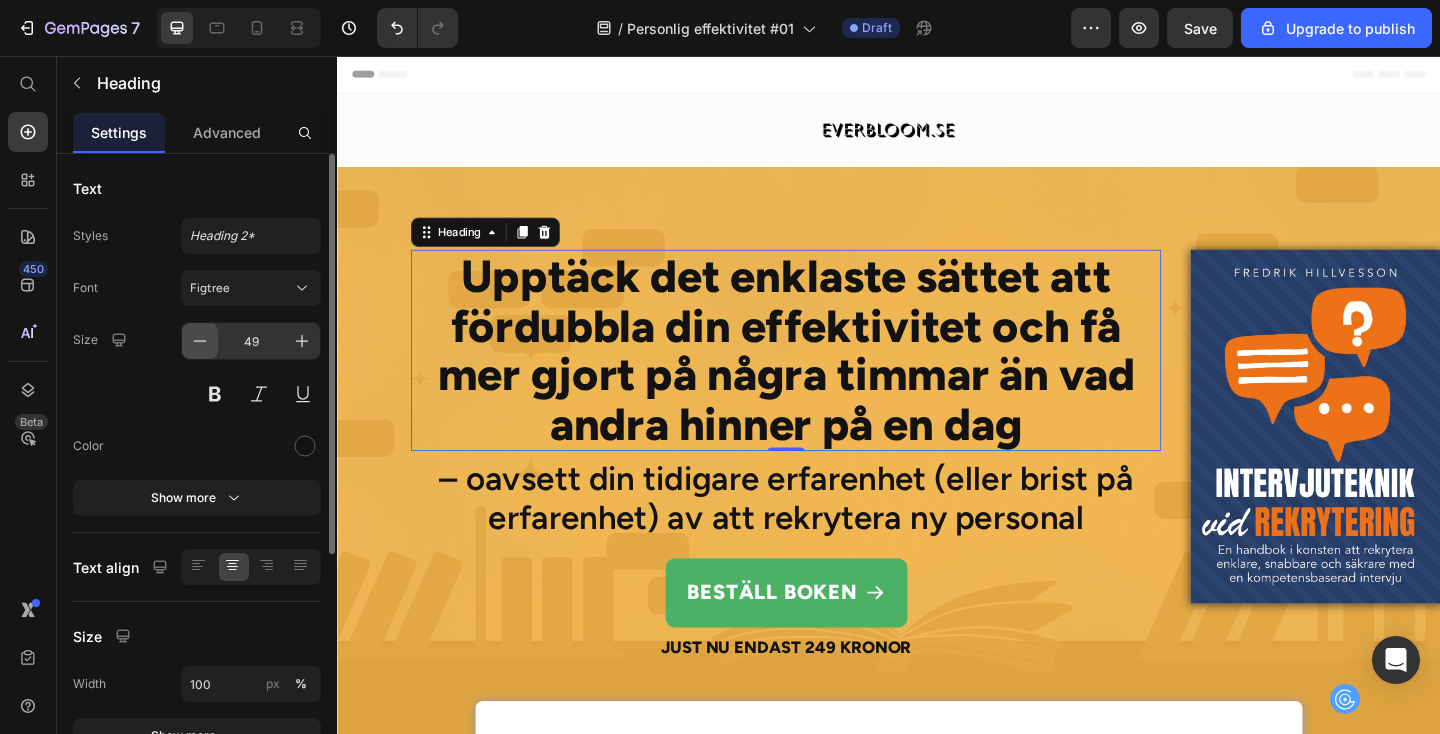 click 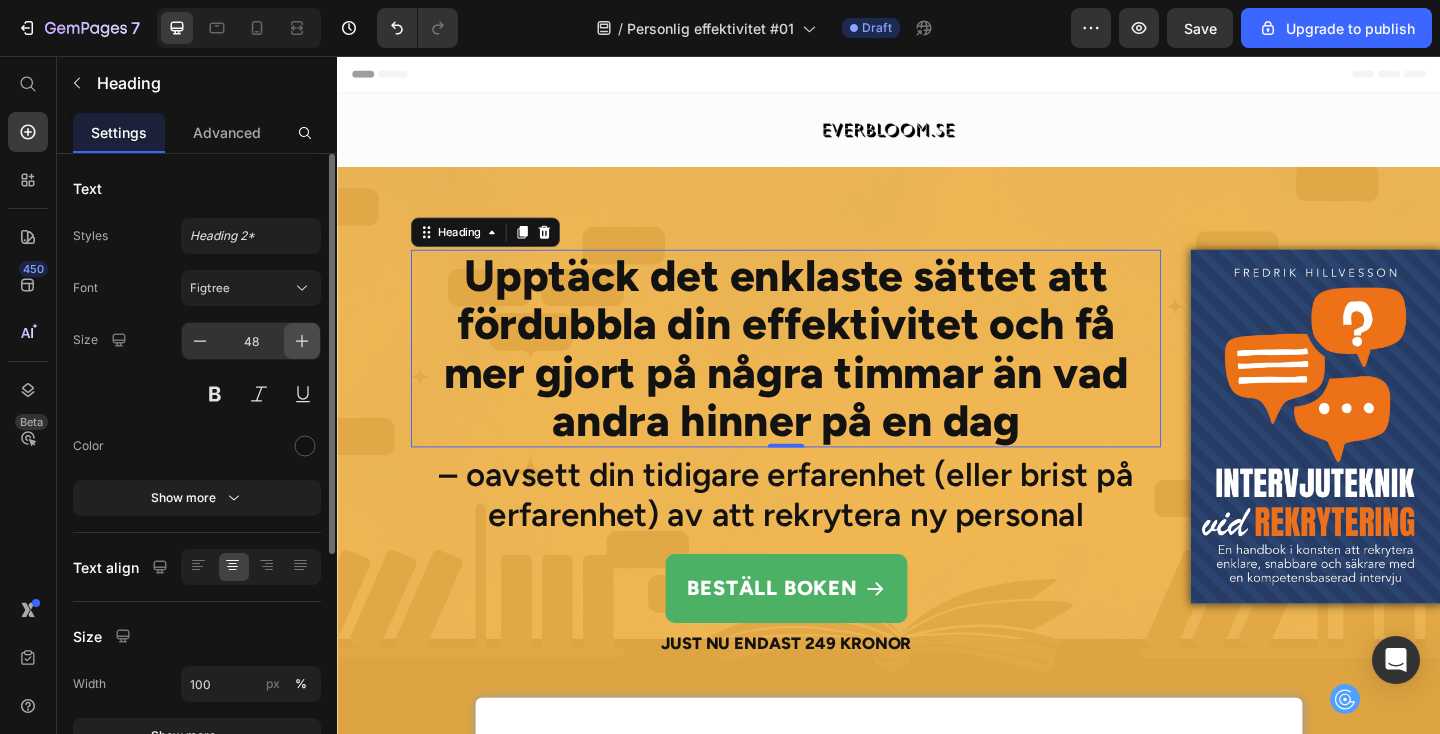 click 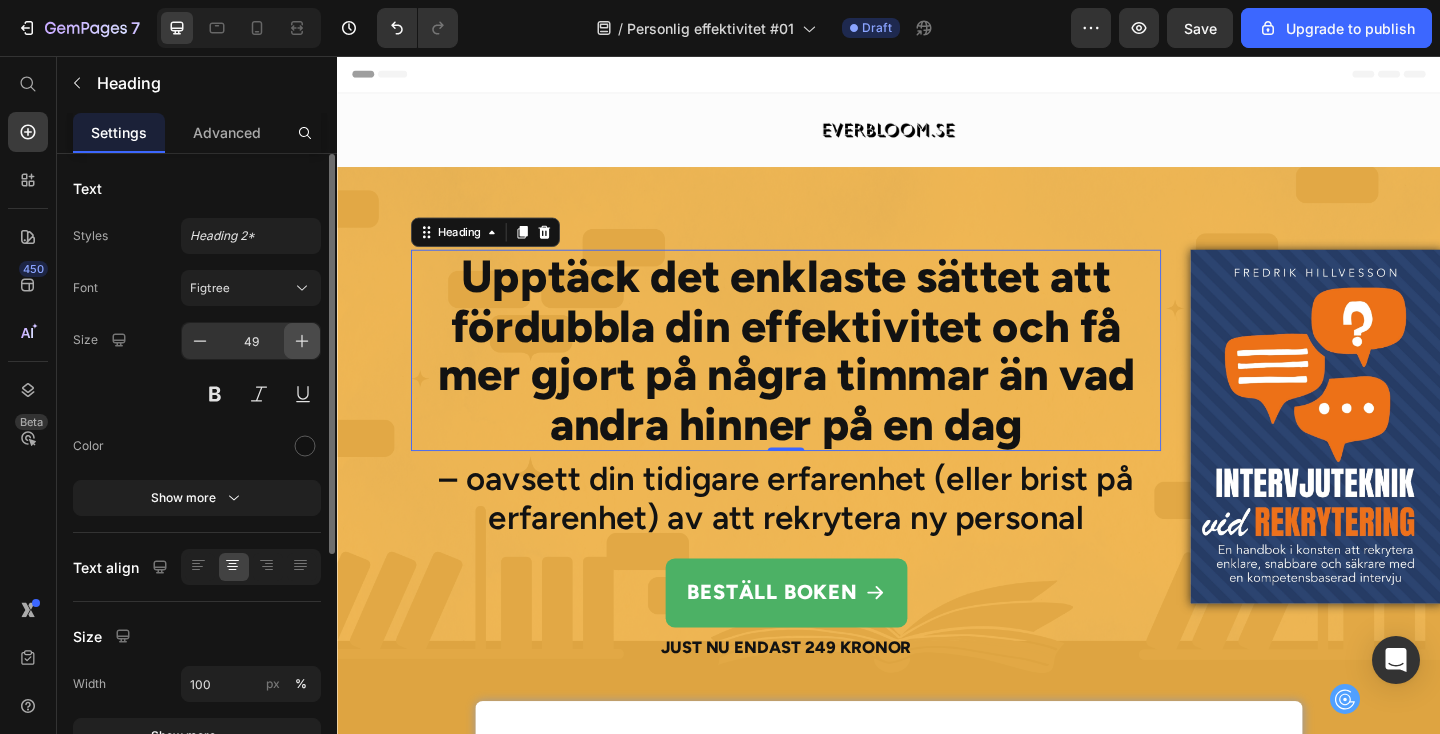 click 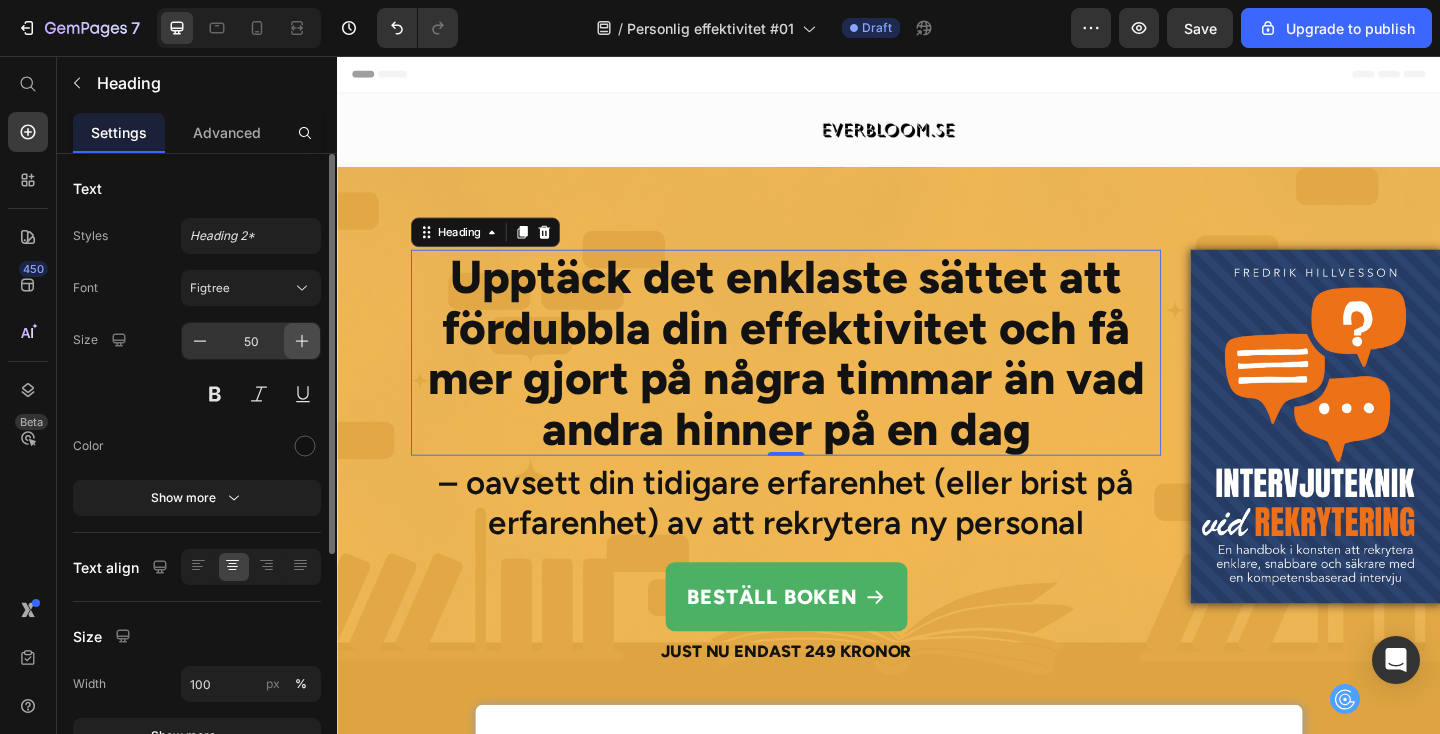click 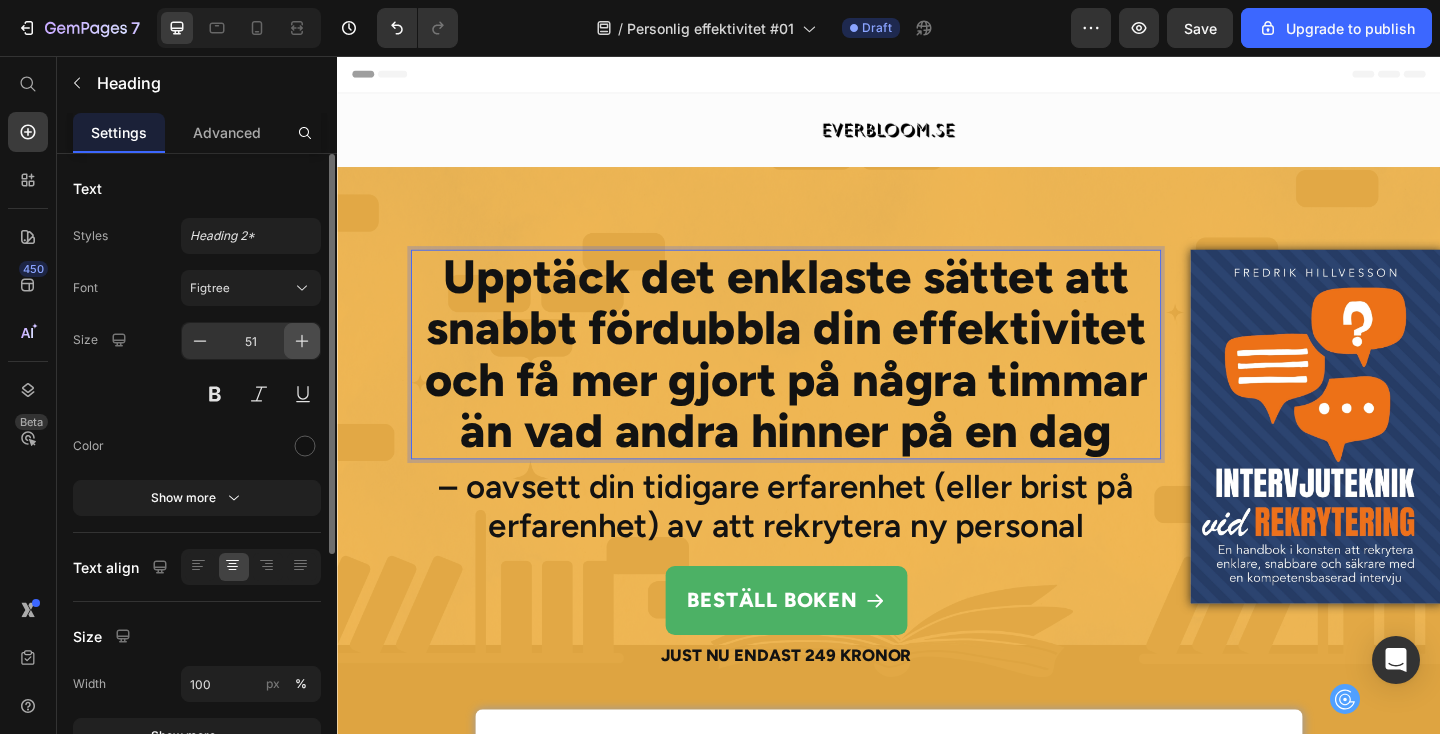 click at bounding box center (302, 341) 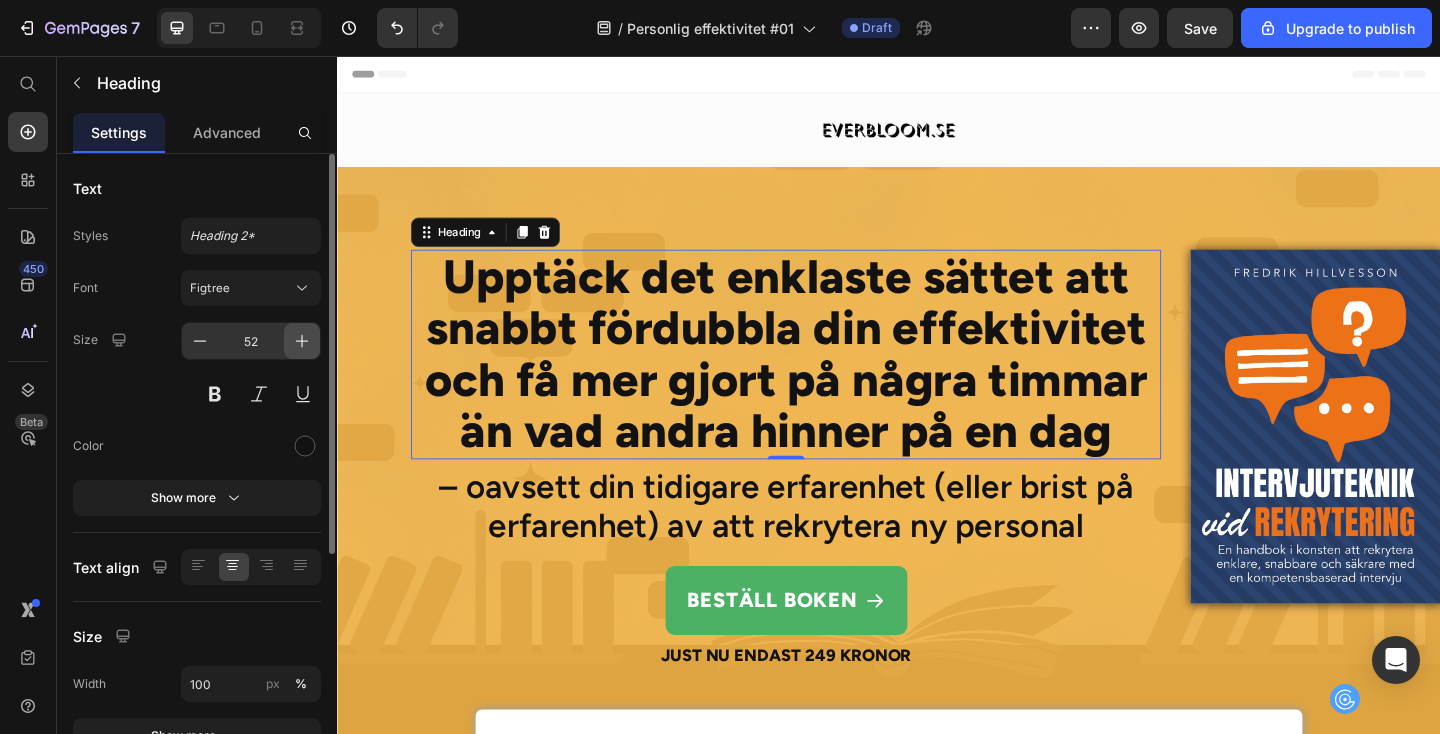 click at bounding box center [302, 341] 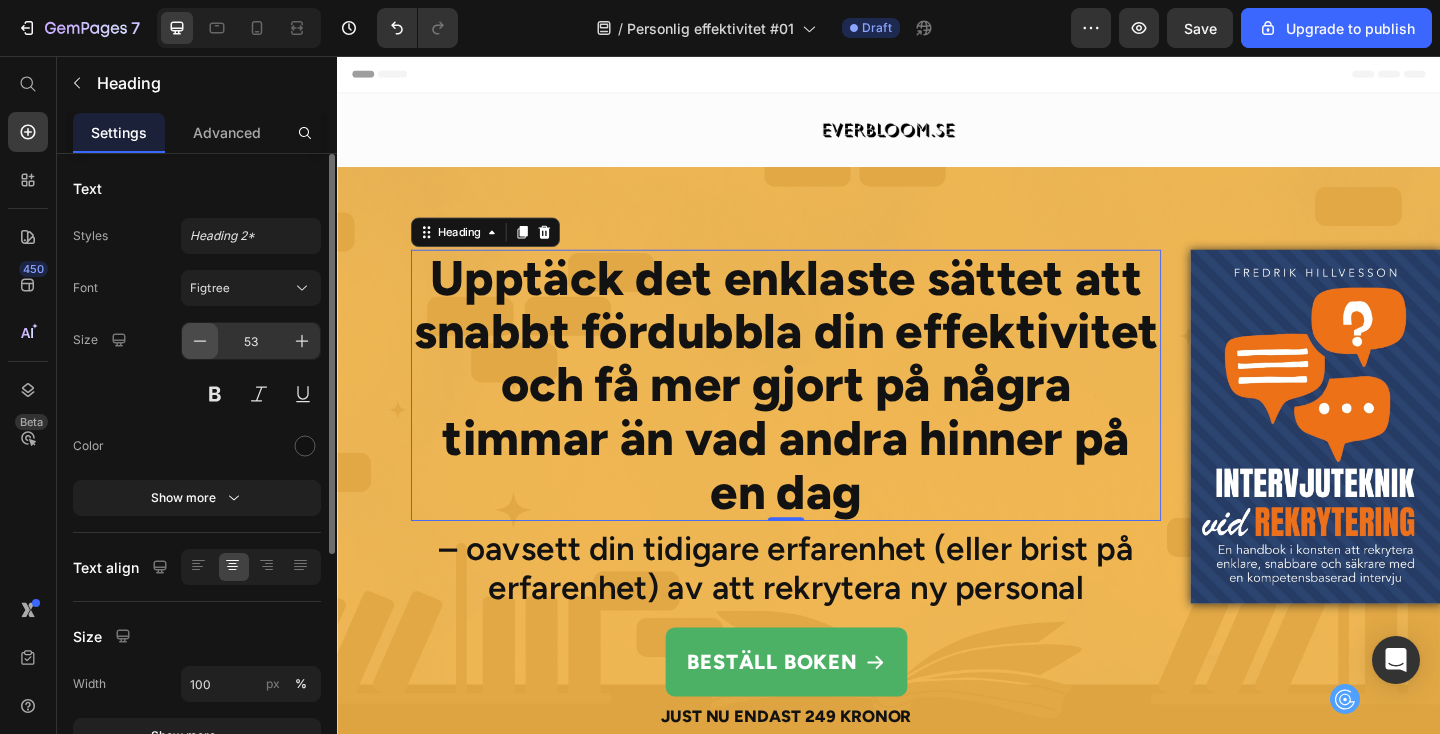 click 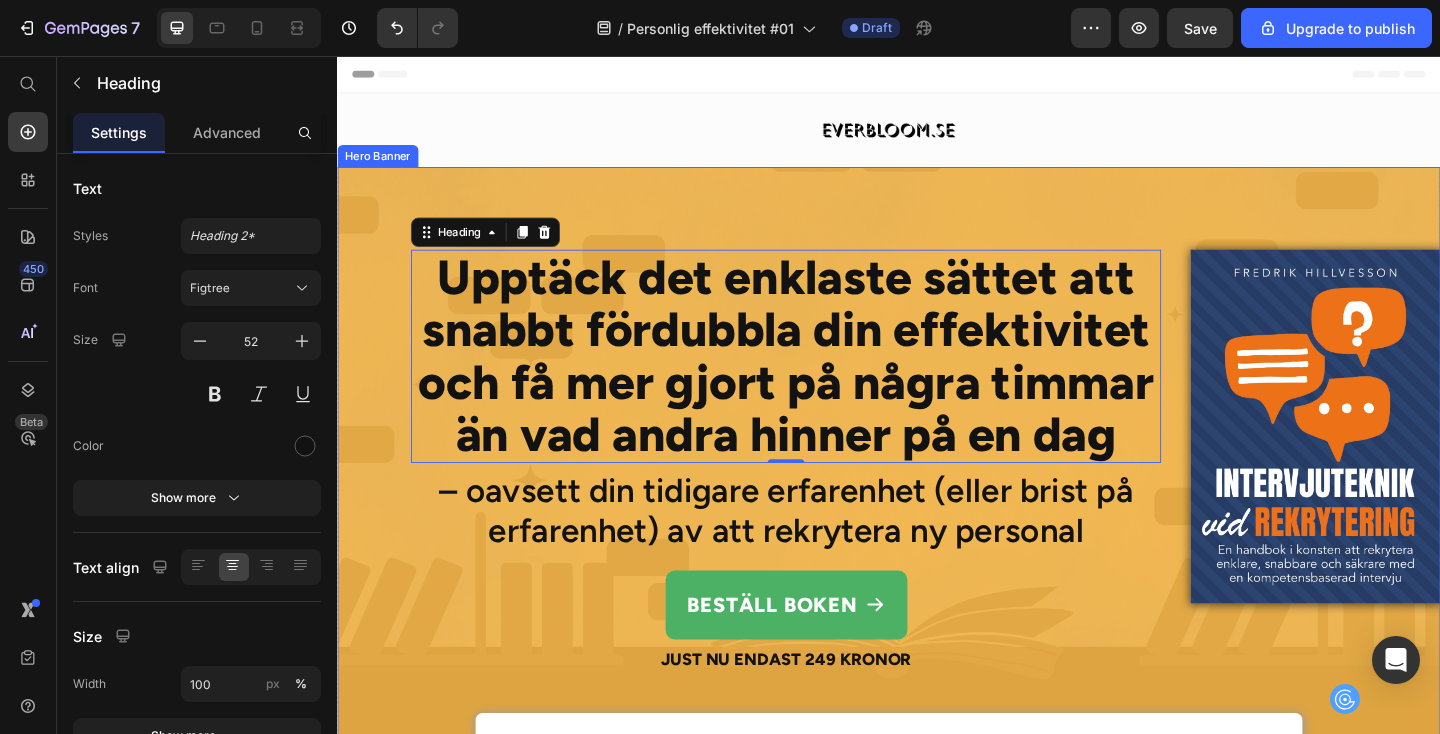 click on "Image Upptäck det enklaste sättet att snabbt fördubbla din effektivitet och få mer gjort på några timmar än vad andra hinner på en dag Heading   0 – oavsett din tidigare erfarenhet (eller brist på erfarenhet) av att rekrytera ny personal Heading
Beställ boken Button Just nu endast 249 kronor Text Block" at bounding box center [937, 499] 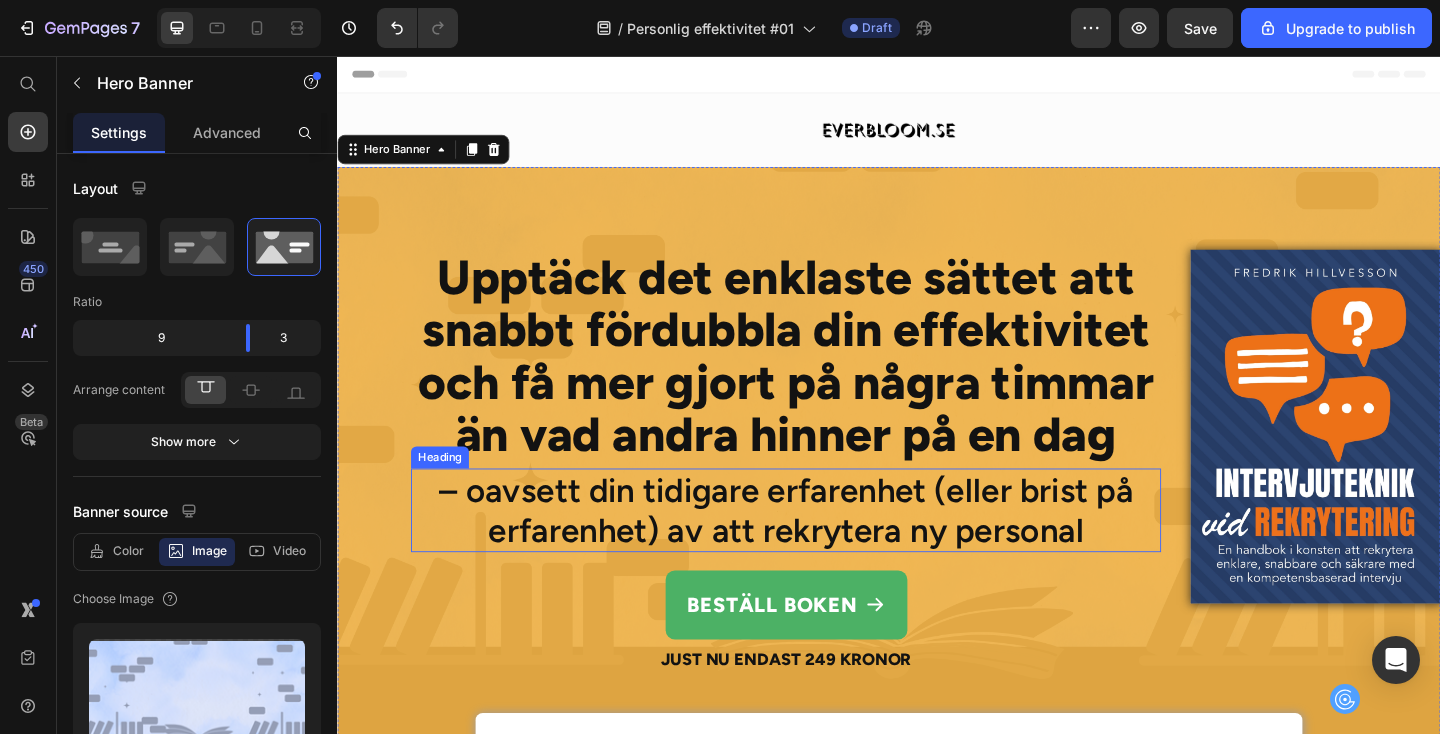 click on "– oavsett din tidigare erfarenhet (eller brist på erfarenhet) av att rekrytera ny personal" at bounding box center (825, 550) 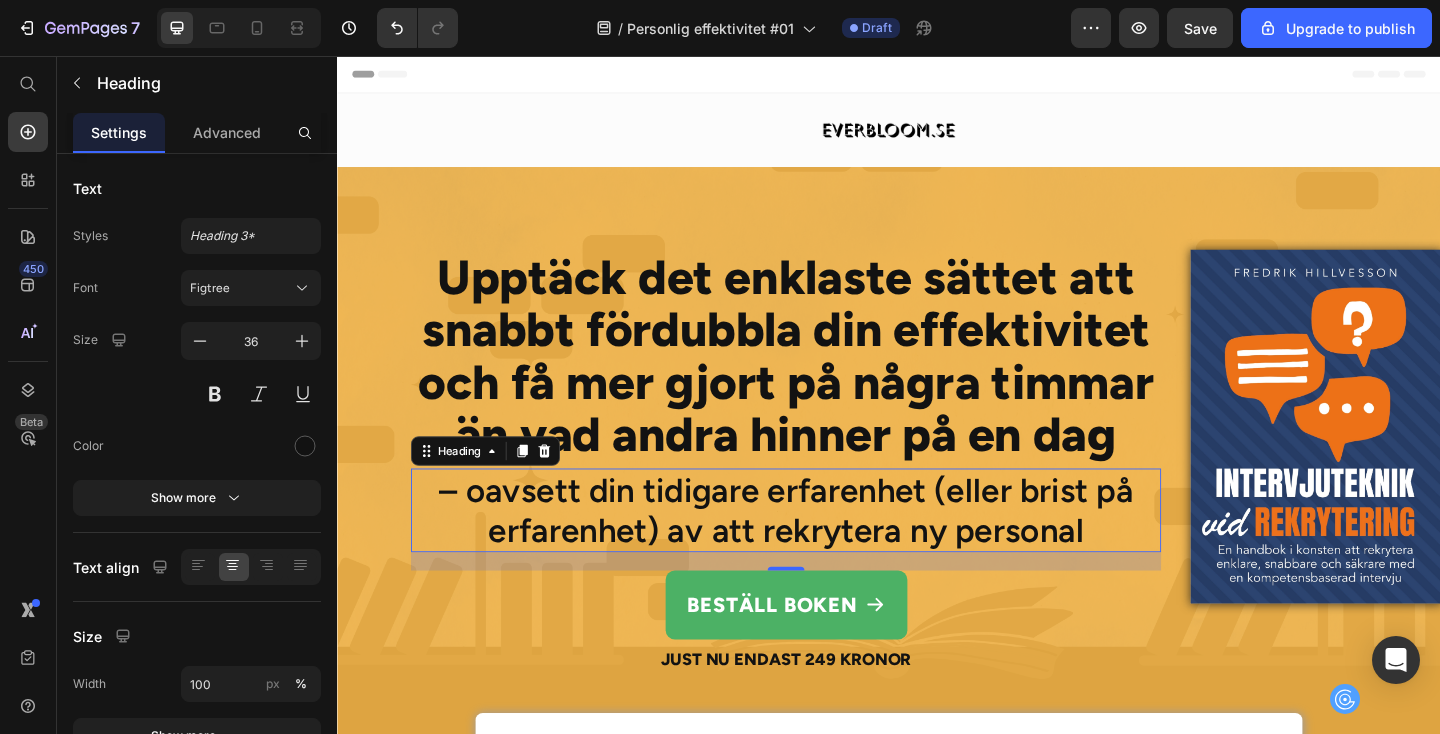 click on "– oavsett din tidigare erfarenhet (eller brist på erfarenhet) av att rekrytera ny personal" at bounding box center (825, 550) 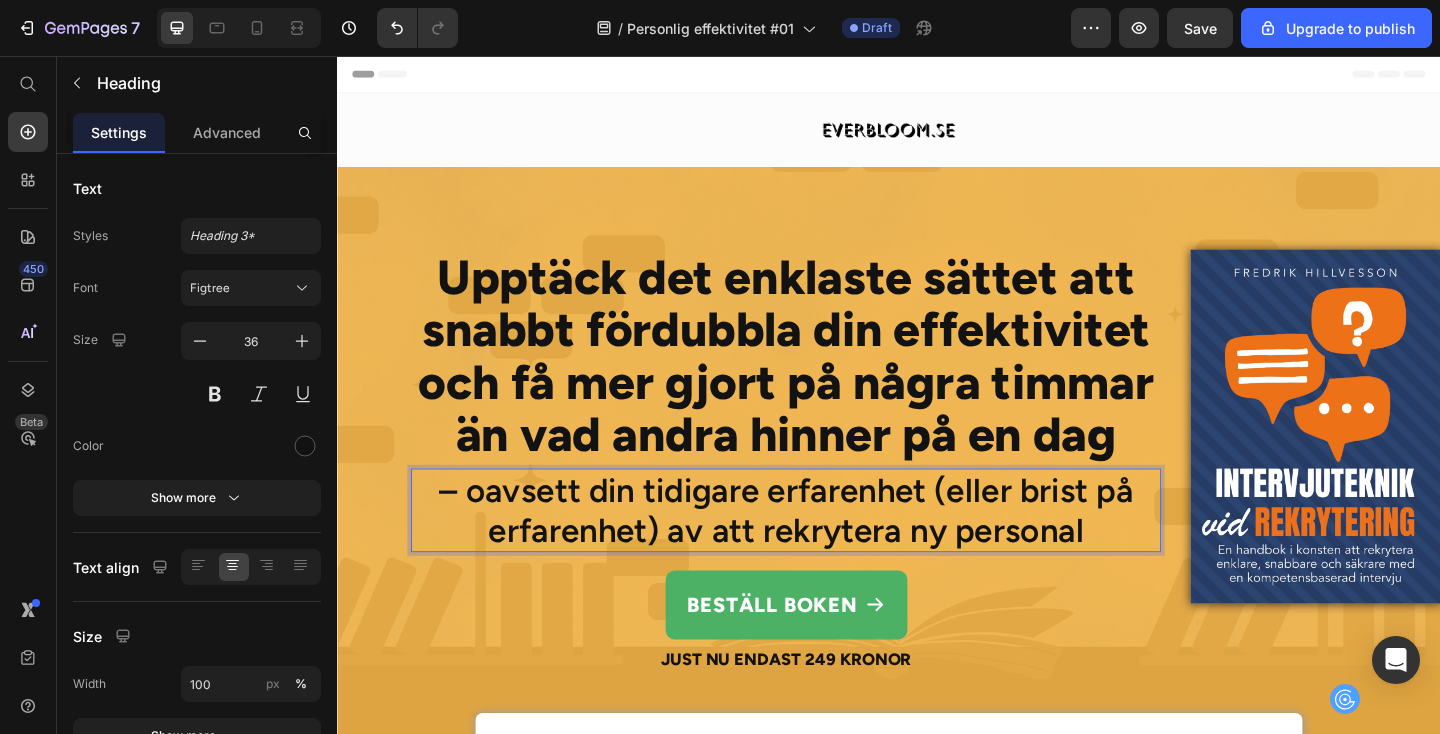 click on "– oavsett din tidigare erfarenhet (eller brist på erfarenhet) av att rekrytera ny personal" at bounding box center (825, 550) 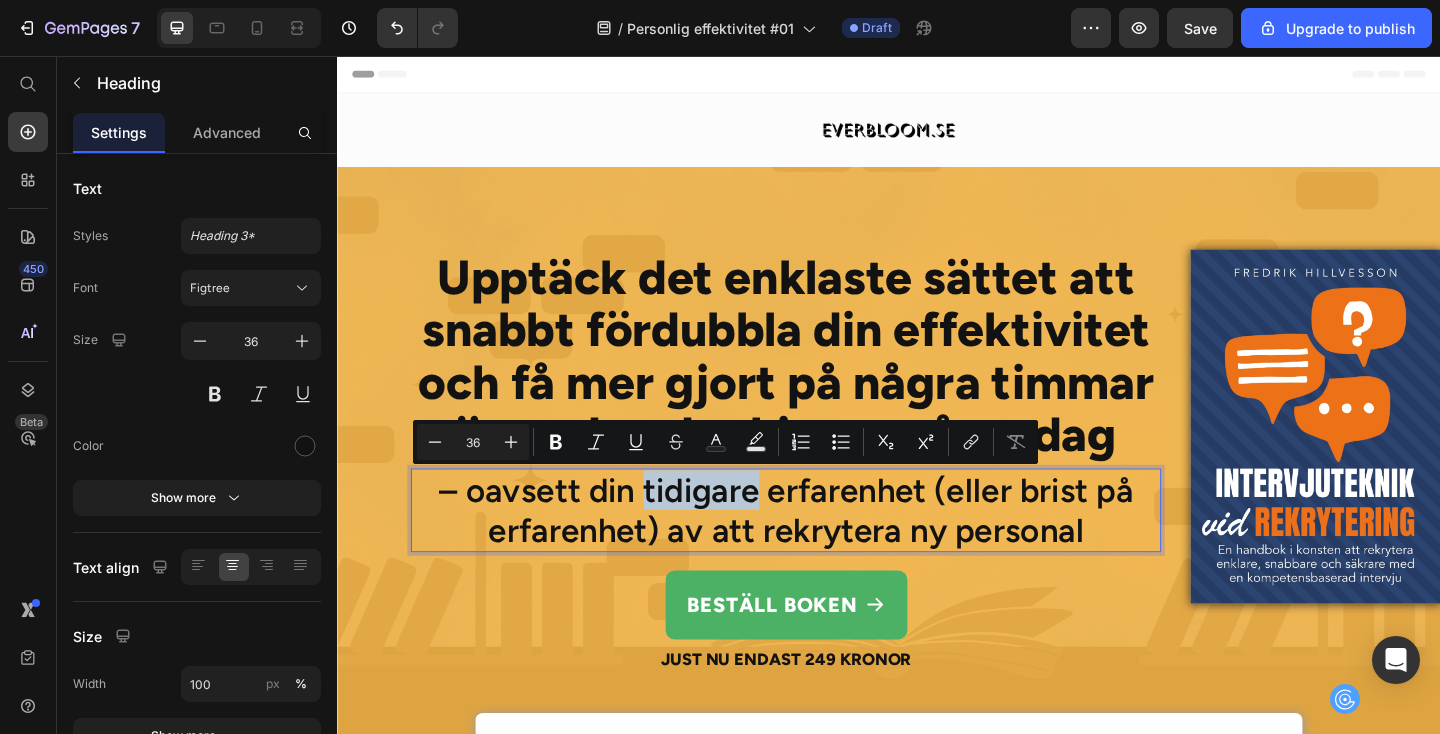 click on "– oavsett din tidigare erfarenhet (eller brist på erfarenhet) av att rekrytera ny personal" at bounding box center (825, 550) 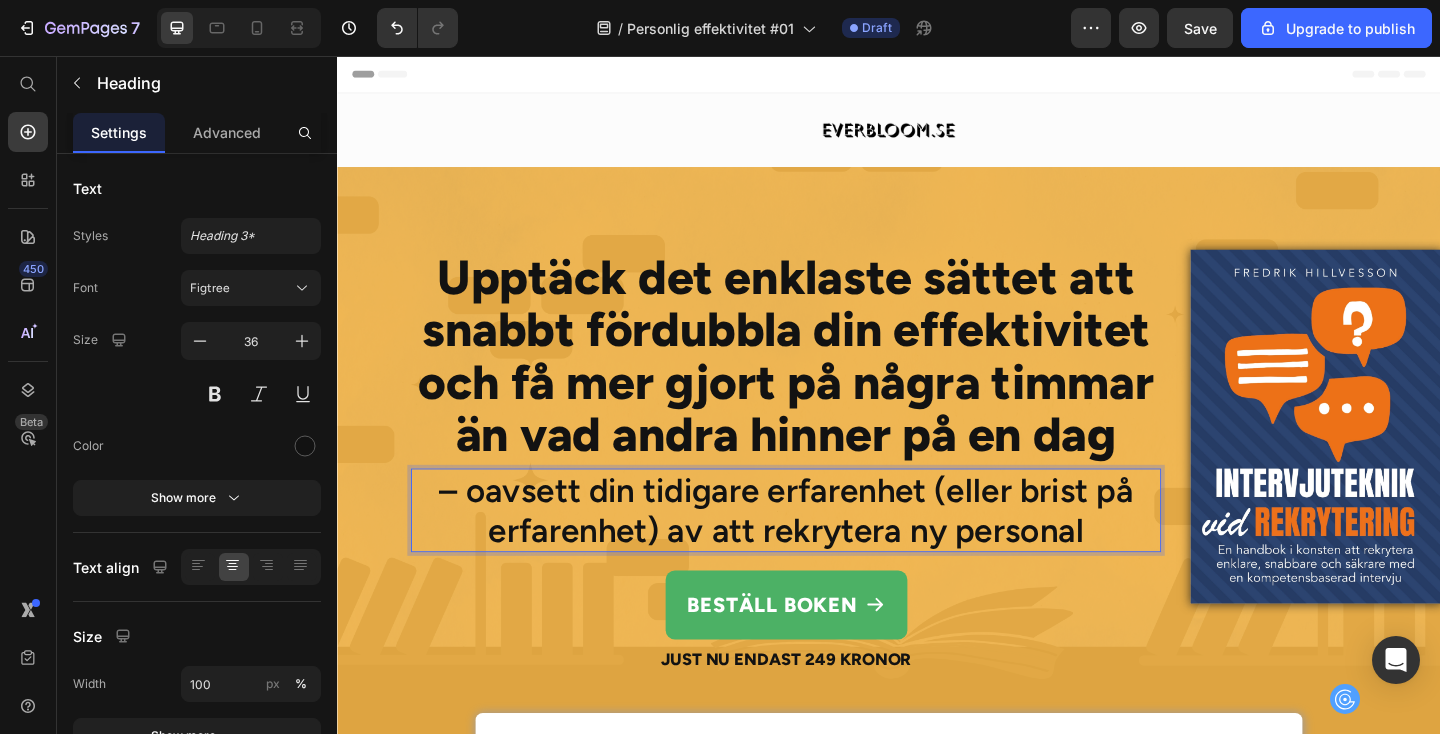 click on "– oavsett din tidigare erfarenhet (eller brist på erfarenhet) av att rekrytera ny personal" at bounding box center (825, 550) 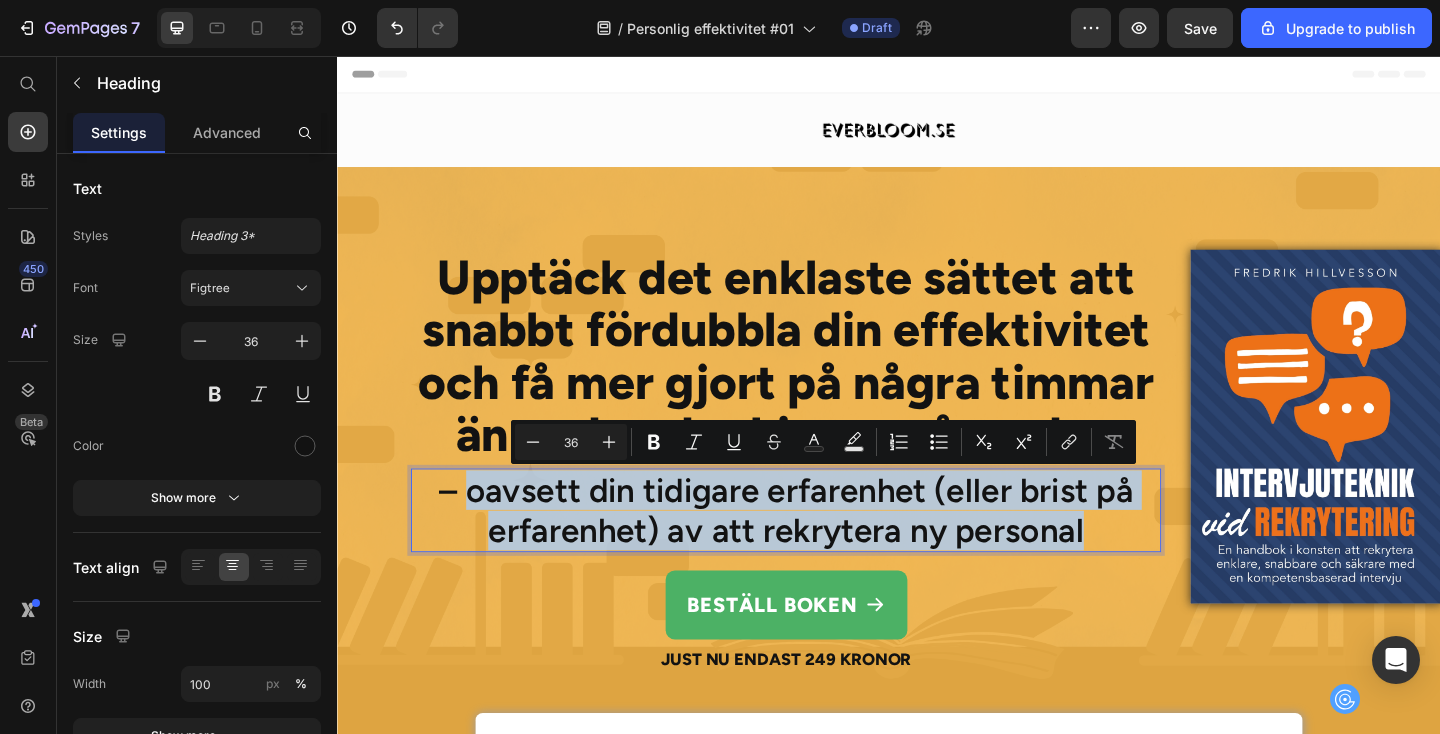 drag, startPoint x: 483, startPoint y: 538, endPoint x: 1144, endPoint y: 573, distance: 661.92596 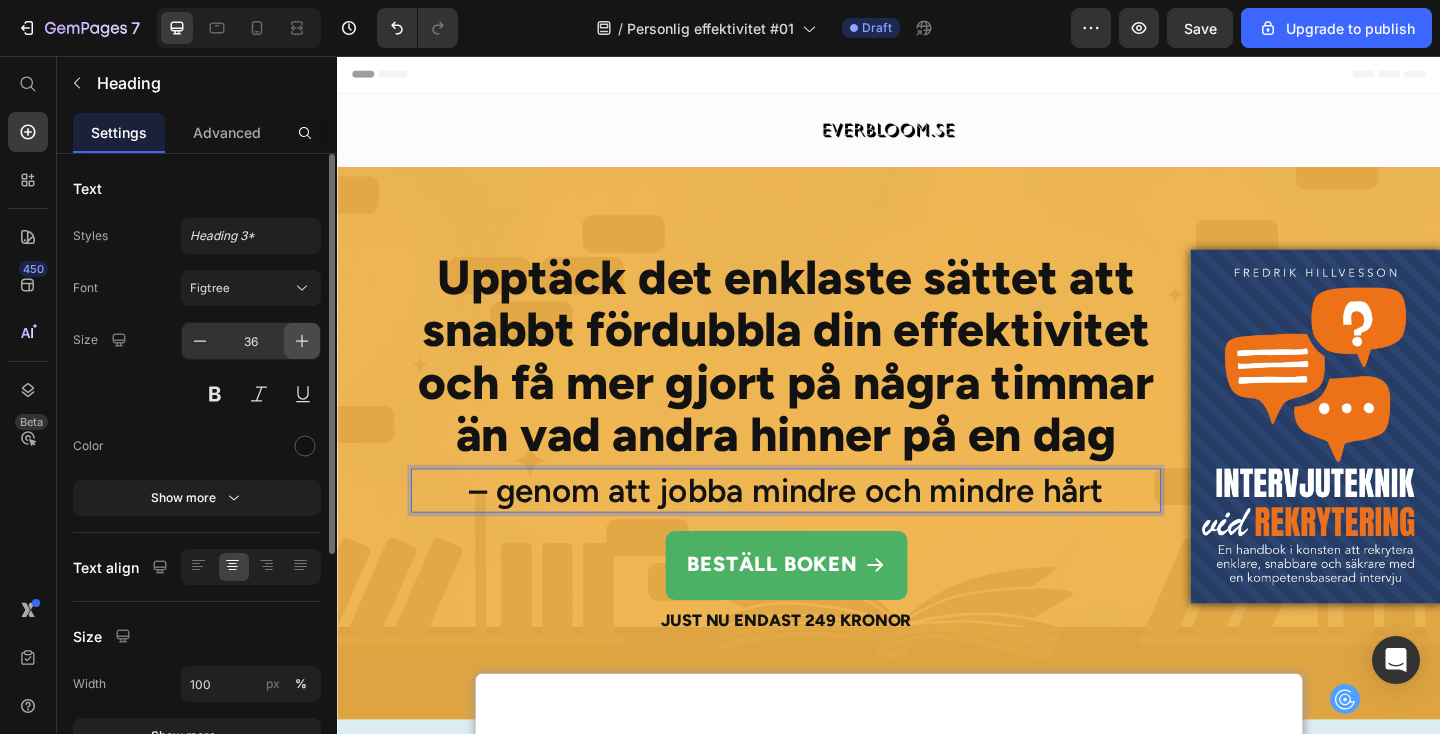 click 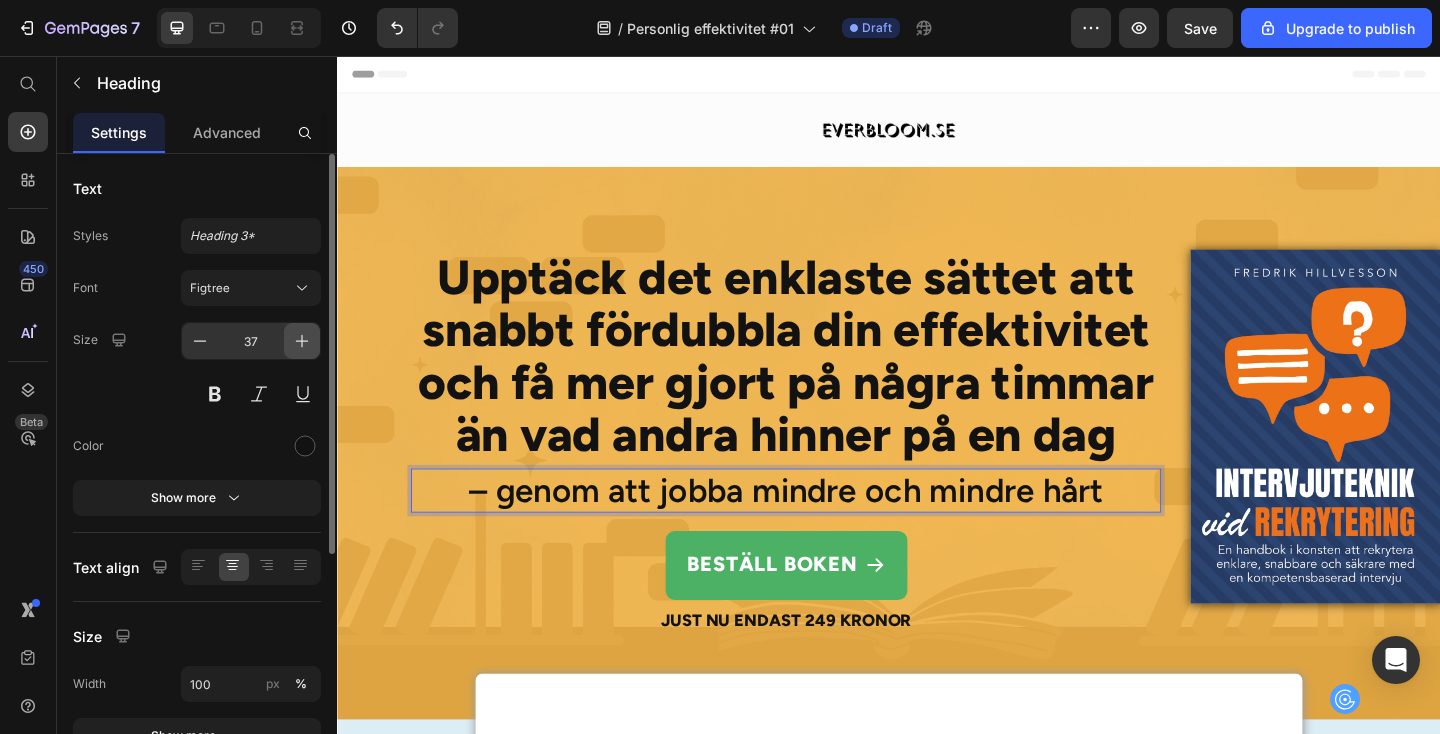 click 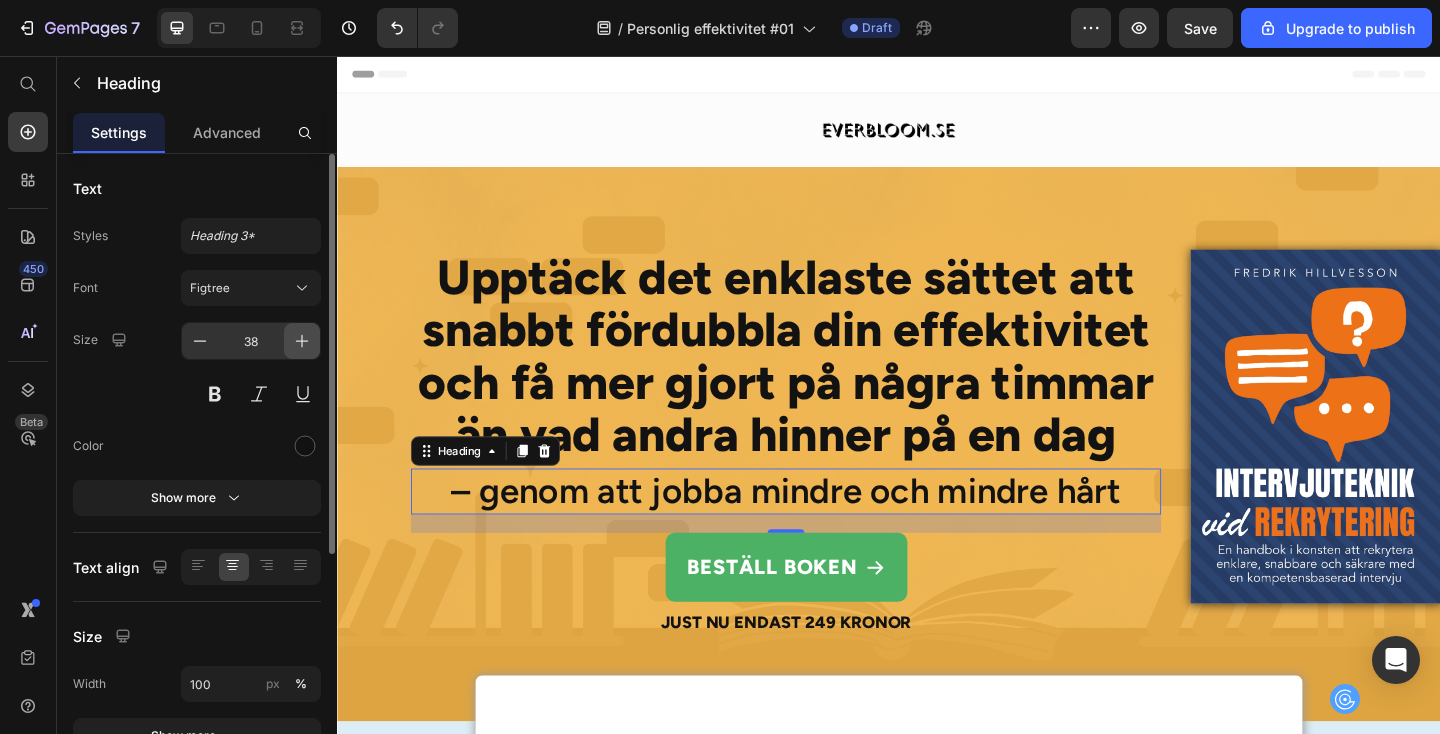 click 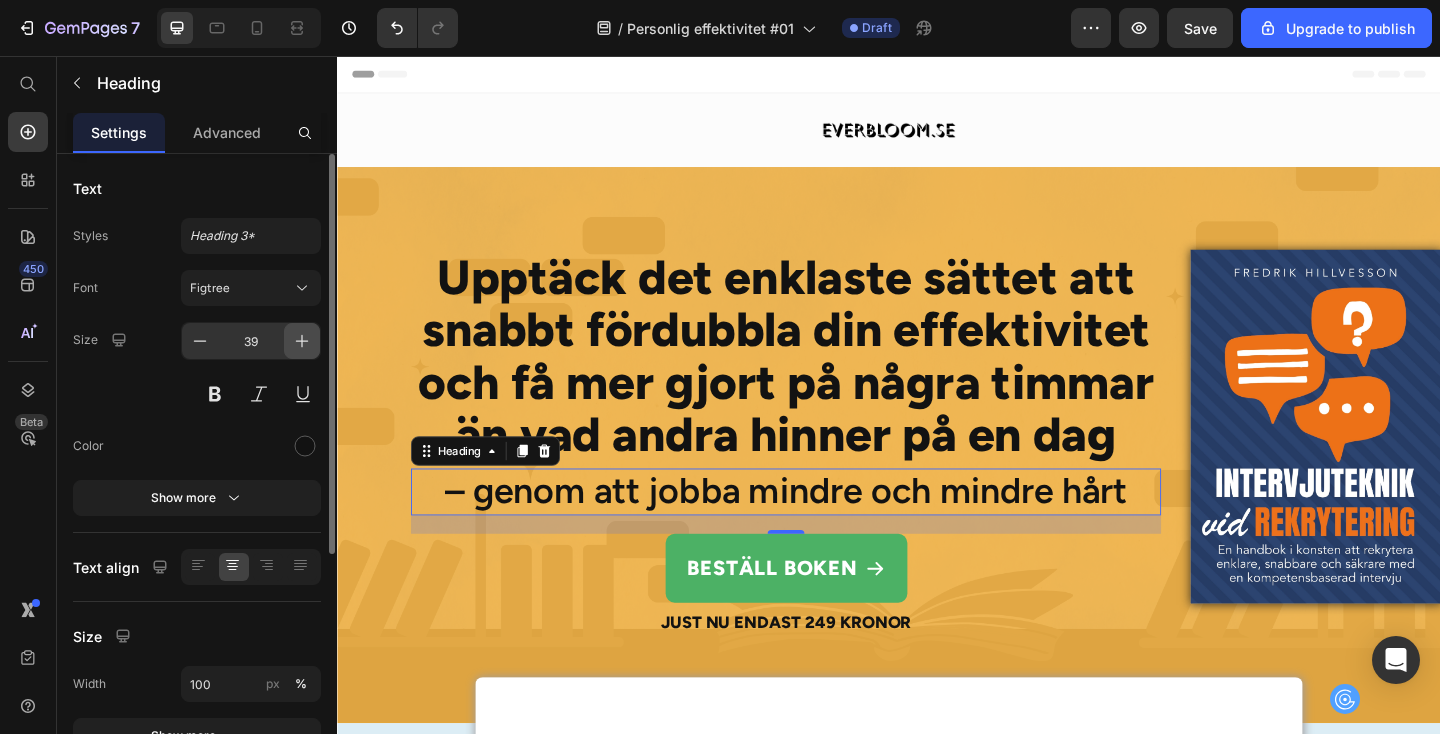 click 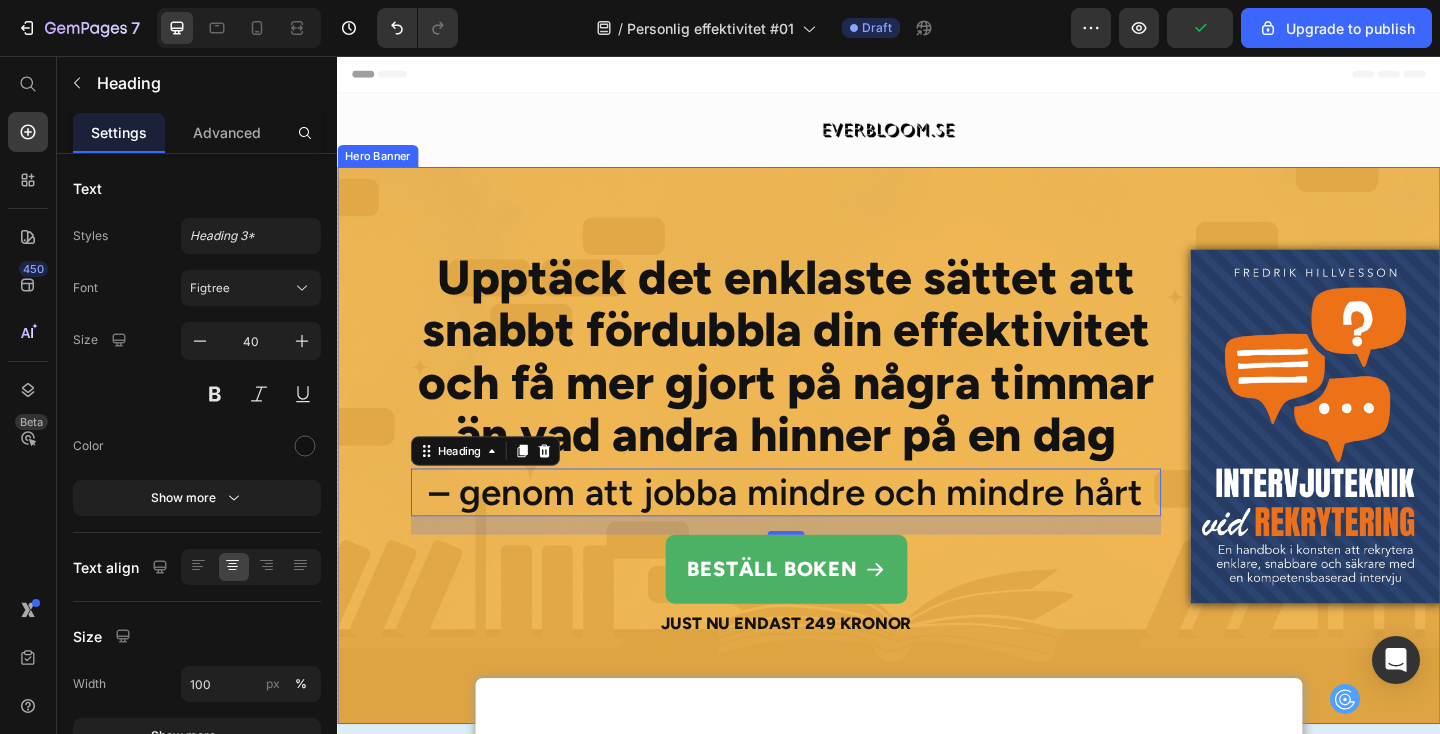 click on "Image Upptäck det enklaste sättet att snabbt fördubbla din effektivitet och få mer gjort på några timmar än vad andra hinner på en dag Heading – genom att jobba mindre och mindre hårt Heading   20
Beställ boken Button Just nu endast 249 kronor Text Block" at bounding box center (937, 480) 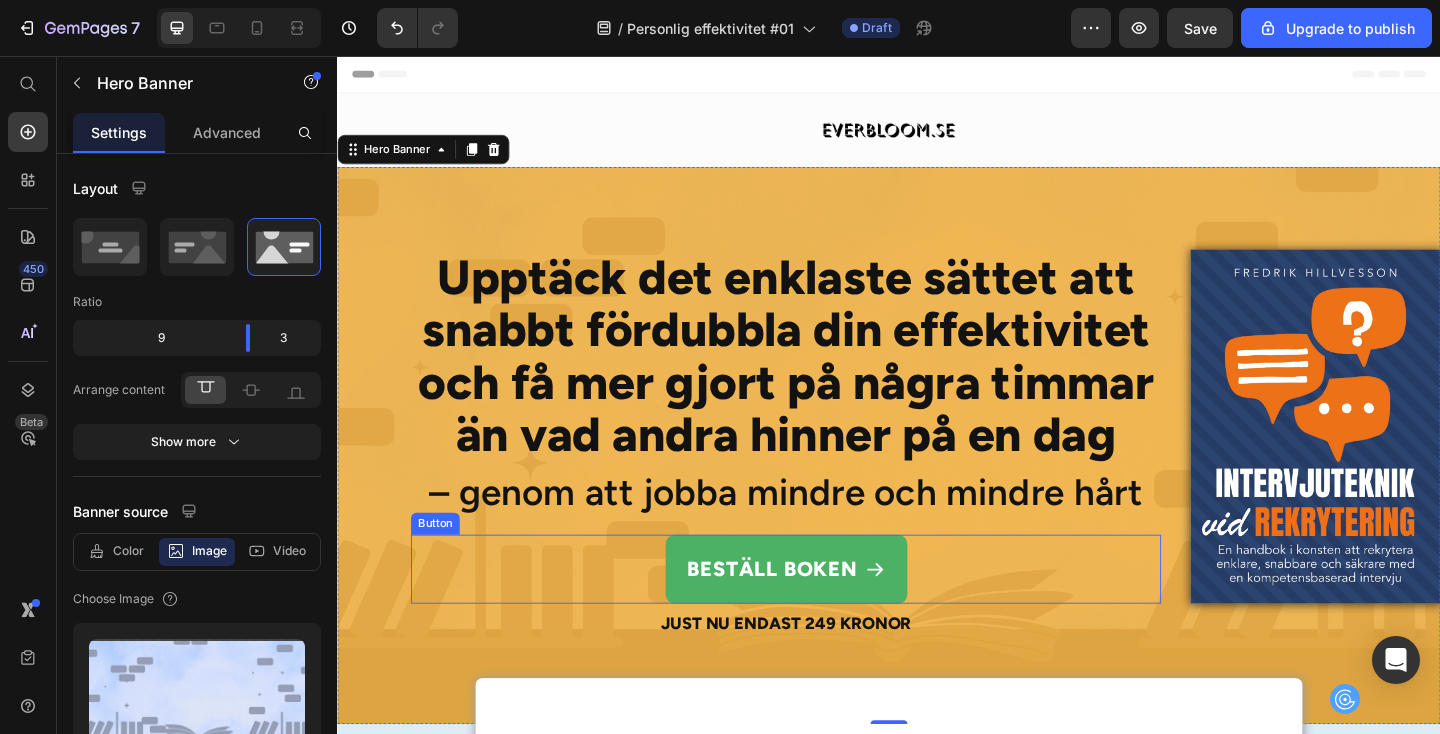 click on "Beställ boken Button" at bounding box center (825, 614) 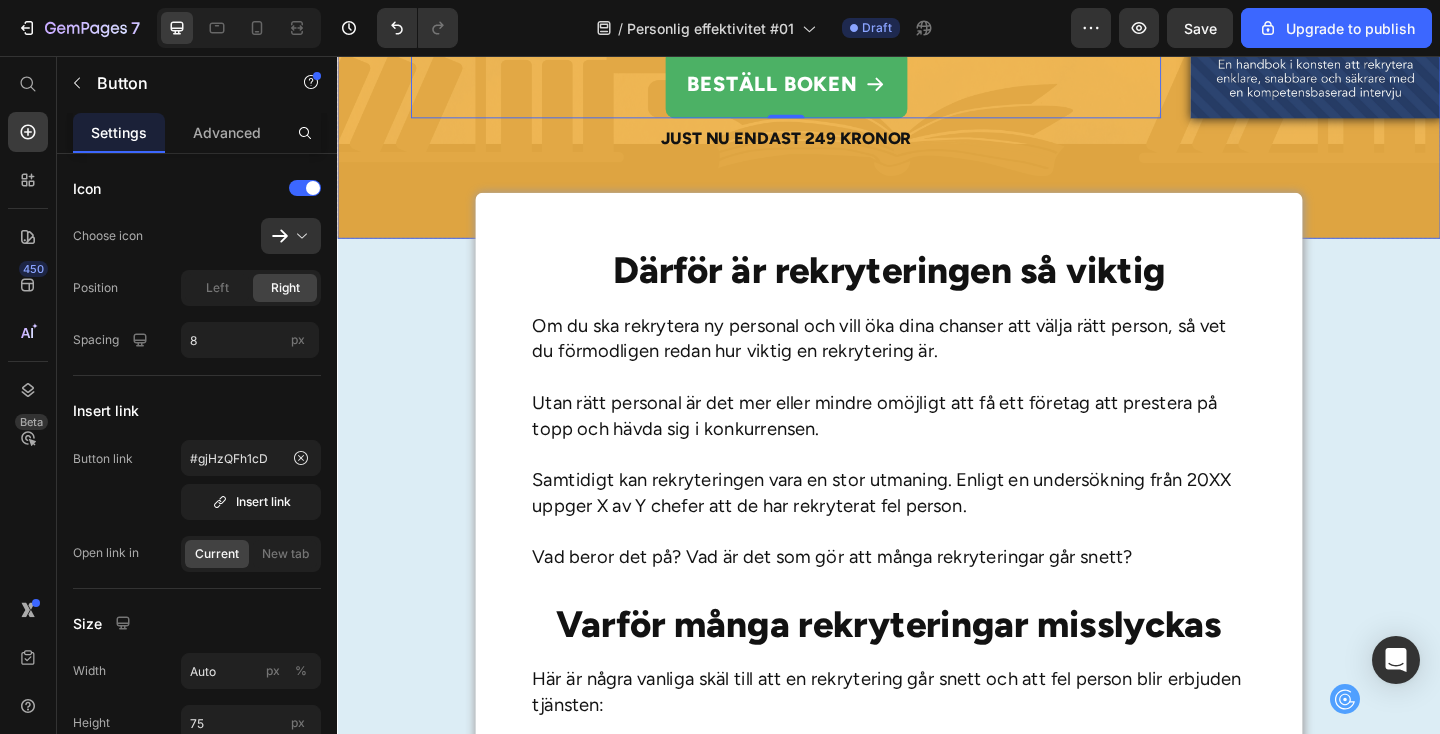scroll, scrollTop: 530, scrollLeft: 0, axis: vertical 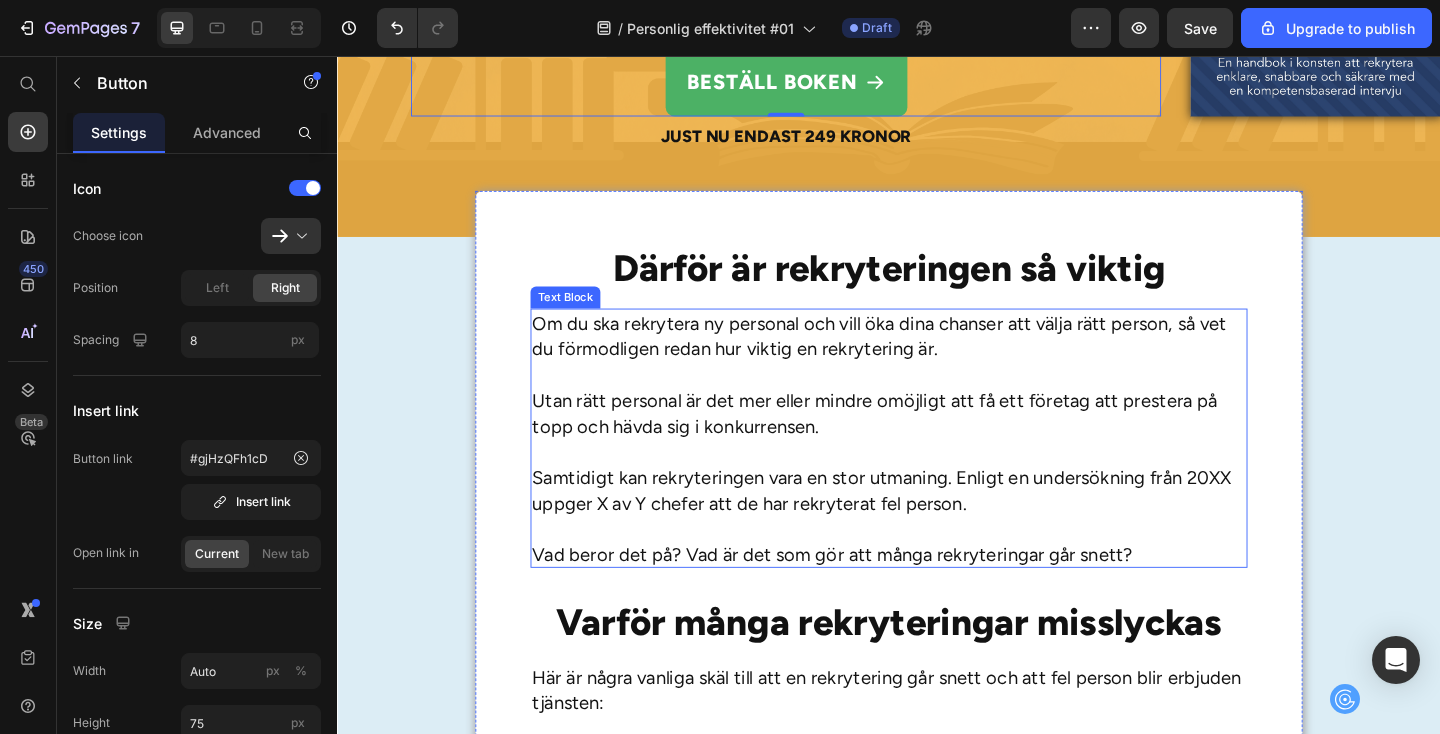 click at bounding box center [937, 403] 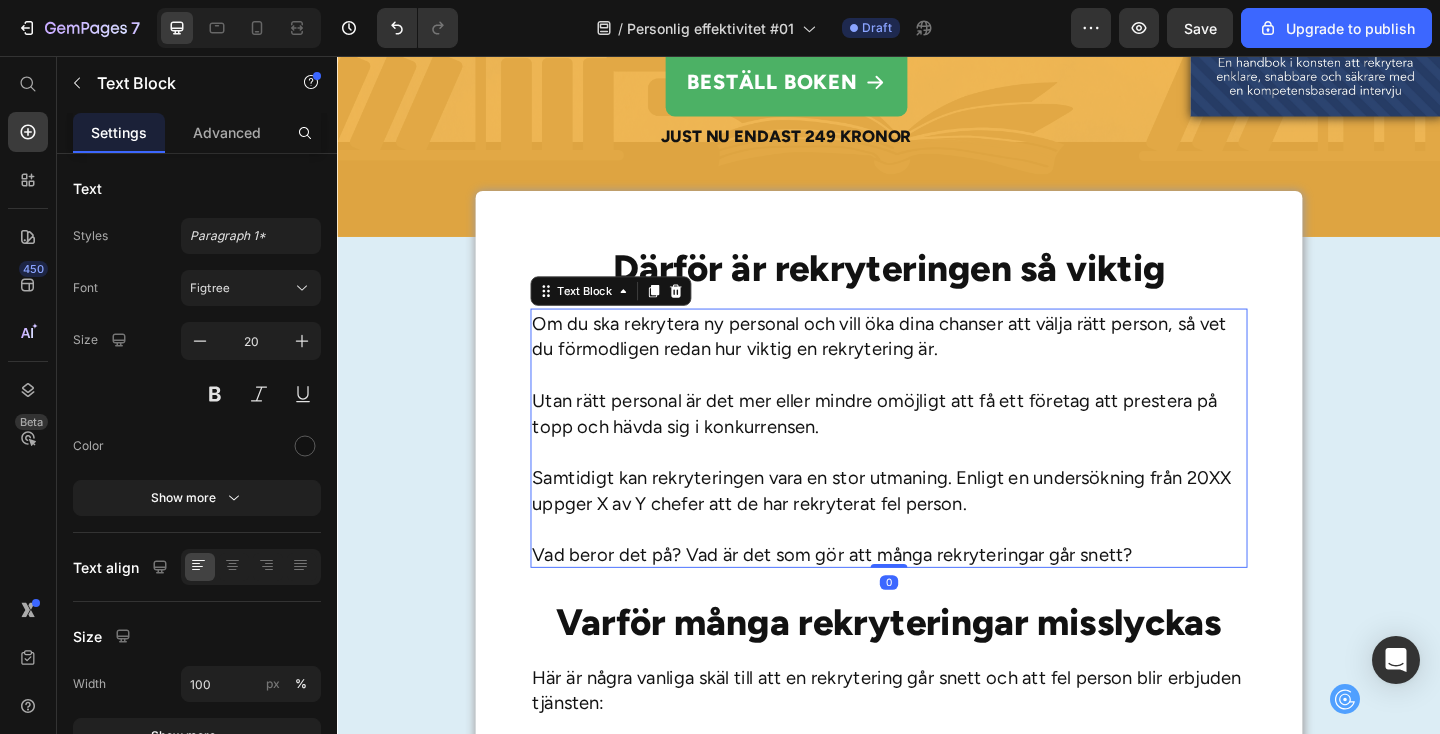 click at bounding box center [937, 403] 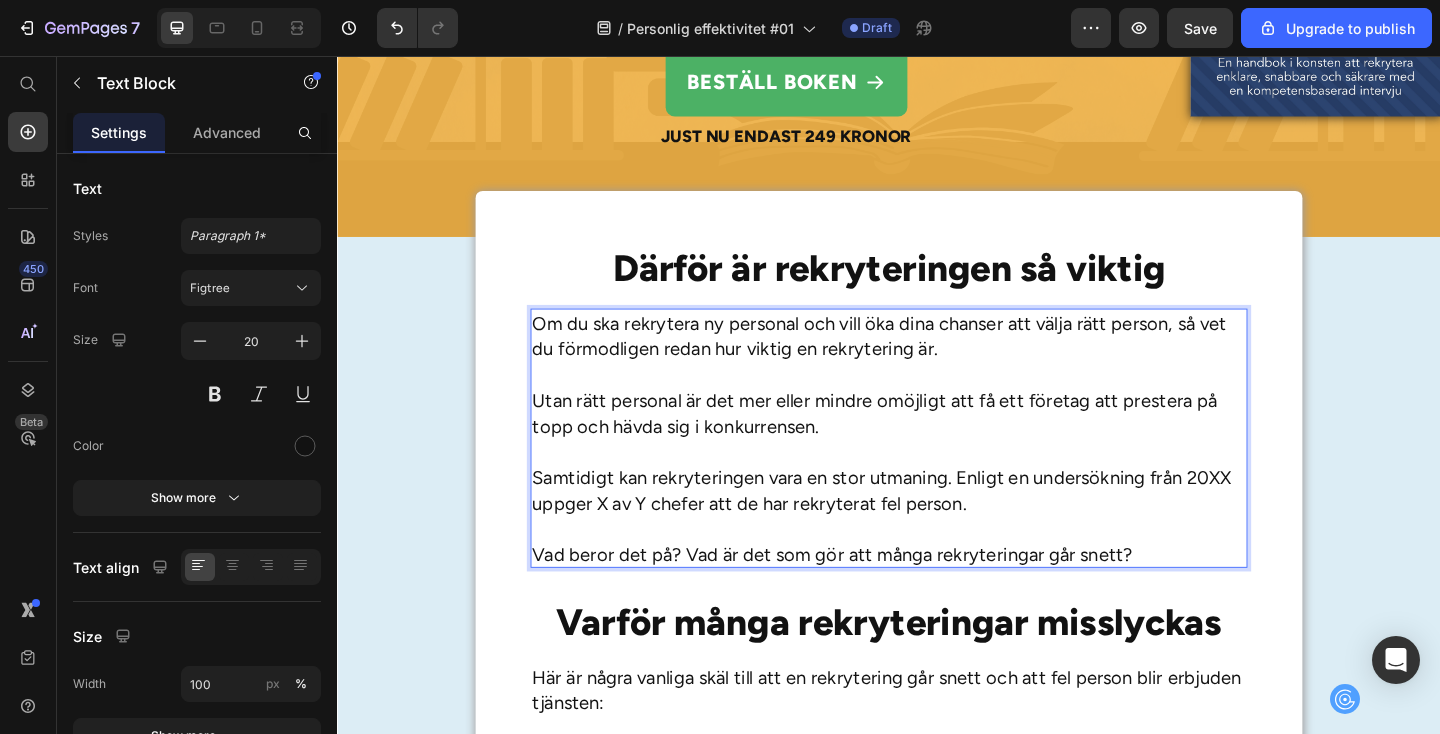 click on "Utan rätt personal är det mer eller mindre omöjligt att få ett företag att prestera på topp och hävda sig i konkurrensen." at bounding box center (937, 445) 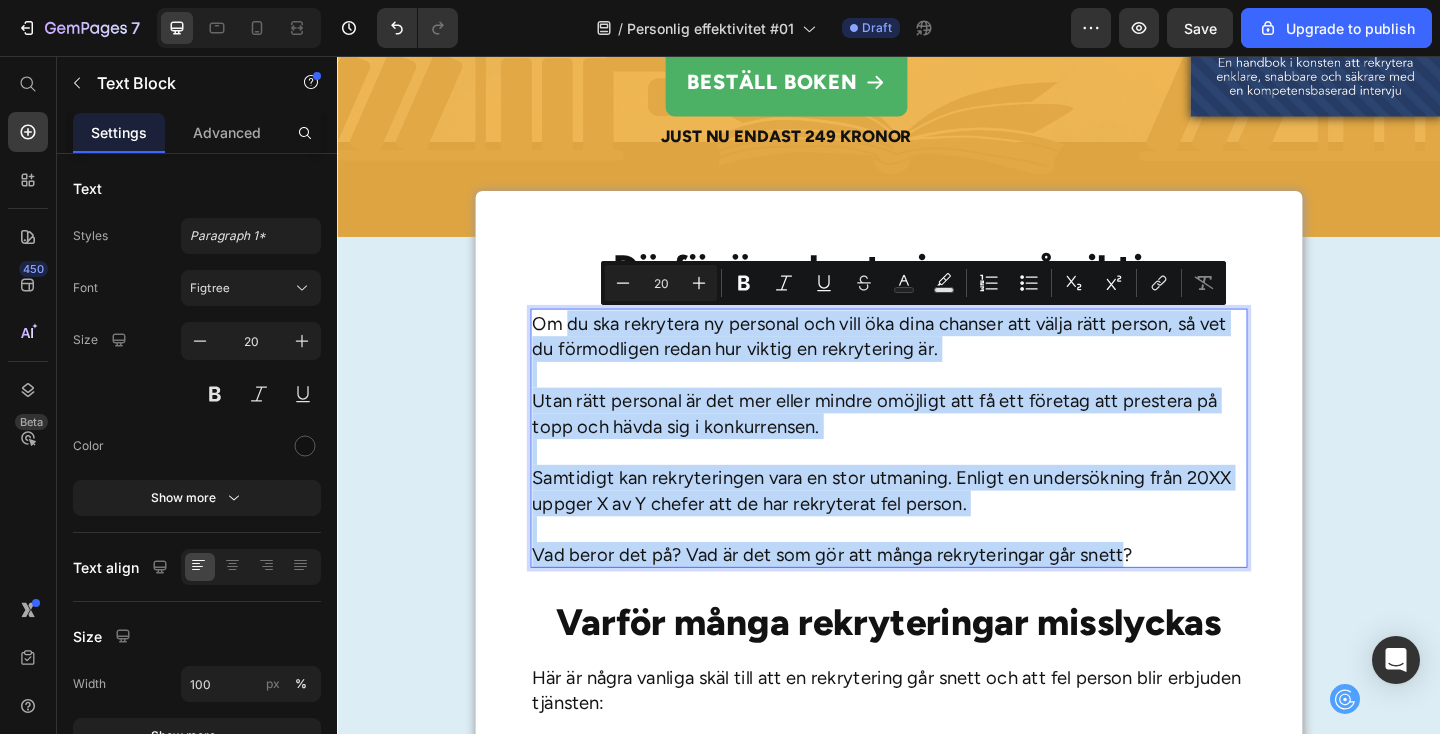 drag, startPoint x: 1185, startPoint y: 596, endPoint x: 584, endPoint y: 354, distance: 647.89276 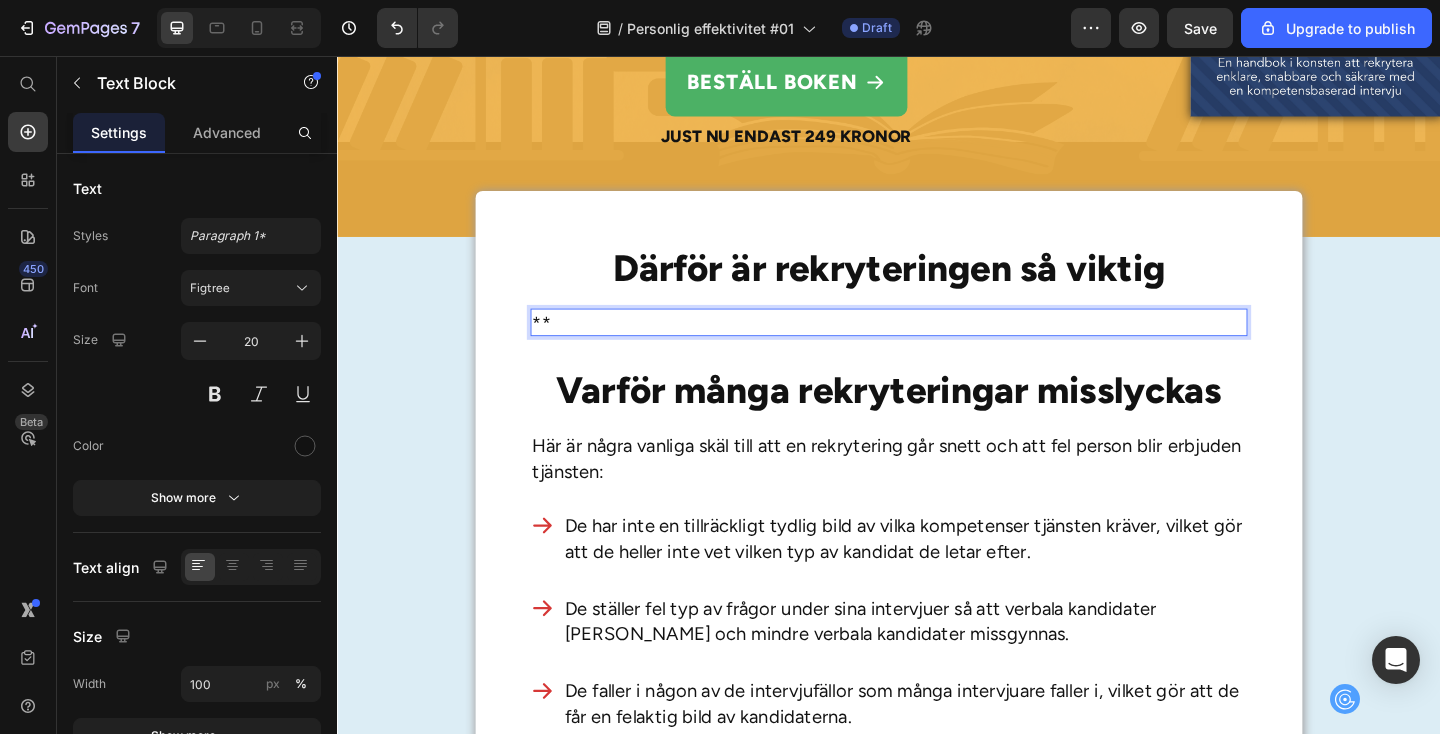 click on "**" at bounding box center [937, 347] 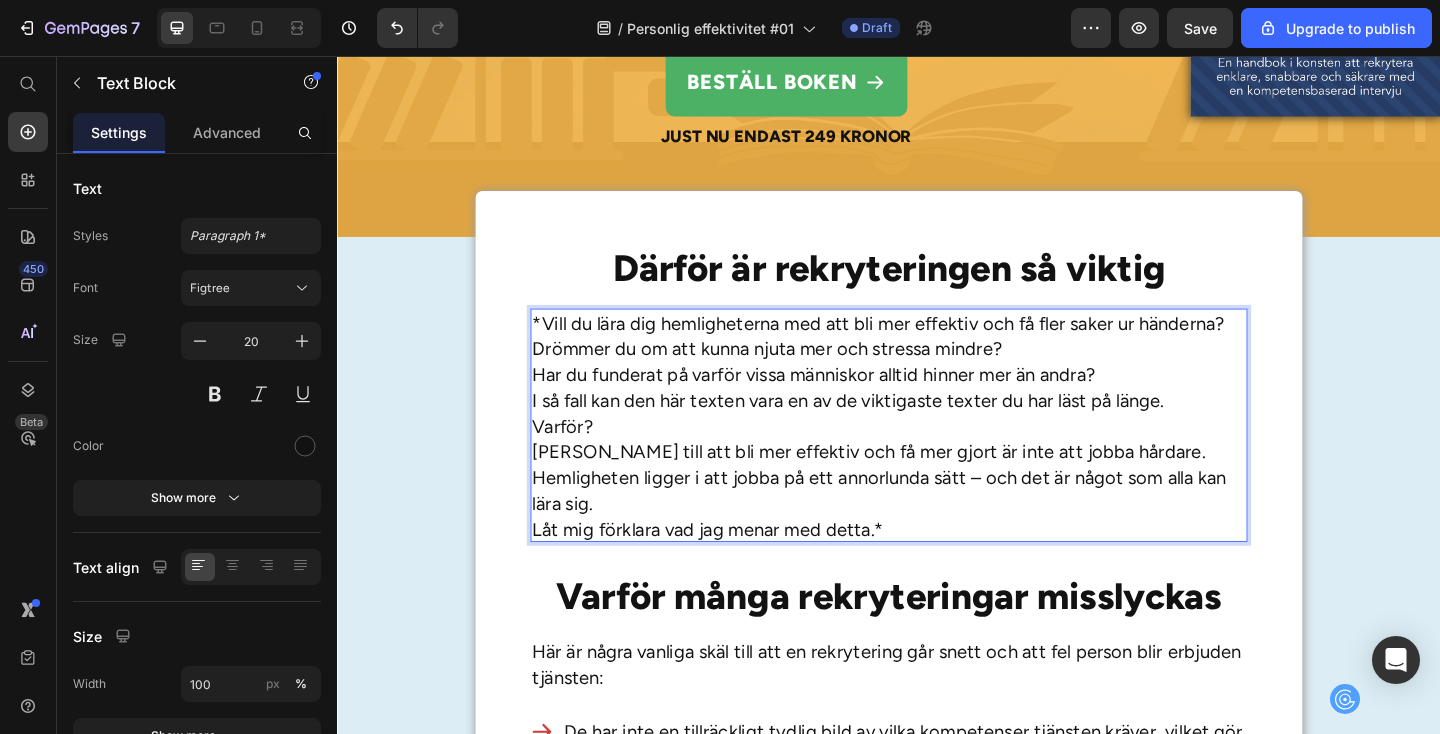 click on "*Vill du lära dig hemligheterna med att bli mer effektiv och få fler saker ur händerna? Drömmer du om att kunna njuta mer och stressa mindre?  Har du funderat på varför vissa människor alltid hinner mer än andra?  I så fall kan den här texten vara en av de viktigaste texter du har läst på länge. Varför?  [PERSON_NAME] till att bli mer effektiv och få mer gjort är inte att jobba hårdare.  Hemligheten ligger i att jobba på ett annorlunda sätt – och det är något som alla kan lära sig. Låt mig förklara vad jag menar med detta.*" at bounding box center (937, 459) 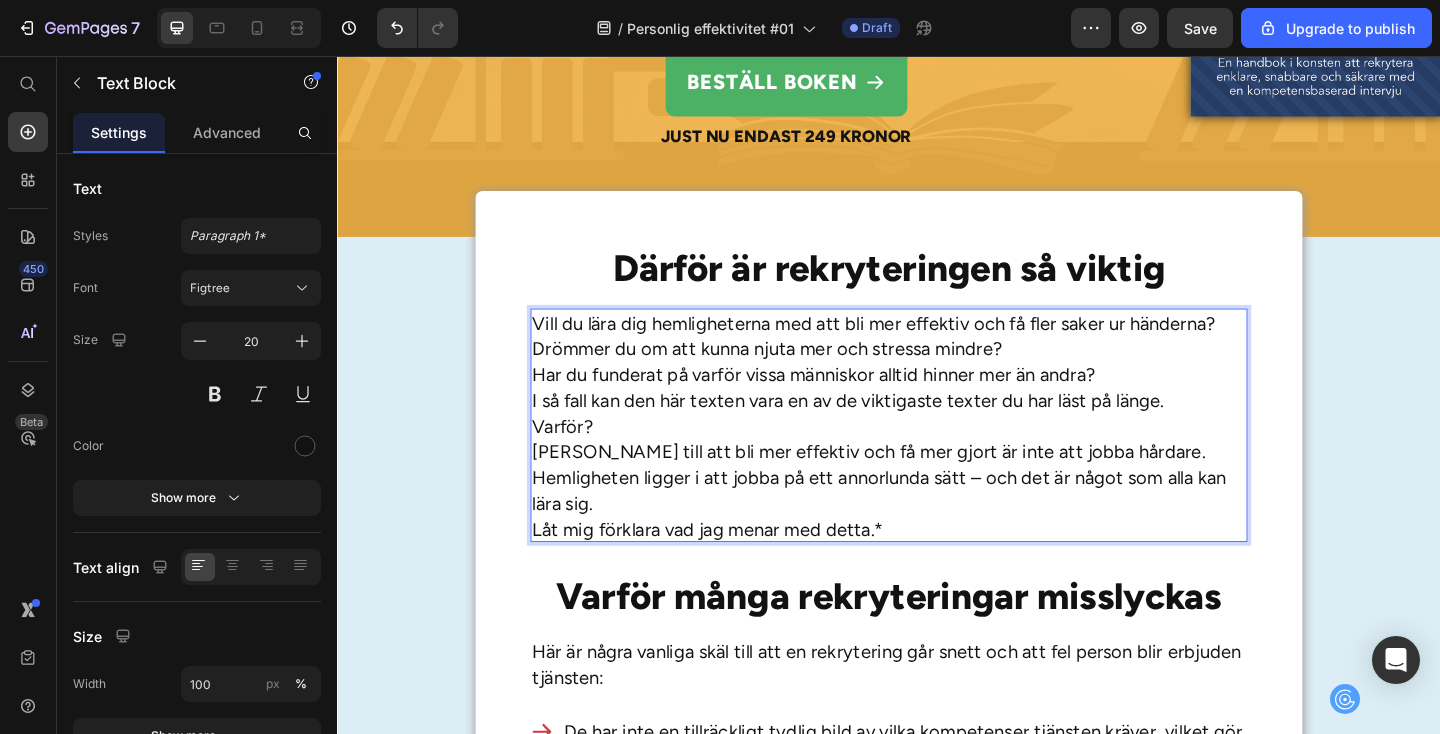 click on "Vill du lära dig hemligheterna med att bli mer effektiv och få fler saker ur händerna? Drömmer du om att kunna njuta mer och stressa mindre?  Har du funderat på varför vissa människor alltid hinner mer än andra?  I så fall kan den här texten vara en av de viktigaste texter du har läst på länge. Varför?  [PERSON_NAME] till att bli mer effektiv och få mer gjort är inte att jobba hårdare.  Hemligheten ligger i att jobba på ett annorlunda sätt – och det är något som alla kan lära sig. Låt mig förklara vad jag menar med detta.*" at bounding box center (937, 459) 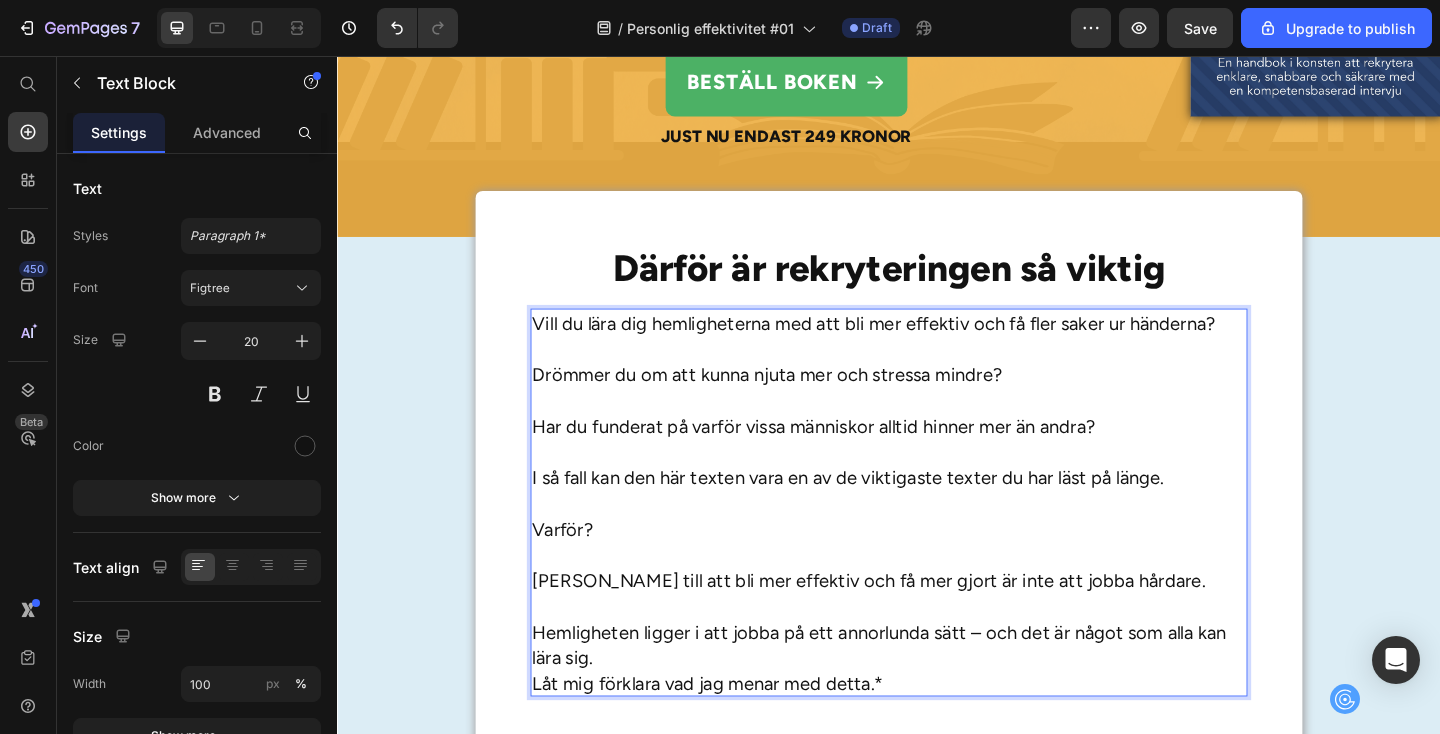 scroll, scrollTop: 536, scrollLeft: 0, axis: vertical 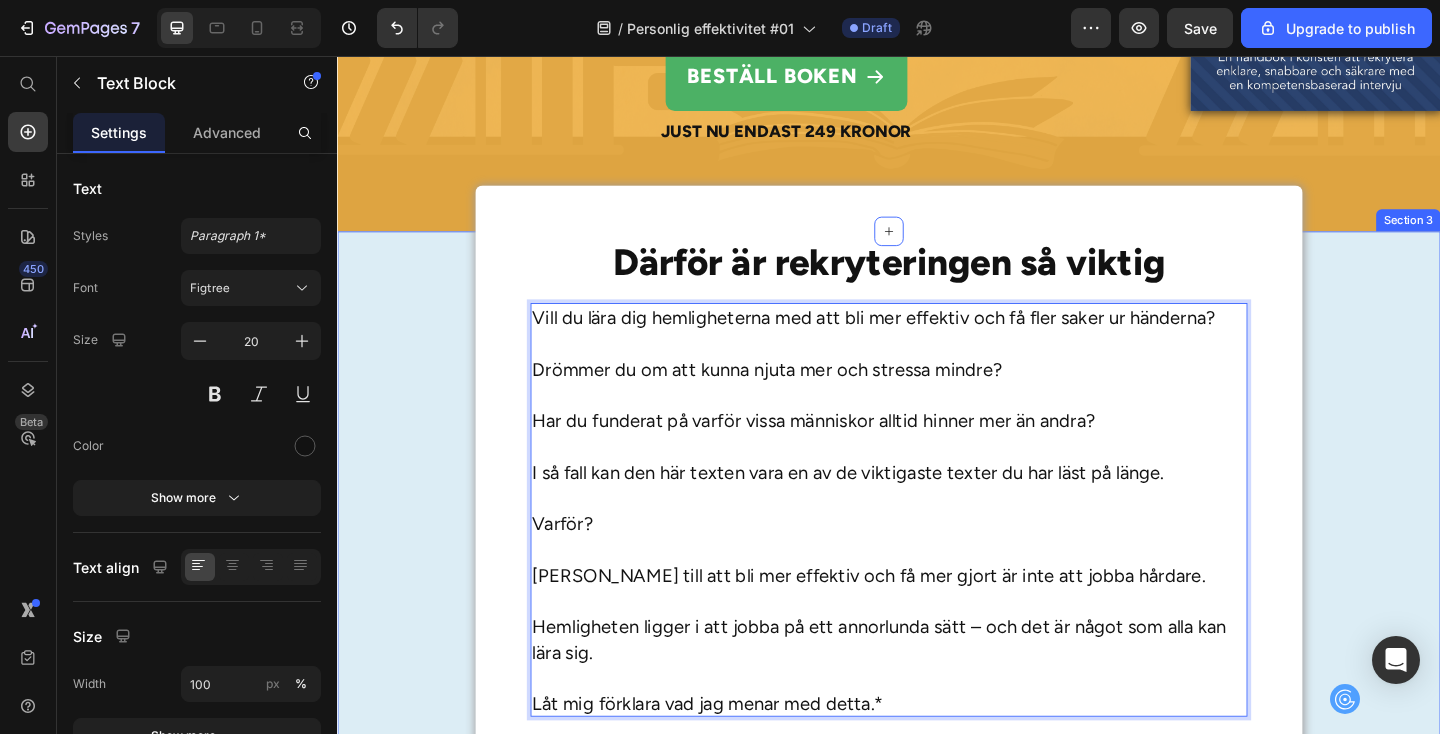 click on "Därför är rekryteringen så viktig Heading Vill du lära dig hemligheterna med att bli mer effektiv och få fler saker ur händerna? Drömmer du om att kunna njuta mer och stressa mindre?  Har du funderat på varför vissa människor alltid hinner mer än andra?  I så fall kan den här texten vara en av de viktigaste texter du har läst på länge. Varför?  [PERSON_NAME] till att bli mer effektiv och få mer gjort är inte att jobba hårdare.  Hemligheten ligger i att jobba på ett annorlunda sätt – och det är något som alla kan lära sig. Låt mig förklara vad jag menar med detta.* Text Block   0 Varför många rekryteringar misslyckas Heading Här är några vanliga skäl till att en rekrytering går snett och att fel person blir erbjuden tjänsten: Text Block
De har inte en tillräckligt tydlig bild av vilka kompetenser tjänsten kräver, vilket gör att de heller inte vet vilken typ av kandidat de letar efter.
Heading" at bounding box center (937, 1238) 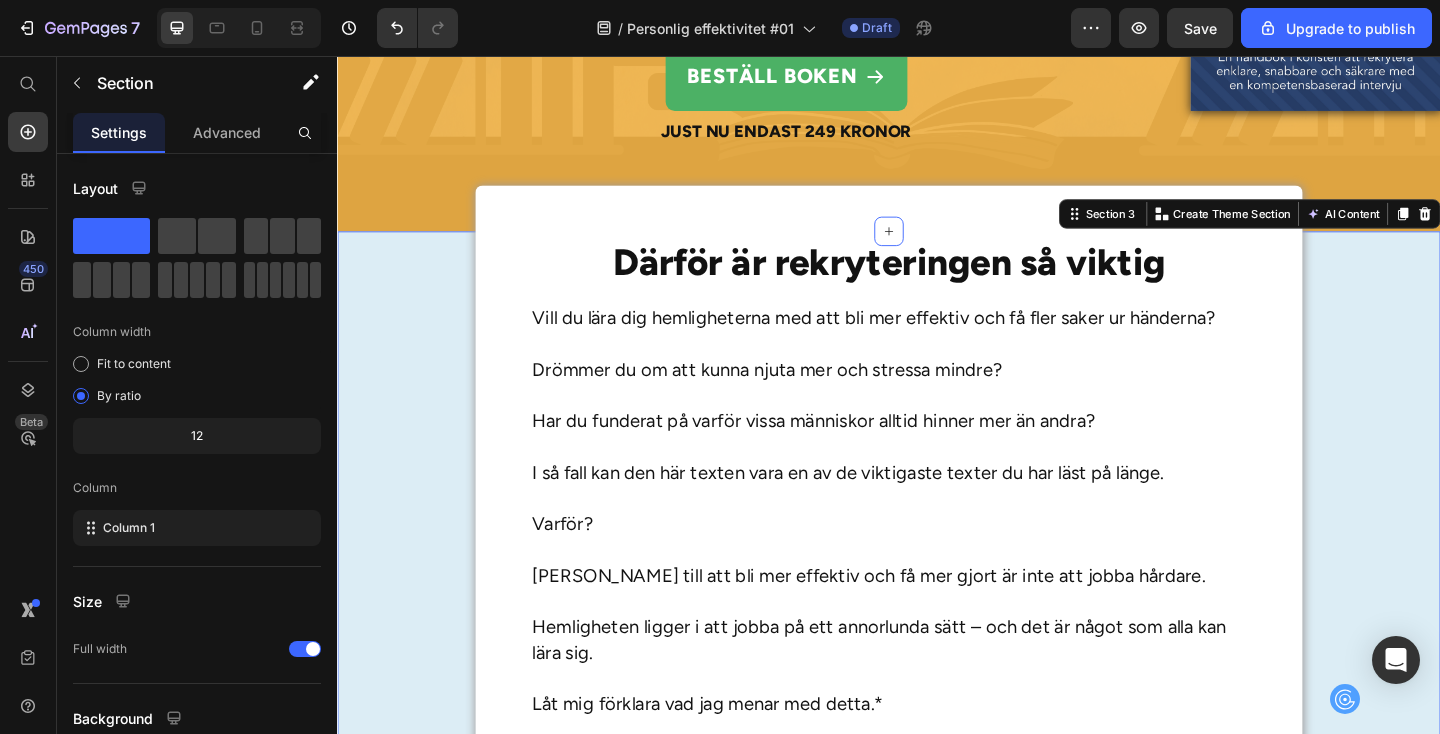 scroll, scrollTop: 0, scrollLeft: 0, axis: both 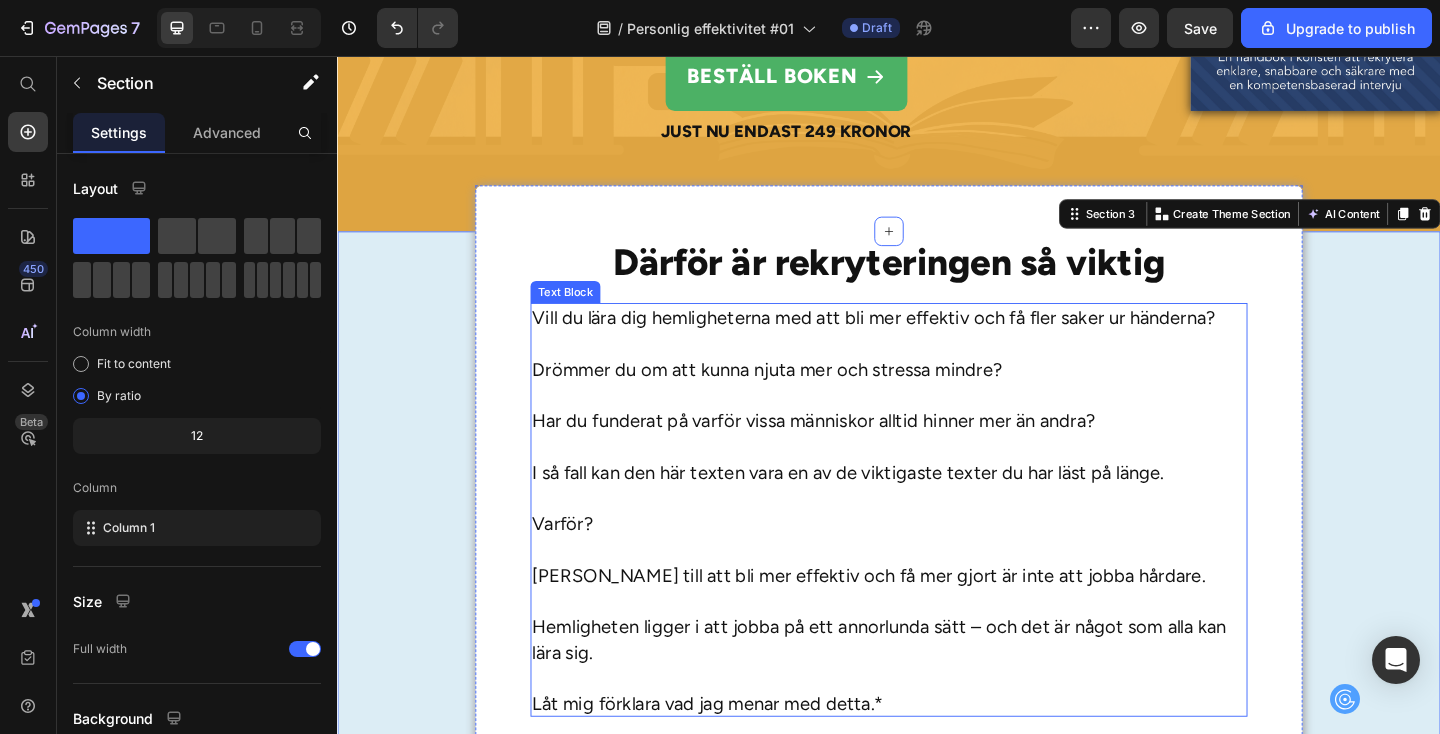 click on "Drömmer du om att kunna njuta mer och stressa mindre?" at bounding box center (937, 397) 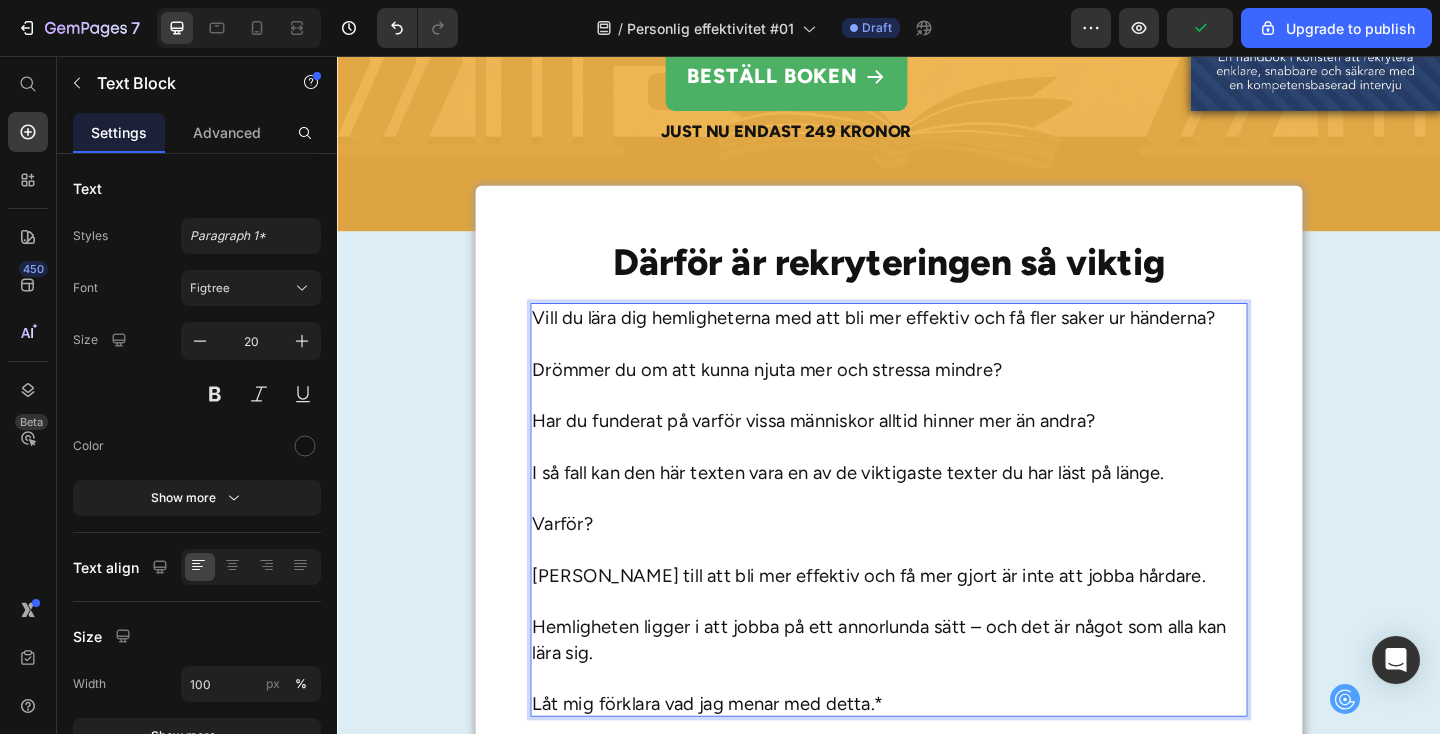 click on "Drömmer du om att kunna njuta mer och stressa mindre?" at bounding box center (937, 397) 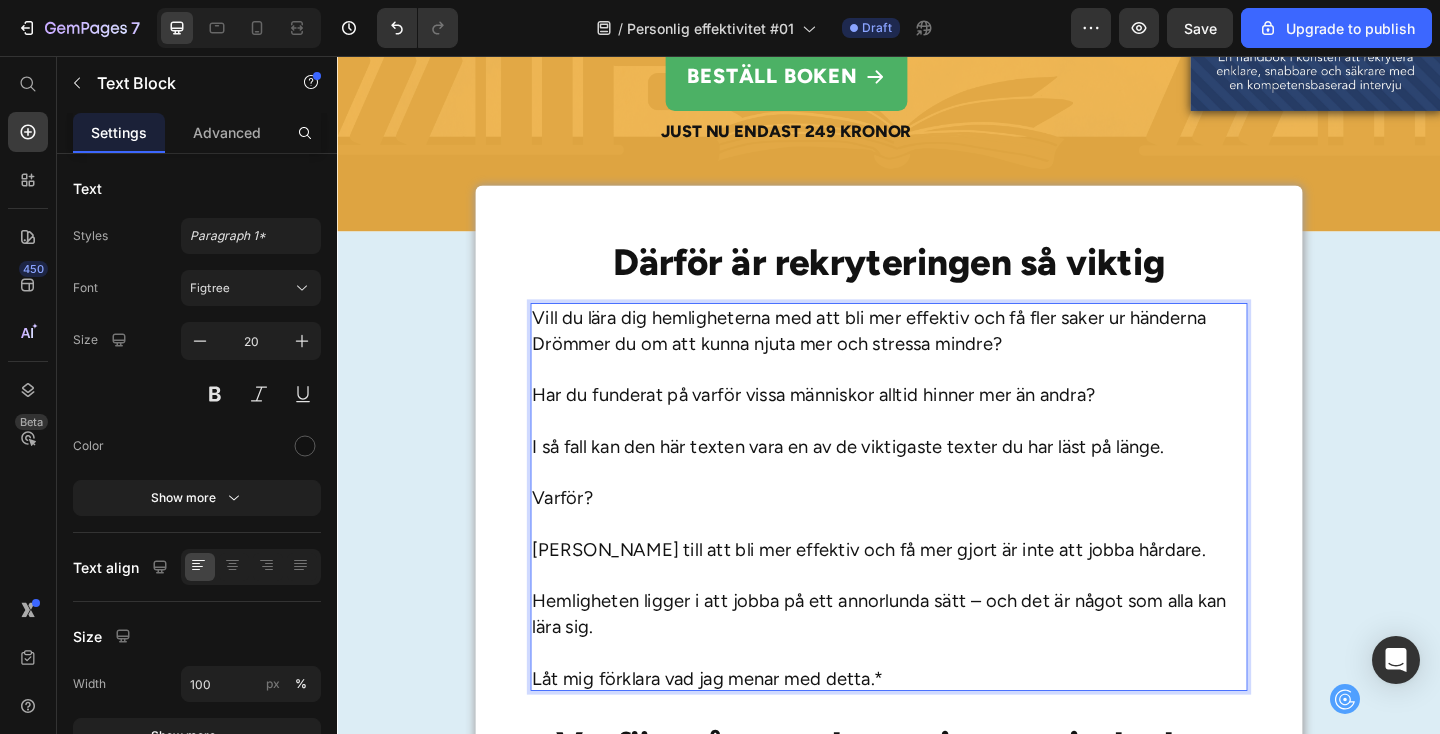 click on "Har du funderat på varför vissa människor alltid hinner mer än andra?" at bounding box center (937, 425) 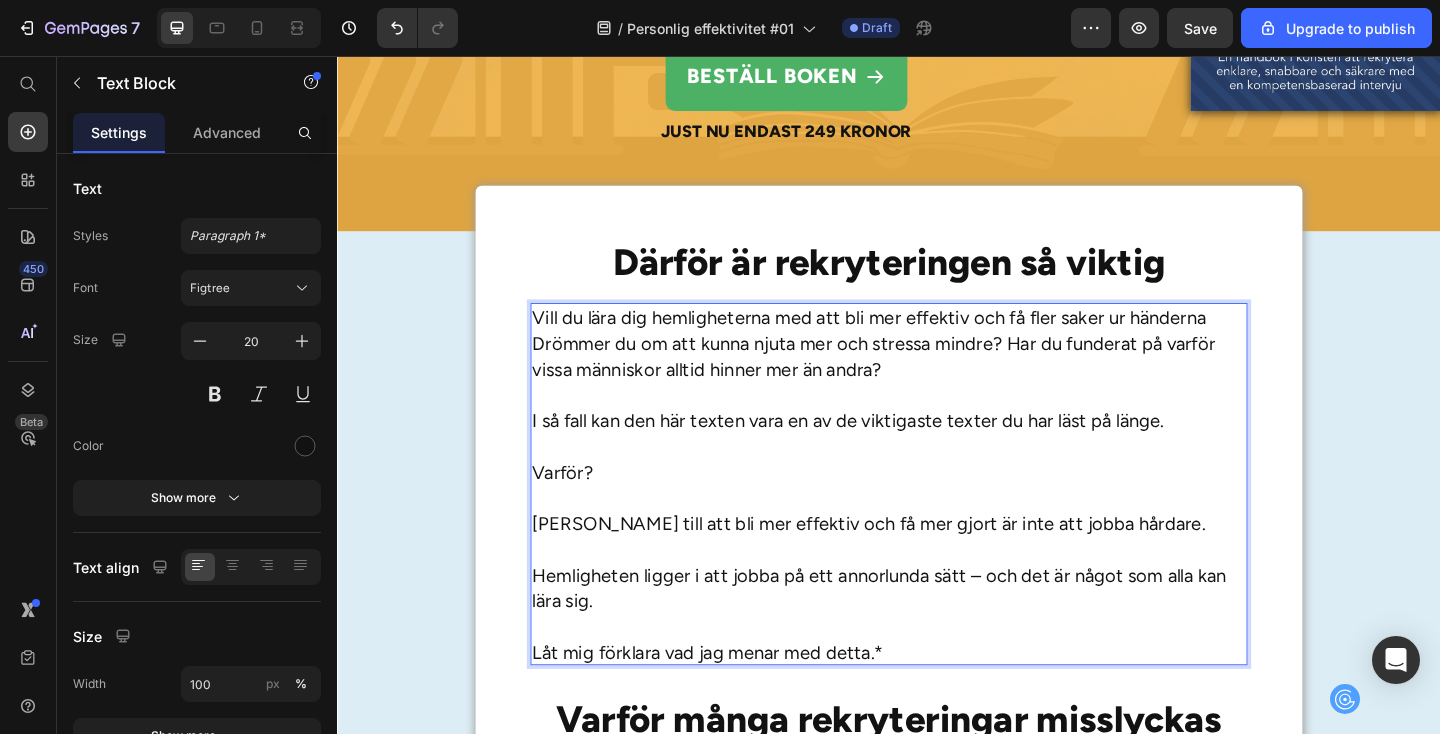 click on "Hemligheten ligger i att jobba på ett annorlunda sätt – och det är något som alla kan lära sig." at bounding box center (937, 635) 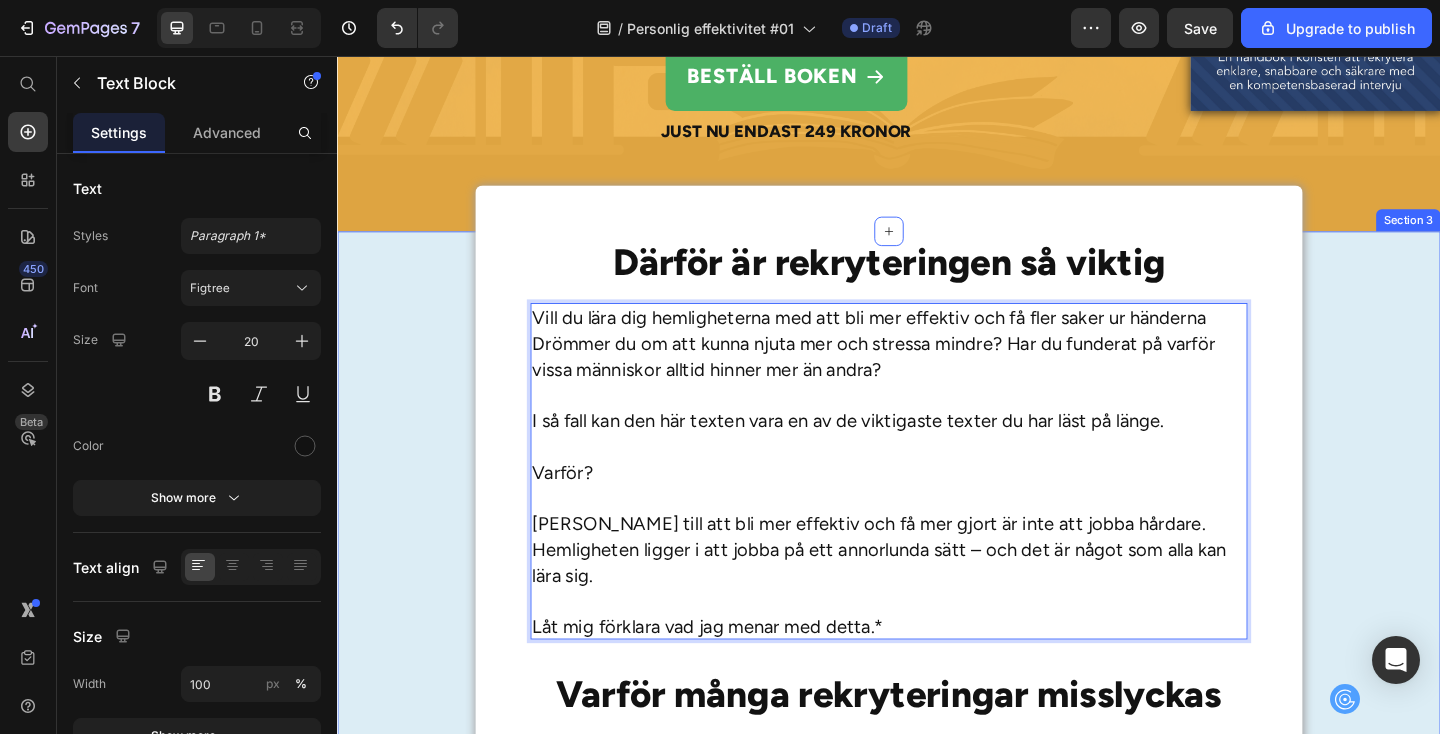 click on "Därför är rekryteringen så viktig Heading Vill du lära dig hemligheterna med att bli mer effektiv och få fler saker ur händerna Drömmer du om att kunna njuta mer och stressa mindre? Har du funderat på varför vissa människor alltid hinner mer än andra?  I så fall kan den här texten vara en av de viktigaste texter du har läst på länge. Varför?  [PERSON_NAME] till att bli mer effektiv och få mer gjort är inte att jobba hårdare. Hemligheten ligger i att jobba på ett annorlunda sätt – och det är något som alla kan lära sig. Låt mig förklara vad jag menar med detta.* Text Block   0 Varför många rekryteringar misslyckas Heading Här är några vanliga skäl till att en rekrytering går snett och att fel person blir erbjuden tjänsten: Text Block
De har inte en tillräckligt tydlig bild av vilka kompetenser tjänsten kräver, vilket gör att de heller inte vet vilken typ av kandidat de letar efter.
Item List" at bounding box center [937, 1196] 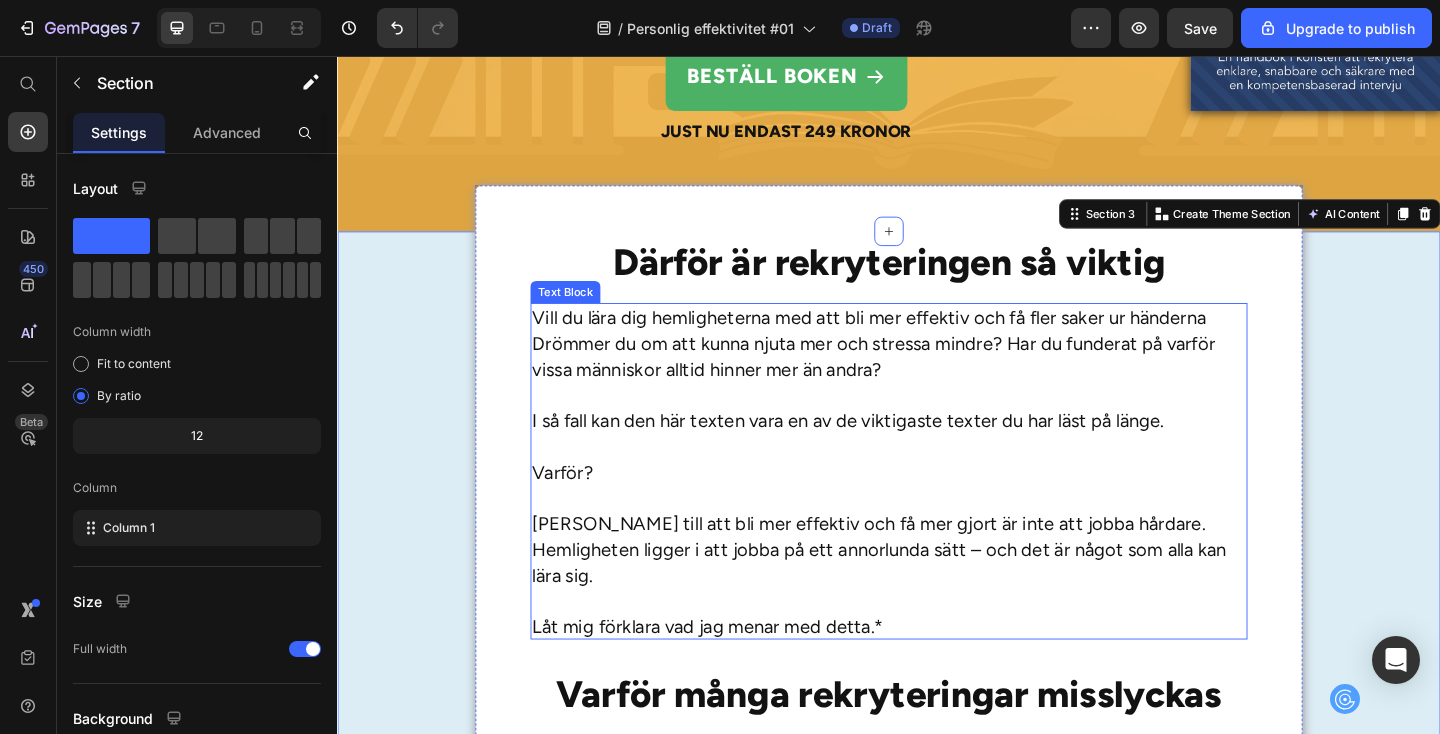 click on "Vill du lära dig hemligheterna med att bli mer effektiv och få fler saker ur händerna Drömmer du om att kunna njuta mer och stressa mindre? Har du funderat på varför vissa människor alltid hinner mer än andra?" at bounding box center [937, 369] 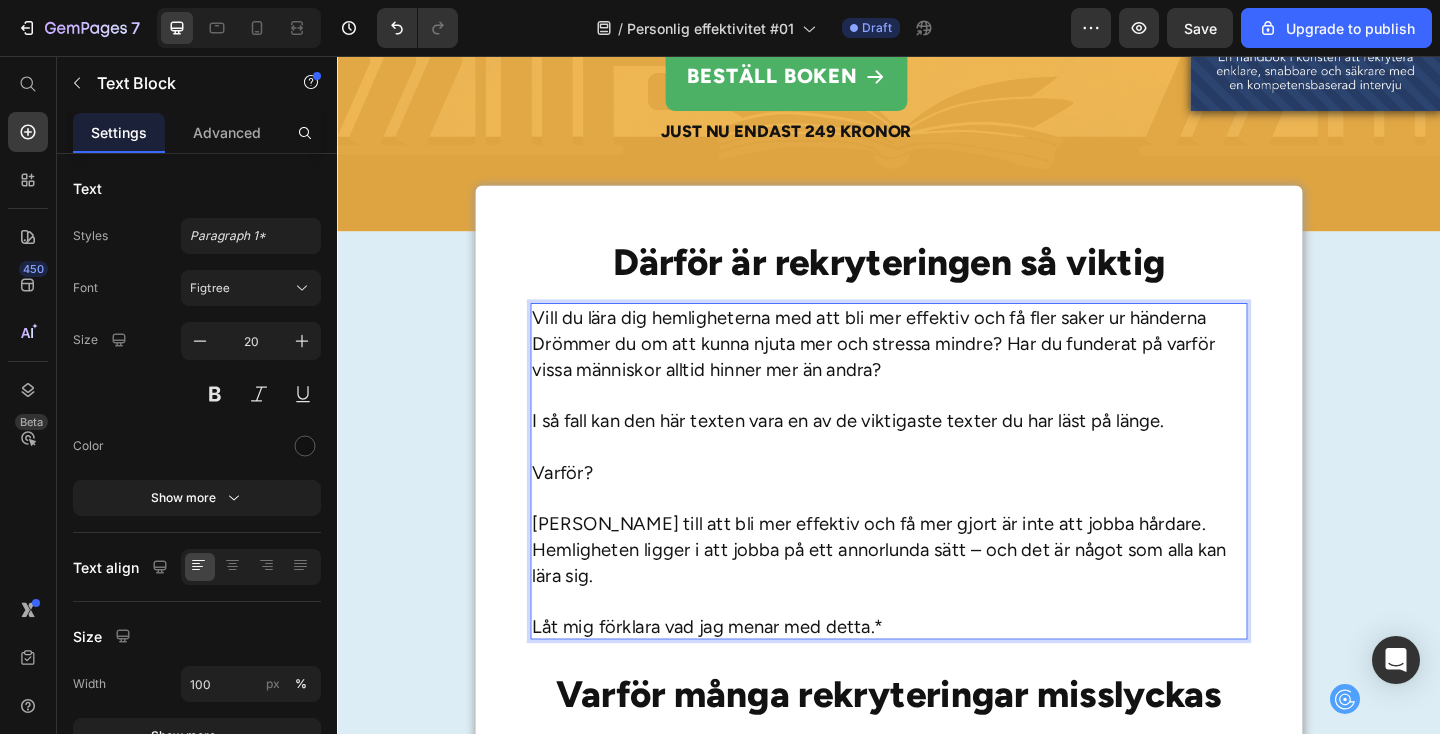 click on "Vill du lära dig hemligheterna med att bli mer effektiv och få fler saker ur händerna Drömmer du om att kunna njuta mer och stressa mindre? Har du funderat på varför vissa människor alltid hinner mer än andra?" at bounding box center (937, 369) 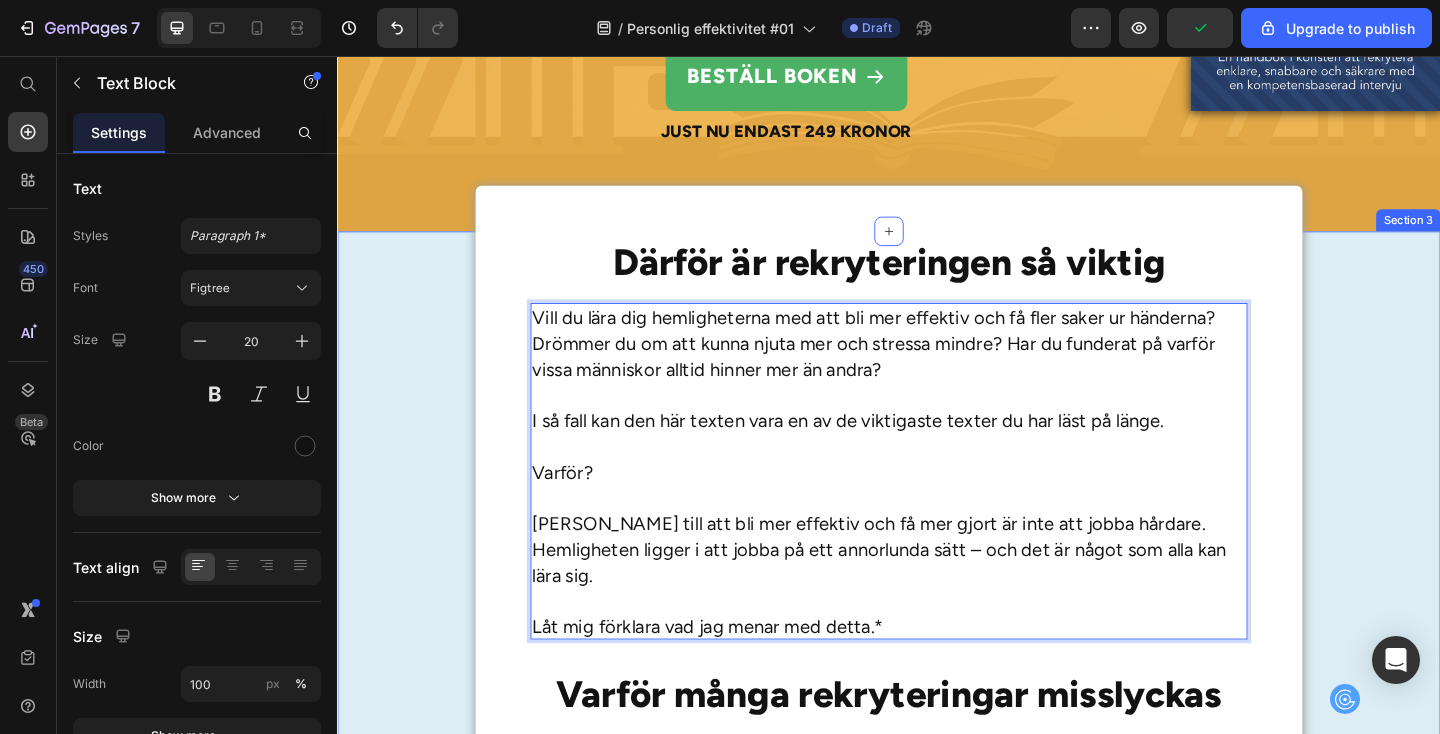 click on "Därför är rekryteringen så viktig Heading Vill du lära dig hemligheterna med att bli mer effektiv och få fler saker ur händerna? Drömmer du om att kunna njuta mer och stressa mindre? Har du funderat på varför vissa människor alltid hinner mer än andra?  I så fall kan den här texten vara en av de viktigaste texter du har läst på länge. Varför?  [PERSON_NAME] till att bli mer effektiv och få mer gjort är inte att jobba hårdare. Hemligheten ligger i att jobba på ett annorlunda sätt – och det är något som alla kan lära sig. Låt mig förklara vad jag menar med detta.* Text Block   0 Varför många rekryteringar misslyckas Heading Här är några vanliga skäl till att en rekrytering går snett och att fel person blir erbjuden tjänsten: Text Block
De har inte en tillräckligt tydlig bild av vilka kompetenser tjänsten kräver, vilket gör att de heller inte vet vilken typ av kandidat de letar efter.
Item List ." at bounding box center [937, 1196] 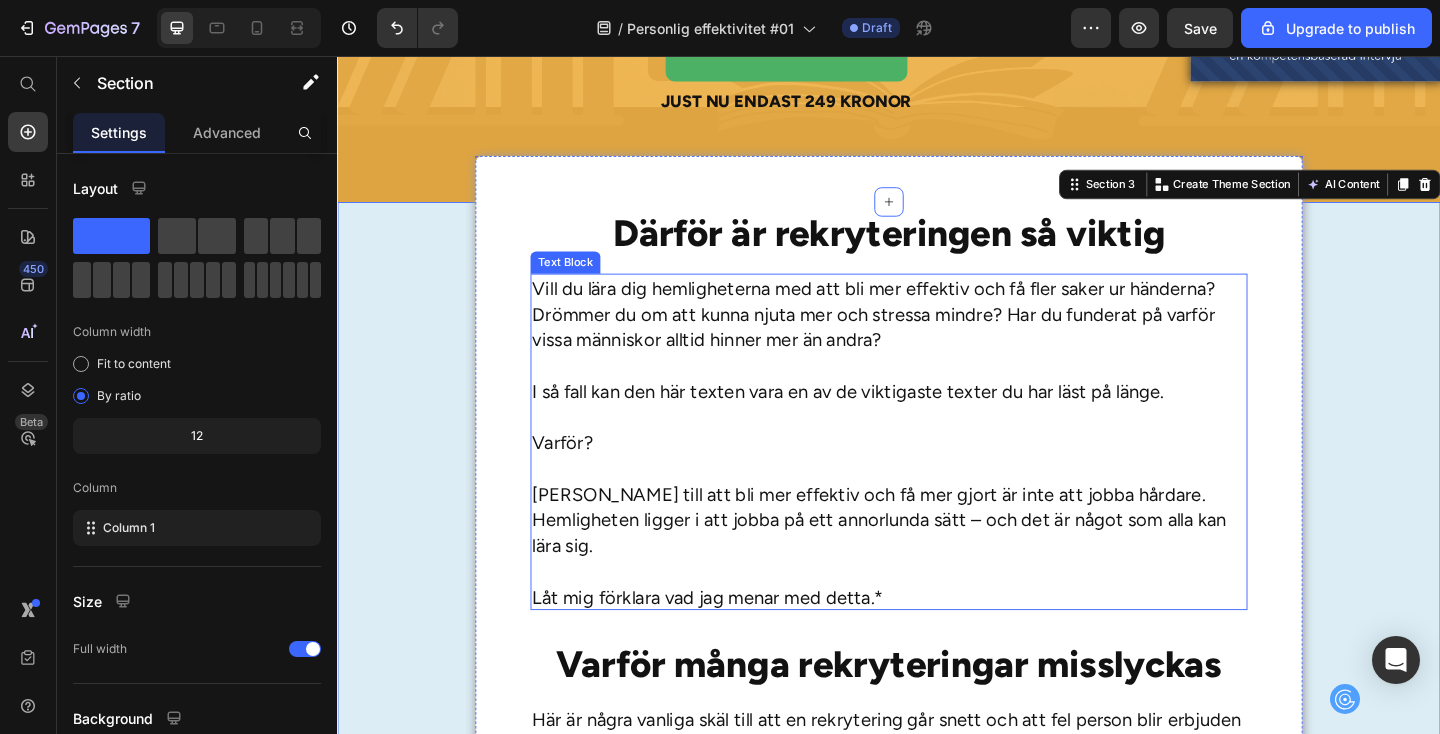 scroll, scrollTop: 569, scrollLeft: 0, axis: vertical 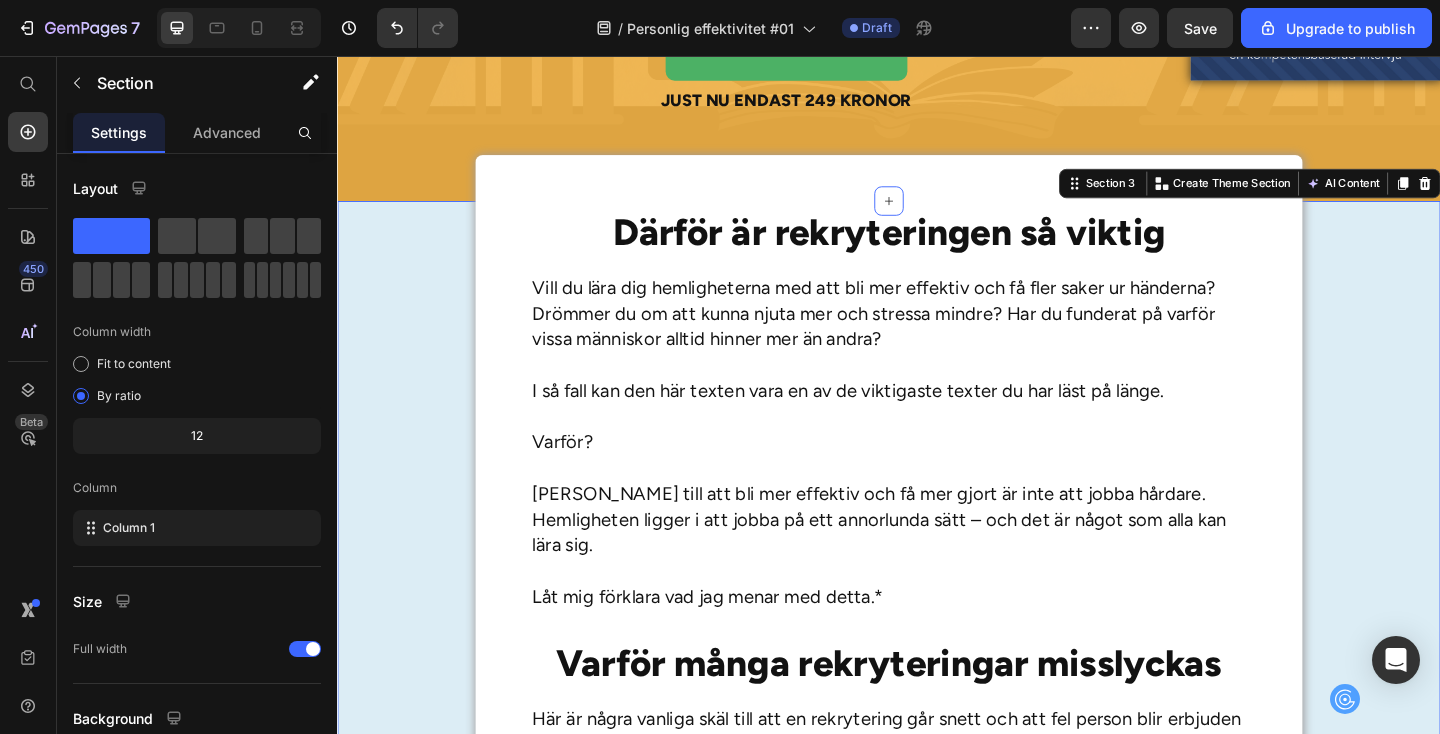 click on "Därför är rekryteringen så viktig Heading Vill du lära dig hemligheterna med att bli mer effektiv och få fler saker ur händerna? Drömmer du om att kunna njuta mer och stressa mindre? Har du funderat på varför vissa människor alltid hinner mer än andra?  I så fall kan den här texten vara en av de viktigaste texter du har läst på länge. Varför?  [PERSON_NAME] till att bli mer effektiv och få mer gjort är inte att jobba hårdare. Hemligheten ligger i att jobba på ett annorlunda sätt – och det är något som alla kan lära sig. Låt mig förklara vad jag menar med detta.* Text Block Varför många rekryteringar misslyckas Heading Här är några vanliga skäl till att en rekrytering går snett och att fel person blir erbjuden tjänsten: Text Block
De har inte en tillräckligt tydlig bild av vilka kompetenser tjänsten kräver, vilket gör att de heller inte vet vilken typ av kandidat de letar efter.
Item List" at bounding box center [937, 1163] 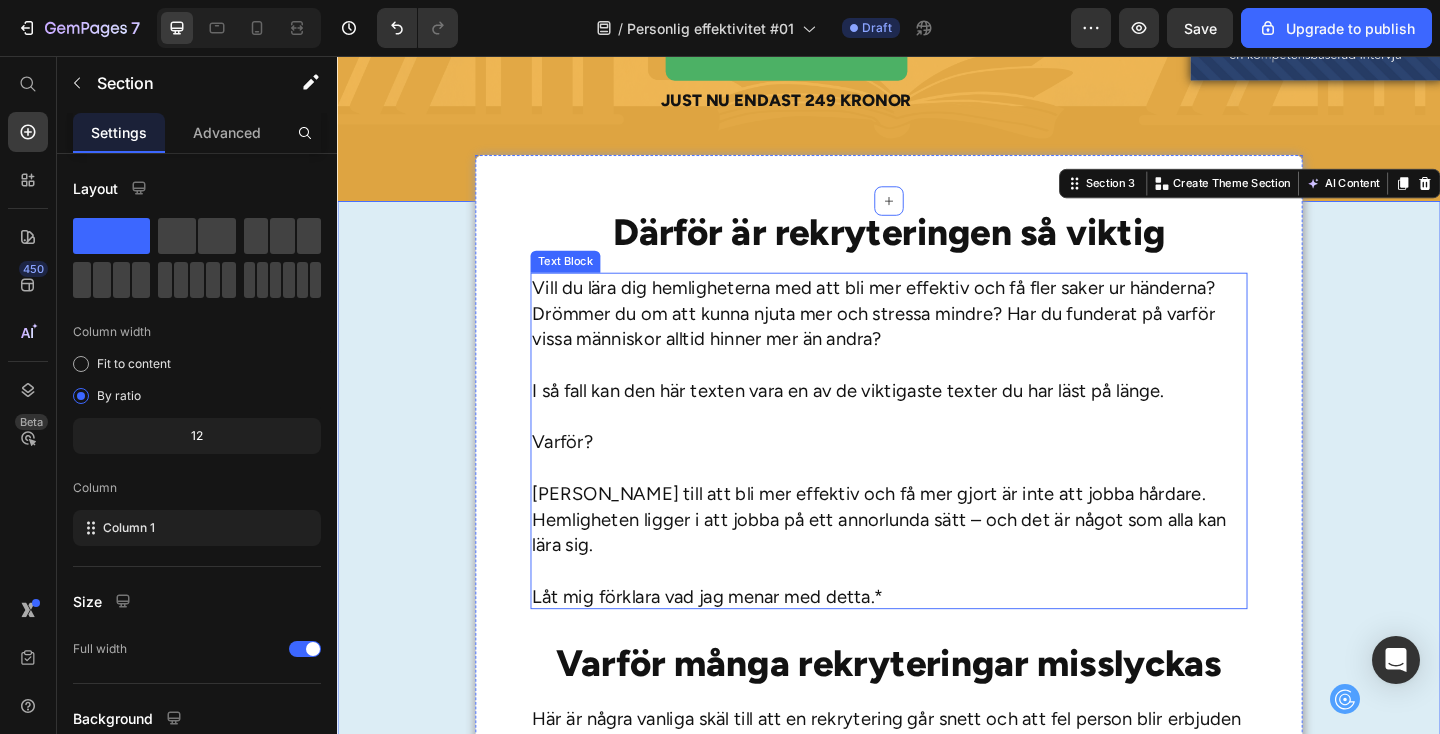 click on "Låt mig förklara vad jag menar med detta.*" at bounding box center (937, 644) 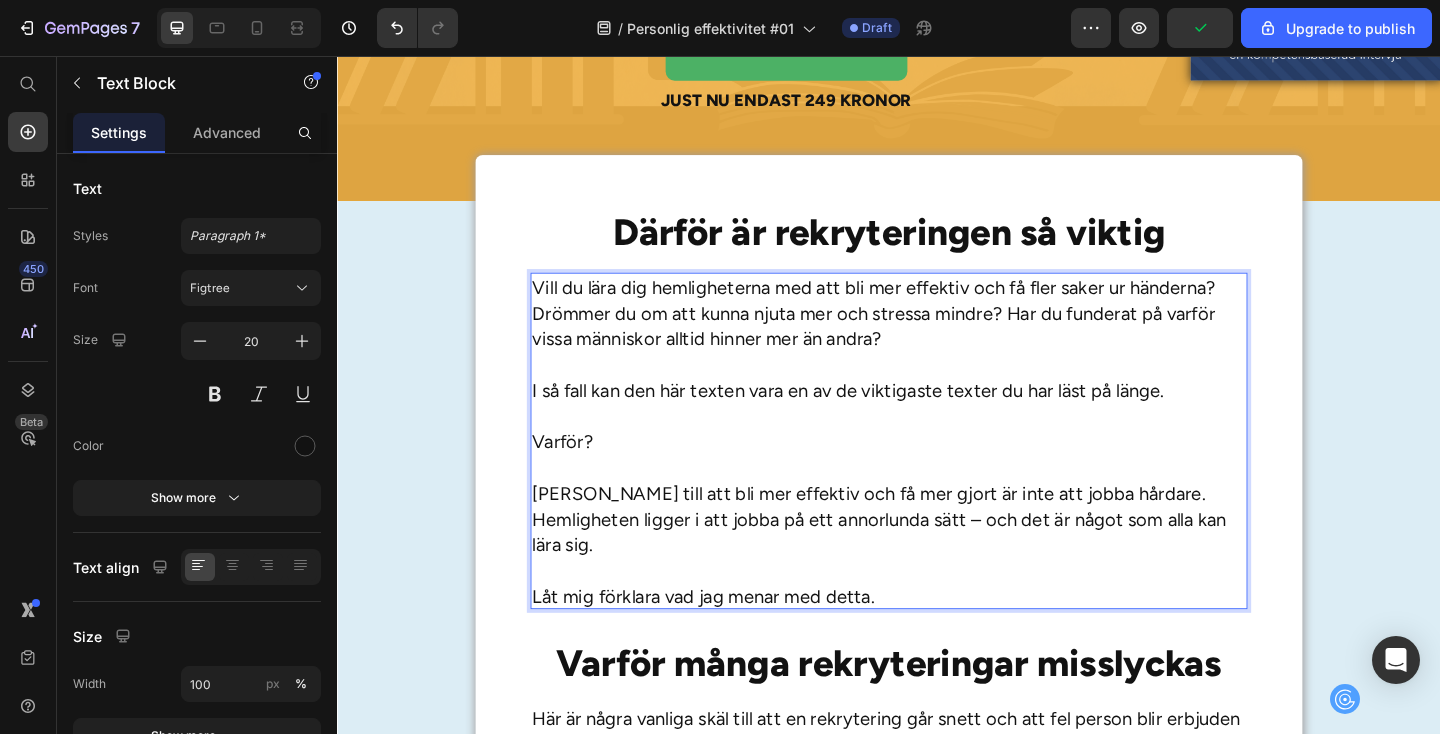 click on "Låt mig förklara vad jag menar med detta." at bounding box center (937, 644) 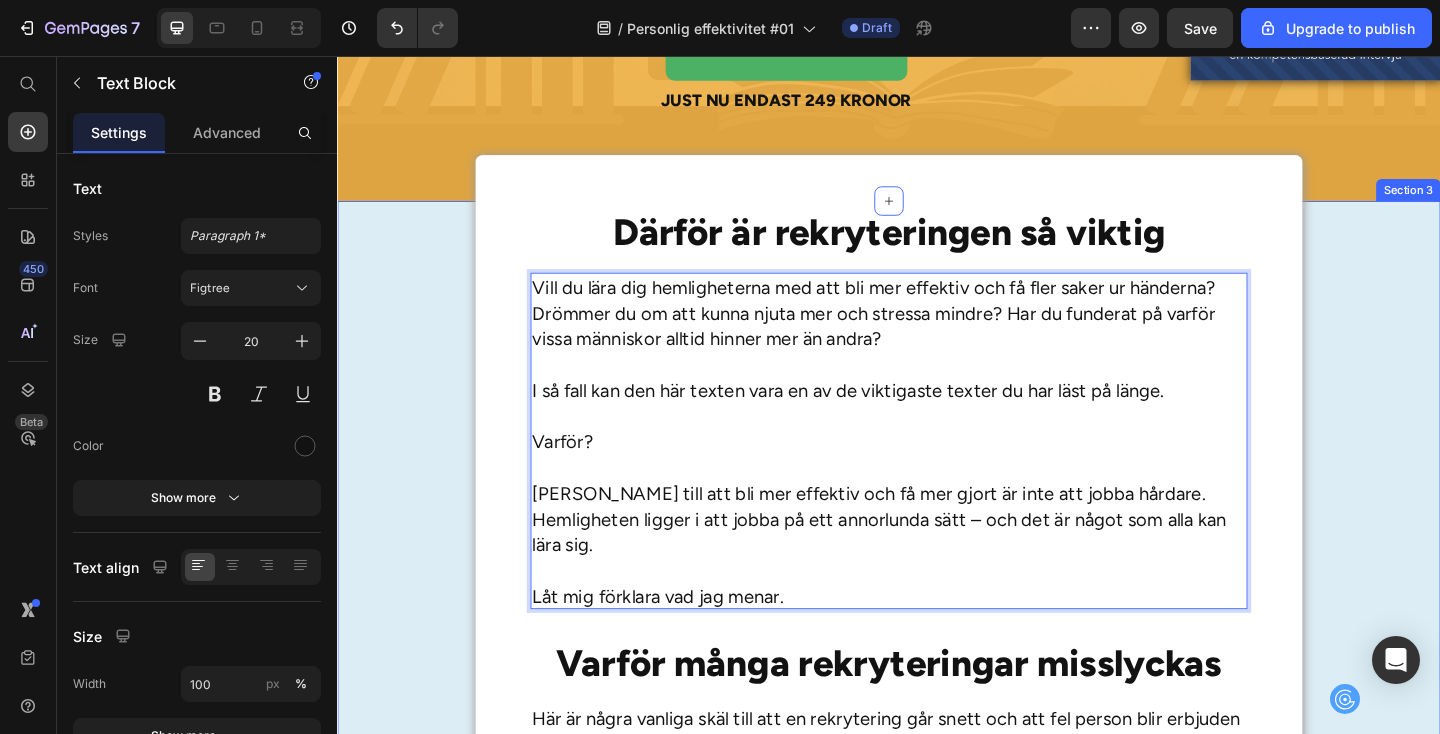 click on "Därför är rekryteringen så viktig Heading Vill du lära dig hemligheterna med att bli mer effektiv och få fler saker ur händerna? Drömmer du om att kunna njuta mer och stressa mindre? Har du funderat på varför vissa människor alltid hinner mer än andra?  I så fall kan den här texten vara en av de viktigaste texter du har läst på länge. Varför?  [PERSON_NAME] till att bli mer effektiv och få mer gjort är inte att jobba hårdare. Hemligheten ligger i att jobba på ett annorlunda sätt – och det är något som alla kan lära sig. Låt mig förklara vad jag menar. Text Block   0 Varför många rekryteringar misslyckas Heading Här är några vanliga skäl till att en rekrytering går snett och att fel person blir erbjuden tjänsten: Text Block
De har inte en tillräckligt tydlig bild av vilka kompetenser tjänsten kräver, vilket gör att de heller inte vet vilken typ av kandidat de letar efter.
Item List Heading   ." at bounding box center [937, 1163] 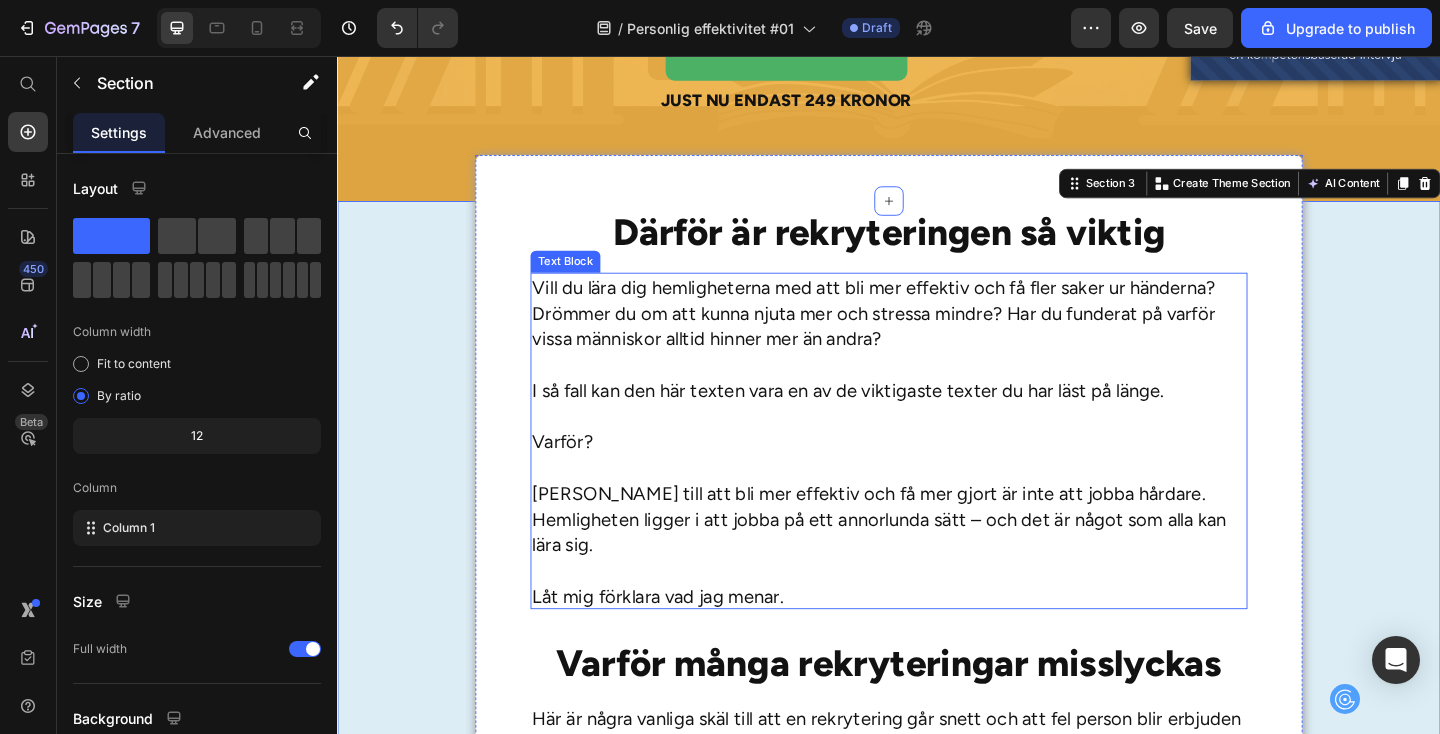 click on "Vill du lära dig hemligheterna med att bli mer effektiv och få fler saker ur händerna? Drömmer du om att kunna njuta mer och stressa mindre? Har du funderat på varför vissa människor alltid hinner mer än andra?" at bounding box center [937, 336] 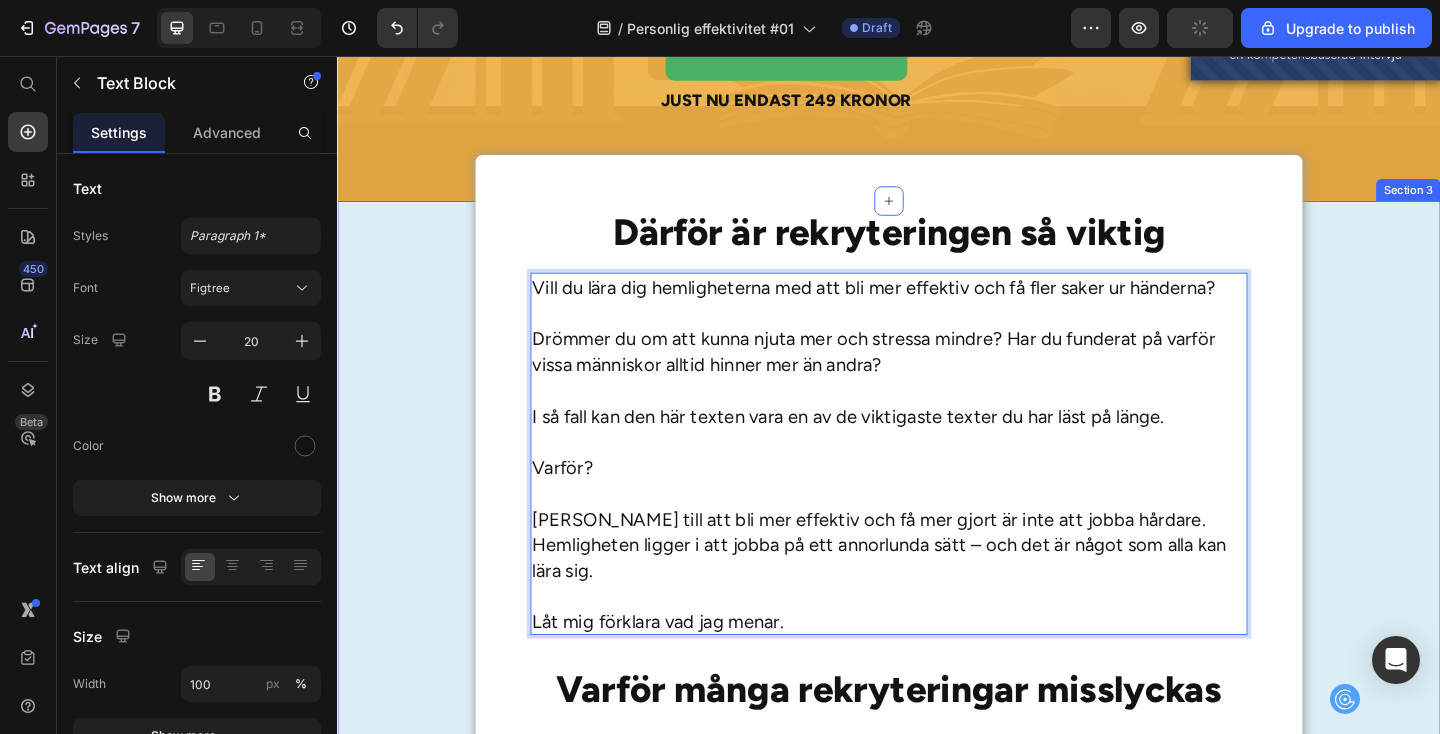 click on "Därför är rekryteringen så viktig Heading Vill du lära dig hemligheterna med att bli mer effektiv och få fler saker ur händerna?  Drömmer du om att kunna njuta mer och stressa mindre? Har du funderat på varför vissa människor alltid hinner mer än andra?  I så fall kan den här texten vara en av de viktigaste texter du har läst på länge. Varför?  [PERSON_NAME] till att bli mer effektiv och få mer gjort är inte att jobba hårdare. Hemligheten ligger i att jobba på ett annorlunda sätt – och det är något som alla kan lära sig. Låt mig förklara vad jag menar. Text Block   0 Varför många rekryteringar misslyckas Heading Här är några vanliga skäl till att en rekrytering går snett och att fel person blir erbjuden tjänsten: Text Block
De har inte en tillräckligt tydlig bild av vilka kompetenser tjänsten kräver, vilket gör att de heller inte vet vilken typ av kandidat de letar efter.
Item List Heading" at bounding box center (937, 1177) 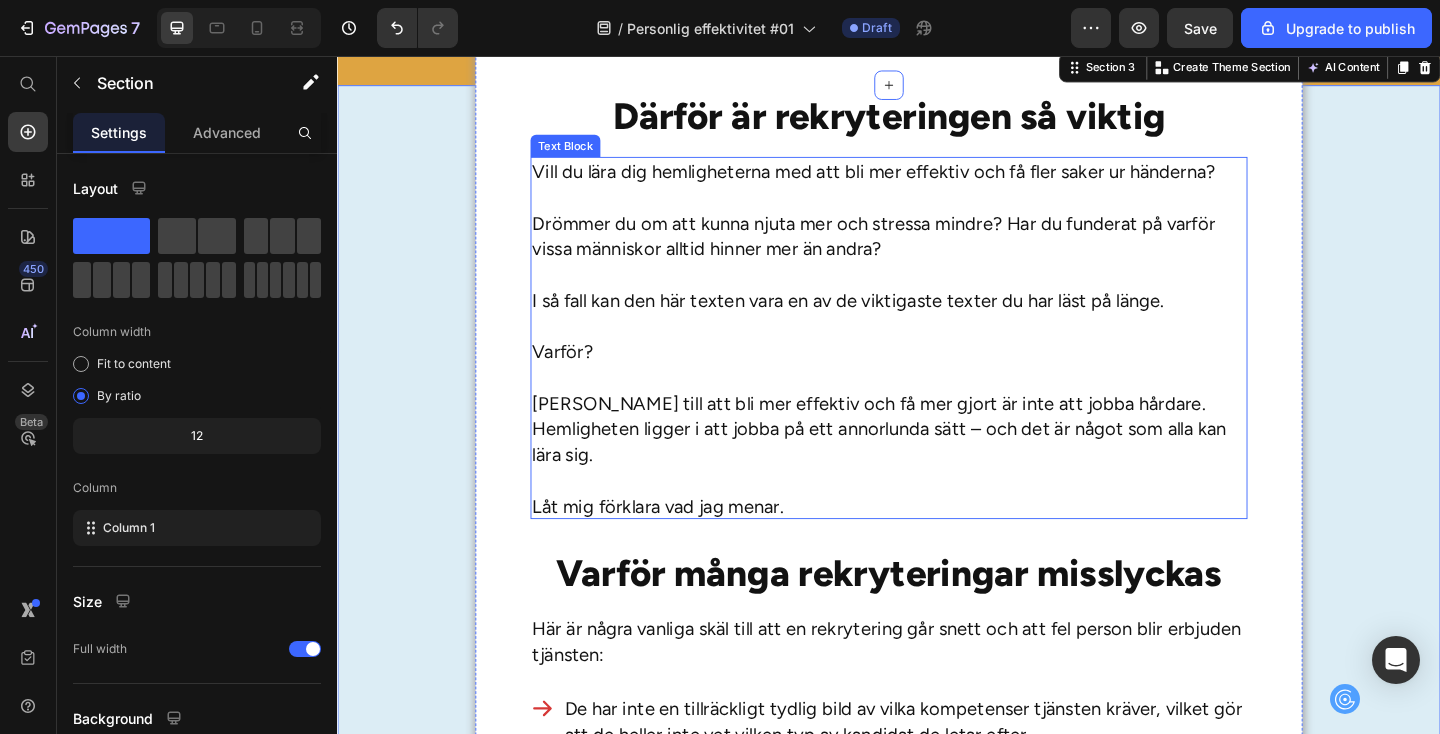 scroll, scrollTop: 694, scrollLeft: 0, axis: vertical 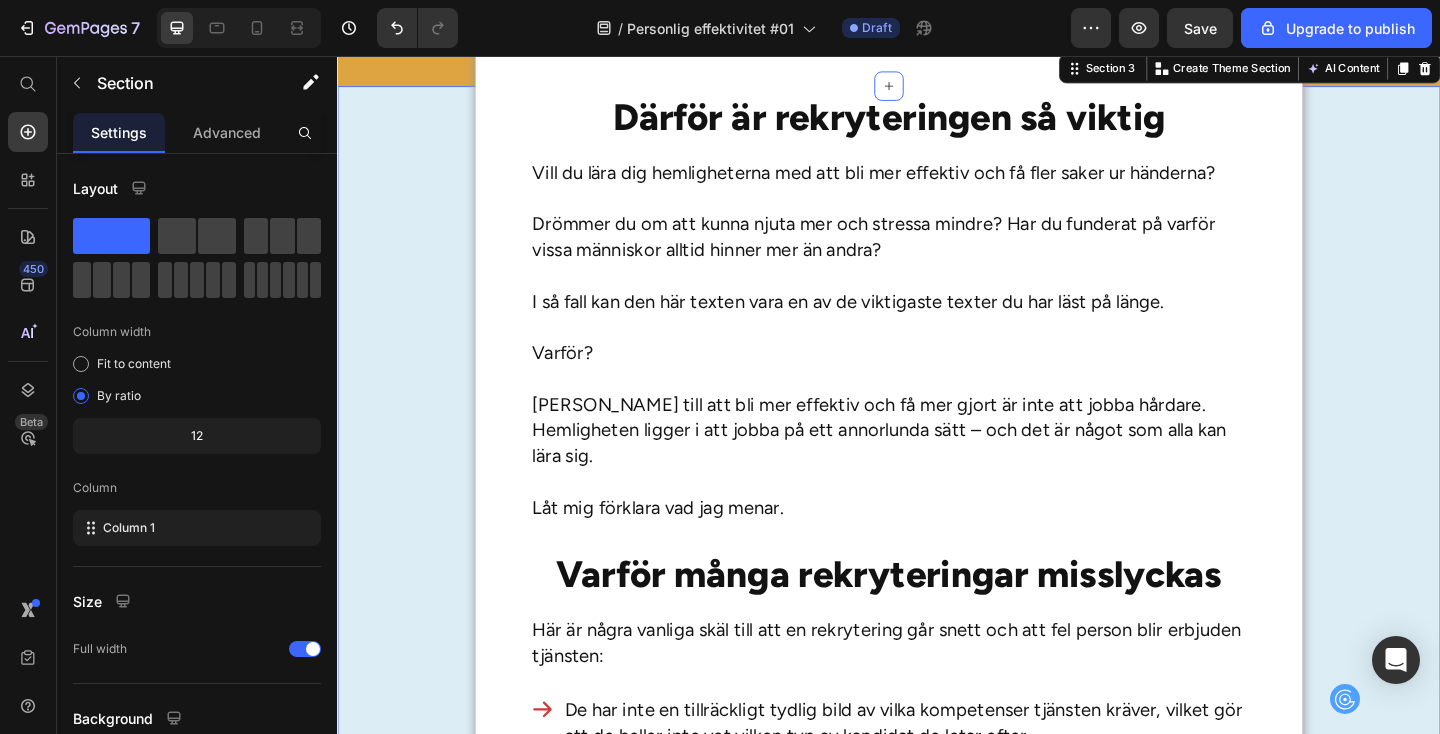 click on "Därför är rekryteringen så viktig Heading Vill du lära dig hemligheterna med att bli mer effektiv och få fler saker ur händerna?  Drömmer du om att kunna njuta mer och stressa mindre? Har du funderat på varför vissa människor alltid hinner mer än andra?  I så fall kan den här texten vara en av de viktigaste texter du har läst på länge. Varför?  [PERSON_NAME] till att bli mer effektiv och få mer gjort är inte att jobba hårdare. Hemligheten ligger i att jobba på ett annorlunda sätt – och det är något som alla kan lära sig. Låt mig förklara vad jag menar. Text Block Varför många rekryteringar misslyckas Heading Här är några vanliga skäl till att en rekrytering går snett och att fel person blir erbjuden tjänsten: Text Block
De har inte en tillräckligt tydlig bild av vilka kompetenser tjänsten kräver, vilket gör att de heller inte vet vilken typ av kandidat de letar efter.
Item List Heading" at bounding box center [937, 1052] 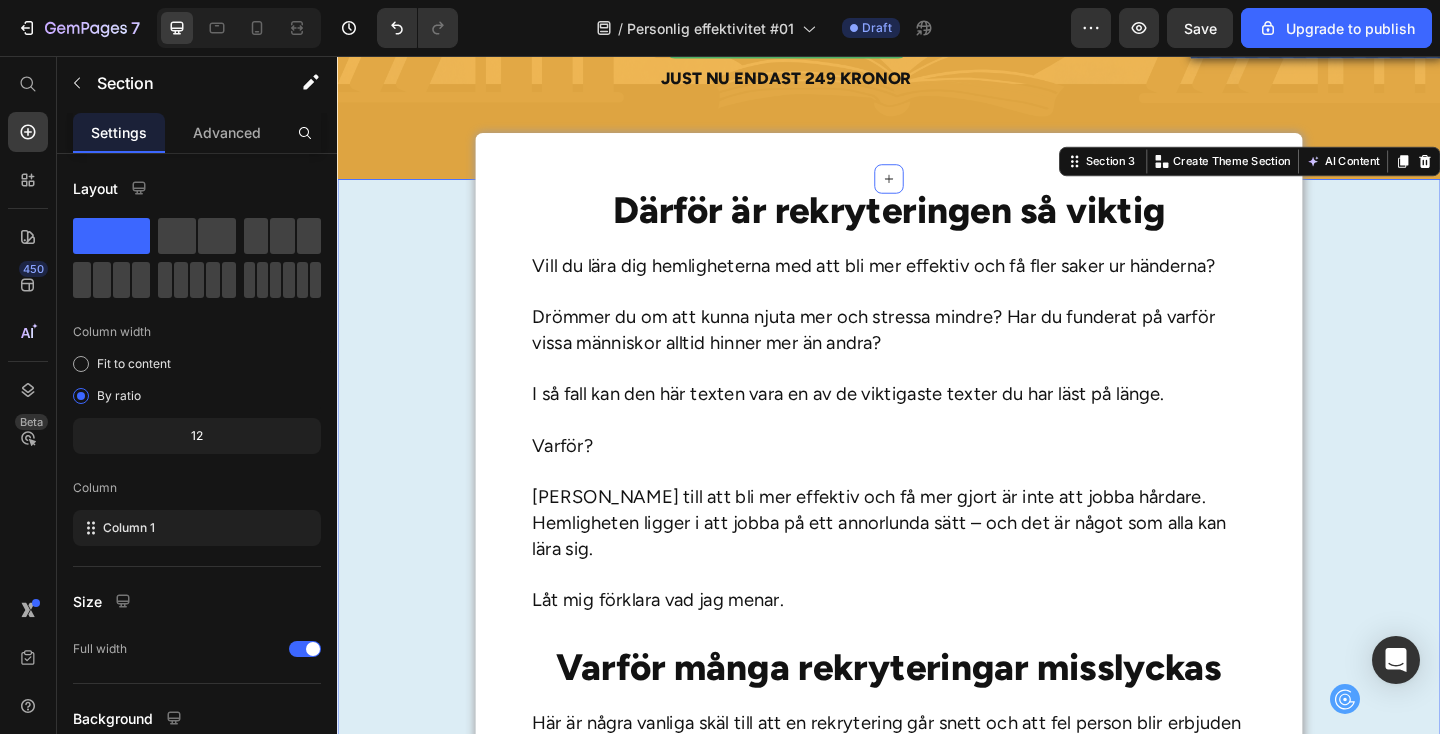 click on "Därför är rekryteringen så viktig Heading Vill du lära dig hemligheterna med att bli mer effektiv och få fler saker ur händerna?  Drömmer du om att kunna njuta mer och stressa mindre? Har du funderat på varför vissa människor alltid hinner mer än andra?  I så fall kan den här texten vara en av de viktigaste texter du har läst på länge. Varför?  [PERSON_NAME] till att bli mer effektiv och få mer gjort är inte att jobba hårdare. Hemligheten ligger i att jobba på ett annorlunda sätt – och det är något som alla kan lära sig. Låt mig förklara vad jag menar. Text Block Varför många rekryteringar misslyckas Heading Här är några vanliga skäl till att en rekrytering går snett och att fel person blir erbjuden tjänsten: Text Block
De har inte en tillräckligt tydlig bild av vilka kompetenser tjänsten kräver, vilket gör att de heller inte vet vilken typ av kandidat de letar efter.
Item List Heading" at bounding box center [937, 1153] 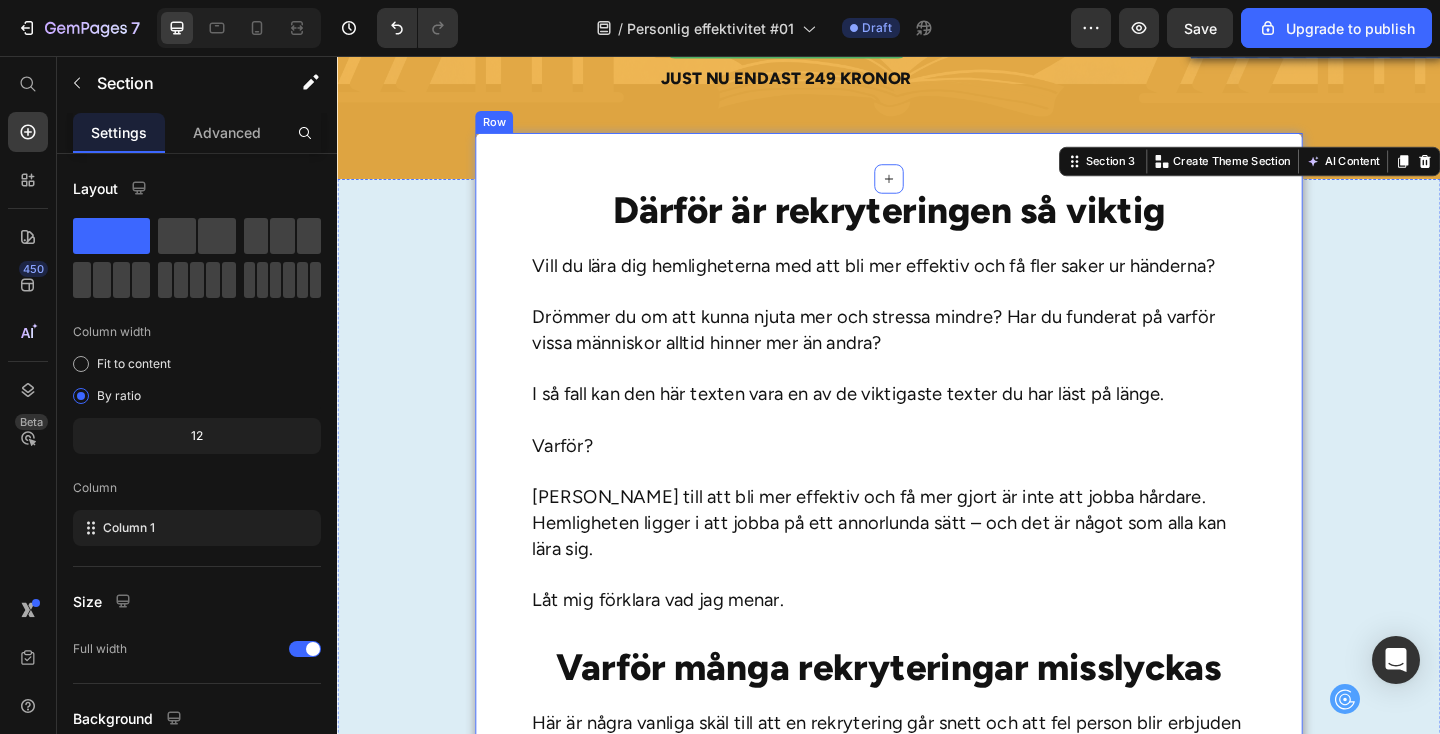 click on "Därför är rekryteringen så viktig Heading Vill du lära dig hemligheterna med att bli mer effektiv och få fler saker ur händerna?  Drömmer du om att kunna njuta mer och stressa mindre? Har du funderat på varför vissa människor alltid hinner mer än andra?  I så fall kan den här texten vara en av de viktigaste texter du har läst på länge. Varför?  [PERSON_NAME] till att bli mer effektiv och få mer gjort är inte att jobba hårdare. Hemligheten ligger i att jobba på ett annorlunda sätt – och det är något som alla kan lära sig. Låt mig förklara vad jag menar. Text Block Varför många rekryteringar misslyckas Heading Här är några vanliga skäl till att en rekrytering går snett och att fel person blir erbjuden tjänsten: Text Block
De har inte en tillräckligt tydlig bild av vilka kompetenser tjänsten kräver, vilket gör att de heller inte vet vilken typ av kandidat de letar efter.
Item List Heading" at bounding box center [937, 1093] 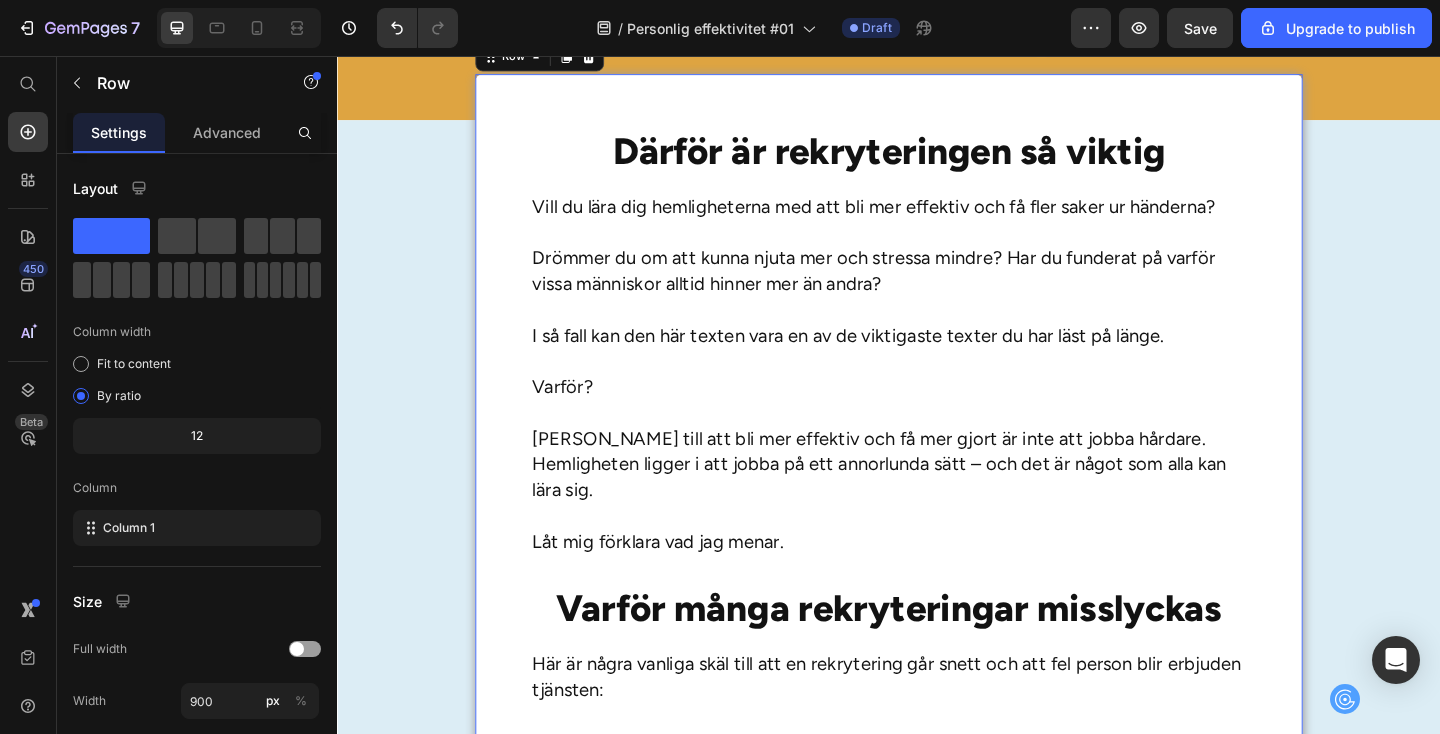 scroll, scrollTop: 662, scrollLeft: 0, axis: vertical 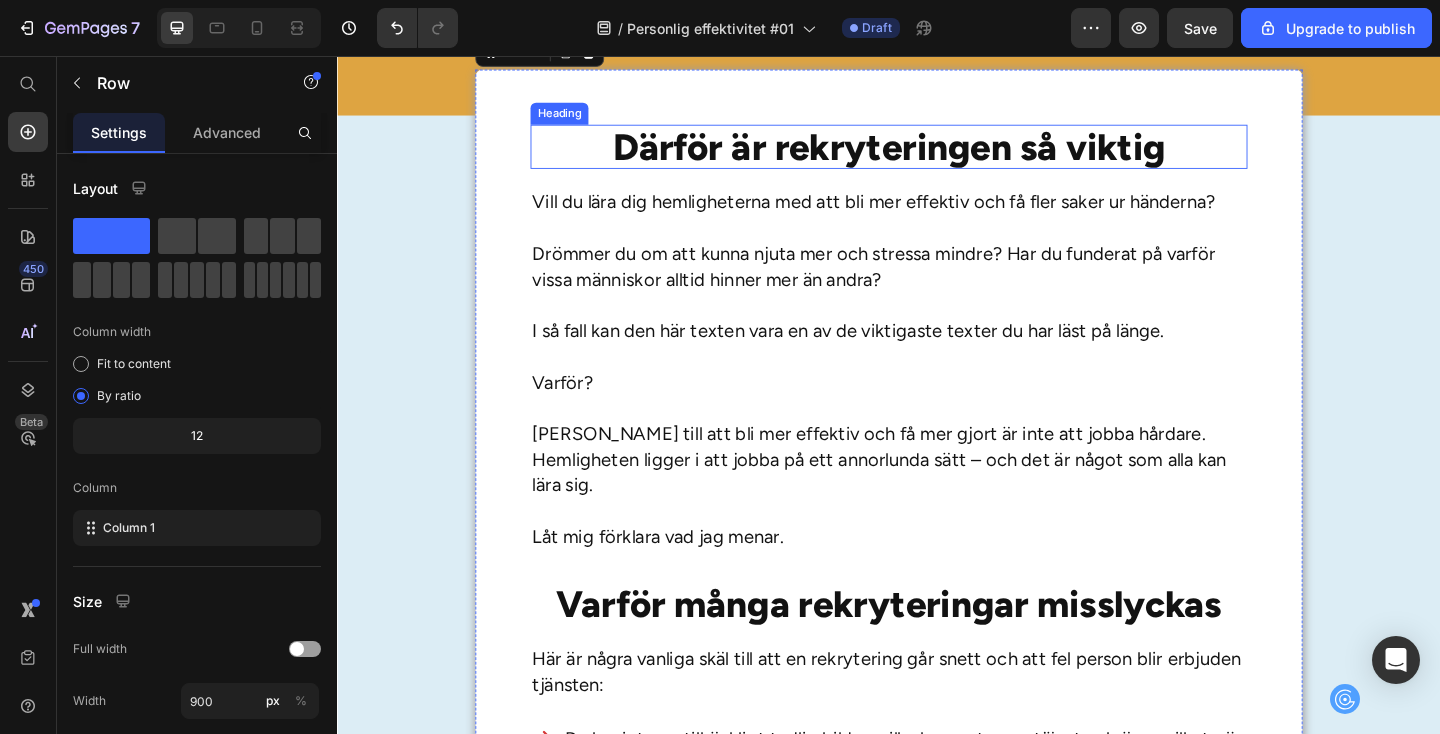 click on "Därför är rekryteringen så viktig" at bounding box center [937, 155] 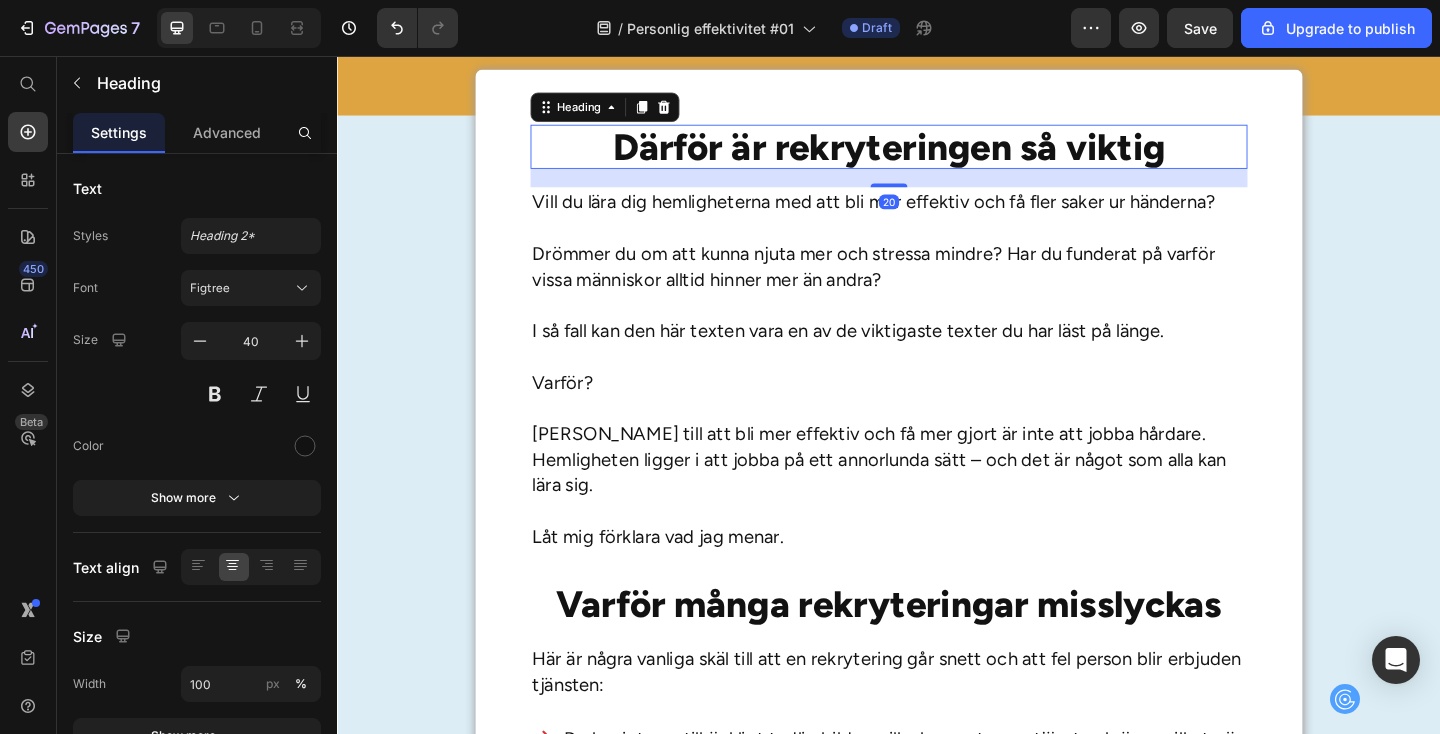 click on "Därför är rekryteringen så viktig" at bounding box center [937, 155] 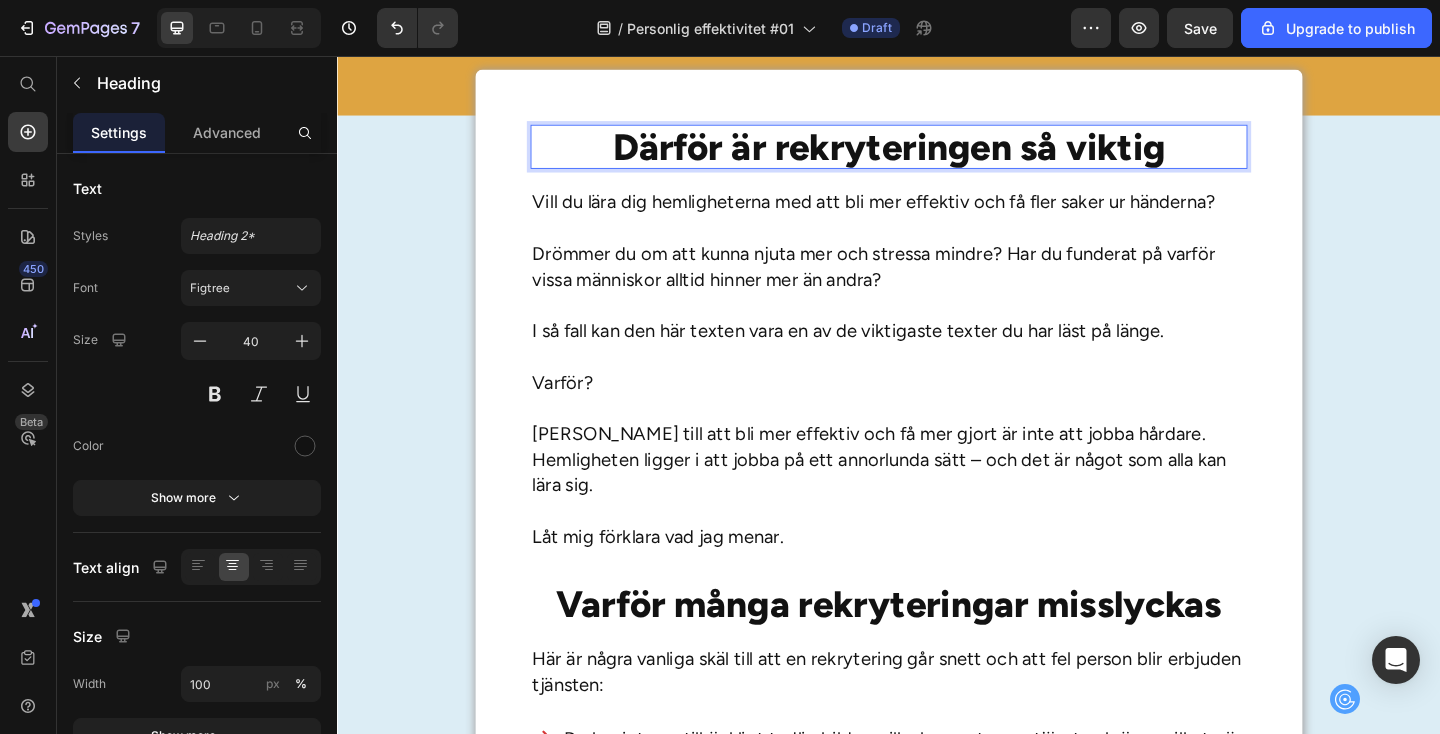 click on "Därför är rekryteringen så viktig" at bounding box center [937, 155] 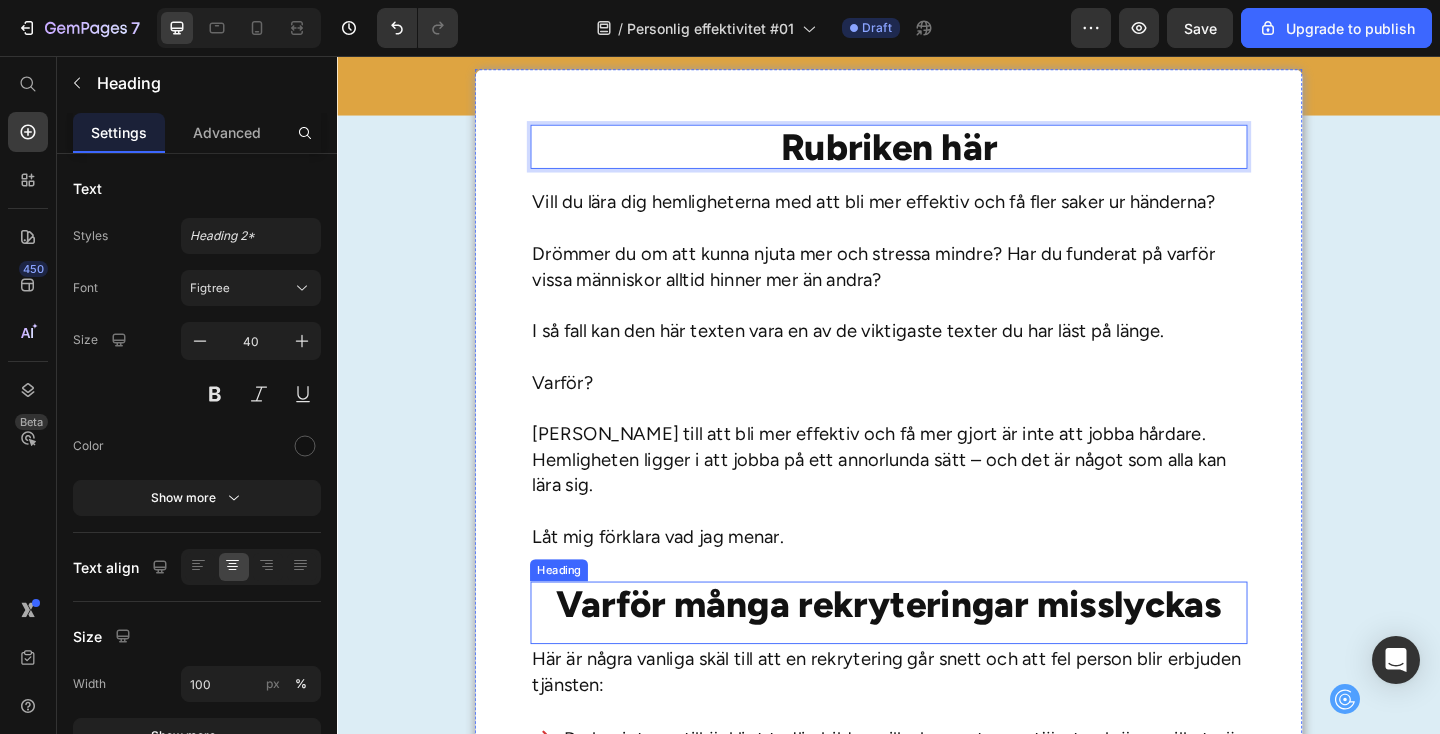 click on "Varför många rekryteringar misslyckas" at bounding box center [937, 652] 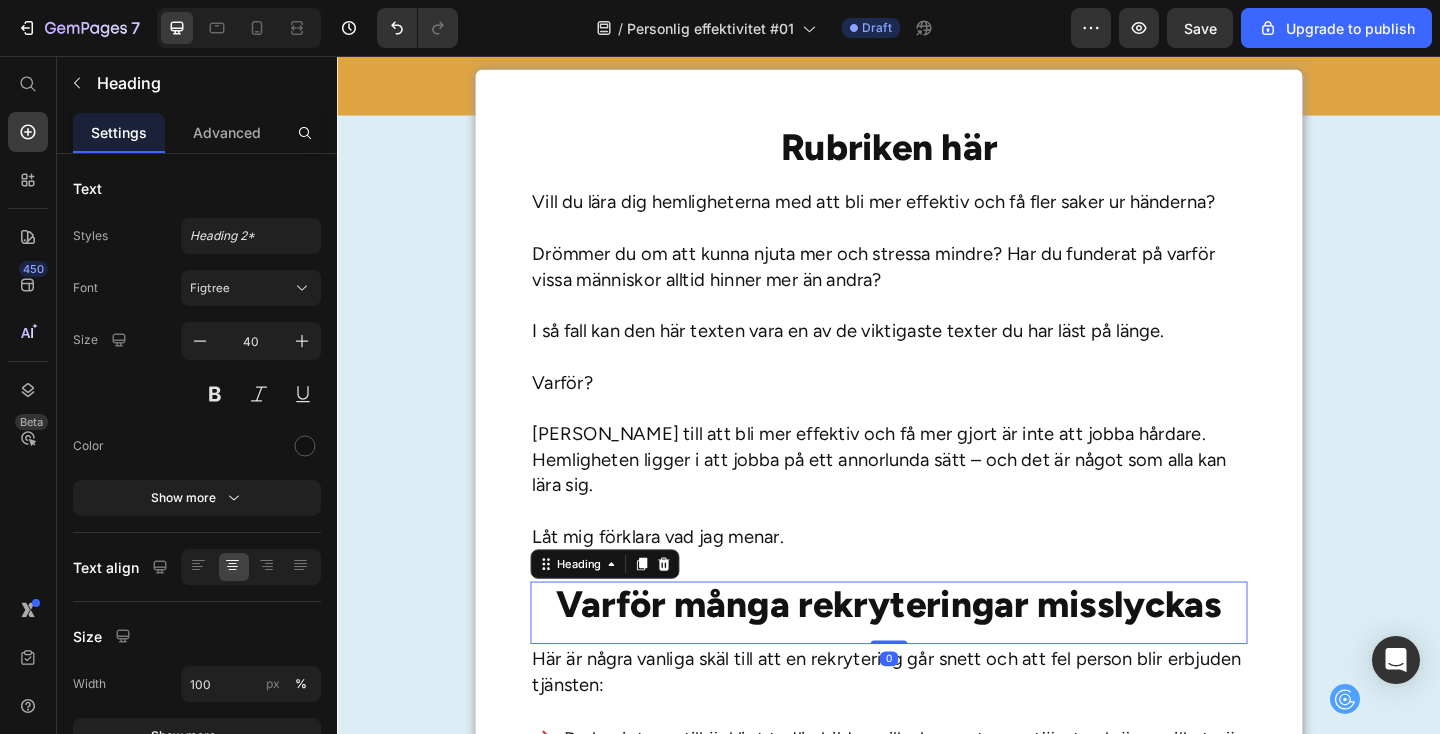 click on "Varför många rekryteringar misslyckas" at bounding box center (937, 652) 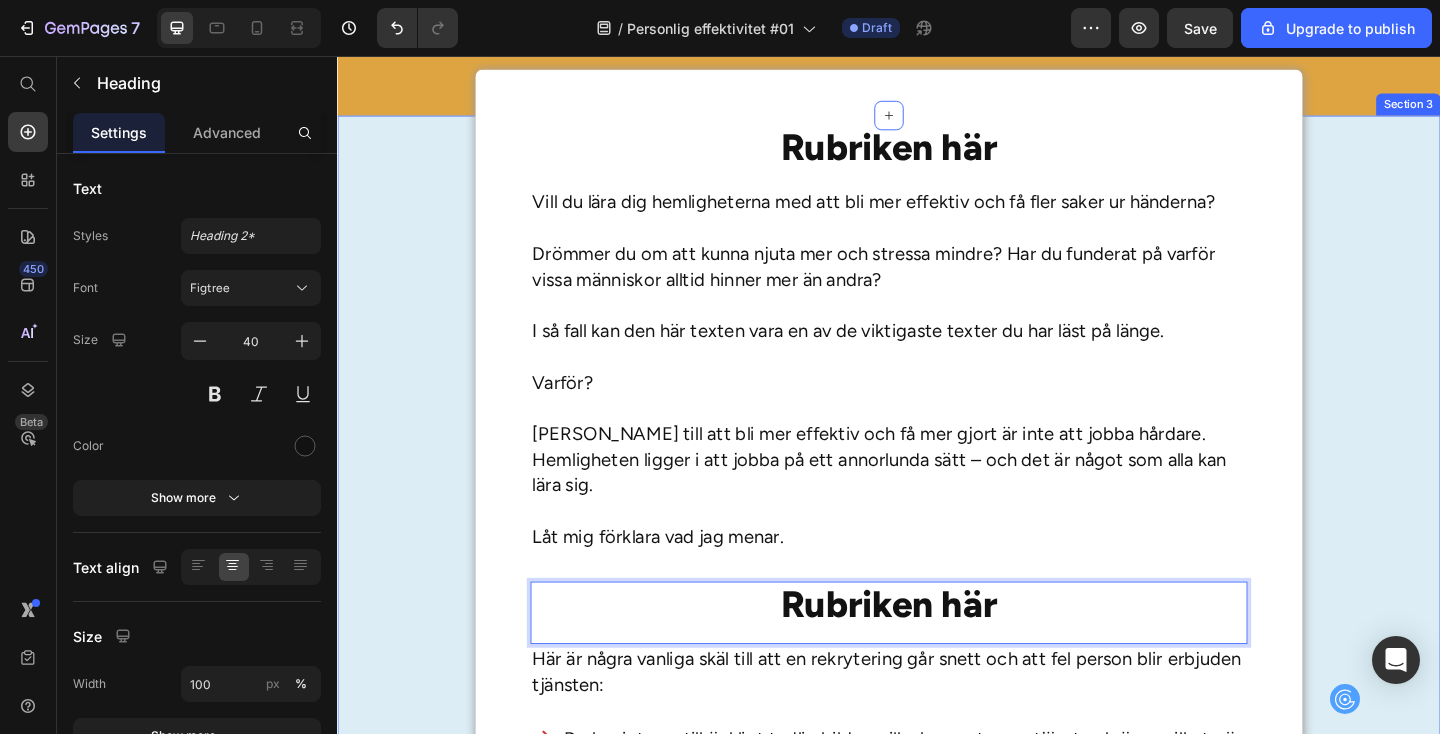 click on "Rubriken här Heading Vill du lära dig hemligheterna med att bli mer effektiv och få fler saker ur händerna?  Drömmer du om att kunna njuta mer och stressa mindre? Har du funderat på varför vissa människor alltid hinner mer än andra?  I så fall kan den här texten vara en av de viktigaste texter du har läst på länge. Varför?  [PERSON_NAME] till att bli mer effektiv och få mer gjort är inte att jobba hårdare. Hemligheten ligger i att jobba på ett annorlunda sätt – och det är något som alla kan lära sig. Låt mig förklara vad jag menar. Text Block Rubriken här Heading   0 Här är några vanliga skäl till att en rekrytering går snett och att fel person blir erbjuden tjänsten: Text Block
De har inte en tillräckligt tydlig bild av vilka kompetenser tjänsten kräver, vilket gör att de heller inte vet vilken typ av kandidat de letar efter.
Item List Syndabockar och höga kostnader Heading     Text Block" at bounding box center [937, 1084] 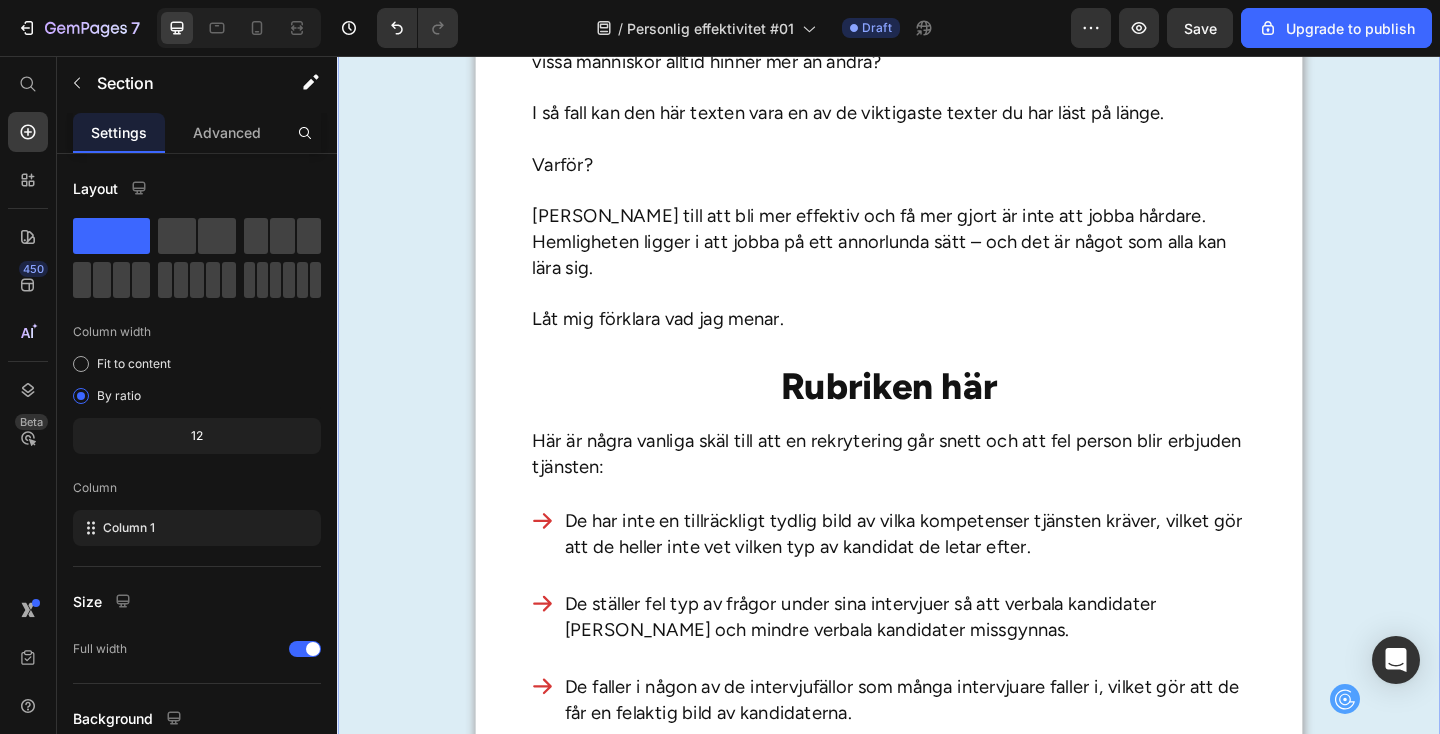 scroll, scrollTop: 913, scrollLeft: 0, axis: vertical 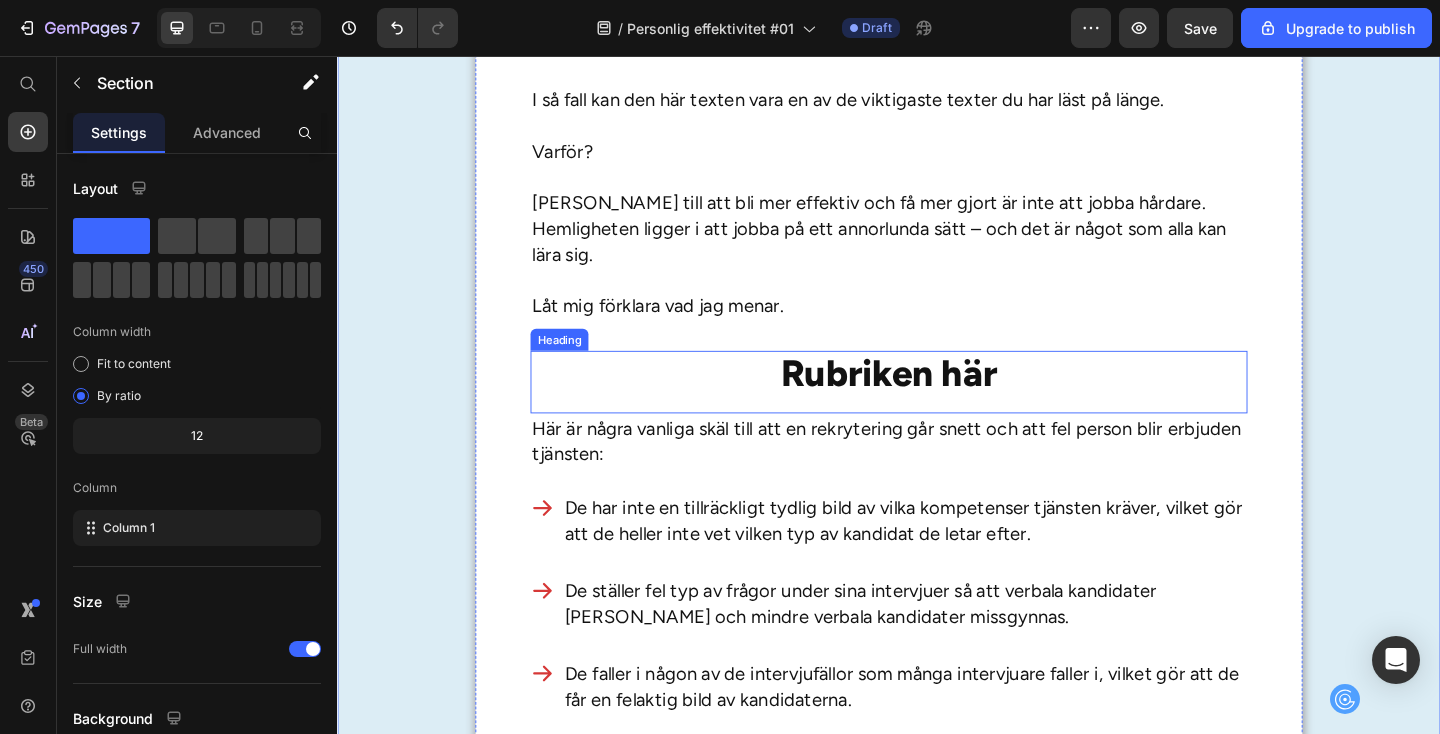 click on "Rubriken här" at bounding box center [937, 401] 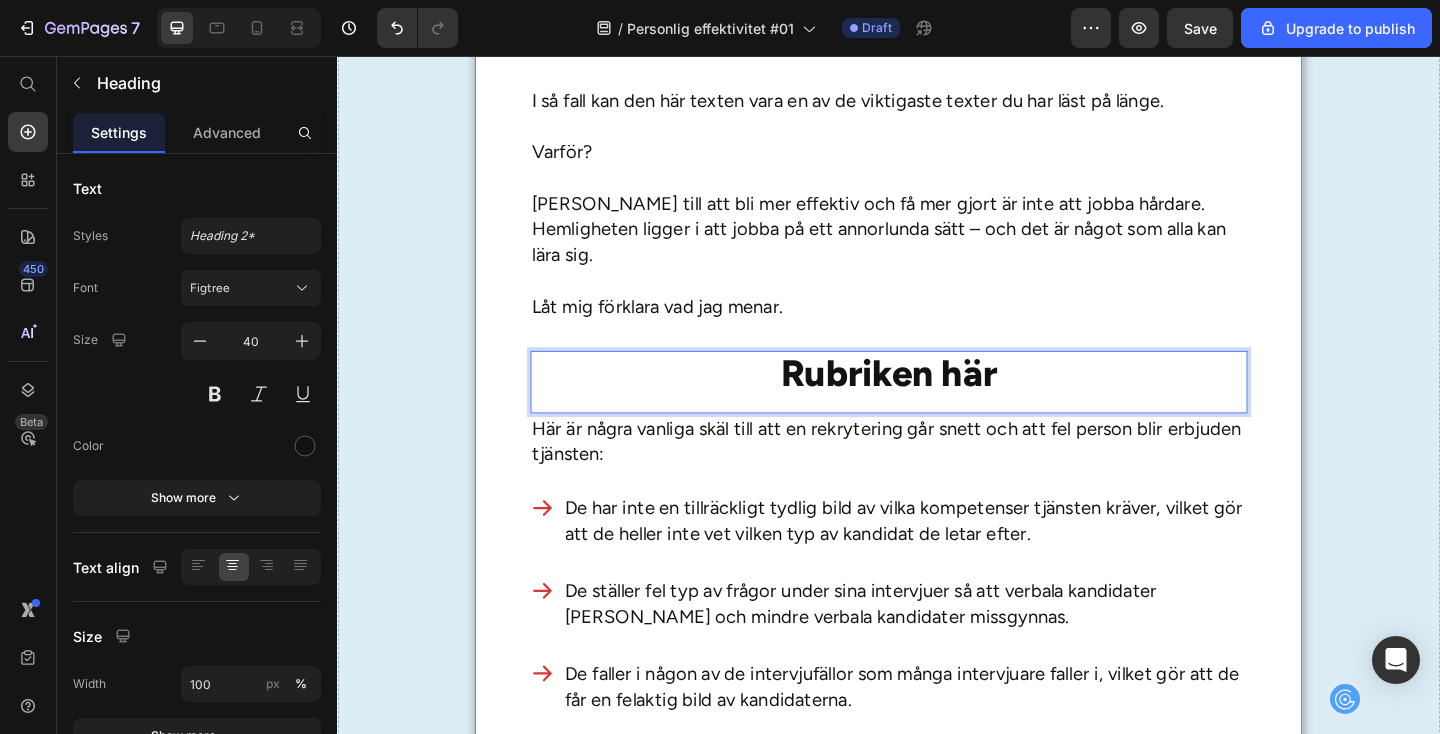 click on "Rubriken här Heading Vill du lära dig hemligheterna med att bli mer effektiv och få fler saker ur händerna?  Drömmer du om att kunna njuta mer och stressa mindre? Har du funderat på varför vissa människor alltid hinner mer än andra?  I så fall kan den här texten vara en av de viktigaste texter du har läst på länge. Varför?  [PERSON_NAME] till att bli mer effektiv och få mer gjort är inte att jobba hårdare. Hemligheten ligger i att jobba på ett annorlunda sätt – och det är något som alla kan lära sig. Låt mig förklara vad jag menar. Text Block Rubriken här Heading   0 Här är några vanliga skäl till att en rekrytering går snett och att fel person blir erbjuden tjänsten: Text Block
De har inte en tillräckligt tydlig bild av vilka kompetenser tjänsten kräver, vilket gör att de heller inte vet vilken typ av kandidat de letar efter.
Item List Syndabockar och höga kostnader Heading     Text Block" at bounding box center [937, 773] 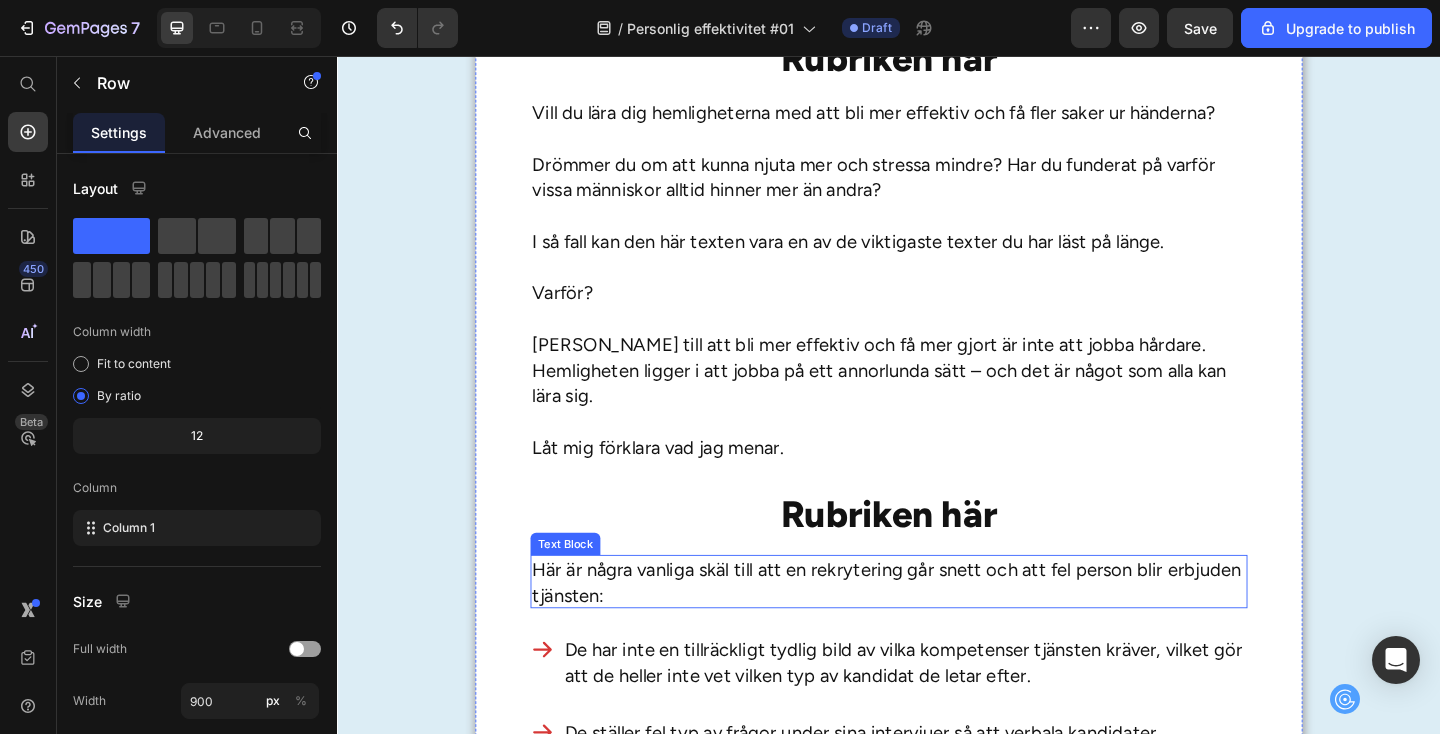 scroll, scrollTop: 790, scrollLeft: 0, axis: vertical 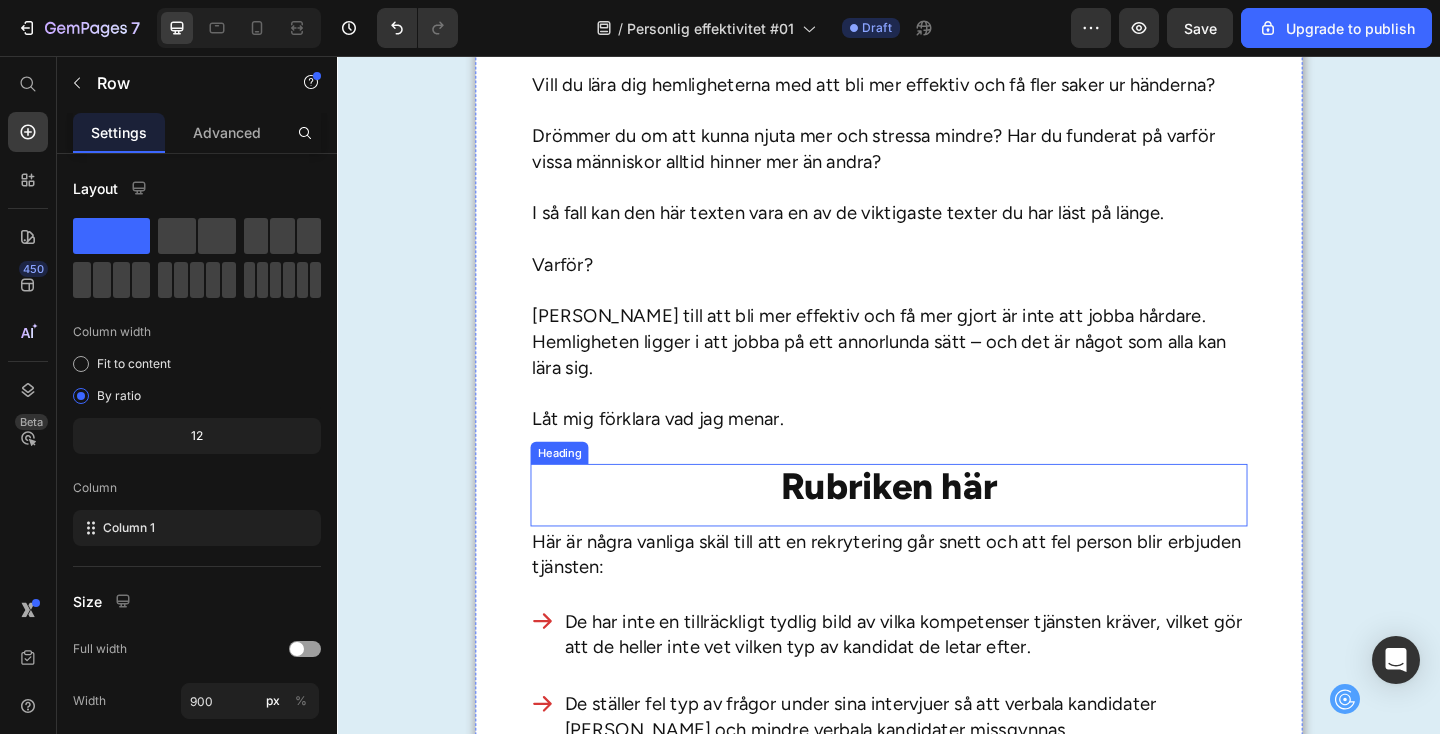 click on "Rubriken här" at bounding box center [937, 524] 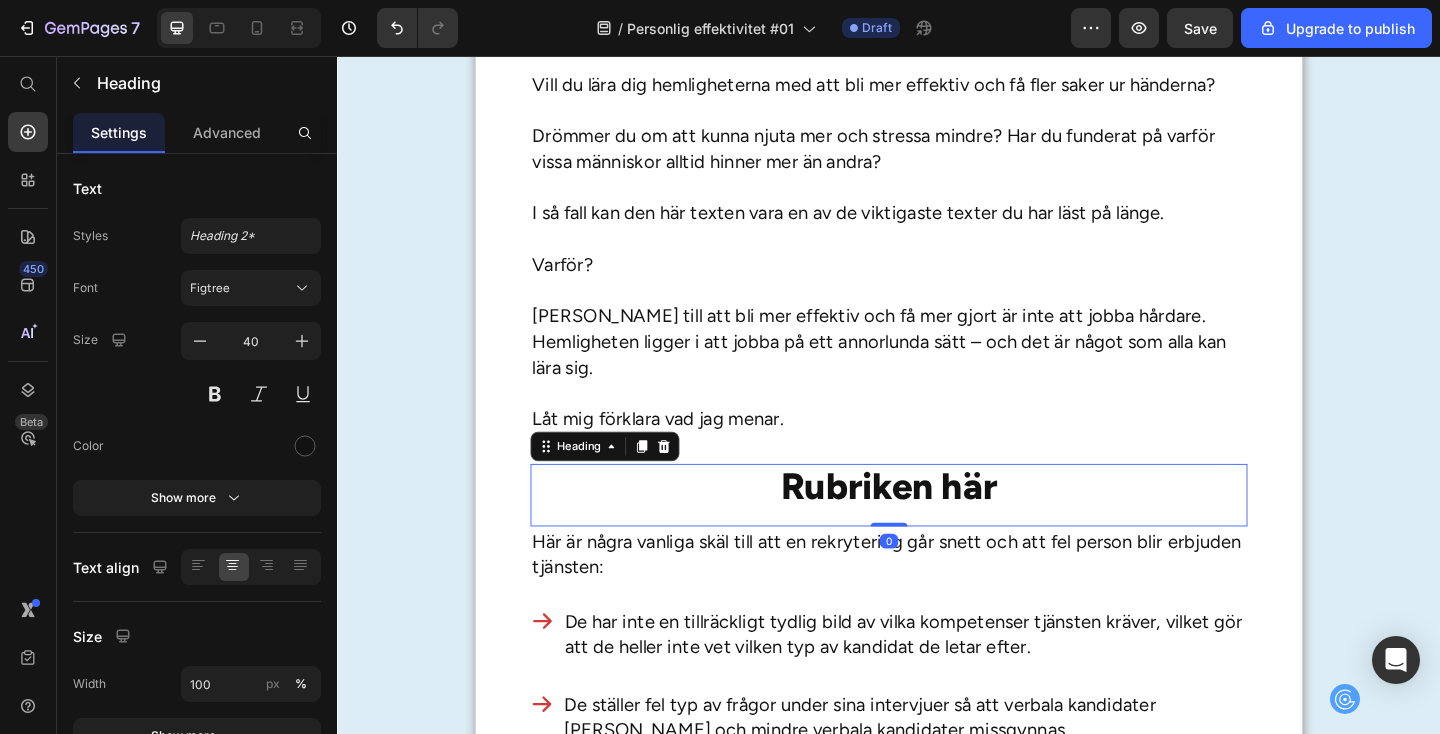 click on "Rubriken här" at bounding box center [937, 524] 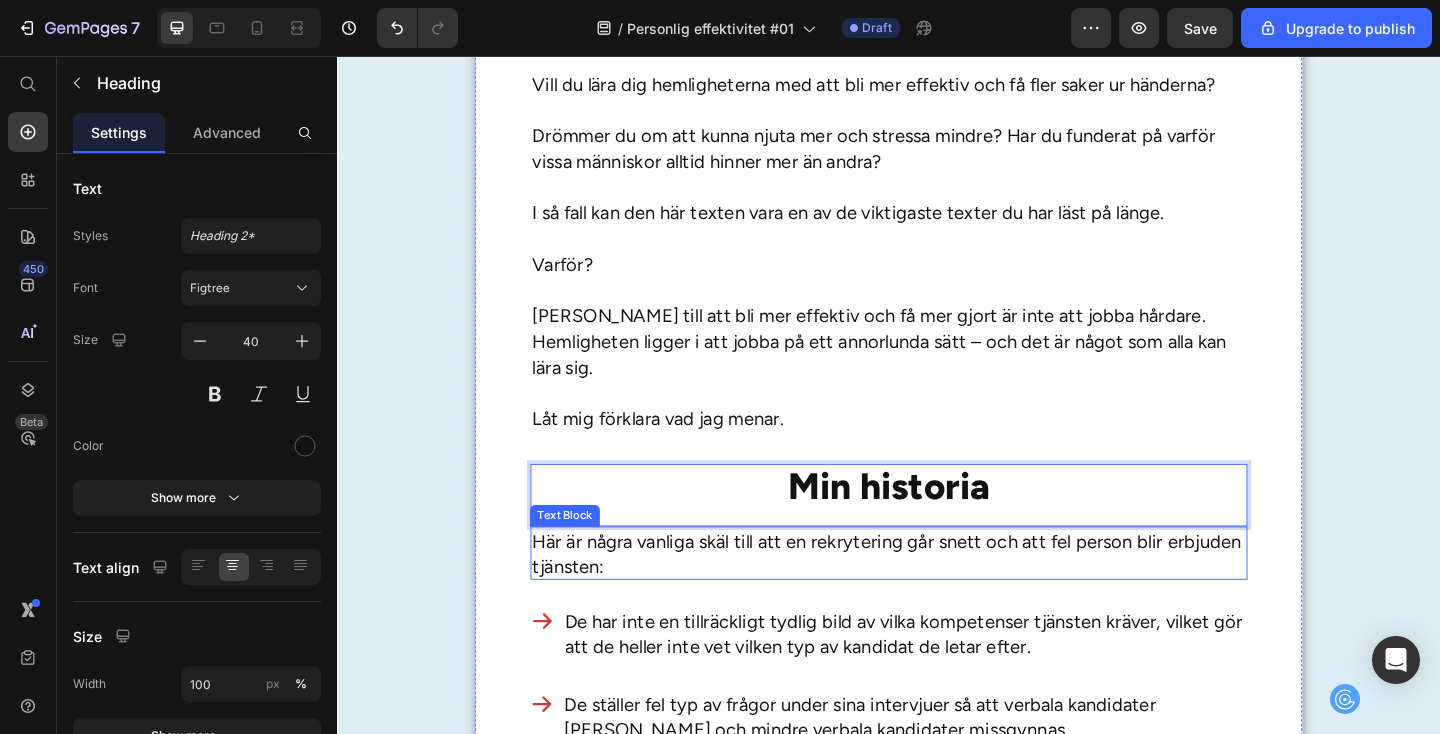 click on "Här är några vanliga skäl till att en rekrytering går snett och att fel person blir erbjuden tjänsten:" at bounding box center [937, 598] 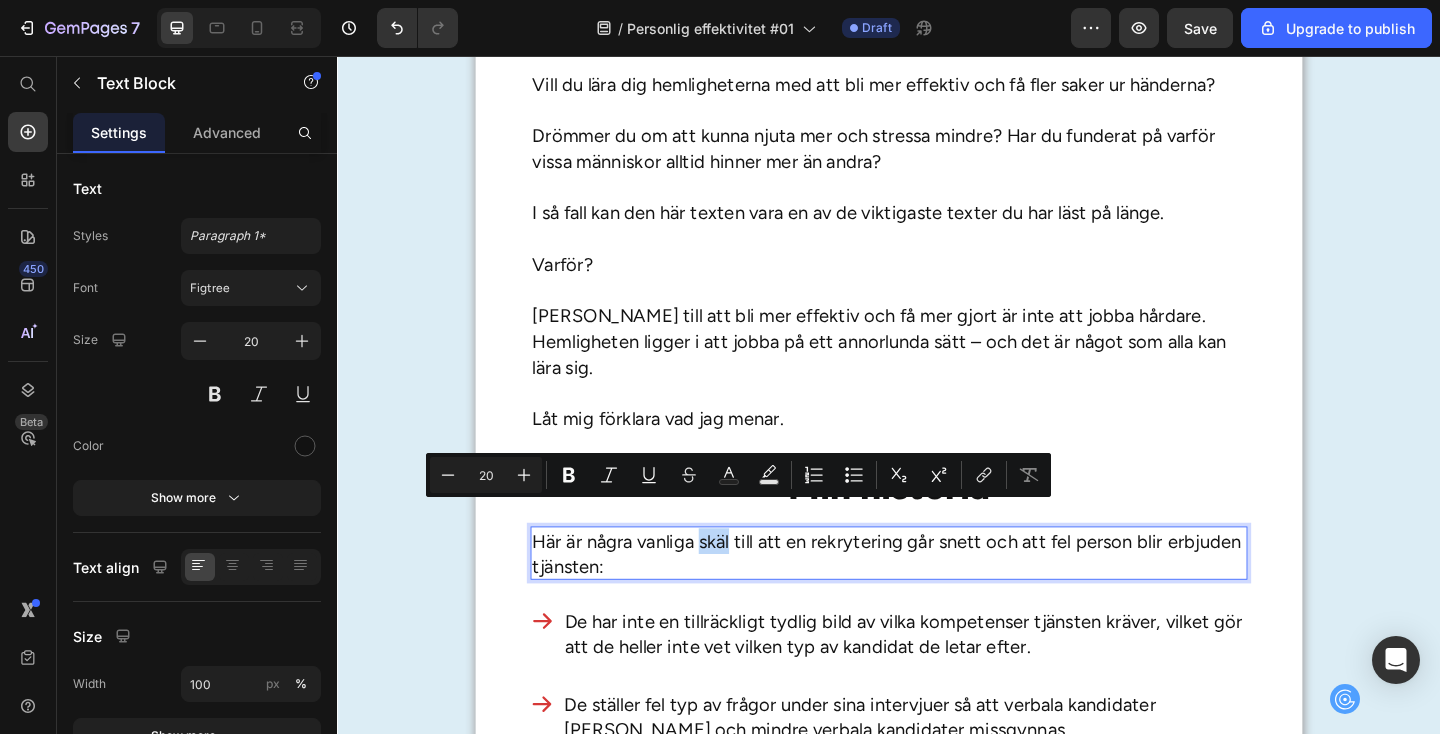 click on "Här är några vanliga skäl till att en rekrytering går snett och att fel person blir erbjuden tjänsten:" at bounding box center [937, 598] 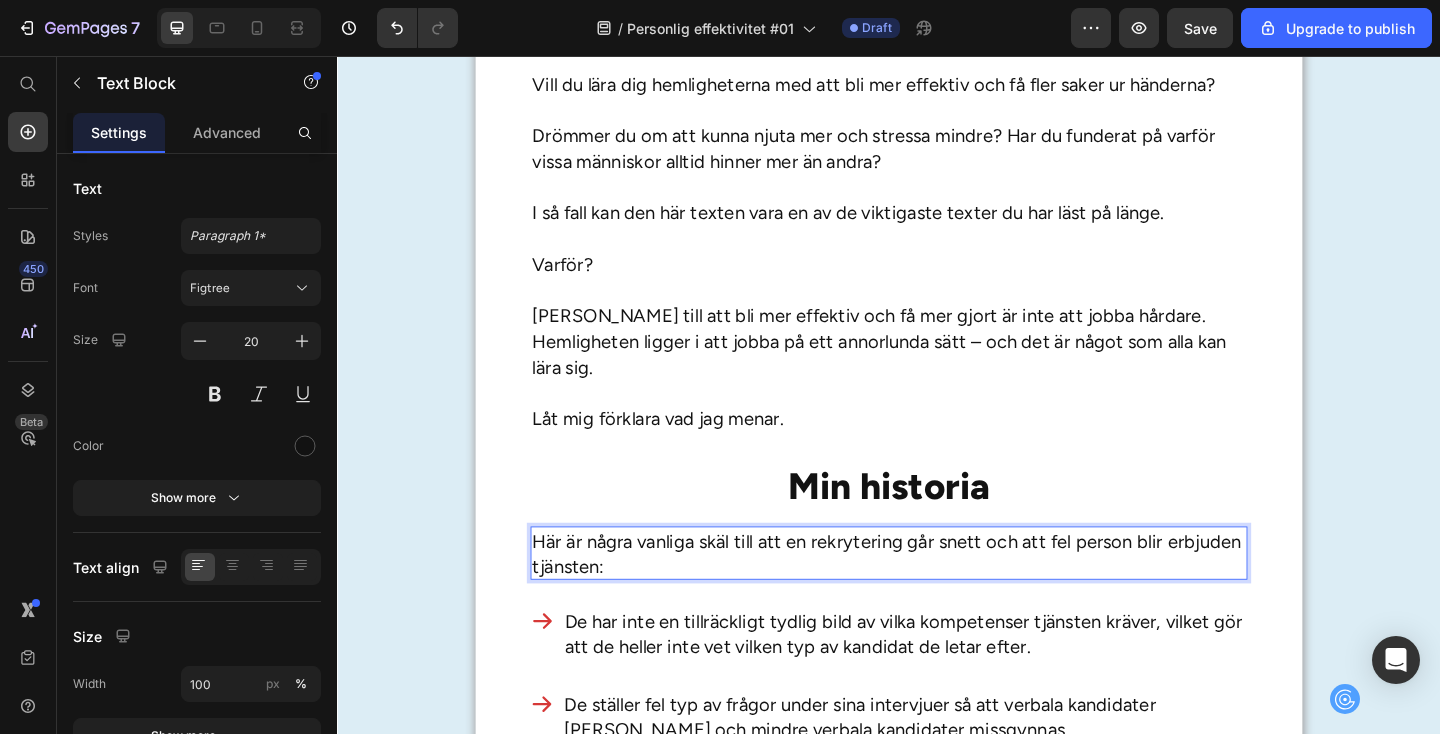 click on "Här är några vanliga skäl till att en rekrytering går snett och att fel person blir erbjuden tjänsten:" at bounding box center (937, 598) 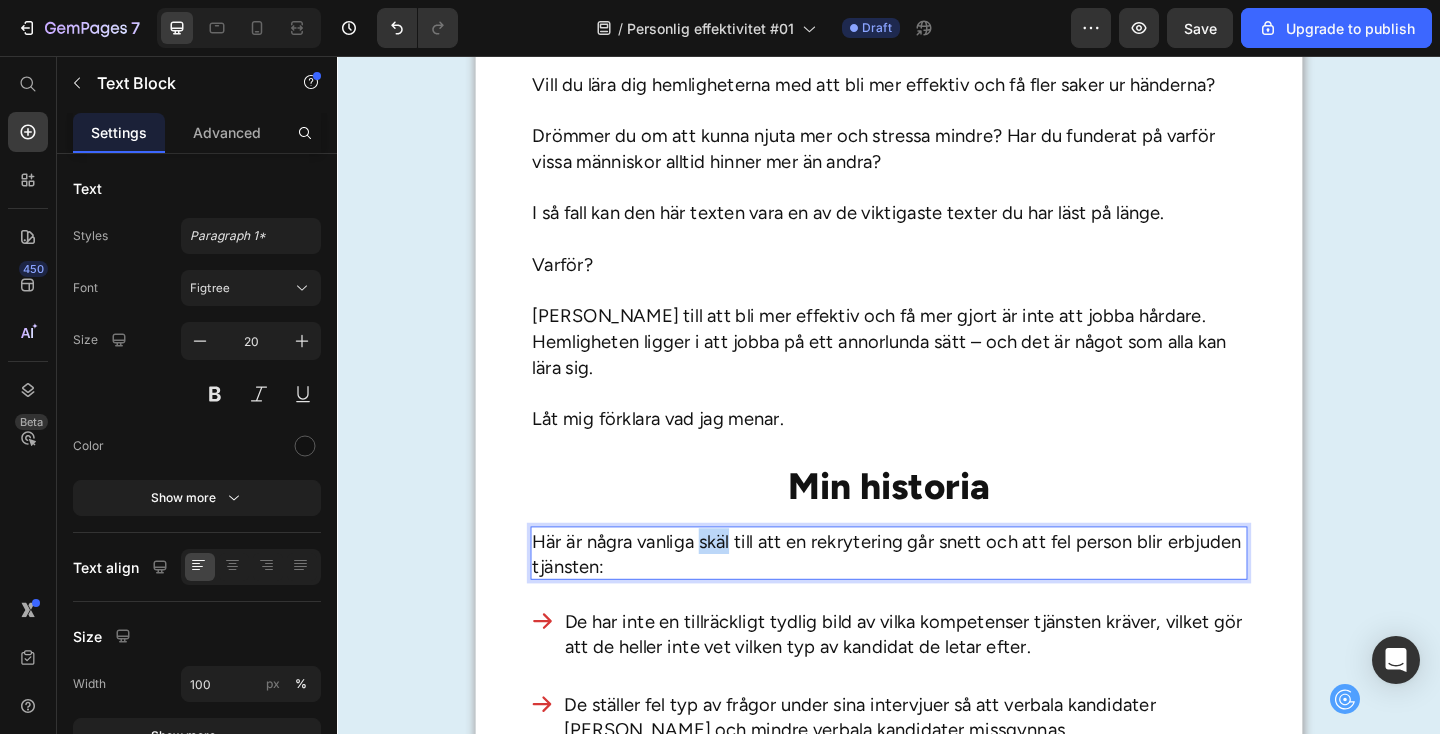 click on "Här är några vanliga skäl till att en rekrytering går snett och att fel person blir erbjuden tjänsten:" at bounding box center (937, 598) 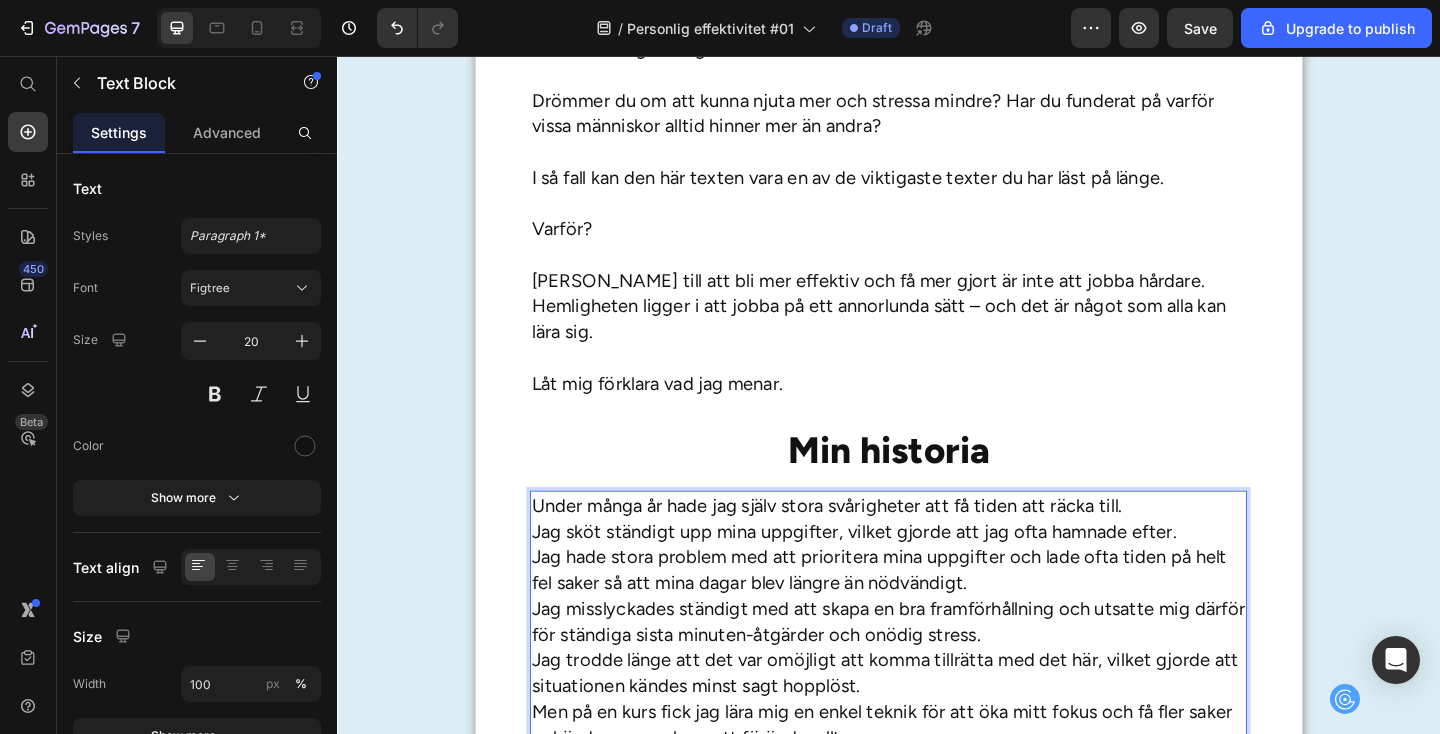 scroll, scrollTop: 837, scrollLeft: 0, axis: vertical 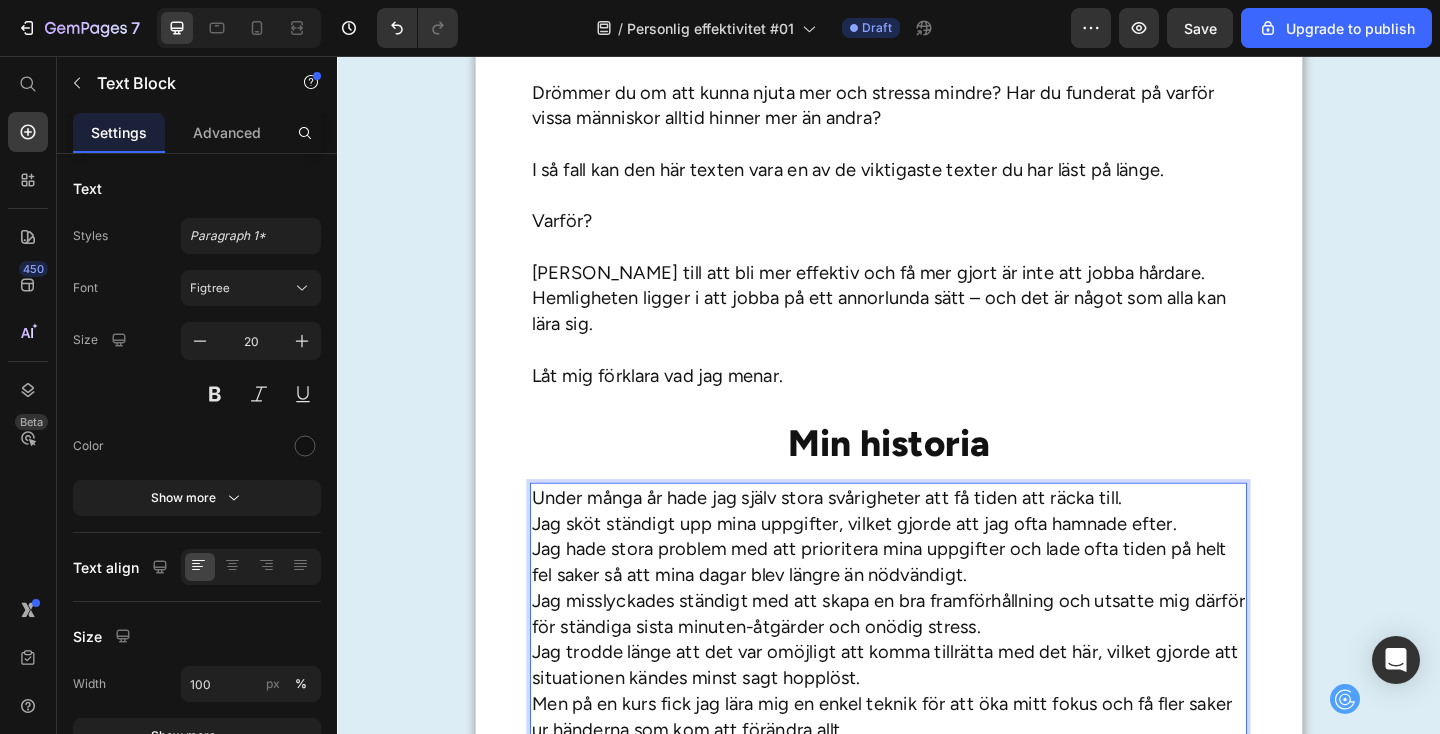 click on "Under många år hade jag själv stora svårigheter att få tiden att räcka till.  Jag sköt ständigt upp mina uppgifter, vilket gjorde att jag ofta hamnade efter. Jag hade stora problem med att prioritera mina uppgifter och lade ofta tiden på helt fel saker så att mina dagar blev längre än nödvändigt. Jag misslyckades ständigt med att skapa en bra framförhållning och utsatte mig därför för ständiga sista minuten-åtgärder och onödig stress.  Jag trodde länge att det var omöjligt att komma tillrätta med det här, vilket gjorde att situationen kändes minst sagt hopplöst.  Men på en kurs fick jag lära mig en enkel teknik för att öka mitt fokus och få fler saker ur händerna som kom att förändra allt." at bounding box center [937, 663] 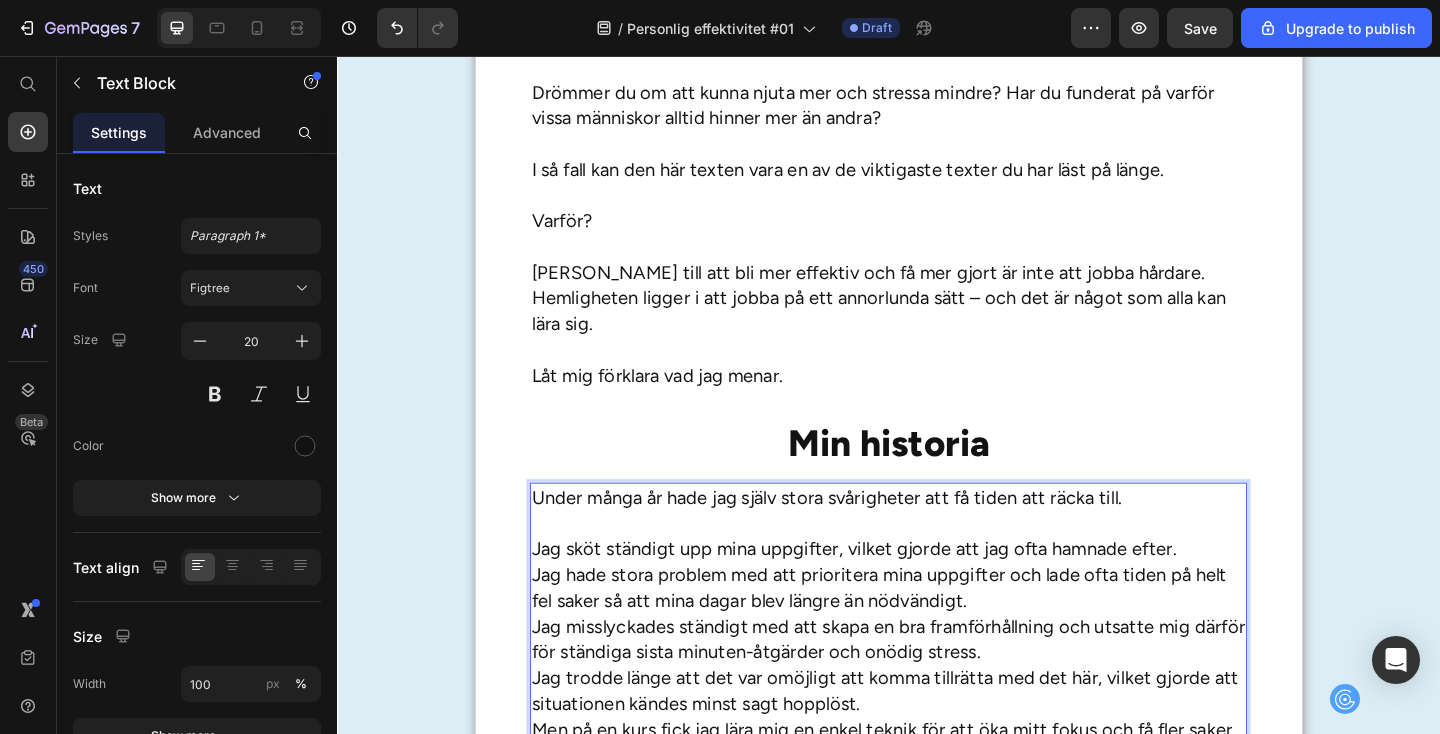 click on "Jag sköt ständigt upp mina uppgifter, vilket gjorde att jag ofta hamnade efter. Jag hade stora problem med att prioritera mina uppgifter och lade ofta tiden på helt fel saker så att mina dagar blev längre än nödvändigt. Jag misslyckades ständigt med att skapa en bra framförhållning och utsatte mig därför för ständiga sista minuten-åtgärder och onödig stress.  Jag trodde länge att det var omöjligt att komma tillrätta med det här, vilket gjorde att situationen kändes minst sagt hopplöst.  Men på en kurs fick jag lära mig en enkel teknik för att öka mitt fokus och få fler saker ur händerna som kom att förändra allt." at bounding box center [937, 705] 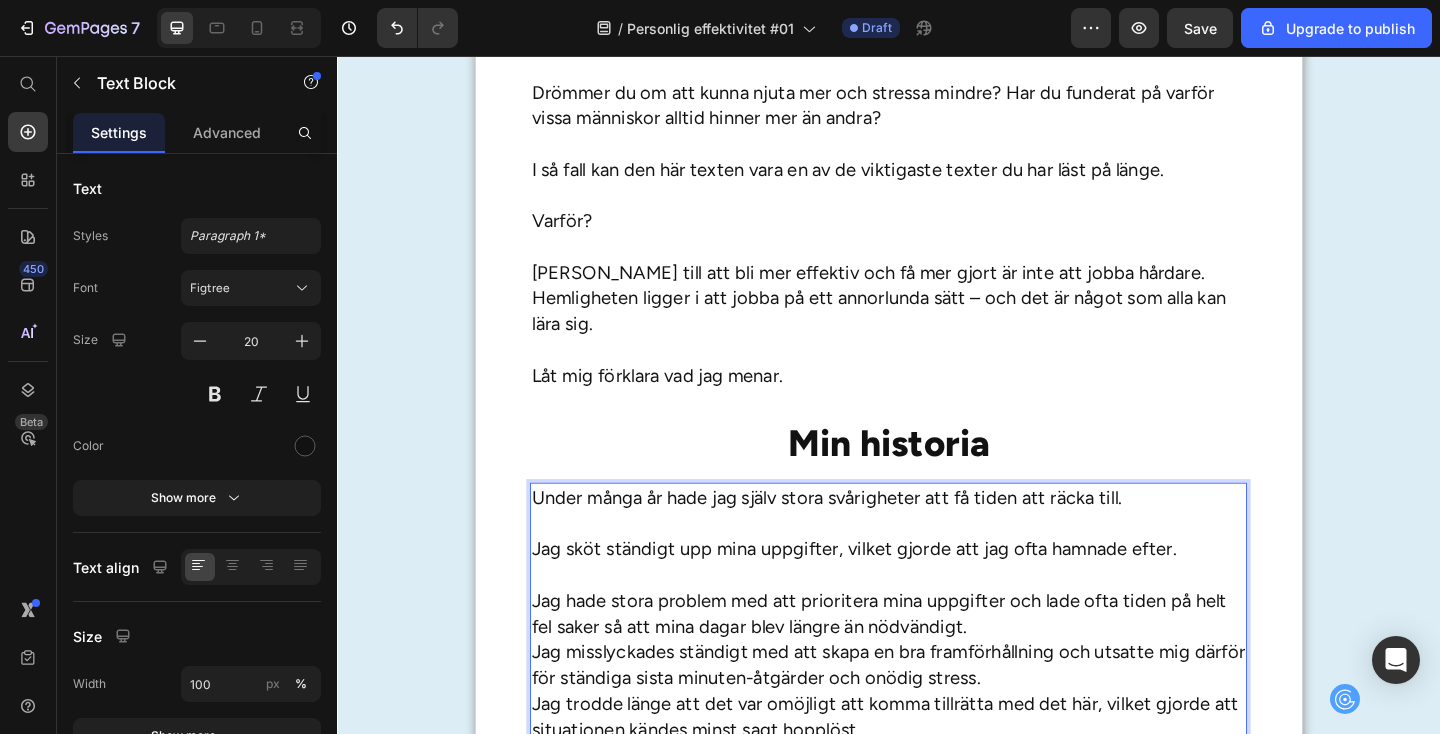 click on "Jag hade stora problem med att prioritera mina uppgifter och lade ofta tiden på helt fel saker så att mina dagar blev längre än nödvändigt. Jag misslyckades ständigt med att skapa en bra framförhållning och utsatte mig därför för ständiga sista minuten-åtgärder och onödig stress.  Jag trodde länge att det var omöjligt att komma tillrätta med det här, vilket gjorde att situationen kändes minst sagt hopplöst.  Men på en kurs fick jag lära mig en enkel teknik för att öka mitt fokus och få fler saker ur händerna som kom att förändra allt." at bounding box center [937, 747] 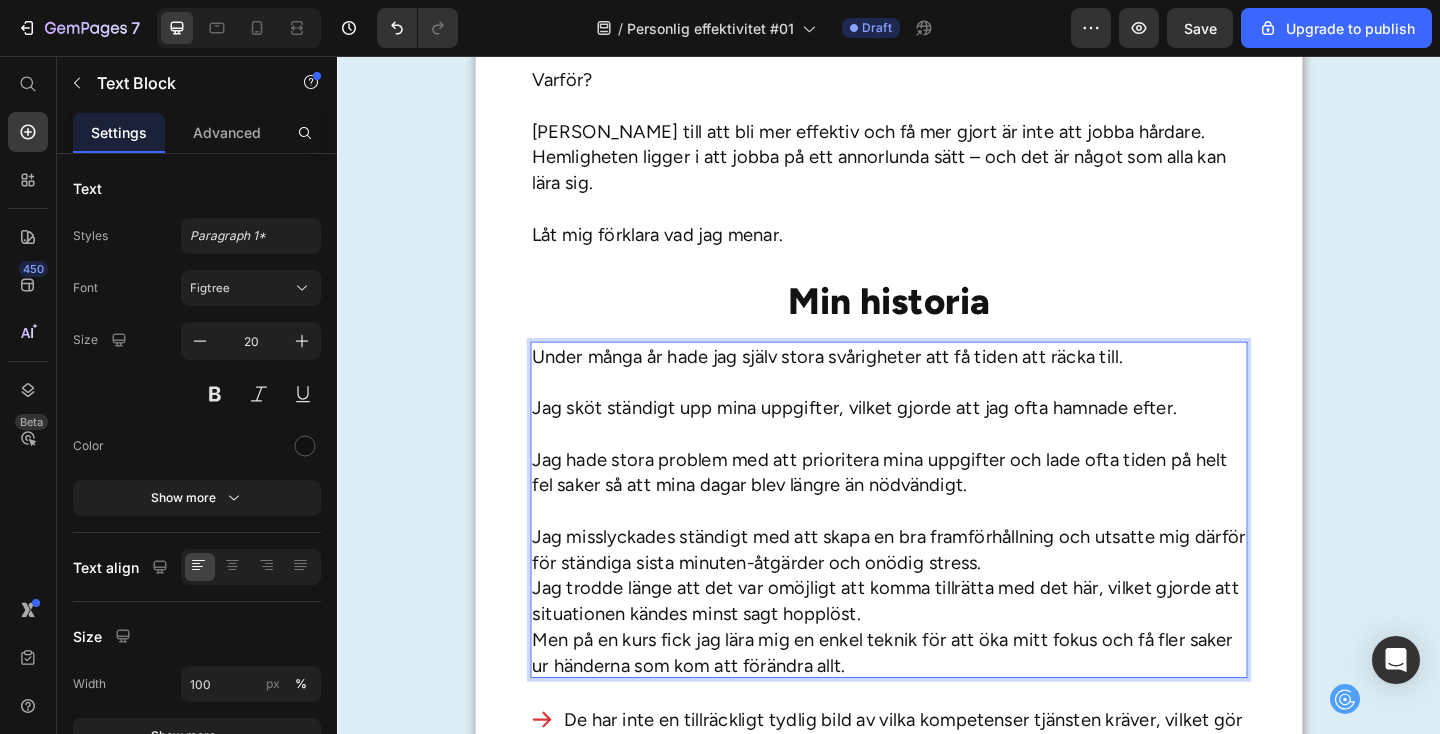 scroll, scrollTop: 992, scrollLeft: 0, axis: vertical 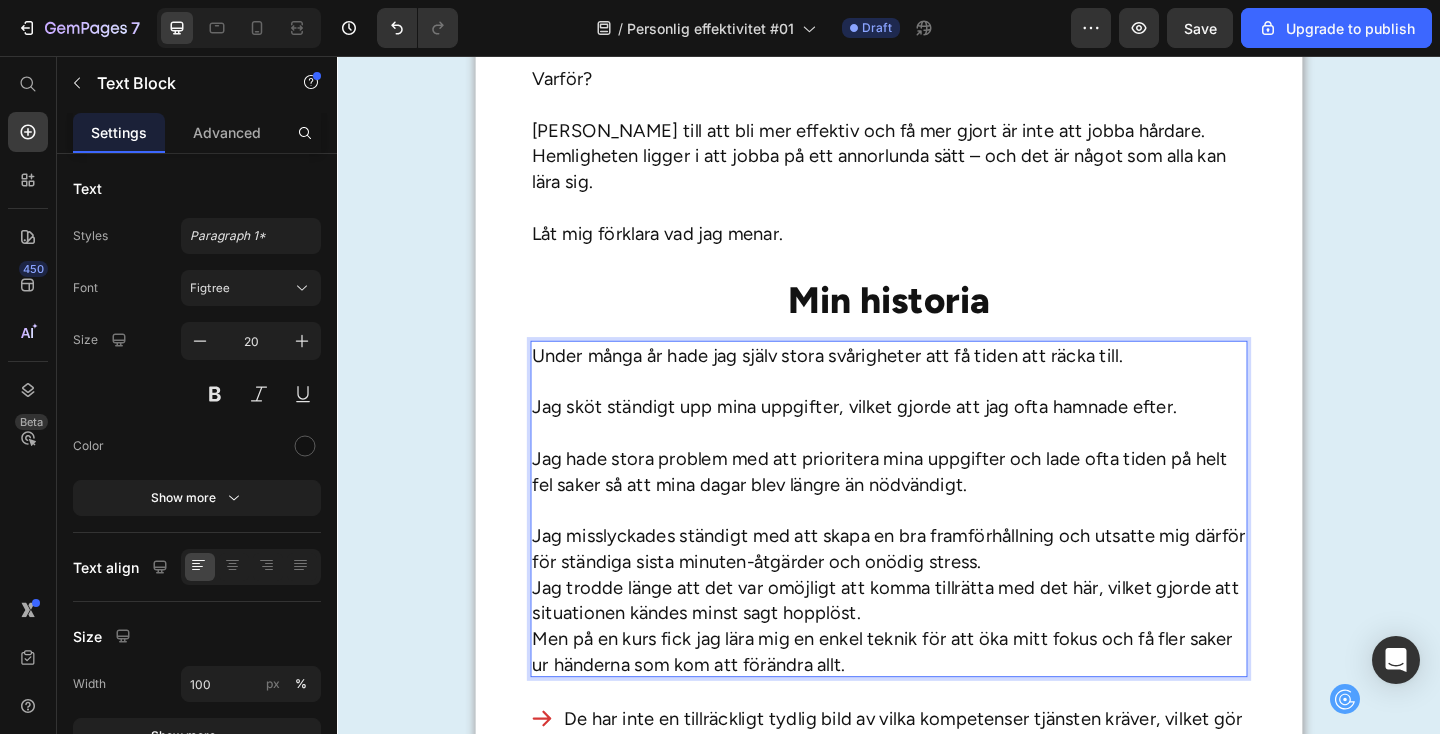 click on "Jag sköt ständigt upp mina uppgifter, vilket gjorde att jag ofta hamnade efter." at bounding box center (937, 438) 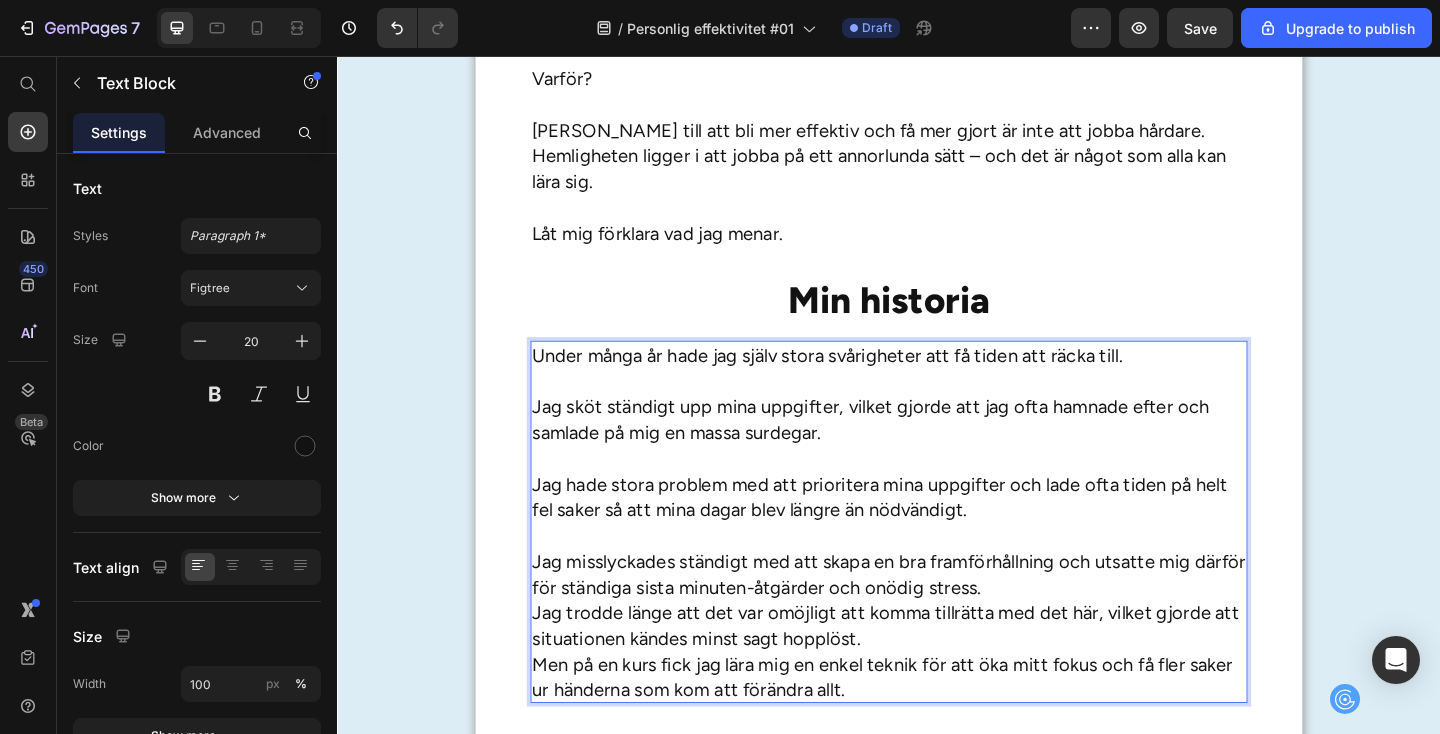 click on "Jag misslyckades ständigt med att skapa en bra framförhållning och utsatte mig därför för ständiga sista minuten-åtgärder och onödig stress.  Jag trodde länge att det var omöjligt att komma tillrätta med det här, vilket gjorde att situationen kändes minst sagt hopplöst.  Men på en kurs fick jag lära mig en enkel teknik för att öka mitt fokus och få fler saker ur händerna som kom att förändra allt." at bounding box center (937, 676) 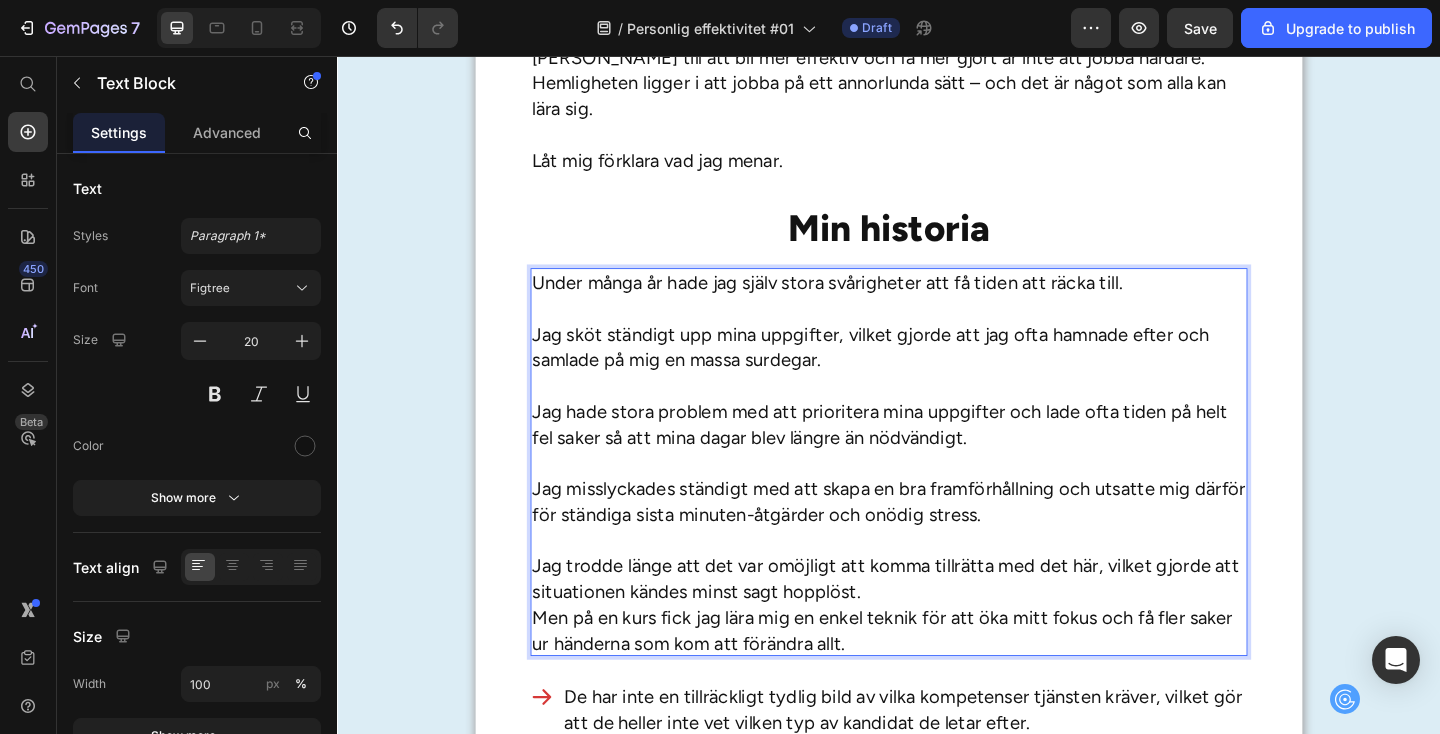 scroll, scrollTop: 1084, scrollLeft: 0, axis: vertical 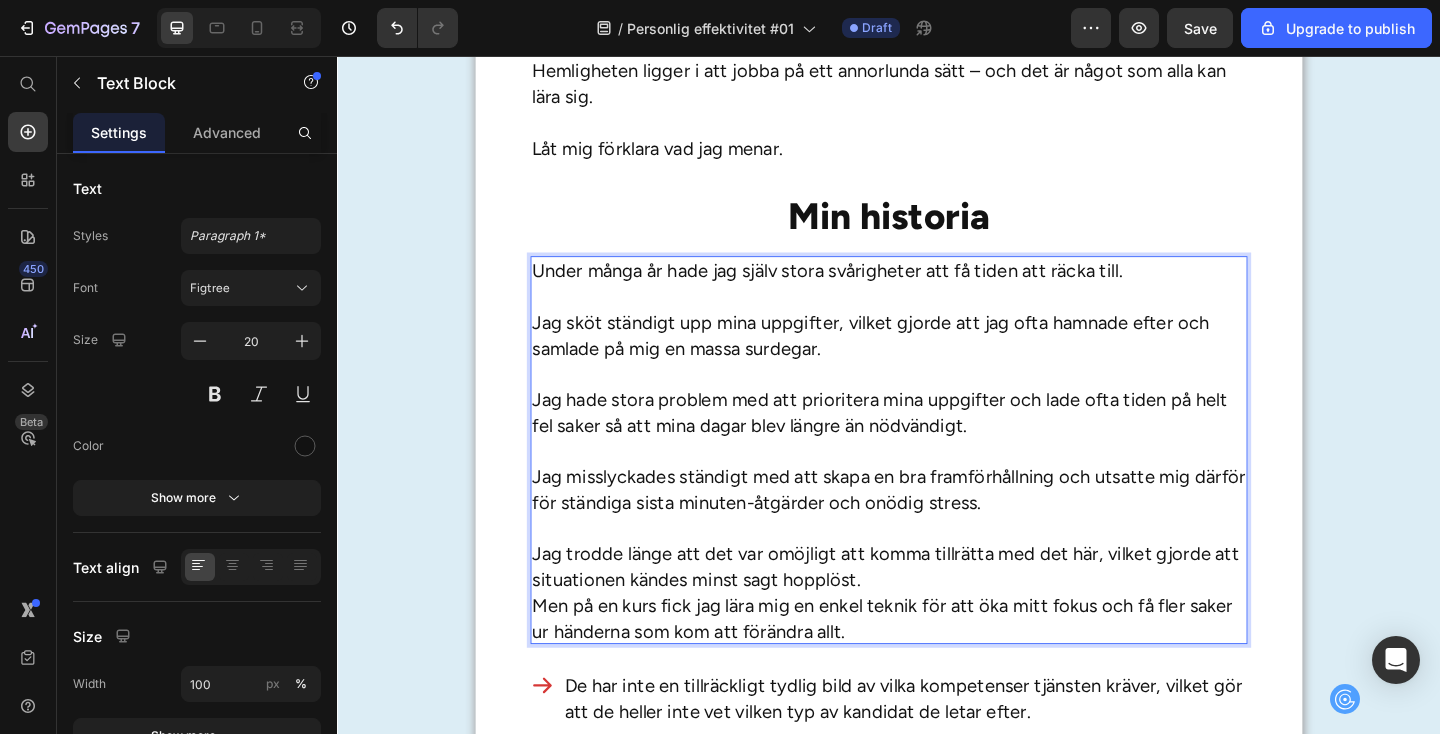 click on "Jag trodde länge att det var omöjligt att komma tillrätta med det här, vilket gjorde att situationen kändes minst sagt hopplöst.  Men på en kurs fick jag lära mig en enkel teknik för att öka mitt fokus och få fler saker ur händerna som kom att förändra allt." at bounding box center [937, 640] 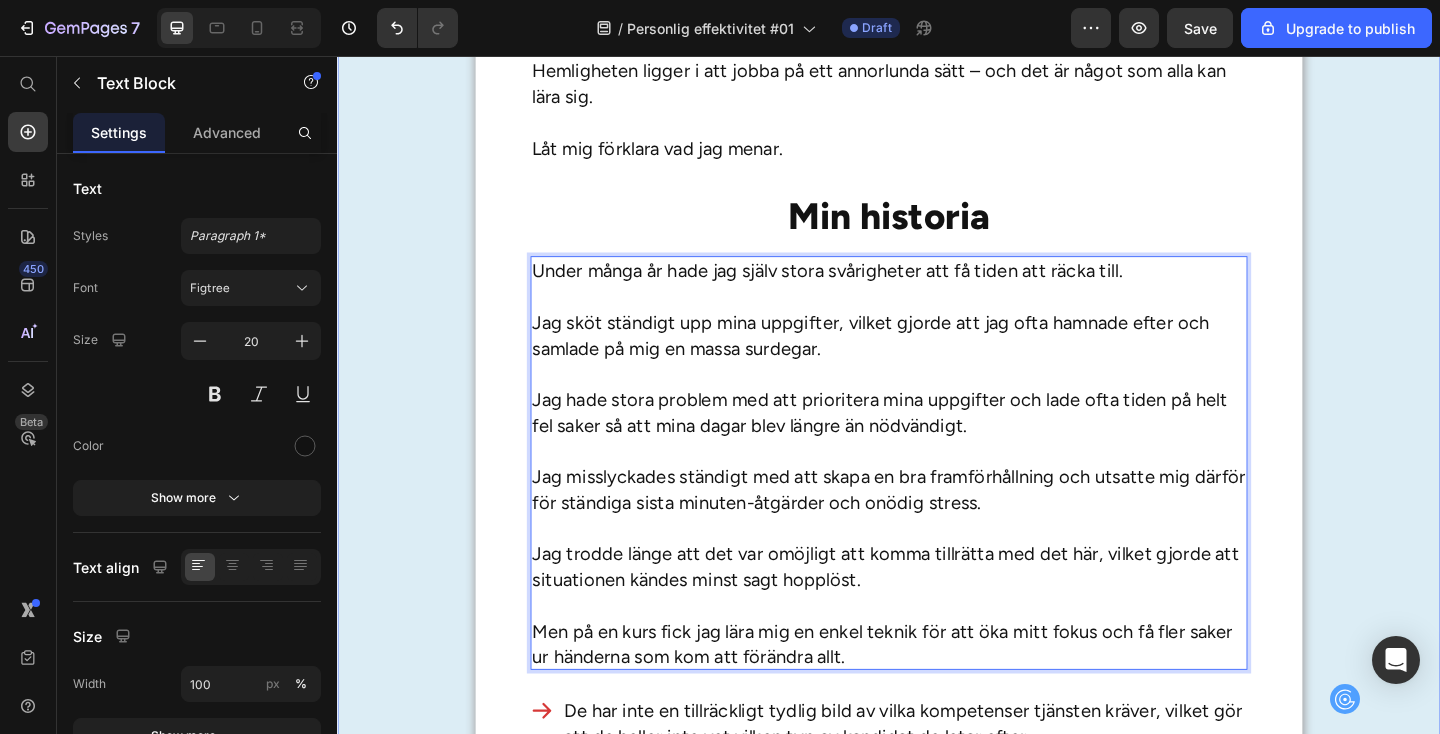 click on "Rubriken här Heading Vill du lära dig hemligheterna med att bli mer effektiv och få fler saker ur händerna?  Drömmer du om att kunna njuta mer och stressa mindre? Har du funderat på varför vissa människor alltid hinner mer än andra?  I så fall kan den här texten vara en av de viktigaste texter du har läst på länge. Varför?  [PERSON_NAME] till att bli mer effektiv och få mer gjort är inte att jobba hårdare. Hemligheten ligger i att jobba på ett annorlunda sätt – och det är något som alla kan lära sig. Låt mig förklara vad jag menar. Text Block Min historia Heading Under många år hade jag själv stora svårigheter att få tiden att räcka till.  Jag sköt ständigt upp mina uppgifter, vilket gjorde att jag ofta hamnade efter och samlade på mig en massa surdegar. Jag hade stora problem med att prioritera mina uppgifter och lade ofta tiden på helt fel saker så att mina dagar blev längre än nödvändigt. Text Block   0" at bounding box center (937, 858) 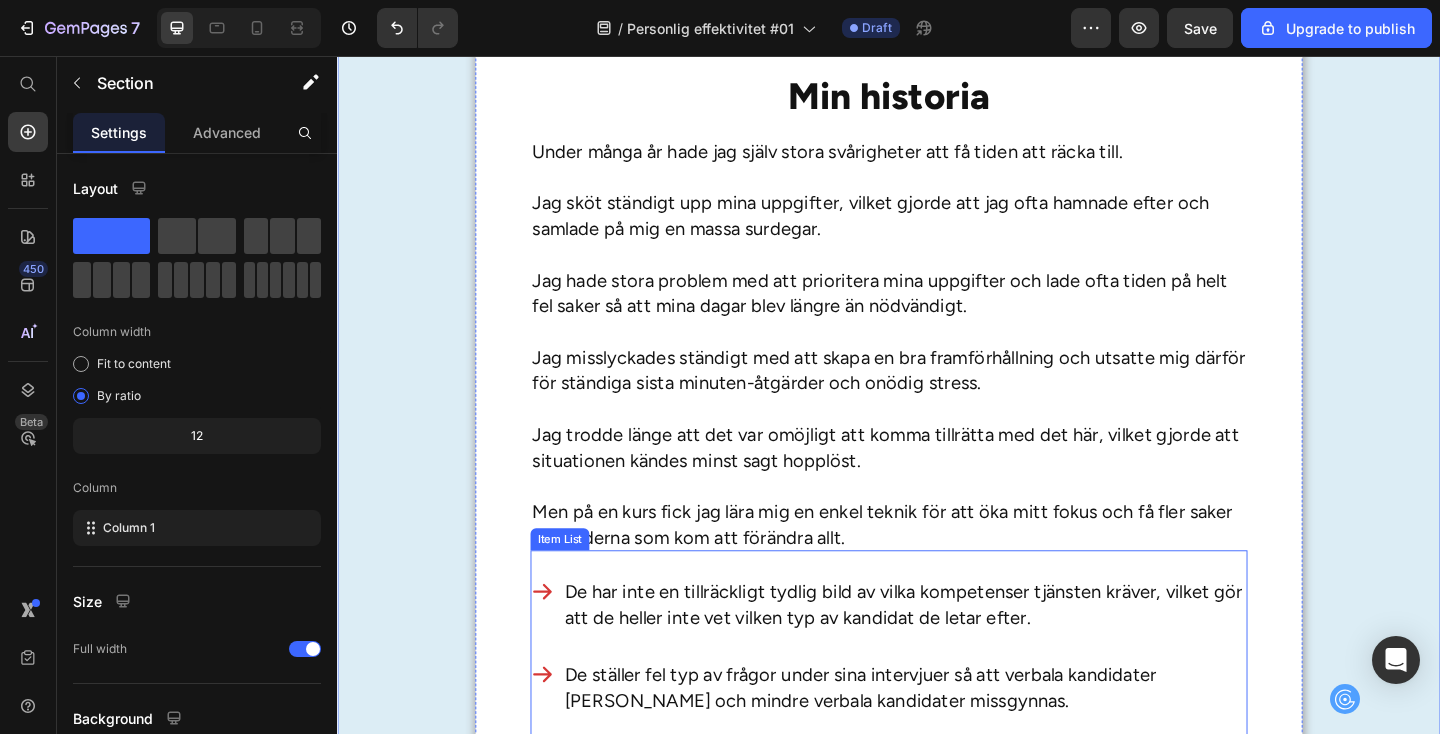 scroll, scrollTop: 1203, scrollLeft: 0, axis: vertical 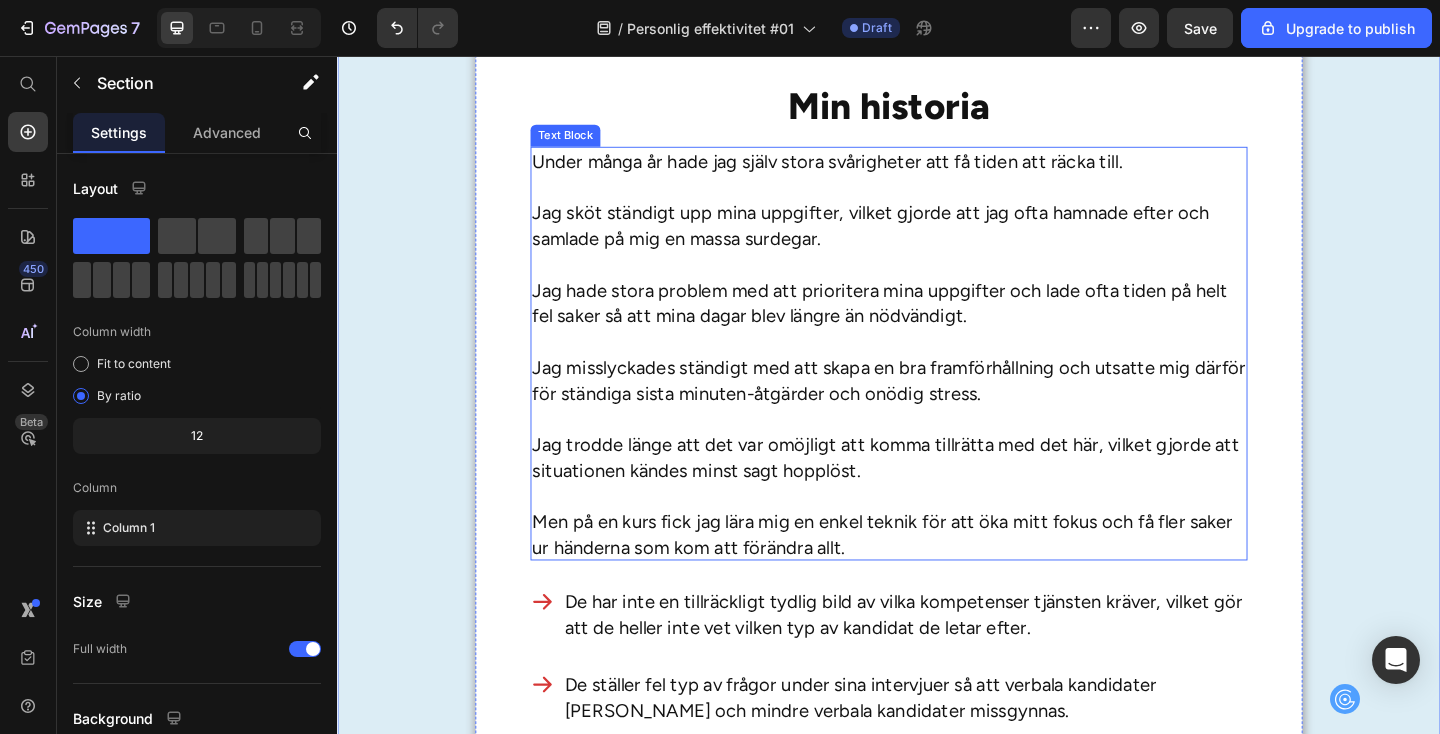 click on "Jag sköt ständigt upp mina uppgifter, vilket gjorde att jag ofta hamnade efter och samlade på mig en massa surdegar." at bounding box center (937, 241) 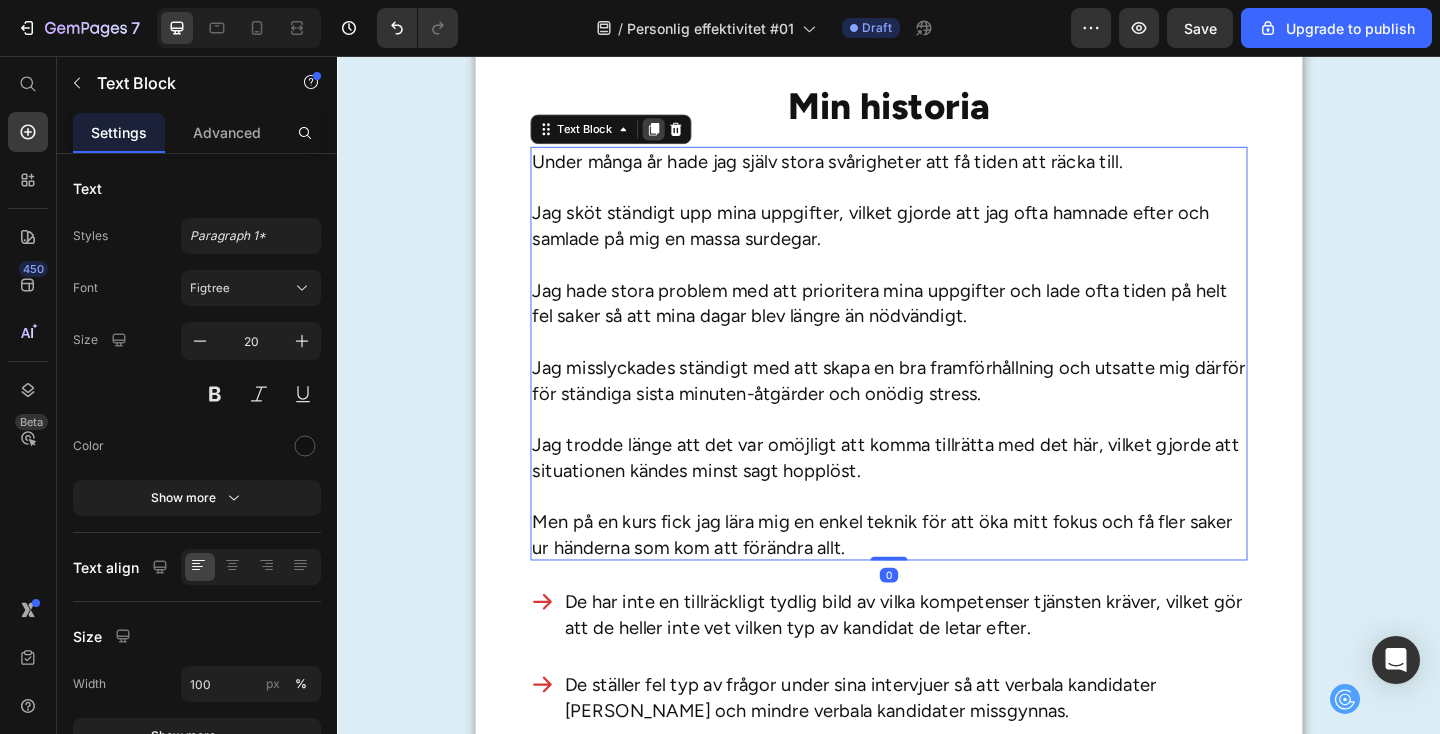 click 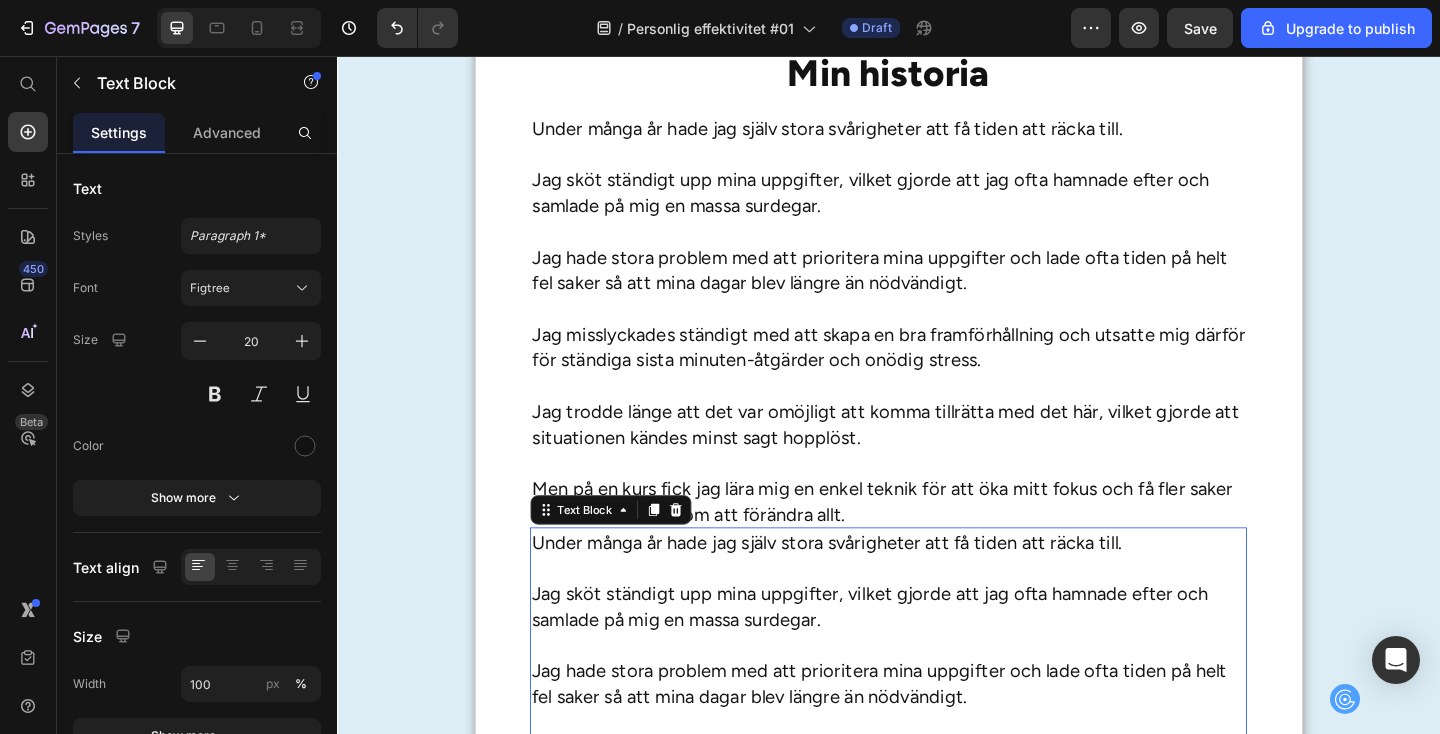 scroll, scrollTop: 1177, scrollLeft: 0, axis: vertical 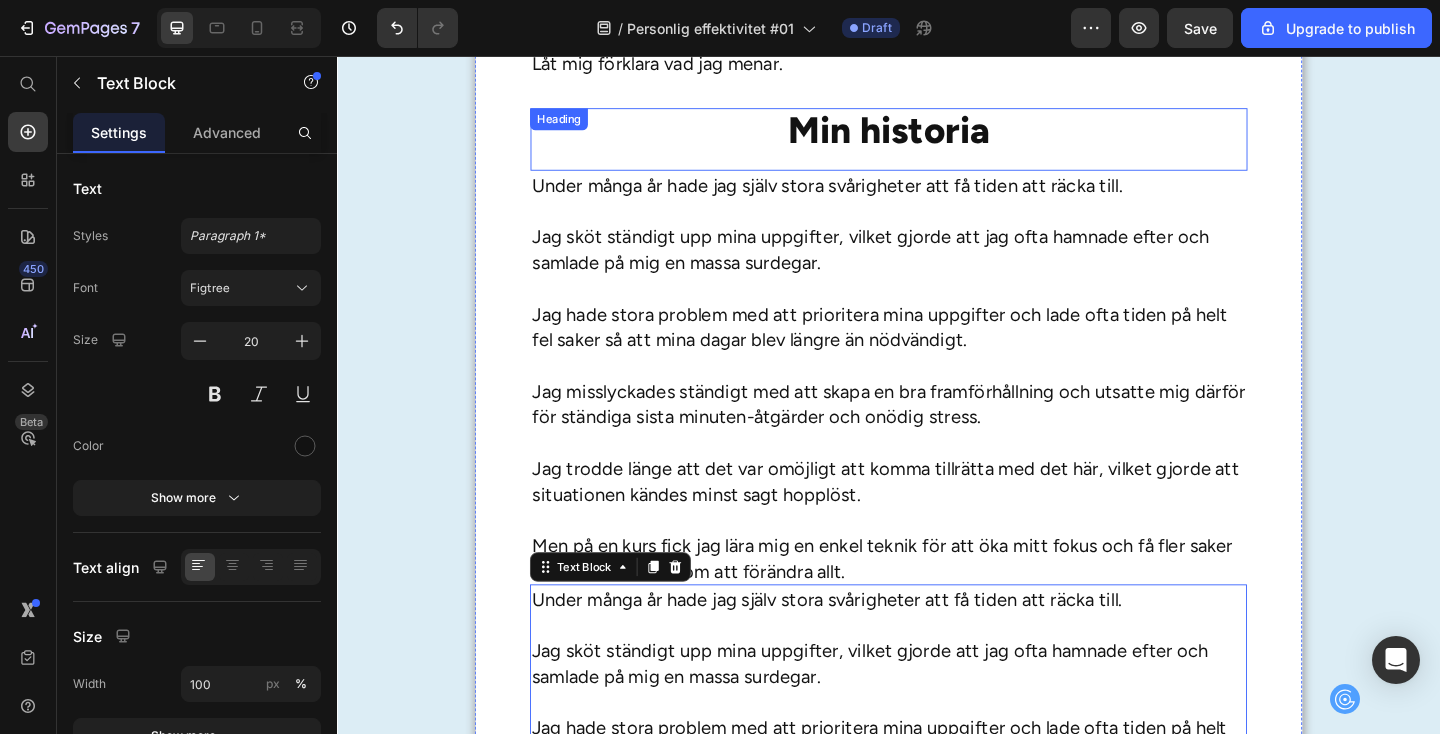 click on "Min historia" at bounding box center [937, 137] 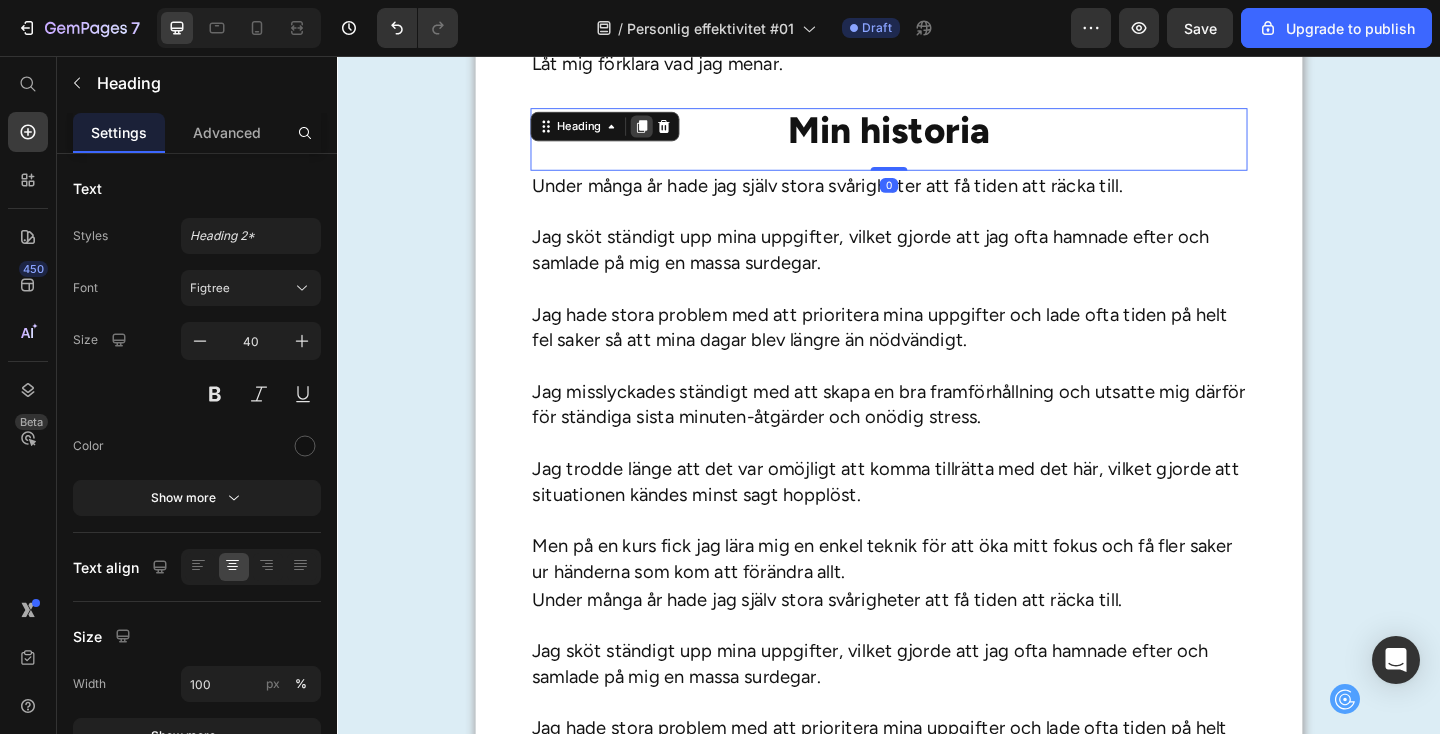 click 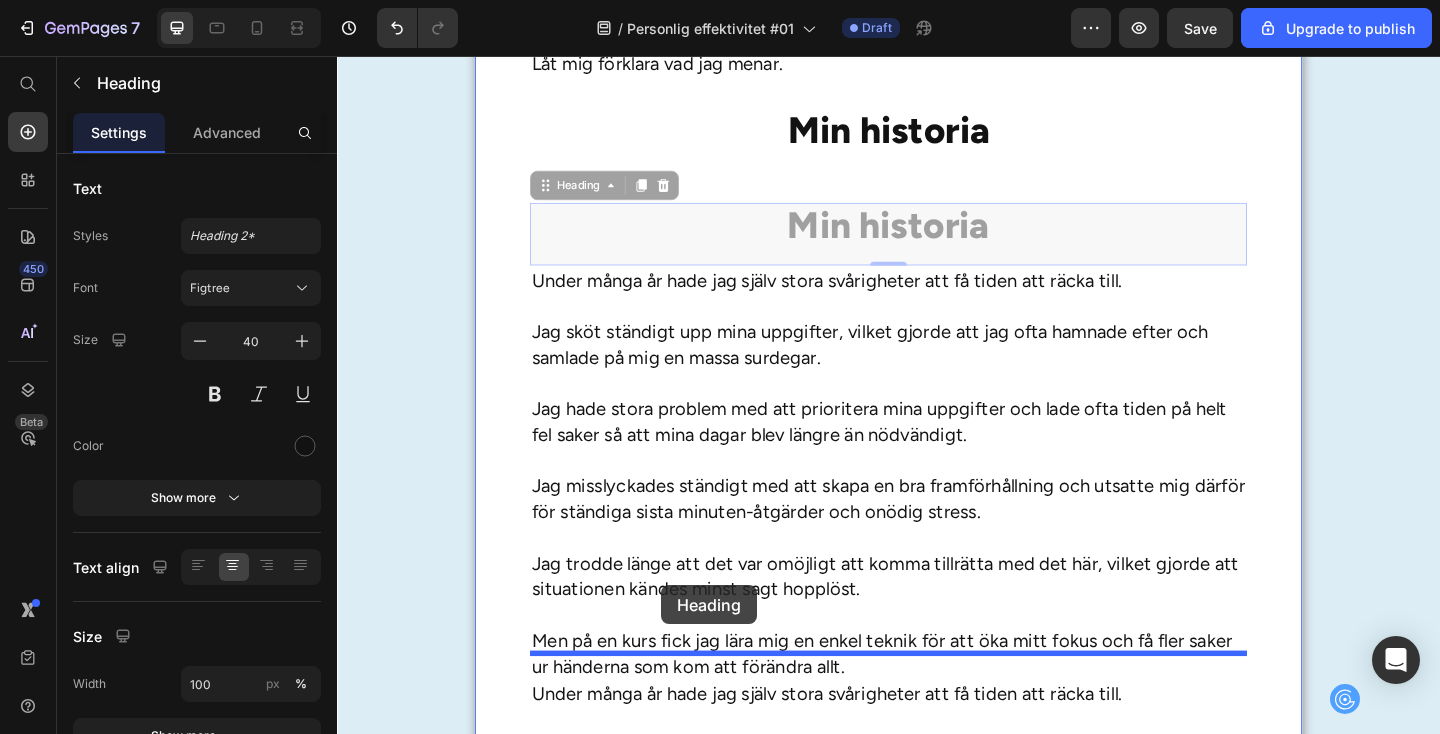 drag, startPoint x: 559, startPoint y: 170, endPoint x: 690, endPoint y: 632, distance: 480.2135 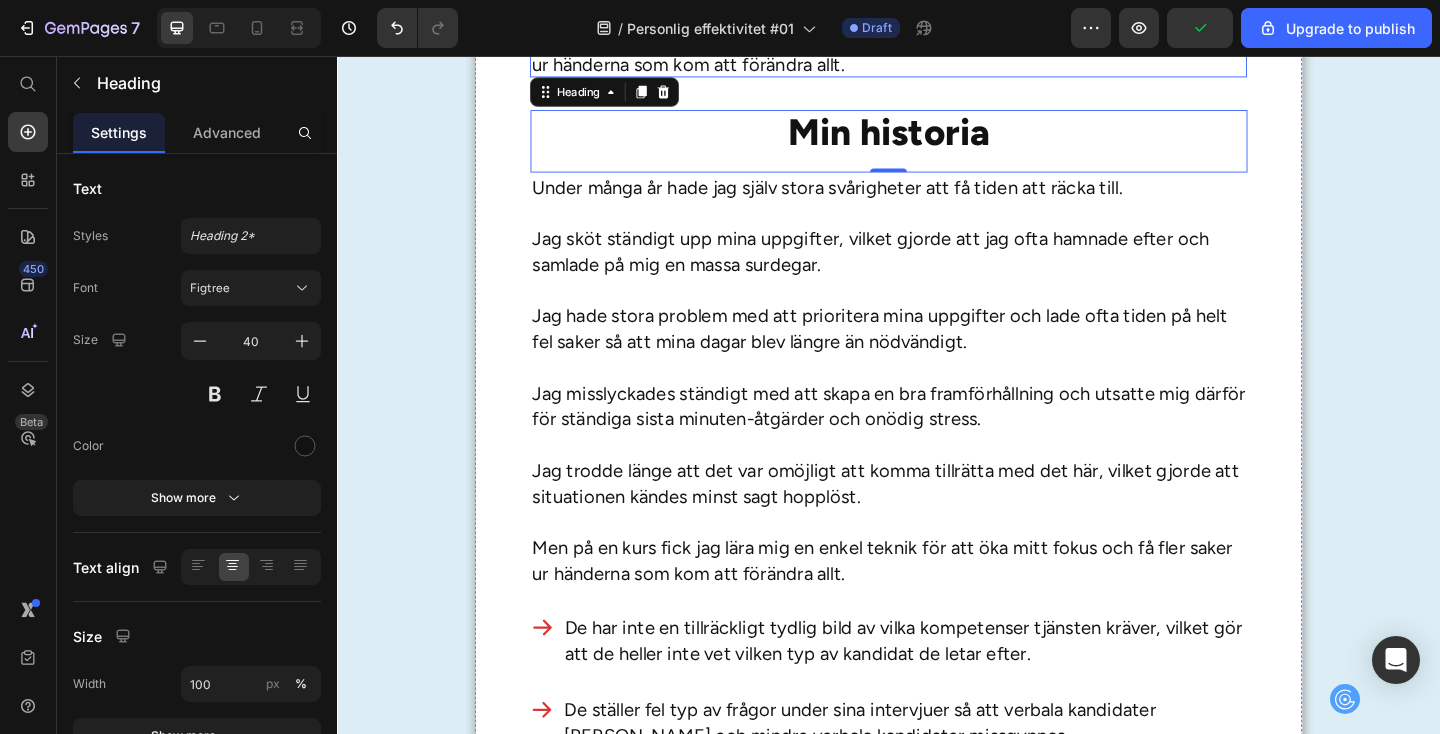 scroll, scrollTop: 1731, scrollLeft: 0, axis: vertical 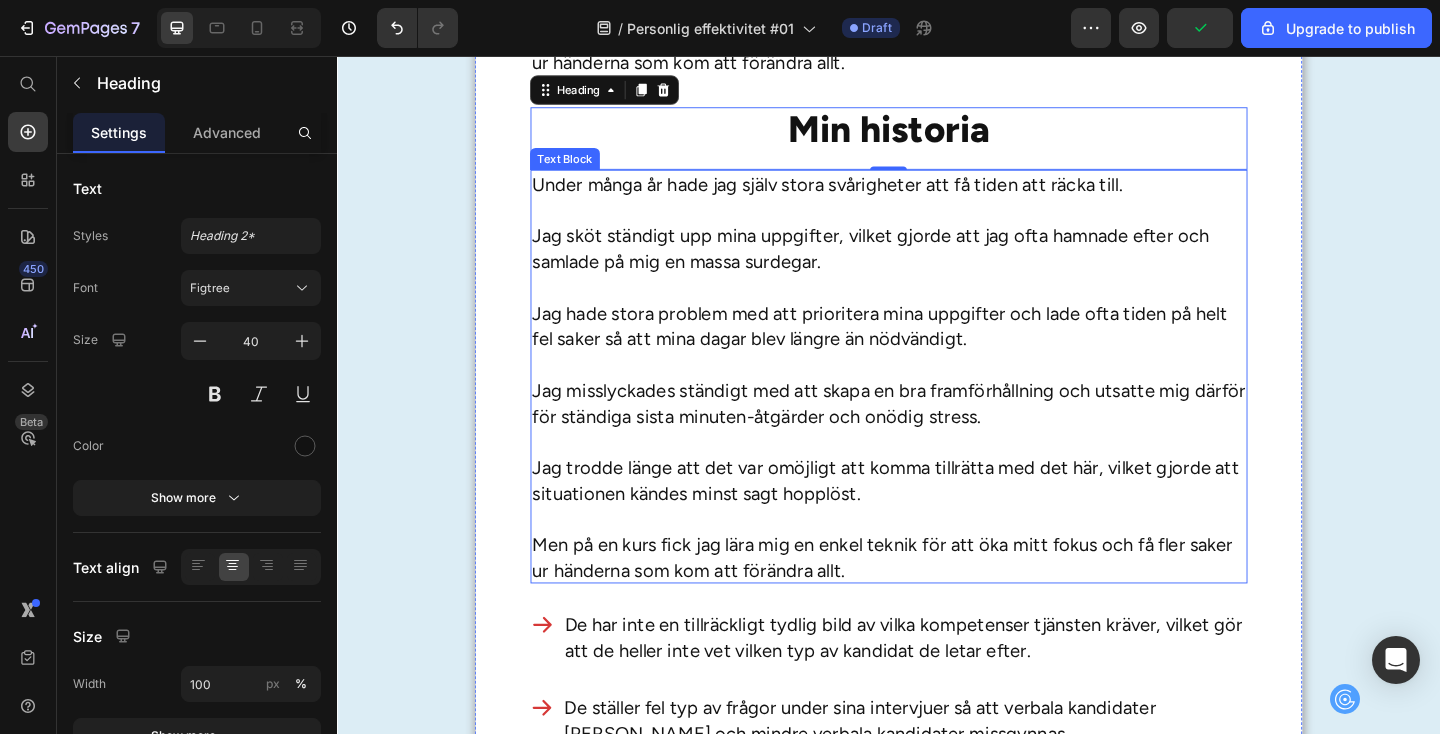 click on "Jag misslyckades ständigt med att skapa en bra framförhållning och utsatte mig därför för ständiga sista minuten-åtgärder och onödig stress." at bounding box center [937, 434] 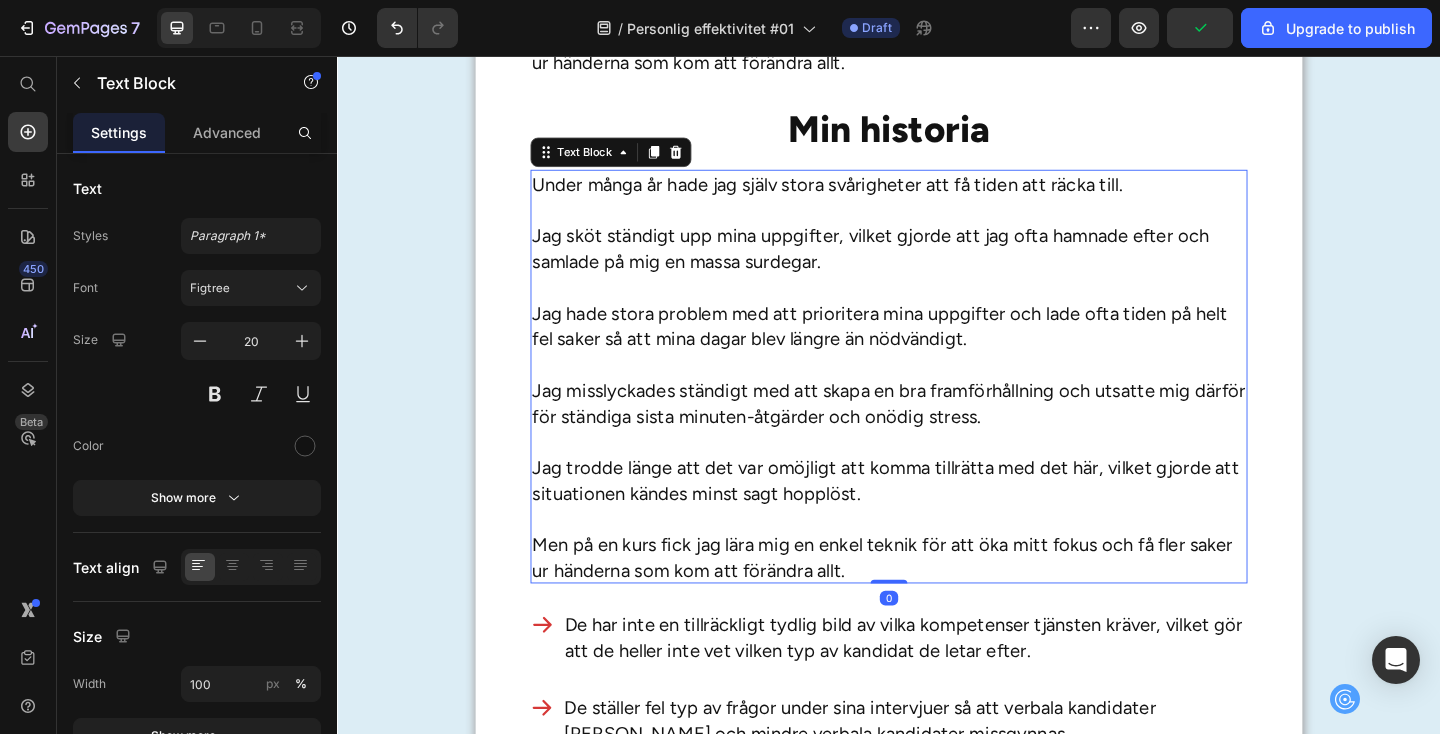 click on "Jag misslyckades ständigt med att skapa en bra framförhållning och utsatte mig därför för ständiga sista minuten-åtgärder och onödig stress." at bounding box center [937, 434] 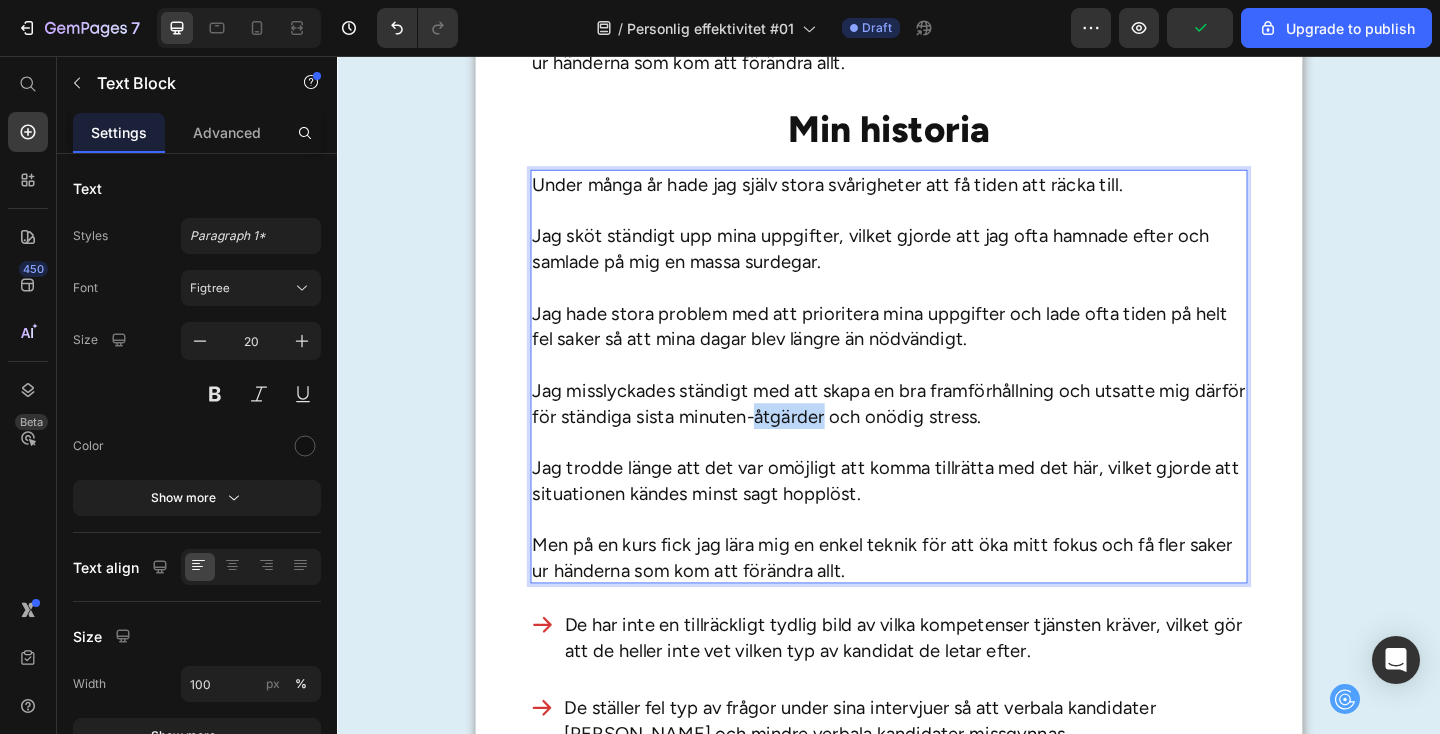 click on "Jag misslyckades ständigt med att skapa en bra framförhållning och utsatte mig därför för ständiga sista minuten-åtgärder och onödig stress." at bounding box center (937, 434) 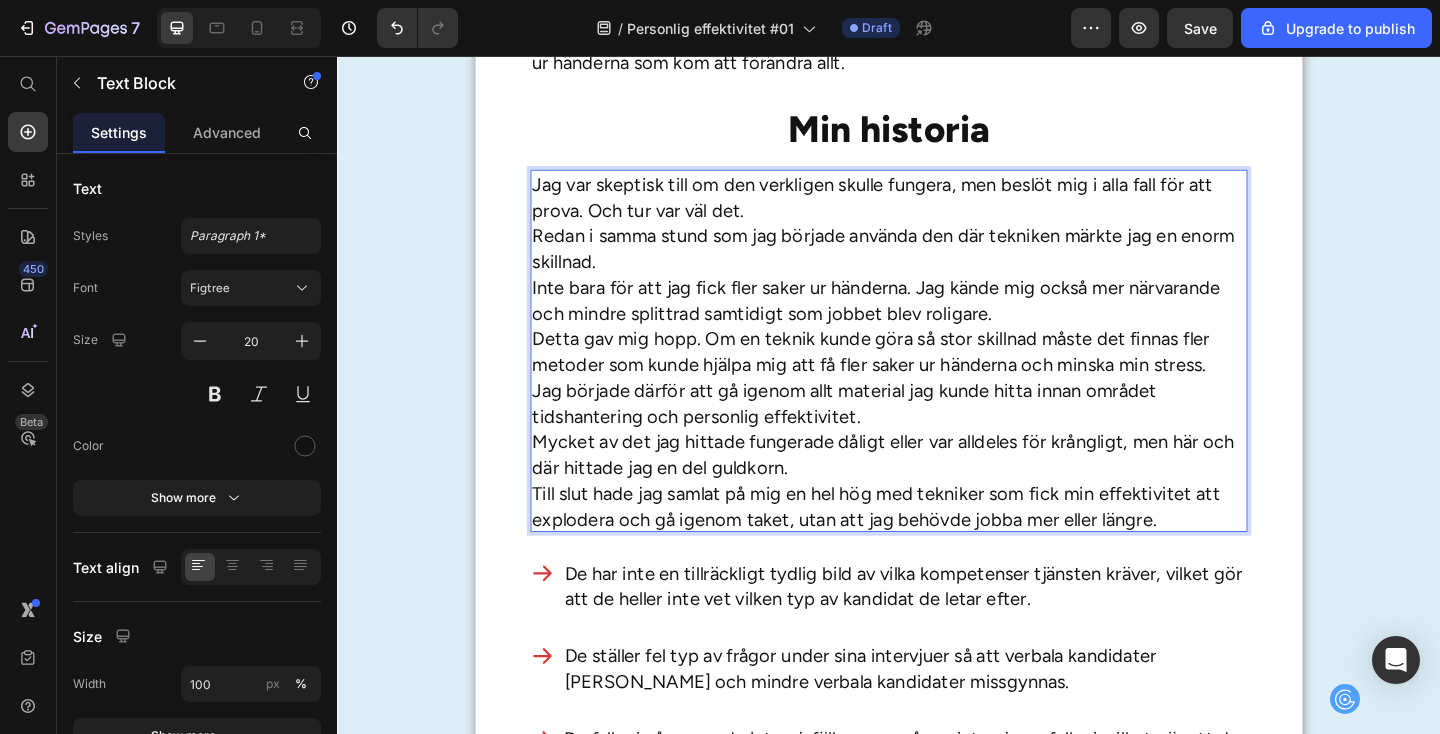 click on "Jag var skeptisk till om den verkligen skulle fungera, men beslöt mig i alla fall för att prova. Och tur var väl det.  Redan i samma stund som jag började använda den där tekniken märkte jag en enorm skillnad.  Inte bara för att jag fick fler saker ur händerna. Jag kände mig också mer närvarande och mindre splittrad samtidigt som jobbet blev roligare. Detta gav mig hopp. Om en teknik kunde göra så stor skillnad måste det finnas fler metoder som kunde hjälpa mig att få fler saker ur händerna och minska min stress.  Jag började därför att gå igenom allt material jag kunde hitta innan området tidshantering och personlig effektivitet.  Mycket av det jag hittade fungerade dåligt eller var alldeles för krångligt, men här och där hittade jag en del guldkorn. Till slut hade jag samlat på mig en hel hög med tekniker som fick min effektivitet att explodera och gå igenom taket, utan att jag behövde jobba mer eller längre." at bounding box center (937, 378) 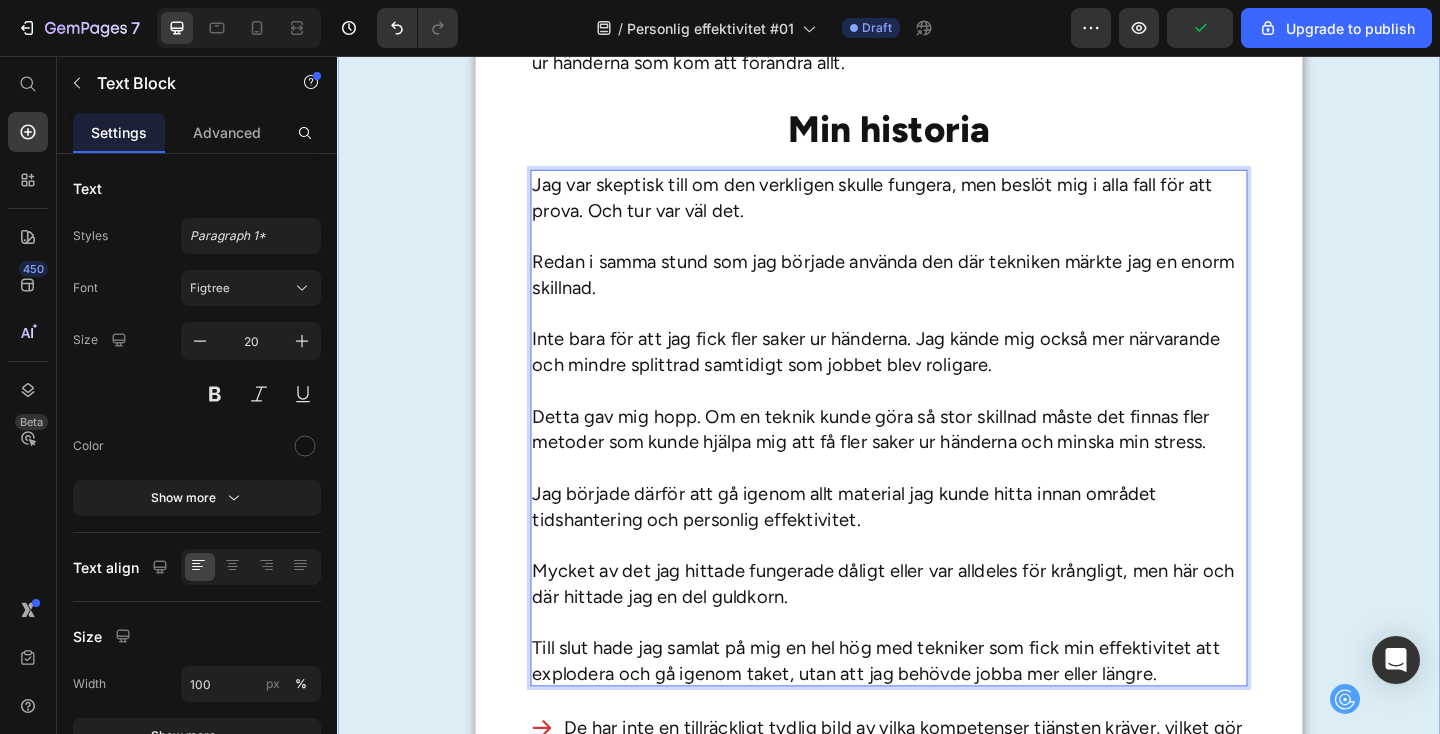 click on "Rubriken här Heading Vill du lära dig hemligheterna med att bli mer effektiv och få fler saker ur händerna?  Drömmer du om att kunna njuta mer och stressa mindre? Har du funderat på varför vissa människor alltid hinner mer än andra?  I så fall kan den här texten vara en av de viktigaste texter du har läst på länge. Varför?  [PERSON_NAME] till att bli mer effektiv och få mer gjort är inte att jobba hårdare. Hemligheten ligger i att jobba på ett annorlunda sätt – och det är något som alla kan lära sig. Låt mig förklara vad jag menar. Text Block Min historia Heading Under många år hade jag själv stora svårigheter att få tiden att räcka till.  Jag sköt ständigt upp mina uppgifter, vilket gjorde att jag ofta hamnade efter och samlade på mig en massa surdegar. Jag hade stora problem med att prioritera mina uppgifter och lade ofta tiden på helt fel saker så att mina dagar blev längre än nödvändigt. Text Block Min historia Heading Text Block   0" at bounding box center [937, 543] 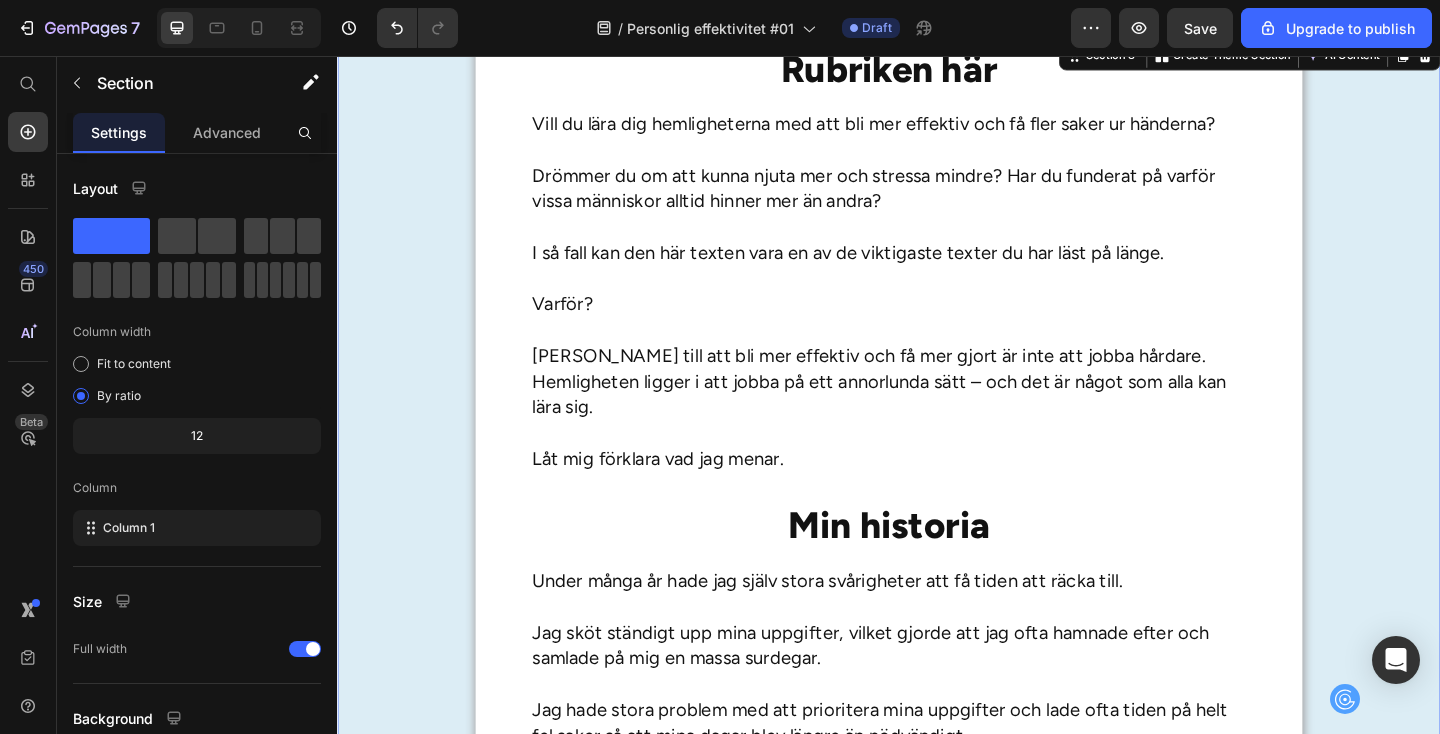 scroll, scrollTop: 759, scrollLeft: 0, axis: vertical 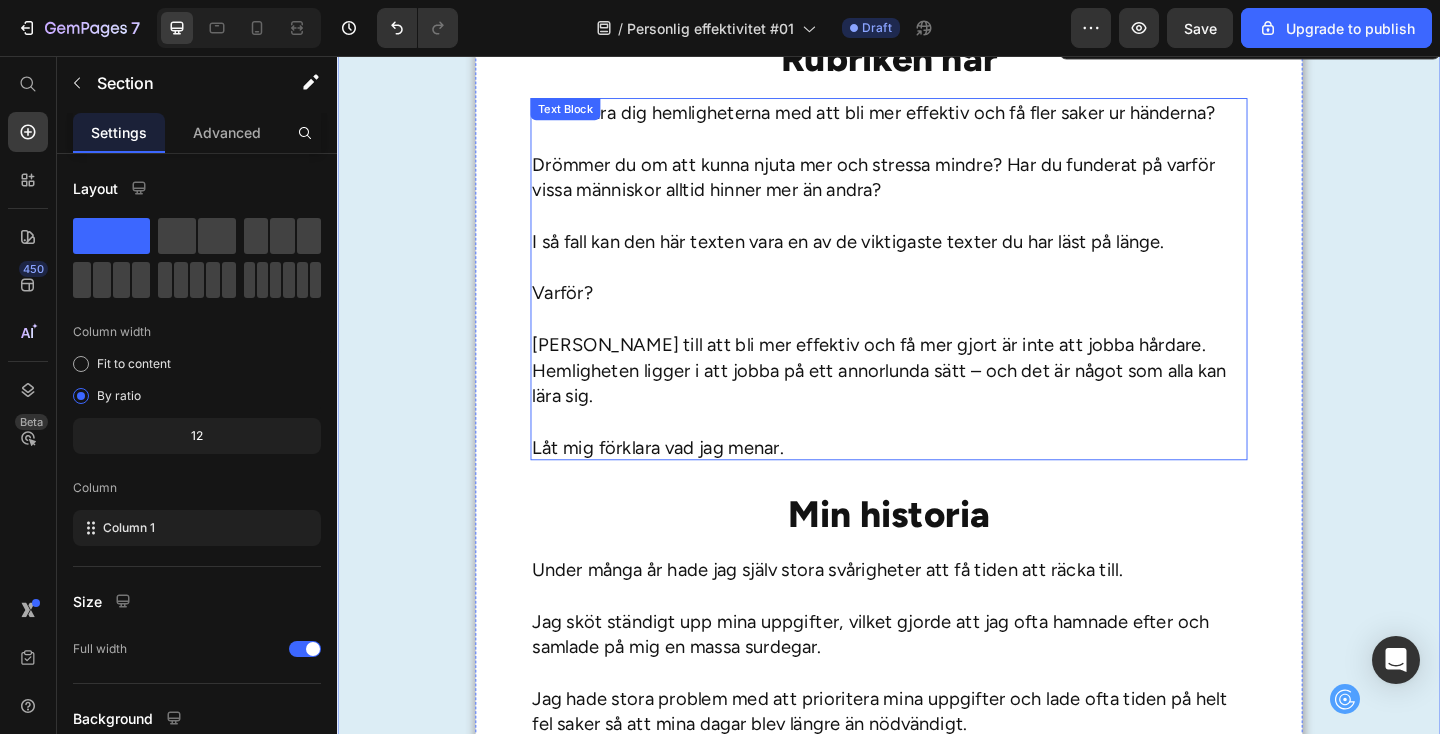 click on "Varför?" at bounding box center [937, 314] 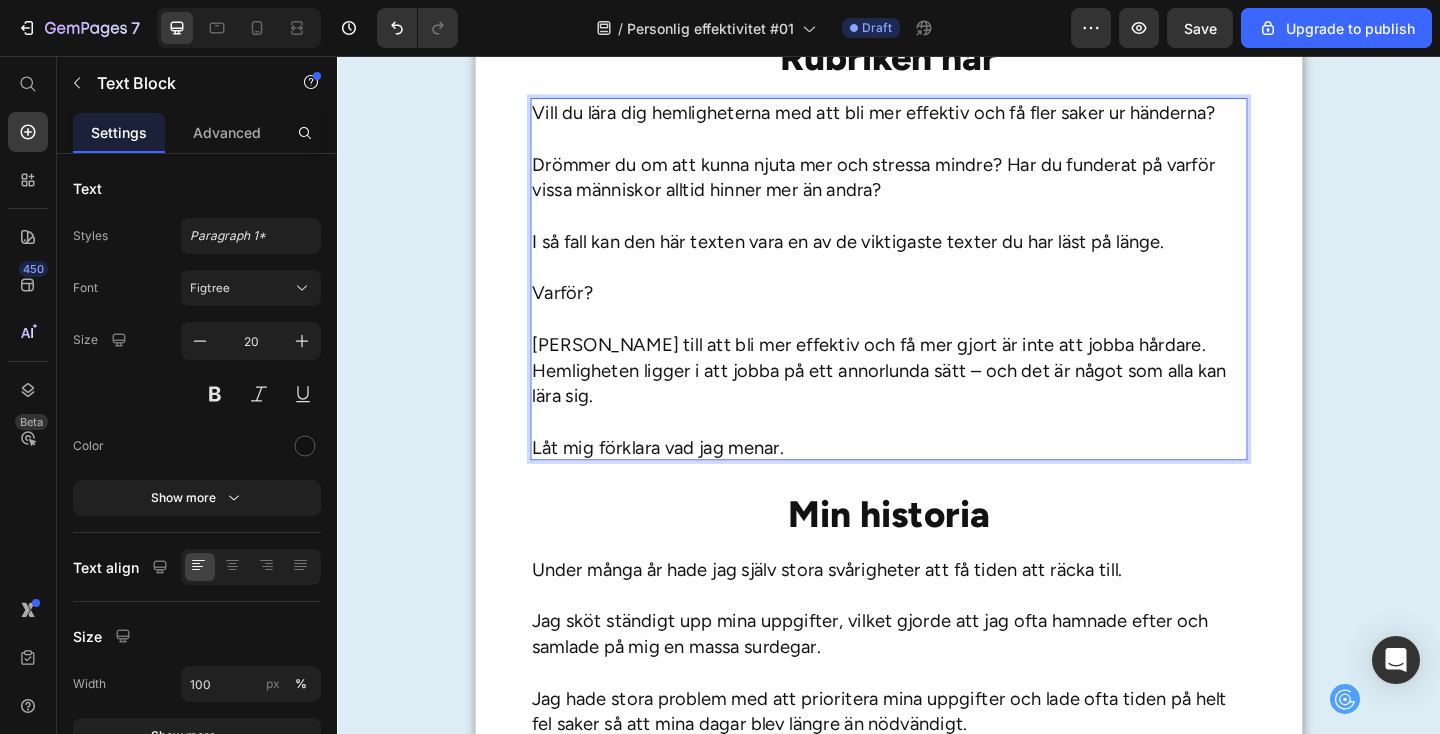 click on "Varför?" at bounding box center (937, 314) 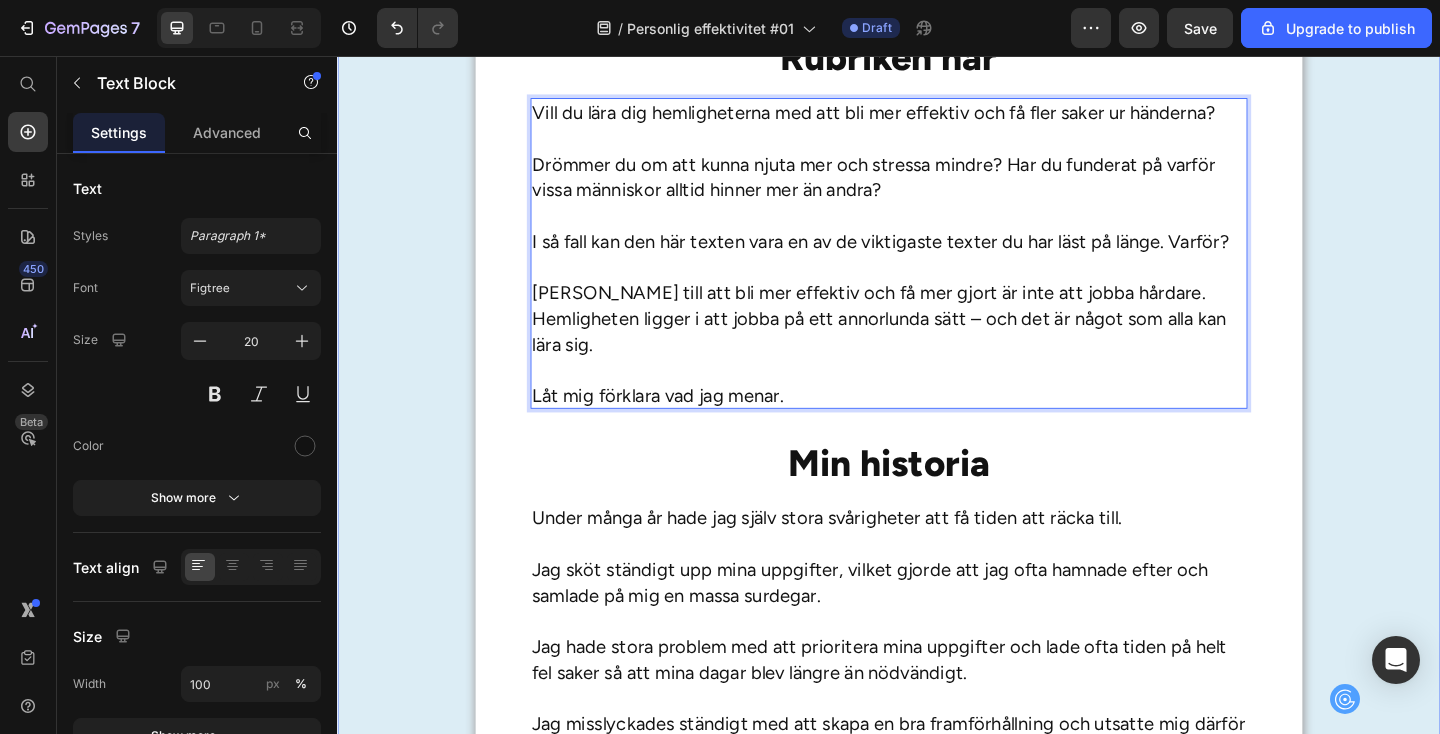 click on "Rubriken här Heading Vill du lära dig hemligheterna med att bli mer effektiv och få fler saker ur händerna?  Drömmer du om att kunna njuta mer och stressa mindre? Har du funderat på varför vissa människor alltid hinner mer än andra?  I så fall kan den här texten vara en av de viktigaste texter du har läst på länge. Varför?  [PERSON_NAME] till att bli mer effektiv och få mer gjort är inte att jobba hårdare. Hemligheten ligger i att jobba på ett annorlunda sätt – och det är något som alla kan lära sig. Låt mig förklara vad jag menar. Text Block   0 Min historia Heading Under många år hade jag själv stora svårigheter att få tiden att räcka till.  Jag sköt ständigt upp mina uppgifter, vilket gjorde att jag ofta hamnade efter och samlade på mig en massa surdegar. Jag hade stora problem med att prioritera mina uppgifter och lade ofta tiden på helt fel saker så att mina dagar blev längre än nödvändigt. Text Block Min historia Heading Text Block" at bounding box center [937, 1487] 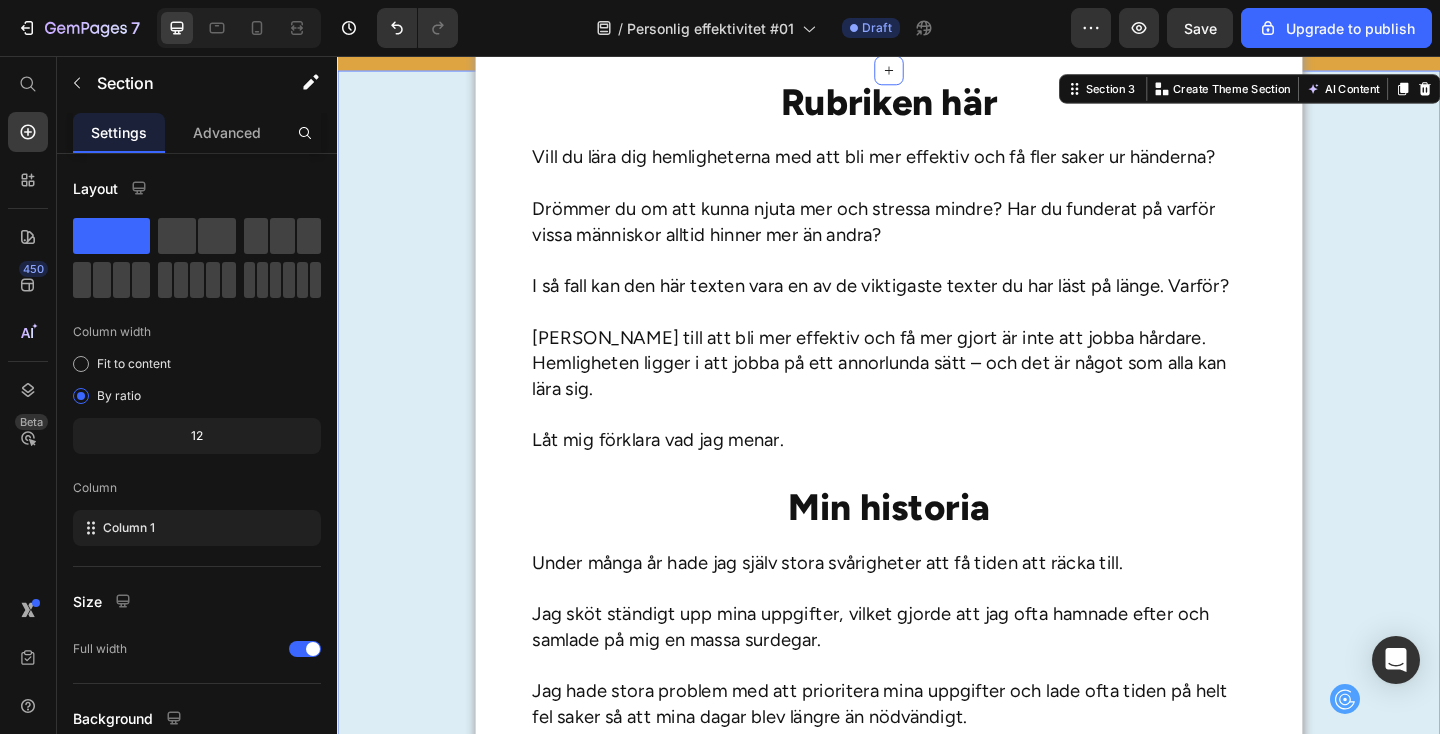 scroll, scrollTop: 704, scrollLeft: 0, axis: vertical 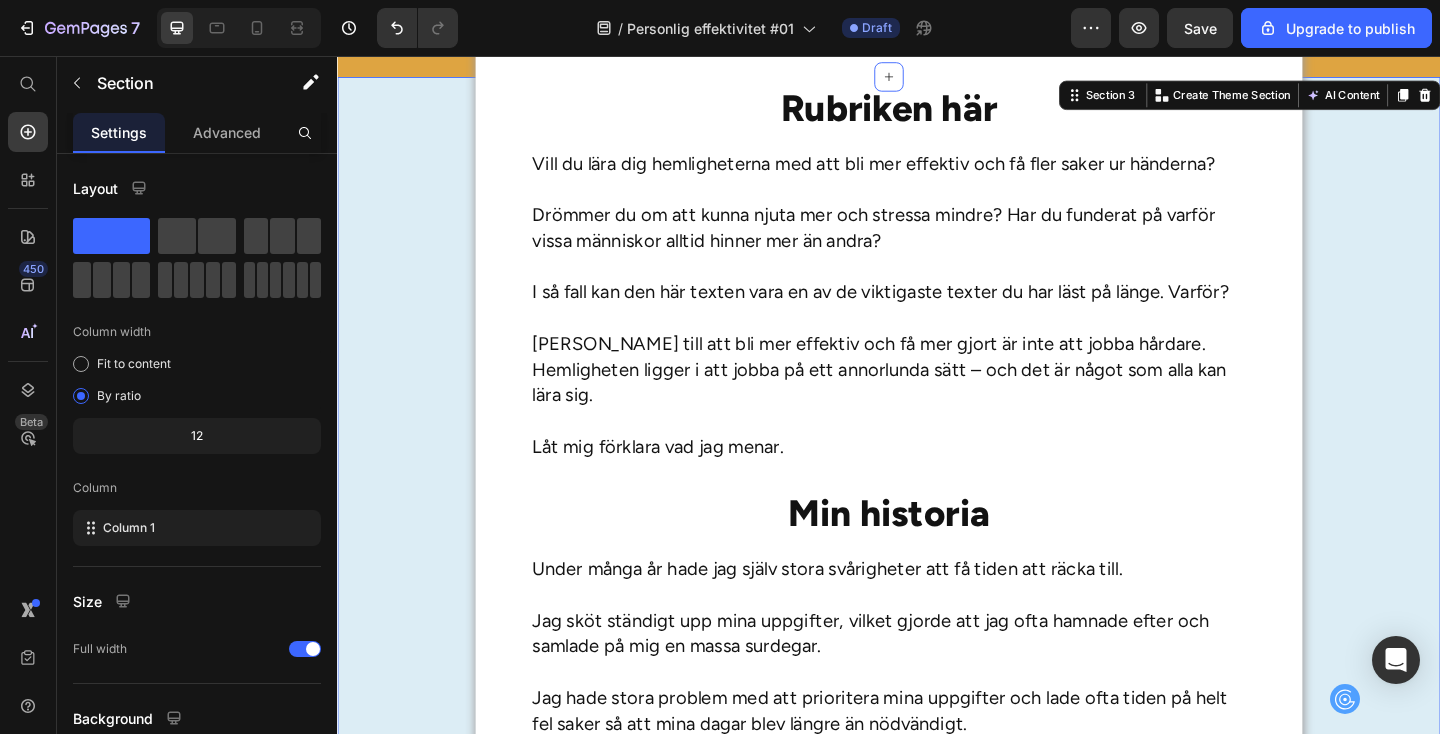click on "Rubriken här Heading Vill du lära dig hemligheterna med att bli mer effektiv och få fler saker ur händerna?  Drömmer du om att kunna njuta mer och stressa mindre? Har du funderat på varför vissa människor alltid hinner mer än andra?  I så fall kan den här texten vara en av de viktigaste texter du har läst på länge. Varför?  [PERSON_NAME] till att bli mer effektiv och få mer gjort är inte att jobba hårdare. Hemligheten ligger i att jobba på ett annorlunda sätt – och det är något som alla kan lära sig. Låt mig förklara vad jag menar. Text Block Min historia Heading Under många år hade jag själv stora svårigheter att få tiden att räcka till.  Jag sköt ständigt upp mina uppgifter, vilket gjorde att jag ofta hamnade efter och samlade på mig en massa surdegar. Jag hade stora problem med att prioritera mina uppgifter och lade ofta tiden på helt fel saker så att mina dagar blev längre än nödvändigt. Text Block Min historia Heading Text Block
." at bounding box center (937, 1542) 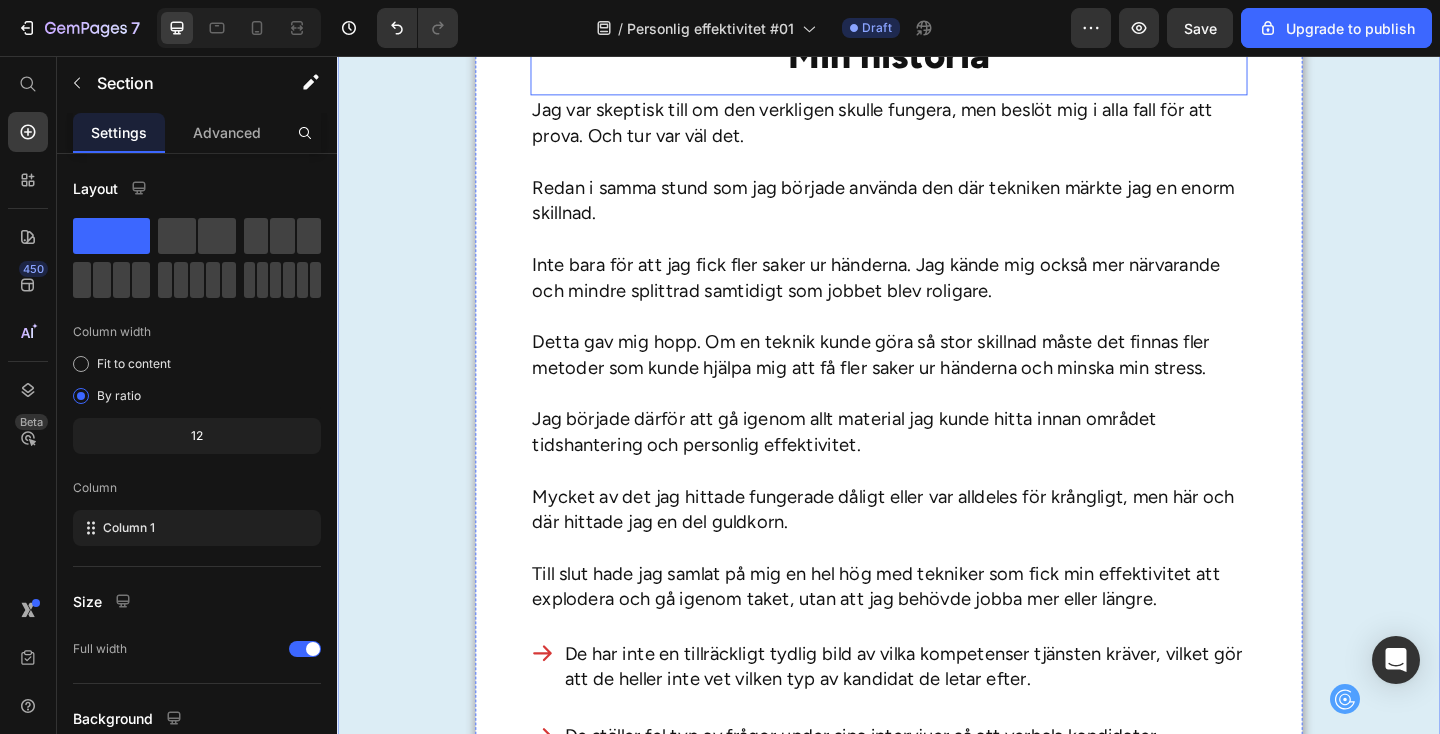 scroll, scrollTop: 1740, scrollLeft: 0, axis: vertical 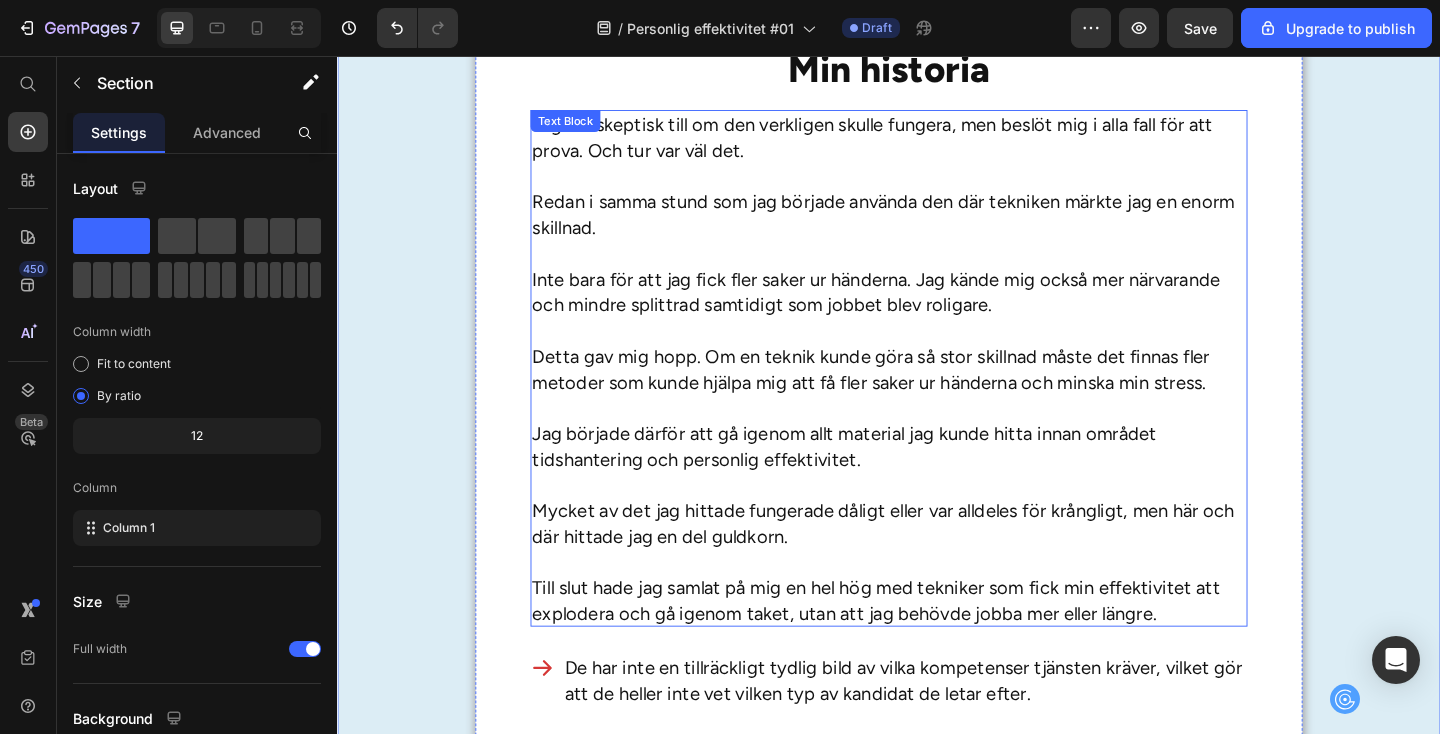 click on "Inte bara för att jag fick fler saker ur händerna. Jag kände mig också mer närvarande och mindre splittrad samtidigt som jobbet blev roligare." at bounding box center [937, 327] 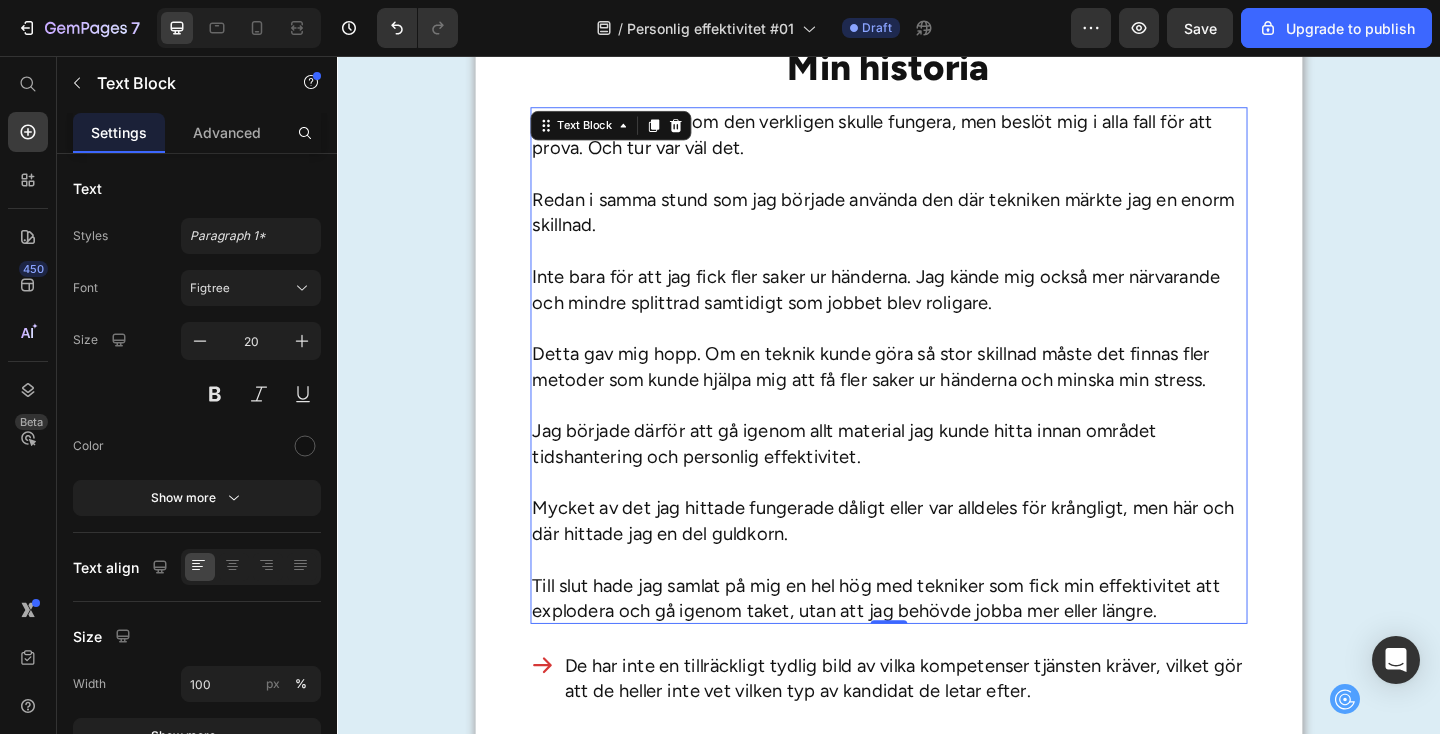 scroll, scrollTop: 1770, scrollLeft: 0, axis: vertical 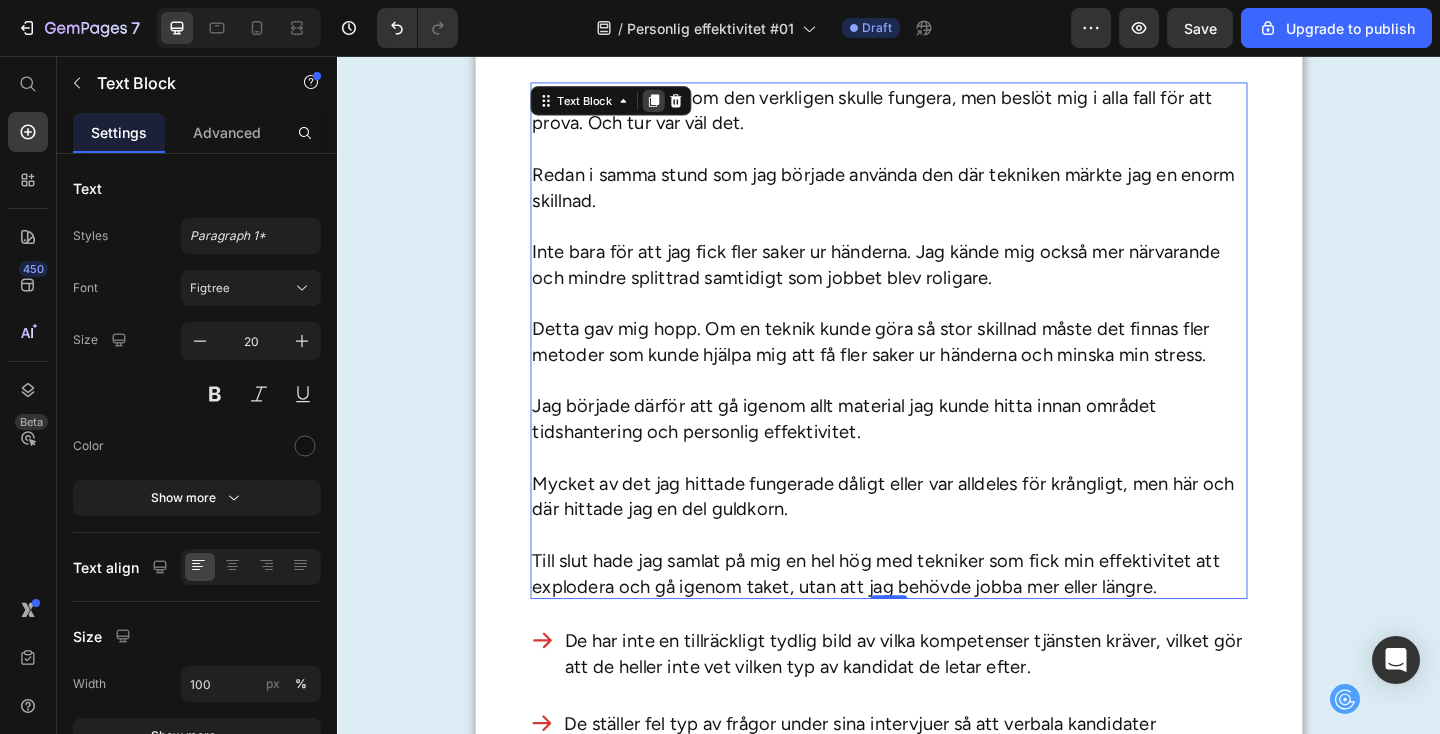 click 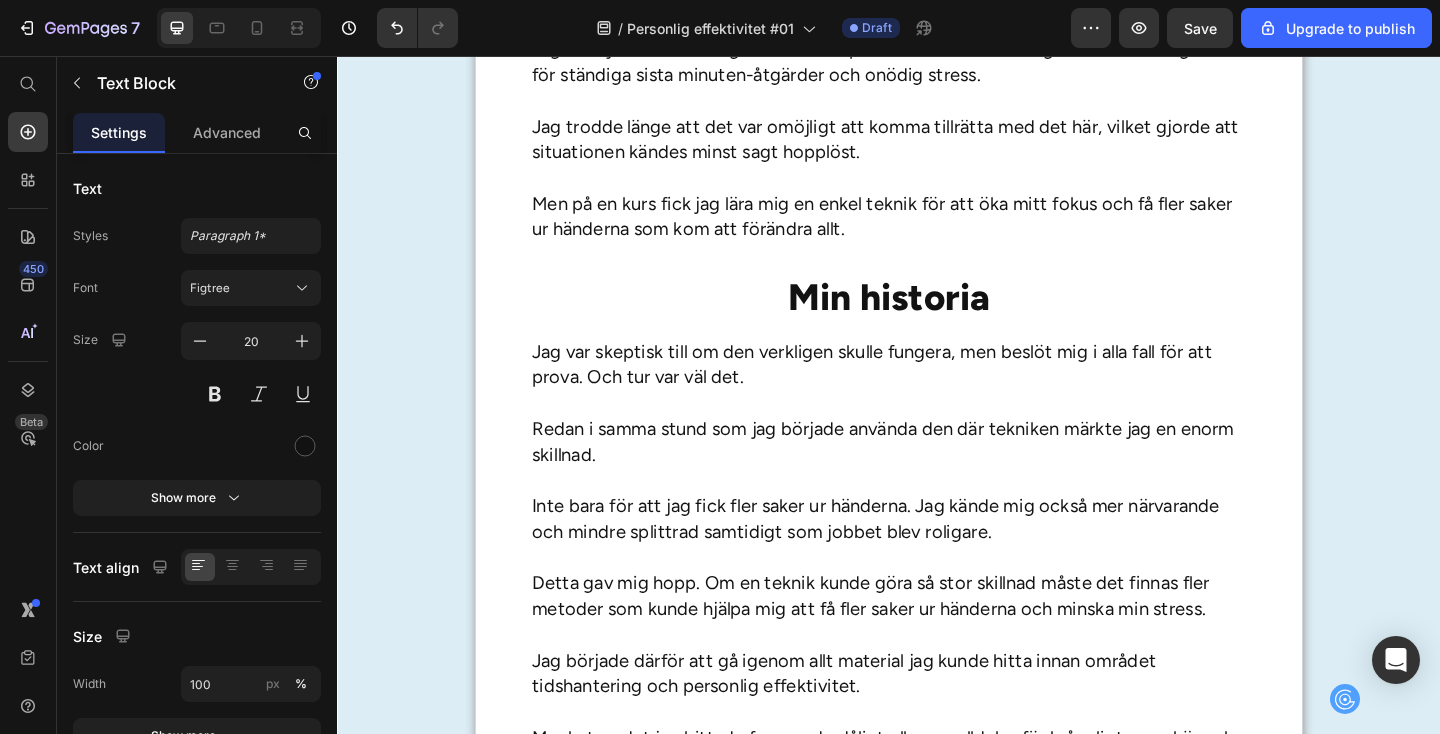 scroll, scrollTop: 1443, scrollLeft: 0, axis: vertical 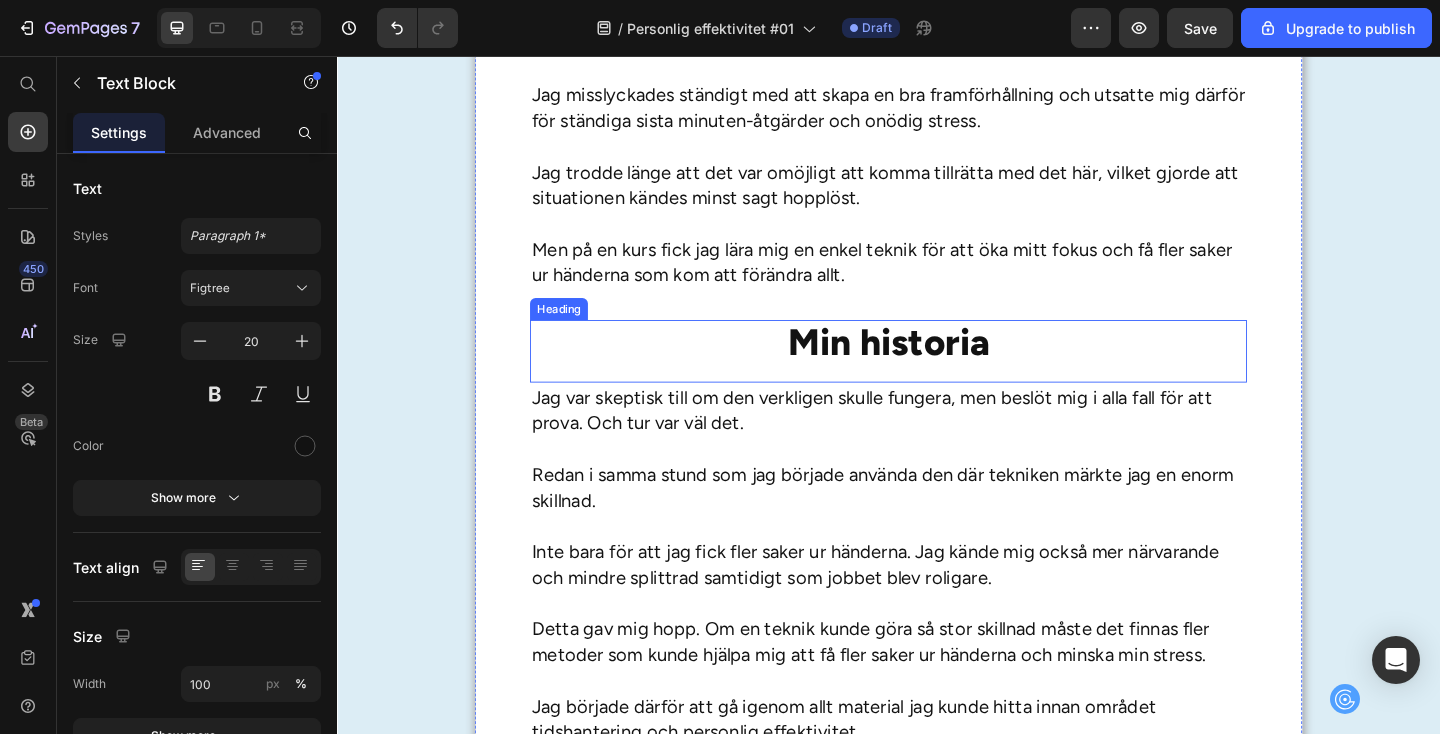 click on "Min historia" at bounding box center (937, 368) 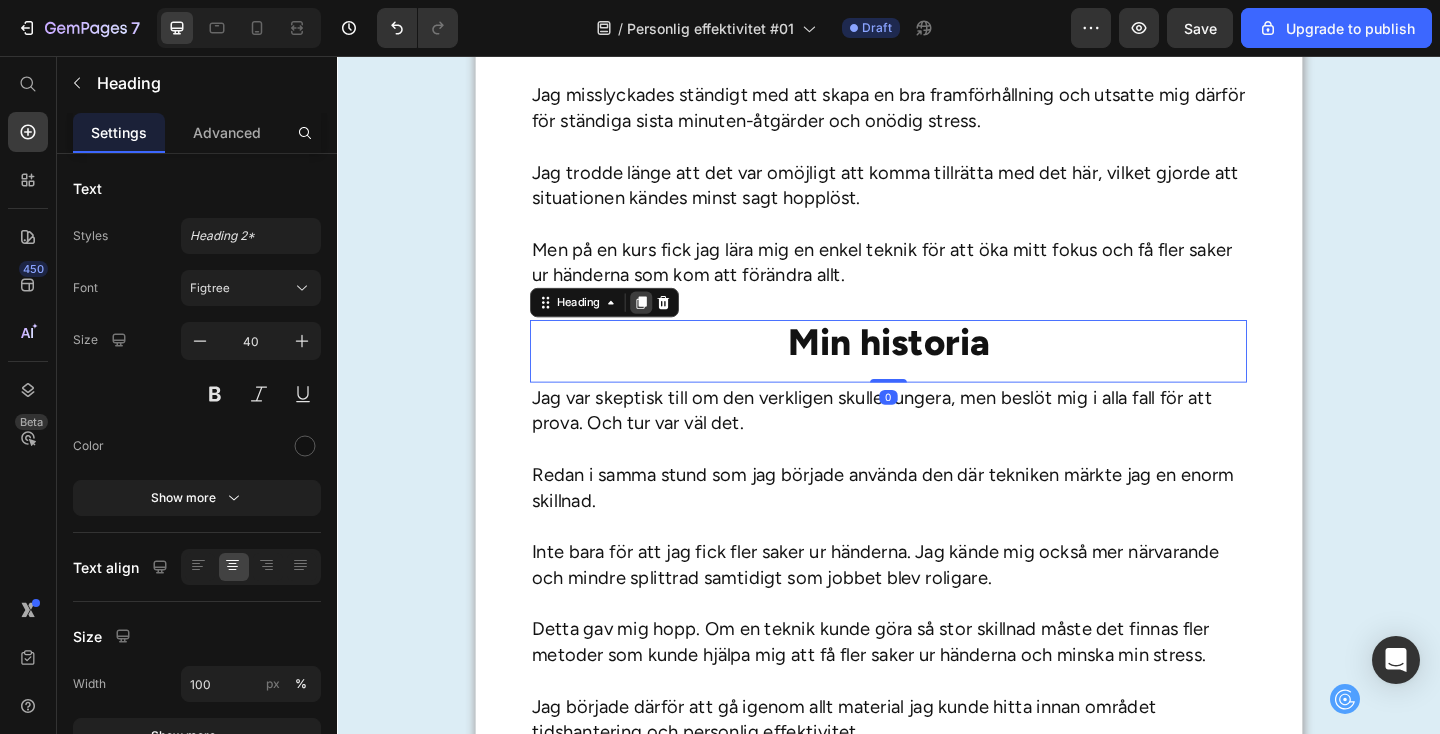 click 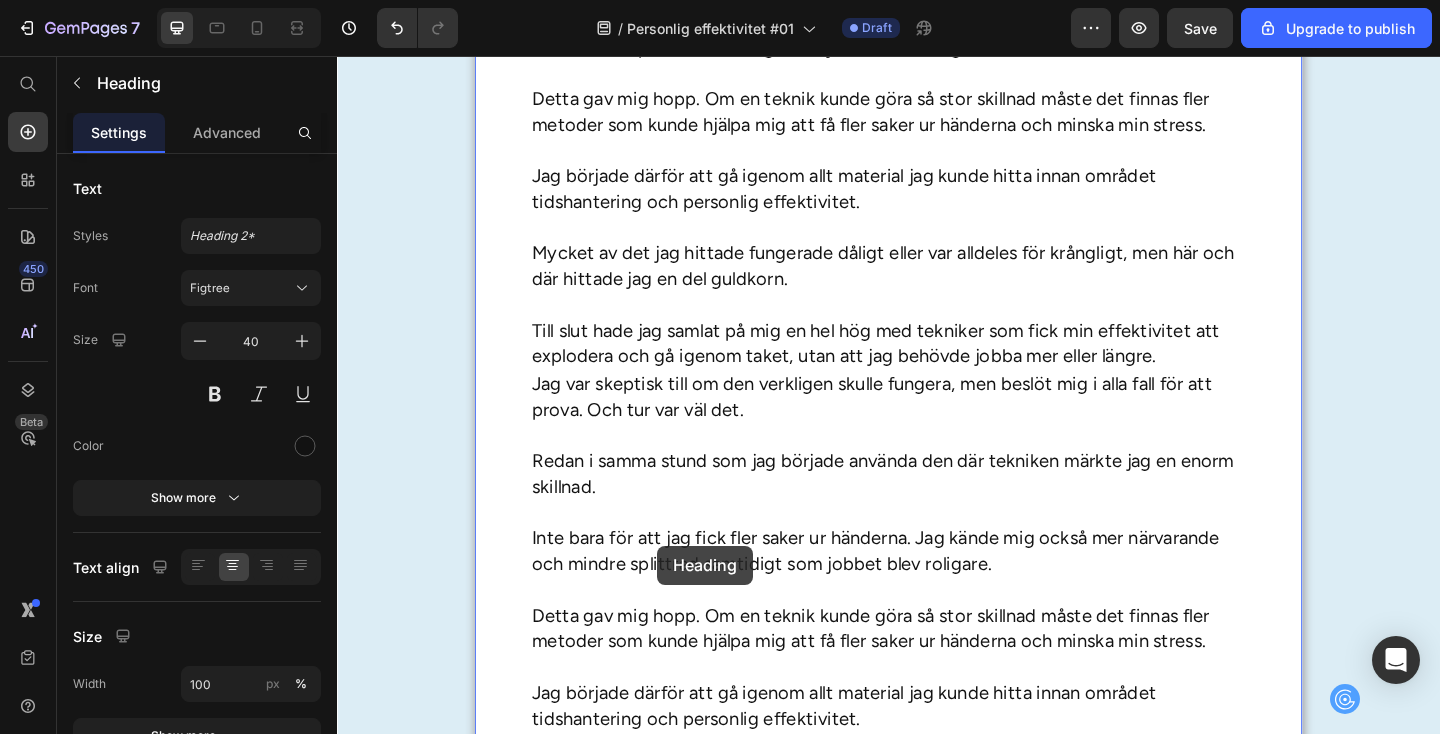 scroll, scrollTop: 2178, scrollLeft: 0, axis: vertical 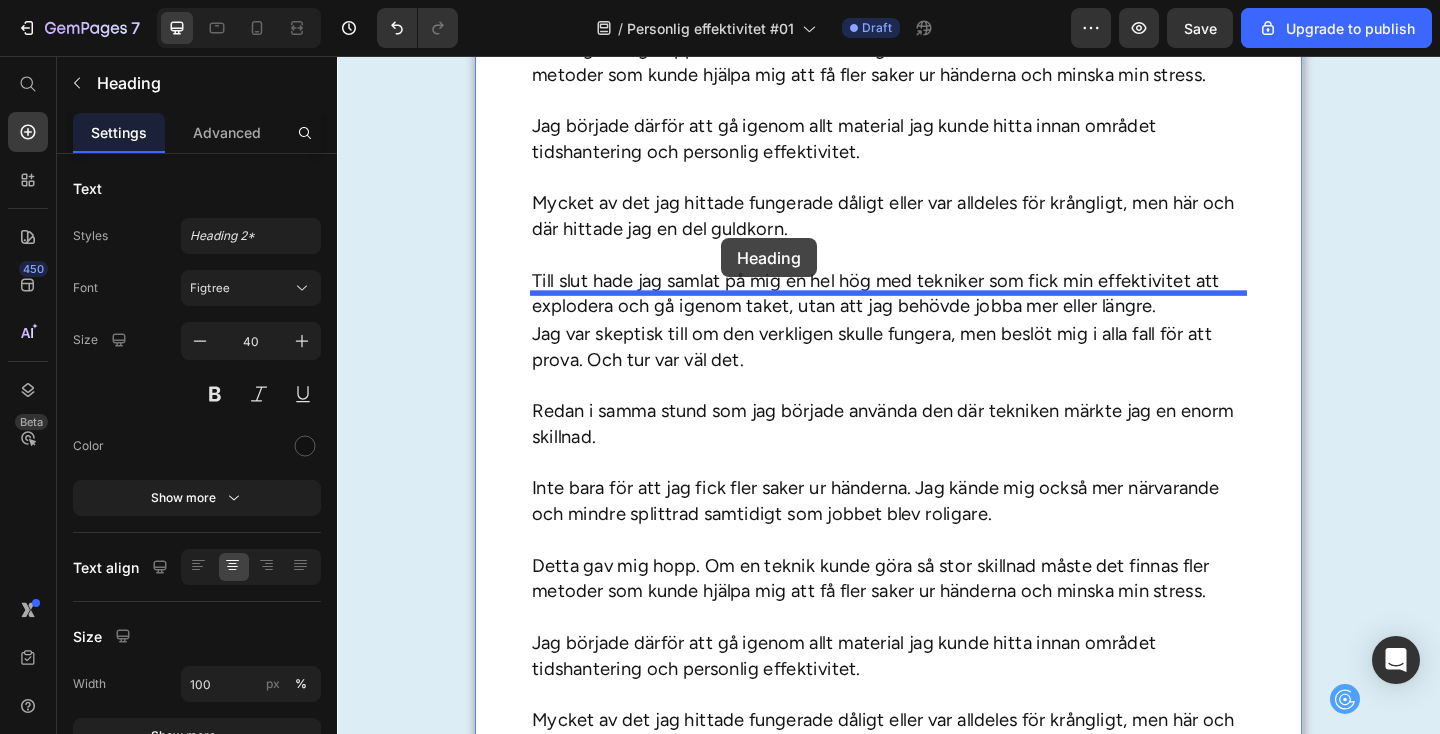 drag, startPoint x: 562, startPoint y: 400, endPoint x: 755, endPoint y: 254, distance: 242.00206 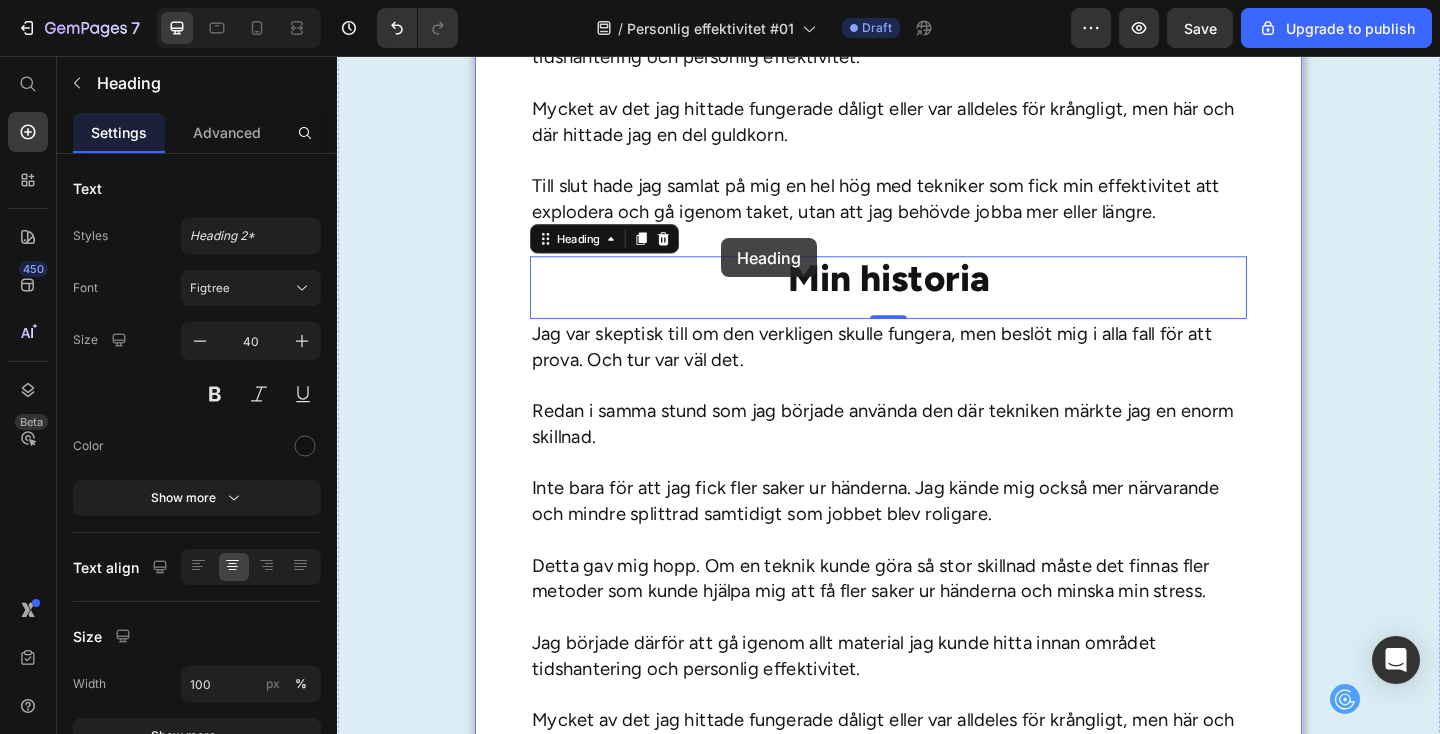 scroll, scrollTop: 2075, scrollLeft: 0, axis: vertical 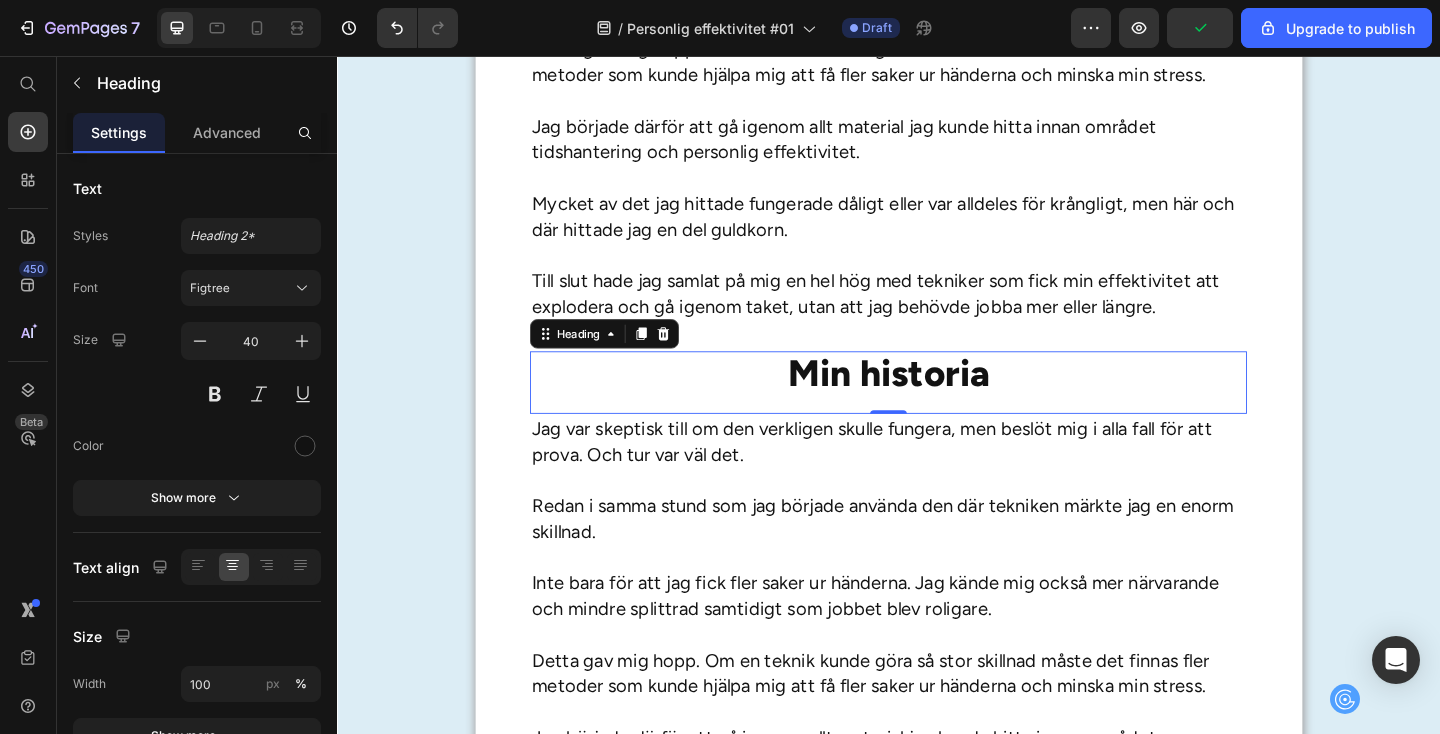 click on "Min historia" at bounding box center (937, 401) 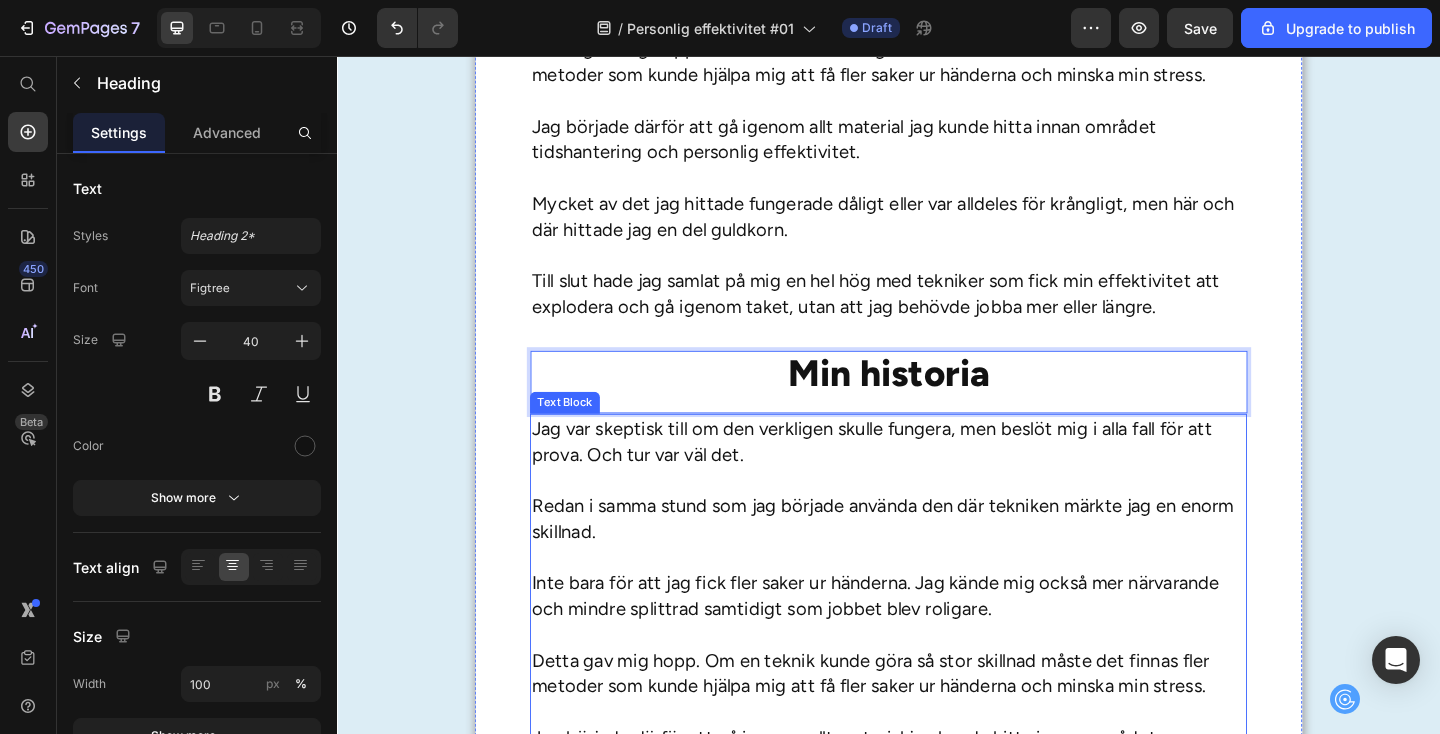 click on "Redan i samma stund som jag började använda den där tekniken märkte jag en enorm skillnad." at bounding box center [937, 559] 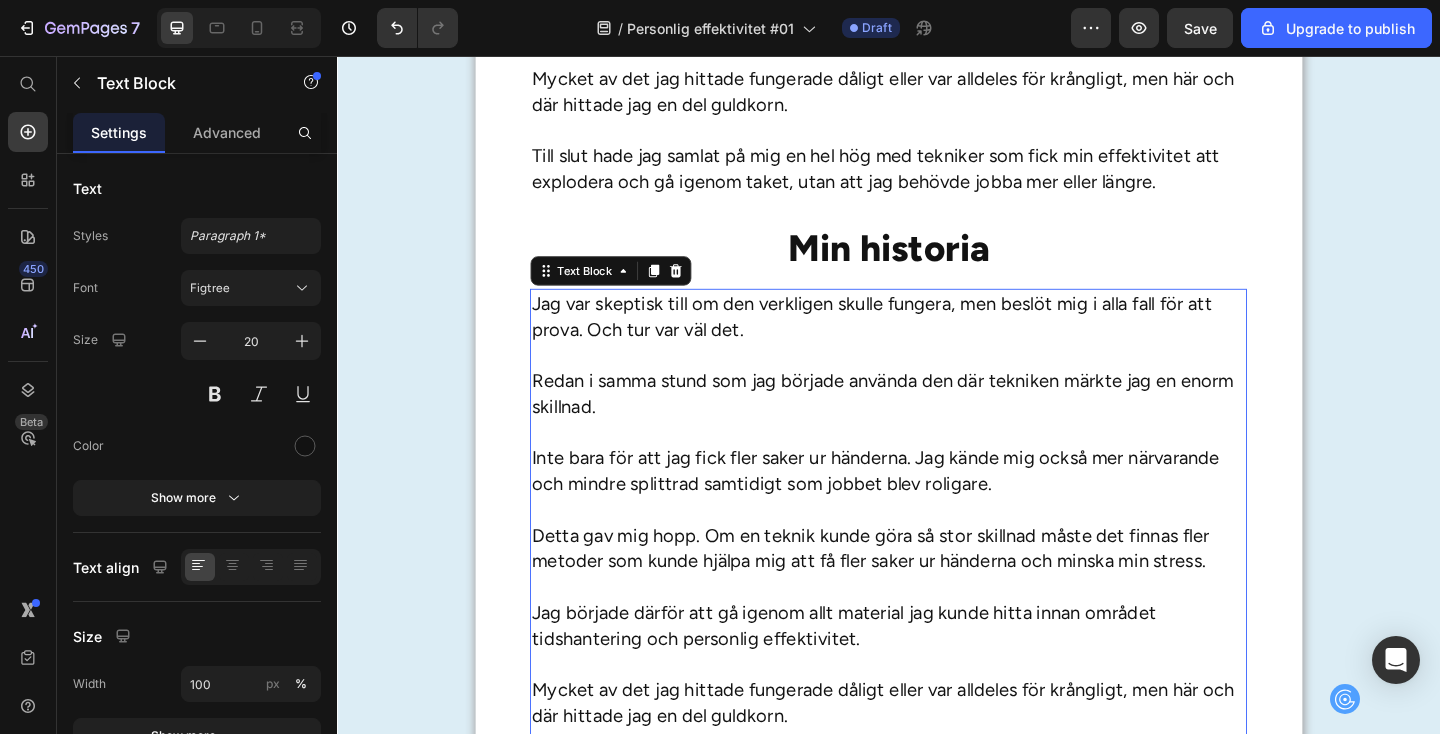 scroll, scrollTop: 2340, scrollLeft: 0, axis: vertical 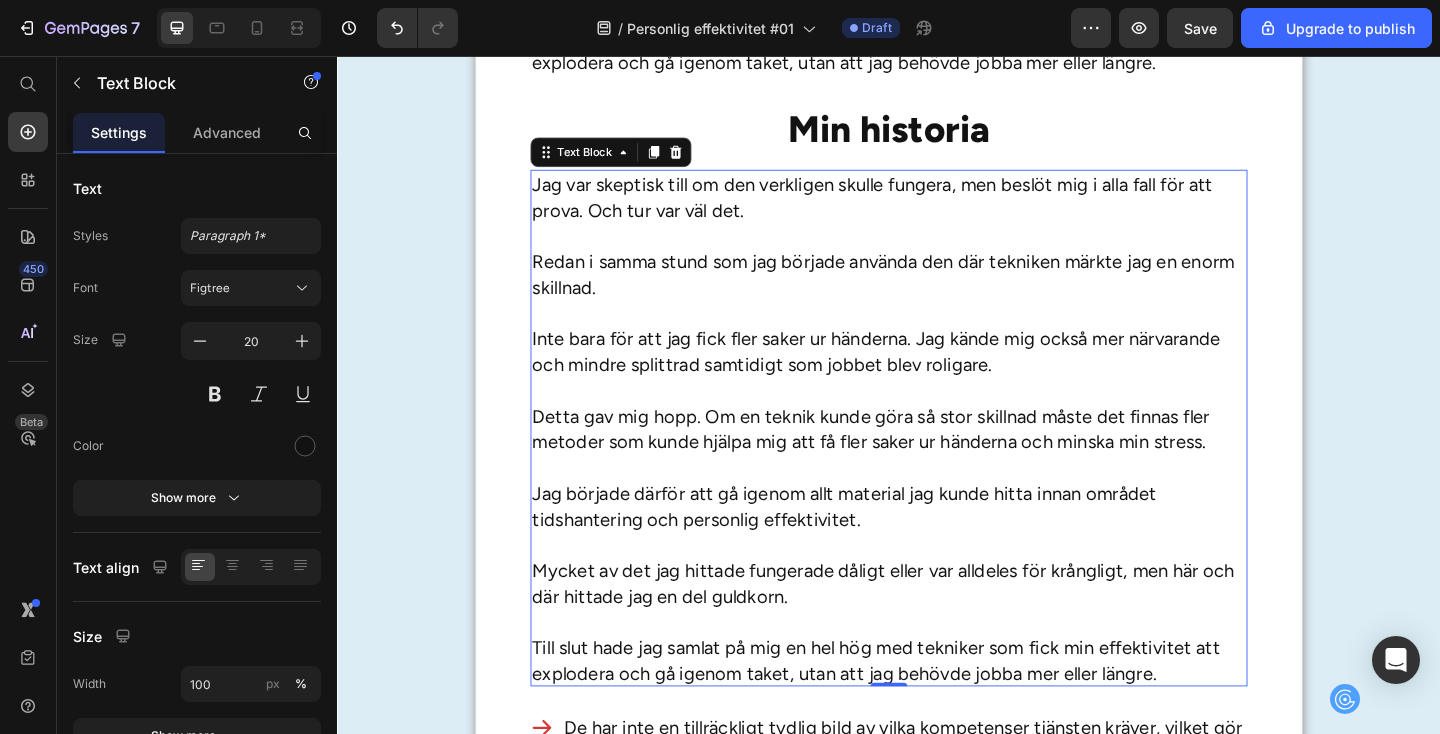 click on "Detta gav mig hopp. Om en teknik kunde göra så stor skillnad måste det finnas fler metoder som kunde hjälpa mig att få fler saker ur händerna och minska min stress." at bounding box center [937, 476] 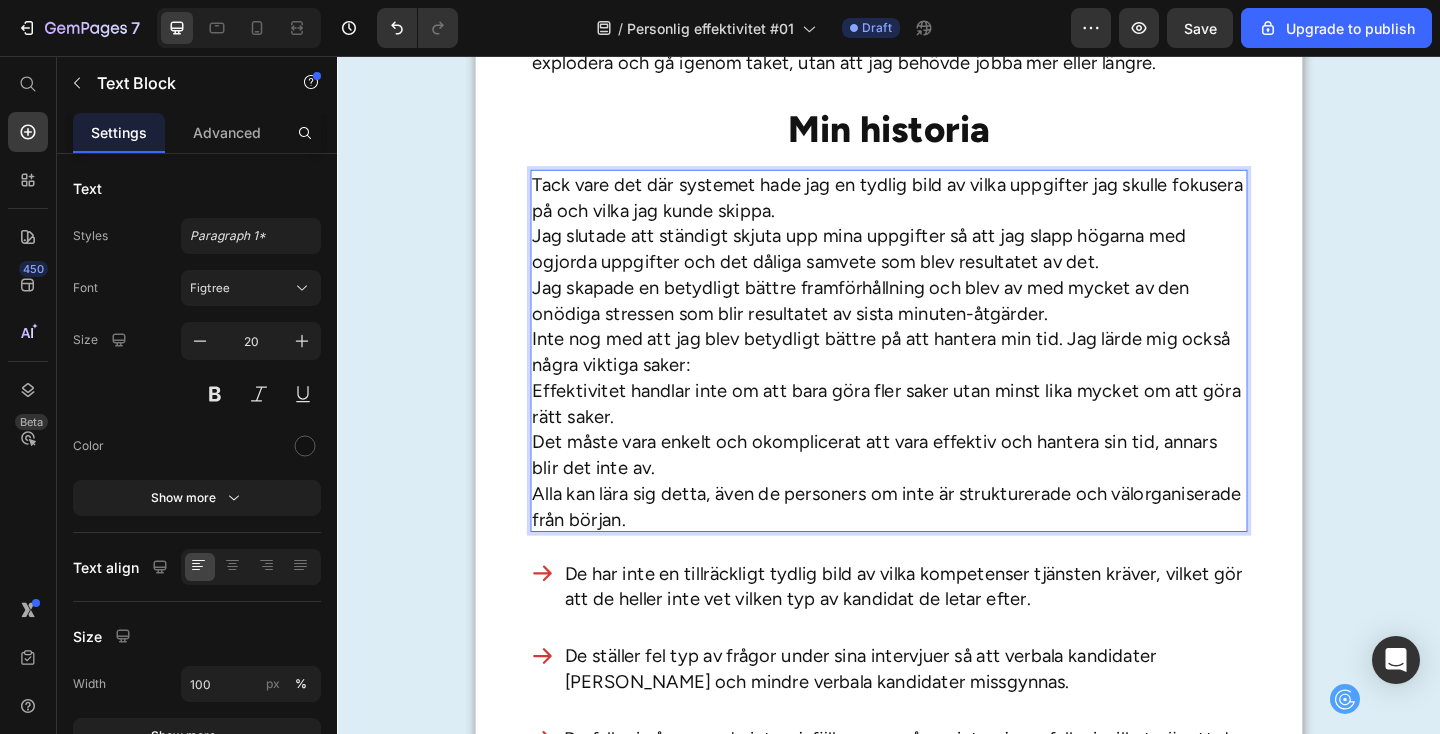 click on "Tack vare det där systemet hade jag en tydlig bild av vilka uppgifter jag skulle fokusera på och vilka jag kunde skippa.  Jag slutade att ständigt skjuta upp mina uppgifter så att jag slapp högarna med ogjorda uppgifter och det dåliga samvete som blev resultatet av det. Jag skapade en betydligt bättre framförhållning och blev av med mycket av den onödiga stressen som blir resultatet av sista minuten-åtgärder.  Inte nog med att jag blev betydligt bättre på att hantera min tid. Jag lärde mig också några viktiga saker: Effektivitet handlar inte om att bara göra fler saker utan minst lika mycket om att göra rätt saker.  Det måste vara enkelt och okomplicerat att vara effektiv och hantera sin tid, annars blir det inte av.  Alla kan lära sig detta, även de personers om inte är strukturerade och välorganiserade från början." at bounding box center [937, 378] 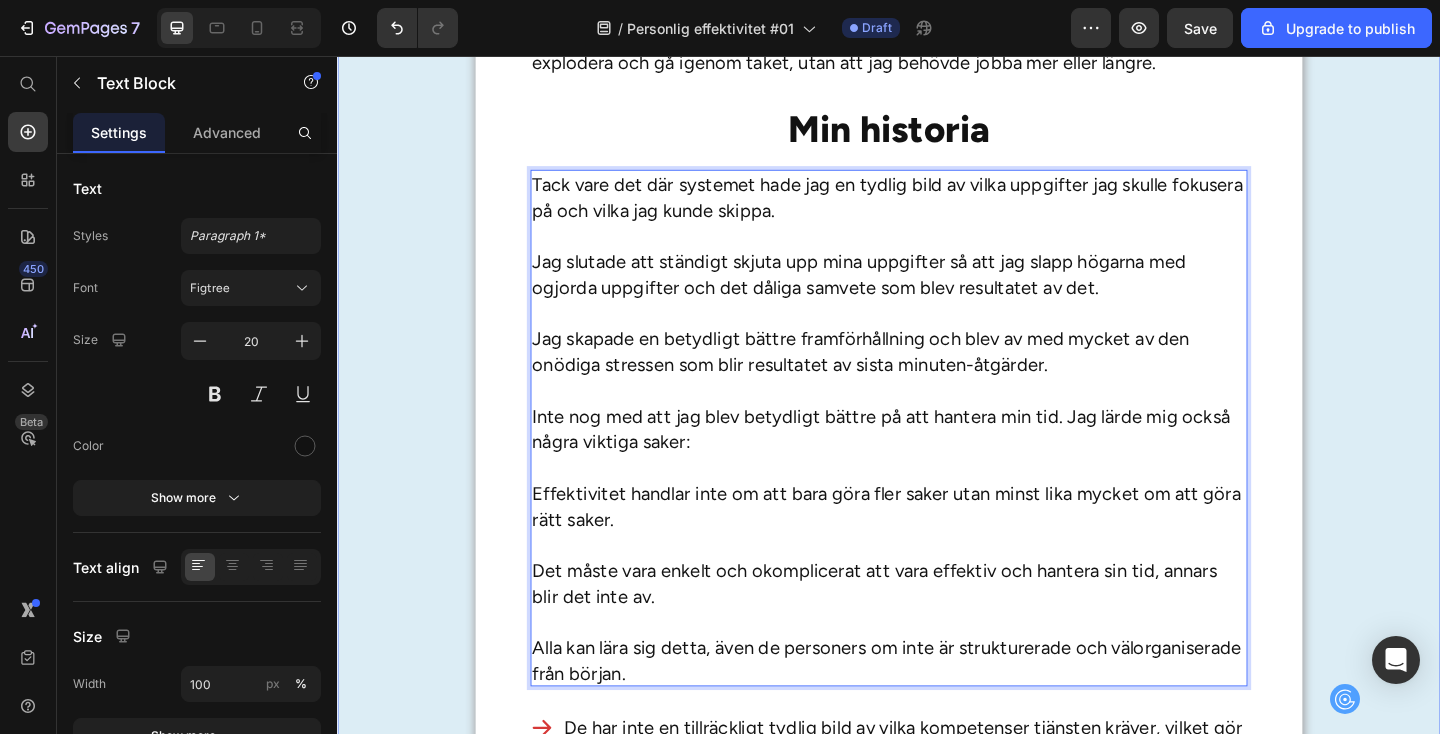 click on "Rubriken här Heading Vill du lära dig hemligheterna med att bli mer effektiv och få fler saker ur händerna?  Drömmer du om att kunna njuta mer och stressa mindre? Har du funderat på varför vissa människor alltid hinner mer än andra?  I så fall kan den här texten vara en av de viktigaste texter du har läst på länge. Varför?  [PERSON_NAME] till att bli mer effektiv och få mer gjort är inte att jobba hårdare. Hemligheten ligger i att jobba på ett annorlunda sätt – och det är något som alla kan lära sig. Låt mig förklara vad jag menar. Text Block Min historia Heading Under många år hade jag själv stora svårigheter att få tiden att räcka till.  Jag sköt ständigt upp mina uppgifter, vilket gjorde att jag ofta hamnade efter och samlade på mig en massa surdegar. Jag hade stora problem med att prioritera mina uppgifter och lade ofta tiden på helt fel saker så att mina dagar blev längre än nödvändigt. Text Block Min historia Heading Text Block Min historia Heading Text Block   0" at bounding box center [937, 239] 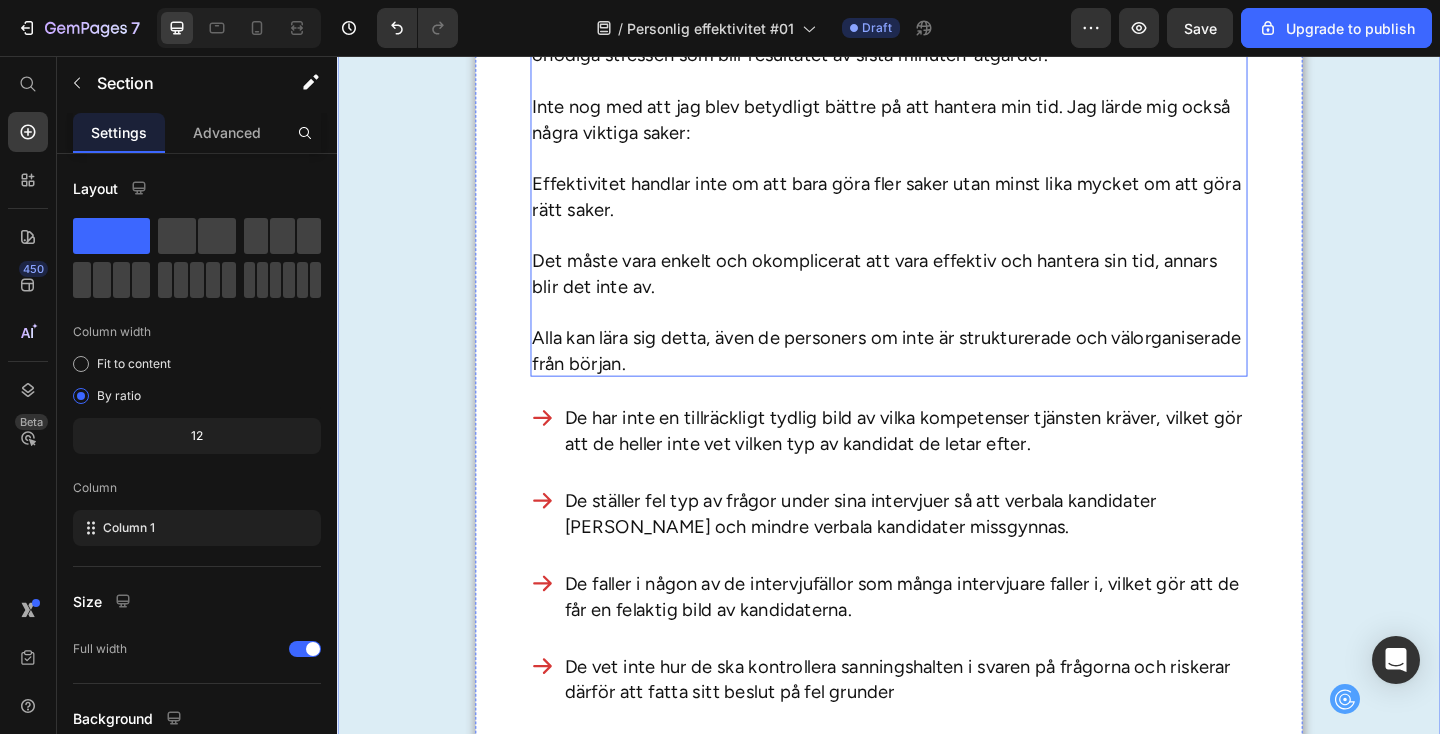 scroll, scrollTop: 2678, scrollLeft: 0, axis: vertical 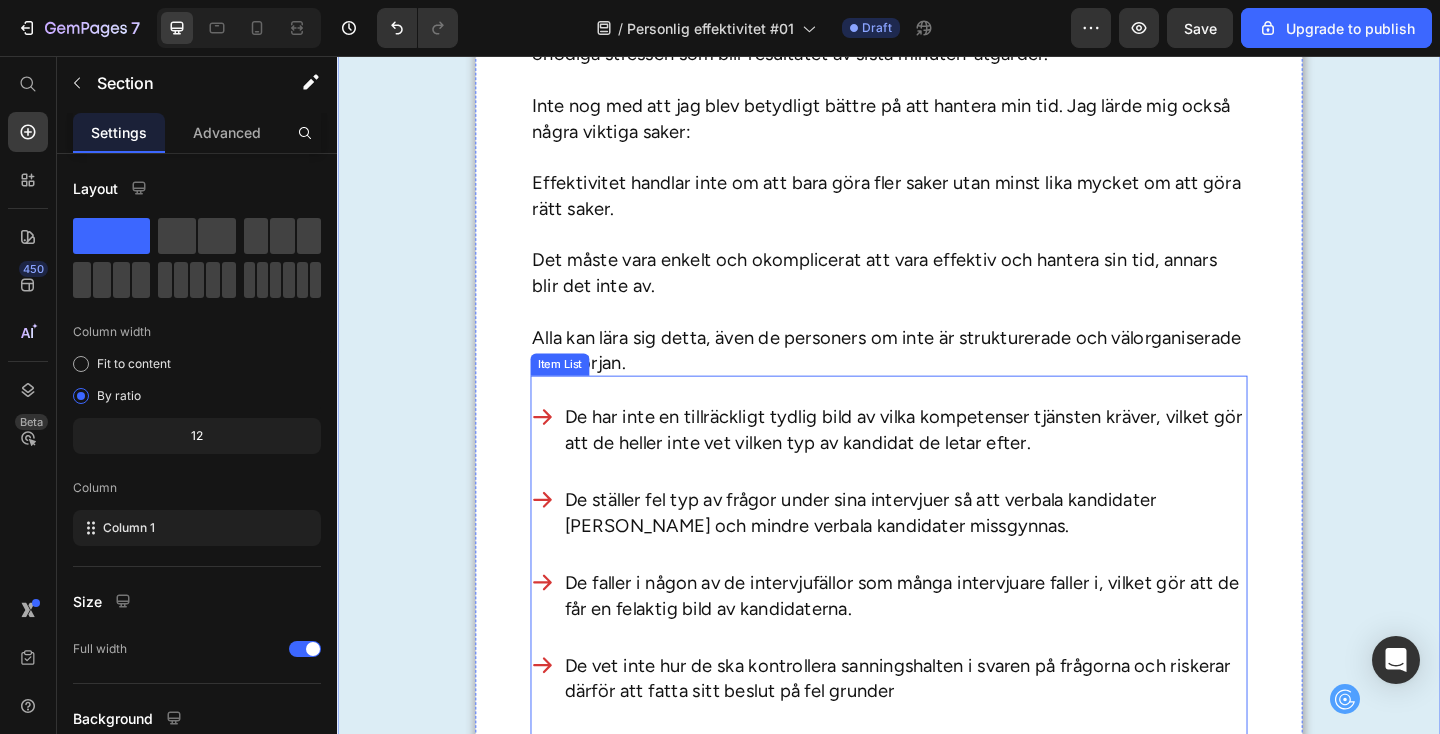 click on "De har inte en tillräckligt tydlig bild av vilka kompetenser tjänsten kräver, vilket gör att de heller inte vet vilken typ av kandidat de letar efter." at bounding box center [954, 463] 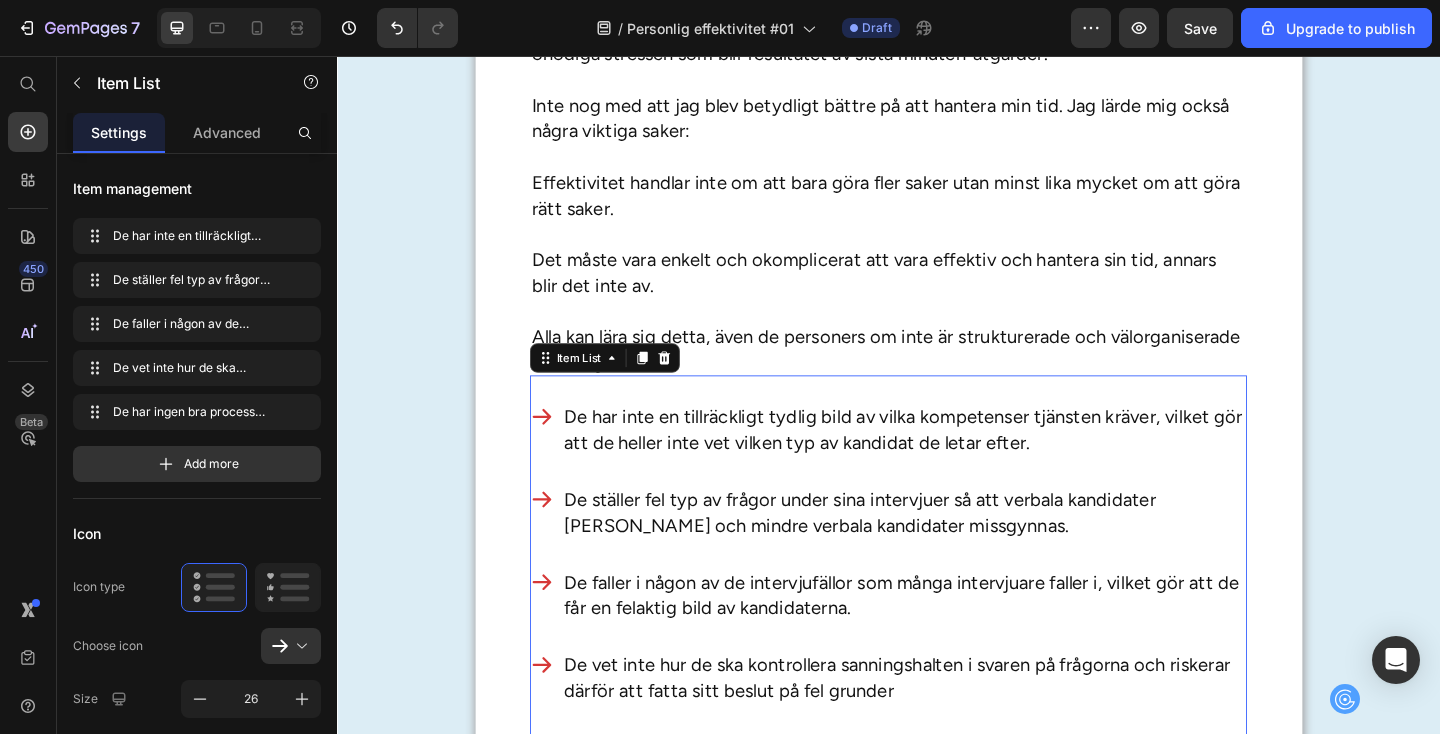 click on "De har inte en tillräckligt tydlig bild av vilka kompetenser tjänsten kräver, vilket gör att de heller inte vet vilken typ av kandidat de letar efter." at bounding box center (954, 463) 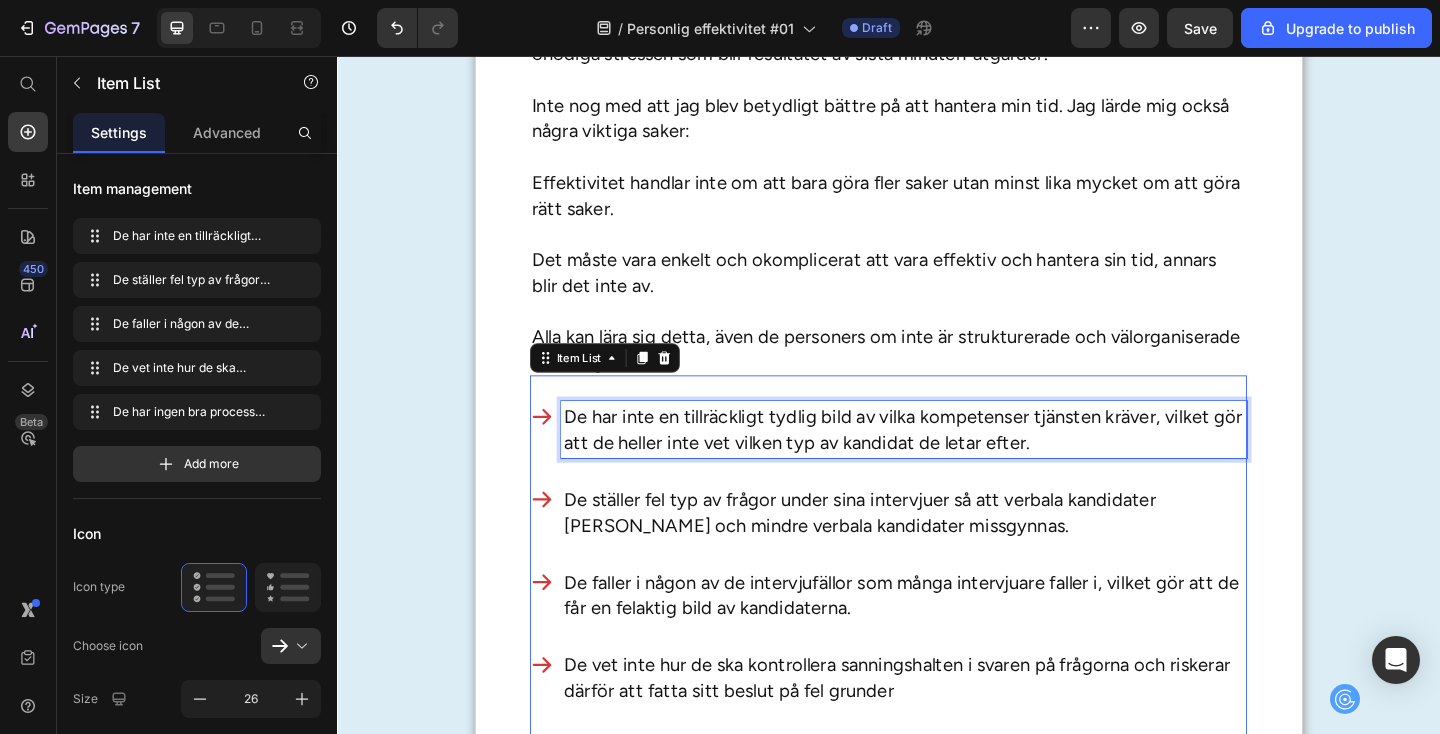 click on "De har inte en tillräckligt tydlig bild av vilka kompetenser tjänsten kräver, vilket gör att de heller inte vet vilken typ av kandidat de letar efter." at bounding box center [954, 463] 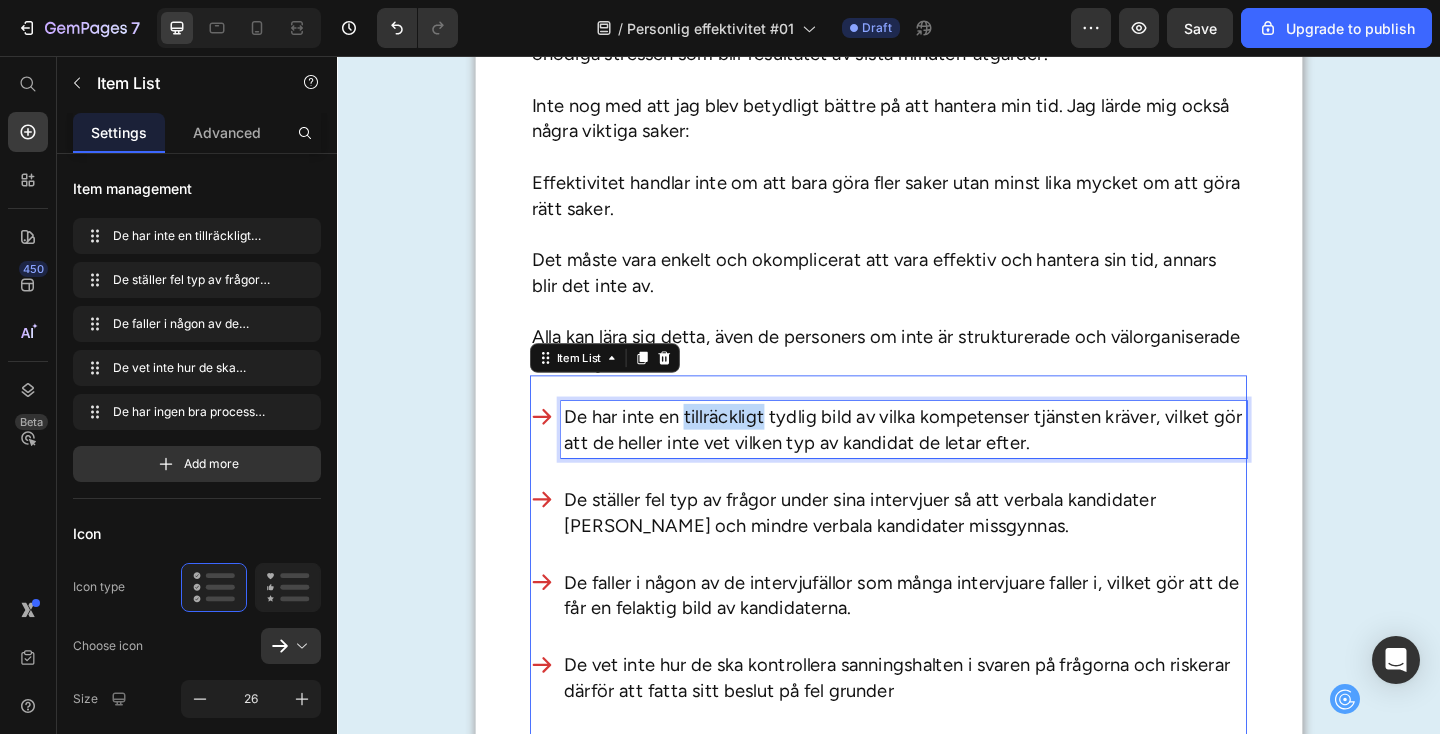 click on "De har inte en tillräckligt tydlig bild av vilka kompetenser tjänsten kräver, vilket gör att de heller inte vet vilken typ av kandidat de letar efter." at bounding box center [954, 463] 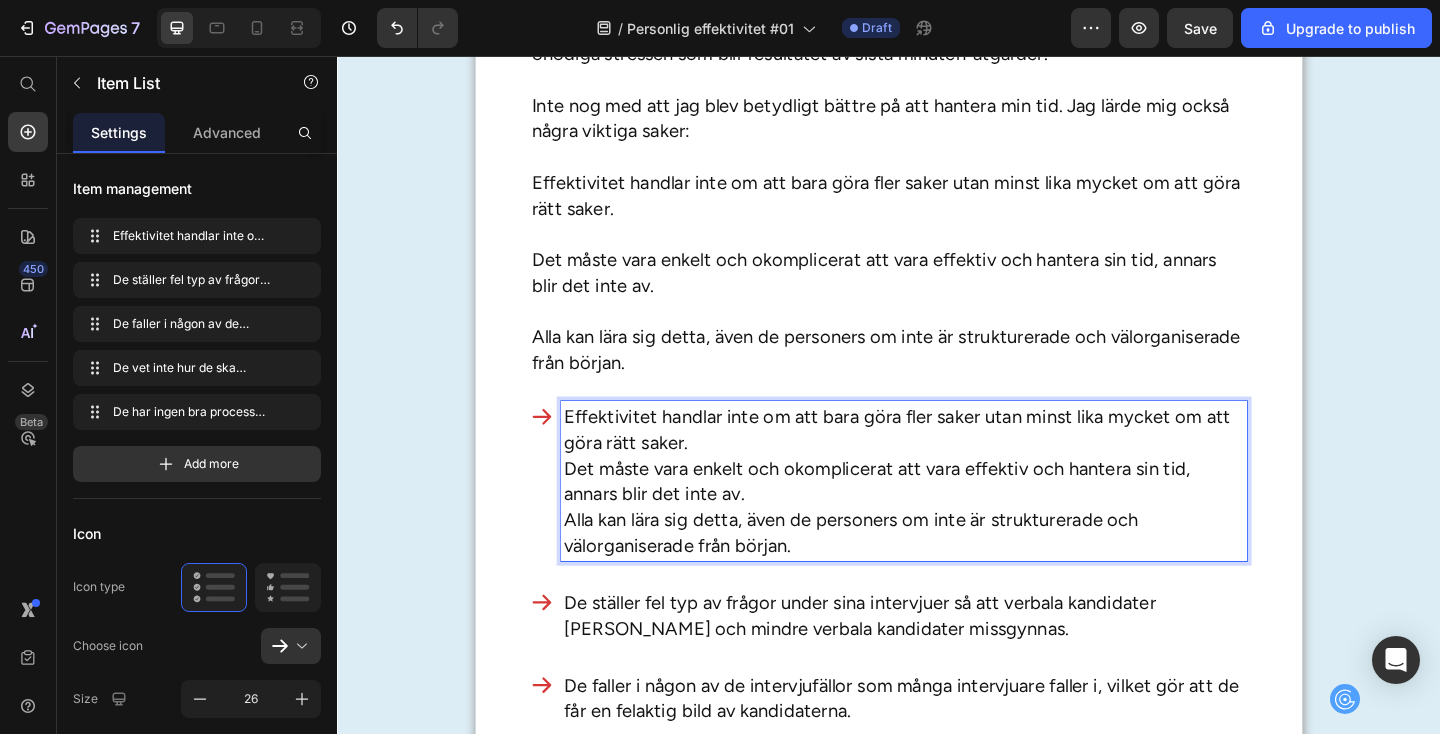 click on "De ställer fel typ av frågor under sina intervjuer så att verbala kandidater [PERSON_NAME] och mindre verbala kandidater missgynnas." at bounding box center [954, 665] 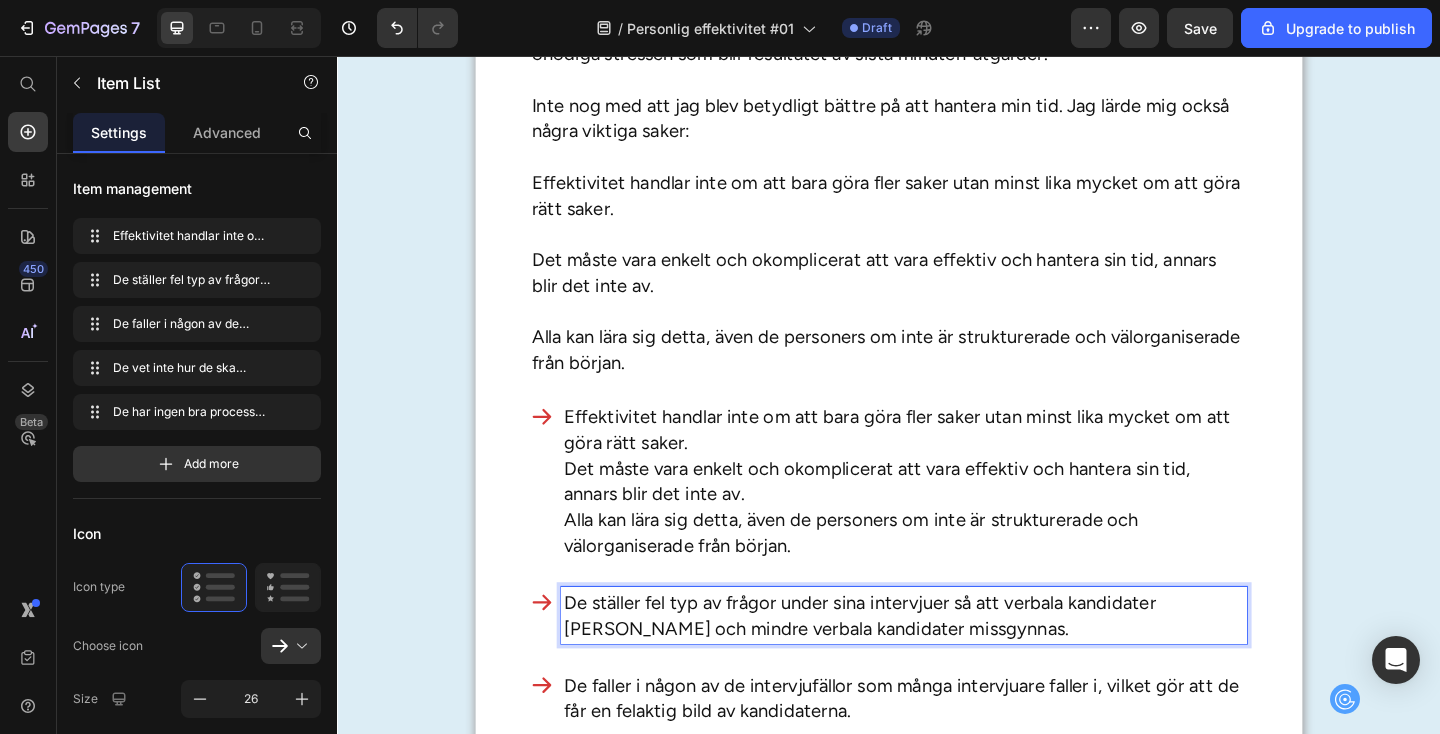 click on "De ställer fel typ av frågor under sina intervjuer så att verbala kandidater [PERSON_NAME] och mindre verbala kandidater missgynnas." at bounding box center (954, 665) 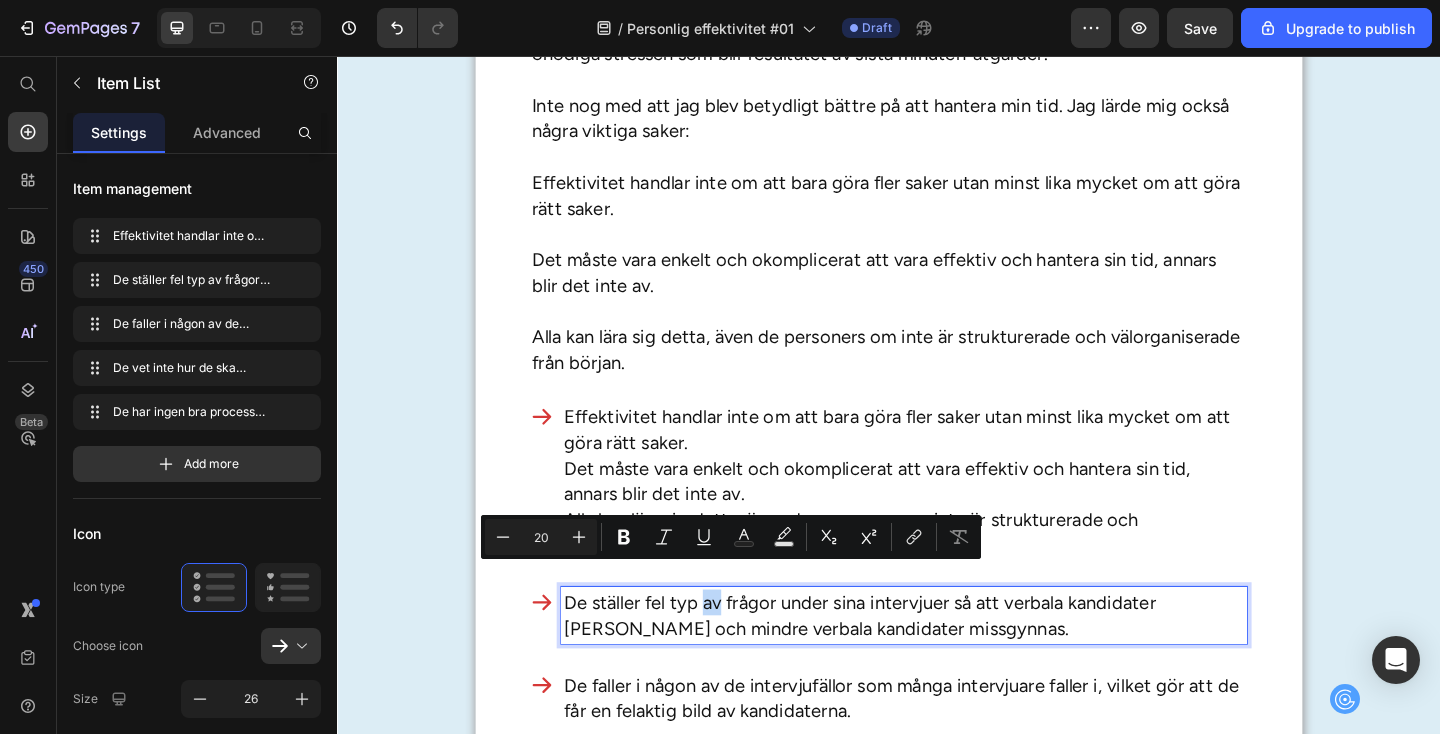 click on "De ställer fel typ av frågor under sina intervjuer så att verbala kandidater [PERSON_NAME] och mindre verbala kandidater missgynnas." at bounding box center (954, 665) 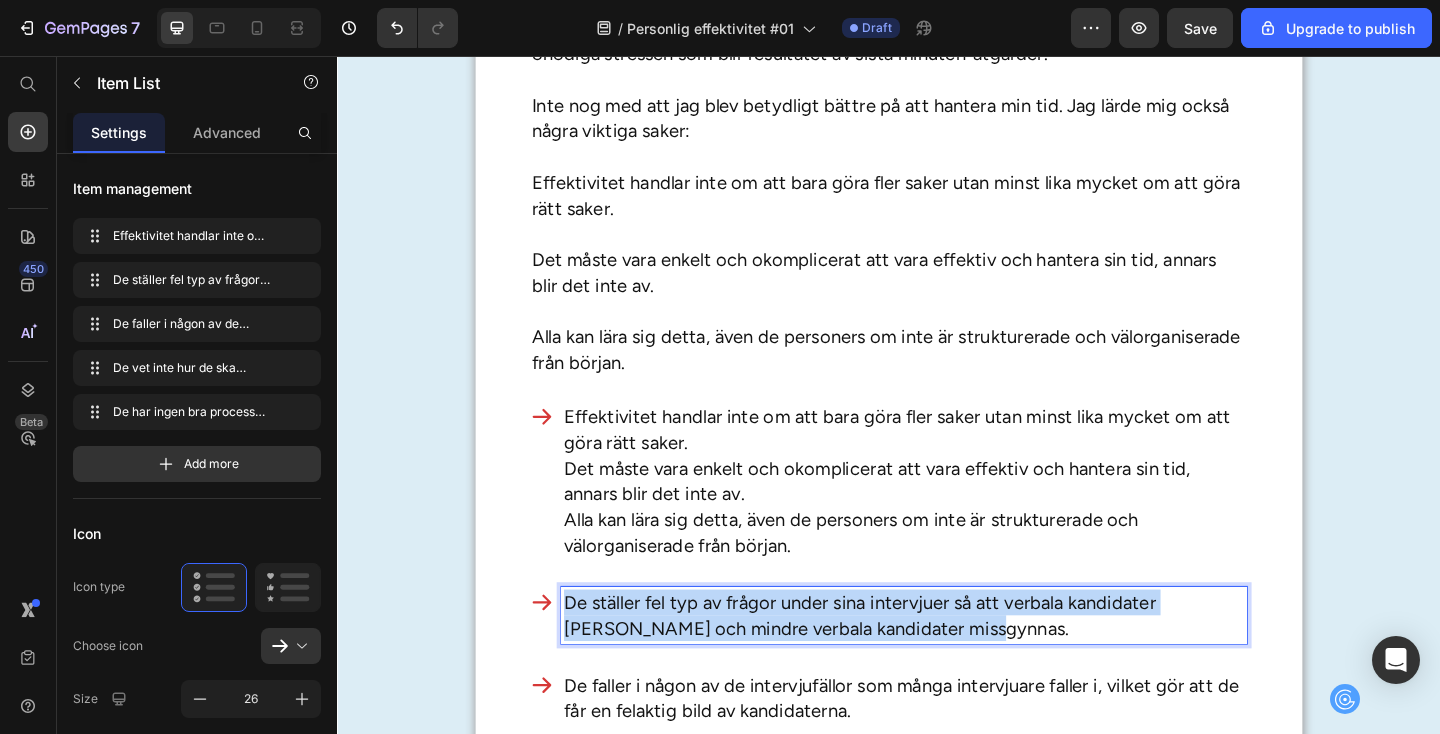 click on "De ställer fel typ av frågor under sina intervjuer så att verbala kandidater [PERSON_NAME] och mindre verbala kandidater missgynnas." at bounding box center (954, 665) 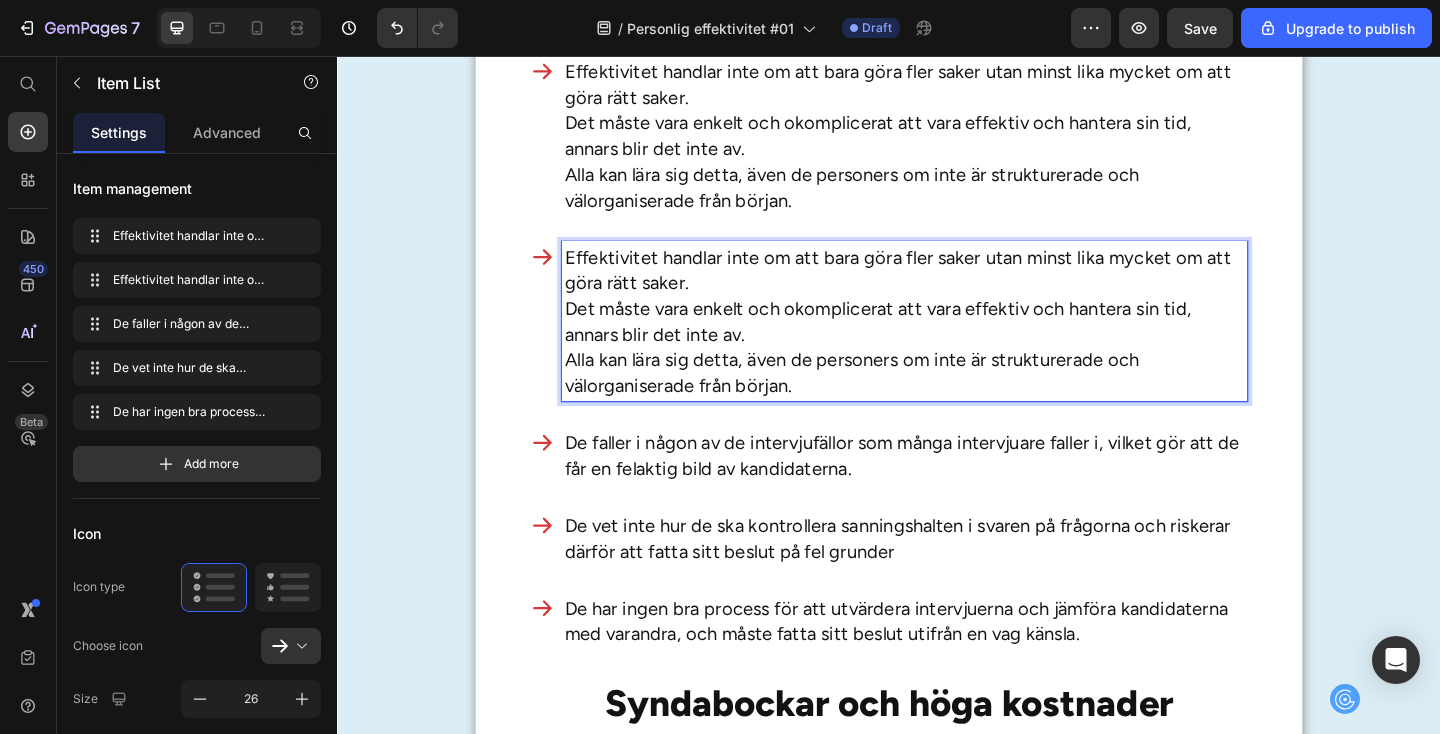 scroll, scrollTop: 3060, scrollLeft: 0, axis: vertical 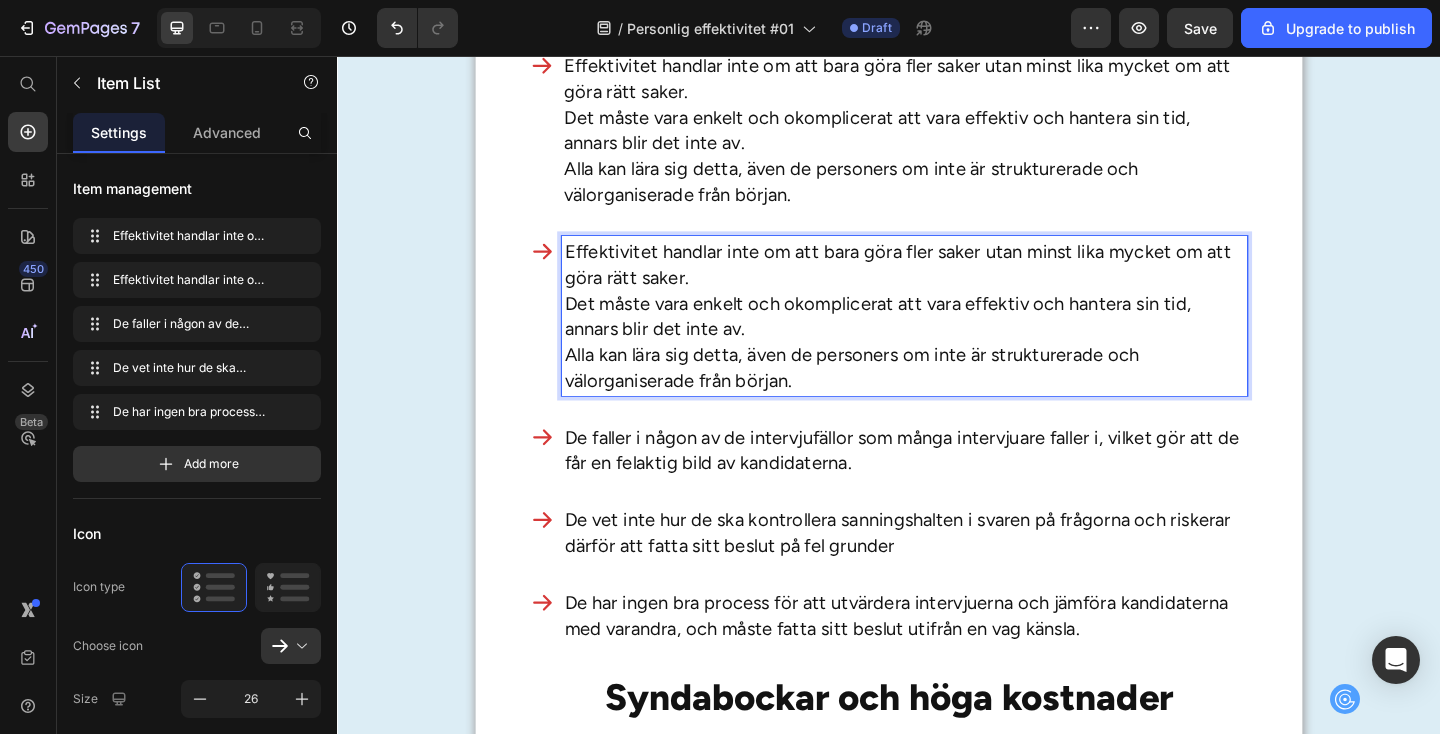 click on "De faller i någon av de intervjufällor som många intervjuare faller i, vilket gör att de får en felaktig bild av kandidaterna." at bounding box center [954, 485] 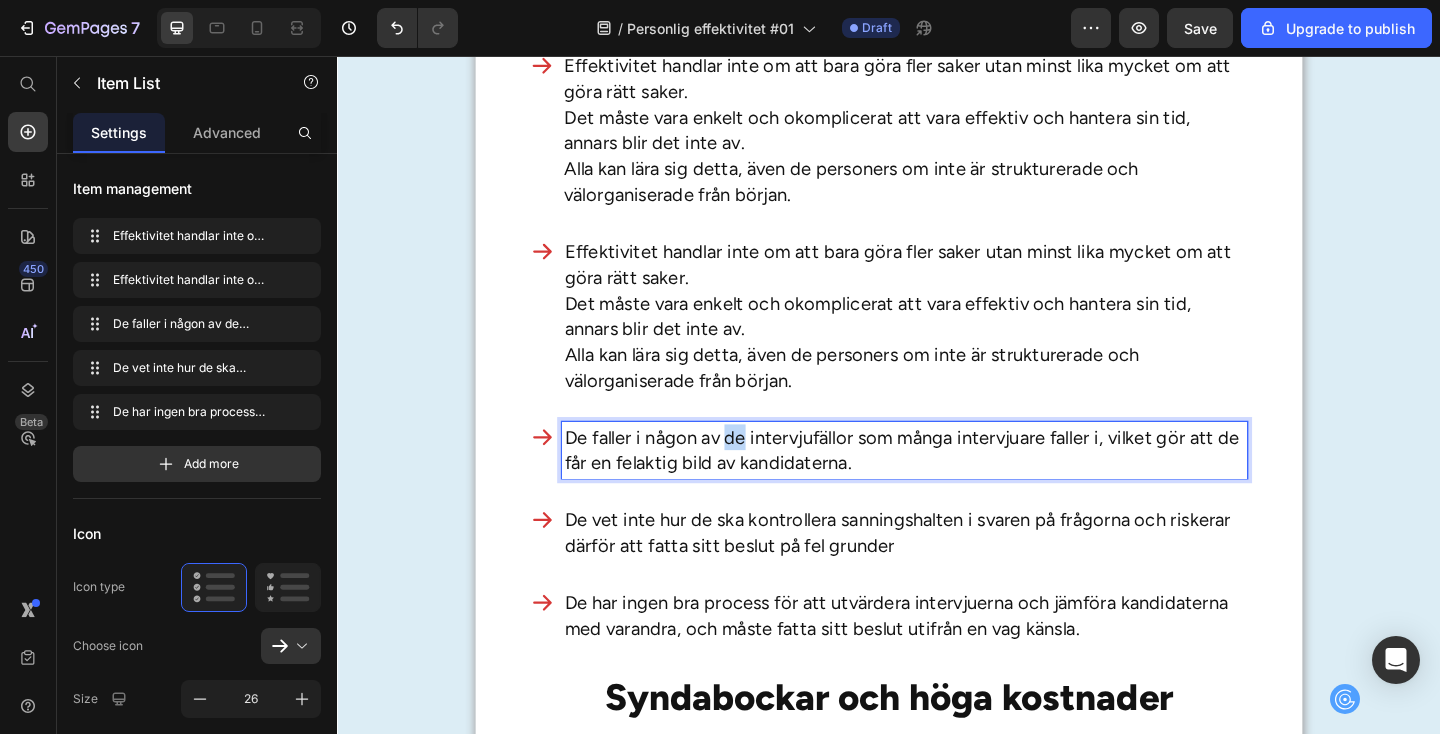 click on "De faller i någon av de intervjufällor som många intervjuare faller i, vilket gör att de får en felaktig bild av kandidaterna." at bounding box center (954, 485) 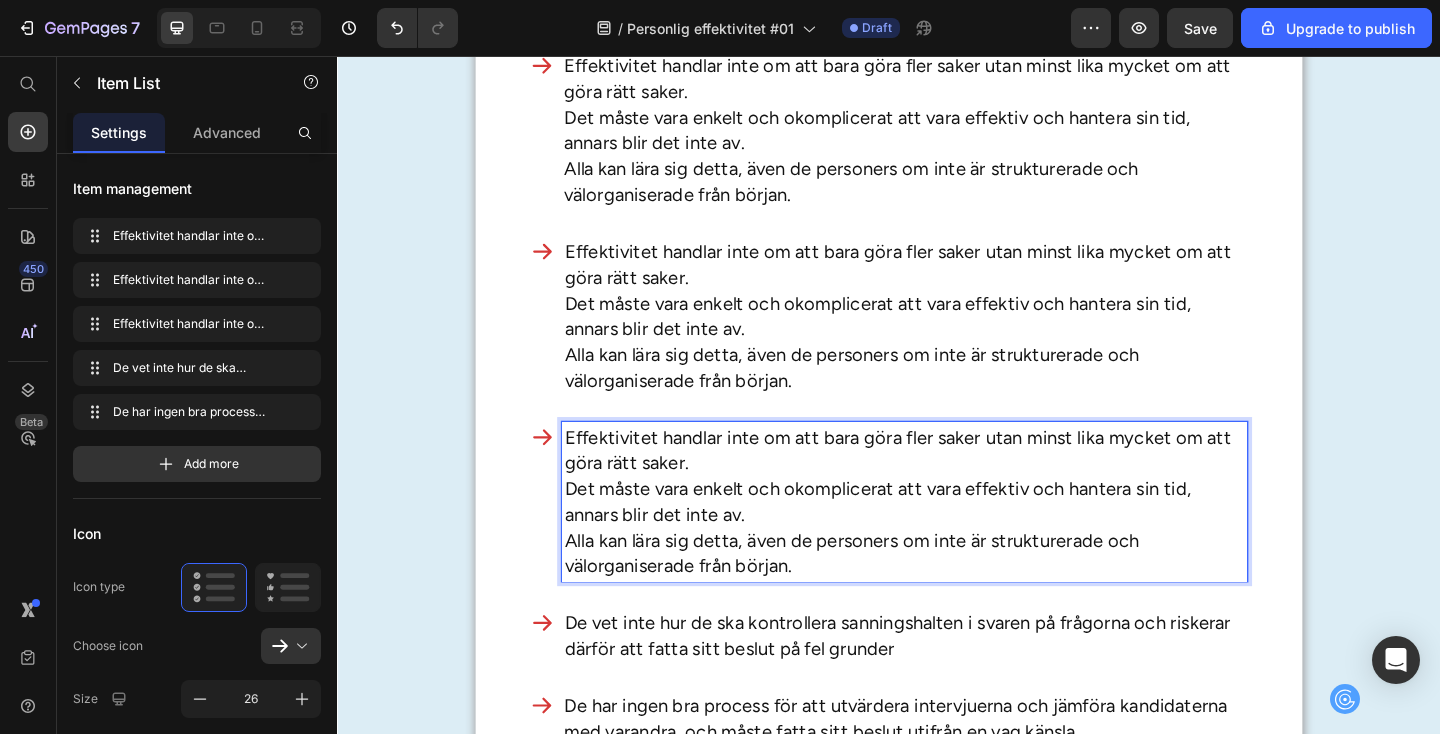 click on "Effektivitet handlar inte om att bara göra fler saker utan minst lika mycket om att göra rätt saker.  Det måste vara enkelt och okomplicerat att vara effektiv och hantera sin tid, annars blir det inte av.  Alla kan lära sig detta, även de personers om inte är strukturerade och välorganiserade från början." at bounding box center [954, 541] 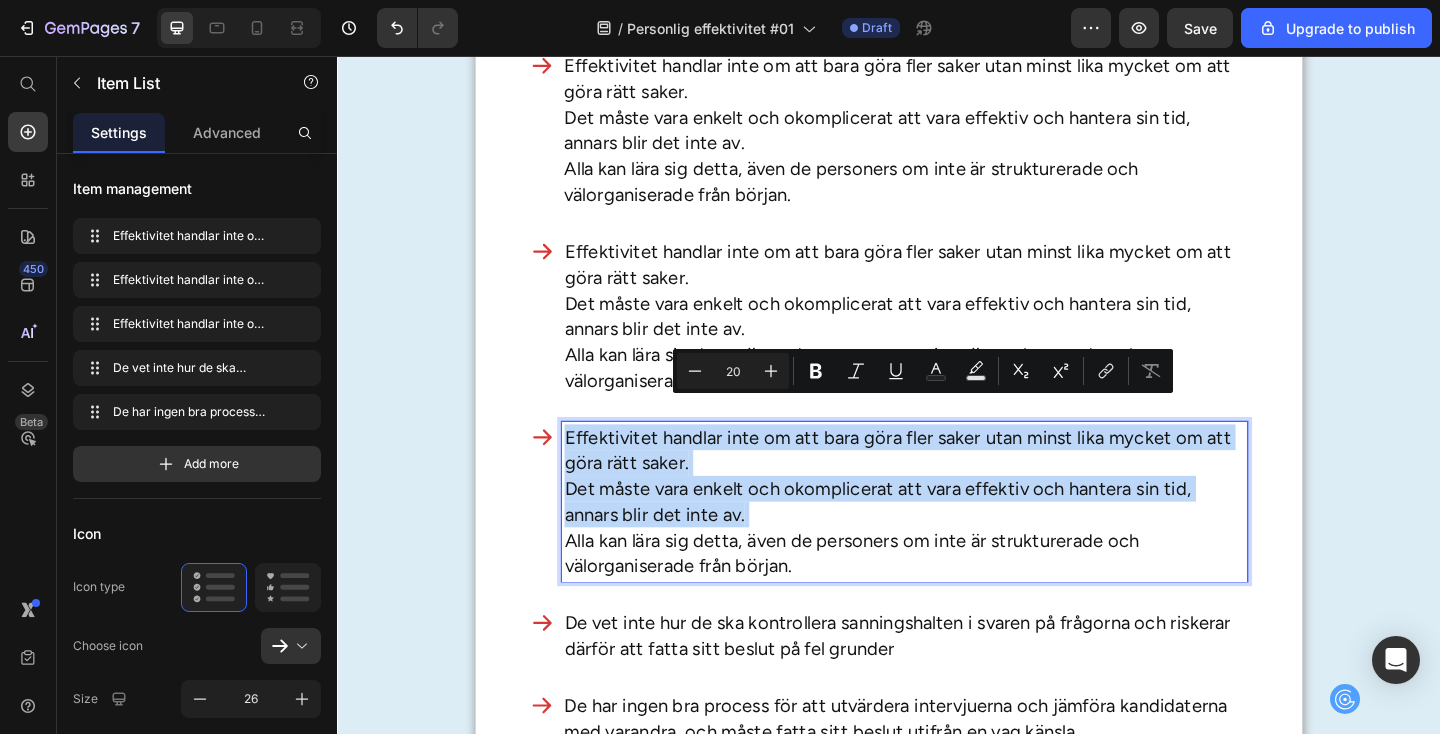drag, startPoint x: 732, startPoint y: 525, endPoint x: 585, endPoint y: 448, distance: 165.94577 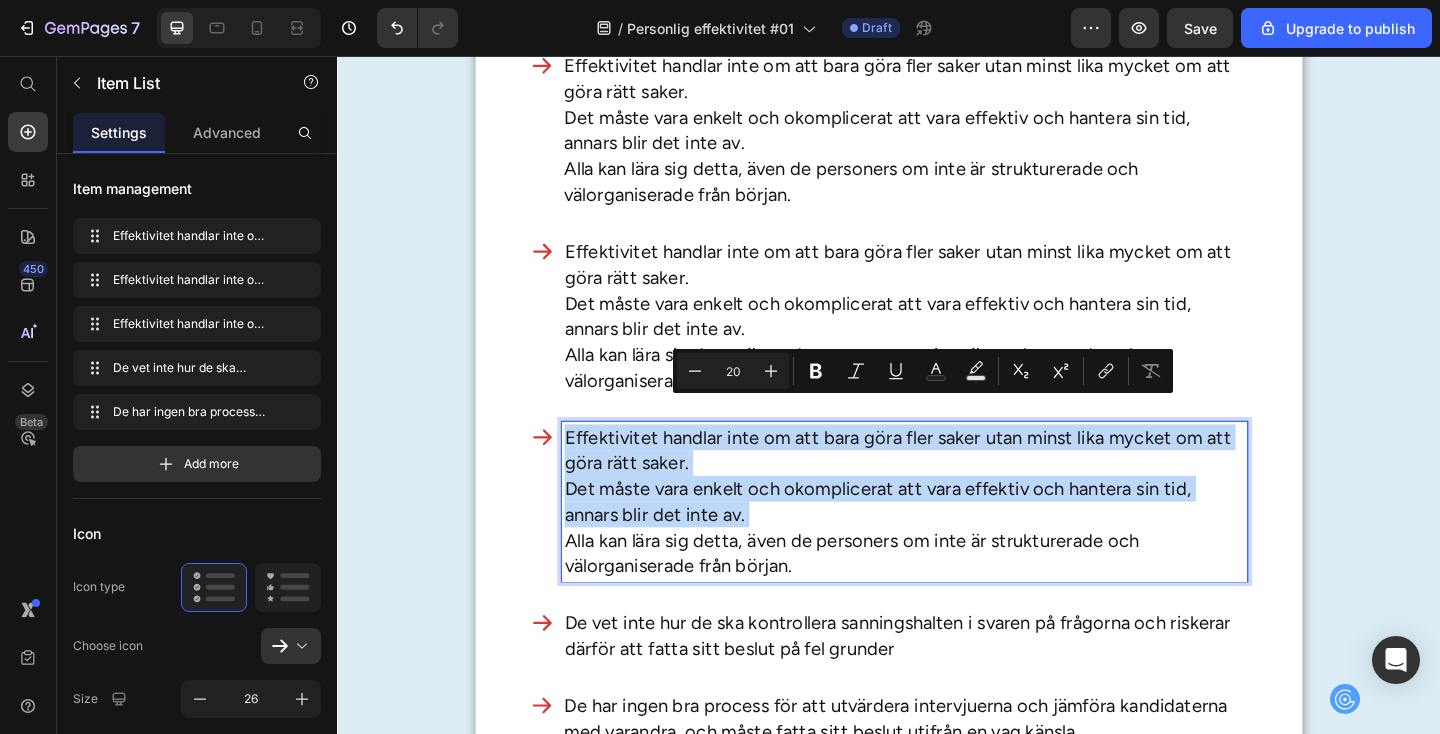 click on "Effektivitet handlar inte om att bara göra fler saker utan minst lika mycket om att göra rätt saker.  Det måste vara enkelt och okomplicerat att vara effektiv och hantera sin tid, annars blir det inte av.  Alla kan lära sig detta, även de personers om inte är strukturerade och välorganiserade från början." at bounding box center (954, 541) 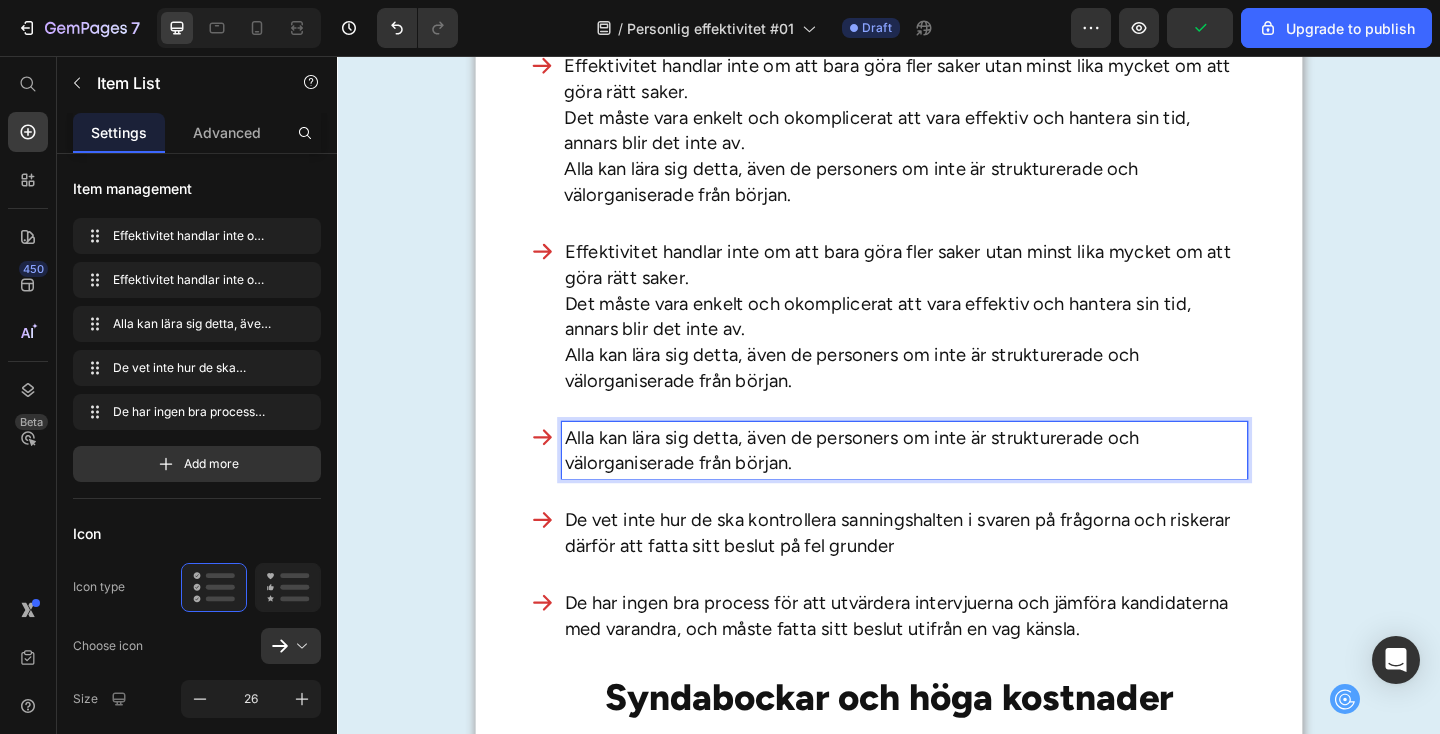 click on "Effektivitet handlar inte om att bara göra fler saker utan minst lika mycket om att göra rätt saker.  Det måste vara enkelt och okomplicerat att vara effektiv och hantera sin tid, annars blir det inte av.  Alla kan lära sig detta, även de personers om inte är strukturerade och välorganiserade från början." at bounding box center (954, 339) 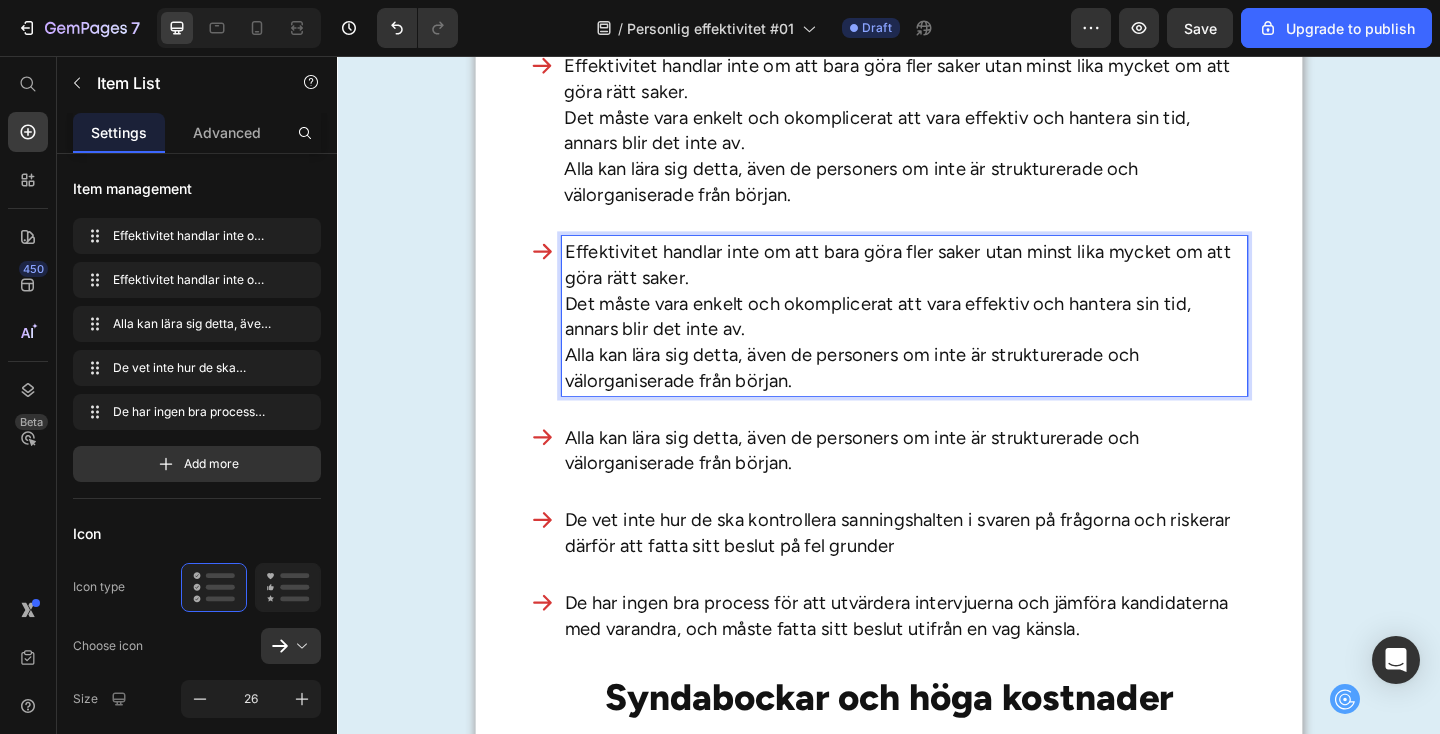 click on "Effektivitet handlar inte om att bara göra fler saker utan minst lika mycket om att göra rätt saker.  Det måste vara enkelt och okomplicerat att vara effektiv och hantera sin tid, annars blir det inte av.  Alla kan lära sig detta, även de personers om inte är strukturerade och välorganiserade från början." at bounding box center [954, 339] 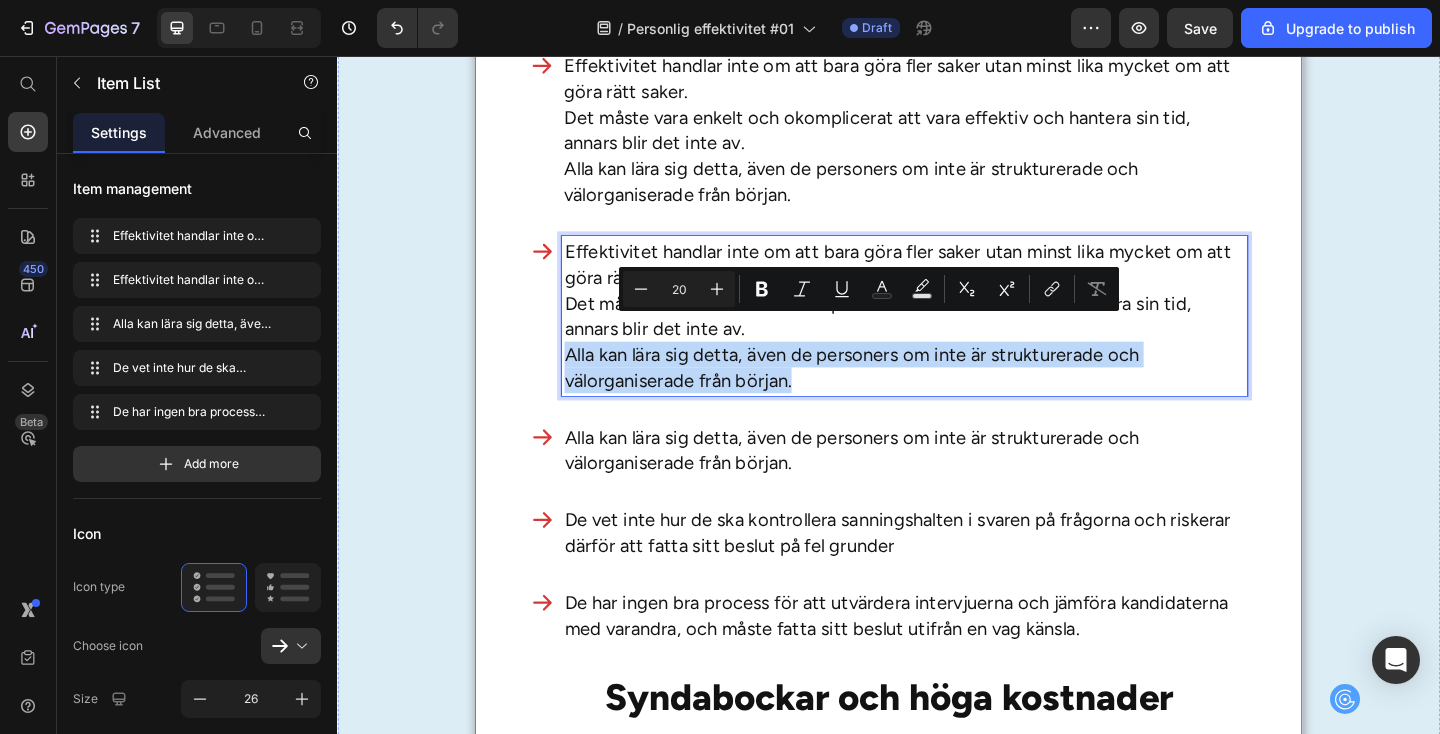 drag, startPoint x: 840, startPoint y: 386, endPoint x: 528, endPoint y: 363, distance: 312.84662 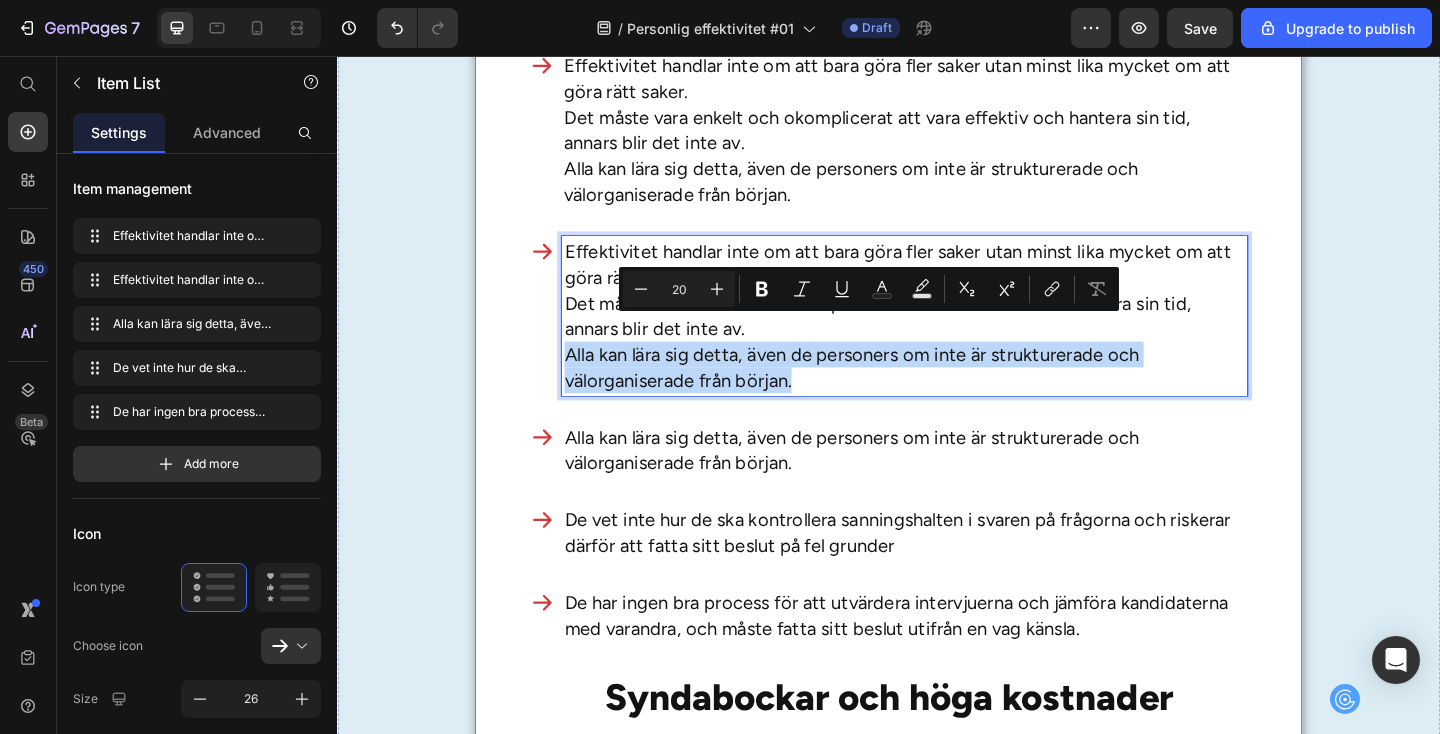 click on "Rubriken här Heading Vill du lära dig hemligheterna med att bli mer effektiv och få fler saker ur händerna?  Drömmer du om att kunna njuta mer och stressa mindre? Har du funderat på varför vissa människor alltid hinner mer än andra?  I så fall kan den här texten vara en av de viktigaste texter du har läst på länge. Varför?  [PERSON_NAME] till att bli mer effektiv och få mer gjort är inte att jobba hårdare. Hemligheten ligger i att jobba på ett annorlunda sätt – och det är något som alla kan lära sig. Låt mig förklara vad jag menar. Text Block Min historia Heading Under många år hade jag själv stora svårigheter att få tiden att räcka till.  Jag sköt ständigt upp mina uppgifter, vilket gjorde att jag ofta hamnade efter och samlade på mig en massa surdegar. Jag hade stora problem med att prioritera mina uppgifter och lade ofta tiden på helt fel saker så att mina dagar blev längre än nödvändigt. Text Block Min historia Heading Text Block Min historia Heading Text Block   34" at bounding box center (937, -429) 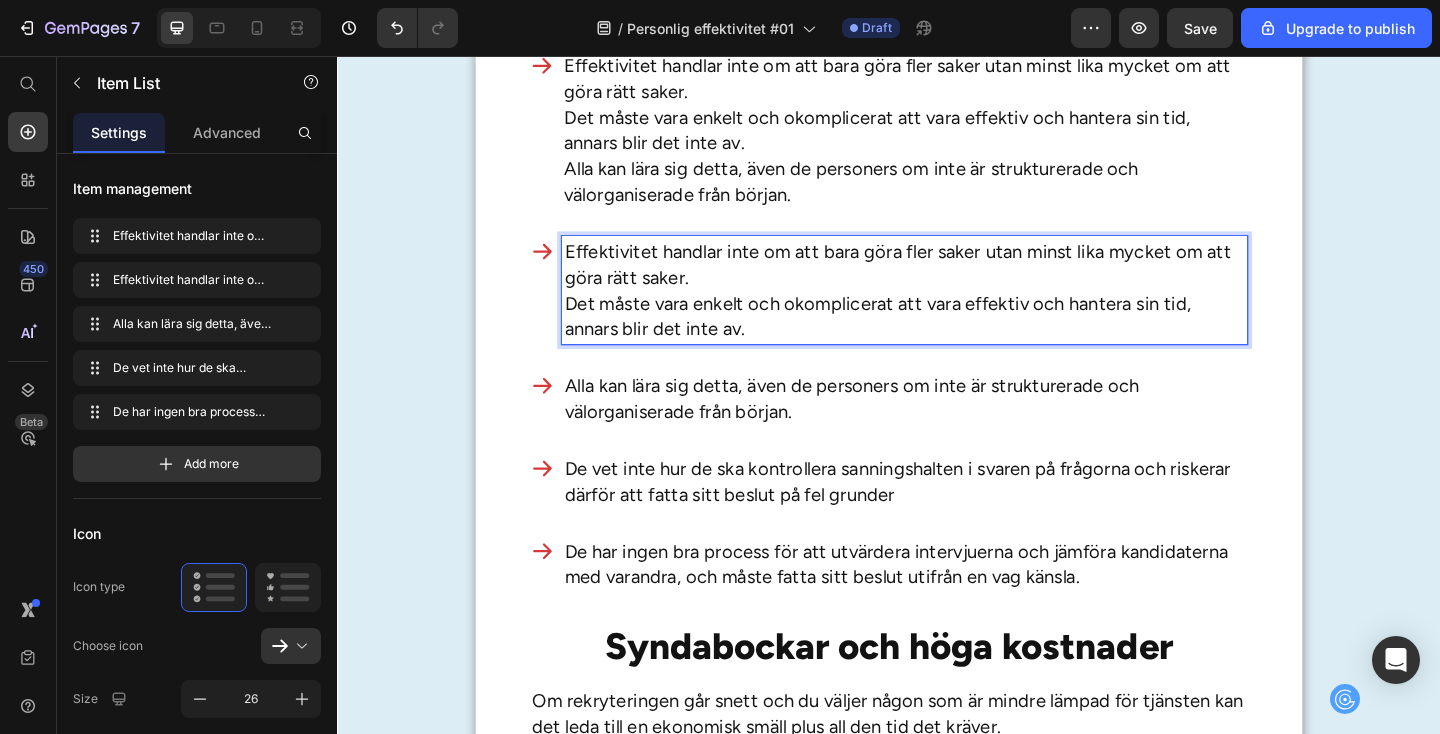 scroll, scrollTop: 3038, scrollLeft: 0, axis: vertical 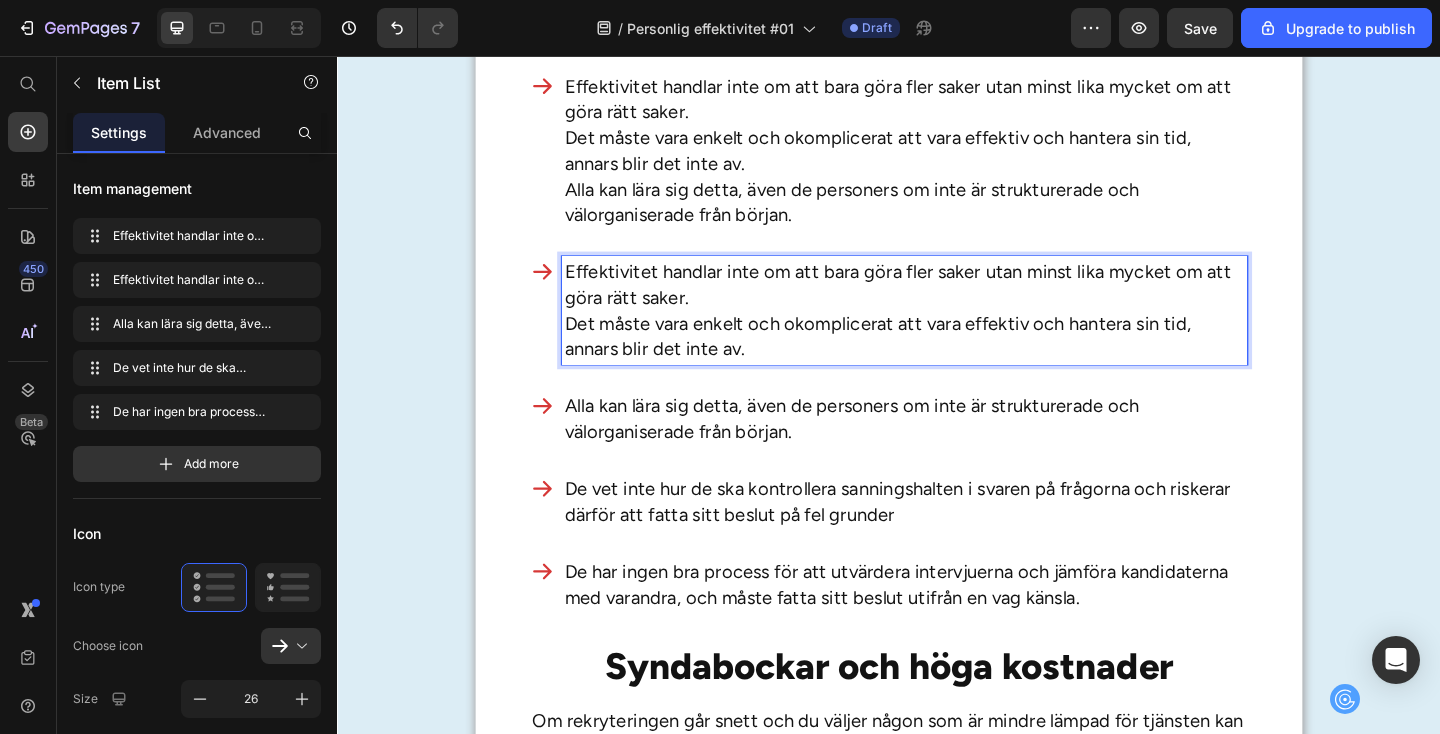 click on "Effektivitet handlar inte om att bara göra fler saker utan minst lika mycket om att göra rätt saker.  Det måste vara enkelt och okomplicerat att vara effektiv och hantera sin tid, annars blir det inte av." at bounding box center (954, 333) 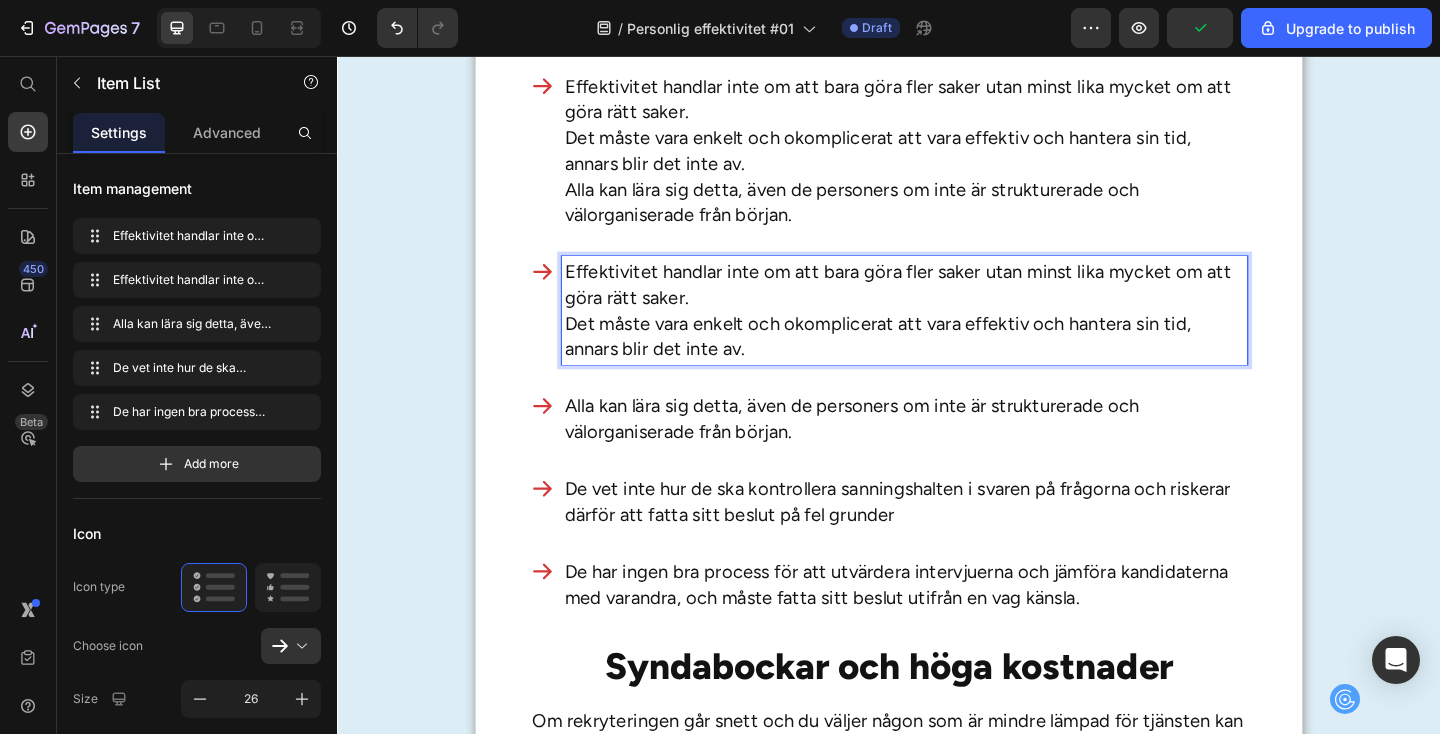 click on "Effektivitet handlar inte om att bara göra fler saker utan minst lika mycket om att göra rätt saker.  Det måste vara enkelt och okomplicerat att vara effektiv och hantera sin tid, annars blir det inte av." at bounding box center [954, 333] 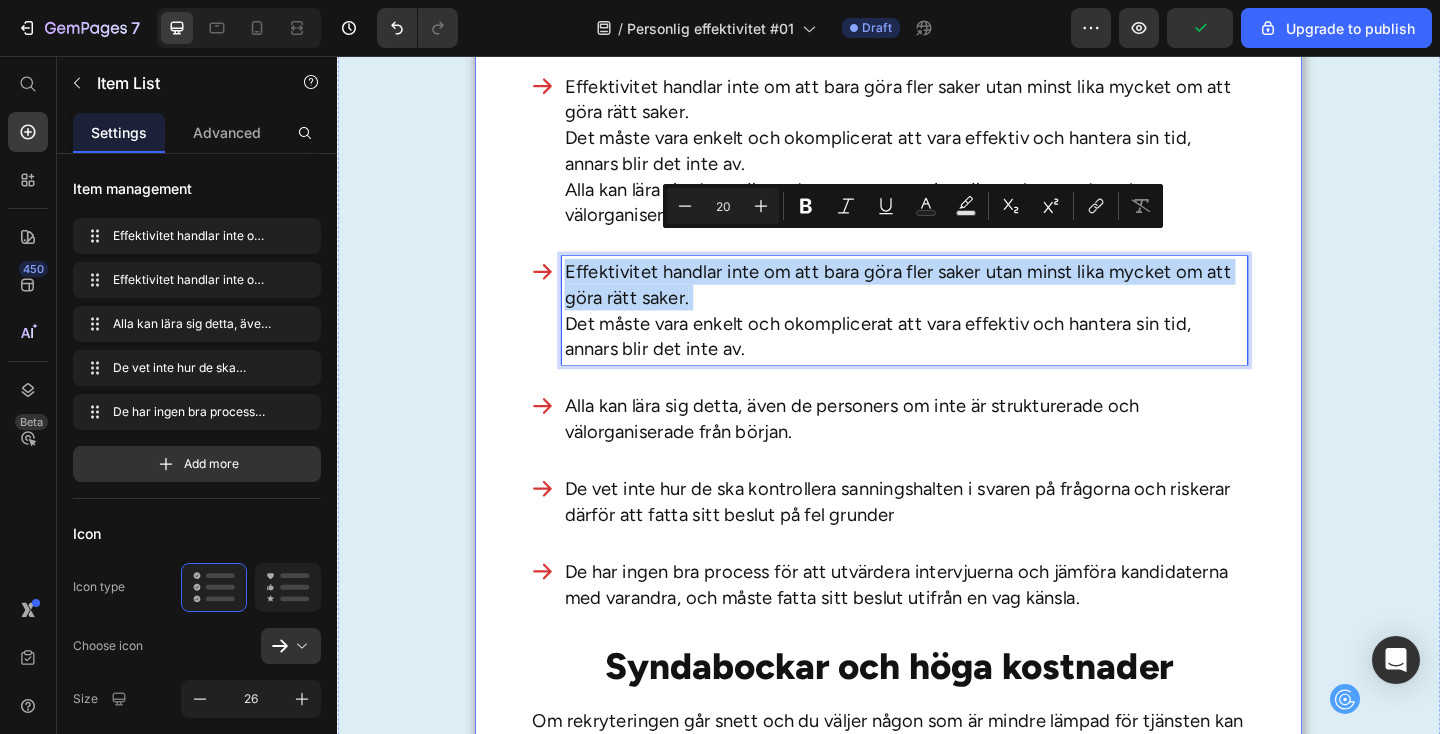drag, startPoint x: 728, startPoint y: 299, endPoint x: 528, endPoint y: 248, distance: 206.4001 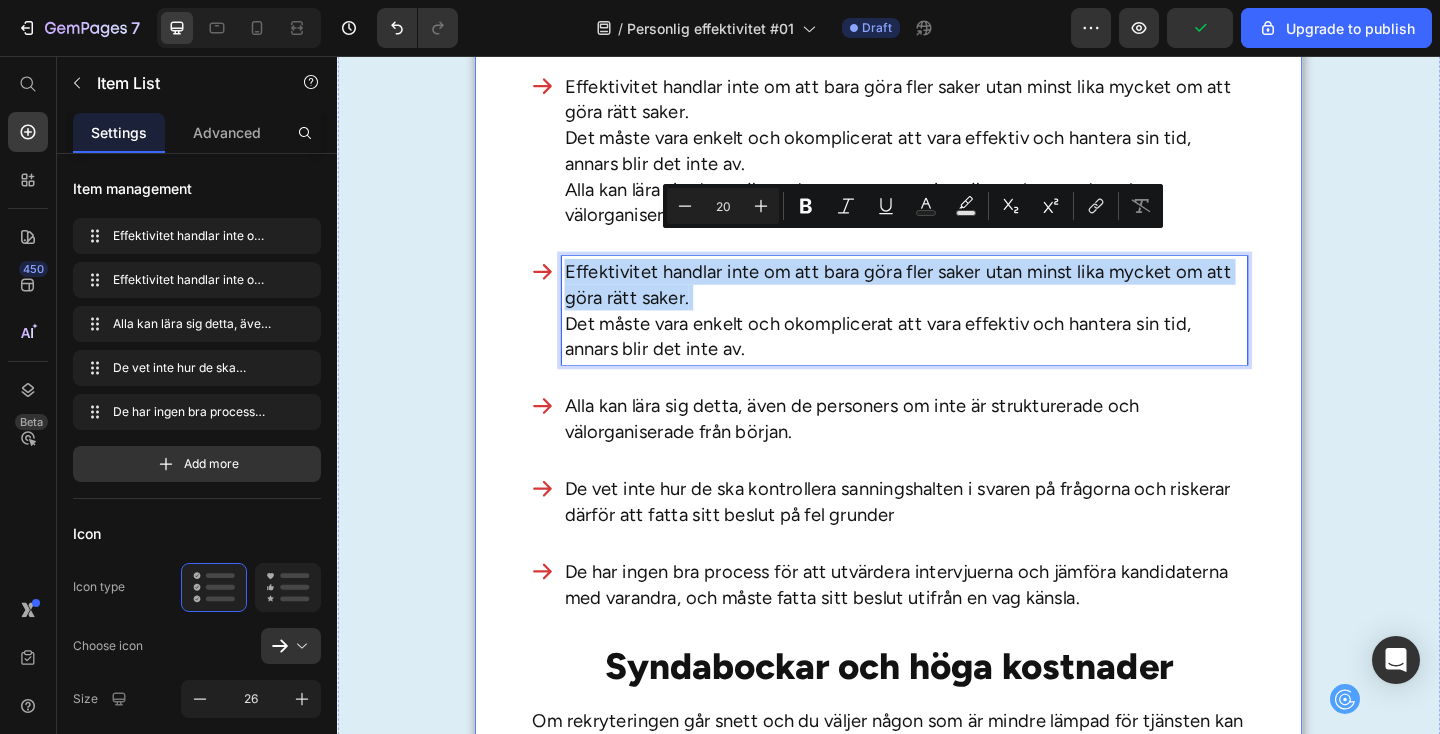 click on "Rubriken här Heading Vill du lära dig hemligheterna med att bli mer effektiv och få fler saker ur händerna?  Drömmer du om att kunna njuta mer och stressa mindre? Har du funderat på varför vissa människor alltid hinner mer än andra?  I så fall kan den här texten vara en av de viktigaste texter du har läst på länge. Varför?  [PERSON_NAME] till att bli mer effektiv och få mer gjort är inte att jobba hårdare. Hemligheten ligger i att jobba på ett annorlunda sätt – och det är något som alla kan lära sig. Låt mig förklara vad jag menar. Text Block Min historia Heading Under många år hade jag själv stora svårigheter att få tiden att räcka till.  Jag sköt ständigt upp mina uppgifter, vilket gjorde att jag ofta hamnade efter och samlade på mig en massa surdegar. Jag hade stora problem med att prioritera mina uppgifter och lade ofta tiden på helt fel saker så att mina dagar blev längre än nödvändigt. Text Block Min historia Heading Text Block Min historia Heading Text Block   34" at bounding box center [937, -435] 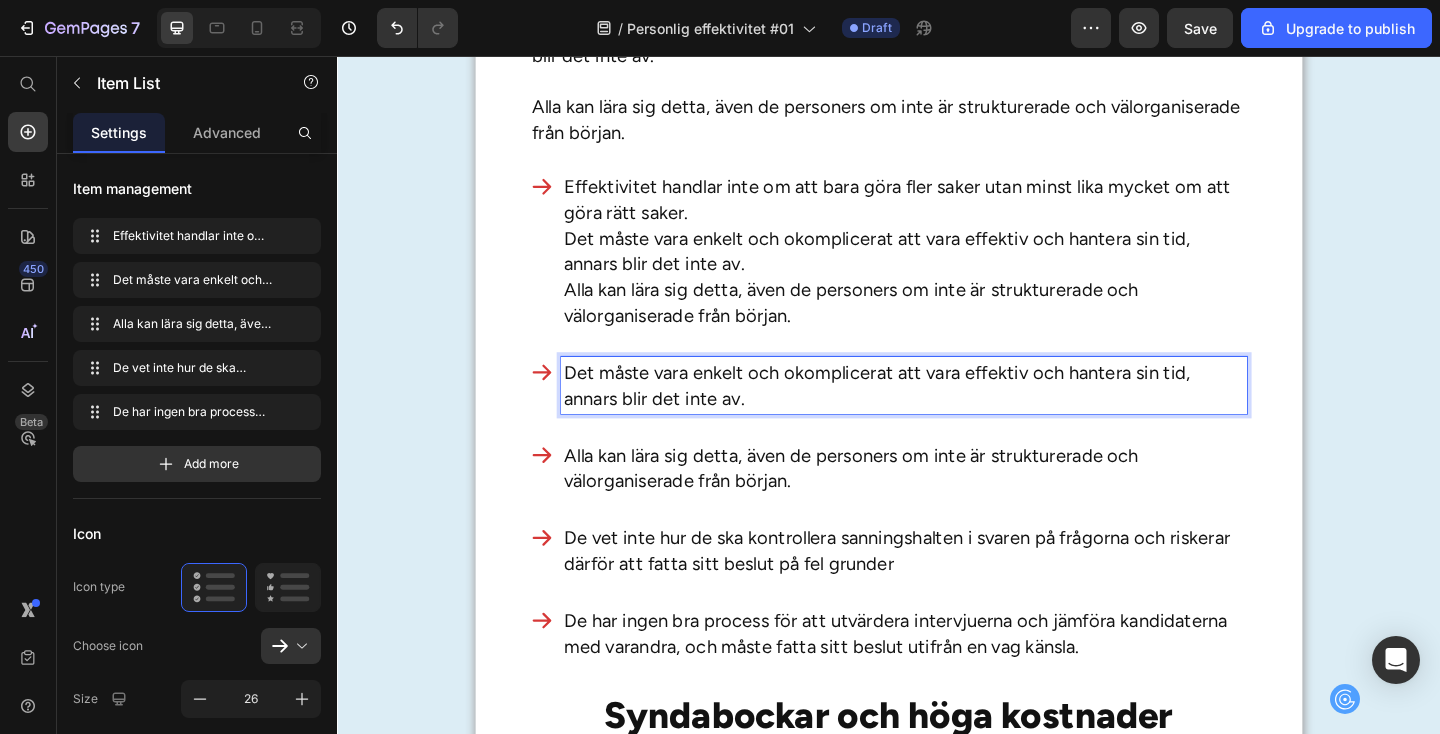 scroll, scrollTop: 2919, scrollLeft: 0, axis: vertical 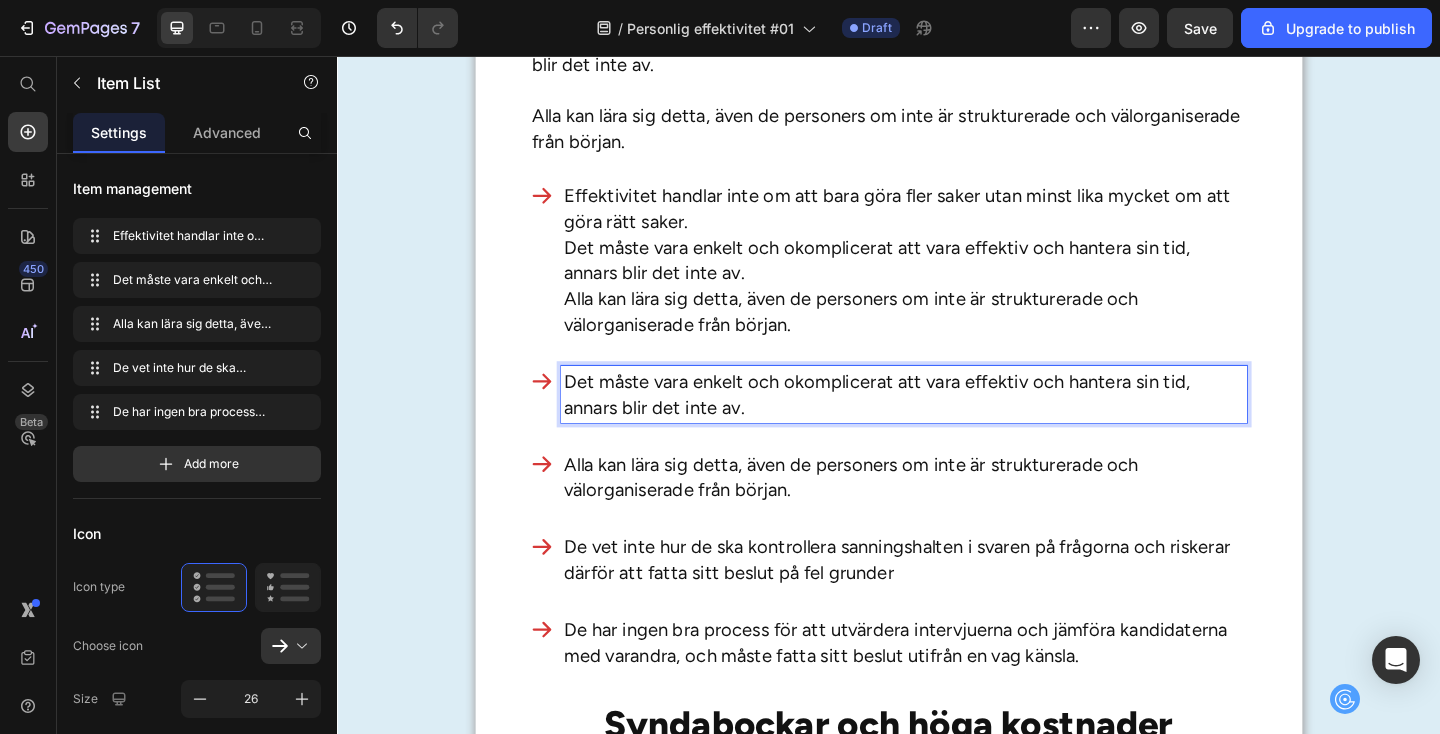 click on "Effektivitet handlar inte om att bara göra fler saker utan minst lika mycket om att göra rätt saker.  Det måste vara enkelt och okomplicerat att vara effektiv och hantera sin tid, annars blir det inte av.  Alla kan lära sig detta, även de personers om inte är strukturerade och välorganiserade från början." at bounding box center (954, 278) 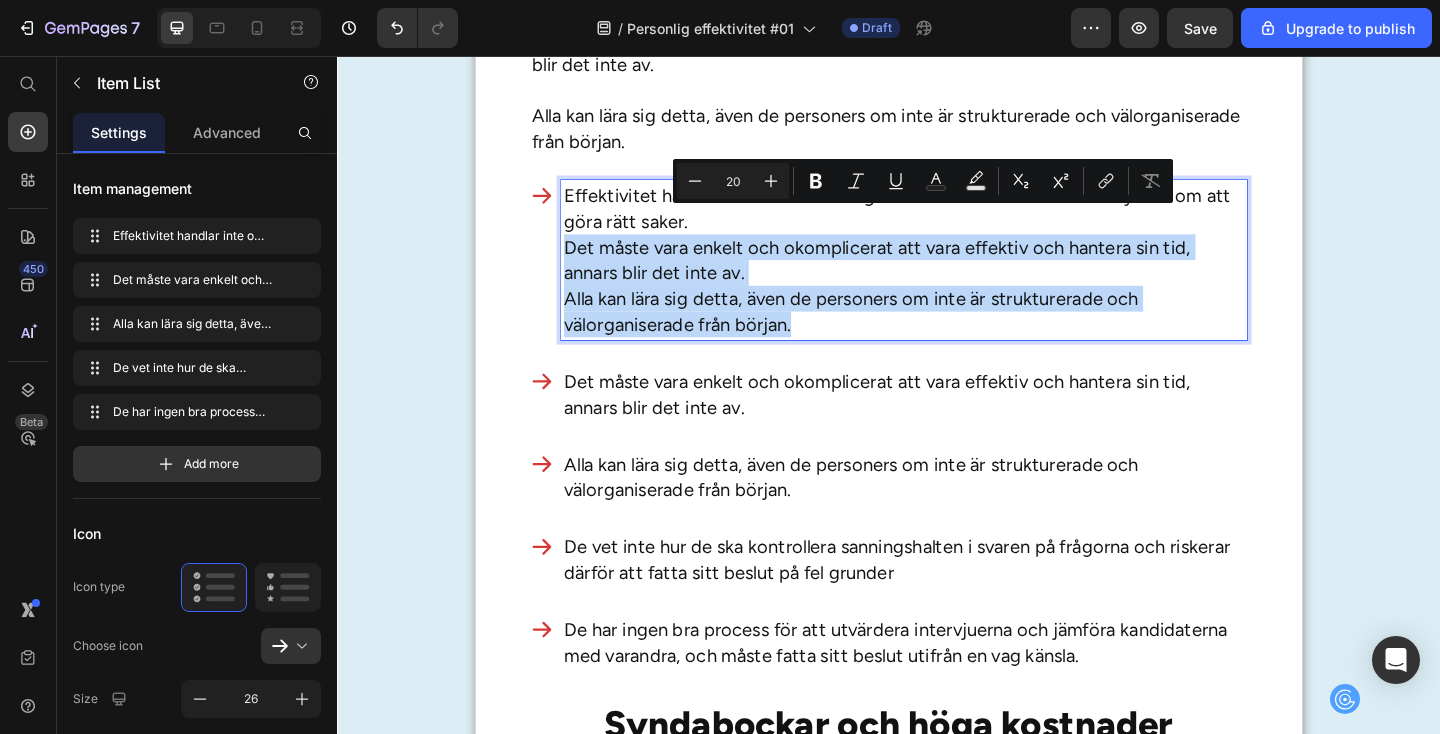 drag, startPoint x: 842, startPoint y: 322, endPoint x: 576, endPoint y: 237, distance: 279.2508 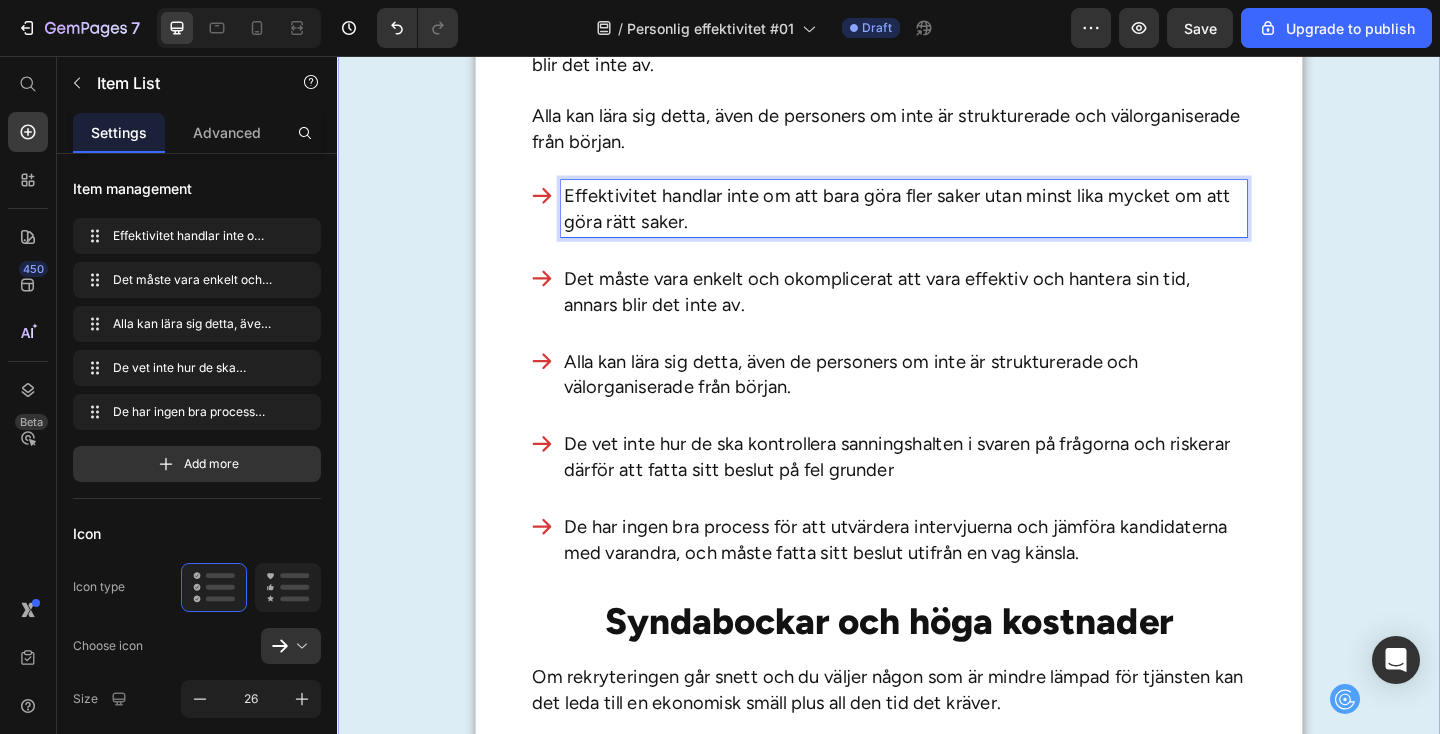 click on "Rubriken här Heading Vill du lära dig hemligheterna med att bli mer effektiv och få fler saker ur händerna?  Drömmer du om att kunna njuta mer och stressa mindre? Har du funderat på varför vissa människor alltid hinner mer än andra?  I så fall kan den här texten vara en av de viktigaste texter du har läst på länge. Varför?  [PERSON_NAME] till att bli mer effektiv och få mer gjort är inte att jobba hårdare. Hemligheten ligger i att jobba på ett annorlunda sätt – och det är något som alla kan lära sig. Låt mig förklara vad jag menar. Text Block Min historia Heading Under många år hade jag själv stora svårigheter att få tiden att räcka till.  Jag sköt ständigt upp mina uppgifter, vilket gjorde att jag ofta hamnade efter och samlade på mig en massa surdegar. Jag hade stora problem med att prioritera mina uppgifter och lade ofta tiden på helt fel saker så att mina dagar blev längre än nödvändigt. Text Block Min historia Heading Text Block Min historia Heading Text Block   34" at bounding box center [937, -340] 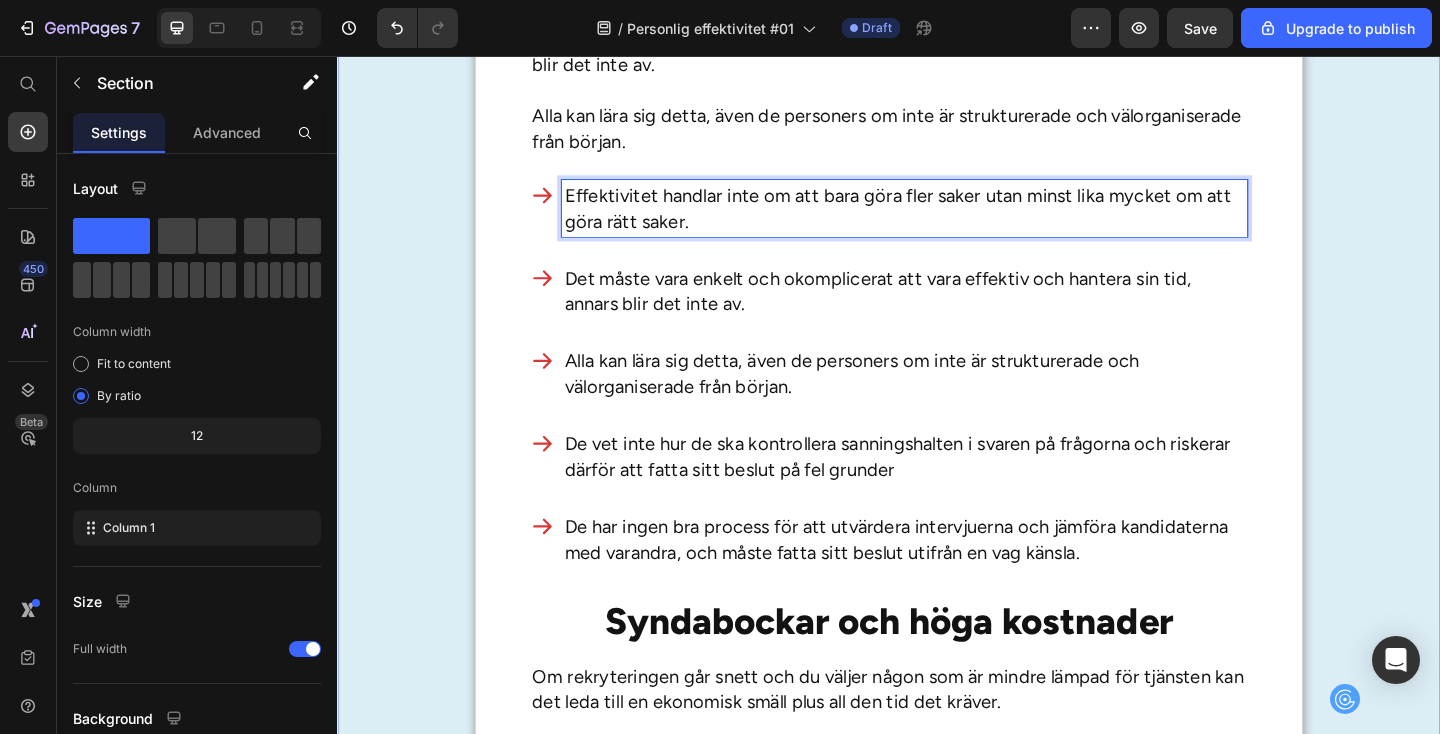 scroll, scrollTop: 0, scrollLeft: 0, axis: both 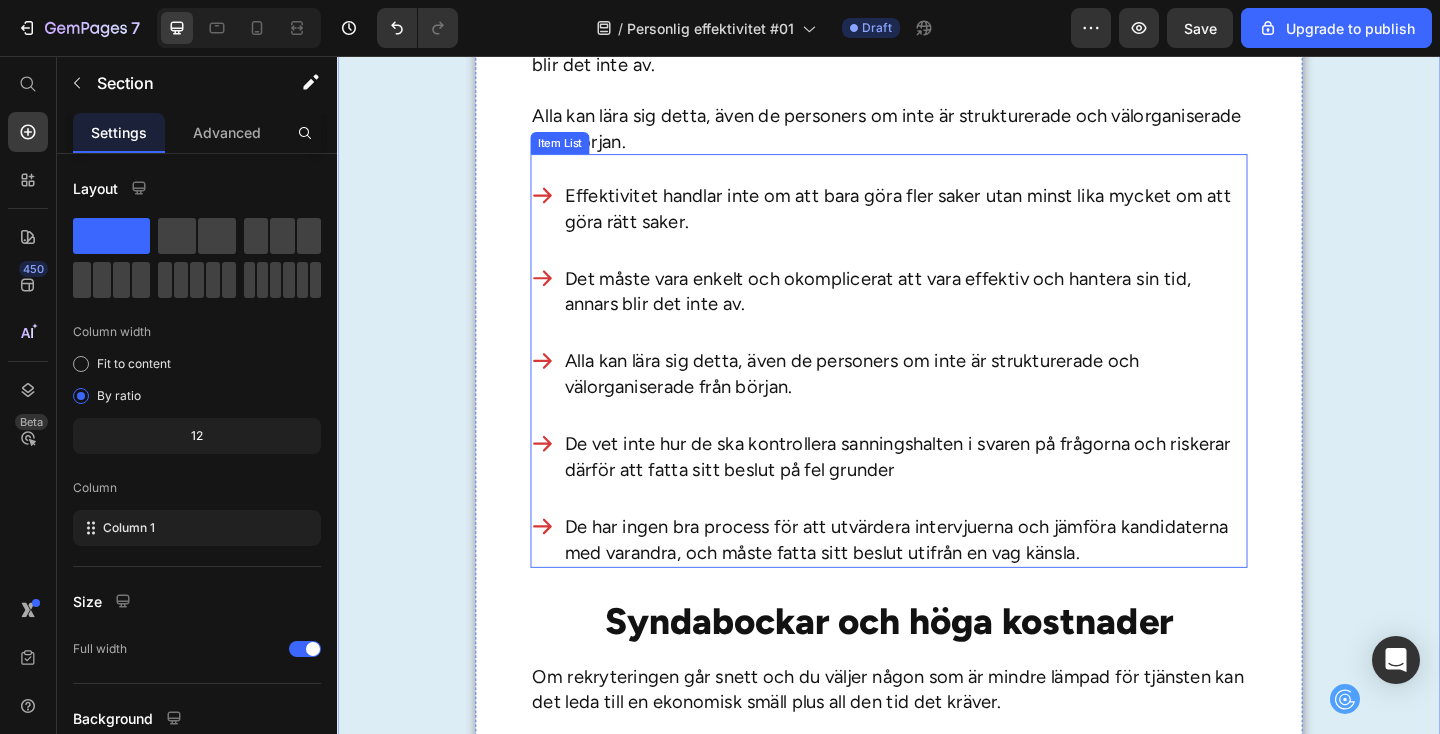click on "Item List" at bounding box center (579, 151) 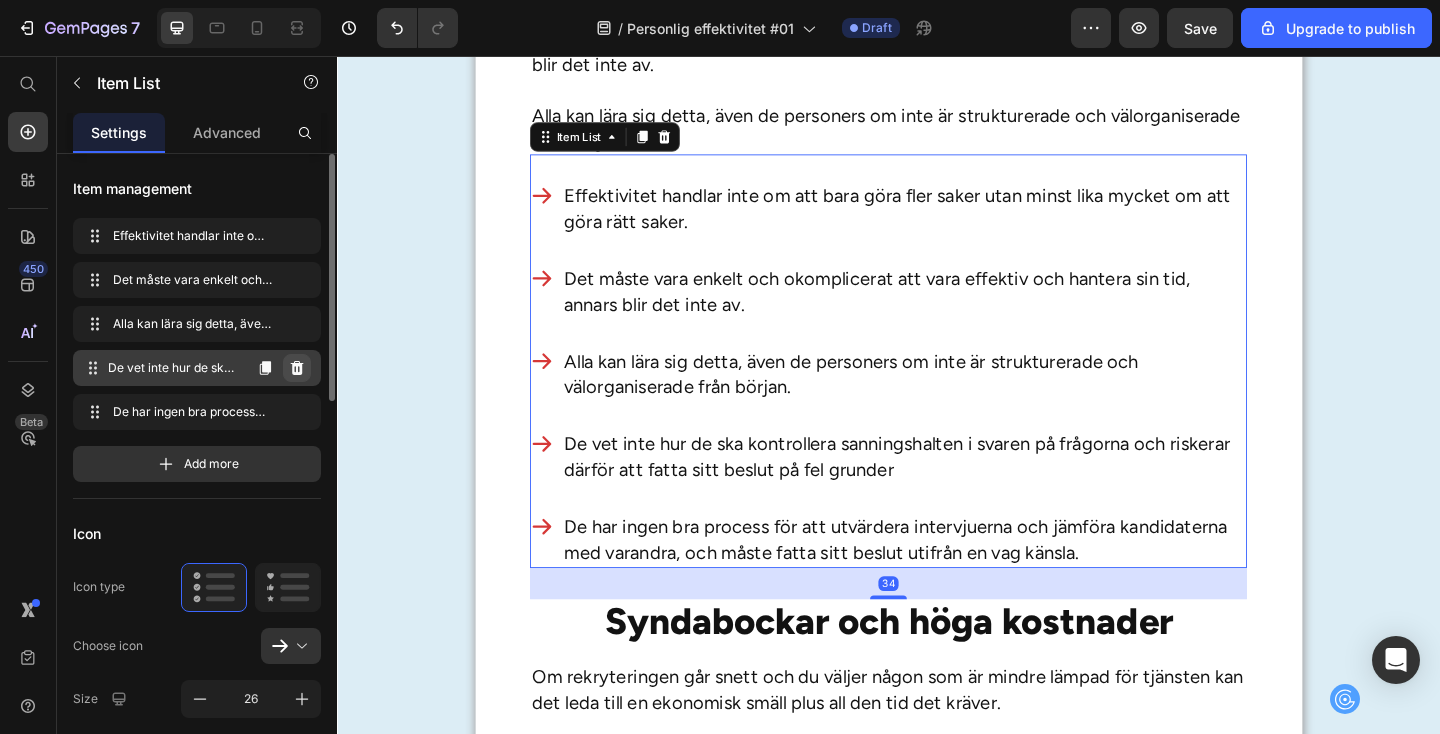 click 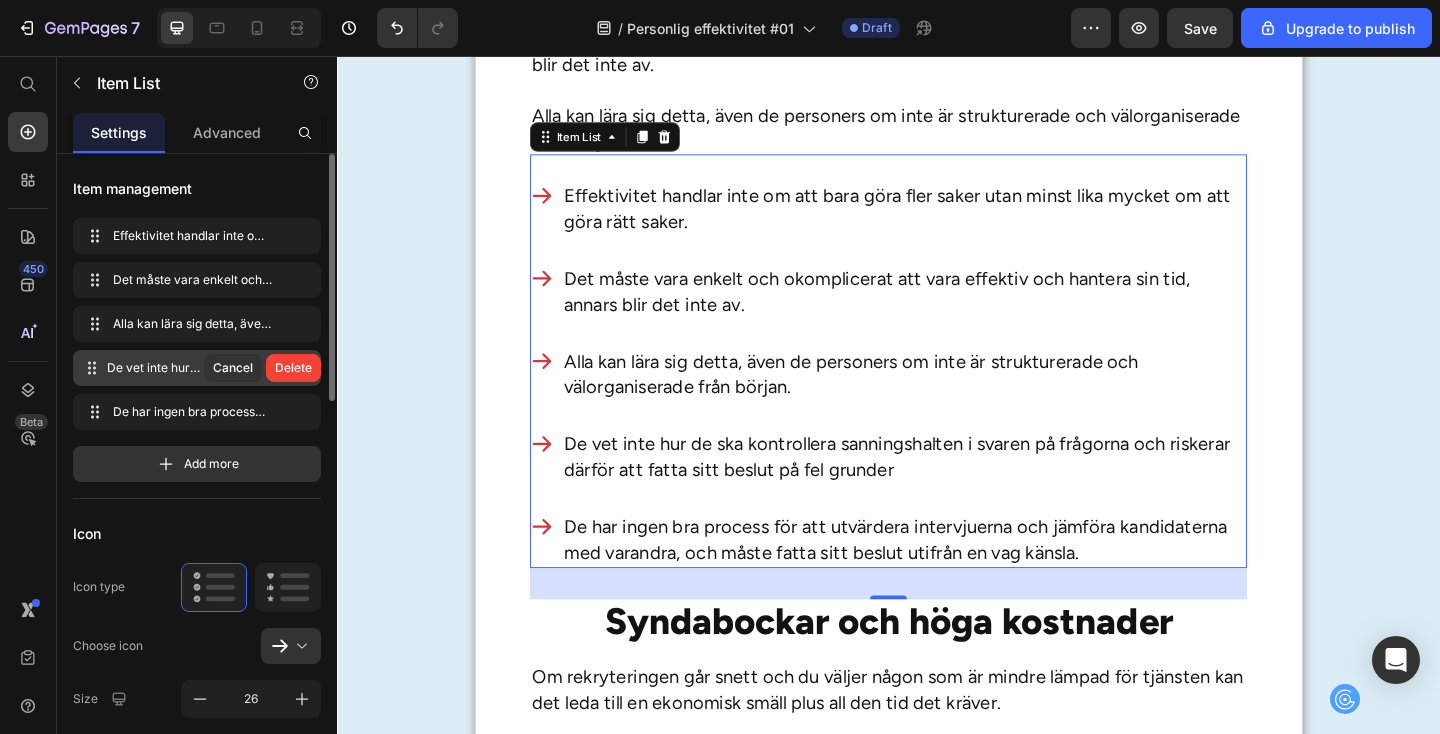 click on "Delete" at bounding box center [293, 368] 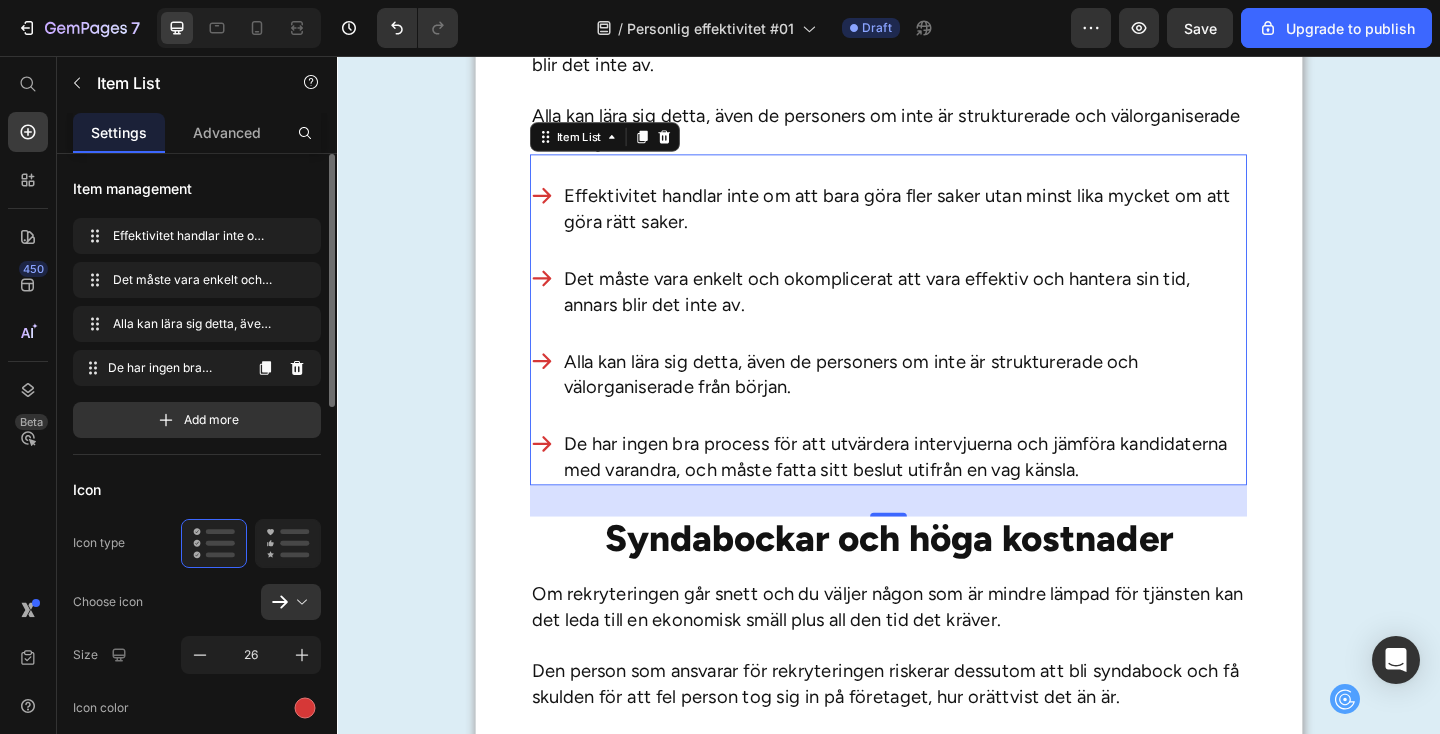 click 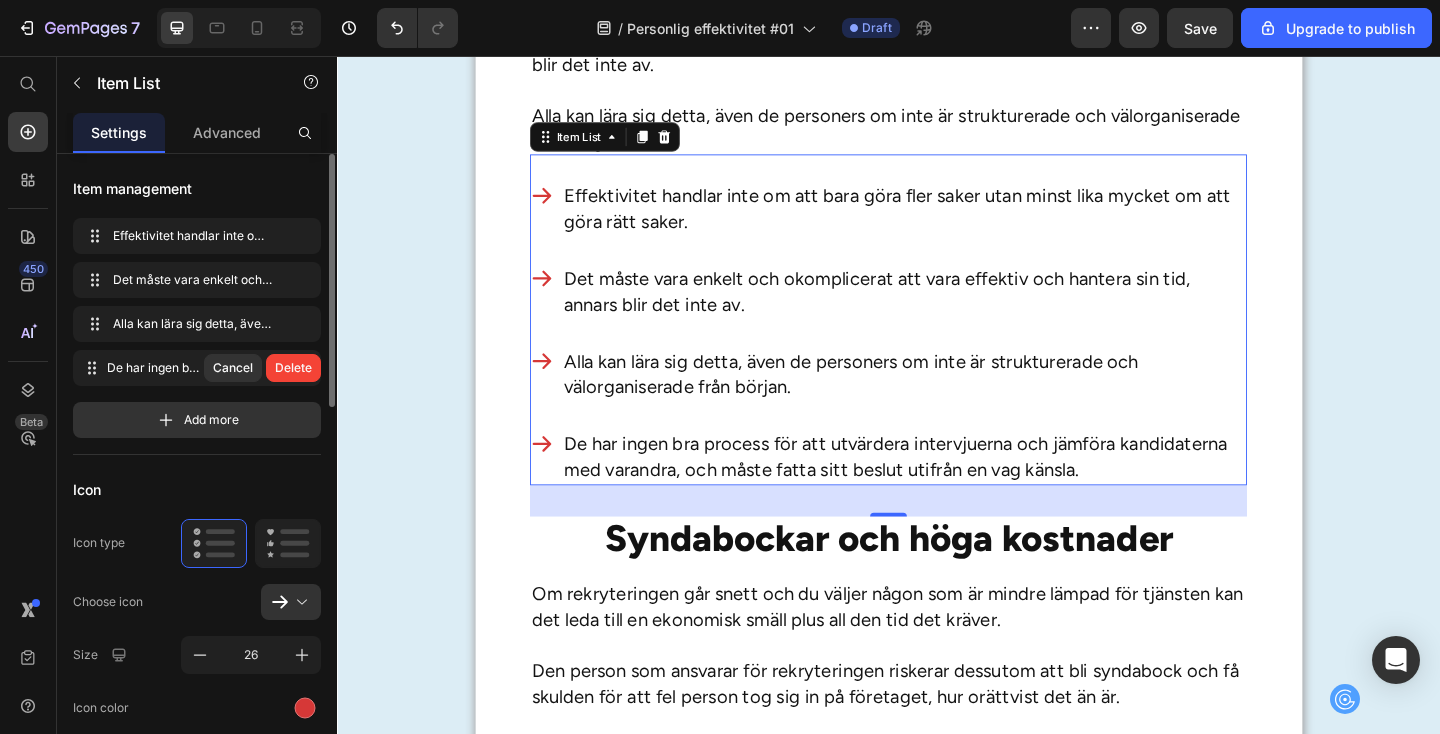 click on "Delete" at bounding box center [293, 368] 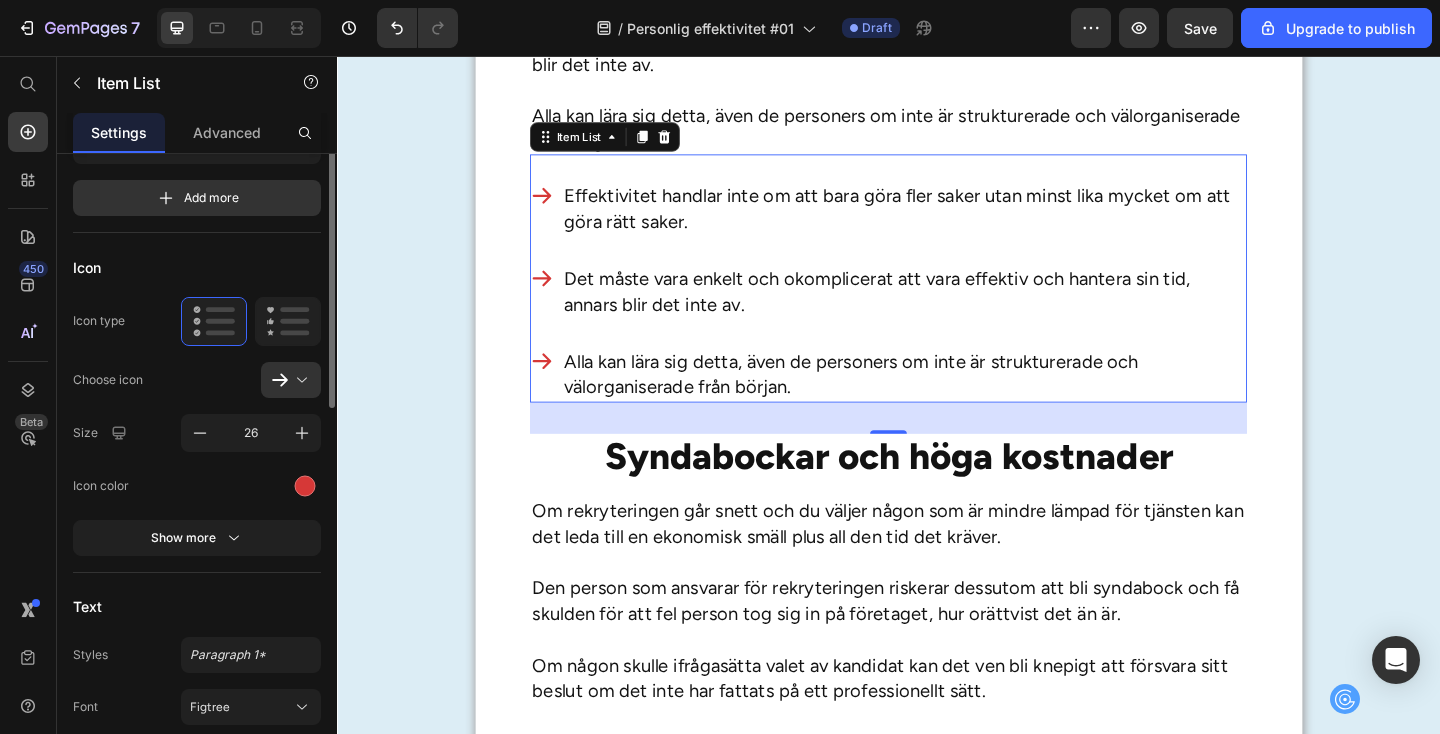 scroll, scrollTop: 185, scrollLeft: 0, axis: vertical 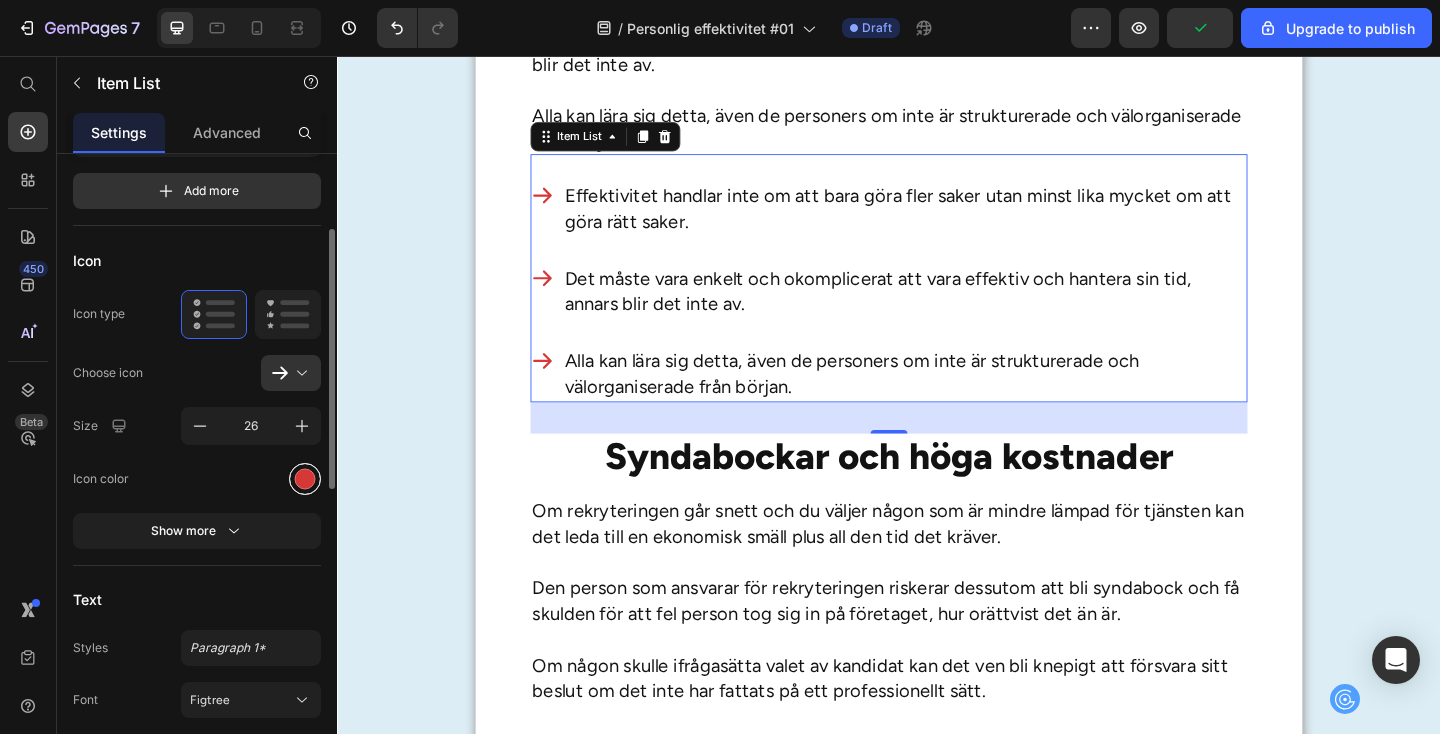 click at bounding box center (305, 478) 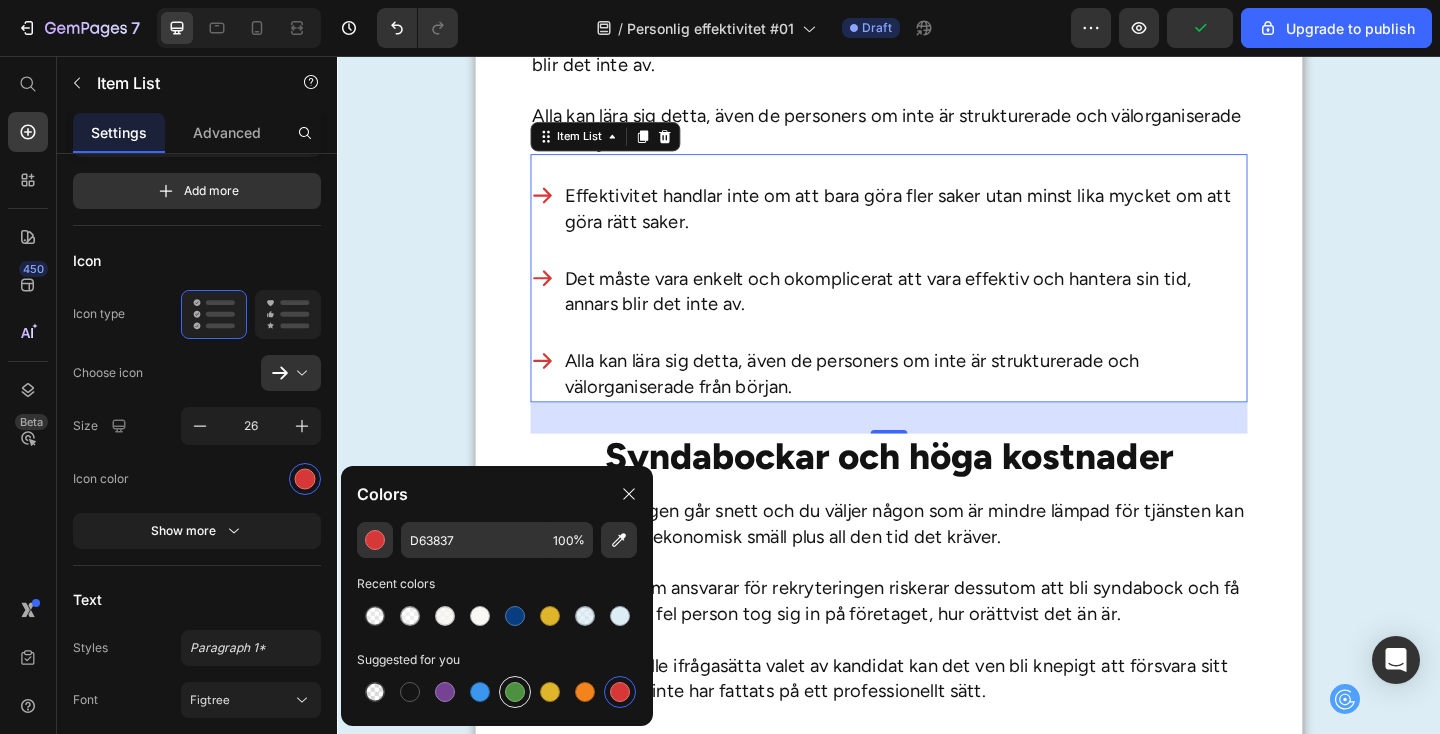 click at bounding box center (515, 692) 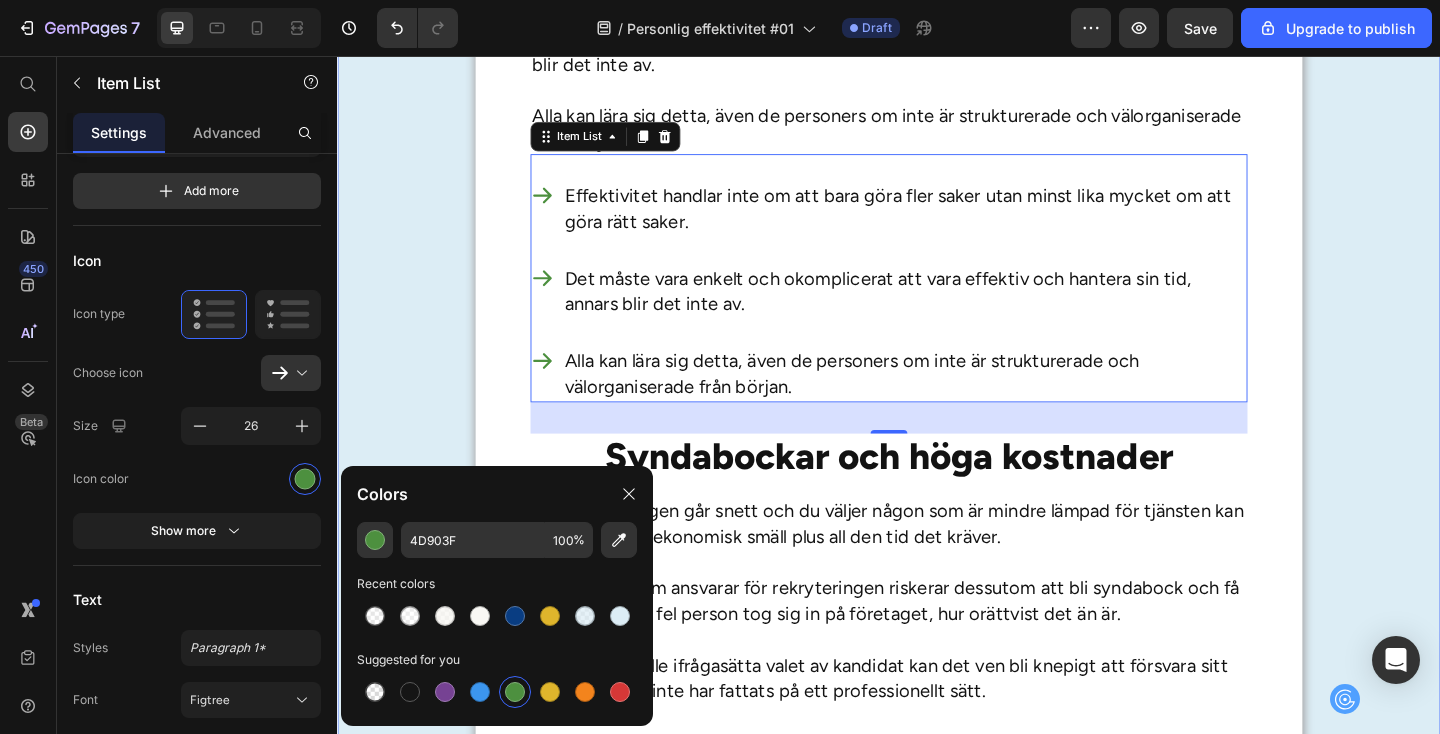 click on "Rubriken här Heading Vill du lära dig hemligheterna med att bli mer effektiv och få fler saker ur händerna?  Drömmer du om att kunna njuta mer och stressa mindre? Har du funderat på varför vissa människor alltid hinner mer än andra?  I så fall kan den här texten vara en av de viktigaste texter du har läst på länge. Varför?  [PERSON_NAME] till att bli mer effektiv och få mer gjort är inte att jobba hårdare. Hemligheten ligger i att jobba på ett annorlunda sätt – och det är något som alla kan lära sig. Låt mig förklara vad jag menar. Text Block Min historia Heading Under många år hade jag själv stora svårigheter att få tiden att räcka till.  Jag sköt ständigt upp mina uppgifter, vilket gjorde att jag ofta hamnade efter och samlade på mig en massa surdegar. Jag hade stora problem med att prioritera mina uppgifter och lade ofta tiden på helt fel saker så att mina dagar blev längre än nödvändigt. Text Block Min historia Heading Text Block Min historia Heading Text Block   34" at bounding box center (937, -430) 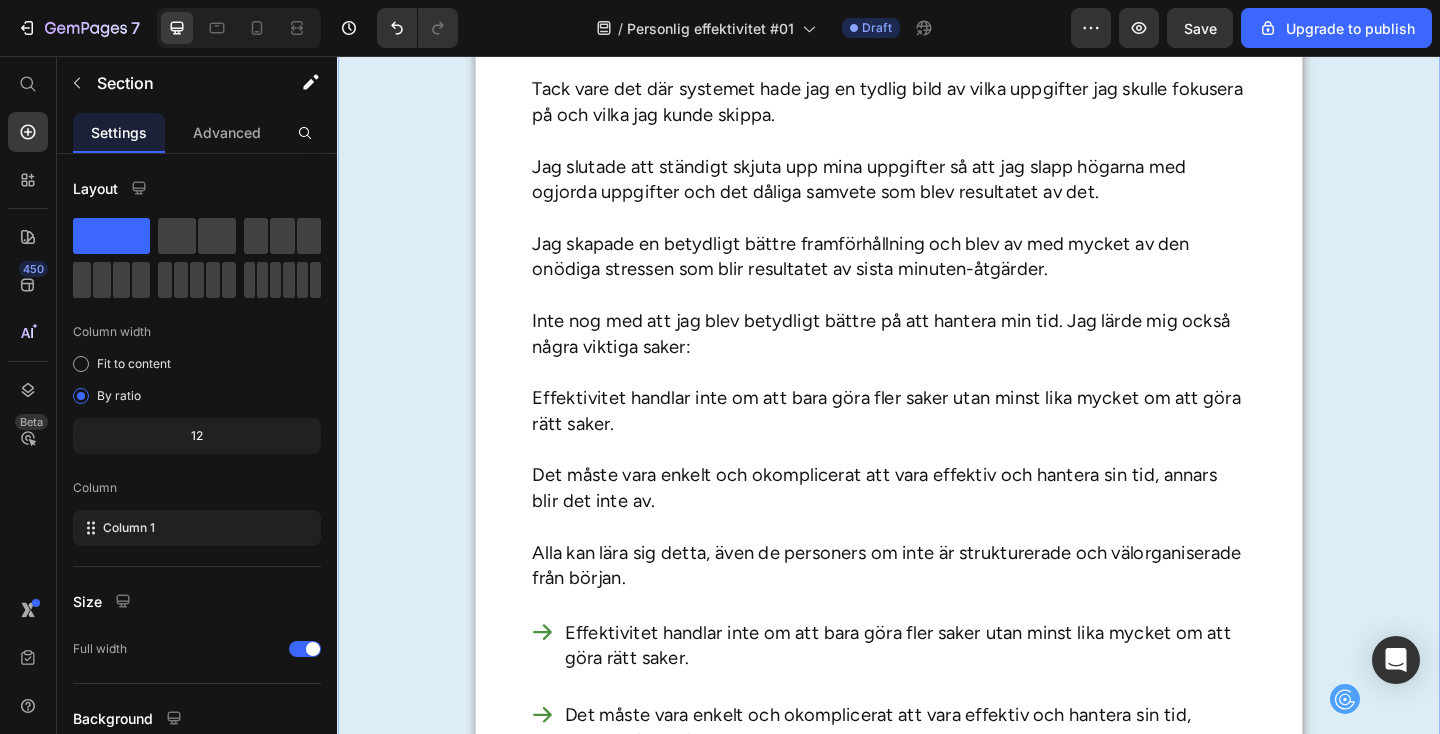 scroll, scrollTop: 2453, scrollLeft: 0, axis: vertical 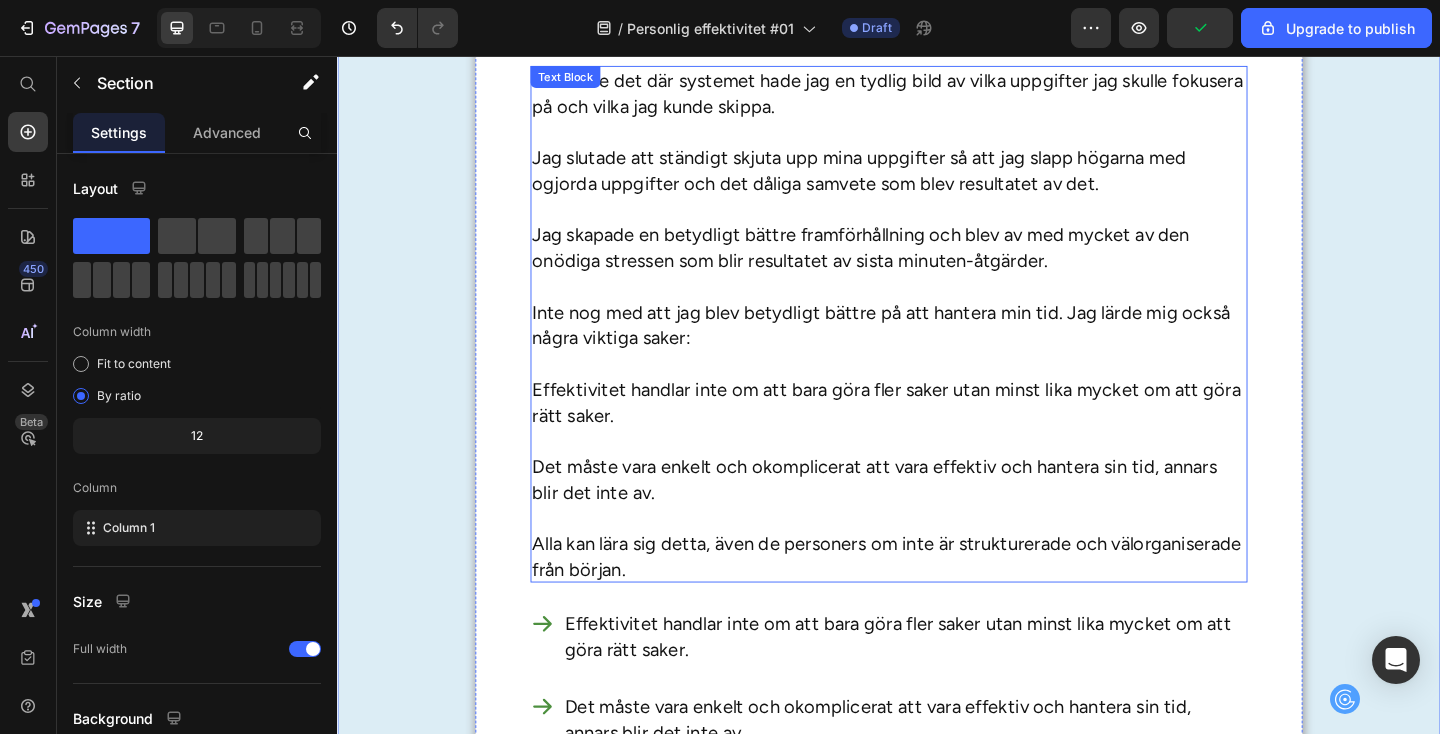 click on "Inte nog med att jag blev betydligt bättre på att hantera min tid. Jag lärde mig också några viktiga saker:" at bounding box center (937, 363) 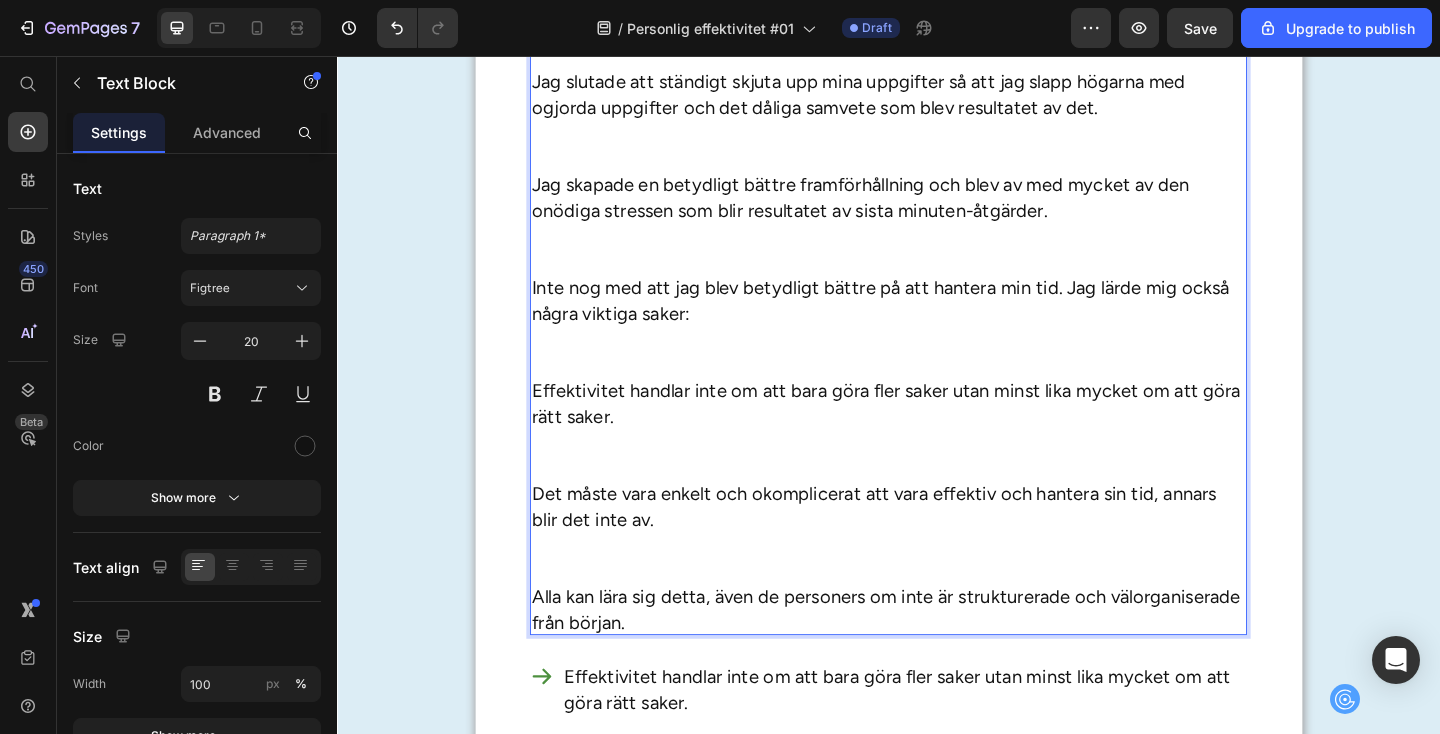 scroll, scrollTop: 2537, scrollLeft: 0, axis: vertical 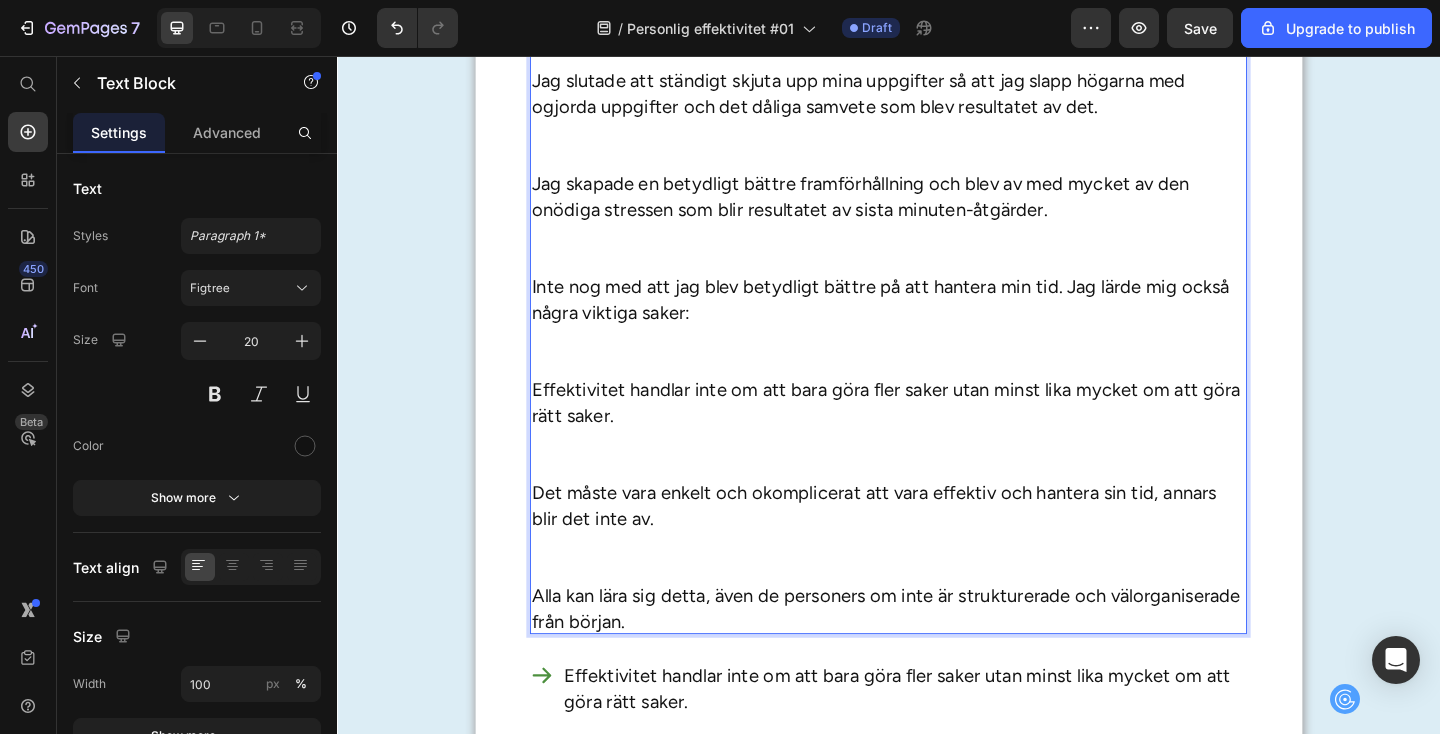 click on "Alla kan lära sig detta, även de personers om inte är strukturerade och välorganiserade från början." at bounding box center [937, 657] 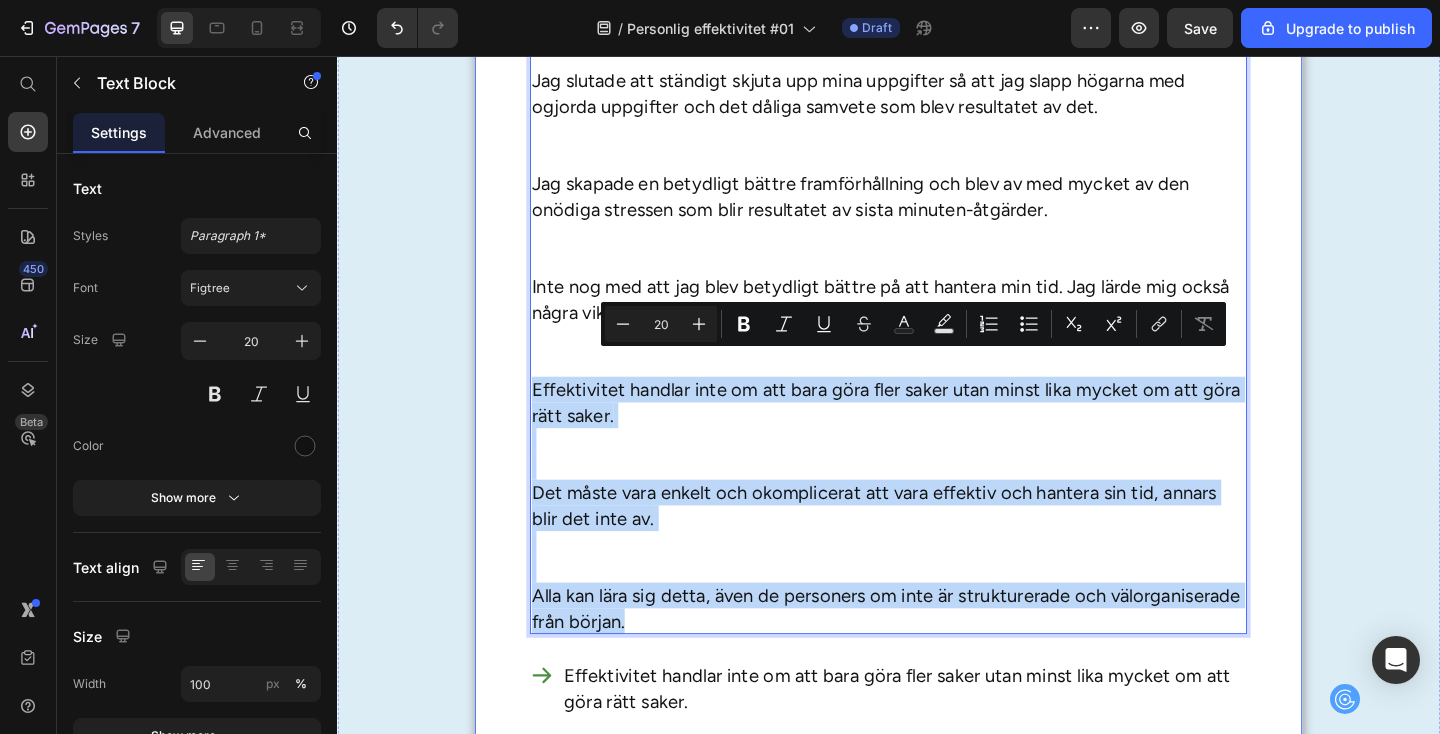 drag, startPoint x: 659, startPoint y: 642, endPoint x: 520, endPoint y: 393, distance: 285.17014 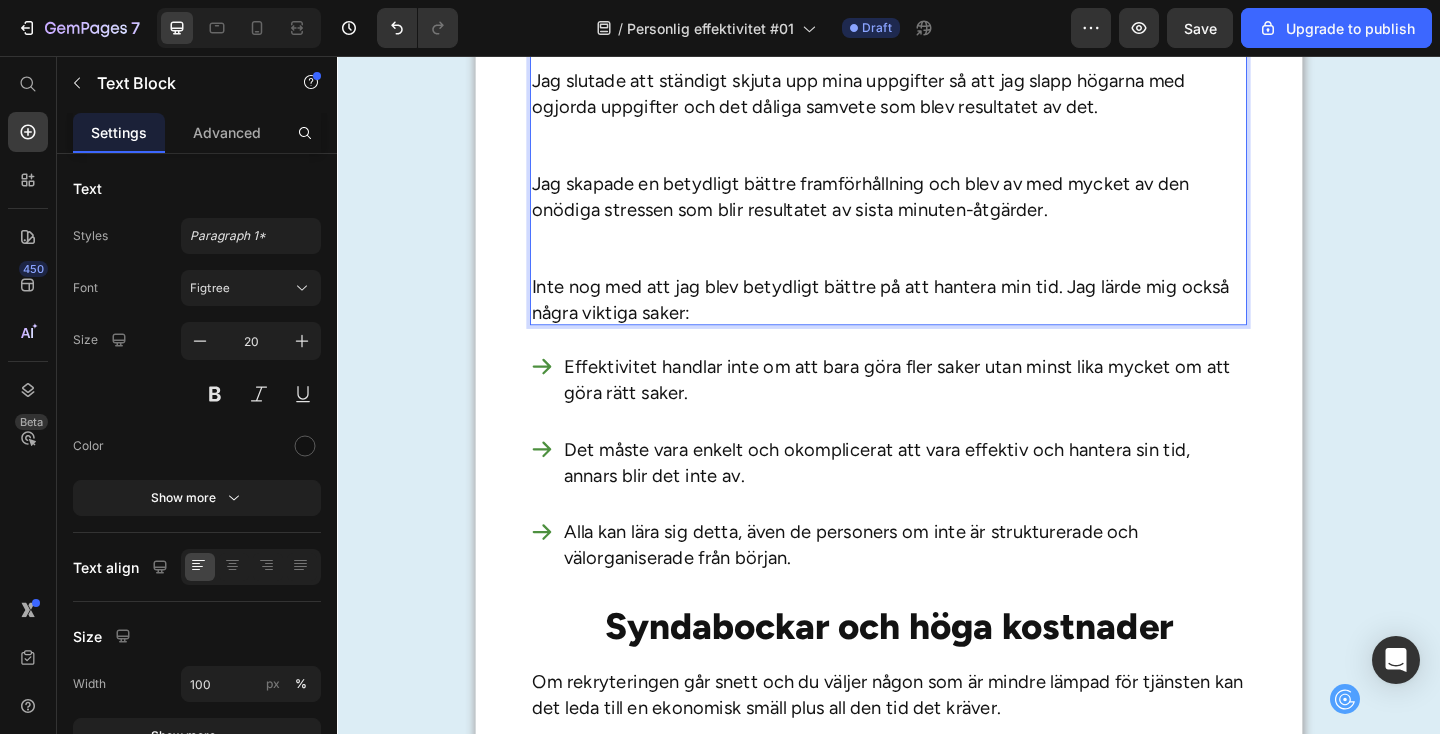 click on "Jag skapade en betydligt bättre framförhållning och blev av med mycket av den onödiga stressen som blir resultatet av sista minuten-åtgärder." at bounding box center (937, 237) 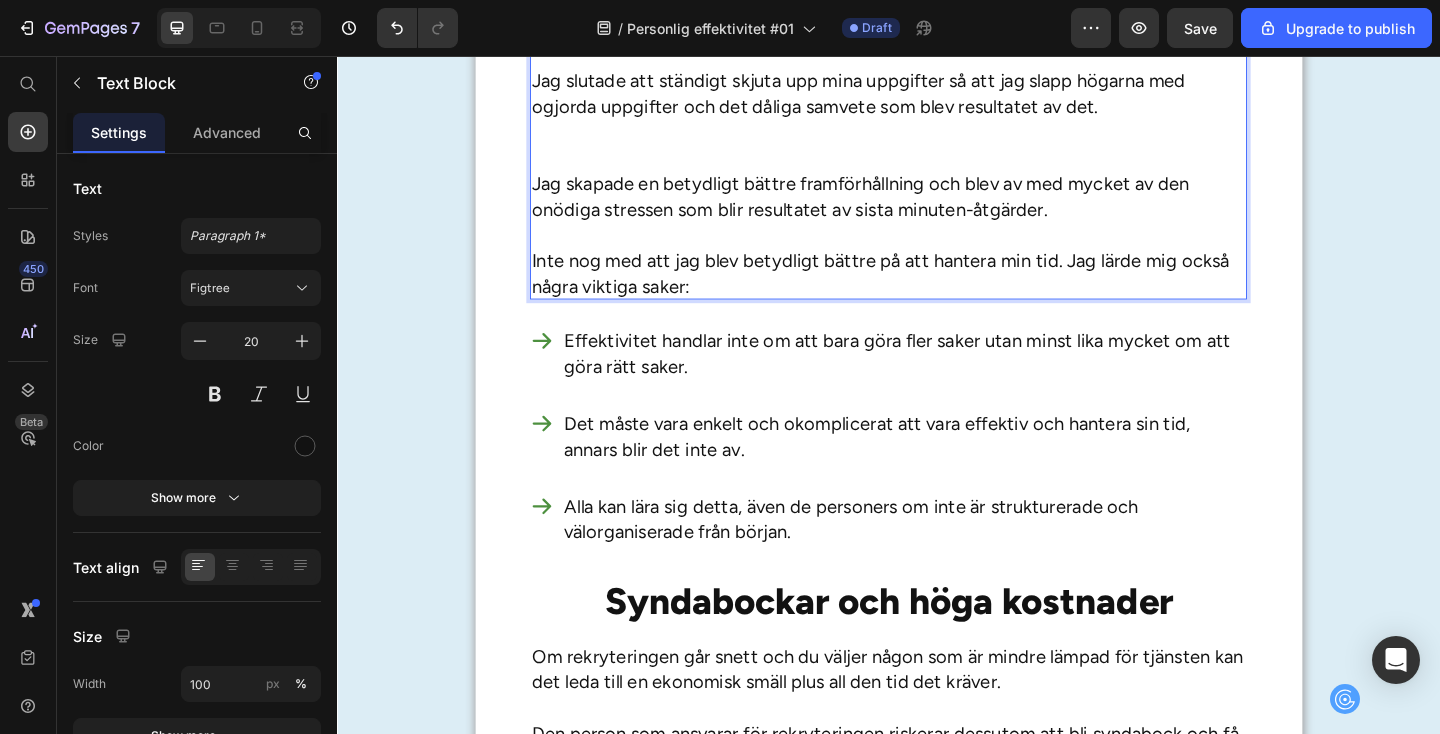 click on "Jag slutade att ständigt skjuta upp mina uppgifter så att jag slapp högarna med ogjorda uppgifter och det dåliga samvete som blev resultatet av det." at bounding box center [937, 111] 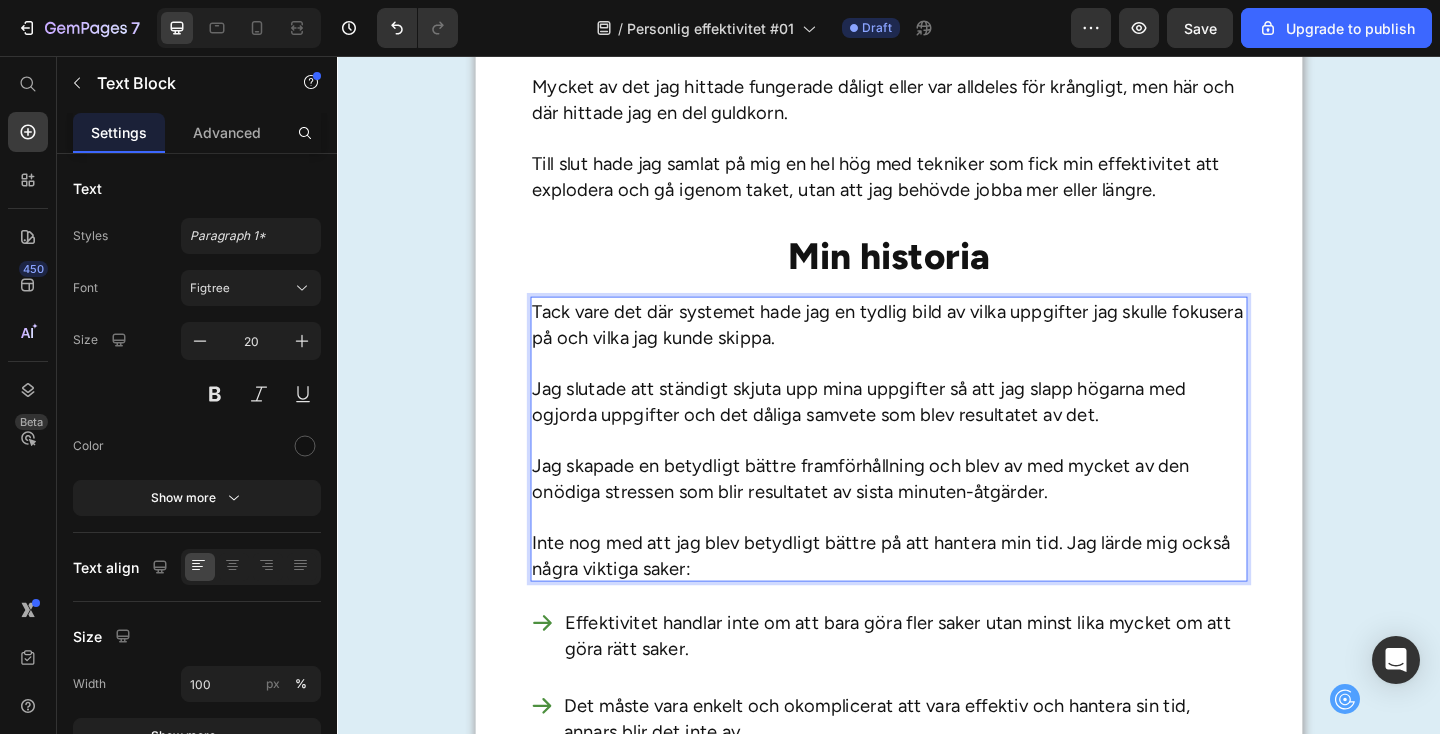 scroll, scrollTop: 2200, scrollLeft: 0, axis: vertical 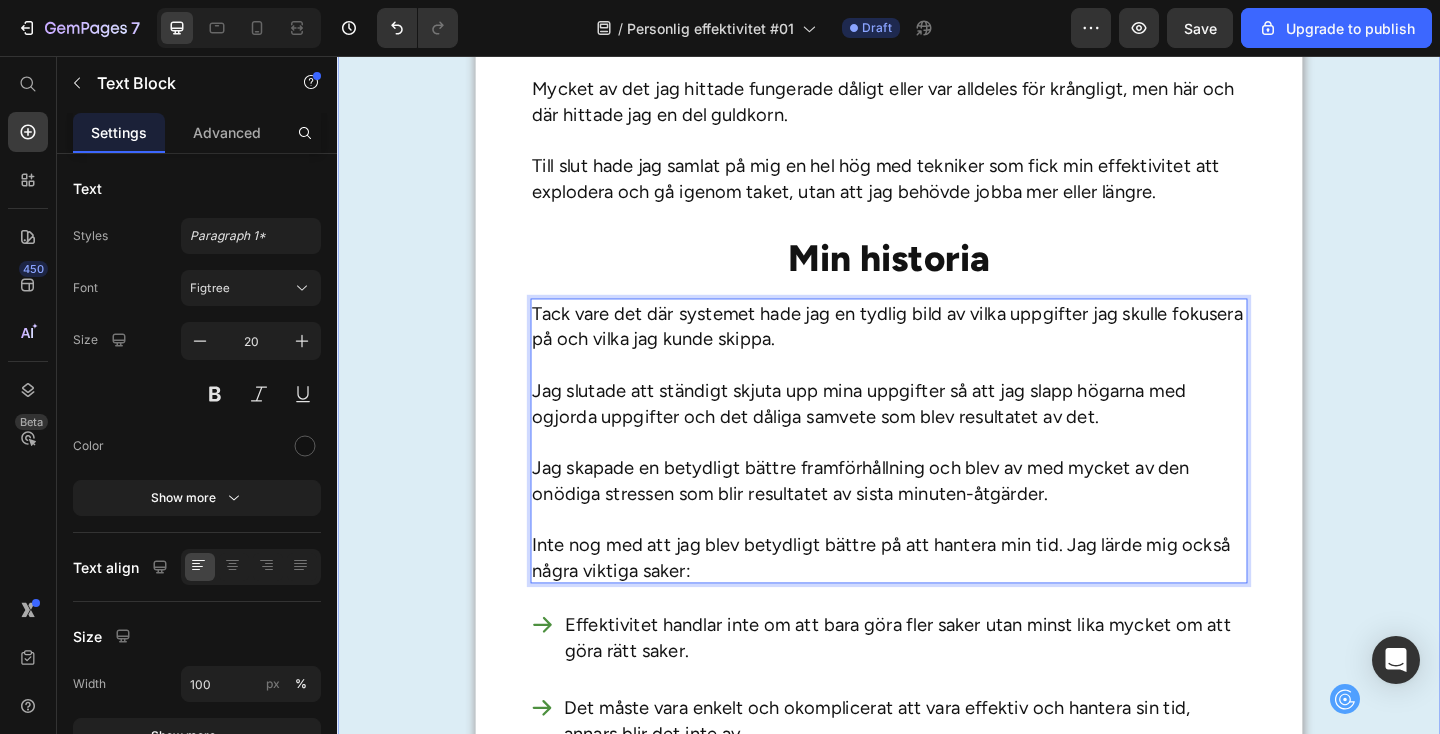 click on "Rubriken här Heading Vill du lära dig hemligheterna med att bli mer effektiv och få fler saker ur händerna?  Drömmer du om att kunna njuta mer och stressa mindre? Har du funderat på varför vissa människor alltid hinner mer än andra?  I så fall kan den här texten vara en av de viktigaste texter du har läst på länge. Varför?  [PERSON_NAME] till att bli mer effektiv och få mer gjort är inte att jobba hårdare. Hemligheten ligger i att jobba på ett annorlunda sätt – och det är något som alla kan lära sig. Låt mig förklara vad jag menar. Text Block Min historia Heading Under många år hade jag själv stora svårigheter att få tiden att räcka till.  Jag sköt ständigt upp mina uppgifter, vilket gjorde att jag ofta hamnade efter och samlade på mig en massa surdegar. Jag hade stora problem med att prioritera mina uppgifter och lade ofta tiden på helt fel saker så att mina dagar blev längre än nödvändigt. Text Block Min historia Heading Text Block Min historia Heading Text Block   0" at bounding box center [937, 163] 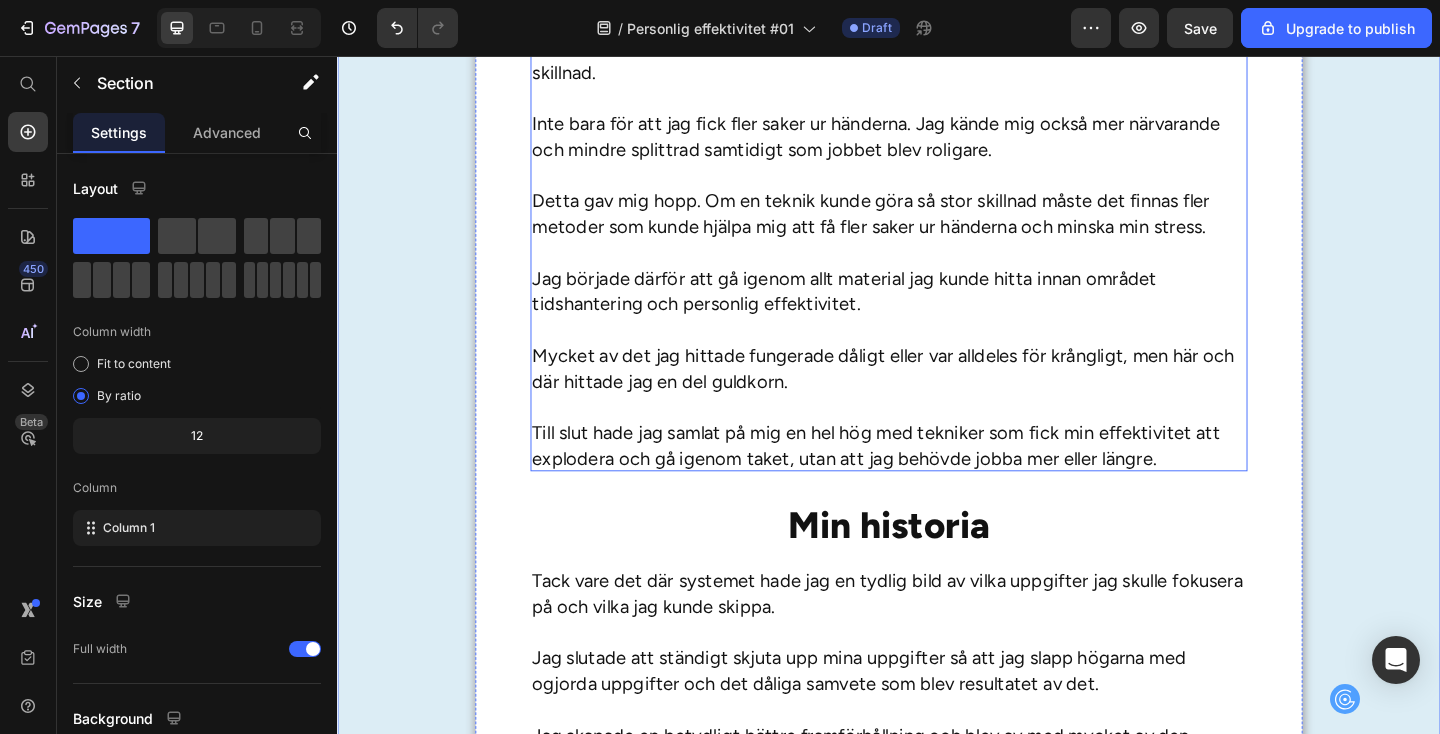 scroll, scrollTop: 1911, scrollLeft: 0, axis: vertical 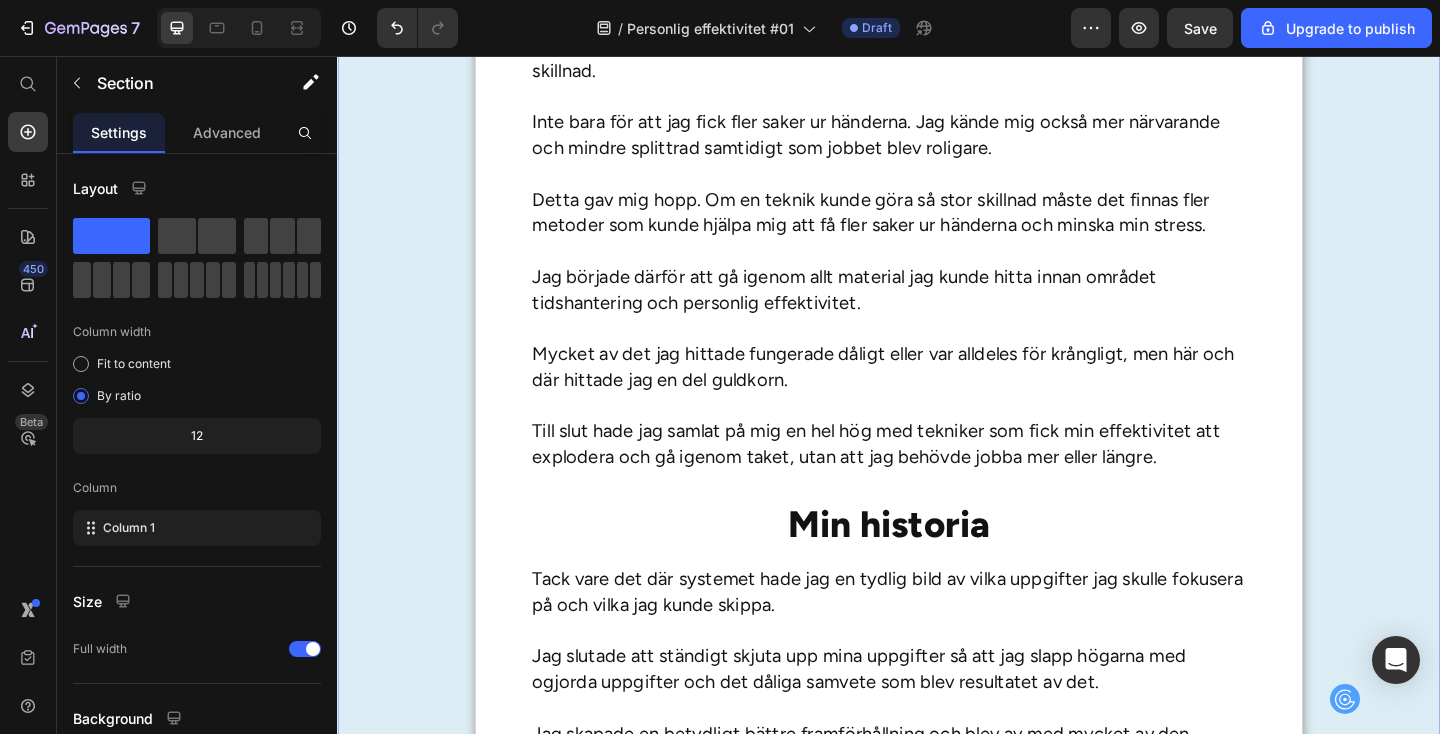 click on "Rubriken här Heading Vill du lära dig hemligheterna med att bli mer effektiv och få fler saker ur händerna?  Drömmer du om att kunna njuta mer och stressa mindre? Har du funderat på varför vissa människor alltid hinner mer än andra?  I så fall kan den här texten vara en av de viktigaste texter du har läst på länge. Varför?  [PERSON_NAME] till att bli mer effektiv och få mer gjort är inte att jobba hårdare. Hemligheten ligger i att jobba på ett annorlunda sätt – och det är något som alla kan lära sig. Låt mig förklara vad jag menar. Text Block Min historia Heading Under många år hade jag själv stora svårigheter att få tiden att räcka till.  Jag sköt ständigt upp mina uppgifter, vilket gjorde att jag ofta hamnade efter och samlade på mig en massa surdegar. Jag hade stora problem med att prioritera mina uppgifter och lade ofta tiden på helt fel saker så att mina dagar blev längre än nödvändigt. Text Block Min historia Heading Text Block Min historia Heading Text Block   ." at bounding box center (937, 452) 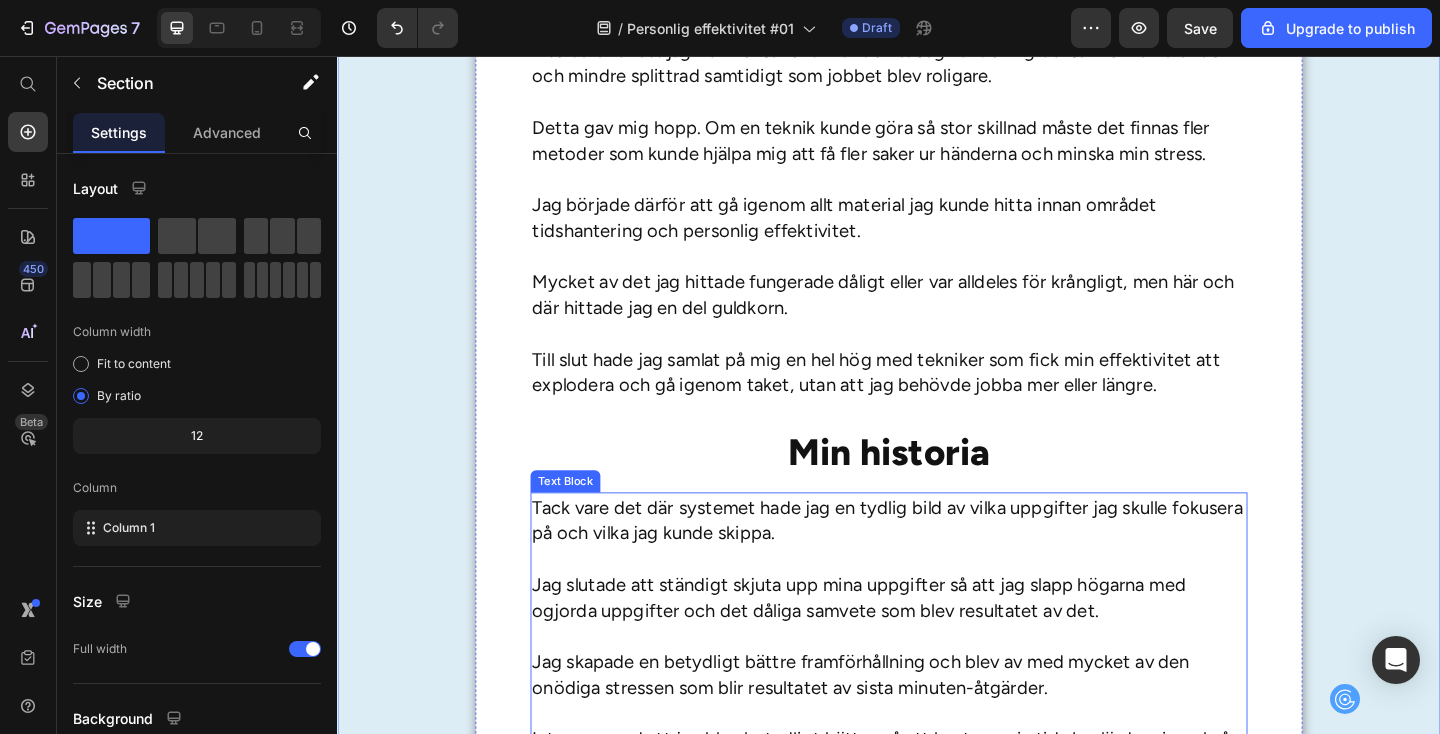 scroll, scrollTop: 1881, scrollLeft: 0, axis: vertical 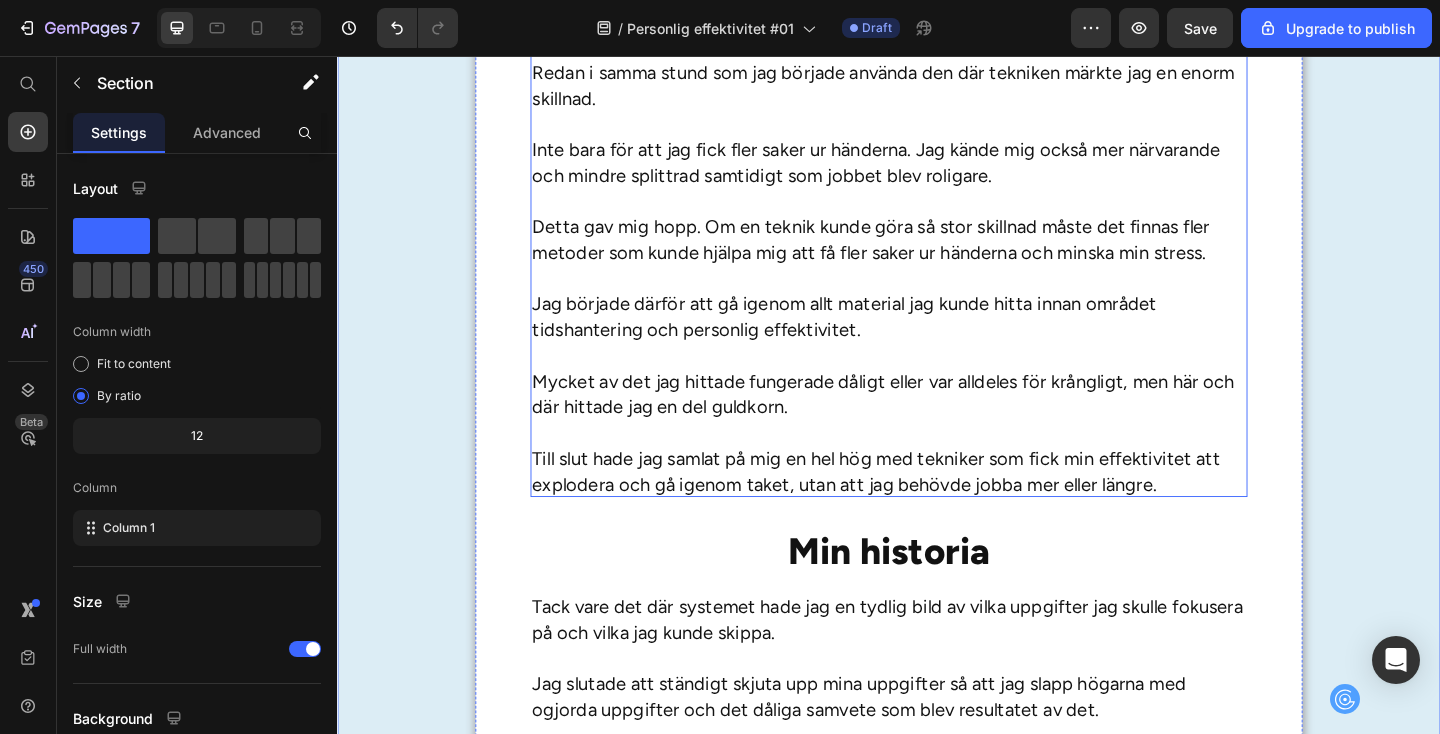 click on "Till slut hade jag samlat på mig en hel hög med tekniker som fick min effektivitet att explodera och gå igenom taket, utan att jag behövde jobba mer eller längre." at bounding box center [937, 508] 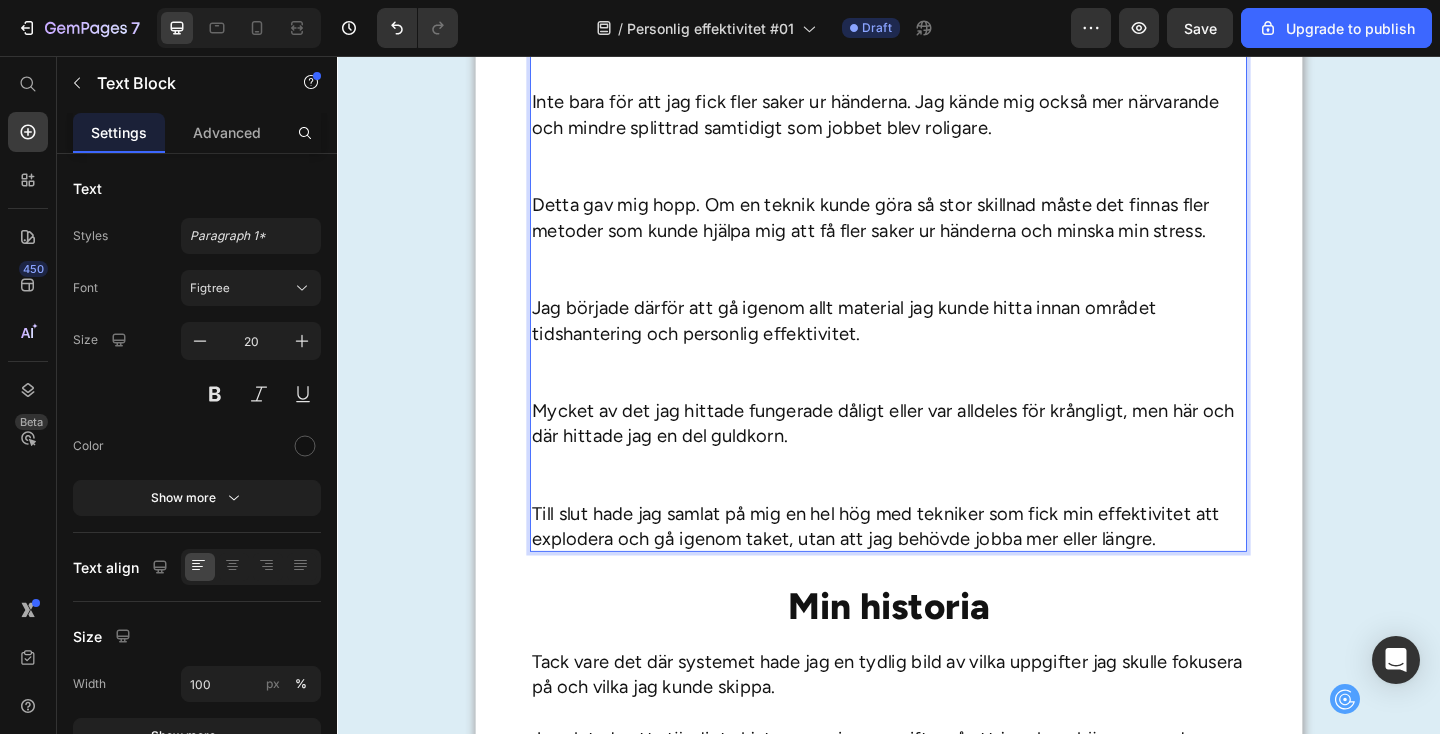 scroll, scrollTop: 2071, scrollLeft: 0, axis: vertical 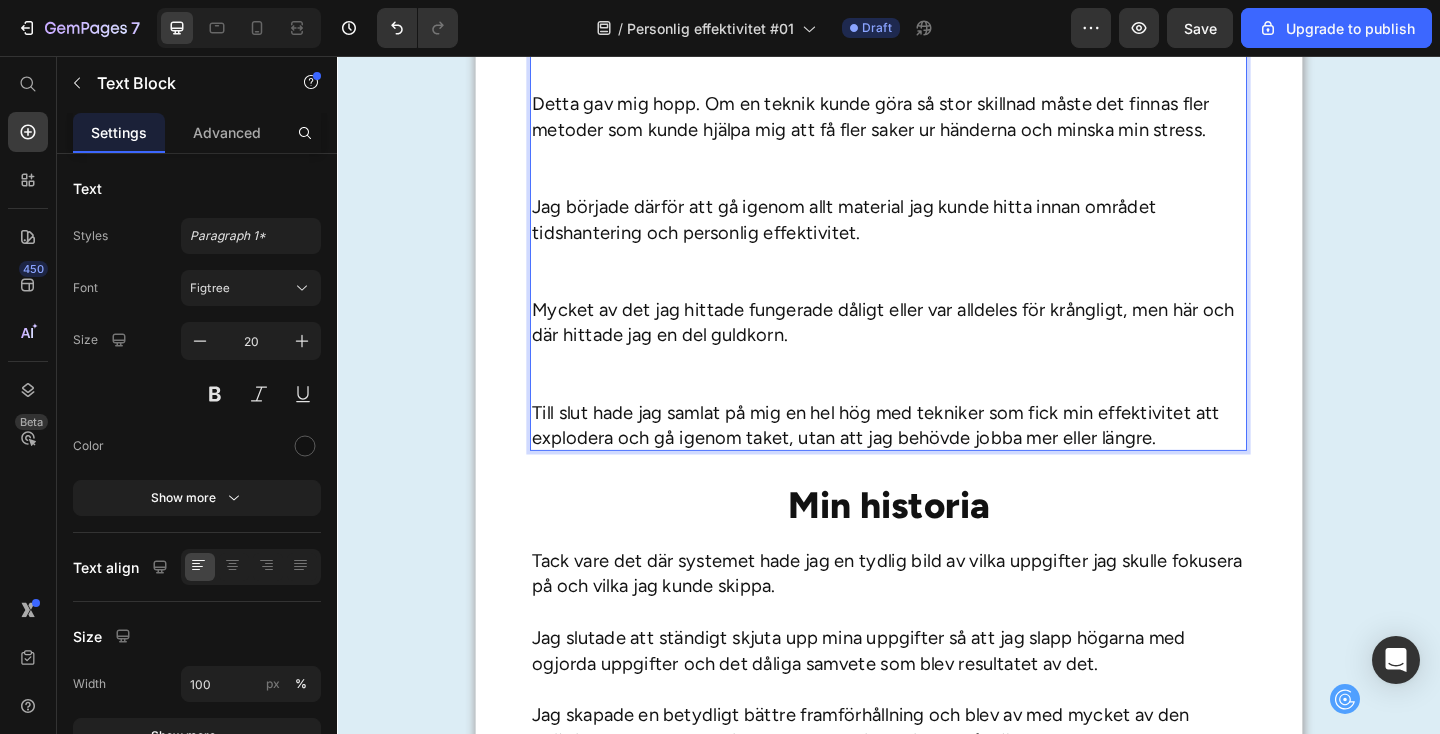 click on "Till slut hade jag samlat på mig en hel hög med tekniker som fick min effektivitet att explodera och gå igenom taket, utan att jag behövde jobba mer eller längre." at bounding box center [937, 458] 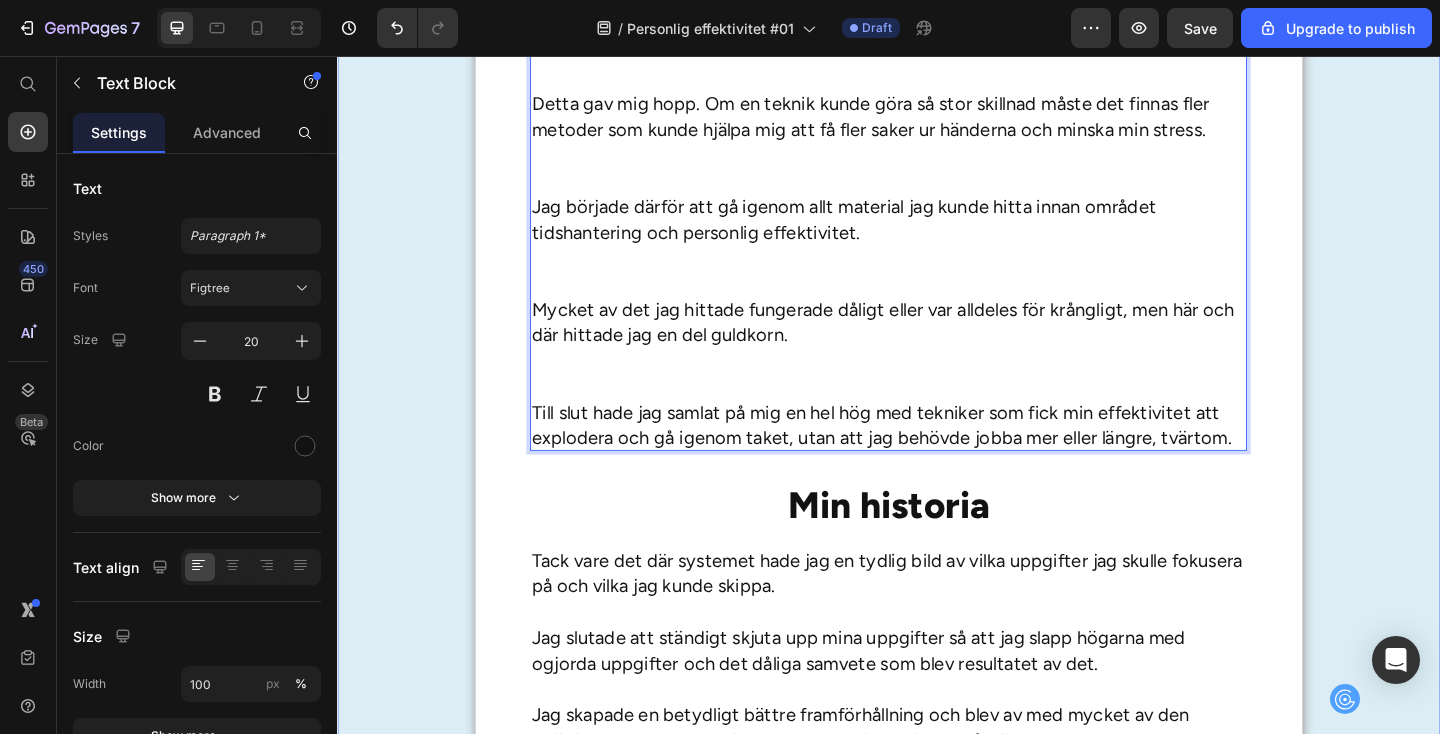 click on "Rubriken här Heading Vill du lära dig hemligheterna med att bli mer effektiv och få fler saker ur händerna?  Drömmer du om att kunna njuta mer och stressa mindre? Har du funderat på varför vissa människor alltid hinner mer än andra?  I så fall kan den här texten vara en av de viktigaste texter du har läst på länge. Varför?  [PERSON_NAME] till att bli mer effektiv och få mer gjort är inte att jobba hårdare. Hemligheten ligger i att jobba på ett annorlunda sätt – och det är något som alla kan lära sig. Låt mig förklara vad jag menar. Text Block Min historia Heading Under många år hade jag själv stora svårigheter att få tiden att räcka till.  Jag sköt ständigt upp mina uppgifter, vilket gjorde att jag ofta hamnade efter och samlade på mig en massa surdegar. Jag hade stora problem med att prioritera mina uppgifter och lade ofta tiden på helt fel saker så att mina dagar blev längre än nödvändigt. Text Block Min historia Heading Text Block   0 Min historia Heading Text Block" at bounding box center (937, 362) 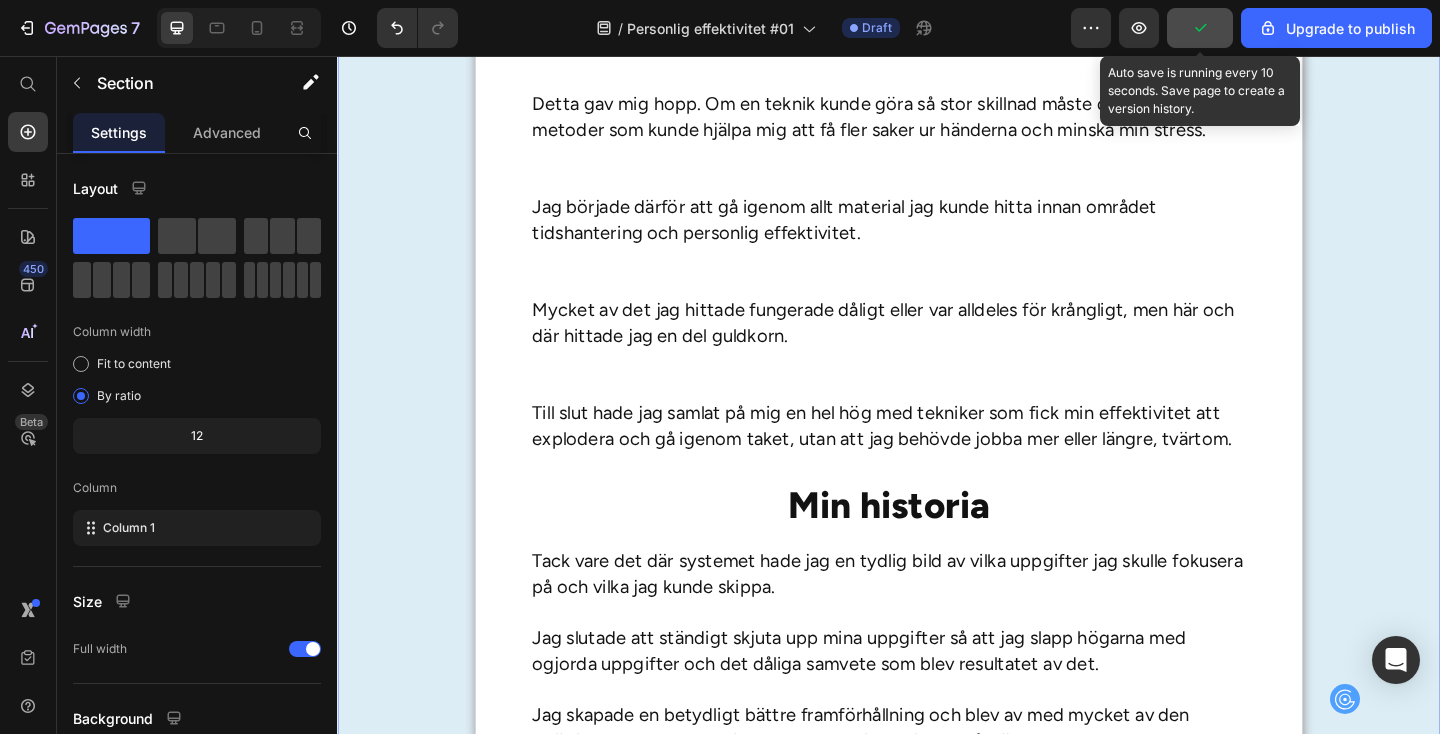 click 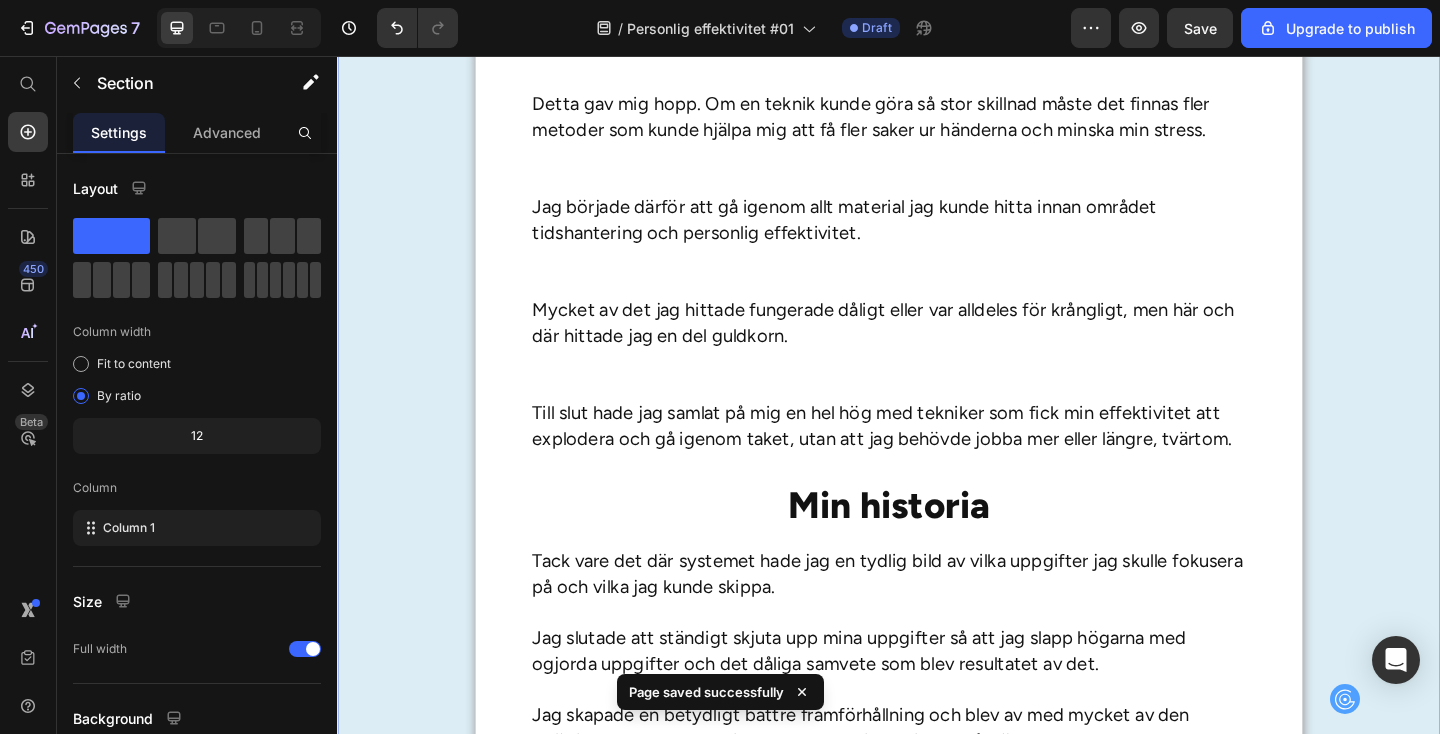 click on "Rubriken här Heading Vill du lära dig hemligheterna med att bli mer effektiv och få fler saker ur händerna?  Drömmer du om att kunna njuta mer och stressa mindre? Har du funderat på varför vissa människor alltid hinner mer än andra?  I så fall kan den här texten vara en av de viktigaste texter du har läst på länge. Varför?  [PERSON_NAME] till att bli mer effektiv och få mer gjort är inte att jobba hårdare. Hemligheten ligger i att jobba på ett annorlunda sätt – och det är något som alla kan lära sig. Låt mig förklara vad jag menar. Text Block Min historia Heading Under många år hade jag själv stora svårigheter att få tiden att räcka till.  Jag sköt ständigt upp mina uppgifter, vilket gjorde att jag ofta hamnade efter och samlade på mig en massa surdegar. Jag hade stora problem med att prioritera mina uppgifter och lade ofta tiden på helt fel saker så att mina dagar blev längre än nödvändigt. Text Block Min historia Heading Text Block Min historia Heading Text Block   ." at bounding box center (937, 362) 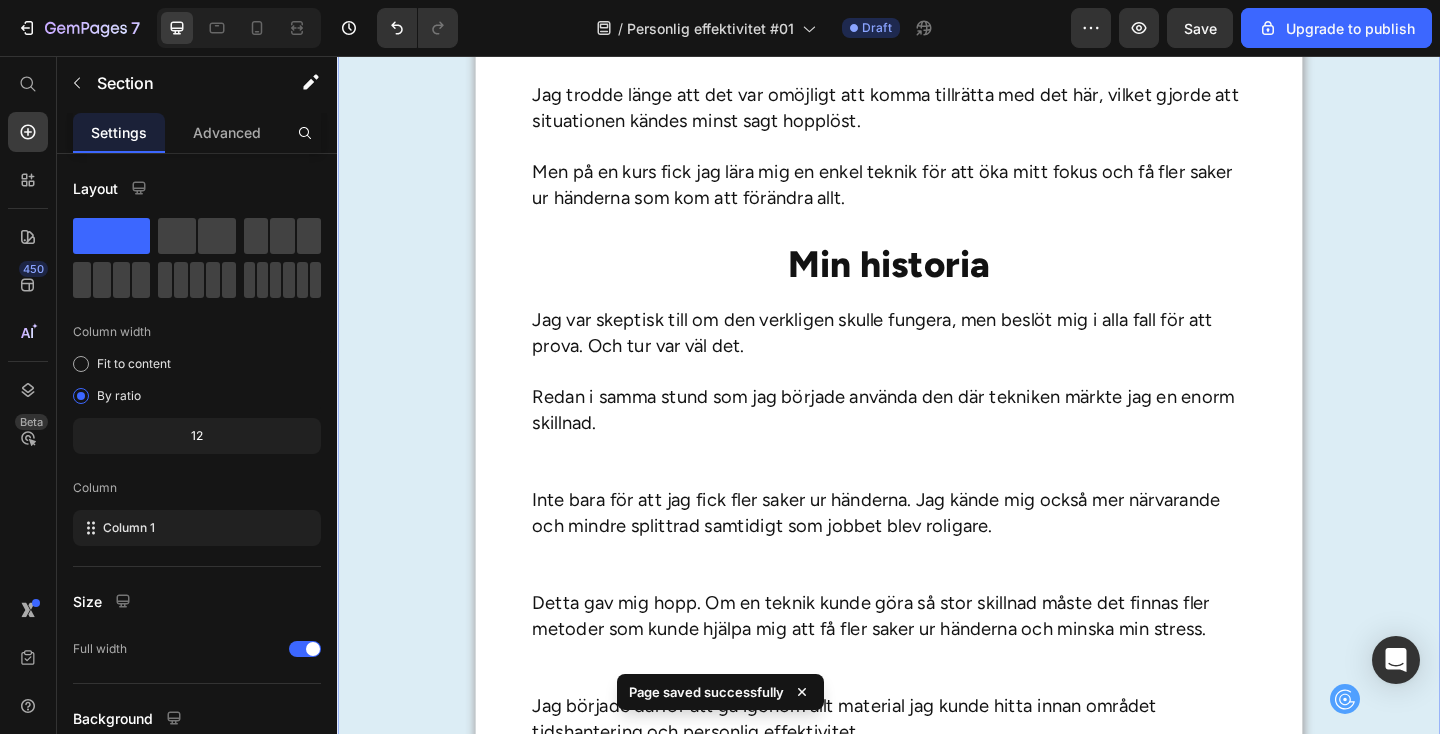 scroll, scrollTop: 1486, scrollLeft: 0, axis: vertical 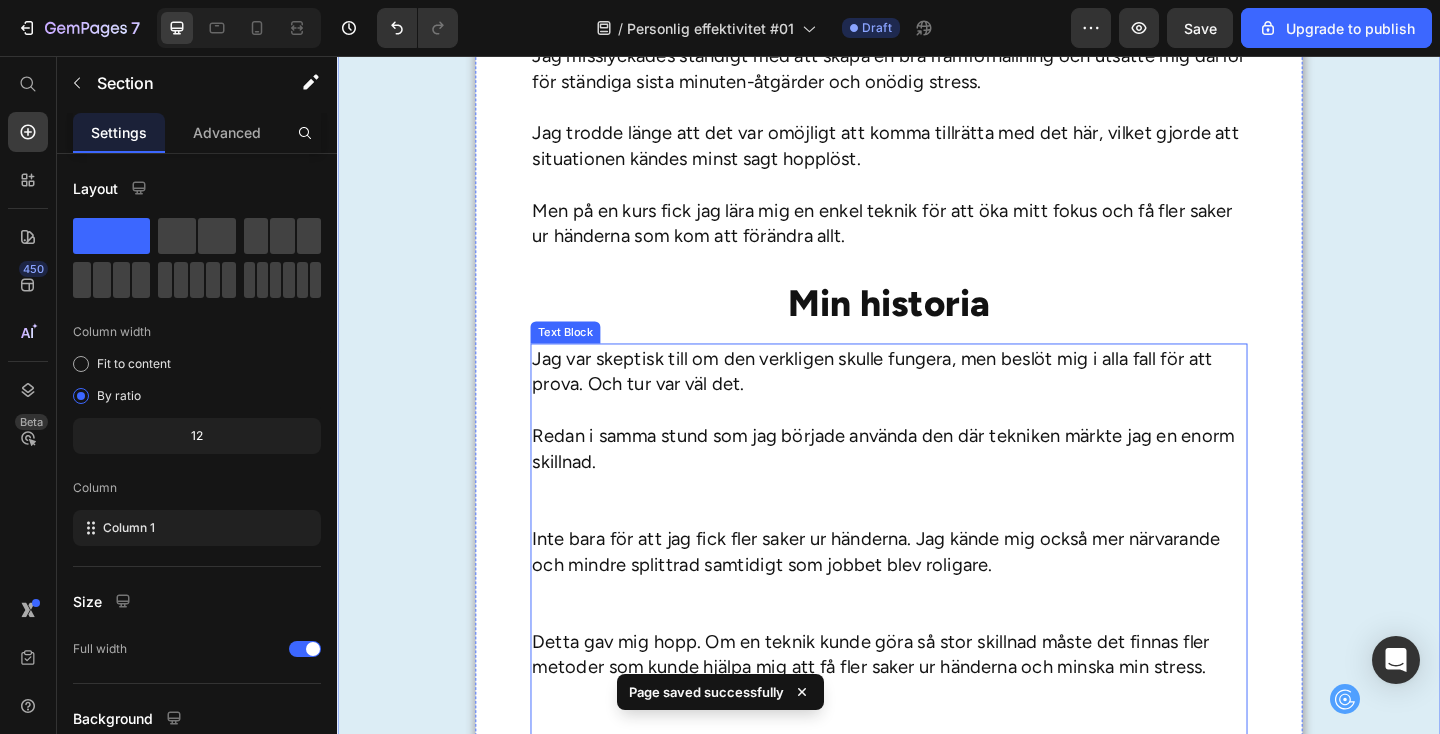 click on "Redan i samma stund som jag började använda den där tekniken märkte jag en enorm skillnad." at bounding box center (937, 497) 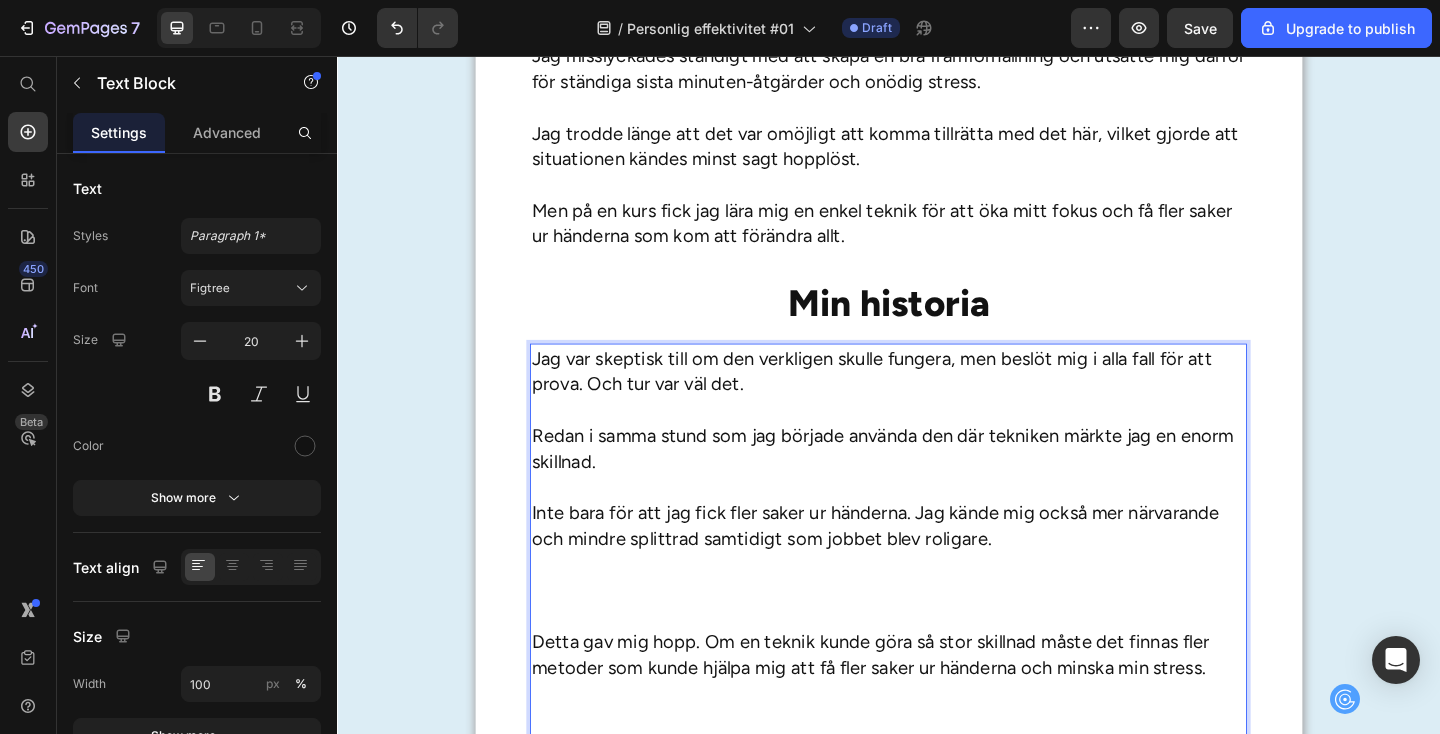 click on "Inte bara för att jag fick fler saker ur händerna. Jag kände mig också mer närvarande och mindre splittrad samtidigt som jobbet blev roligare." at bounding box center [937, 609] 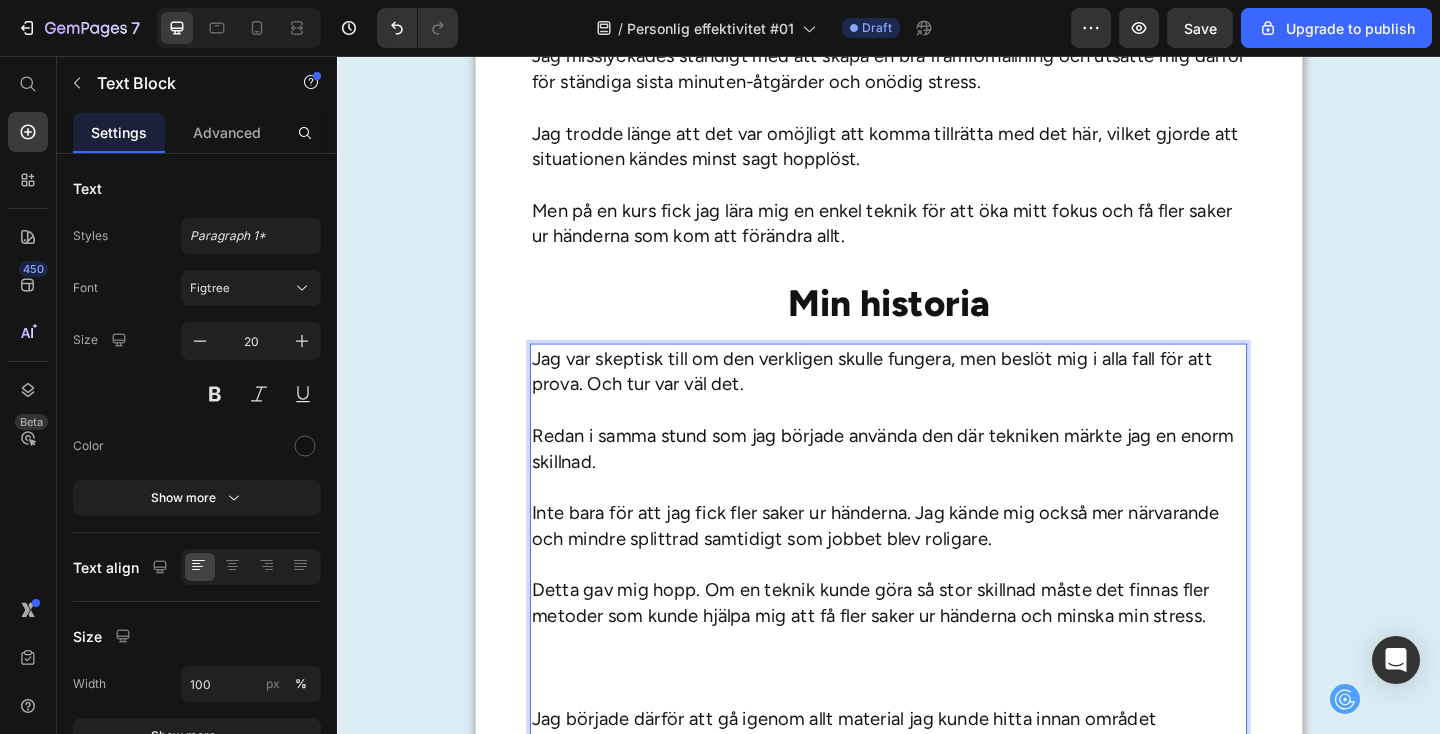 click on "Detta gav mig hopp. Om en teknik kunde göra så stor skillnad måste det finnas fler metoder som kunde hjälpa mig att få fler saker ur händerna och minska min stress." at bounding box center (937, 693) 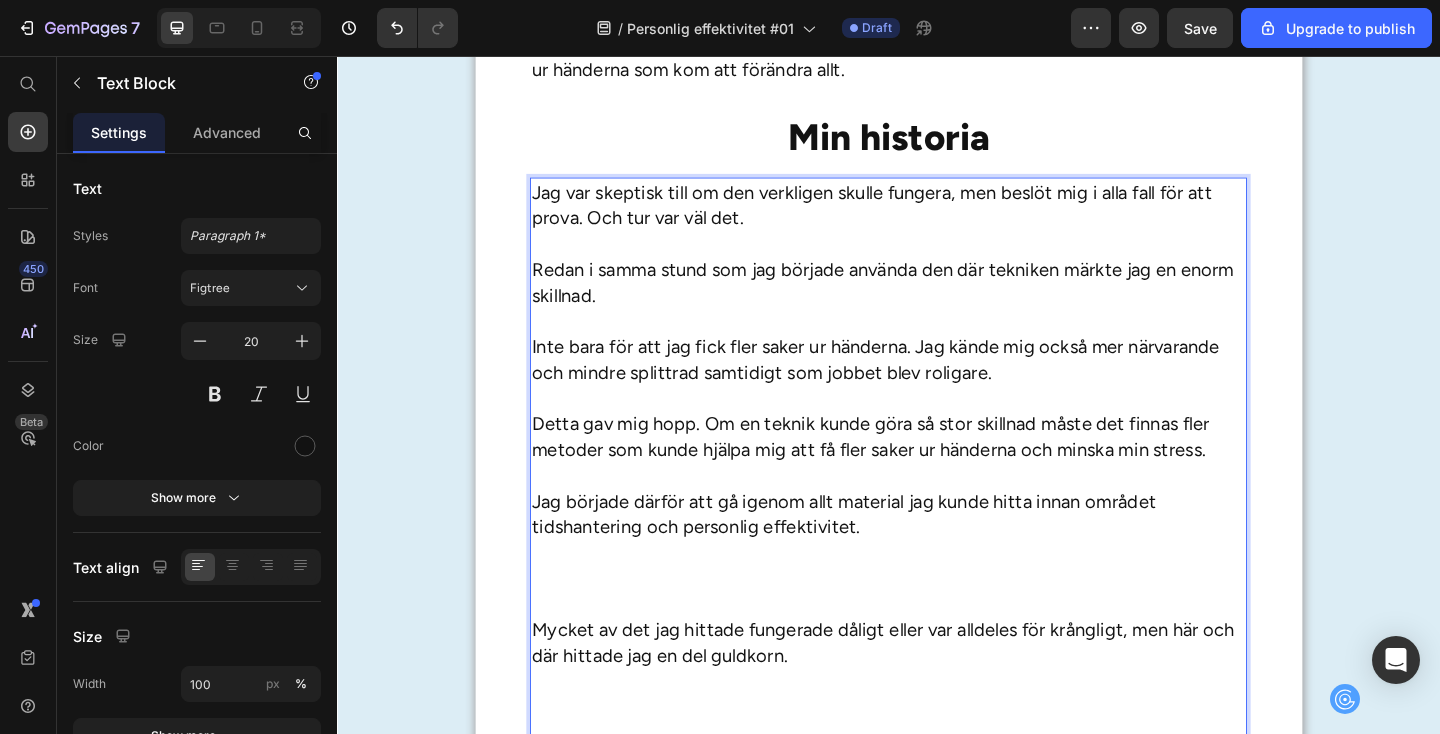 scroll, scrollTop: 1683, scrollLeft: 0, axis: vertical 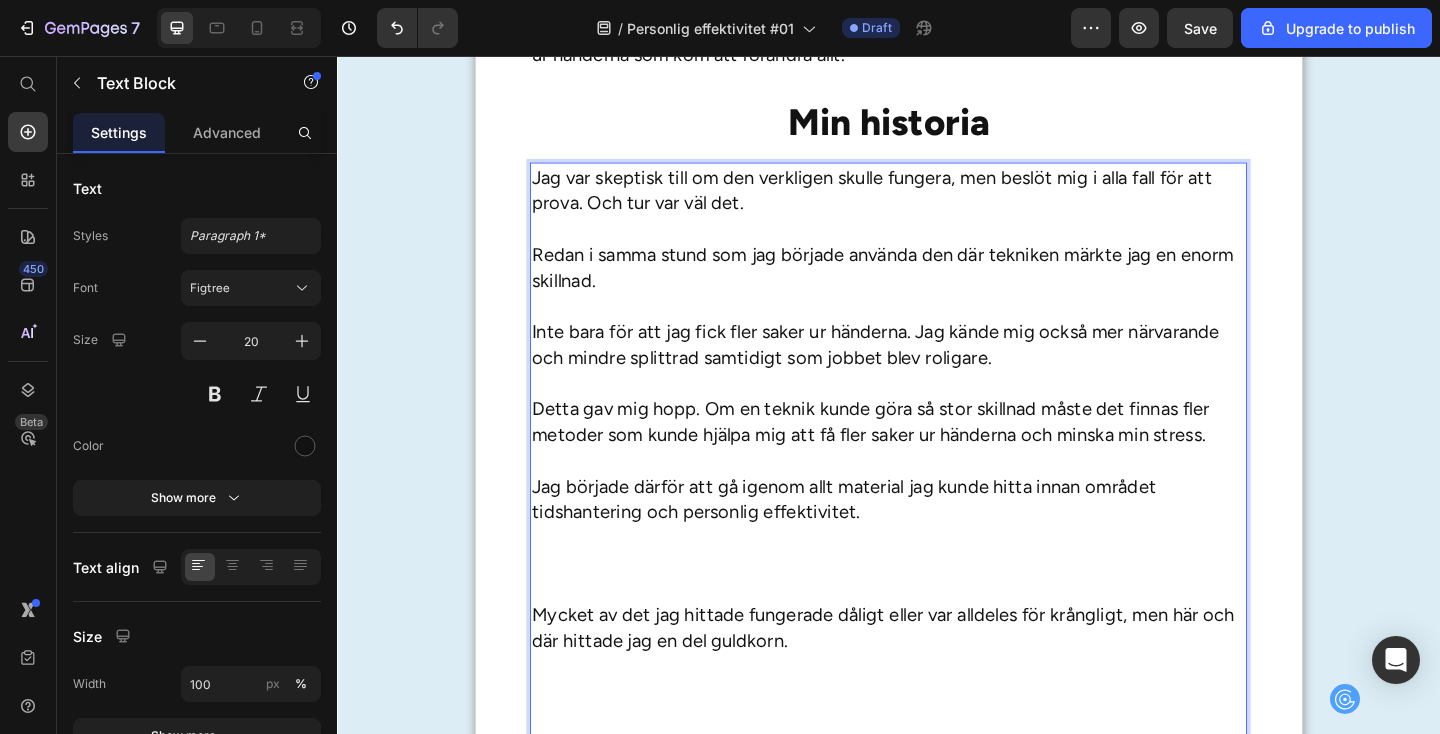 click on "Jag började därför att gå igenom allt material jag kunde hitta innan området tidshantering och personlig effektivitet." at bounding box center (937, 580) 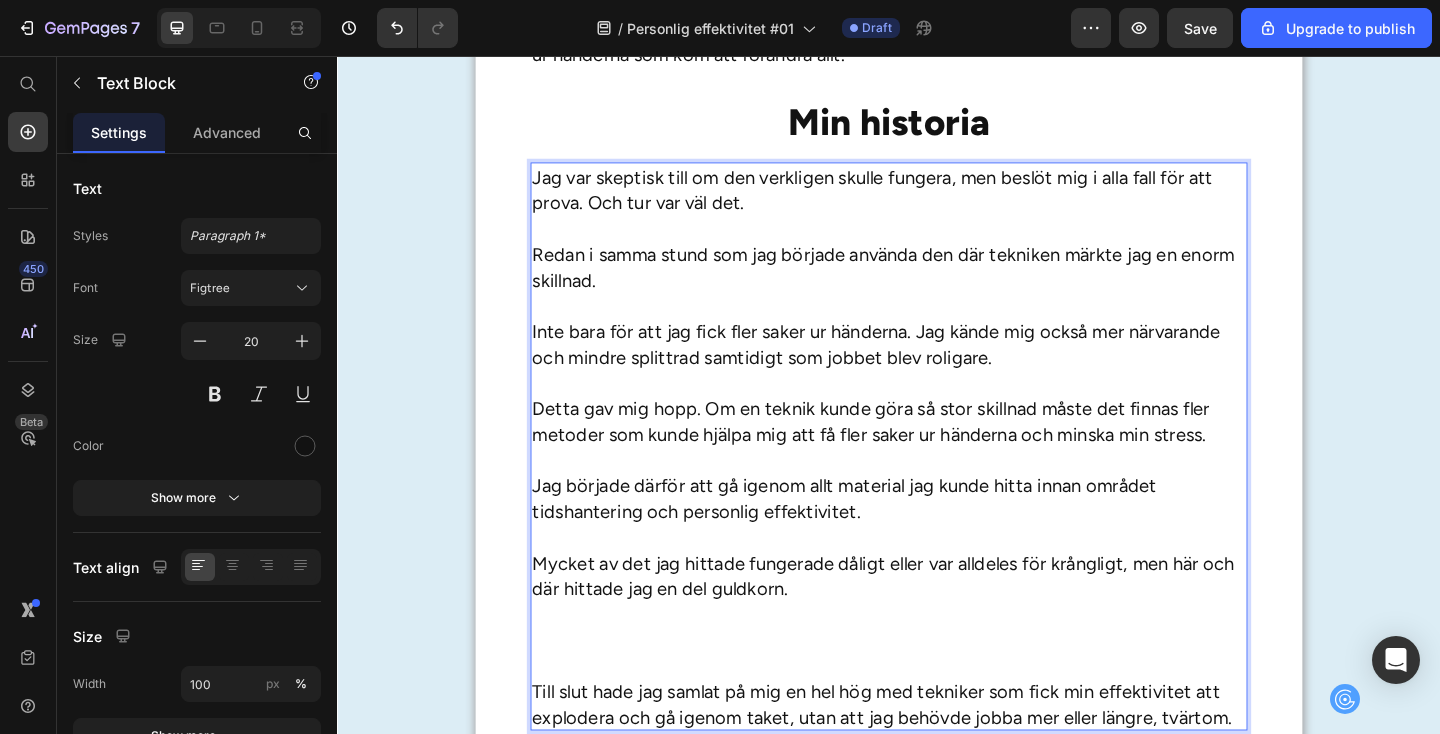 click on "Mycket av det jag hittade fungerade dåligt eller var alldeles för krångligt, men här och där hittade jag en del guldkorn." at bounding box center (937, 664) 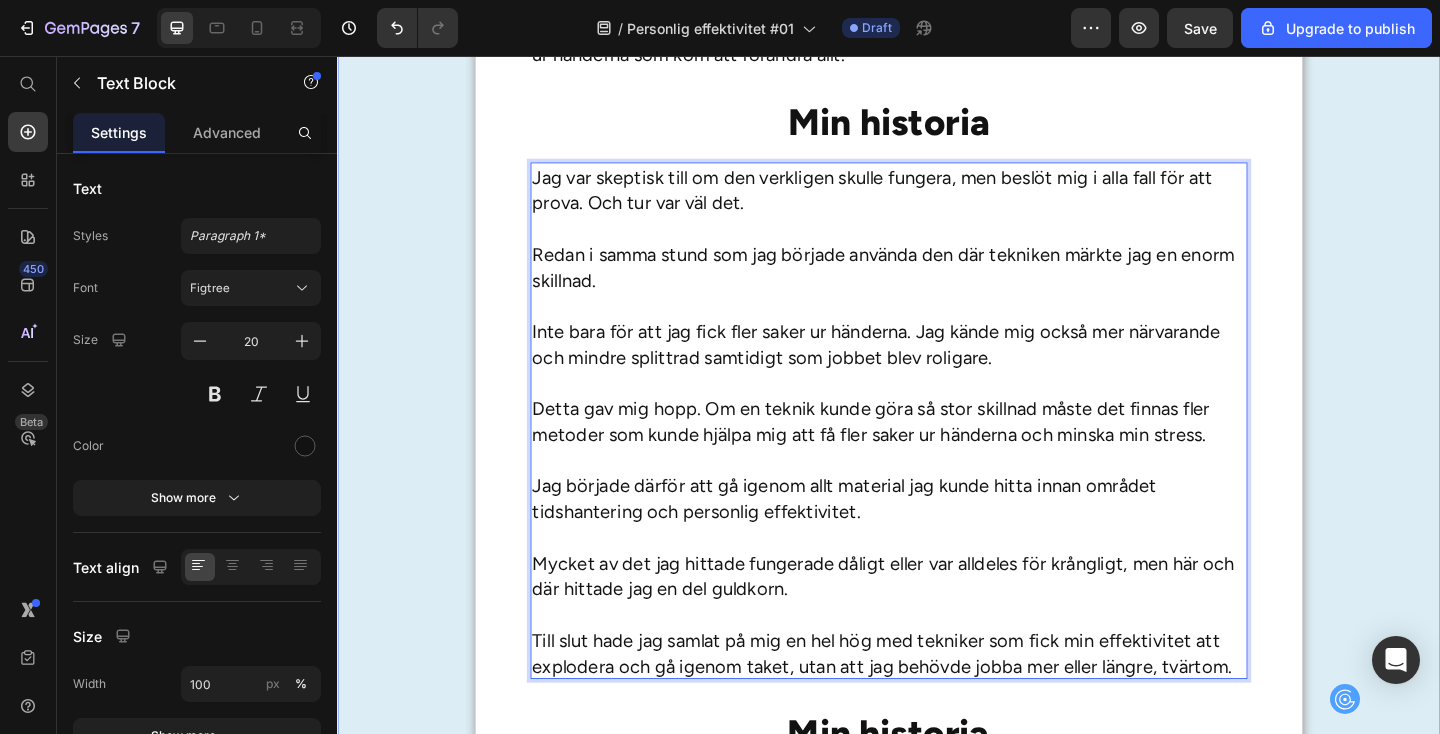 click on "Rubriken här Heading Vill du lära dig hemligheterna med att bli mer effektiv och få fler saker ur händerna?  Drömmer du om att kunna njuta mer och stressa mindre? Har du funderat på varför vissa människor alltid hinner mer än andra?  I så fall kan den här texten vara en av de viktigaste texter du har läst på länge. Varför?  [PERSON_NAME] till att bli mer effektiv och få mer gjort är inte att jobba hårdare. Hemligheten ligger i att jobba på ett annorlunda sätt – och det är något som alla kan lära sig. Låt mig förklara vad jag menar. Text Block Min historia Heading Under många år hade jag själv stora svårigheter att få tiden att räcka till.  Jag sköt ständigt upp mina uppgifter, vilket gjorde att jag ofta hamnade efter och samlade på mig en massa surdegar. Jag hade stora problem med att prioritera mina uppgifter och lade ofta tiden på helt fel saker så att mina dagar blev längre än nödvändigt. Text Block Min historia Heading Text Block   0 Min historia Heading Text Block" at bounding box center (937, 680) 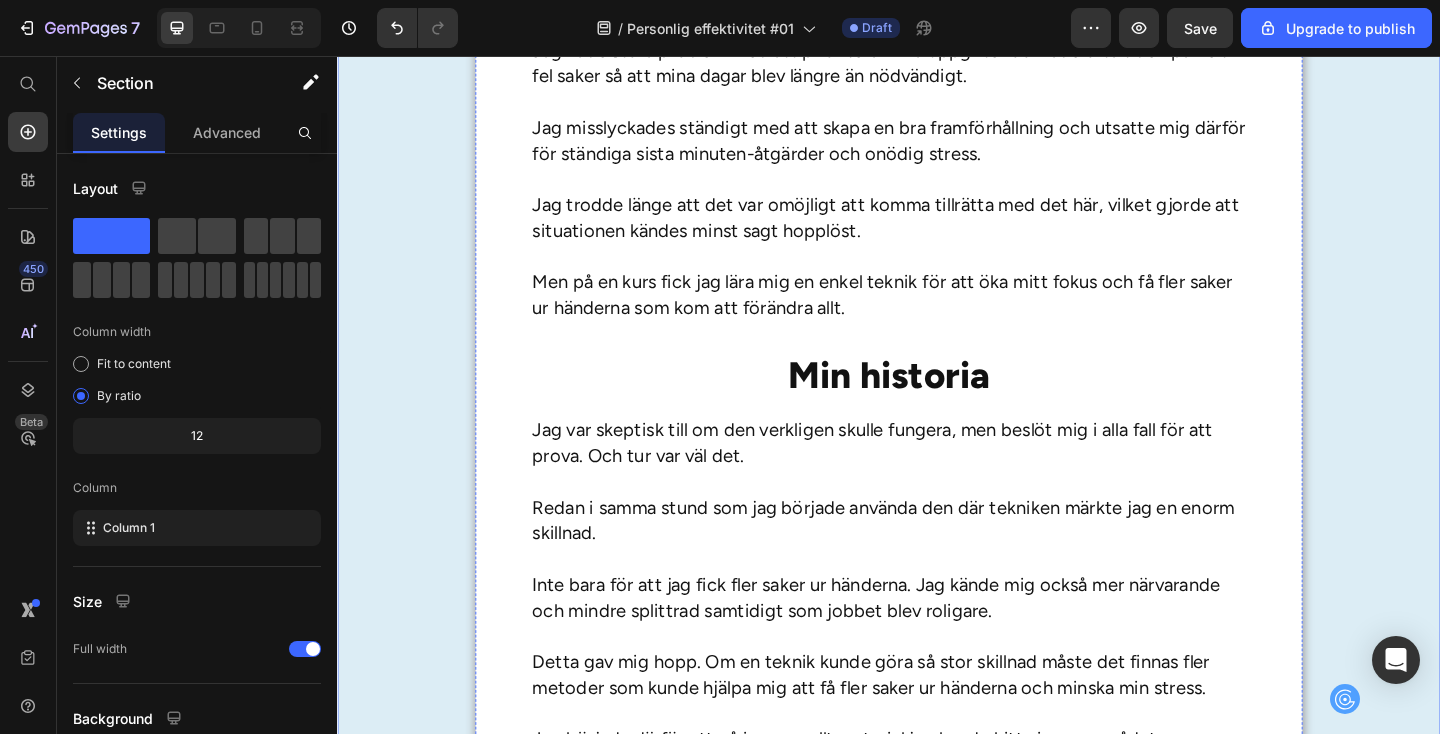 scroll, scrollTop: 1412, scrollLeft: 0, axis: vertical 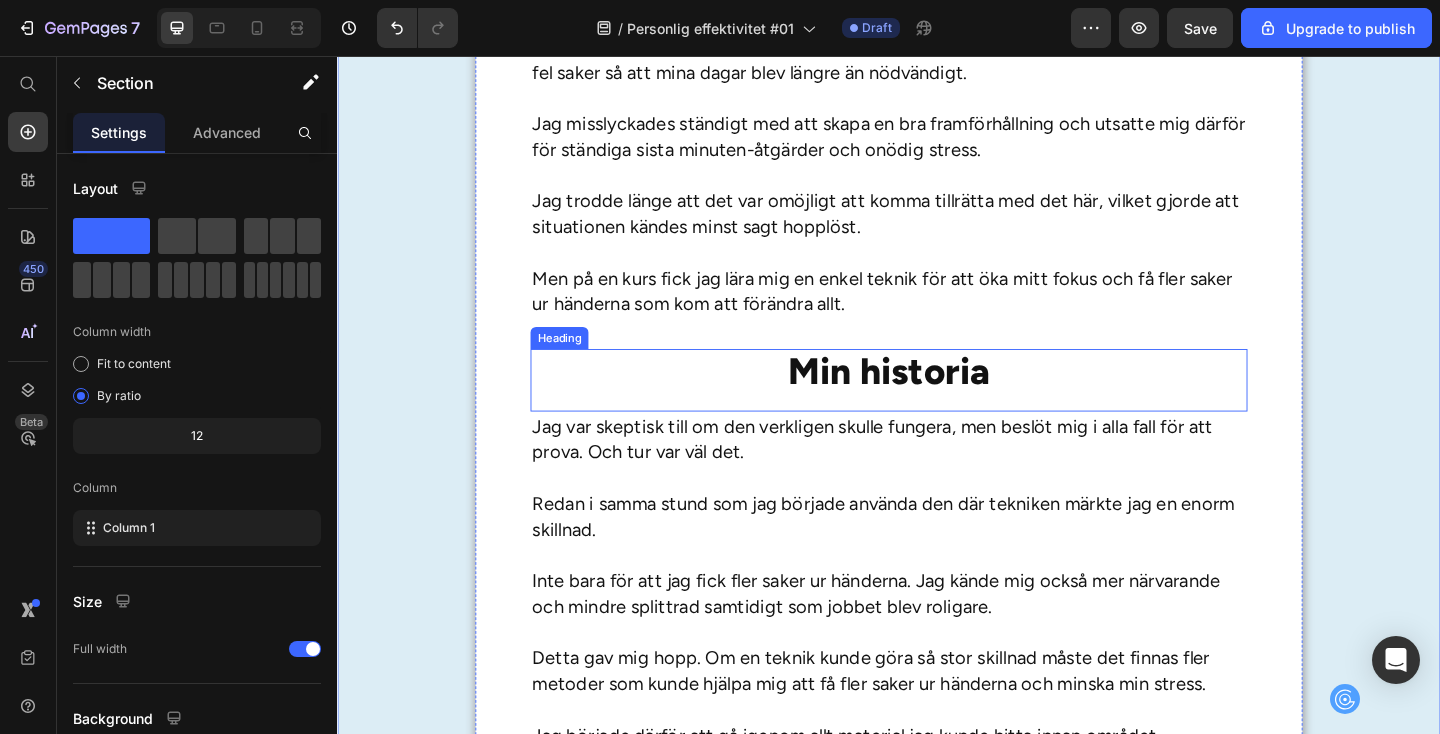 click on "Min historia" at bounding box center (937, 399) 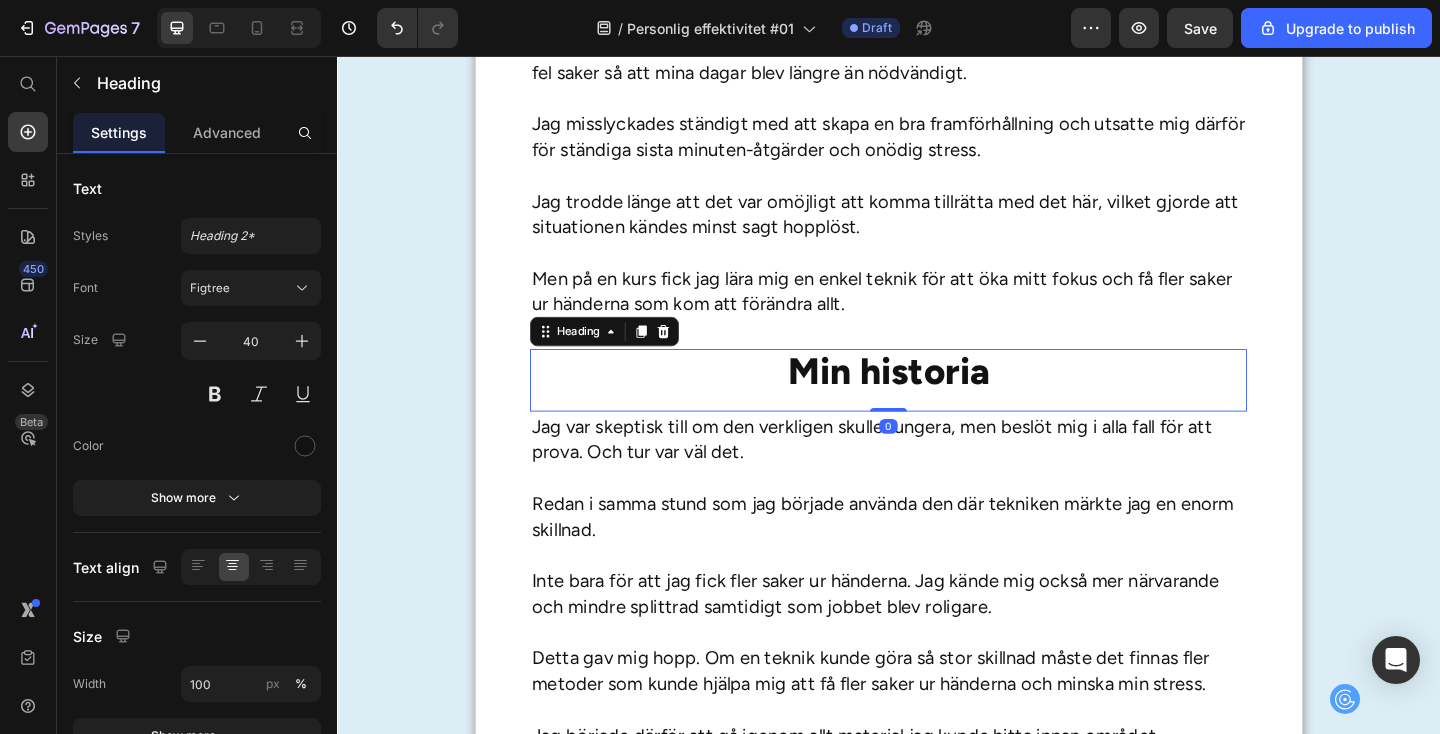 click on "Min historia" at bounding box center [937, 399] 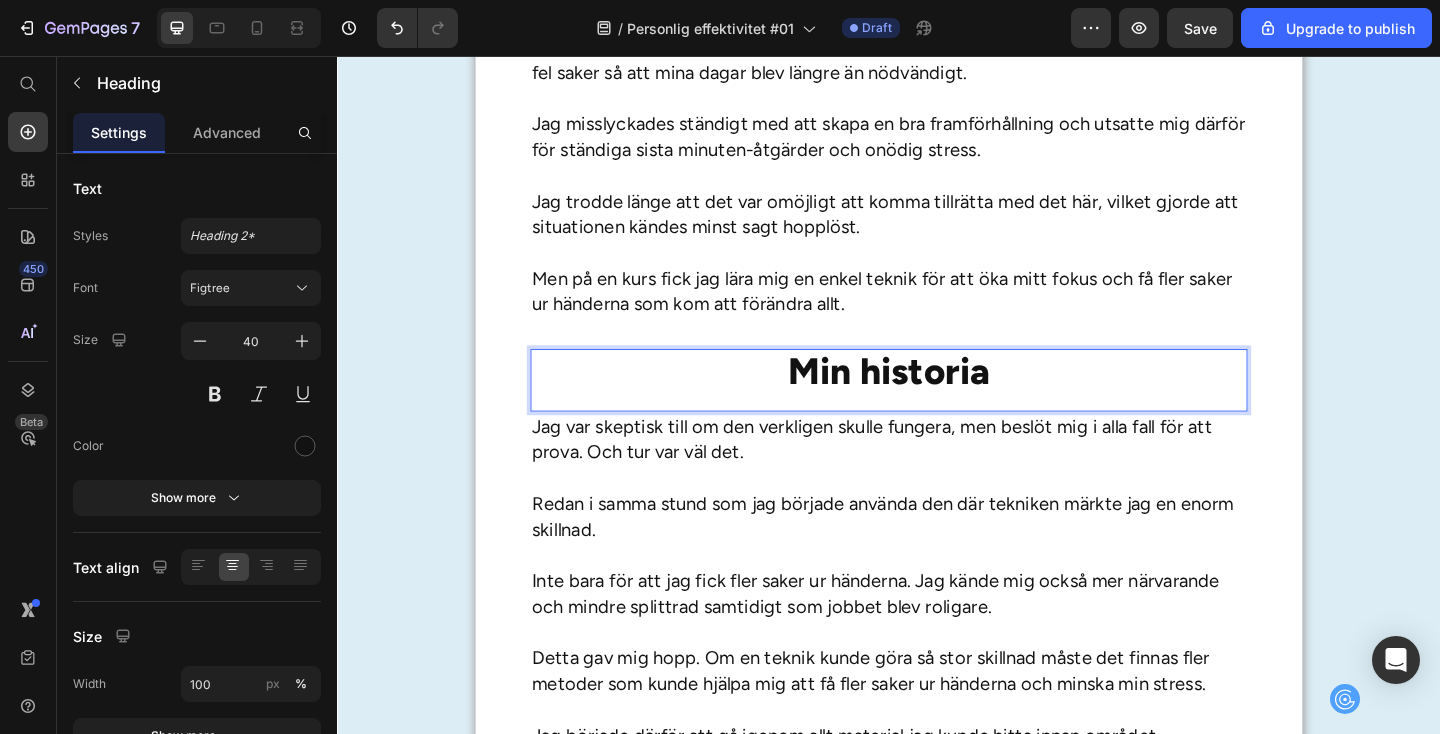 click on "Min historia" at bounding box center [937, 399] 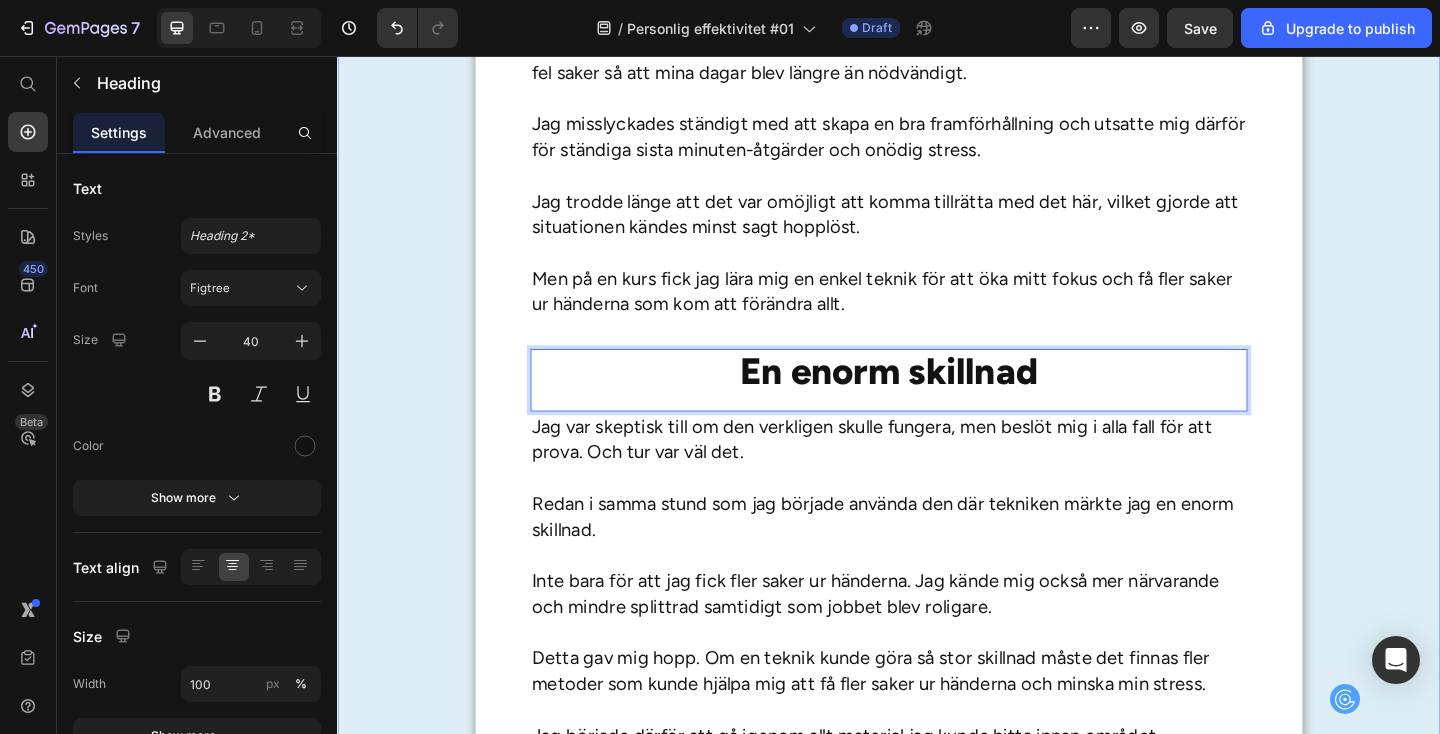click on "Rubriken här Heading Vill du lära dig hemligheterna med att bli mer effektiv och få fler saker ur händerna?  Drömmer du om att kunna njuta mer och stressa mindre? Har du funderat på varför vissa människor alltid hinner mer än andra?  I så fall kan den här texten vara en av de viktigaste texter du har läst på länge. Varför?  [PERSON_NAME] till att bli mer effektiv och få mer gjort är inte att jobba hårdare. Hemligheten ligger i att jobba på ett annorlunda sätt – och det är något som alla kan lära sig. Låt mig förklara vad jag menar. Text Block Min historia Heading Under många år hade jag själv stora svårigheter att få tiden att räcka till.  Jag sköt ständigt upp mina uppgifter, vilket gjorde att jag ofta hamnade efter och samlade på mig en massa surdegar. Jag hade stora problem med att prioritera mina uppgifter och lade ofta tiden på helt fel saker så att mina dagar blev längre än nödvändigt. Text Block En enorm skillnad Heading   0 Text Block Min historia Heading" at bounding box center [937, 951] 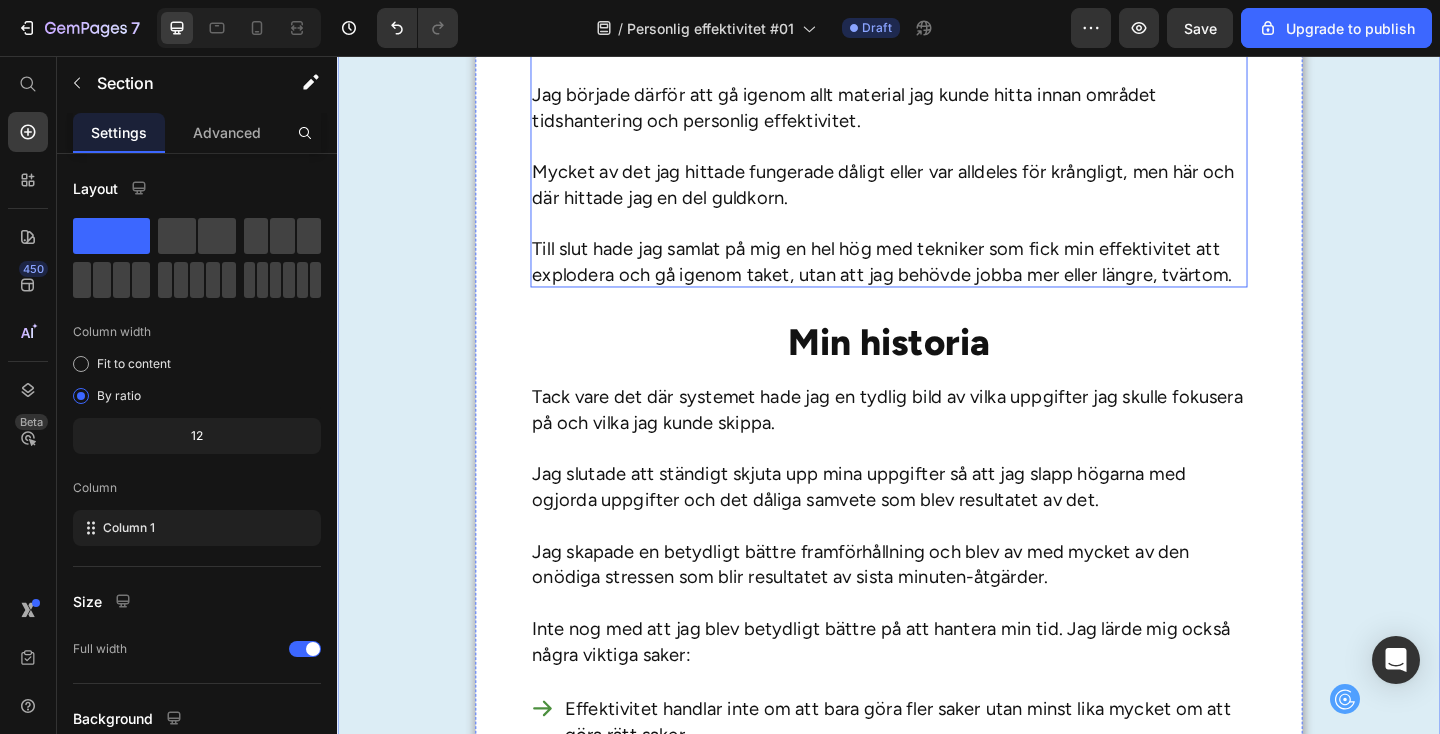 scroll, scrollTop: 2115, scrollLeft: 0, axis: vertical 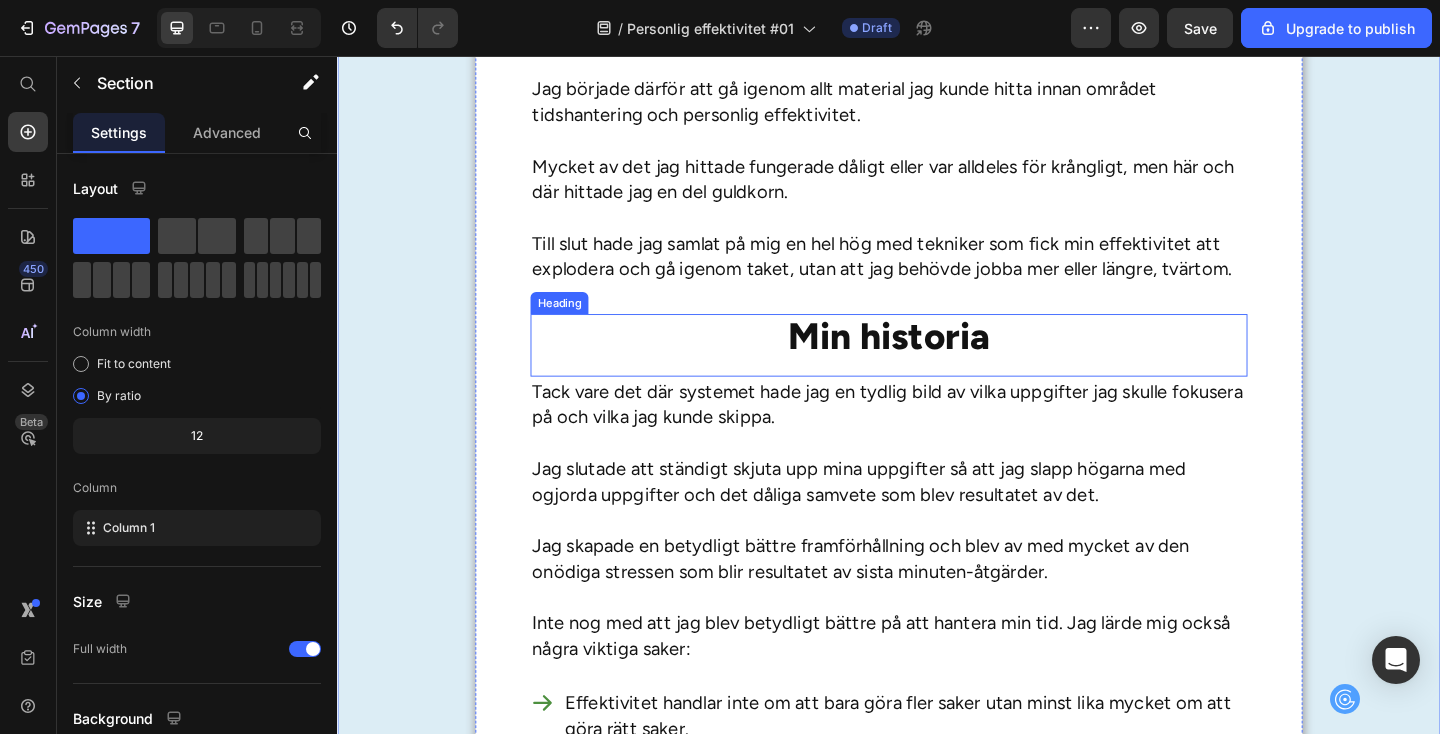 click on "Min historia" at bounding box center [937, 361] 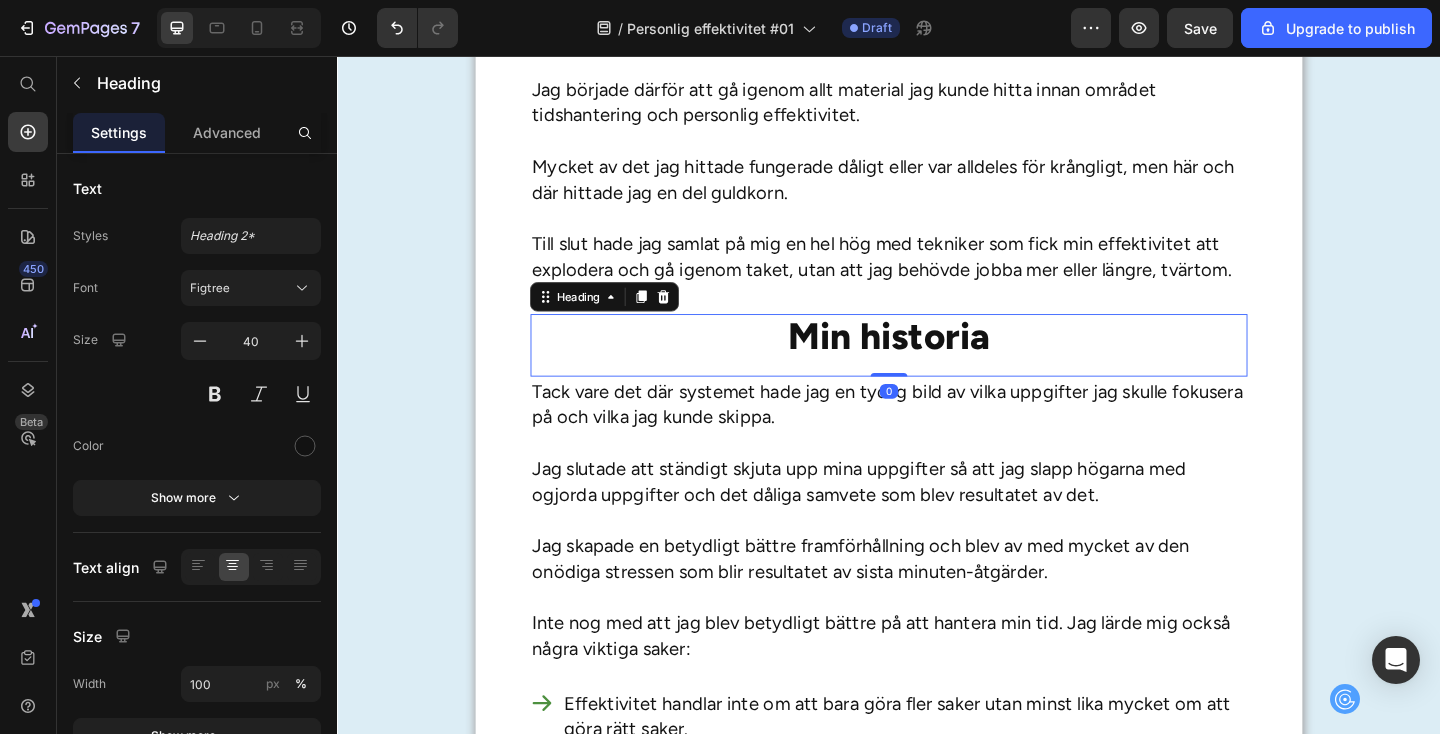 click on "Min historia" at bounding box center [937, 361] 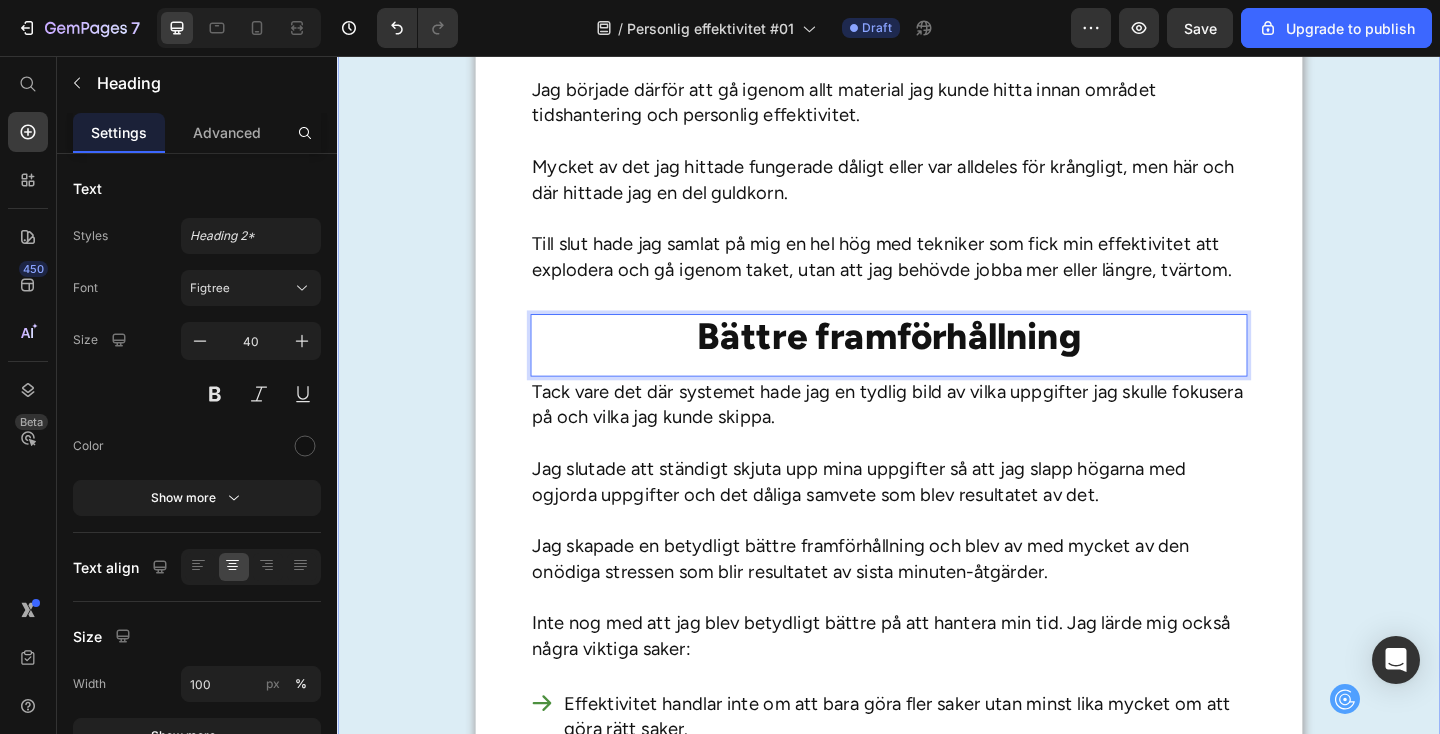 click on "Rubriken här Heading Vill du lära dig hemligheterna med att bli mer effektiv och få fler saker ur händerna?  Drömmer du om att kunna njuta mer och stressa mindre? Har du funderat på varför vissa människor alltid hinner mer än andra?  I så fall kan den här texten vara en av de viktigaste texter du har läst på länge. Varför?  [PERSON_NAME] till att bli mer effektiv och få mer gjort är inte att jobba hårdare. Hemligheten ligger i att jobba på ett annorlunda sätt – och det är något som alla kan lära sig. Låt mig förklara vad jag menar. Text Block Min historia Heading Under många år hade jag själv stora svårigheter att få tiden att räcka till.  Jag sköt ständigt upp mina uppgifter, vilket gjorde att jag ofta hamnade efter och samlade på mig en massa surdegar. Jag hade stora problem med att prioritera mina uppgifter och lade ofta tiden på helt fel saker så att mina dagar blev längre än nödvändigt. Text Block En enorm skillnad Heading Text Block Bättre framförhållning   0 ." at bounding box center (937, 248) 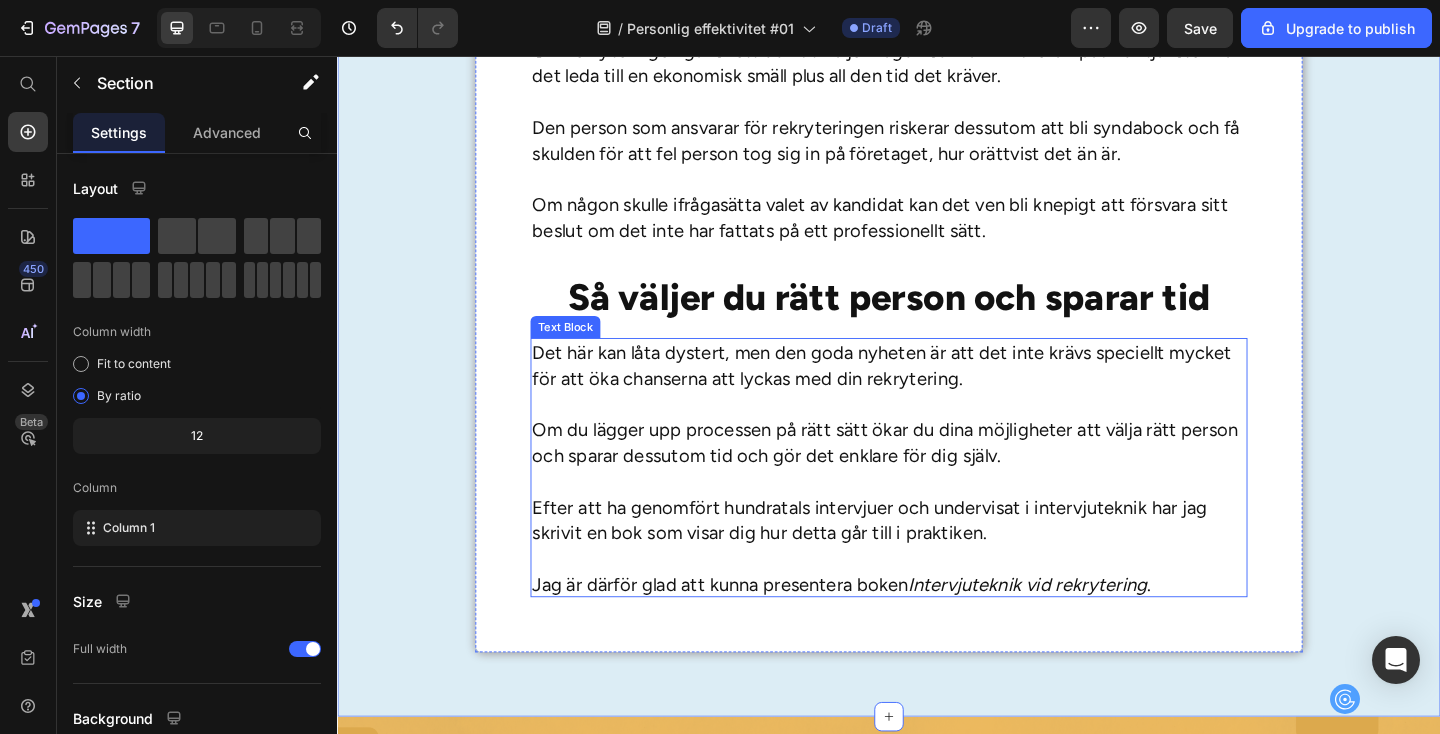 scroll, scrollTop: 3167, scrollLeft: 0, axis: vertical 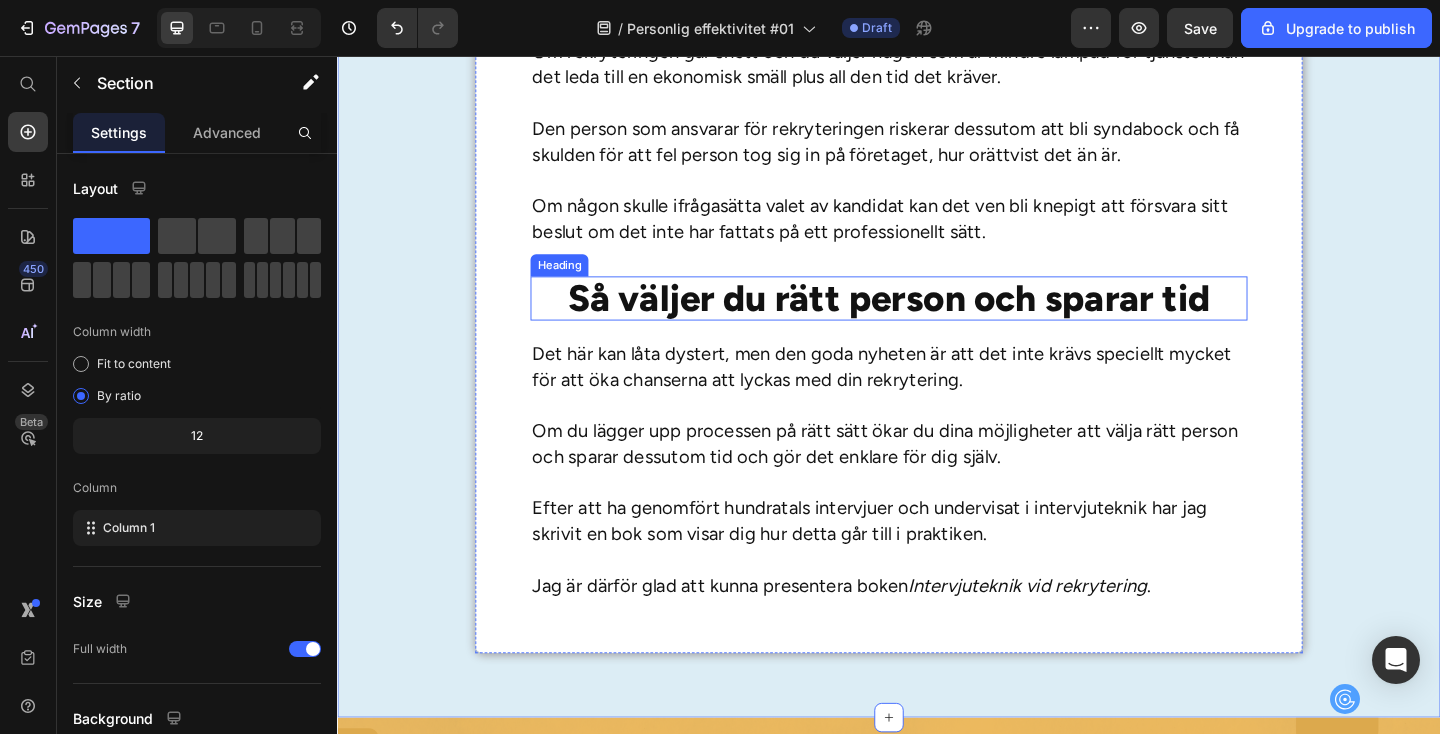 click on "Så väljer du rätt person och sparar tid" at bounding box center [937, 320] 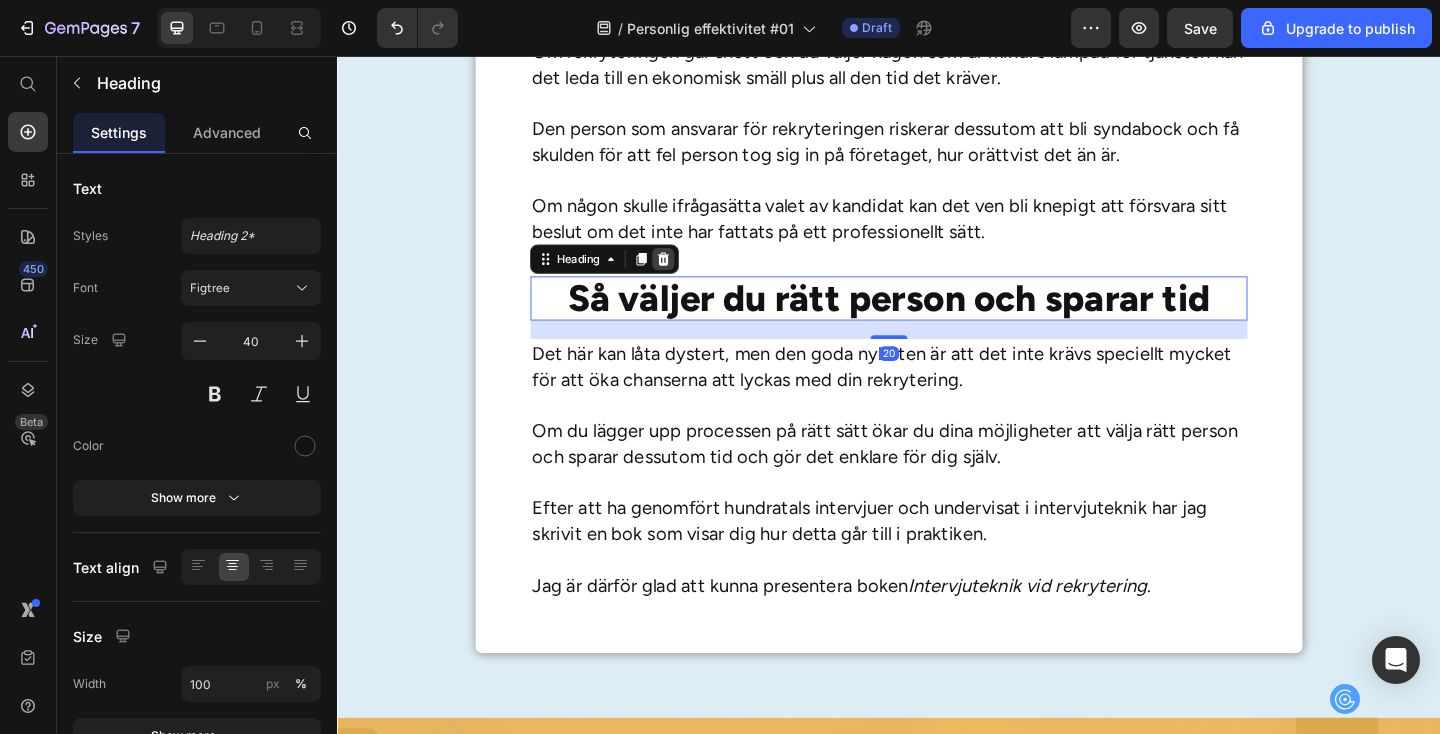 click 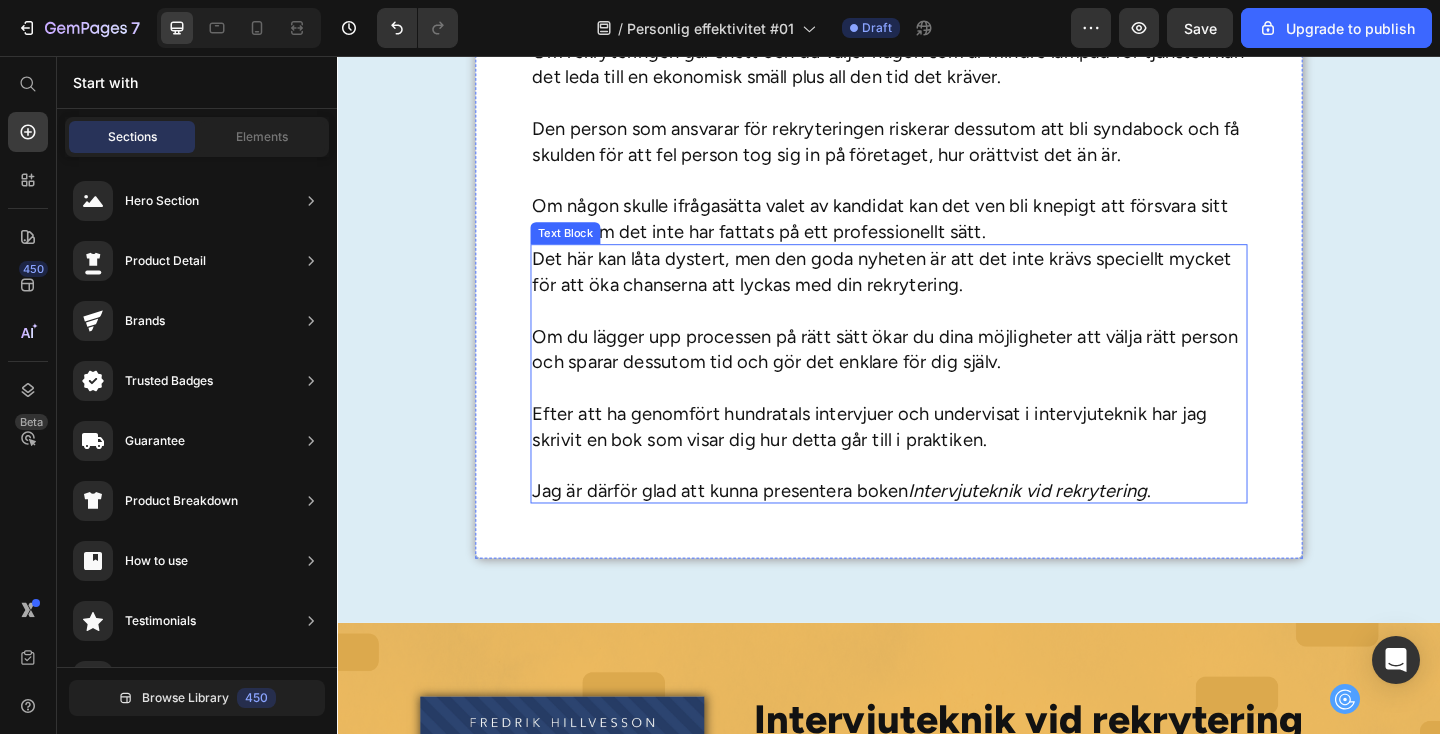 click at bounding box center [937, 417] 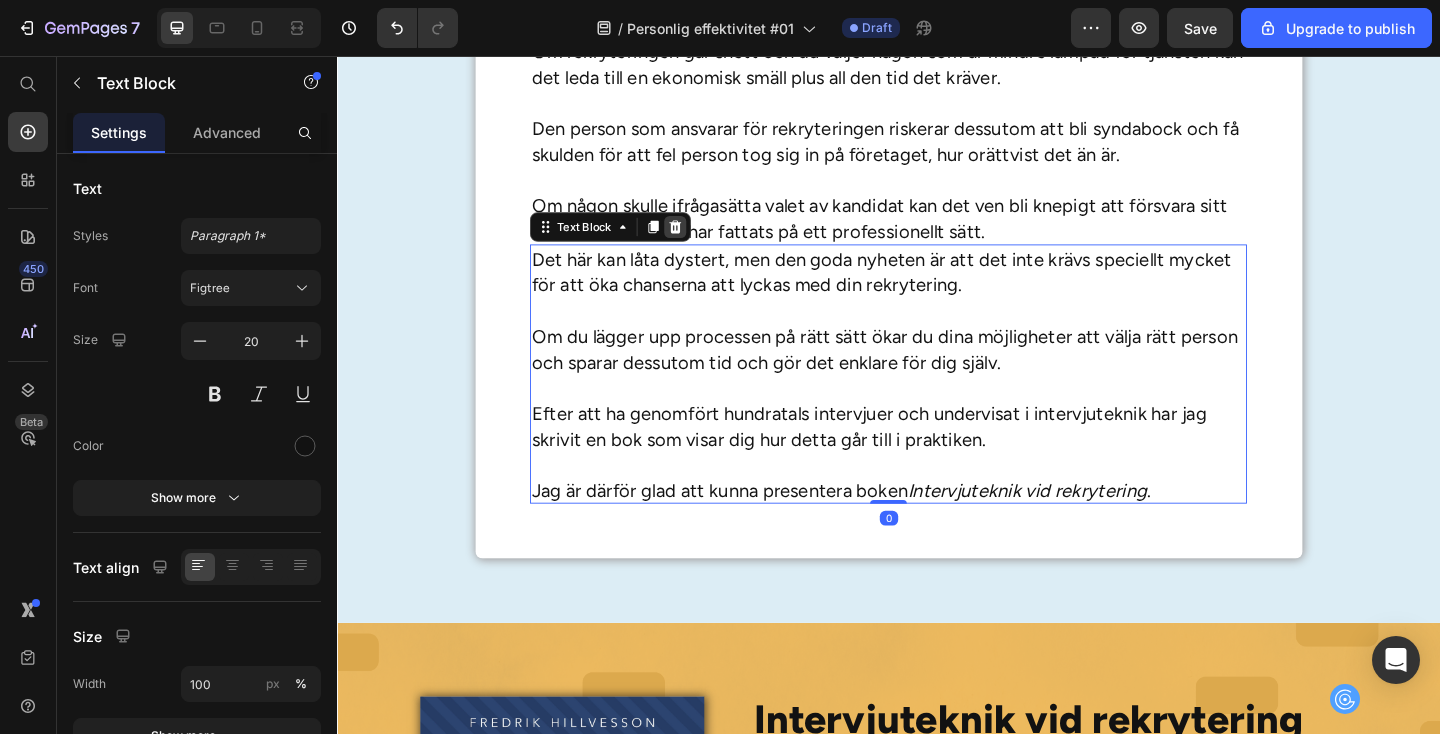 click 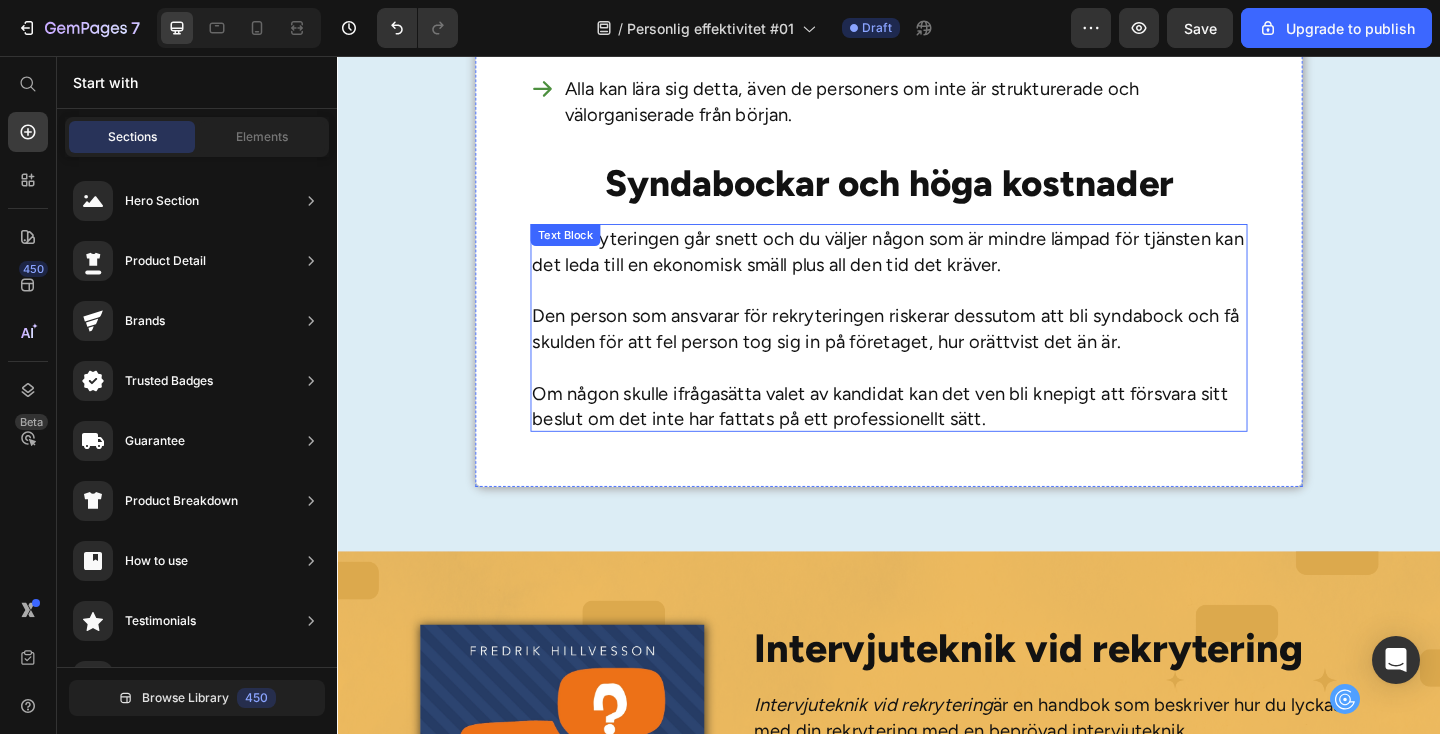 scroll, scrollTop: 2831, scrollLeft: 0, axis: vertical 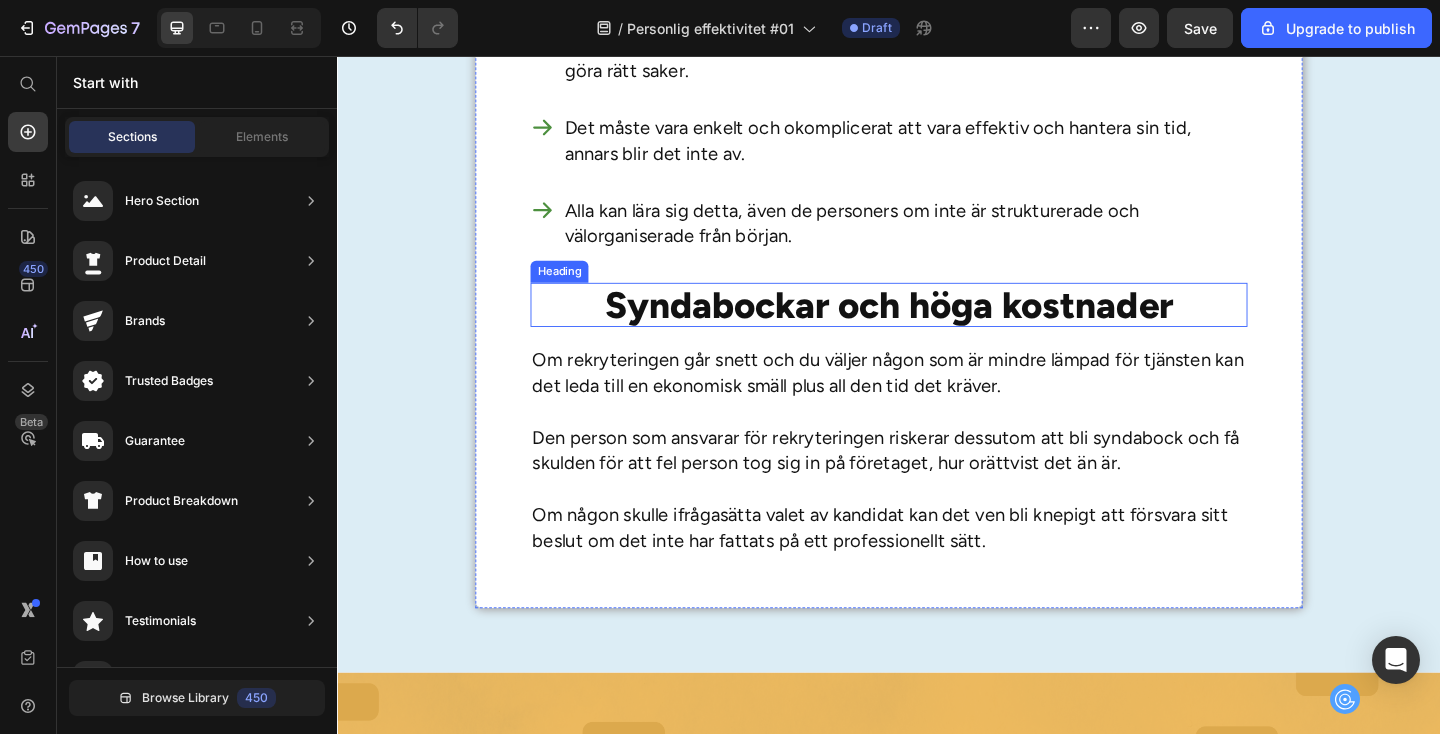 click on "Syndabockar och höga kostnader" at bounding box center [937, 327] 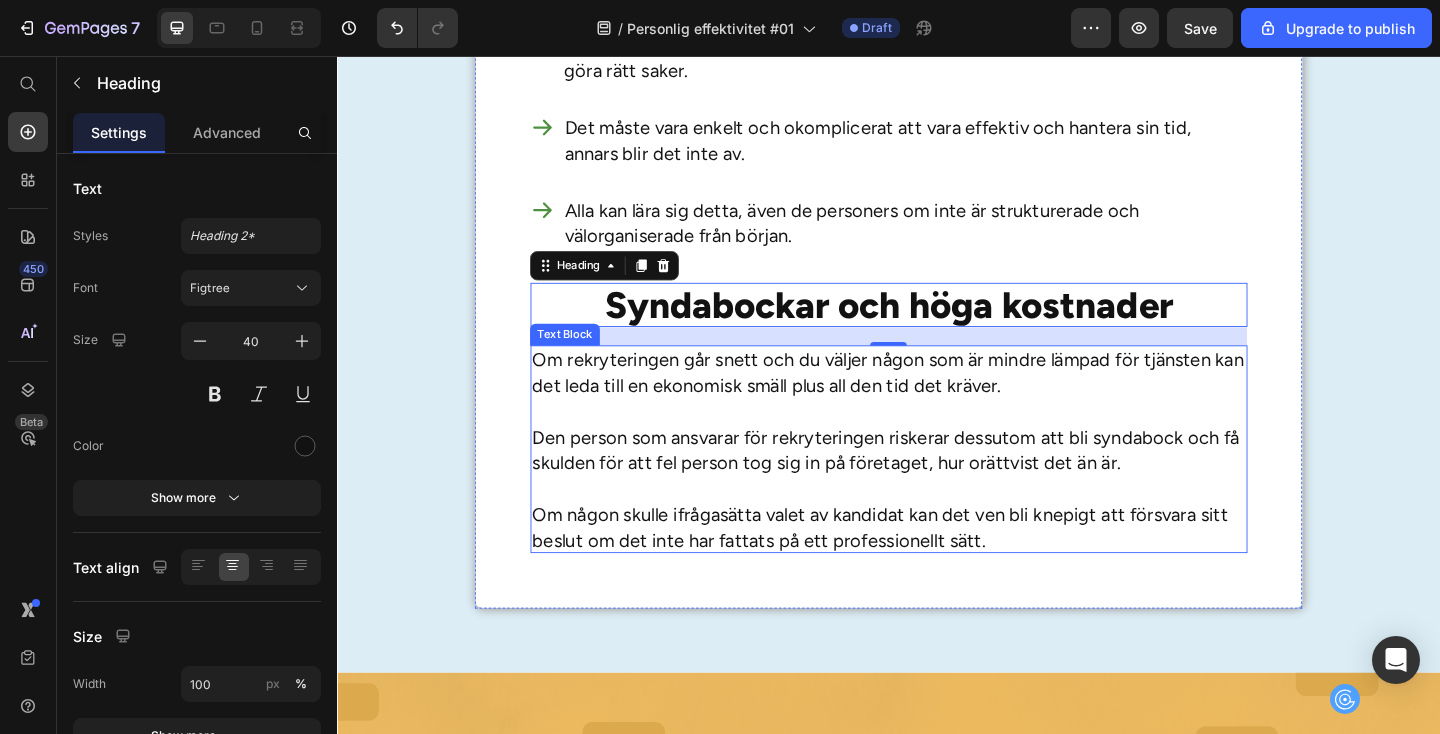 click at bounding box center [937, 443] 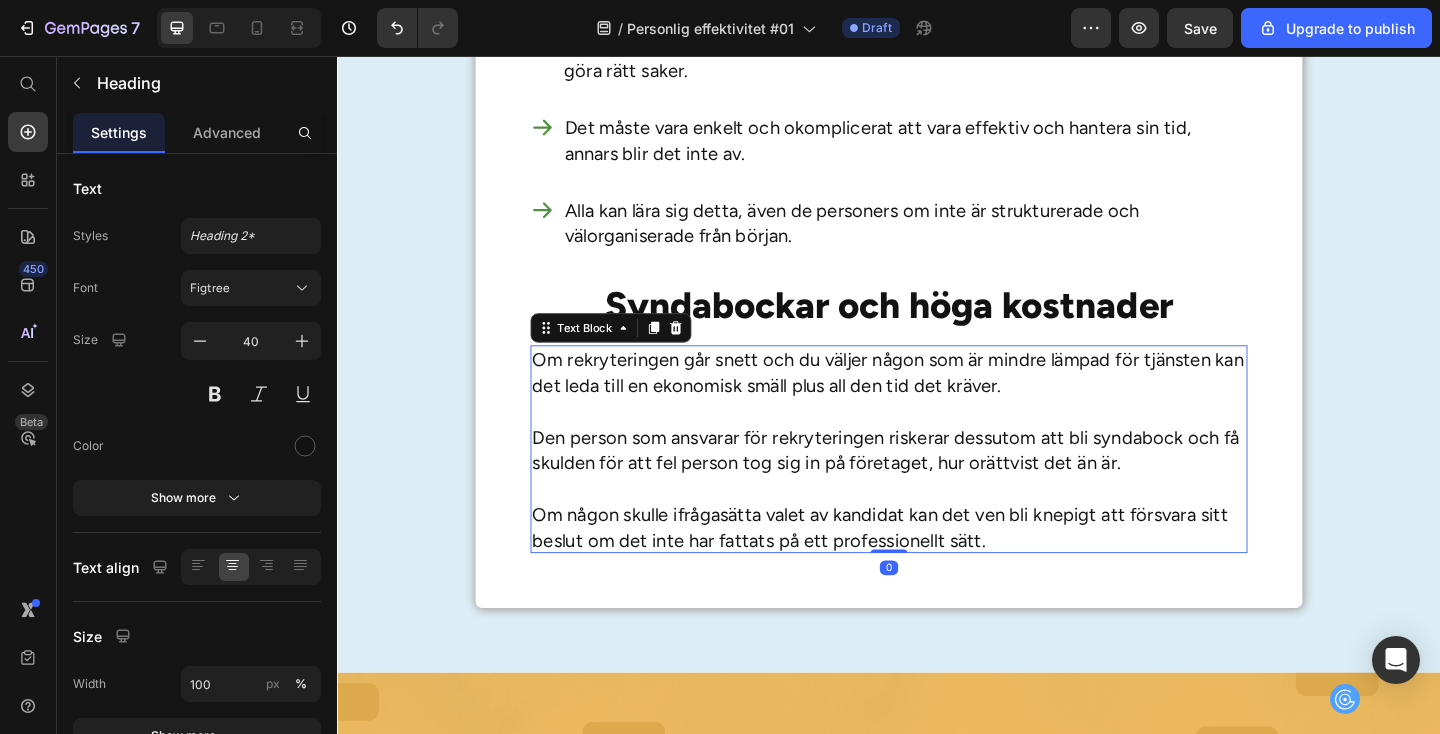 click at bounding box center [937, 443] 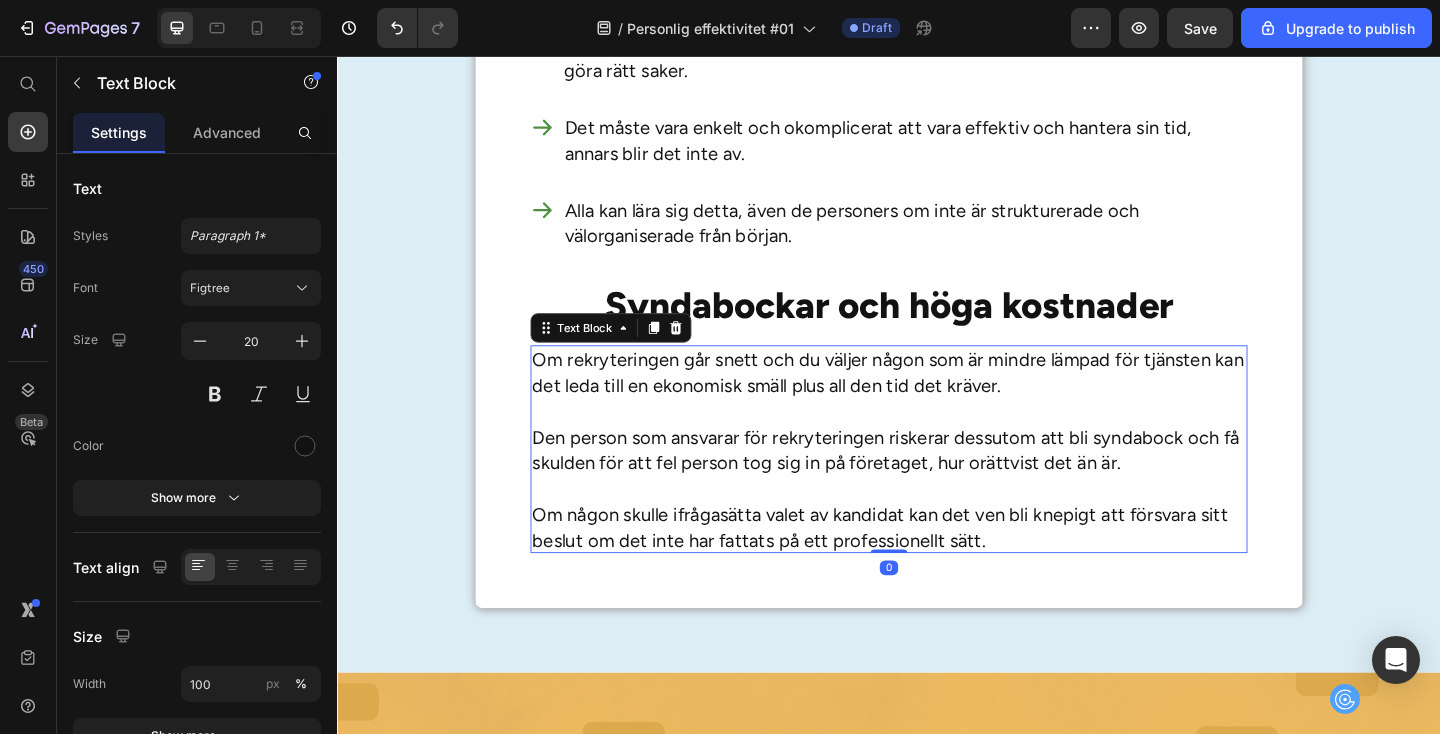 click at bounding box center [937, 443] 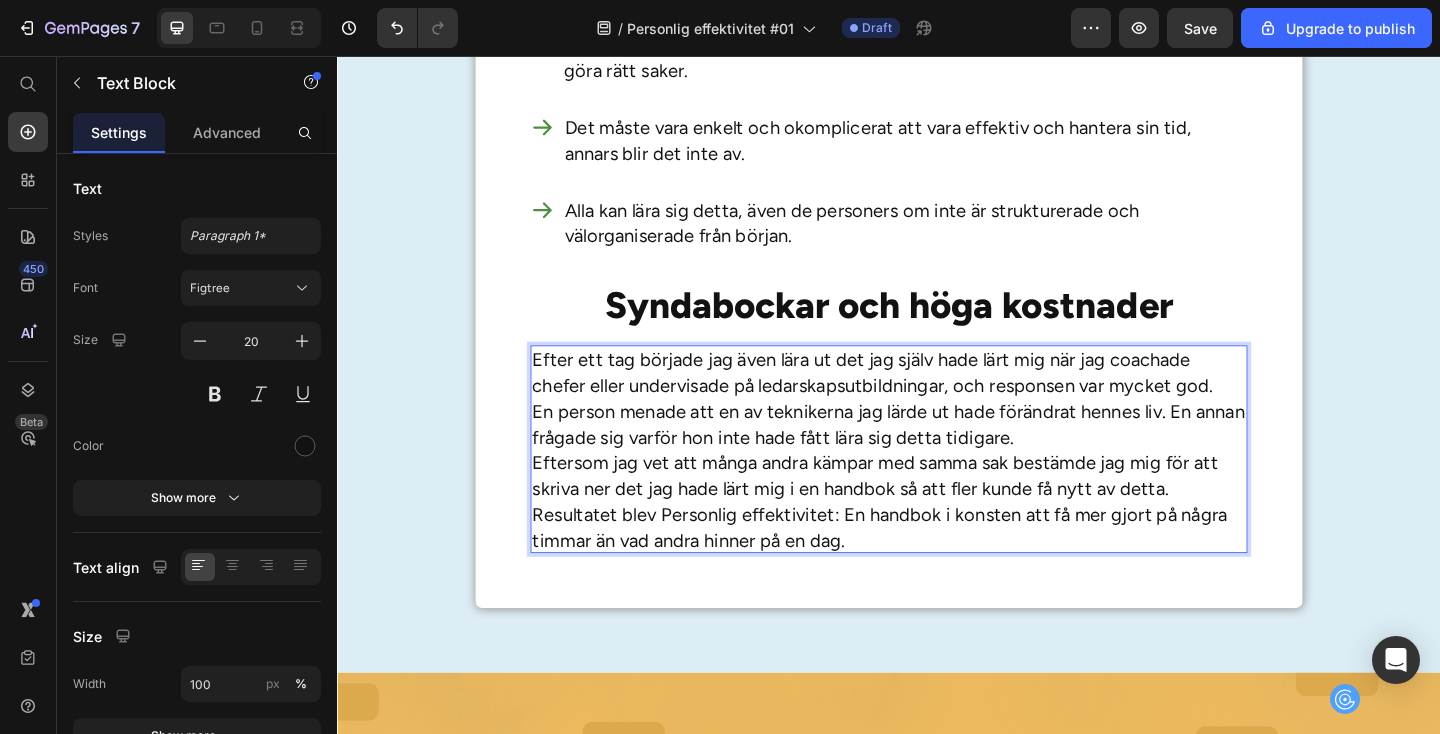 click on "Efter ett tag började jag även lära ut det jag själv hade lärt mig när jag coachade chefer eller undervisade på ledarskapsutbildningar, och responsen var mycket god.  En person menade att en av teknikerna jag lärde ut hade förändrat hennes liv. En annan frågade sig varför hon inte hade fått lära sig detta tidigare.  Eftersom jag vet att många andra kämpar med samma sak bestämde jag mig för att skriva ner det jag hade lärt mig i en handbok så att fler kunde få nytt av detta.  Resultatet blev Personlig effektivitet: En handbok i konsten att få mer gjort på några timmar än vad andra hinner på en dag." at bounding box center (937, 485) 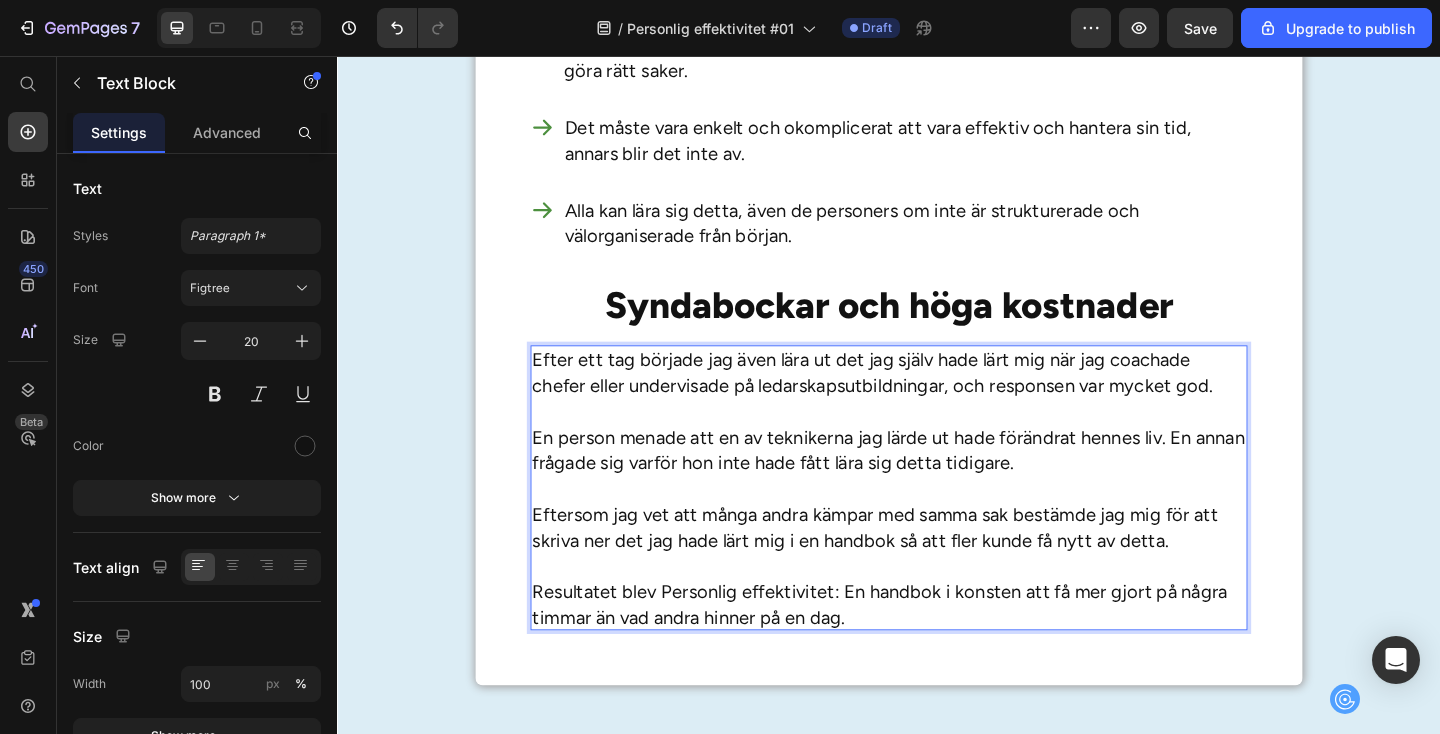 click on "Resultatet blev Personlig effektivitet: En handbok i konsten att få mer gjort på några timmar än vad andra hinner på en dag." at bounding box center [937, 653] 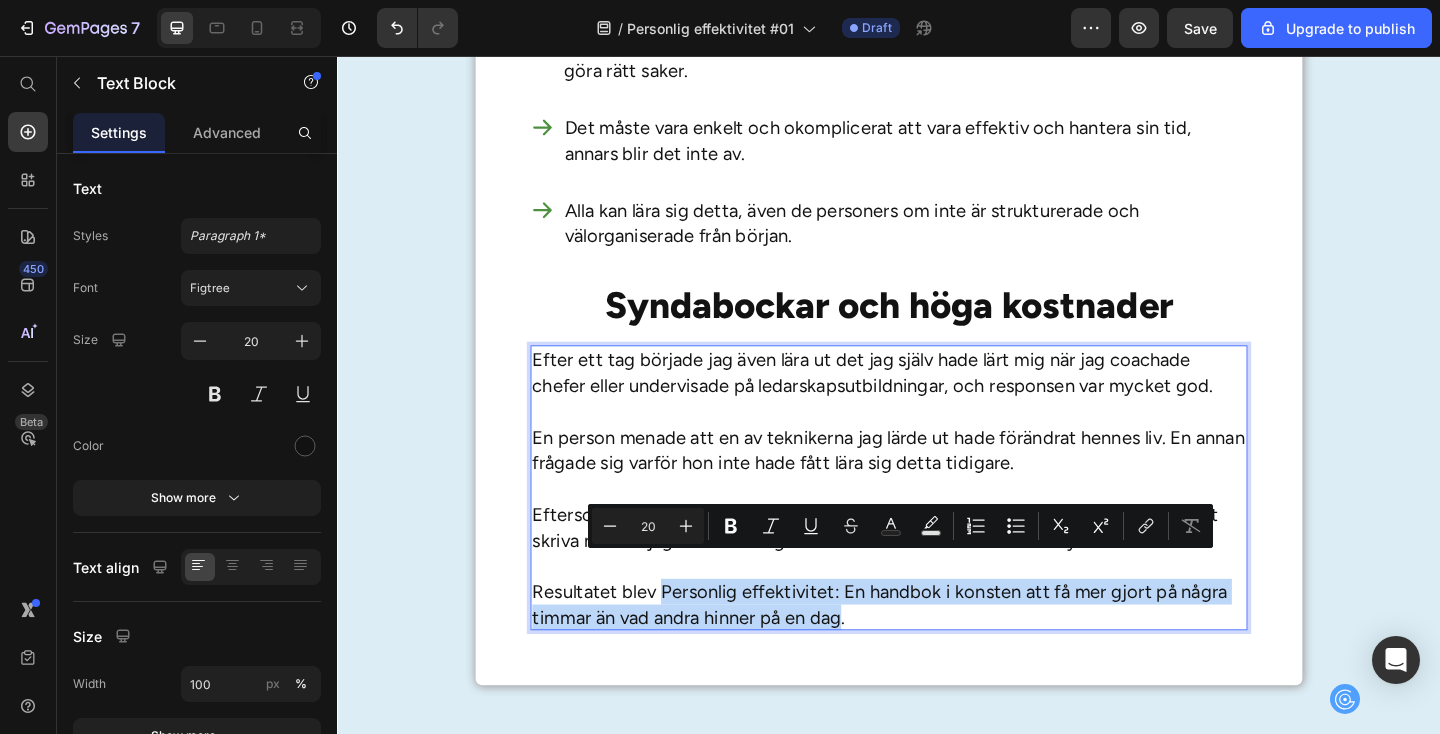 drag, startPoint x: 688, startPoint y: 612, endPoint x: 876, endPoint y: 639, distance: 189.92894 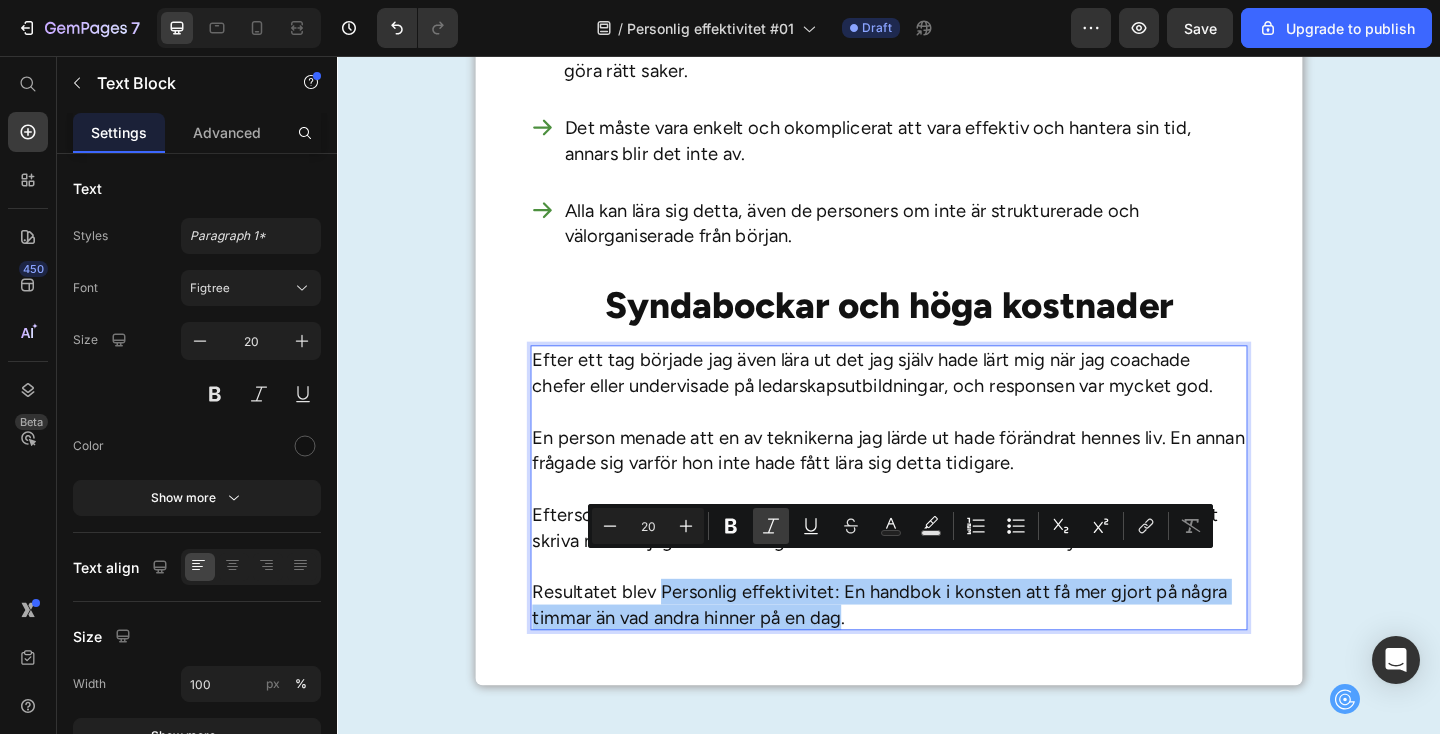 click 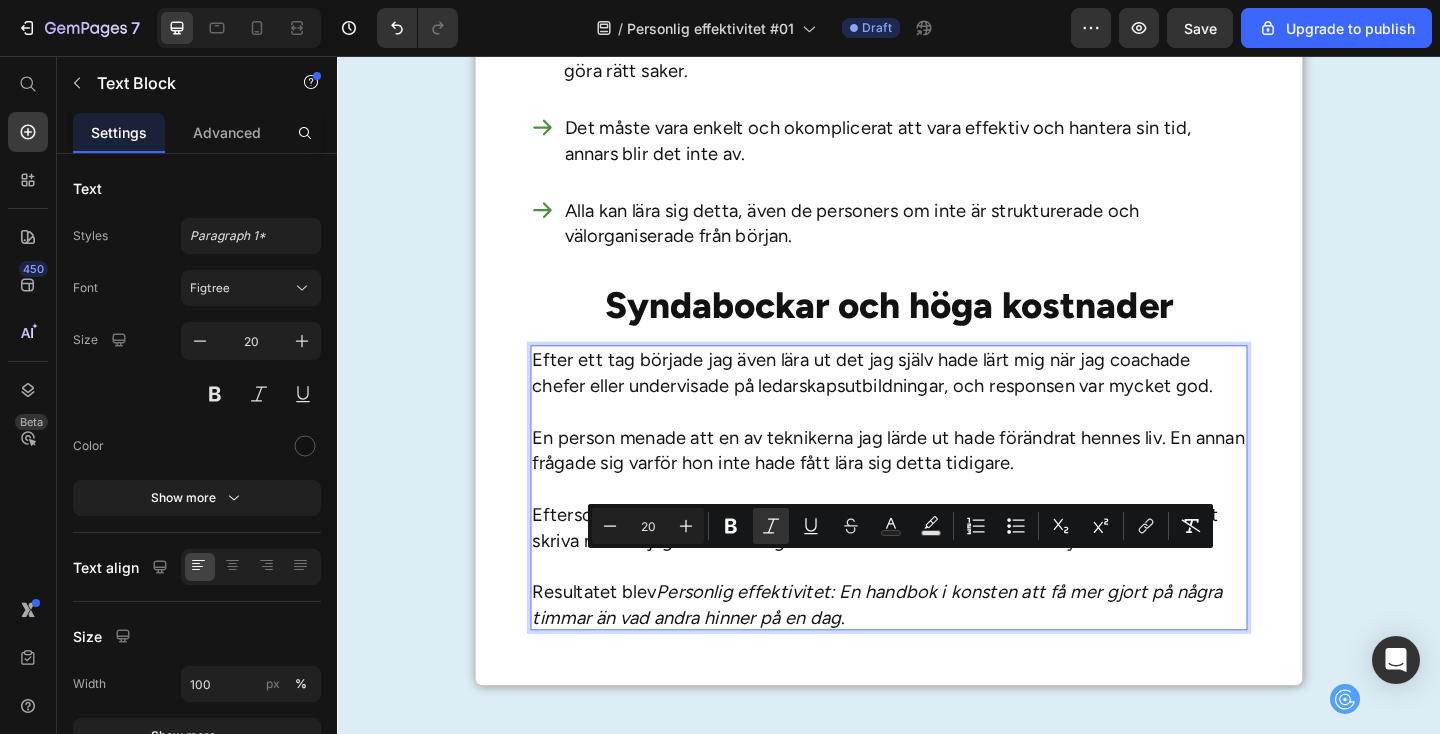 click on "En person menade att en av teknikerna jag lärde ut hade förändrat hennes liv. En annan frågade sig varför hon inte hade fått lära sig detta tidigare." at bounding box center (937, 499) 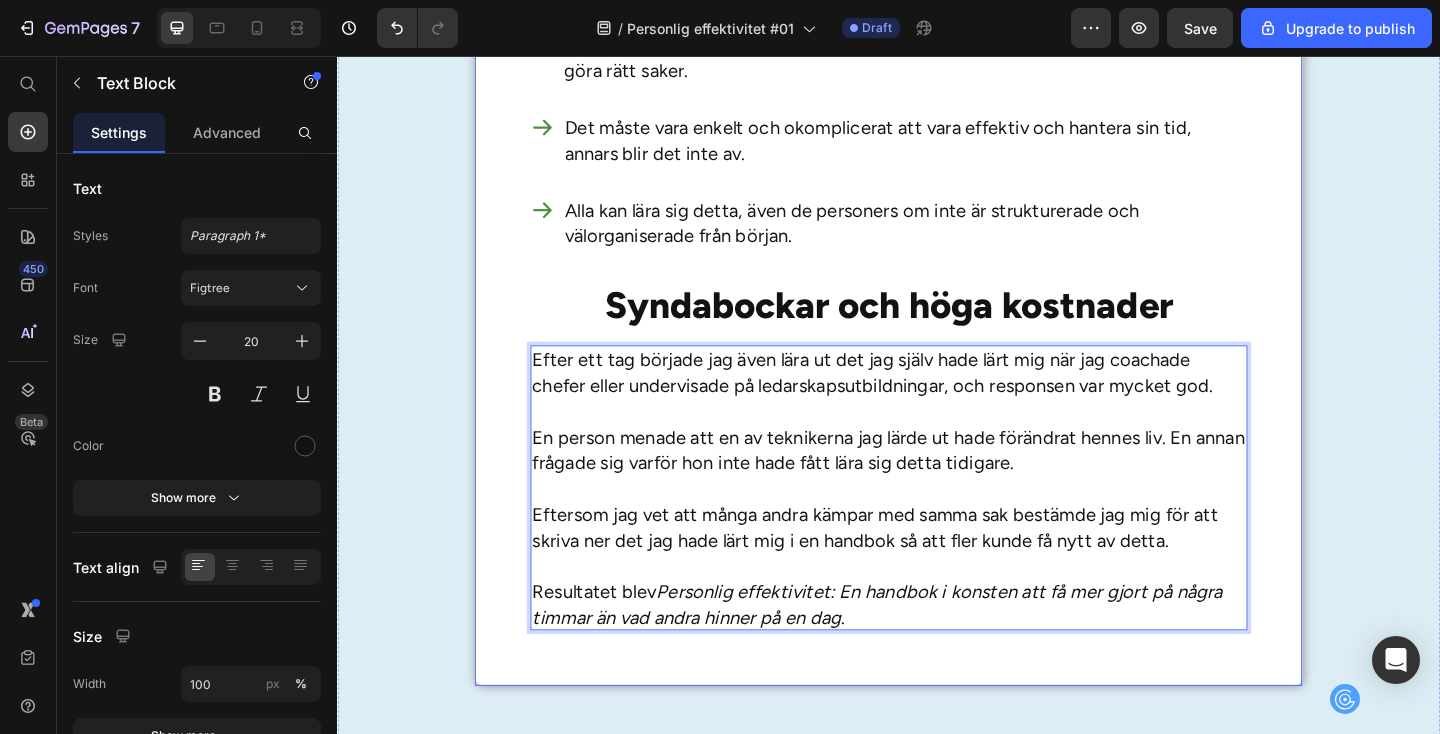 click on "Rubriken här Heading Vill du lära dig hemligheterna med att bli mer effektiv och få fler saker ur händerna?  Drömmer du om att kunna njuta mer och stressa mindre? Har du funderat på varför vissa människor alltid hinner mer än andra?  I så fall kan den här texten vara en av de viktigaste texter du har läst på länge. Varför?  [PERSON_NAME] till att bli mer effektiv och få mer gjort är inte att jobba hårdare. Hemligheten ligger i att jobba på ett annorlunda sätt – och det är något som alla kan lära sig. Låt mig förklara vad jag menar. Text Block Min historia Heading Under många år hade jag själv stora svårigheter att få tiden att räcka till.  Jag sköt ständigt upp mina uppgifter, vilket gjorde att jag ofta hamnade efter och samlade på mig en massa surdegar. Jag hade stora problem med att prioritera mina uppgifter och lade ofta tiden på helt fel saker så att mina dagar blev längre än nödvändigt. Text Block En enorm skillnad Heading Text Block Bättre framförhållning .   0" at bounding box center [937, -679] 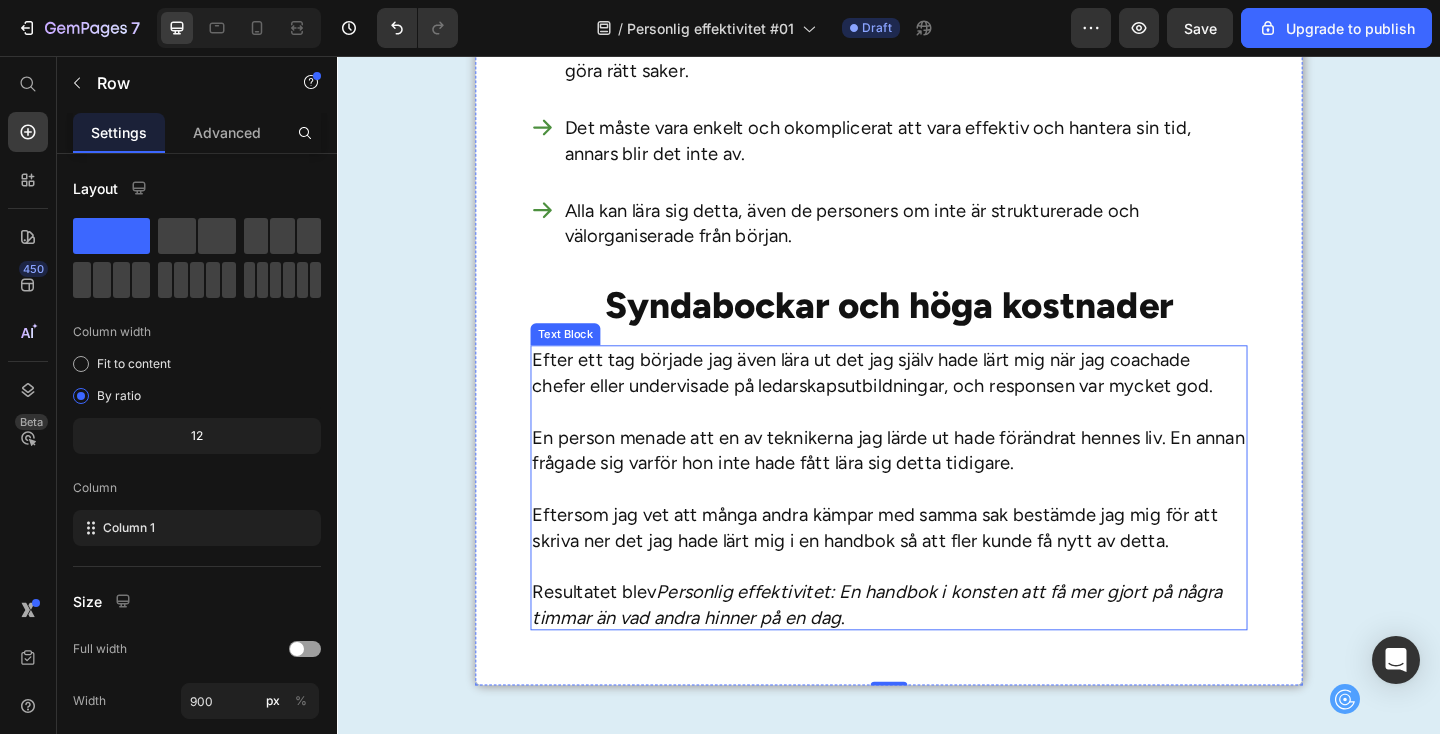 click on "Efter ett tag började jag även lära ut det jag själv hade lärt mig när jag coachade chefer eller undervisade på ledarskapsutbildningar, och responsen var mycket god." at bounding box center (937, 415) 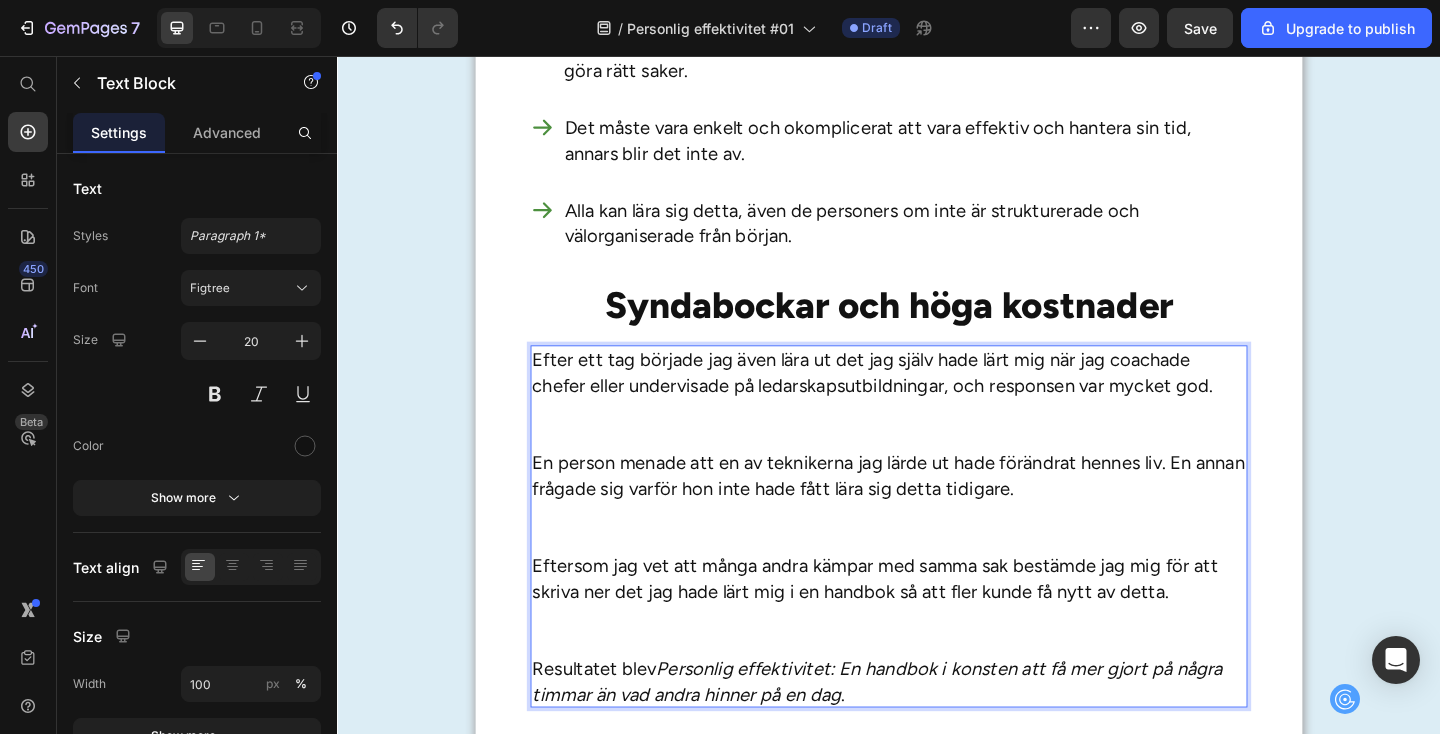 click on "Efter ett tag började jag även lära ut det jag själv hade lärt mig när jag coachade chefer eller undervisade på ledarskapsutbildningar, och responsen var mycket god." at bounding box center [937, 429] 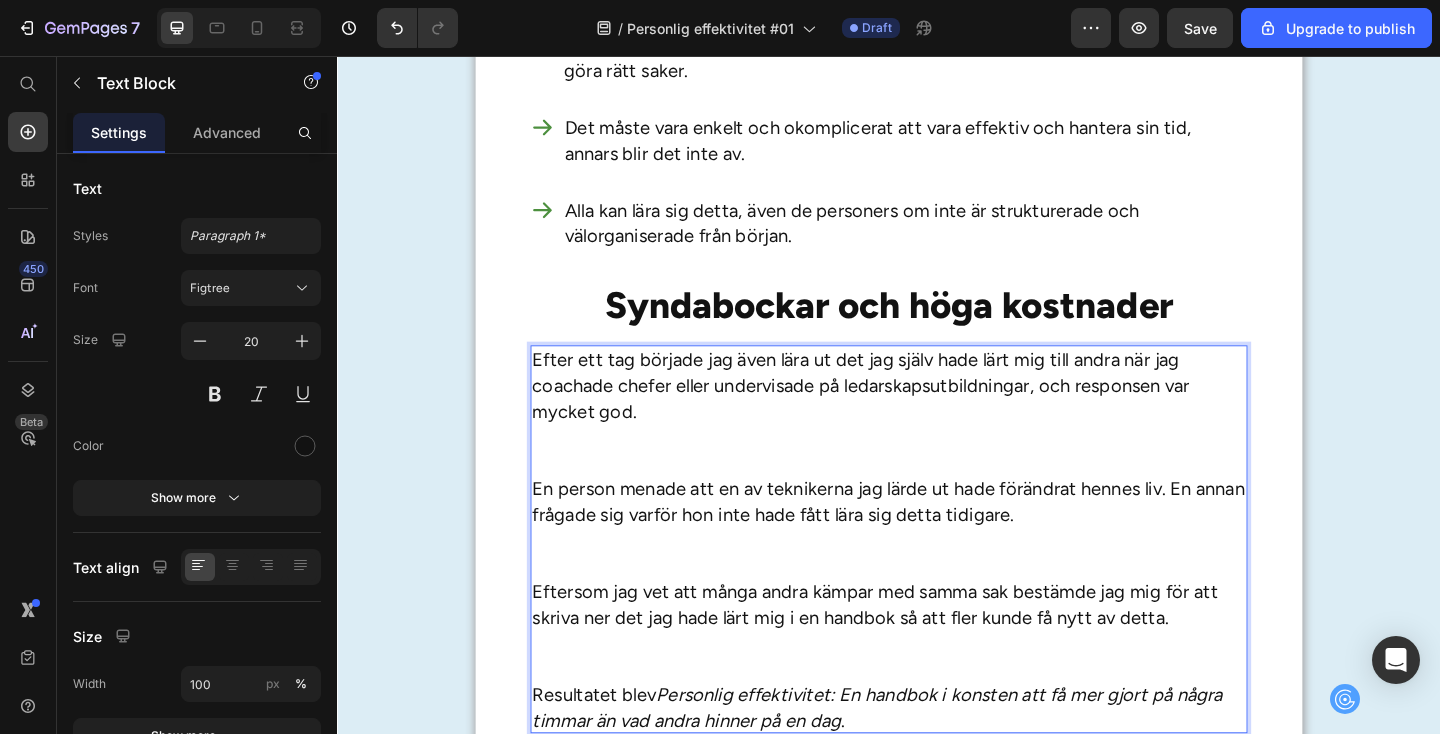 click on "Efter ett tag började jag även lära ut det jag själv hade lärt mig till andra när jag coachade chefer eller undervisade på ledarskapsutbildningar, och responsen var mycket god." at bounding box center [937, 443] 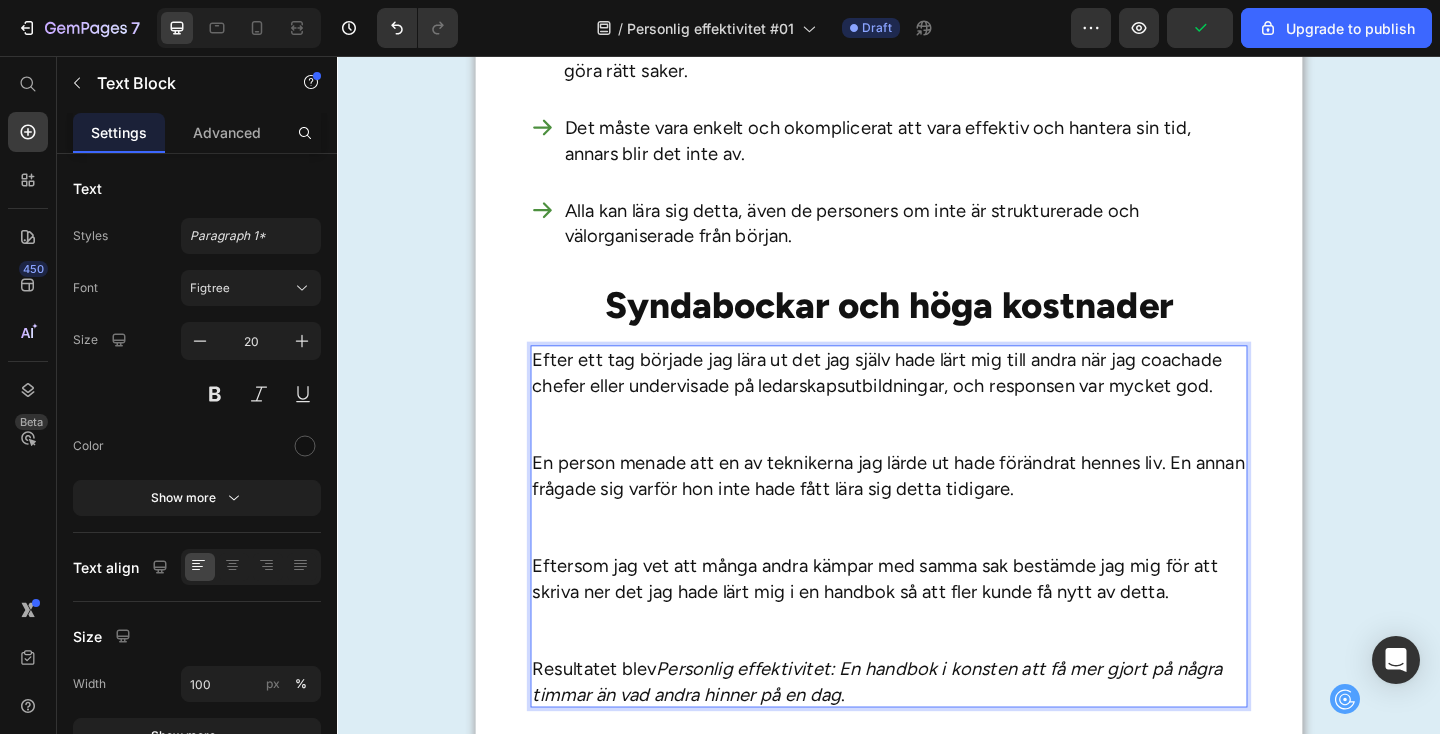 click on "Efter ett tag började jag lära ut det jag själv hade lärt mig till andra när jag coachade chefer eller undervisade på ledarskapsutbildningar, och responsen var mycket god." at bounding box center (937, 429) 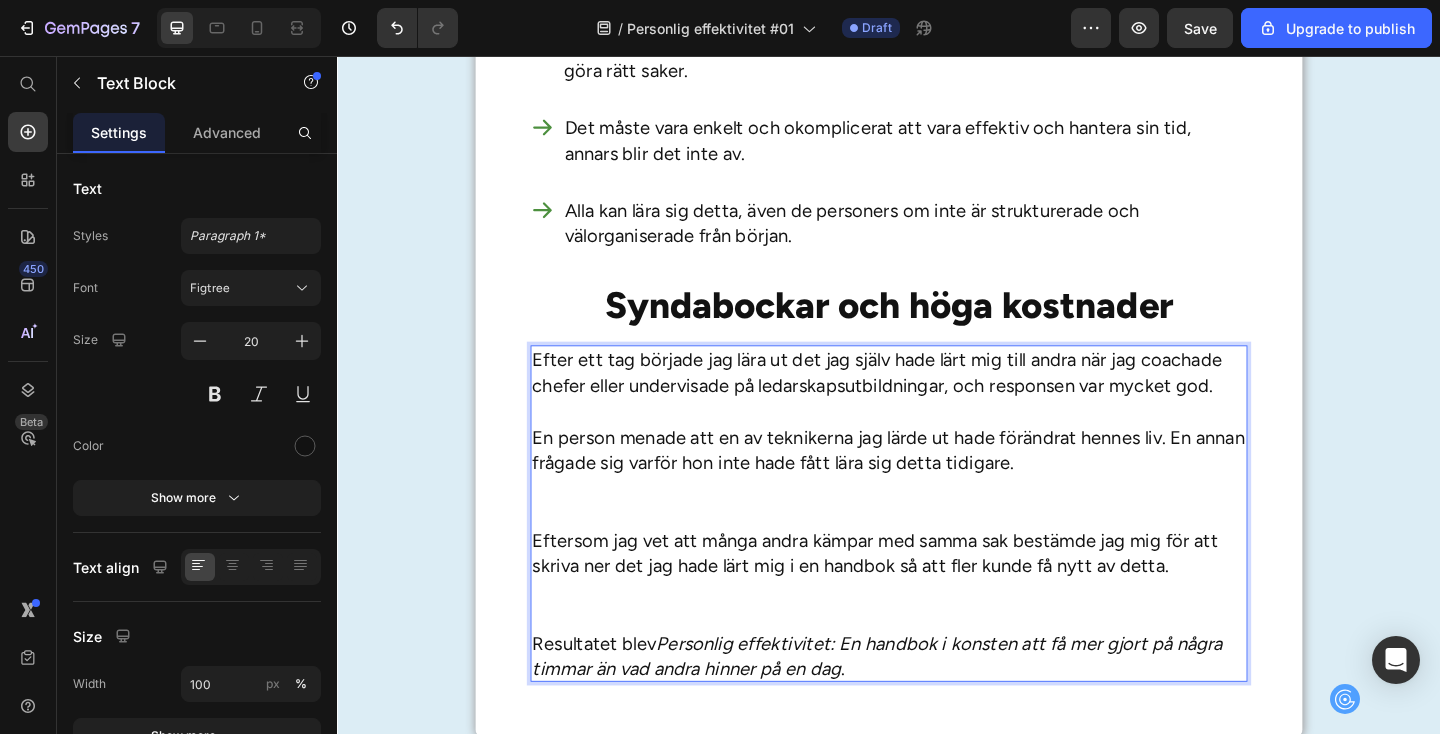 click on "Eftersom jag vet att många andra kämpar med samma sak bestämde jag mig för att skriva ner det jag hade lärt mig i en handbok så att fler kunde få nytt av detta." at bounding box center (937, 625) 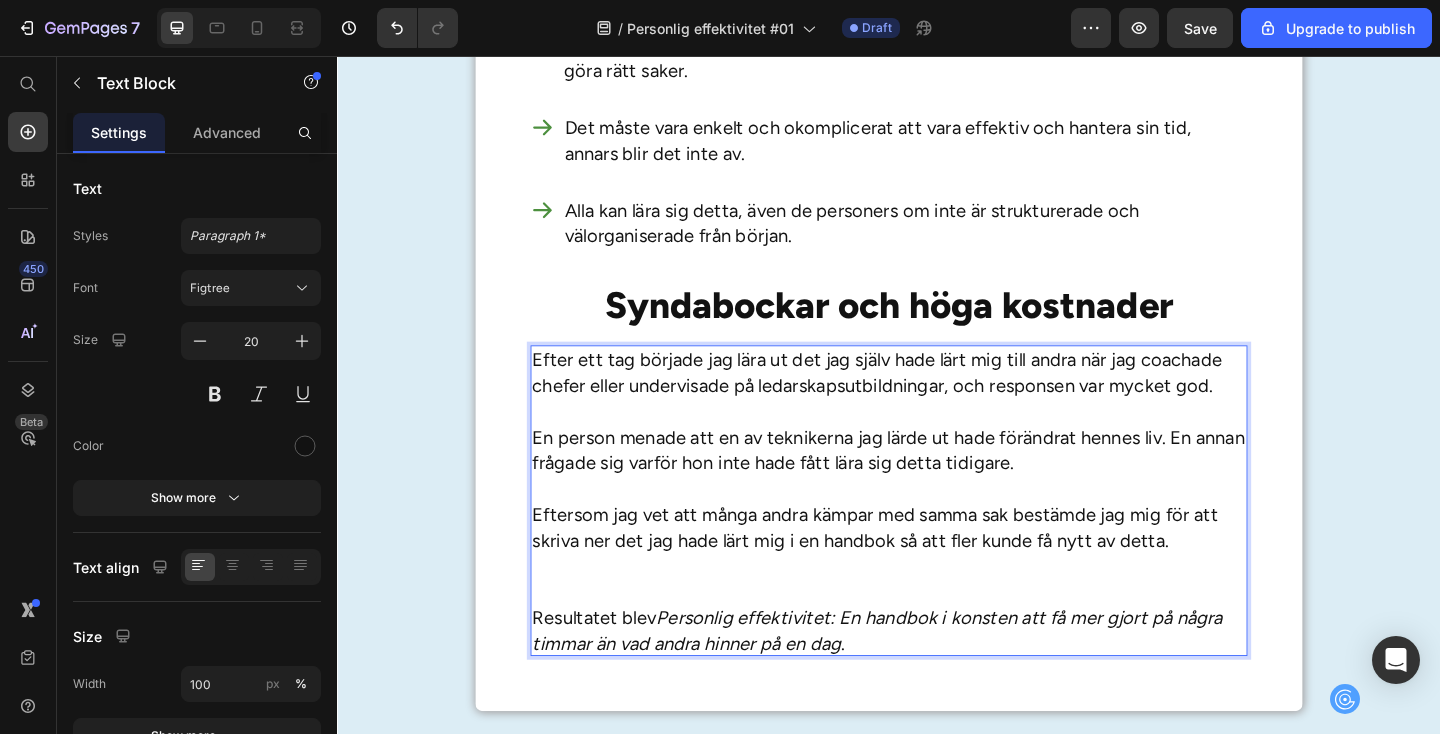 click on "Eftersom jag vet att många andra kämpar med samma sak bestämde jag mig för att skriva ner det jag hade lärt mig i en handbok så att fler kunde få nytt av detta." at bounding box center [937, 597] 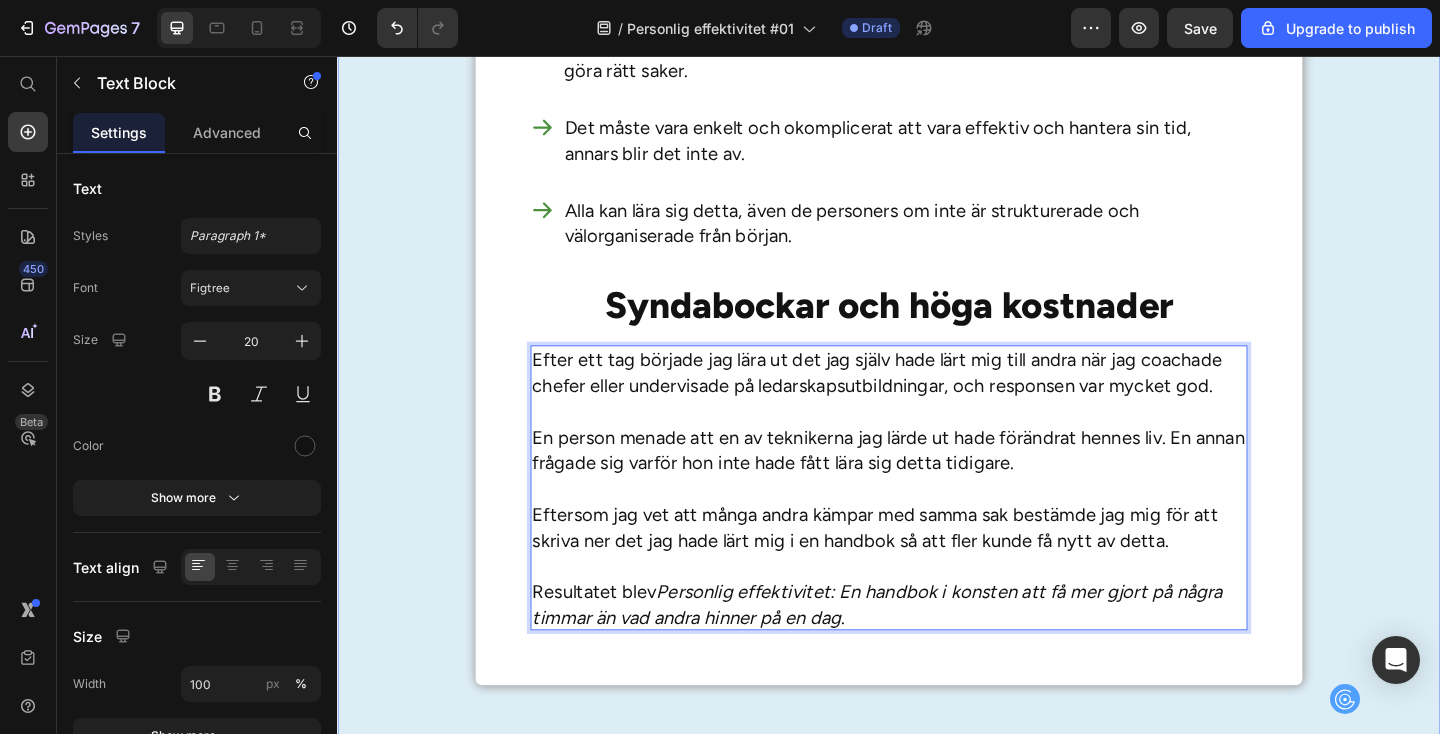 click on "Rubriken här Heading Vill du lära dig hemligheterna med att bli mer effektiv och få fler saker ur händerna?  Drömmer du om att kunna njuta mer och stressa mindre? Har du funderat på varför vissa människor alltid hinner mer än andra?  I så fall kan den här texten vara en av de viktigaste texter du har läst på länge. Varför?  [PERSON_NAME] till att bli mer effektiv och få mer gjort är inte att jobba hårdare. Hemligheten ligger i att jobba på ett annorlunda sätt – och det är något som alla kan lära sig. Låt mig förklara vad jag menar. Text Block Min historia Heading Under många år hade jag själv stora svårigheter att få tiden att räcka till.  Jag sköt ständigt upp mina uppgifter, vilket gjorde att jag ofta hamnade efter och samlade på mig en massa surdegar. Jag hade stora problem med att prioritera mina uppgifter och lade ofta tiden på helt fel saker så att mina dagar blev längre än nödvändigt. Text Block En enorm skillnad Heading Text Block Bättre framförhållning .   0" at bounding box center [937, -619] 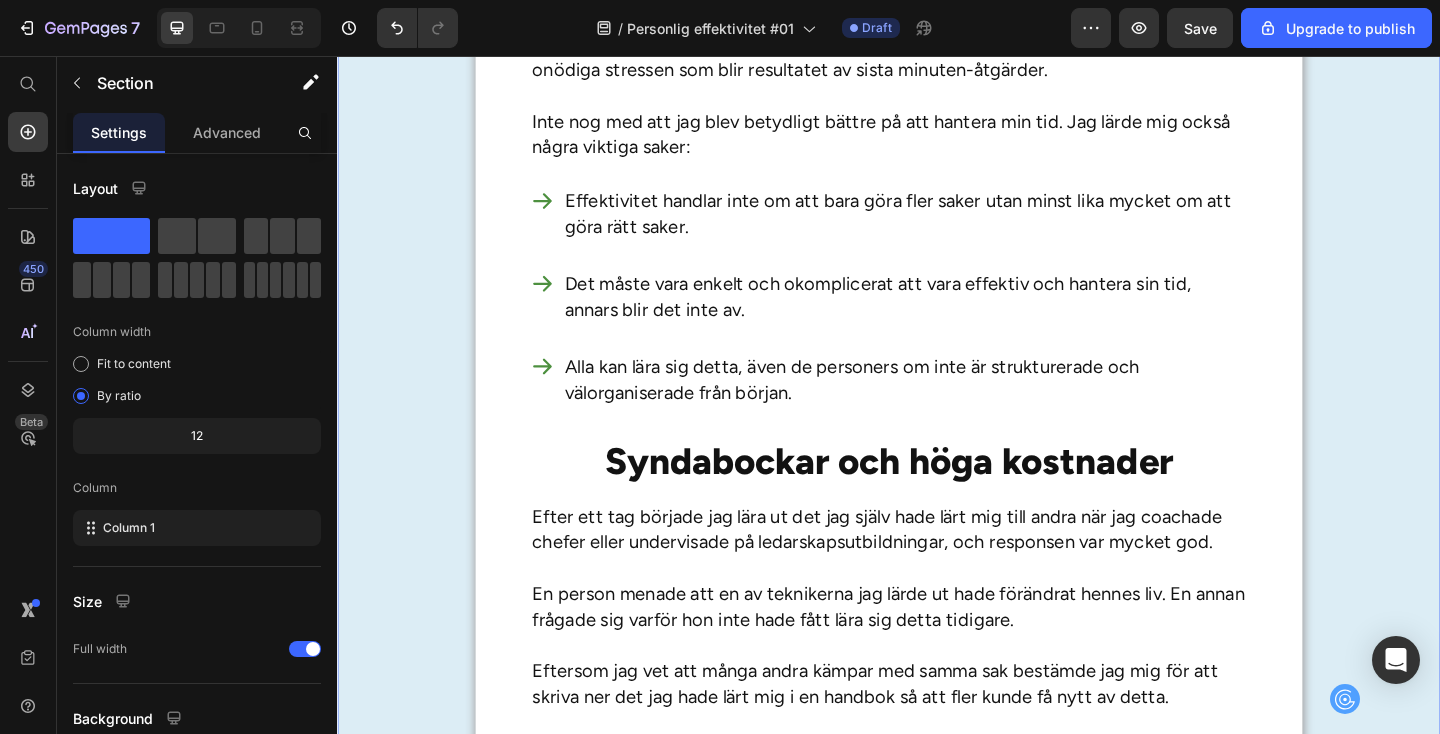scroll, scrollTop: 2621, scrollLeft: 0, axis: vertical 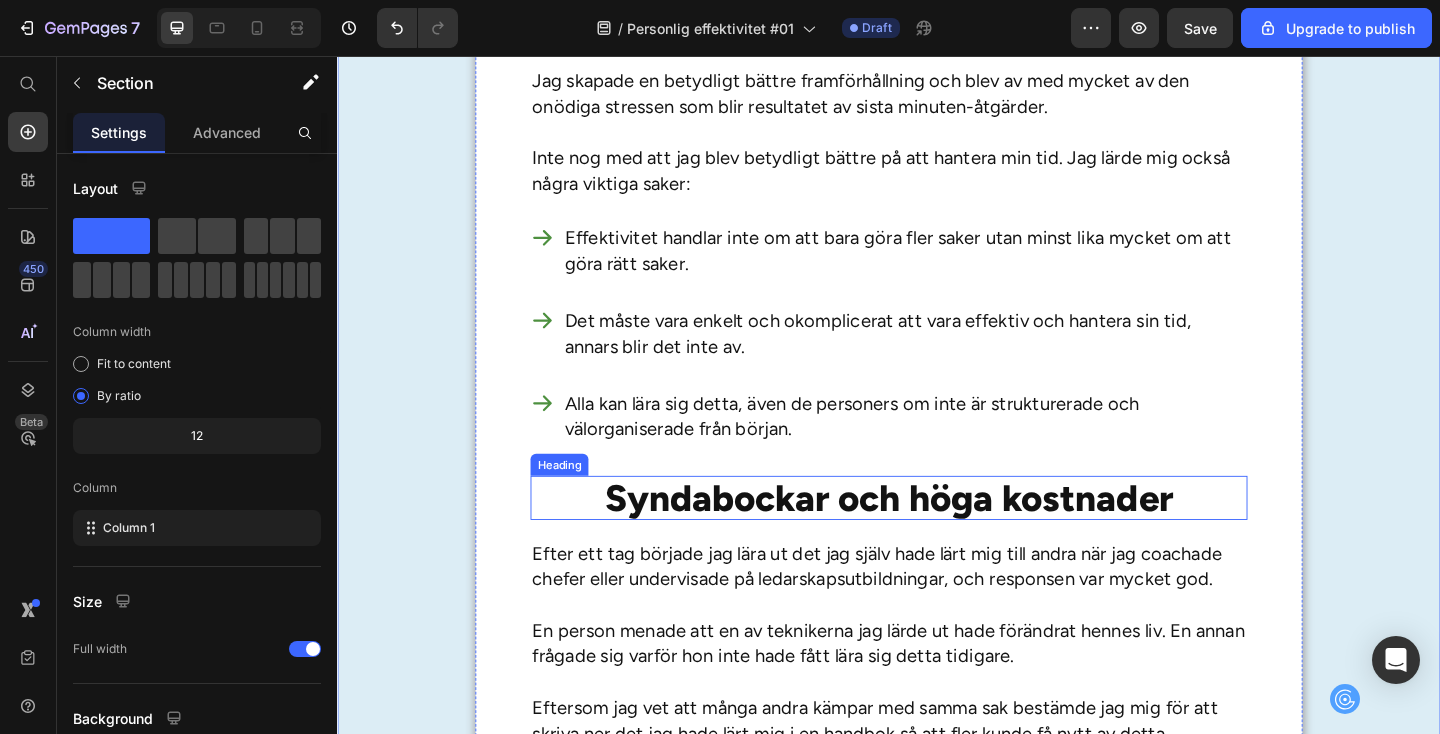 click on "Syndabockar och höga kostnader" at bounding box center (937, 537) 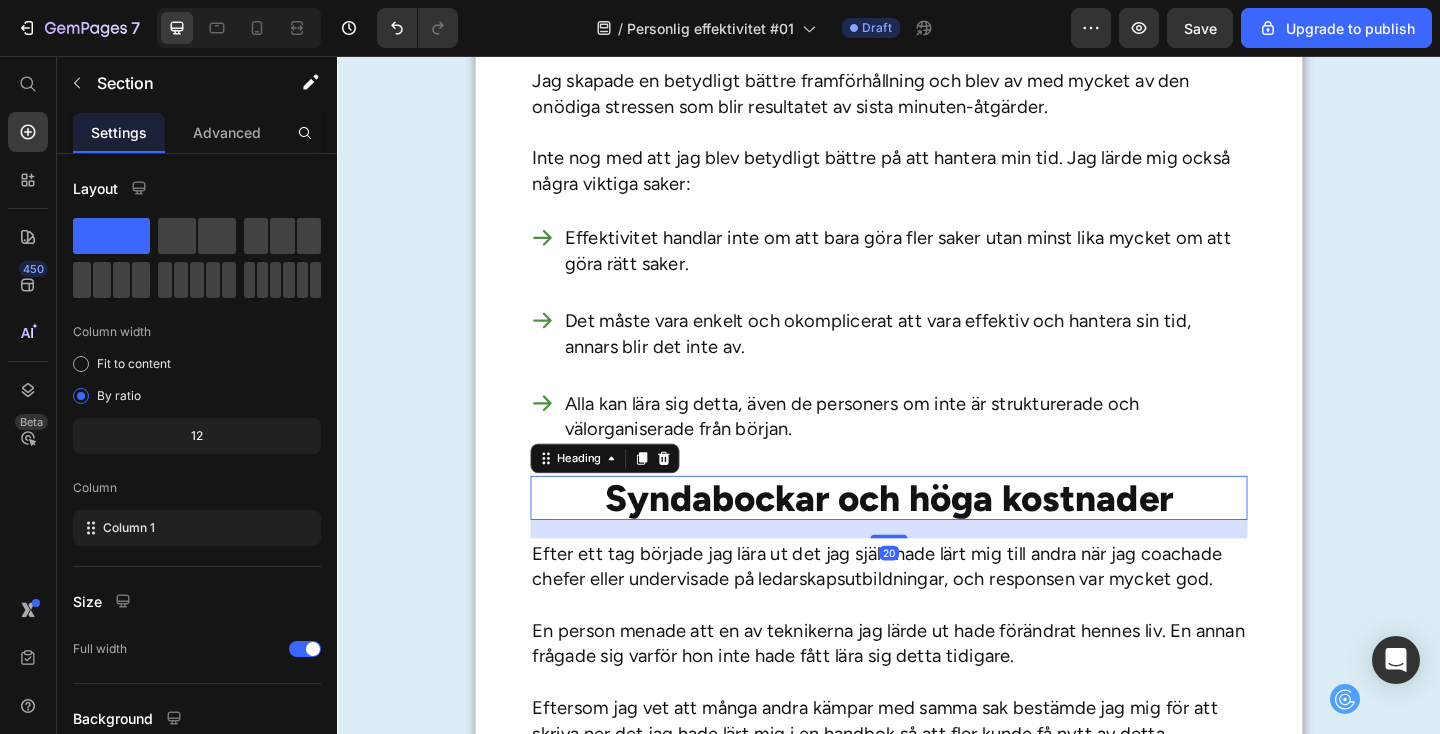click on "Syndabockar och höga kostnader" at bounding box center (937, 537) 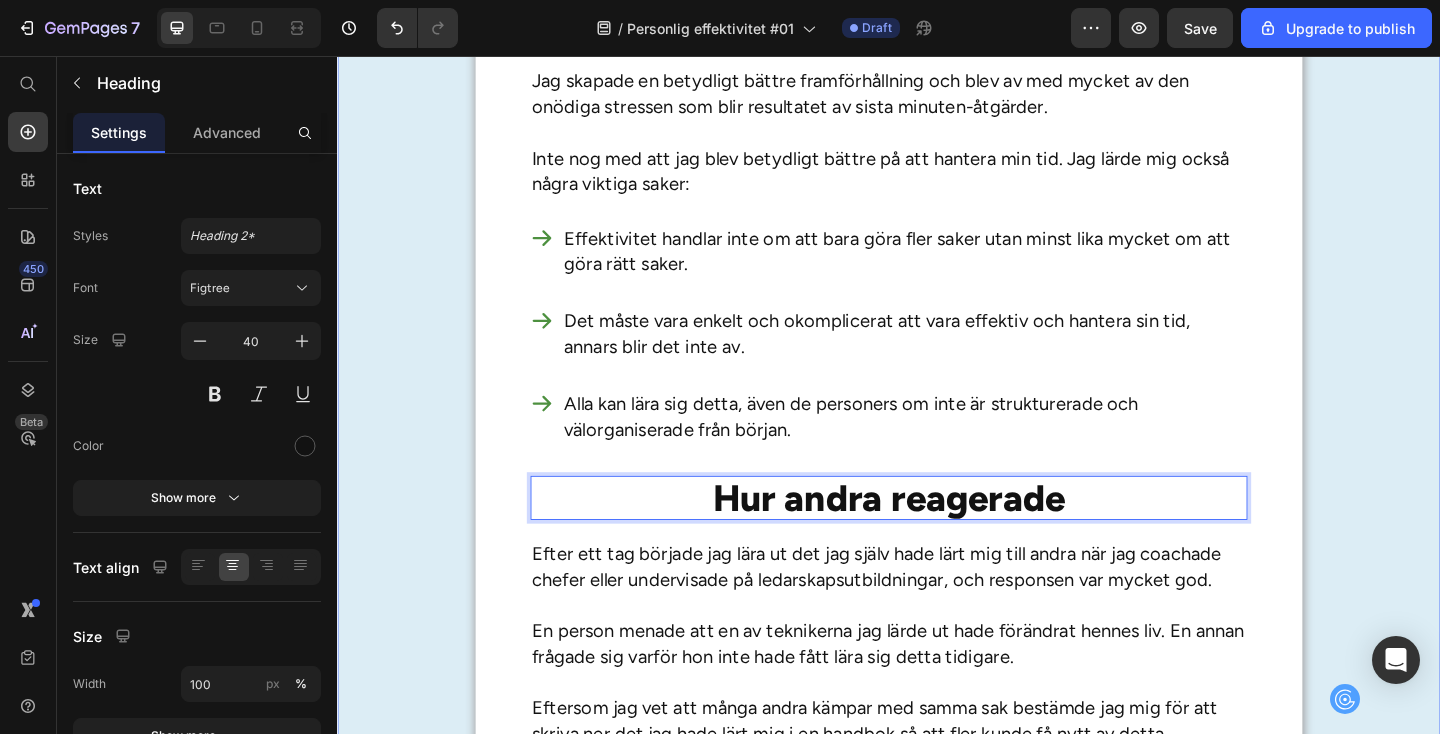 click on "Rubriken här Heading Vill du lära dig hemligheterna med att bli mer effektiv och få fler saker ur händerna?  Drömmer du om att kunna njuta mer och stressa mindre? Har du funderat på varför vissa människor alltid hinner mer än andra?  I så fall kan den här texten vara en av de viktigaste texter du har läst på länge. Varför?  [PERSON_NAME] till att bli mer effektiv och få mer gjort är inte att jobba hårdare. Hemligheten ligger i att jobba på ett annorlunda sätt – och det är något som alla kan lära sig. Låt mig förklara vad jag menar. Text Block Min historia Heading Under många år hade jag själv stora svårigheter att få tiden att räcka till.  Jag sköt ständigt upp mina uppgifter, vilket gjorde att jag ofta hamnade efter och samlade på mig en massa surdegar. Jag hade stora problem med att prioritera mina uppgifter och lade ofta tiden på helt fel saker så att mina dagar blev längre än nödvändigt. Text Block En enorm skillnad Heading Text Block Bättre framförhållning   20" at bounding box center (937, -409) 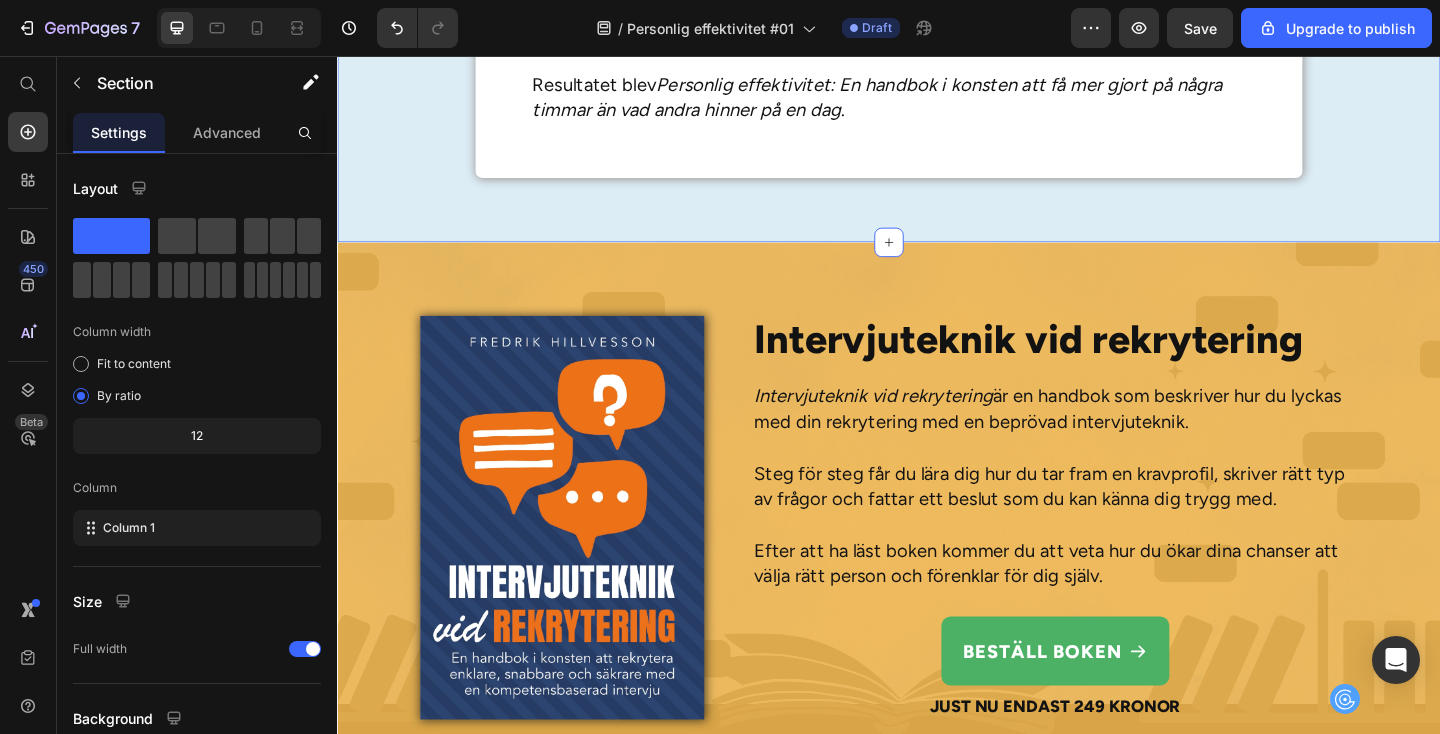 scroll, scrollTop: 3427, scrollLeft: 0, axis: vertical 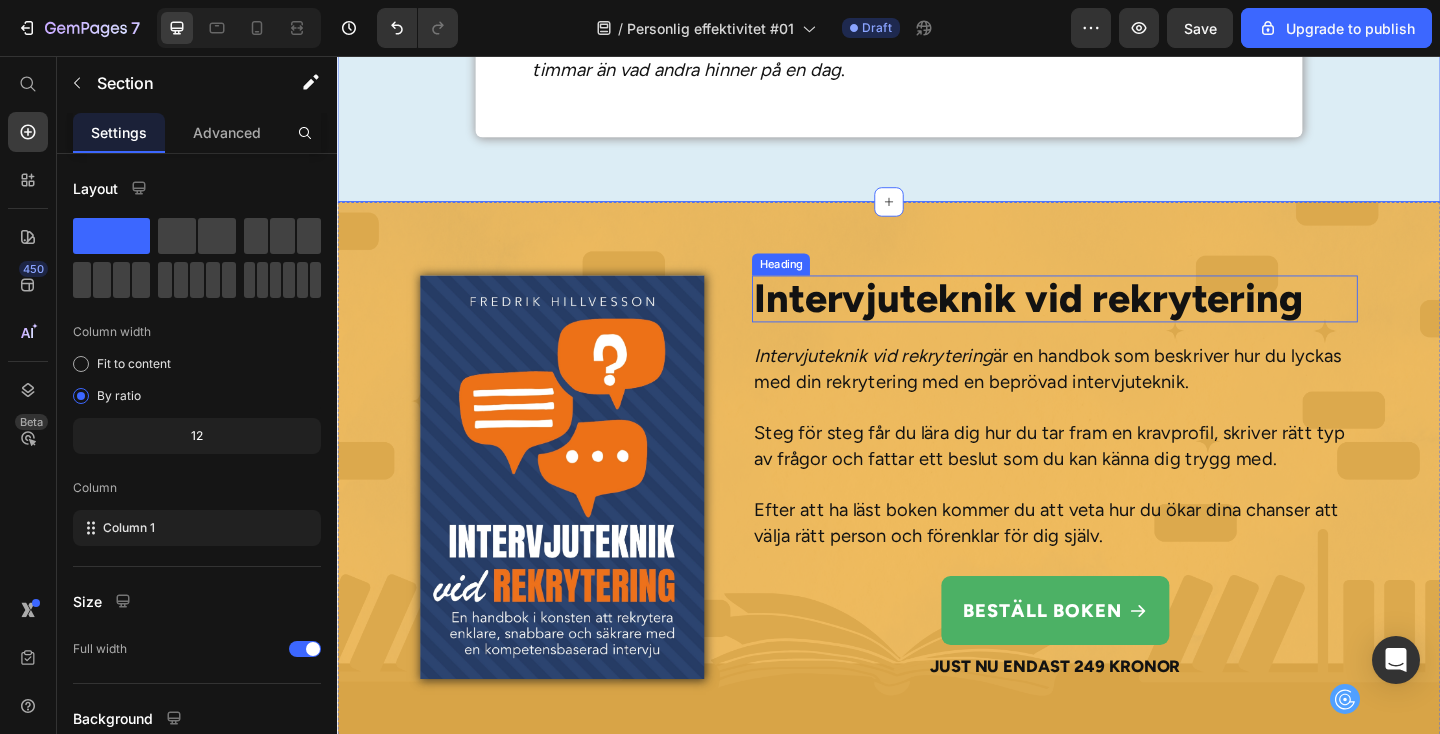 click on "Intervjuteknik vid rekrytering" at bounding box center [1117, 320] 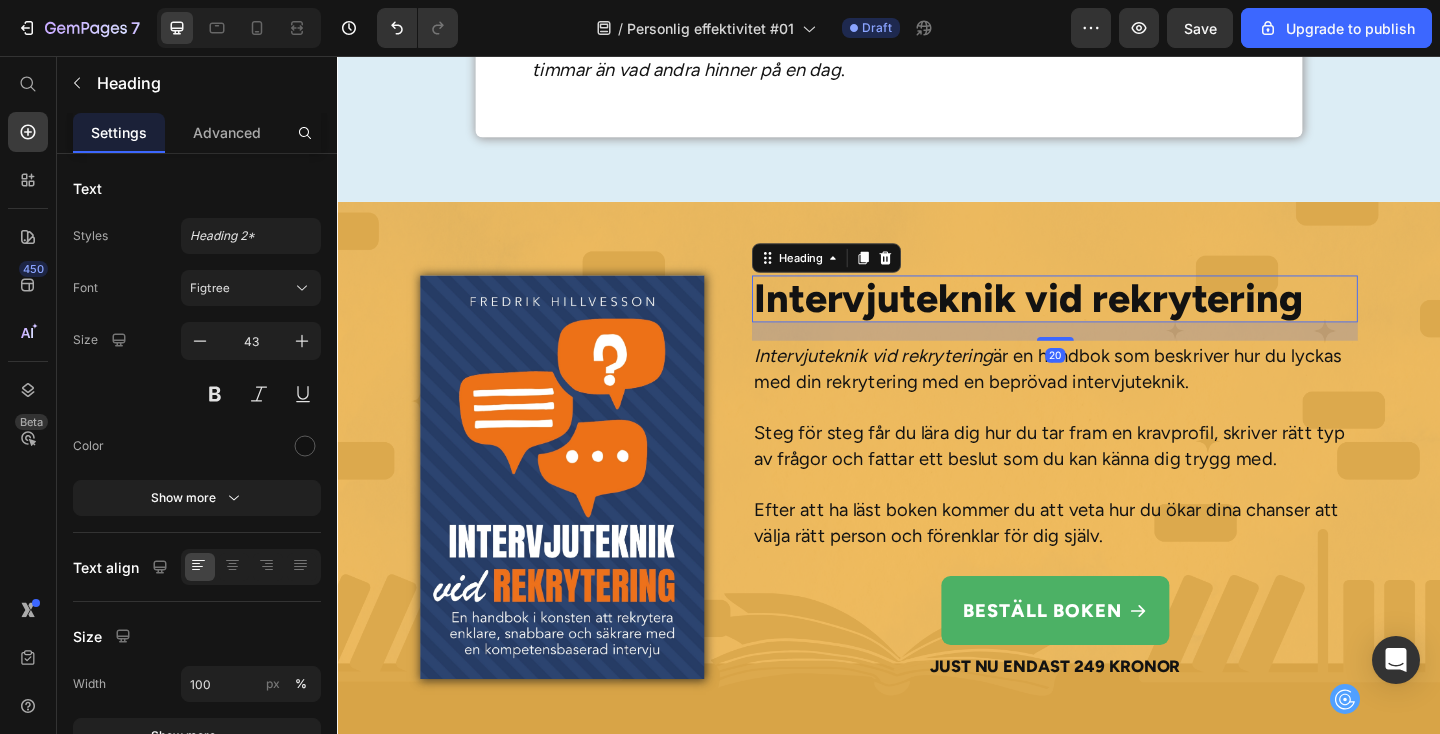 click on "Intervjuteknik vid rekrytering" at bounding box center (1117, 320) 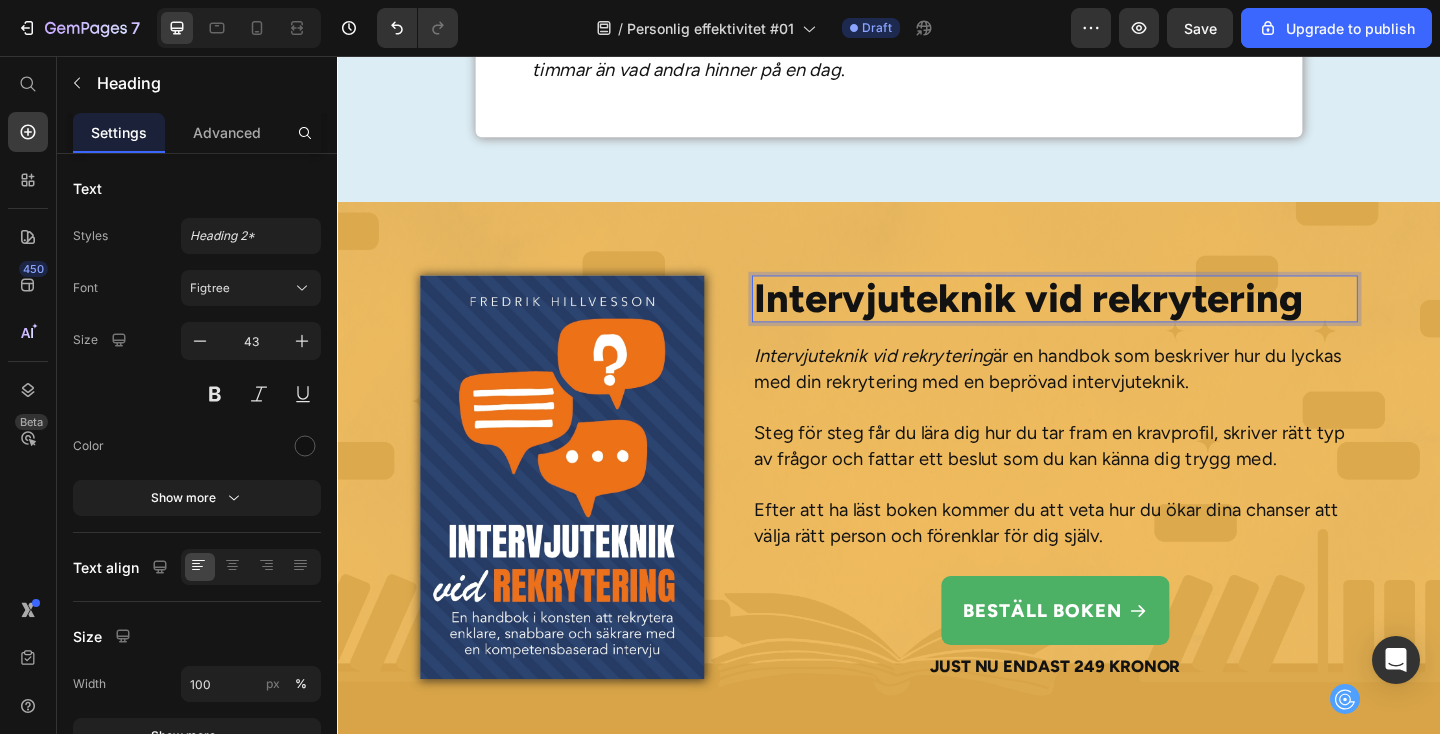 click on "Intervjuteknik vid rekrytering" at bounding box center [1117, 320] 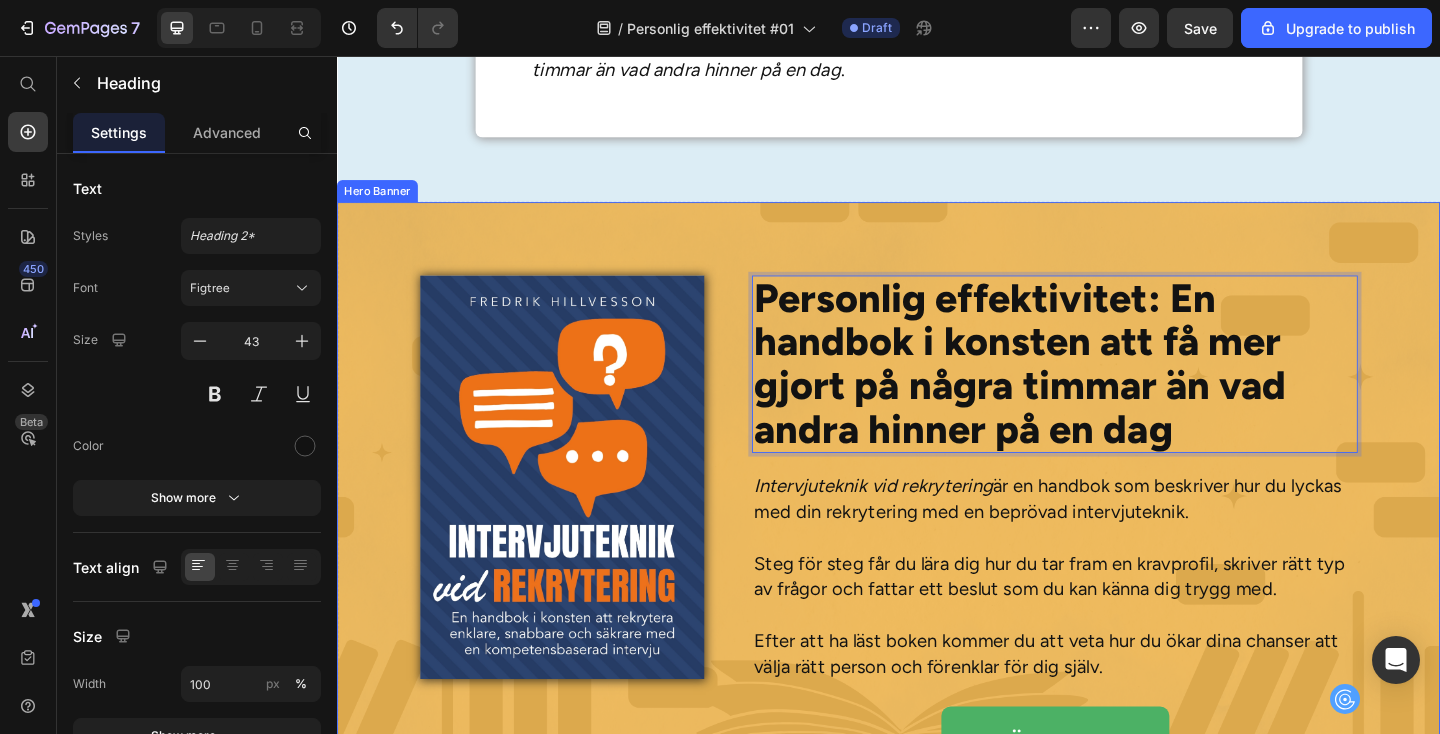 click on "Personlig effektivitet: En handbok i konsten att få mer gjort på några timmar än vad andra hinner på en dag Heading   20 Intervjuteknik vid rekrytering  är en handbok som beskriver hur du lyckas med din rekrytering med en beprövad intervjuteknik.    Steg för steg får du lära dig hur du tar fram en kravprofil, skriver rätt typ av frågor och fattar ett beslut som du kan känna dig trygg med.   Efter att ha läst boken kommer du att veta hur du ökar dina chanser att välja rätt person och förenklar för dig själv. Text Block
Beställ boken Button Just nu endast 249 kronor Text Block Image" at bounding box center (937, 580) 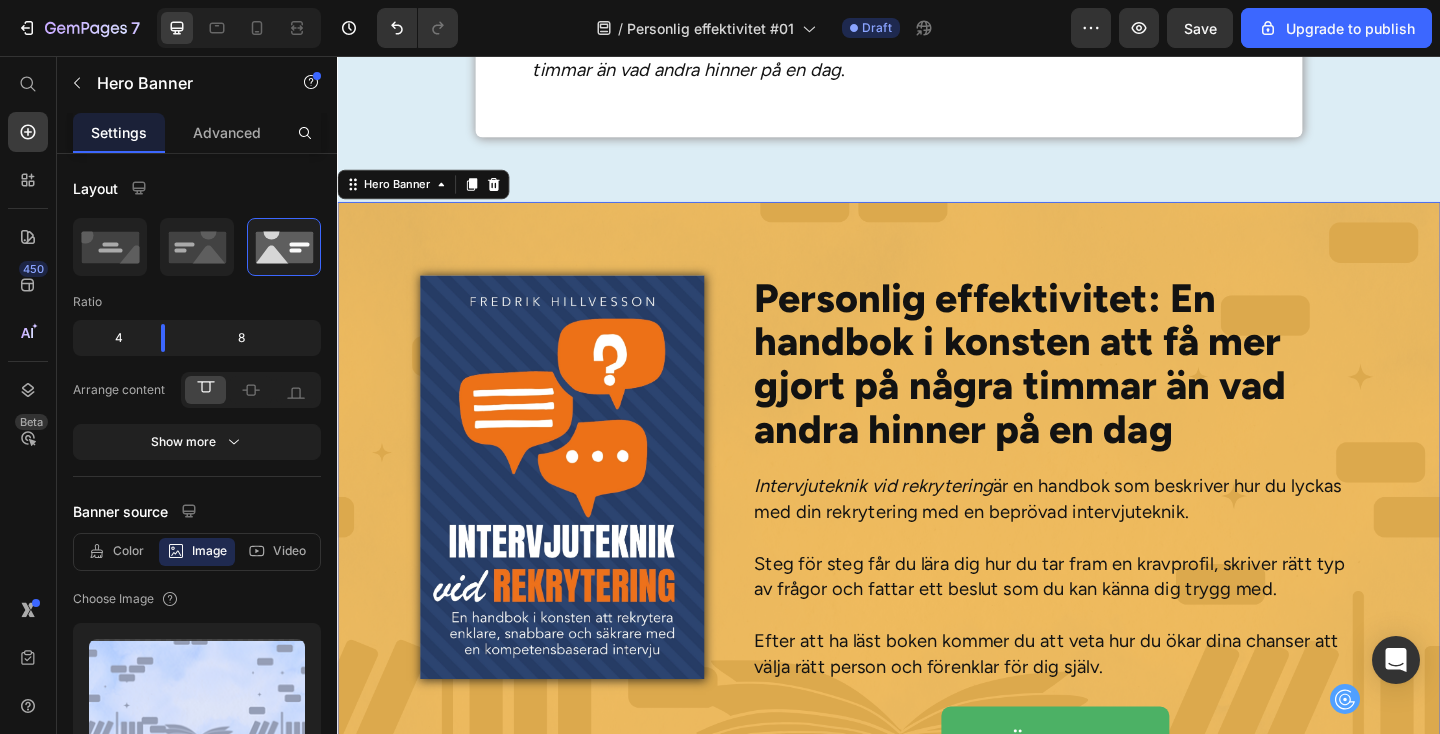 click on "Personlig effektivitet: En handbok i konsten att få mer gjort på några timmar än vad andra hinner på en dag" at bounding box center [1117, 391] 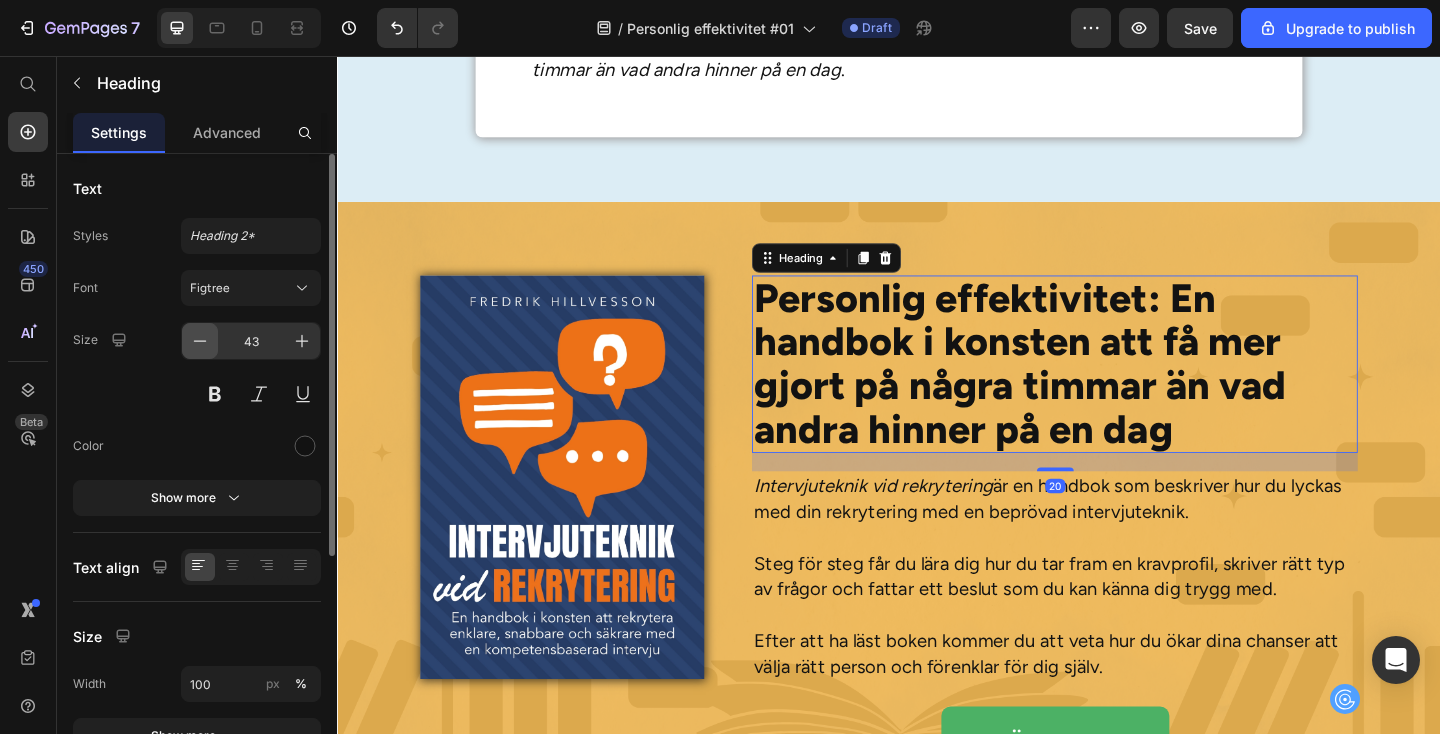 click 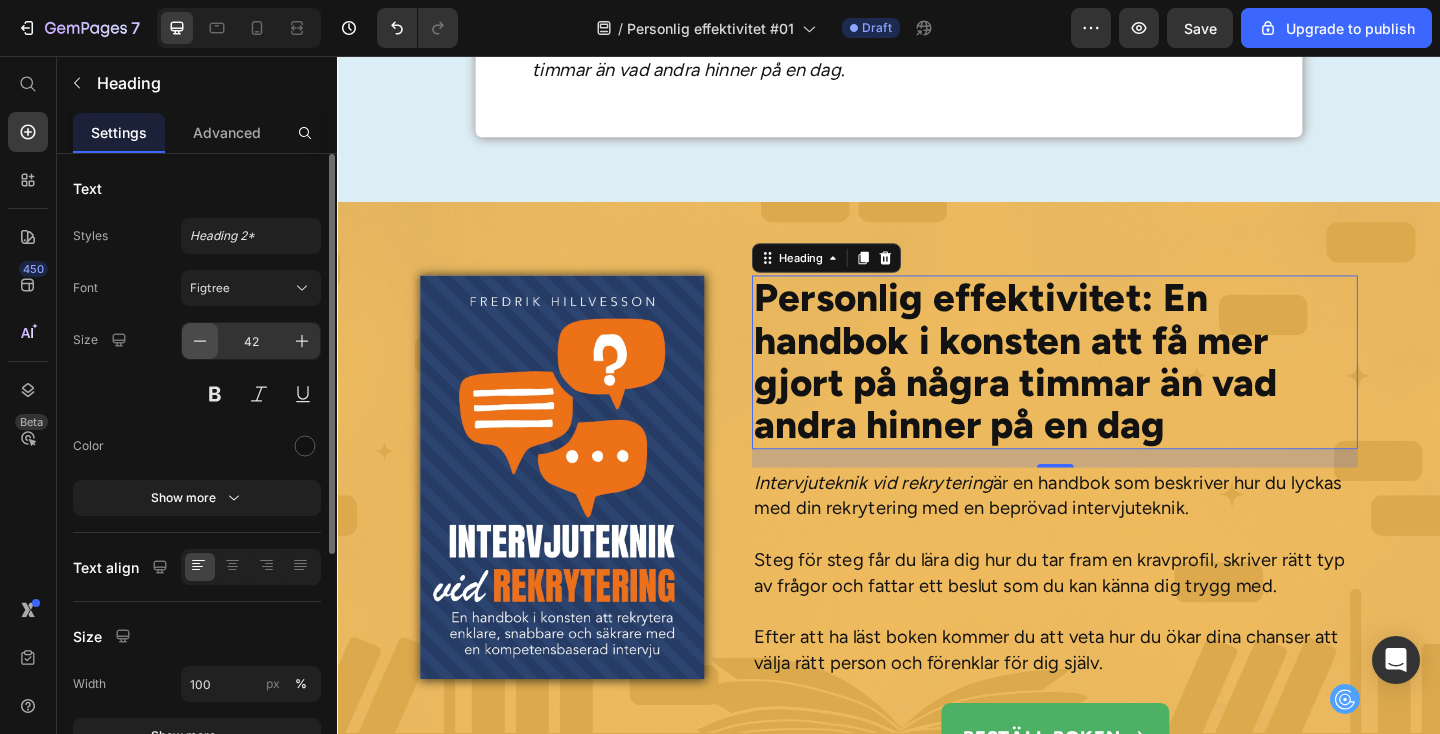 click 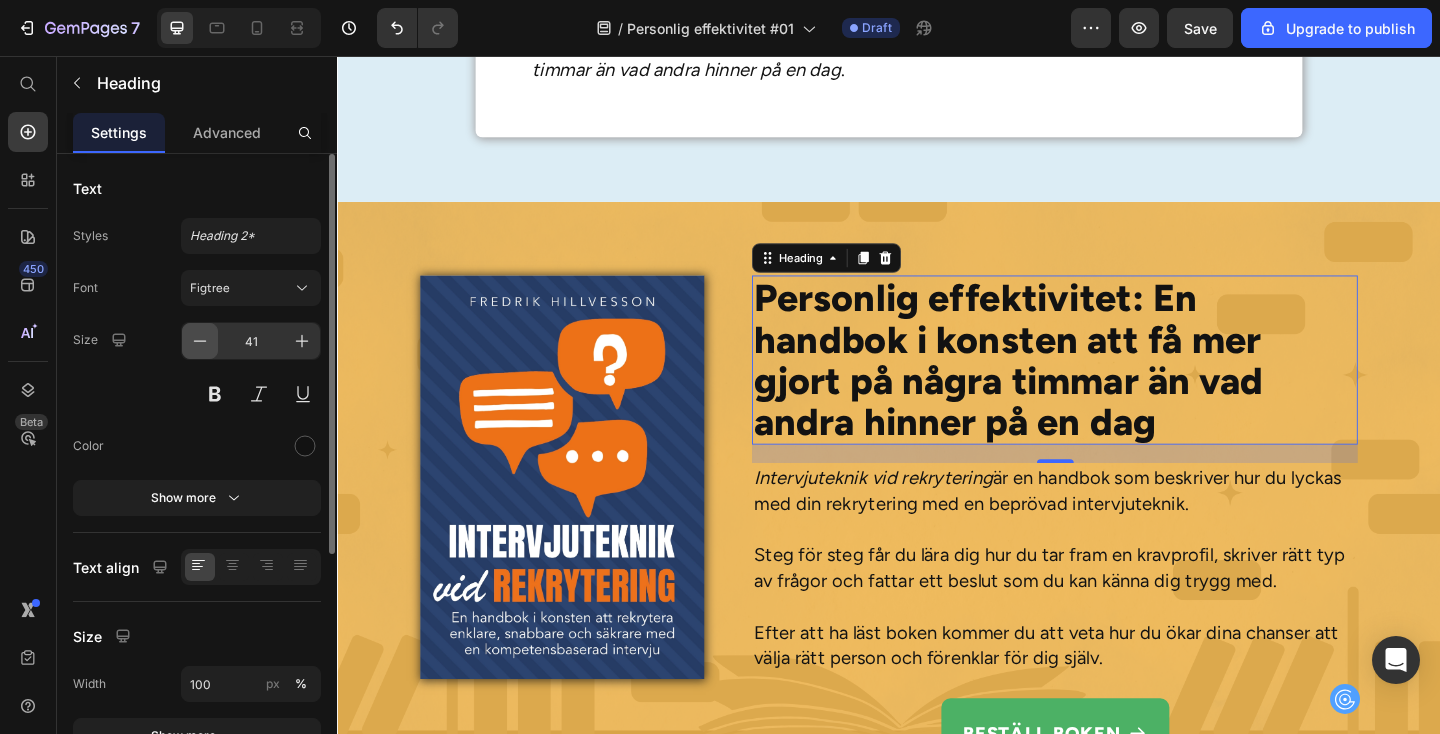 click 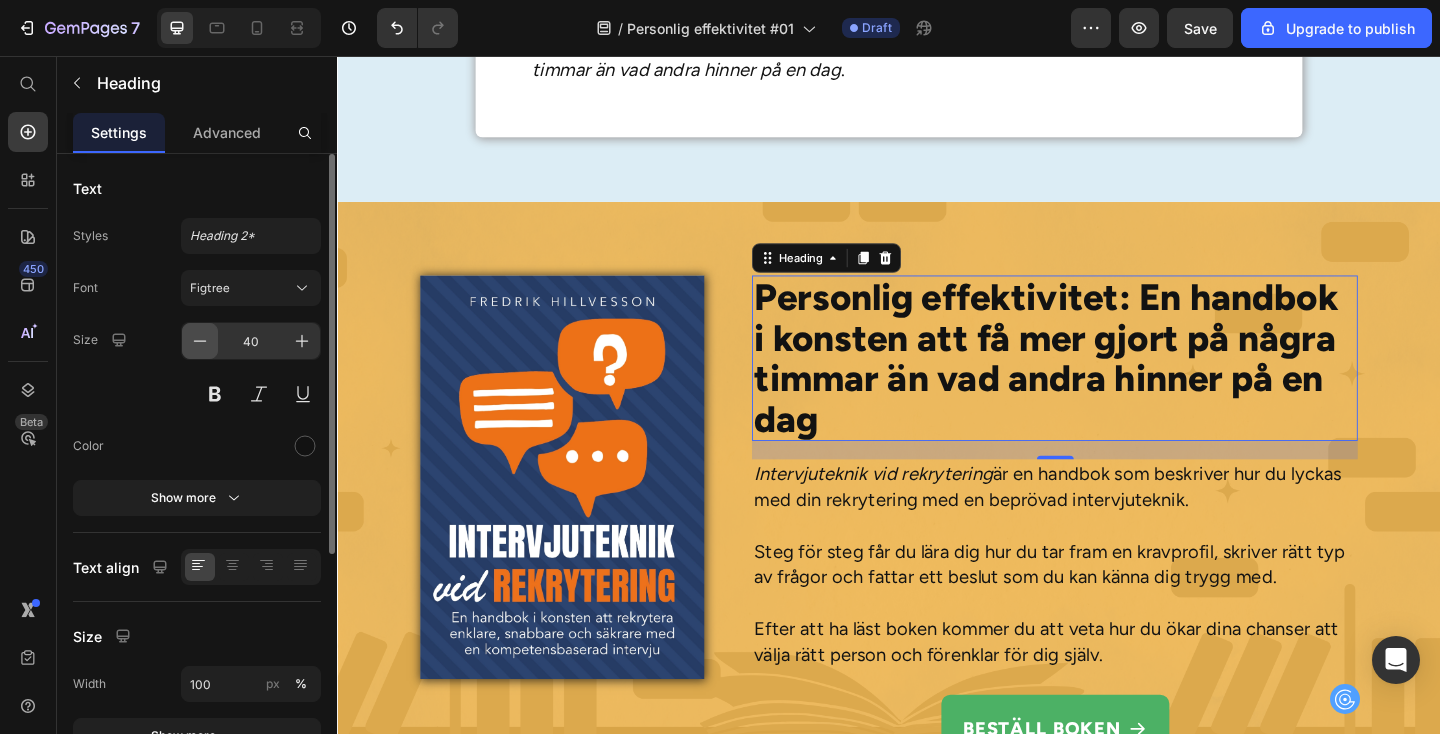 click 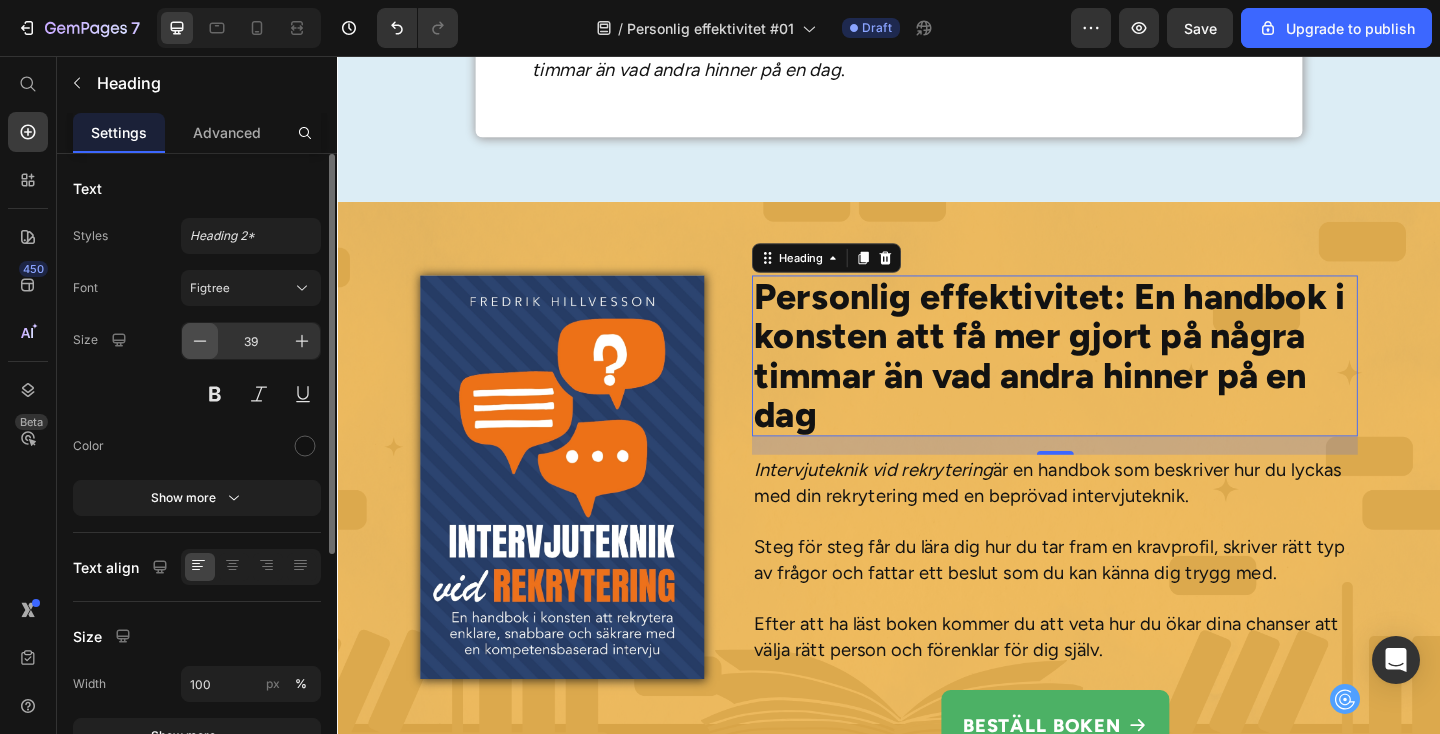 click 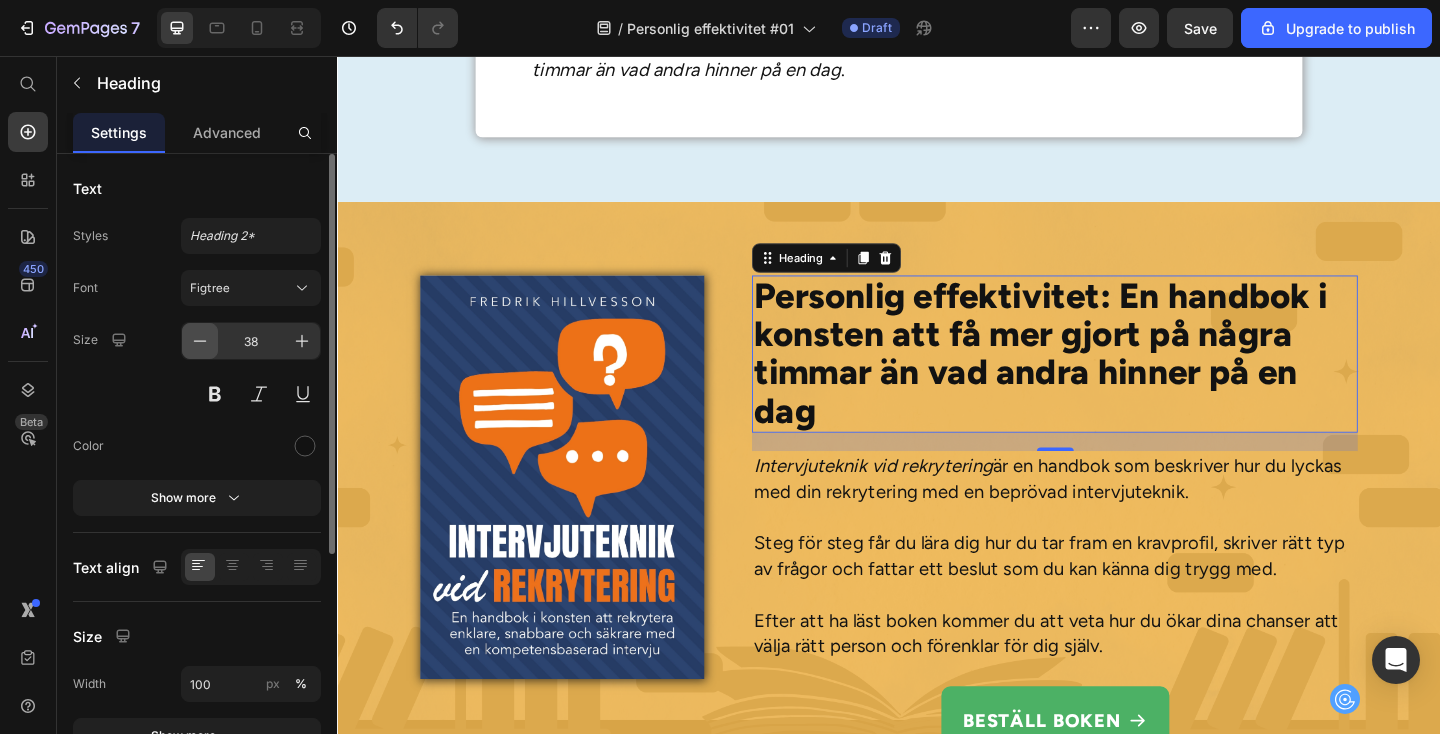 click 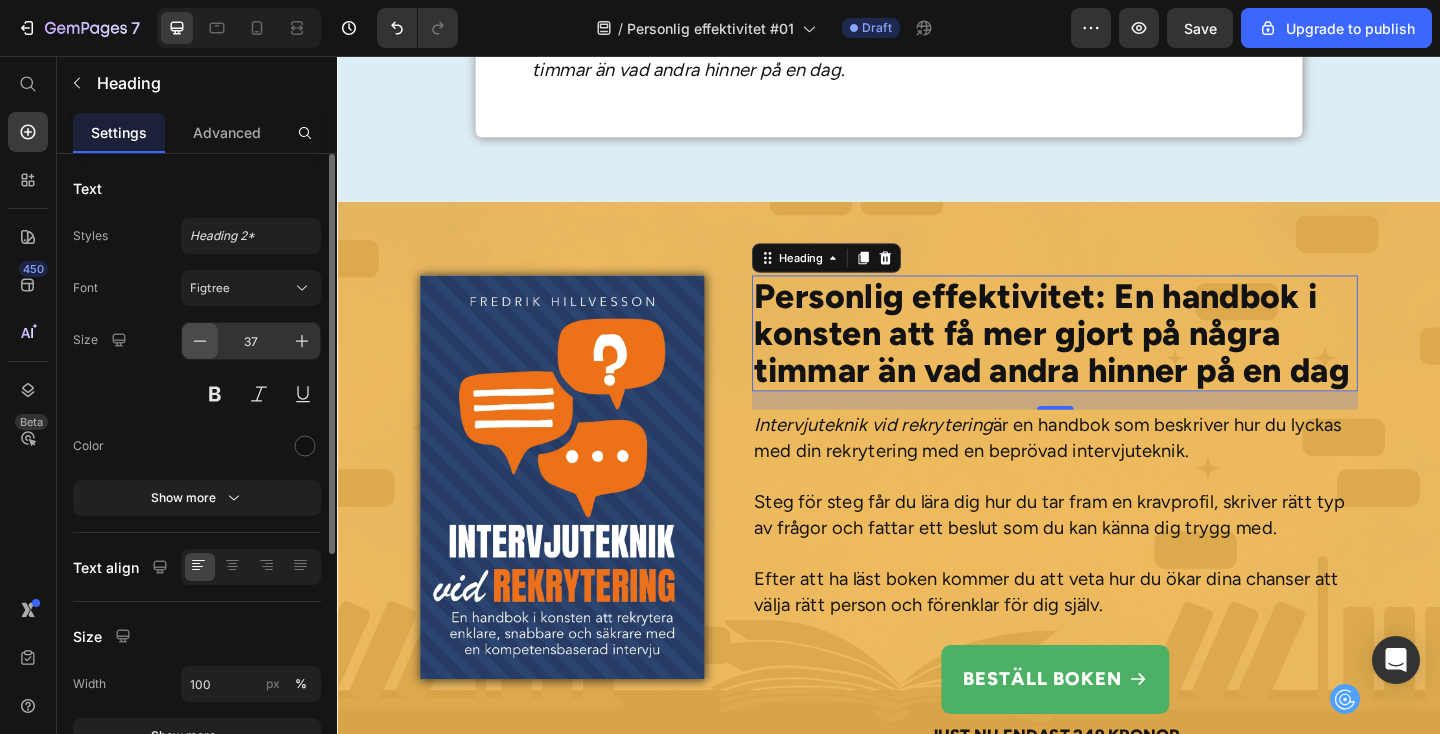 click 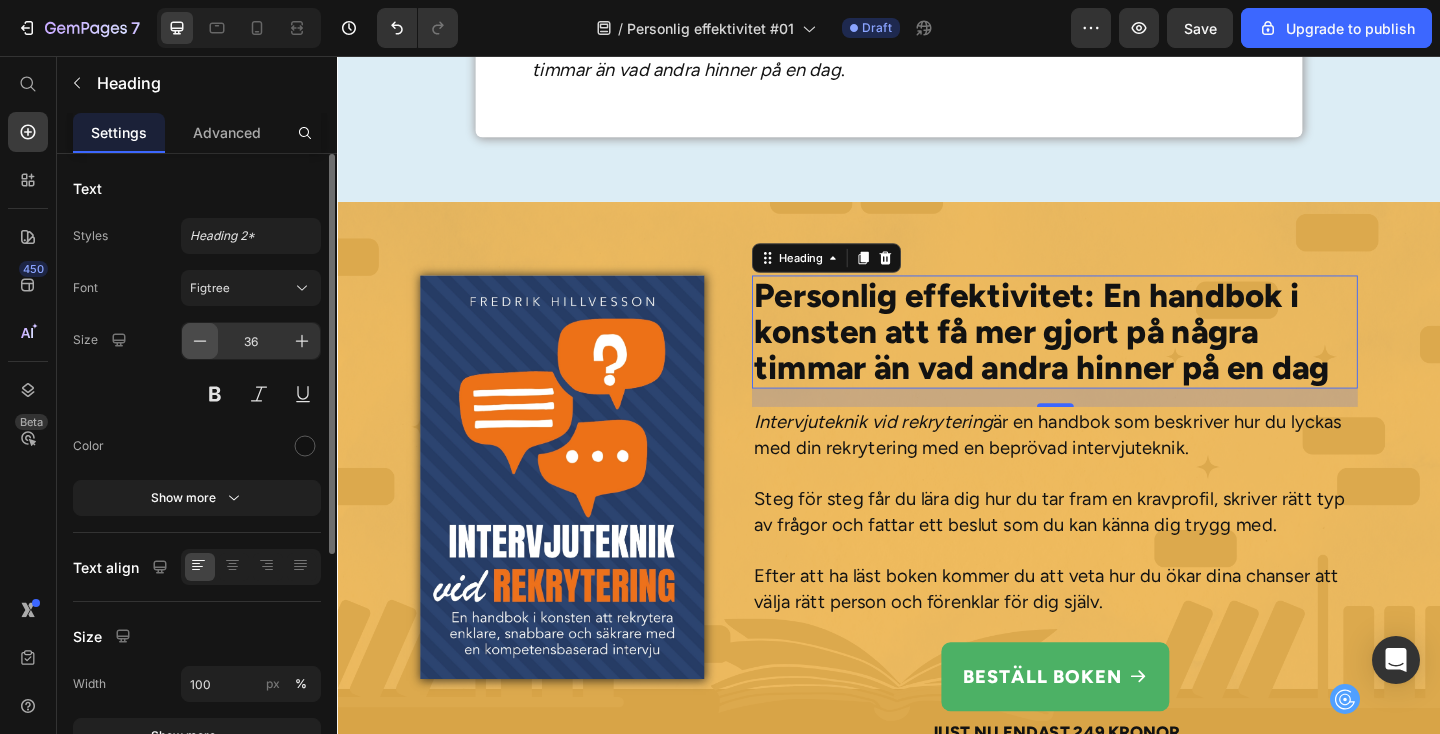 click 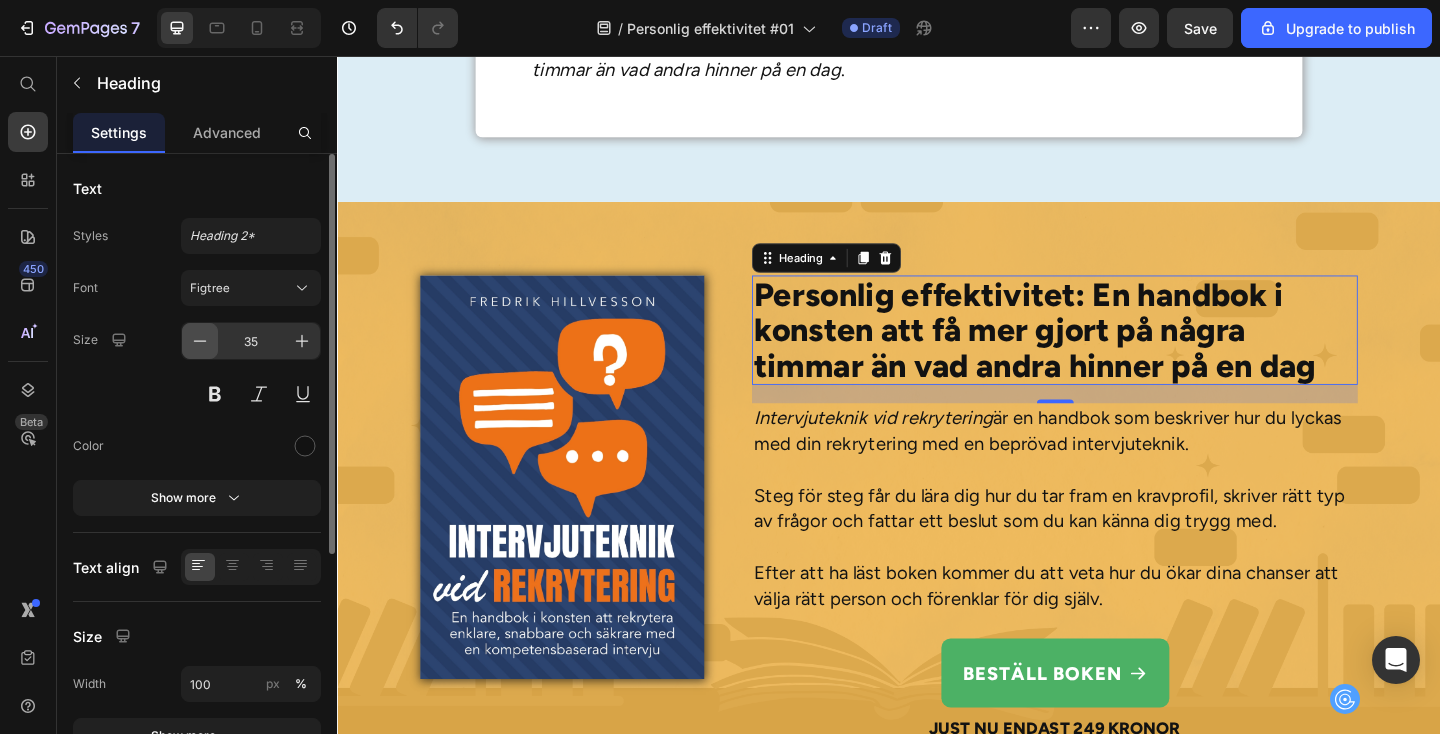 click 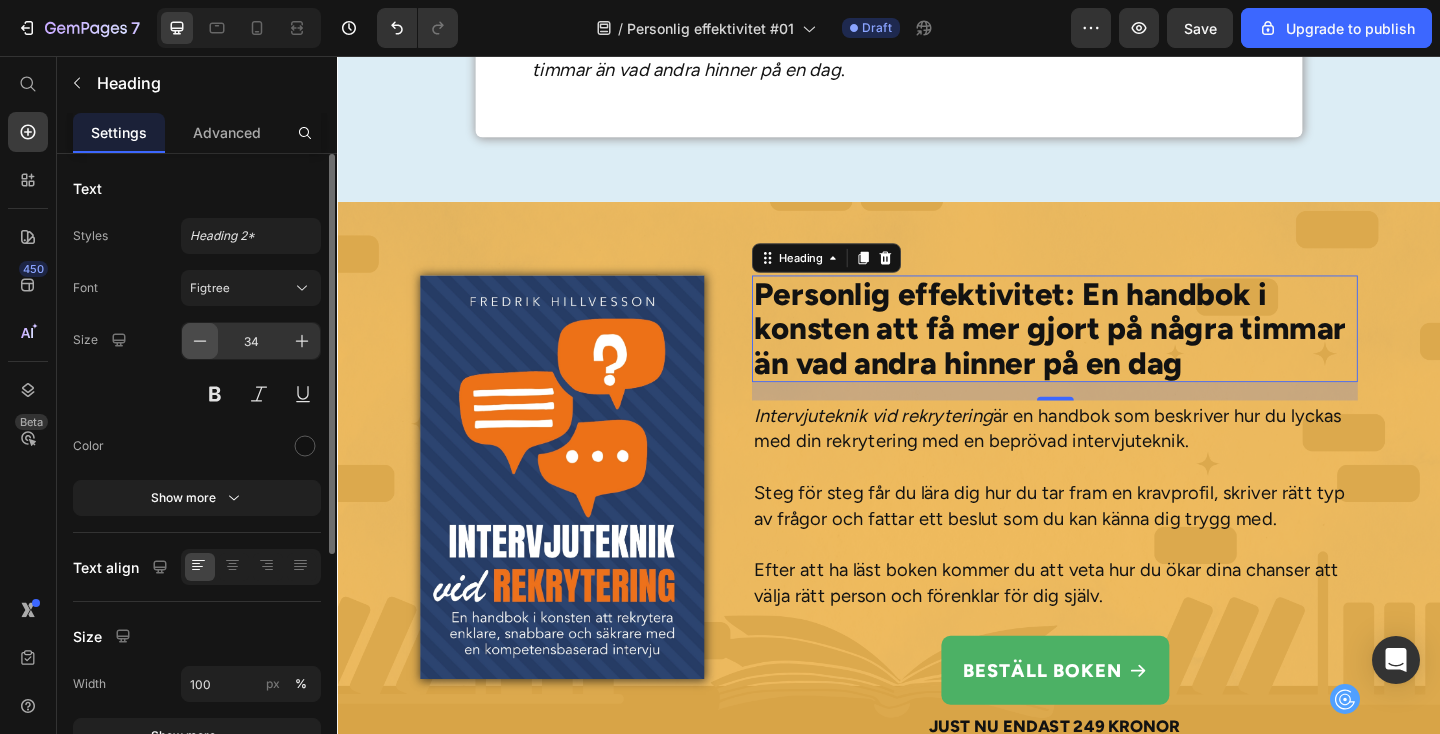 click 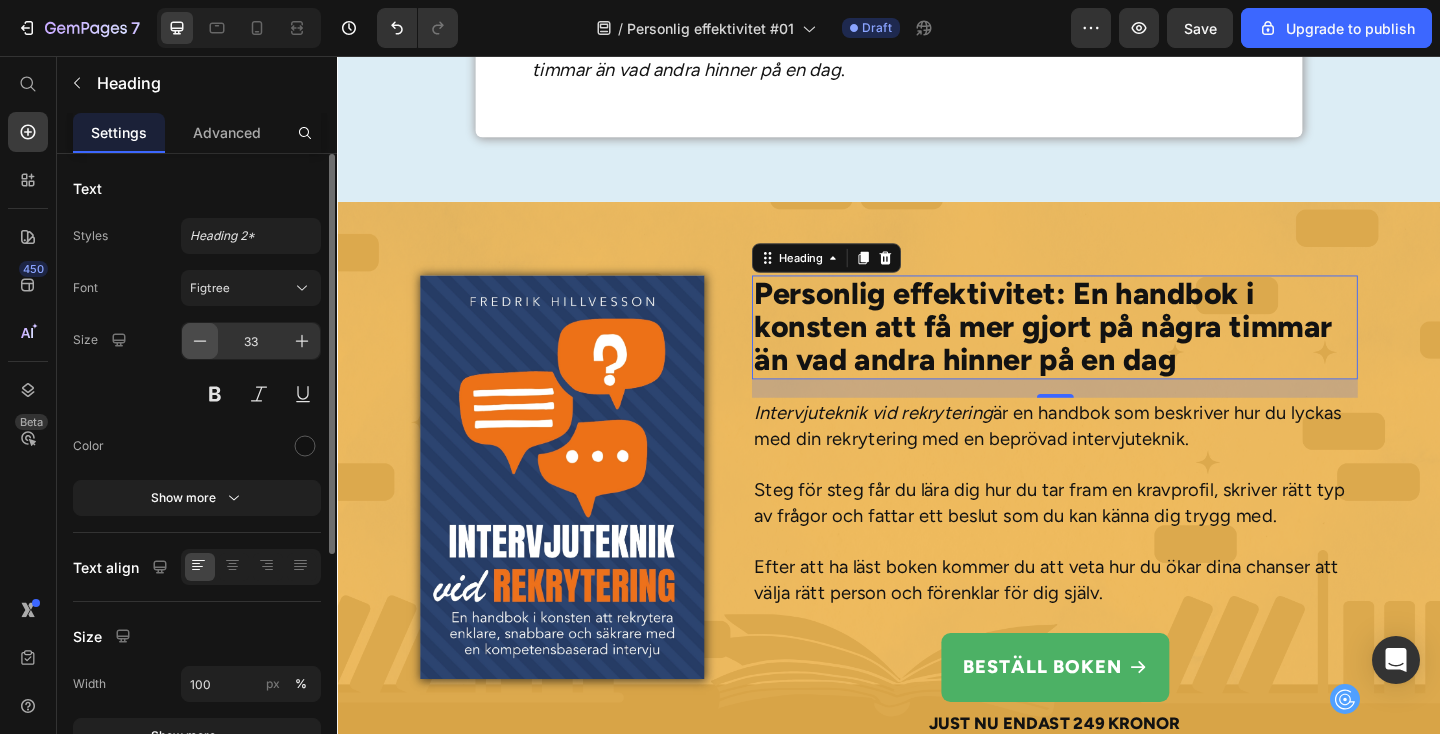 click 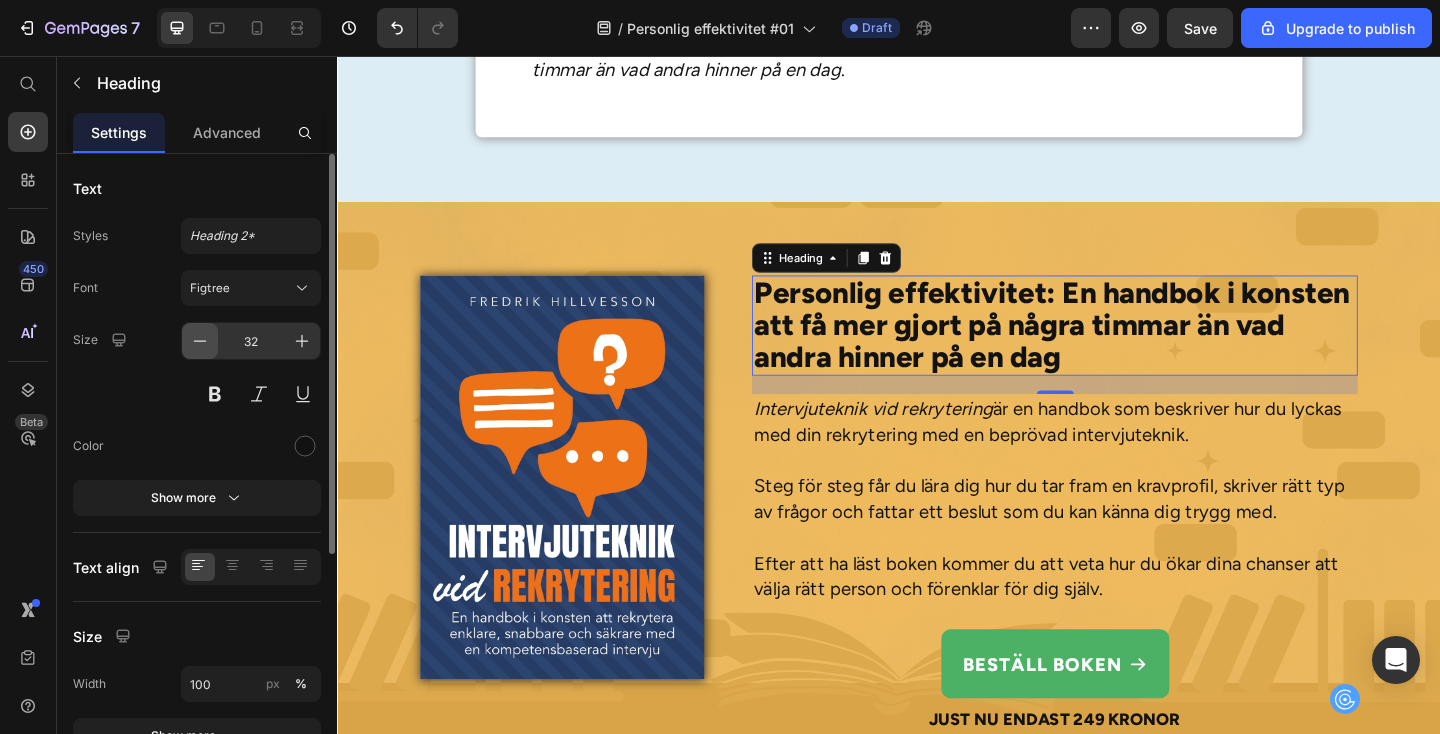 click 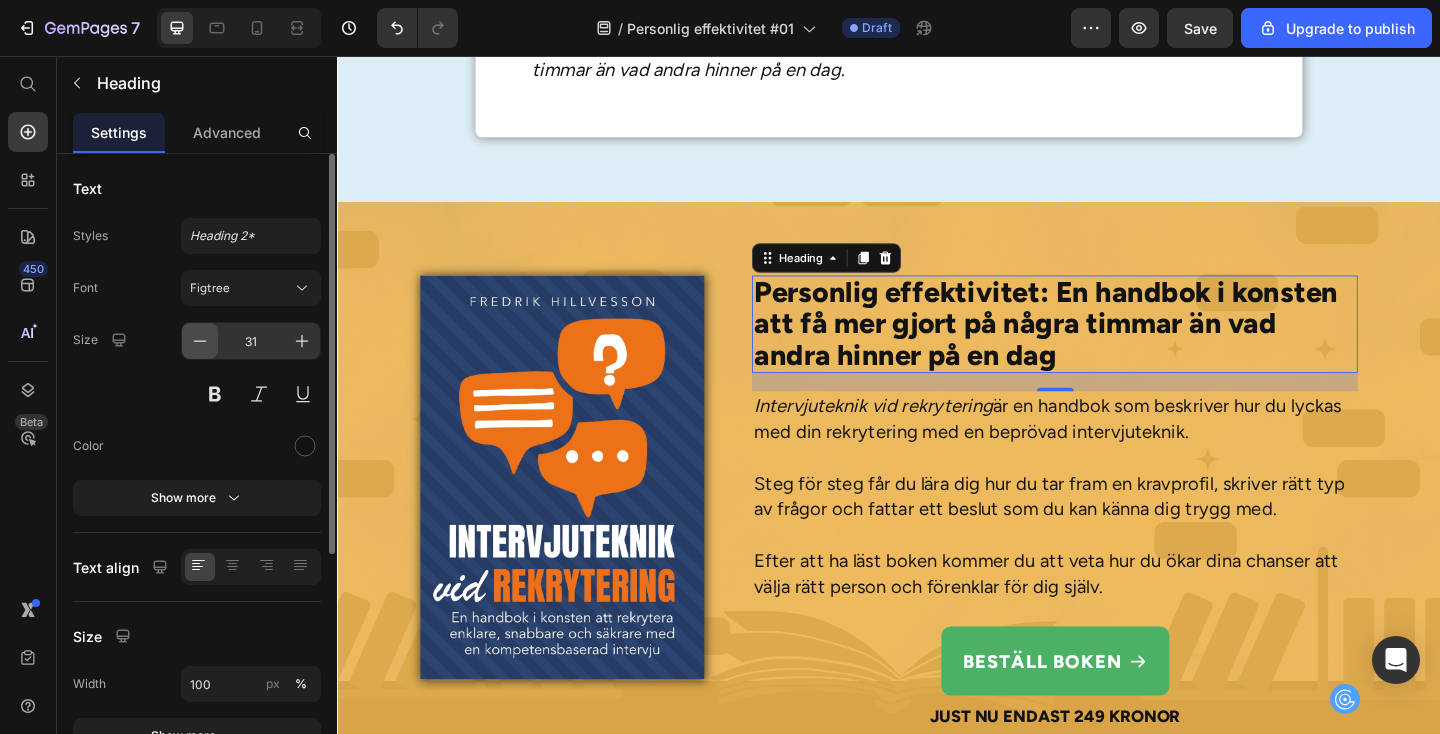 click 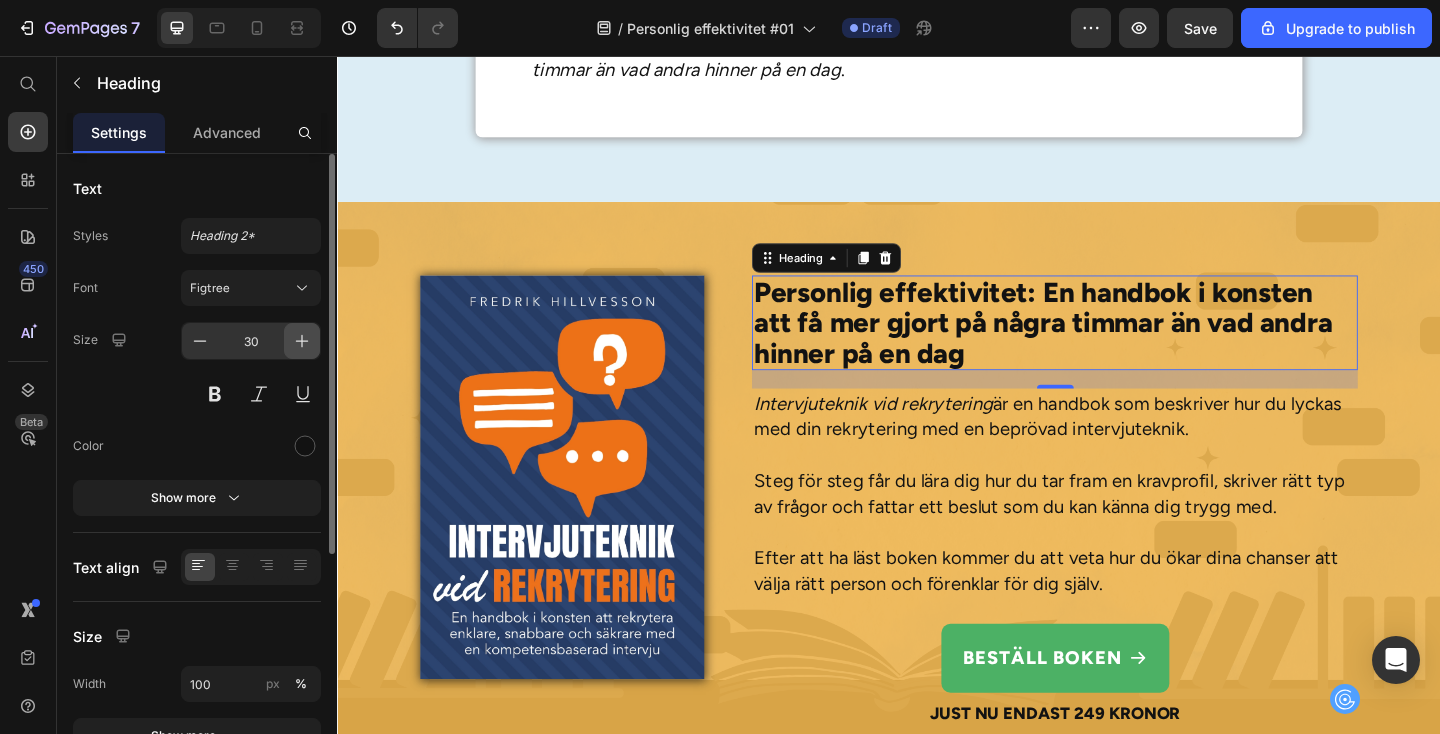 click 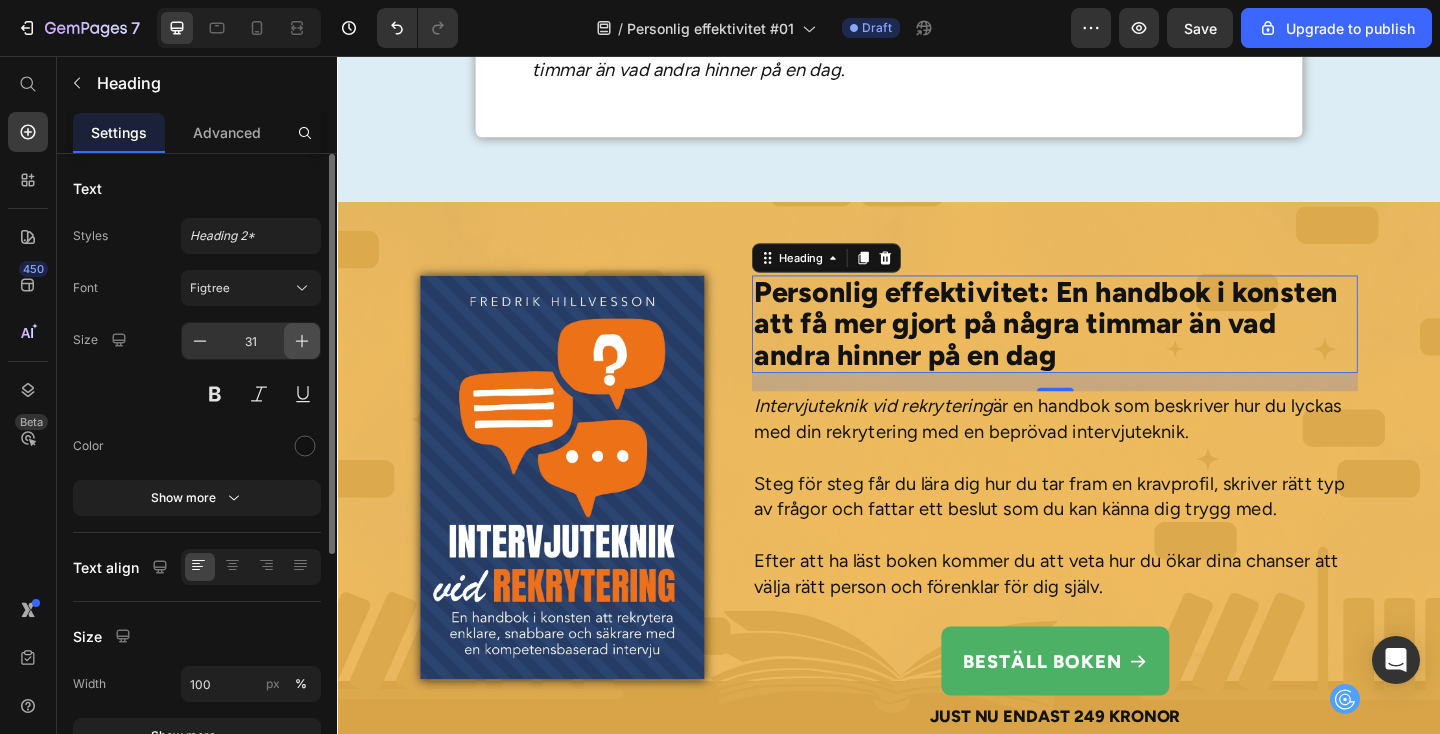 click 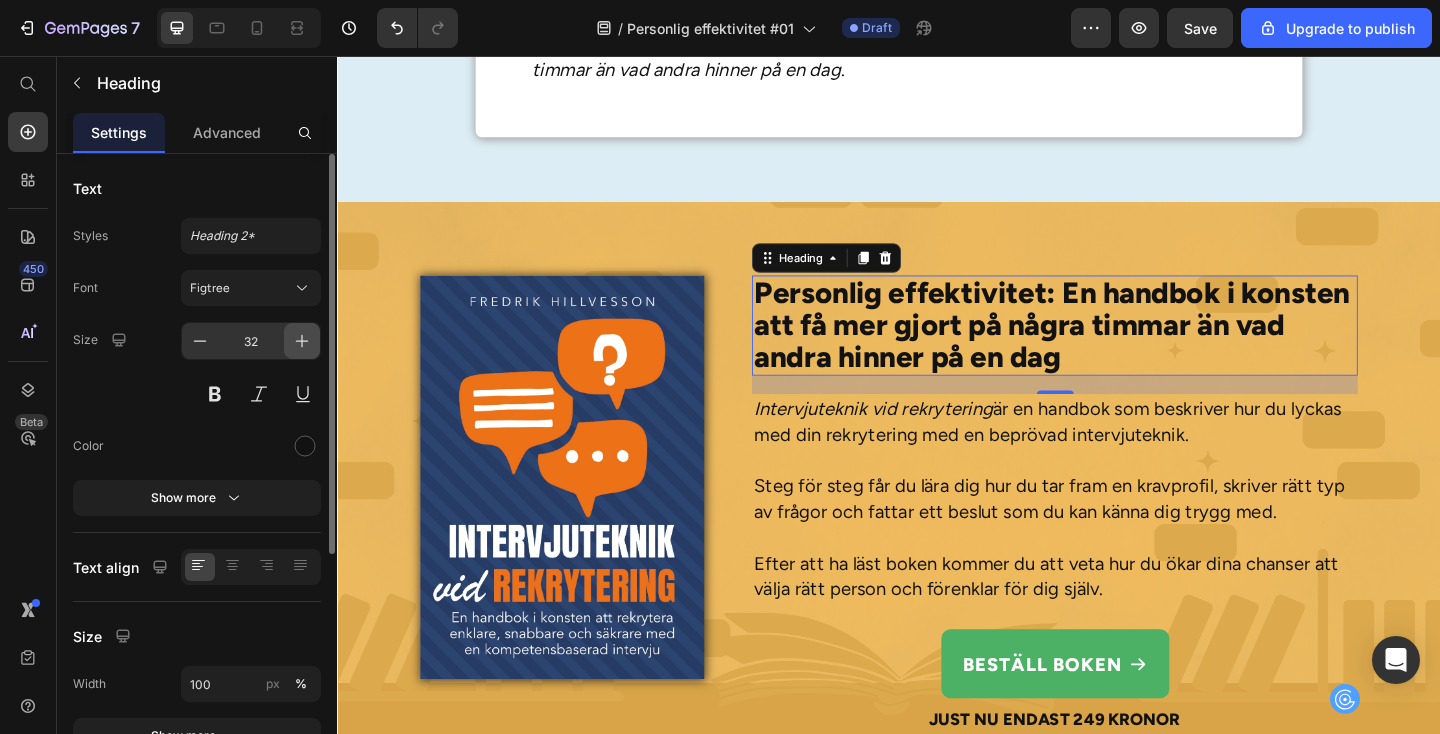 click 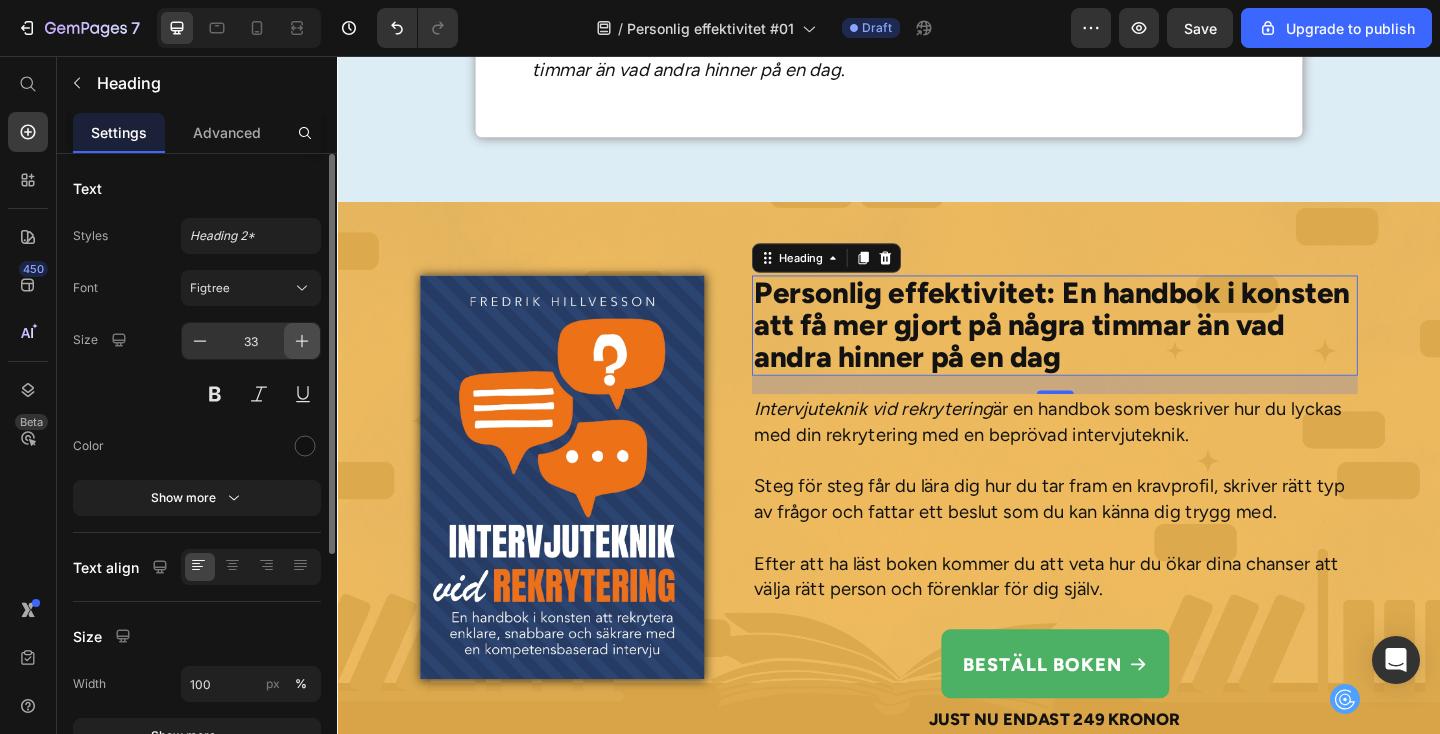 click 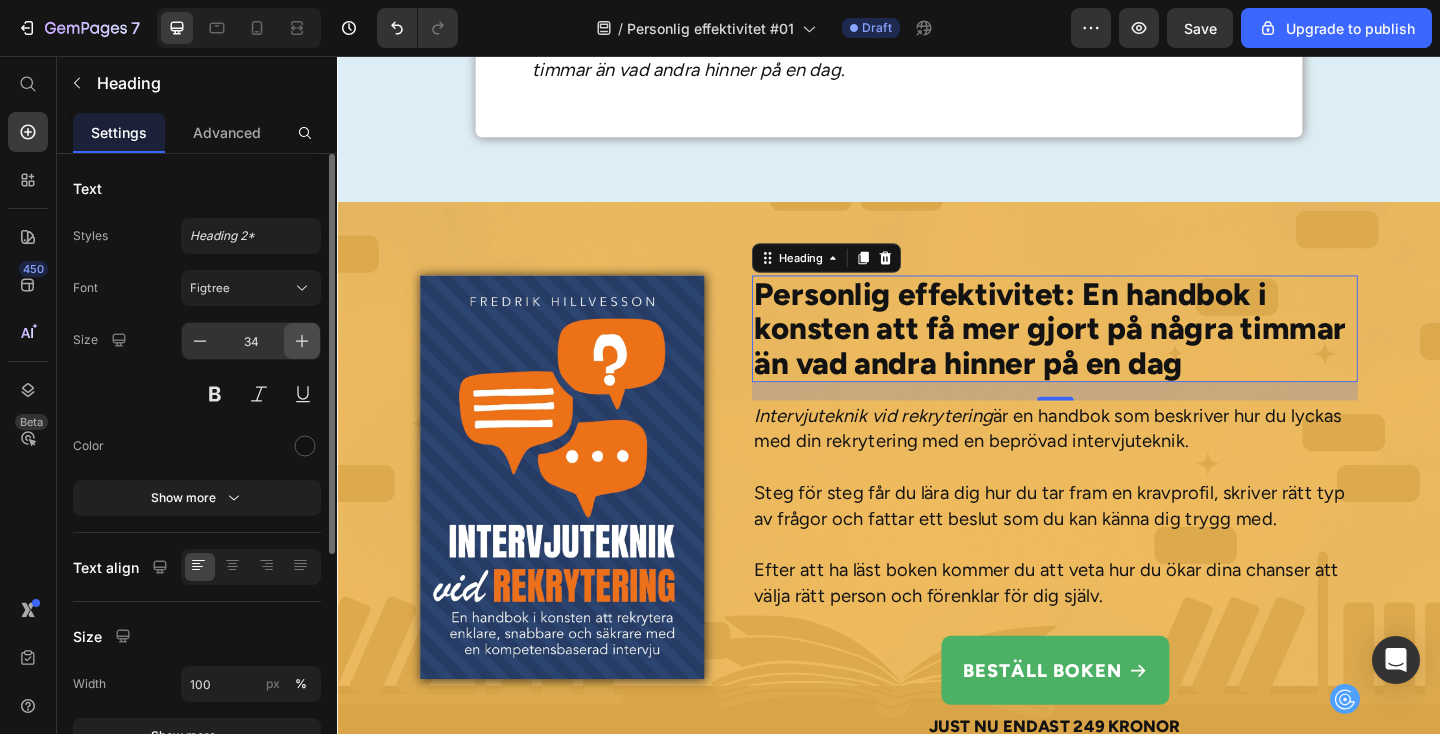 click 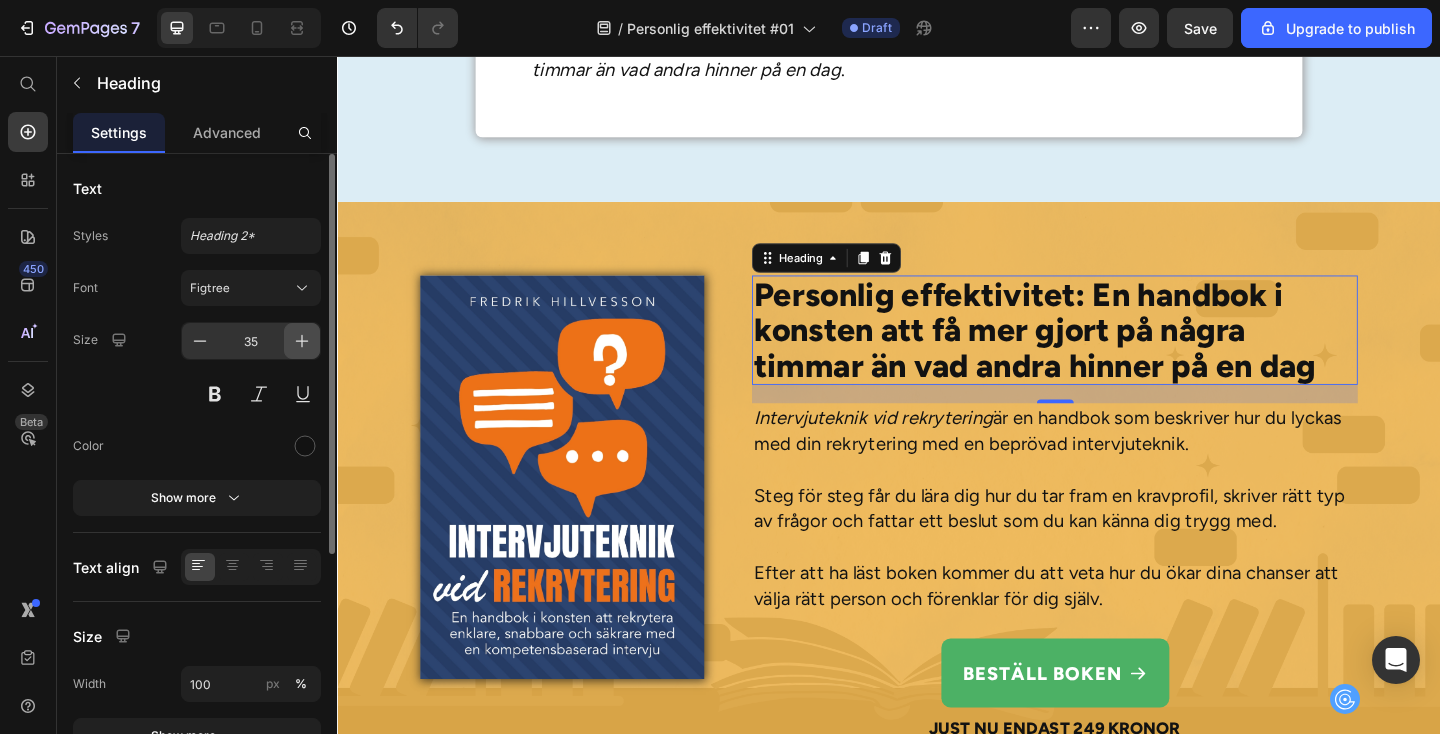 click 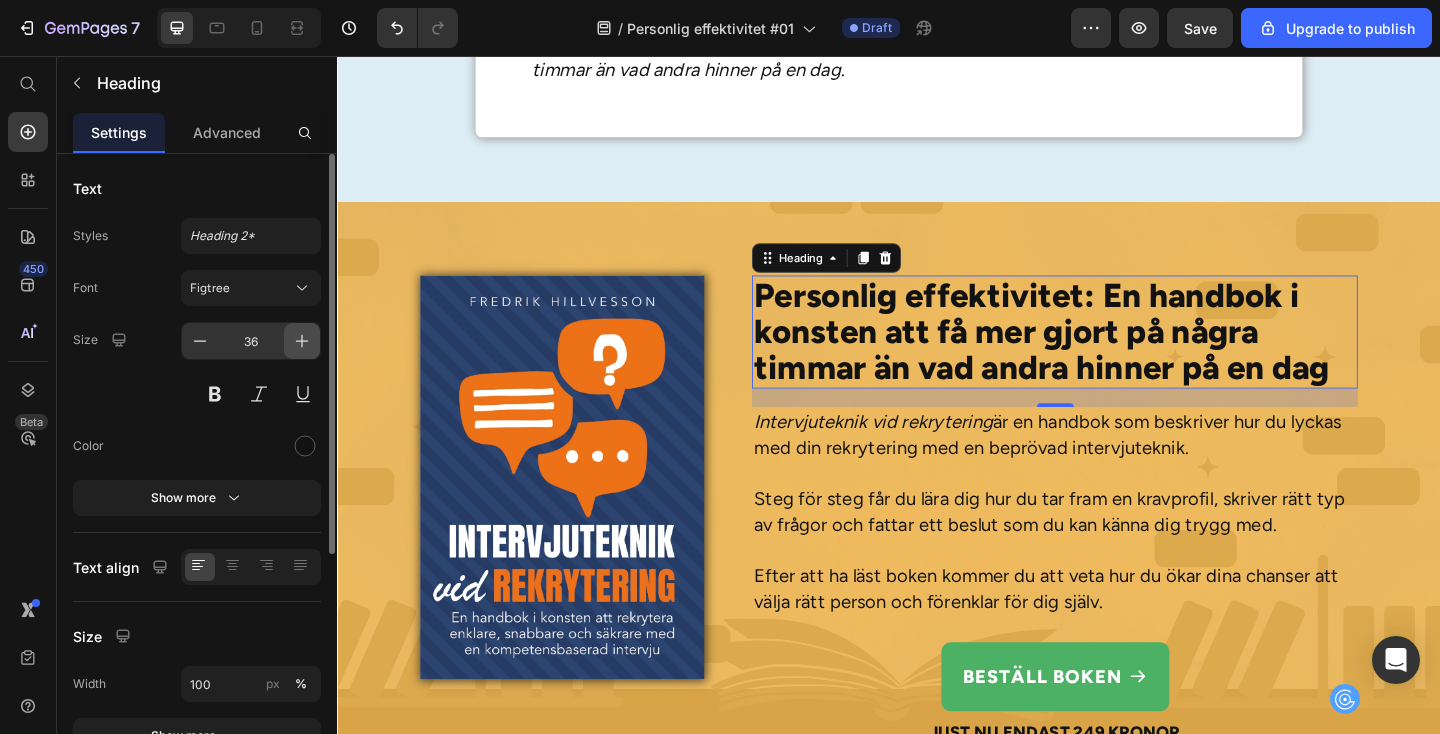 click 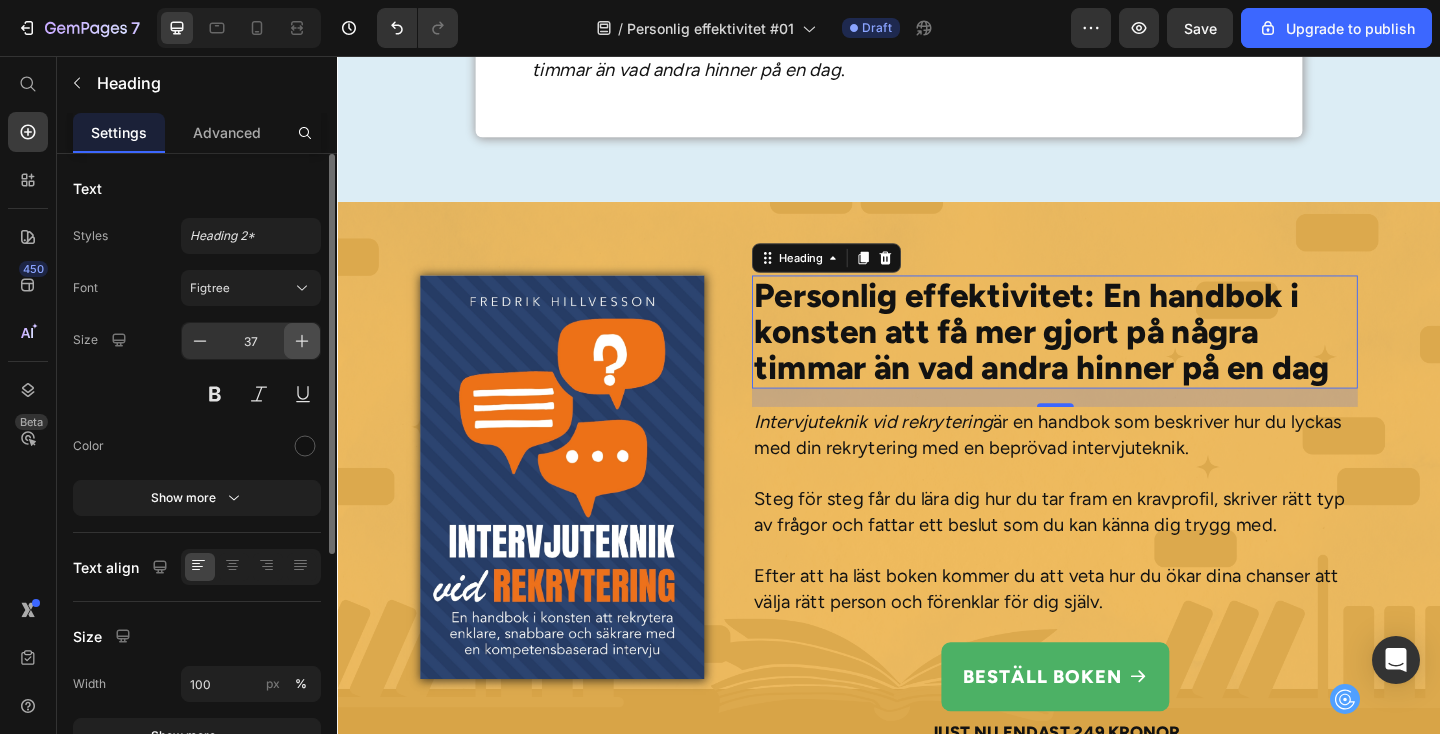 click 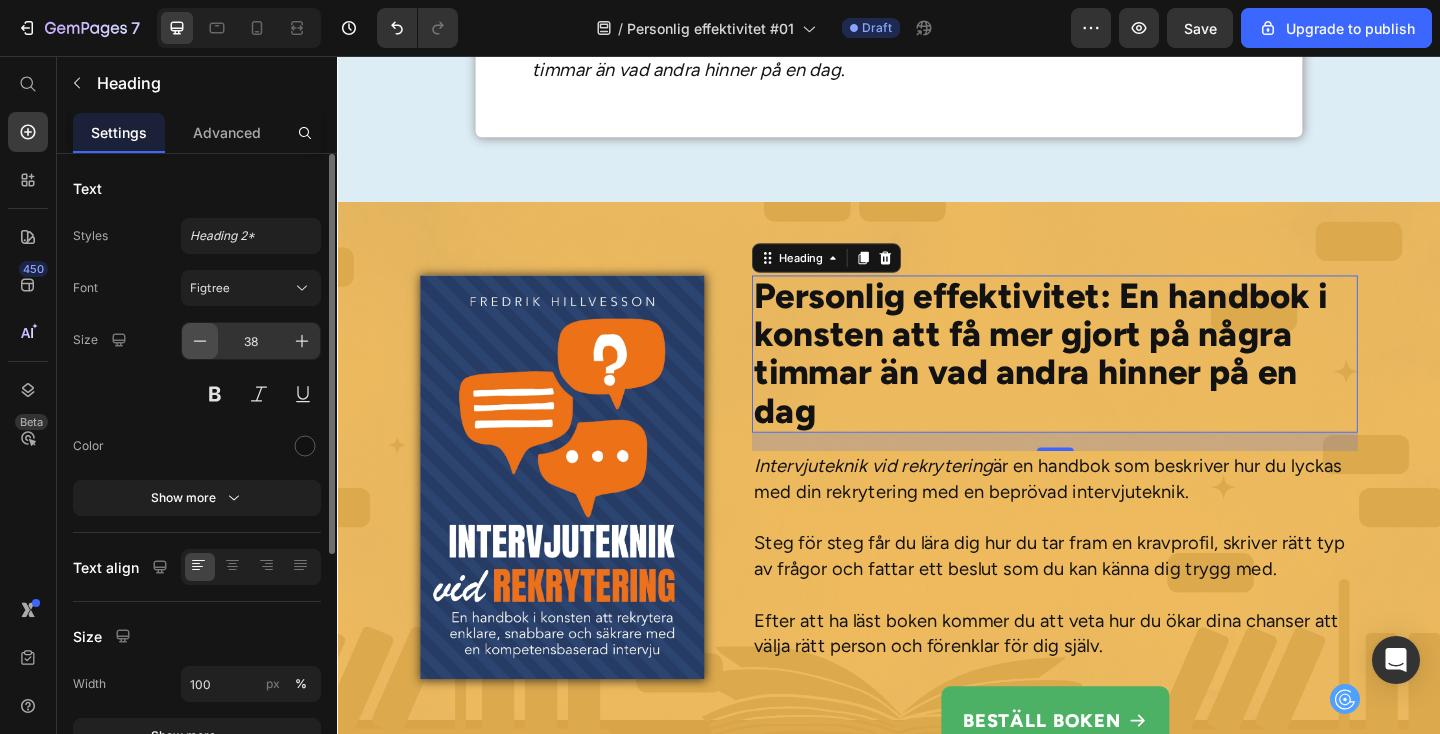 click 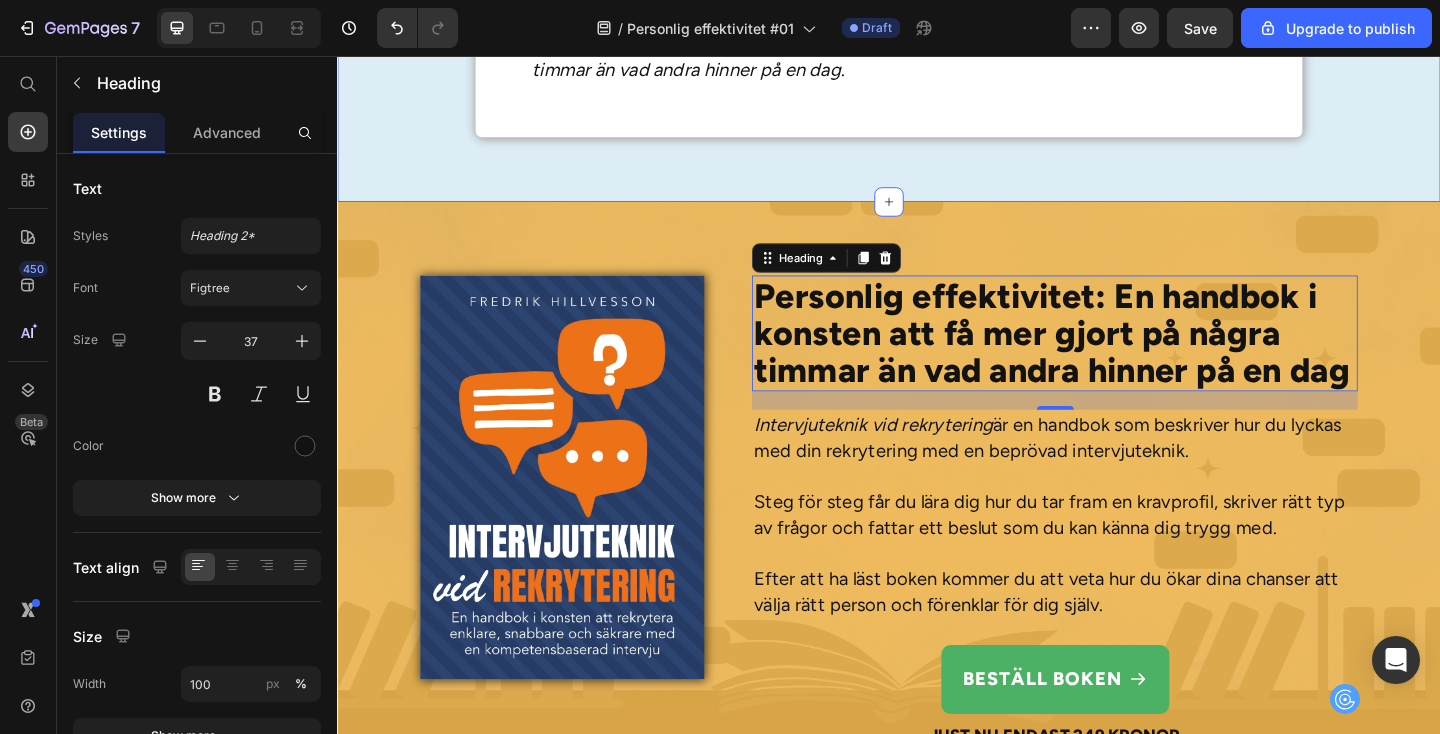 click on "Rubriken här Heading Vill du lära dig hemligheterna med att bli mer effektiv och få fler saker ur händerna?  Drömmer du om att kunna njuta mer och stressa mindre? Har du funderat på varför vissa människor alltid hinner mer än andra?  I så fall kan den här texten vara en av de viktigaste texter du har läst på länge. Varför?  [PERSON_NAME] till att bli mer effektiv och få mer gjort är inte att jobba hårdare. Hemligheten ligger i att jobba på ett annorlunda sätt – och det är något som alla kan lära sig. Låt mig förklara vad jag menar. Text Block Min historia Heading Under många år hade jag själv stora svårigheter att få tiden att räcka till.  Jag sköt ständigt upp mina uppgifter, vilket gjorde att jag ofta hamnade efter och samlade på mig en massa surdegar. Jag hade stora problem med att prioritera mina uppgifter och lade ofta tiden på helt fel saker så att mina dagar blev längre än nödvändigt. Text Block En enorm skillnad Heading Text Block Bättre framförhållning . Row" at bounding box center [937, -1215] 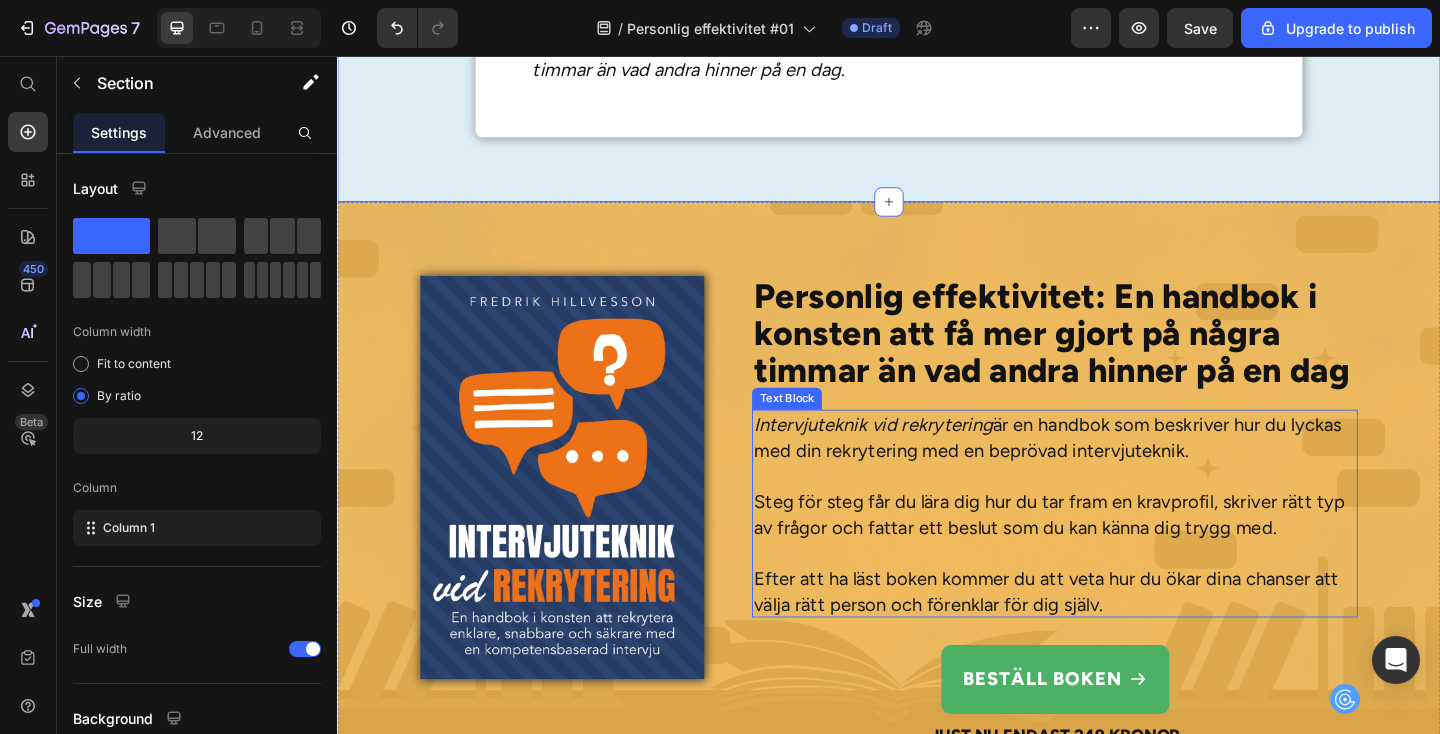click on "Steg för steg får du lära dig hur du tar fram en kravprofil, skriver rätt typ av frågor och fattar ett beslut som du kan känna dig trygg med." at bounding box center (1117, 555) 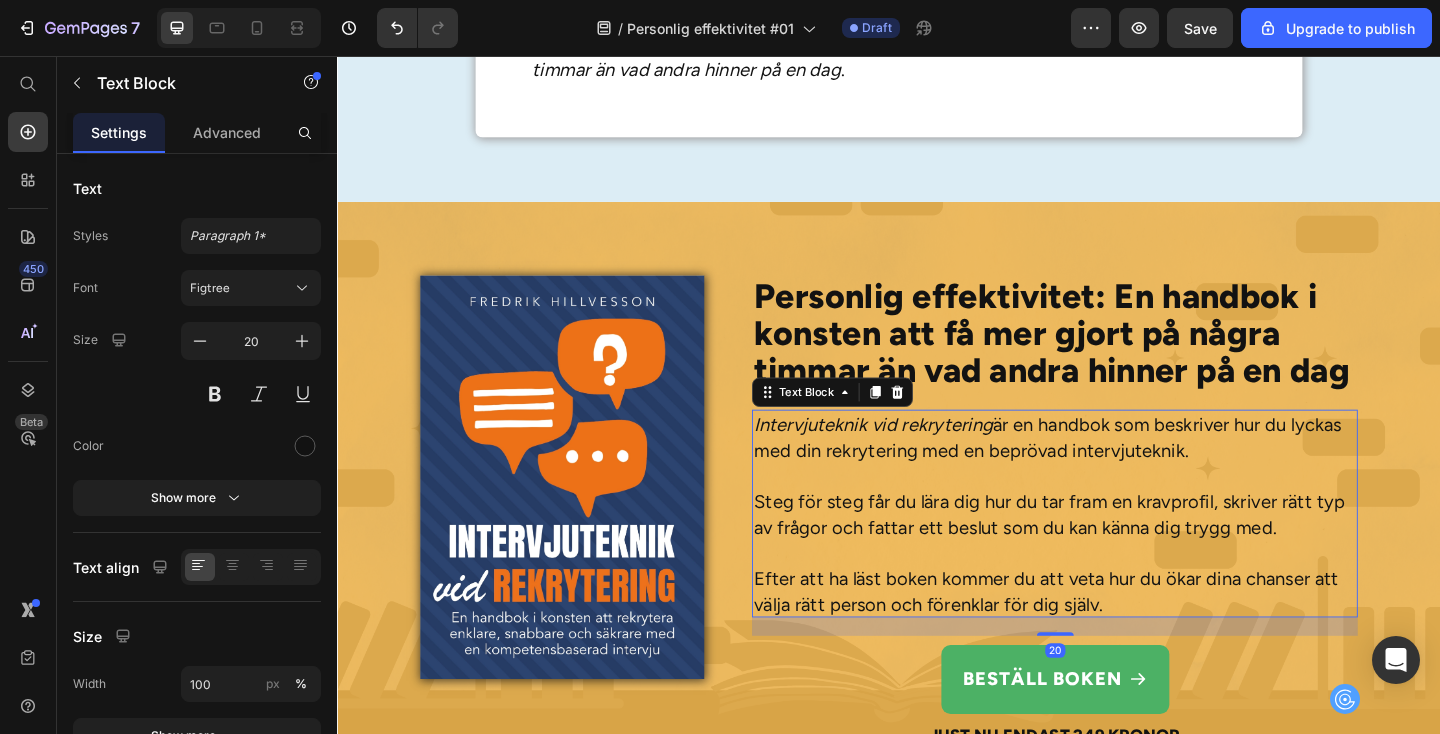 click on "Steg för steg får du lära dig hur du tar fram en kravprofil, skriver rätt typ av frågor och fattar ett beslut som du kan känna dig trygg med." at bounding box center [1117, 555] 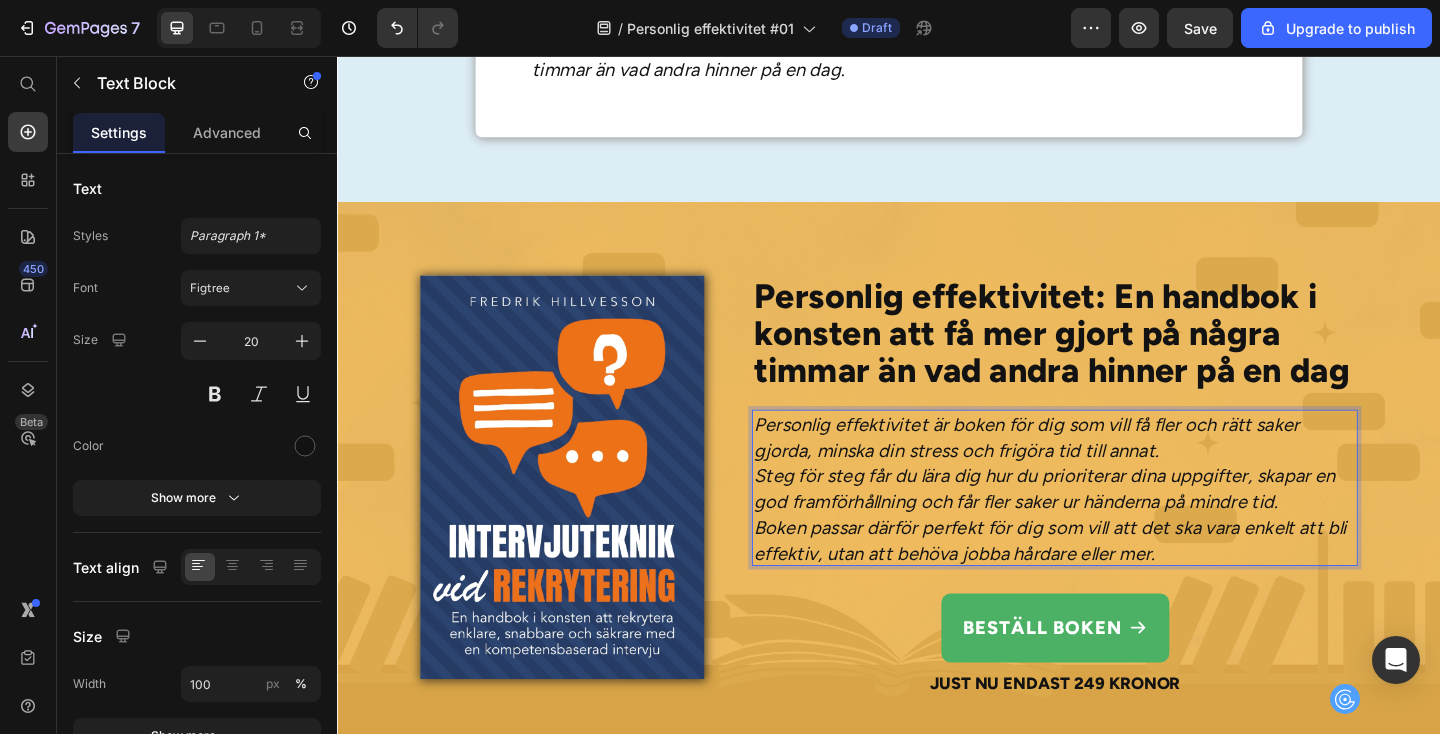 click on "Personlig effektivitet är boken för dig som vill få fler och rätt saker gjorda, minska din stress och frigöra tid till annat.  Steg för steg får du lära dig hur du prioriterar dina uppgifter, skapar en god framförhållning och får fler saker ur händerna på mindre tid. Boken passar därför perfekt för dig som vill att det ska vara enkelt att bli effektiv, utan att behöva jobba hårdare eller mer." at bounding box center (1117, 527) 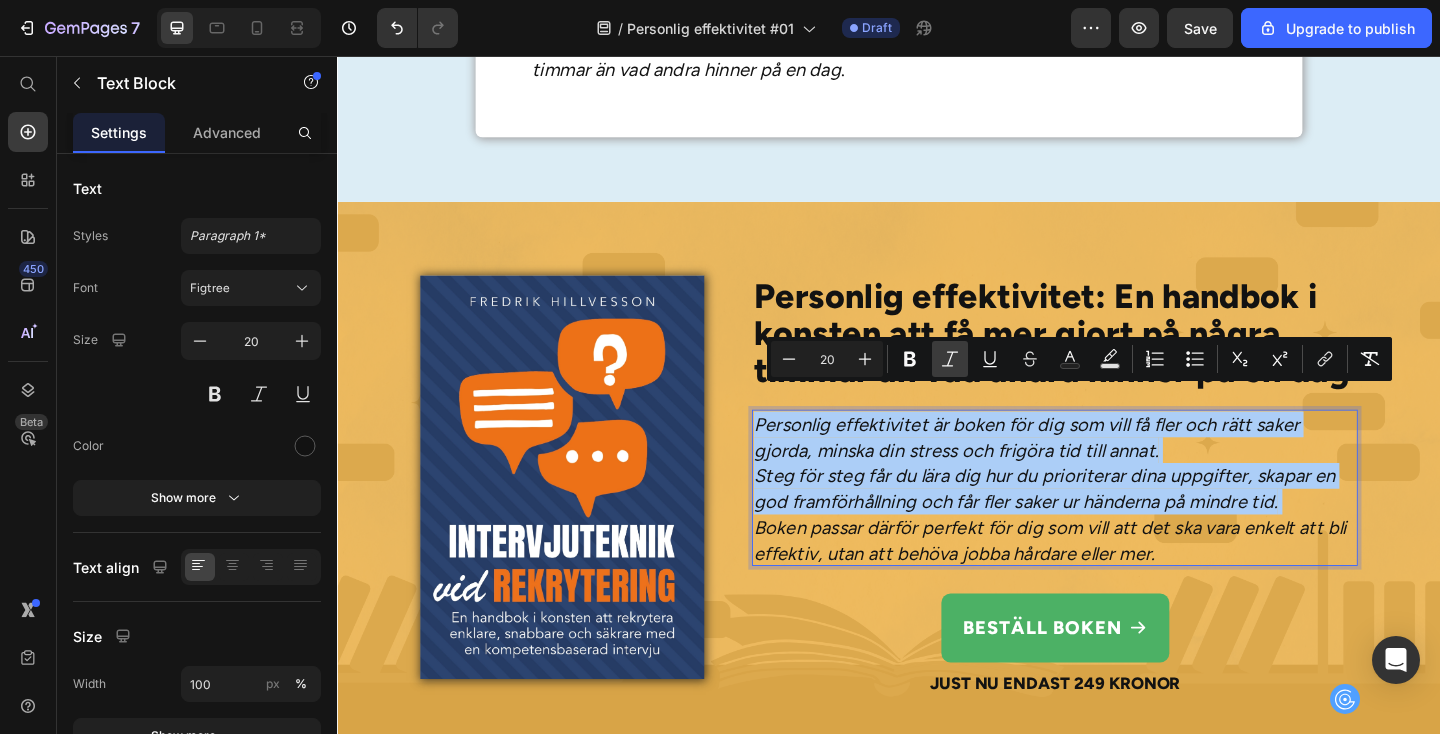 click 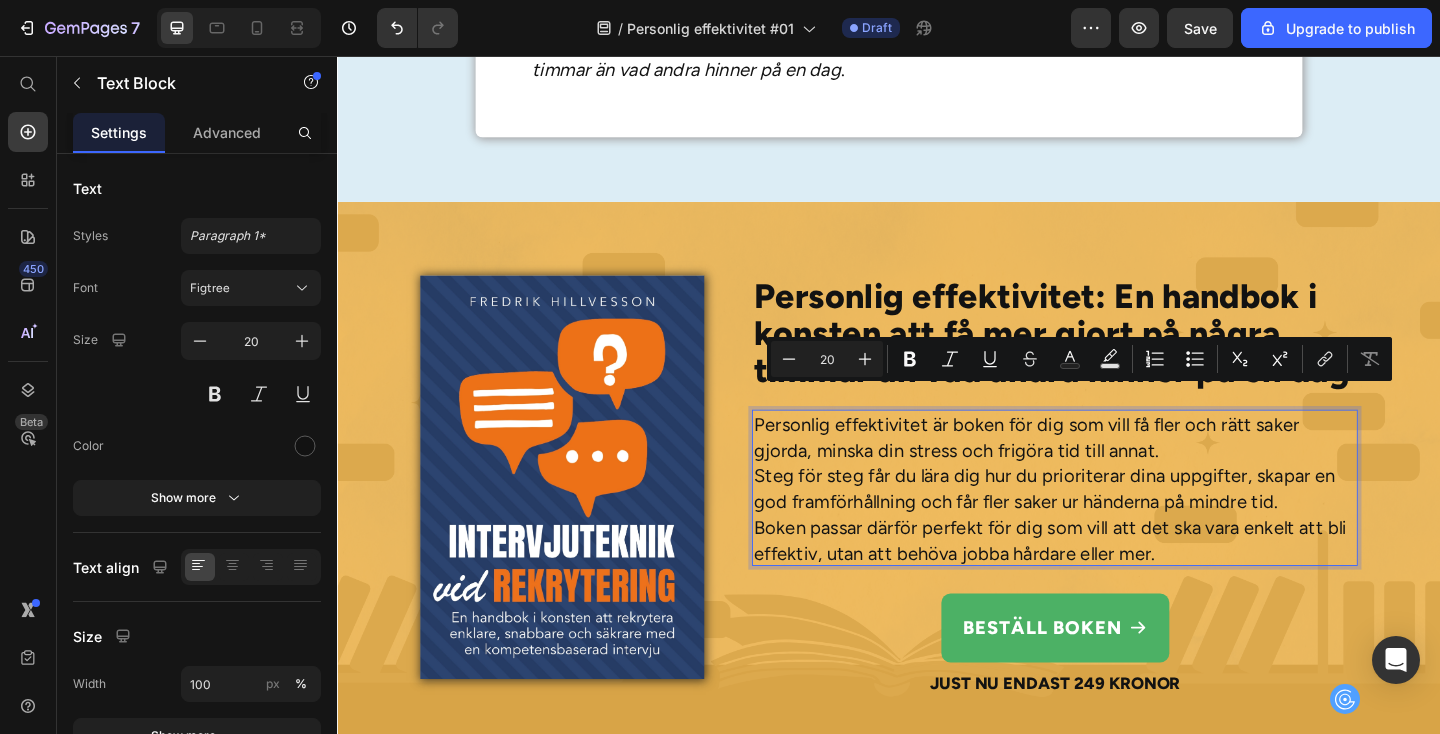 click on "Personlig effektivitet är boken för dig som vill få fler och rätt saker gjorda, minska din stress och frigöra tid till annat.  Steg för steg får du lära dig hur du prioriterar dina uppgifter, skapar en god framförhållning och får fler saker ur händerna på mindre tid. Boken passar därför perfekt för dig som vill att det ska vara enkelt att bli effektiv, utan att behöva jobba hårdare eller mer." at bounding box center [1117, 527] 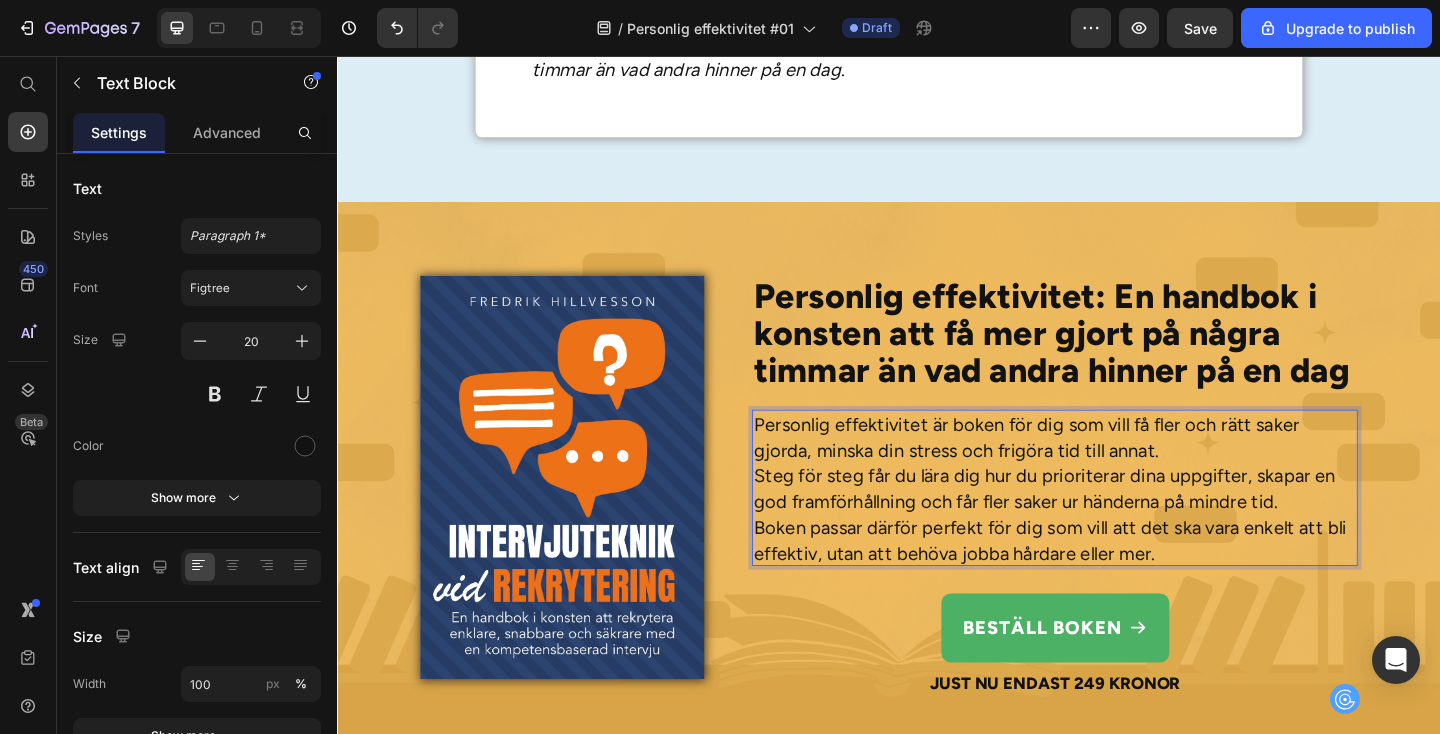 click on "Personlig effektivitet är boken för dig som vill få fler och rätt saker gjorda, minska din stress och frigöra tid till annat.  Steg för steg får du lära dig hur du prioriterar dina uppgifter, skapar en god framförhållning och får fler saker ur händerna på mindre tid. Boken passar därför perfekt för dig som vill att det ska vara enkelt att bli effektiv, utan att behöva jobba hårdare eller mer." at bounding box center [1117, 527] 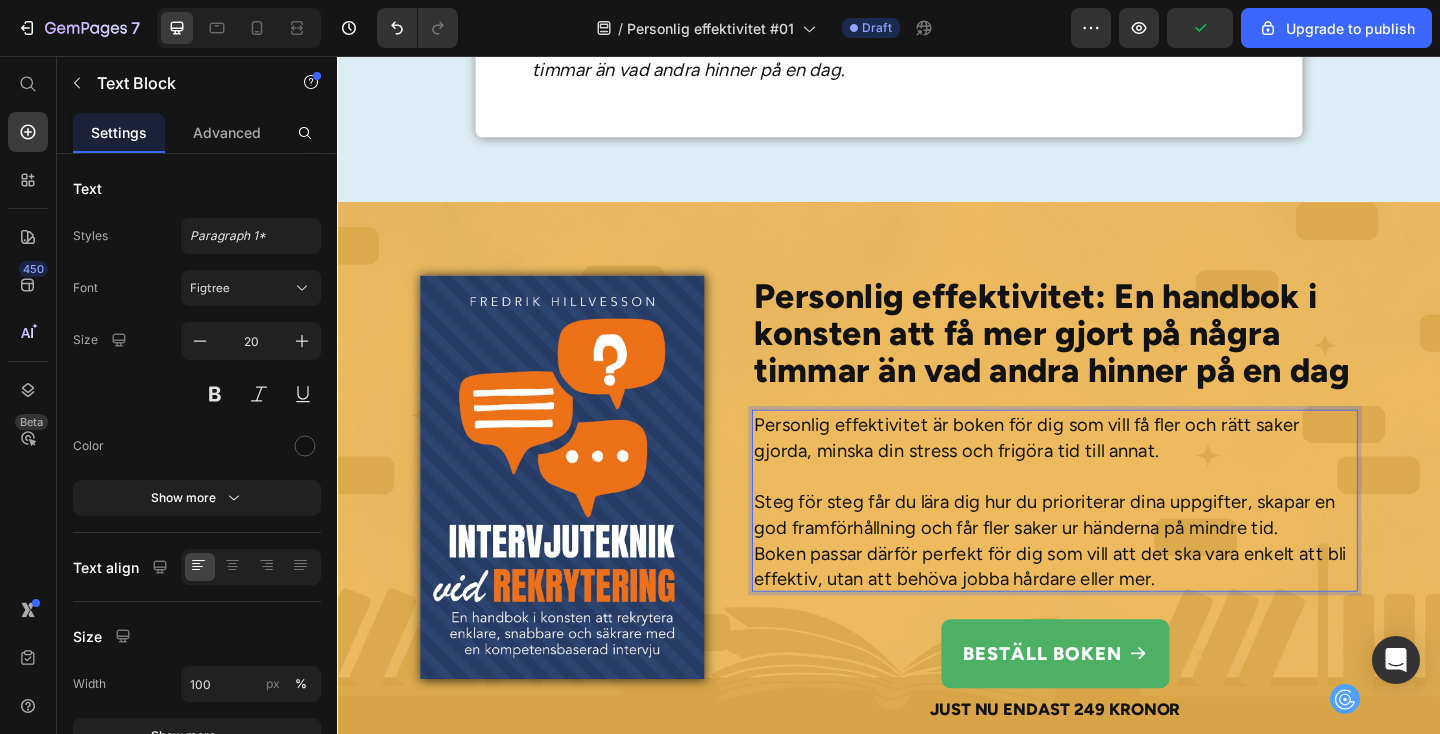 click on "Steg för steg får du lära dig hur du prioriterar dina uppgifter, skapar en god framförhållning och får fler saker ur händerna på mindre tid. Boken passar därför perfekt för dig som vill att det ska vara enkelt att bli effektiv, utan att behöva jobba hårdare eller mer." at bounding box center [1117, 583] 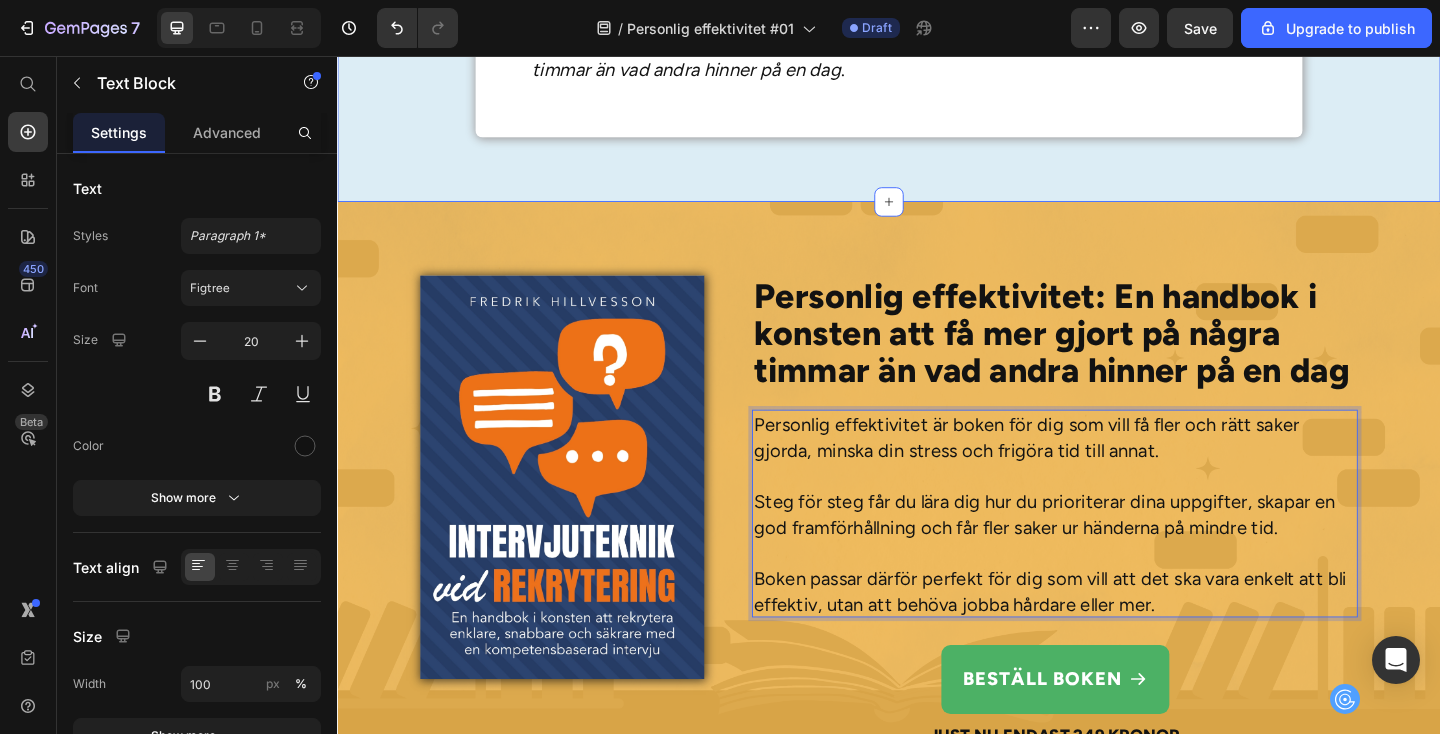 click on "Rubriken här Heading Vill du lära dig hemligheterna med att bli mer effektiv och få fler saker ur händerna?  Drömmer du om att kunna njuta mer och stressa mindre? Har du funderat på varför vissa människor alltid hinner mer än andra?  I så fall kan den här texten vara en av de viktigaste texter du har läst på länge. Varför?  [PERSON_NAME] till att bli mer effektiv och få mer gjort är inte att jobba hårdare. Hemligheten ligger i att jobba på ett annorlunda sätt – och det är något som alla kan lära sig. Låt mig förklara vad jag menar. Text Block Min historia Heading Under många år hade jag själv stora svårigheter att få tiden att räcka till.  Jag sköt ständigt upp mina uppgifter, vilket gjorde att jag ofta hamnade efter och samlade på mig en massa surdegar. Jag hade stora problem med att prioritera mina uppgifter och lade ofta tiden på helt fel saker så att mina dagar blev längre än nödvändigt. Text Block En enorm skillnad Heading Text Block Bättre framförhållning . Row" at bounding box center [937, -1215] 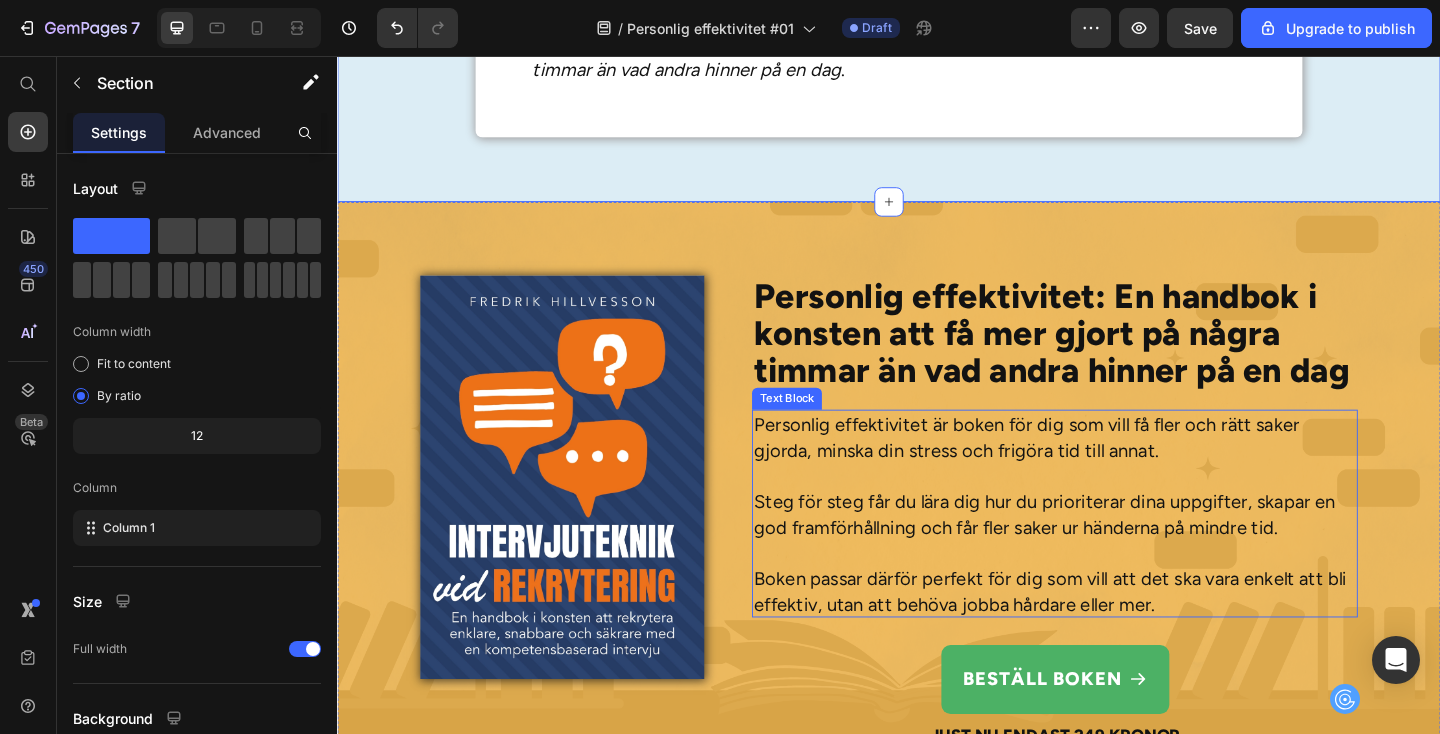 click on "Personlig effektivitet är boken för dig som vill få fler och rätt saker gjorda, minska din stress och frigöra tid till annat." at bounding box center [1117, 471] 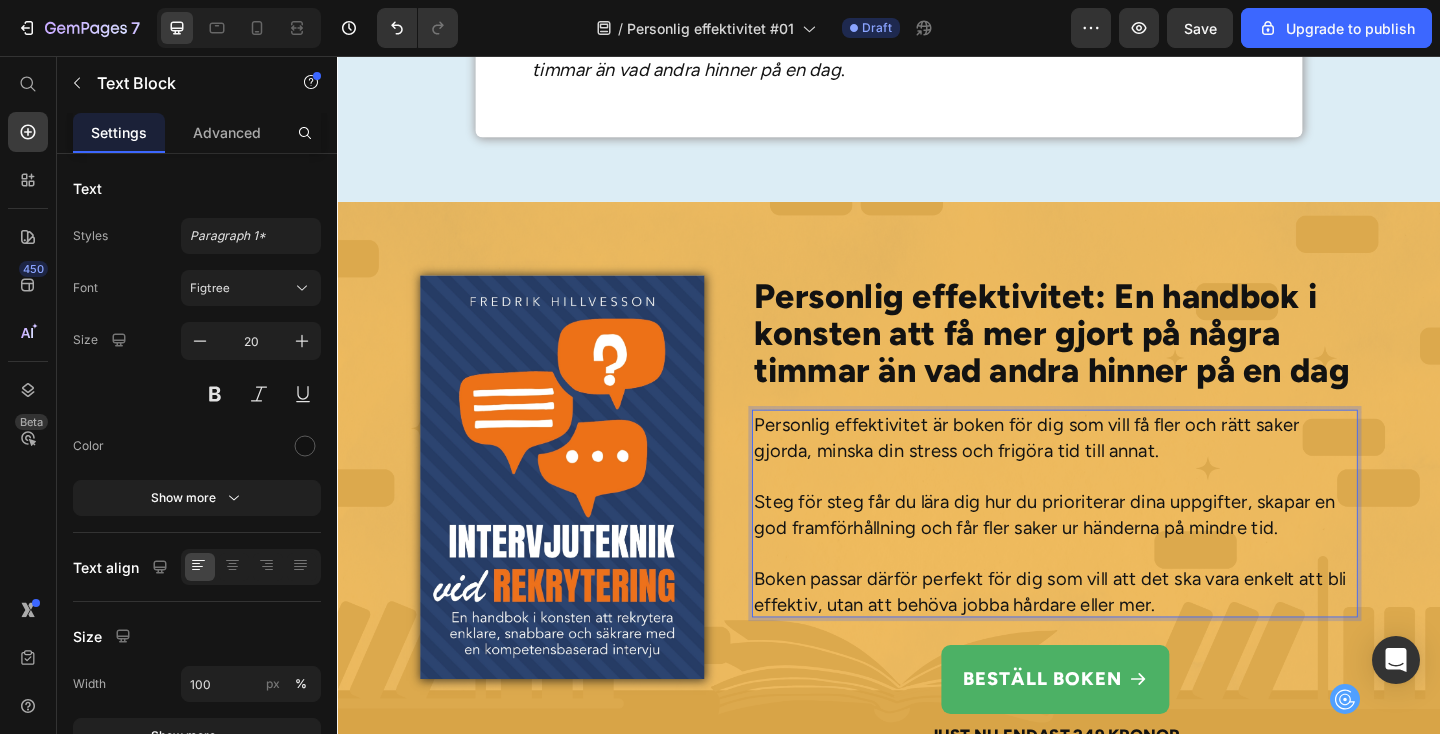 click on "Personlig effektivitet är boken för dig som vill få fler och rätt saker gjorda, minska din stress och frigöra tid till annat." at bounding box center (1117, 471) 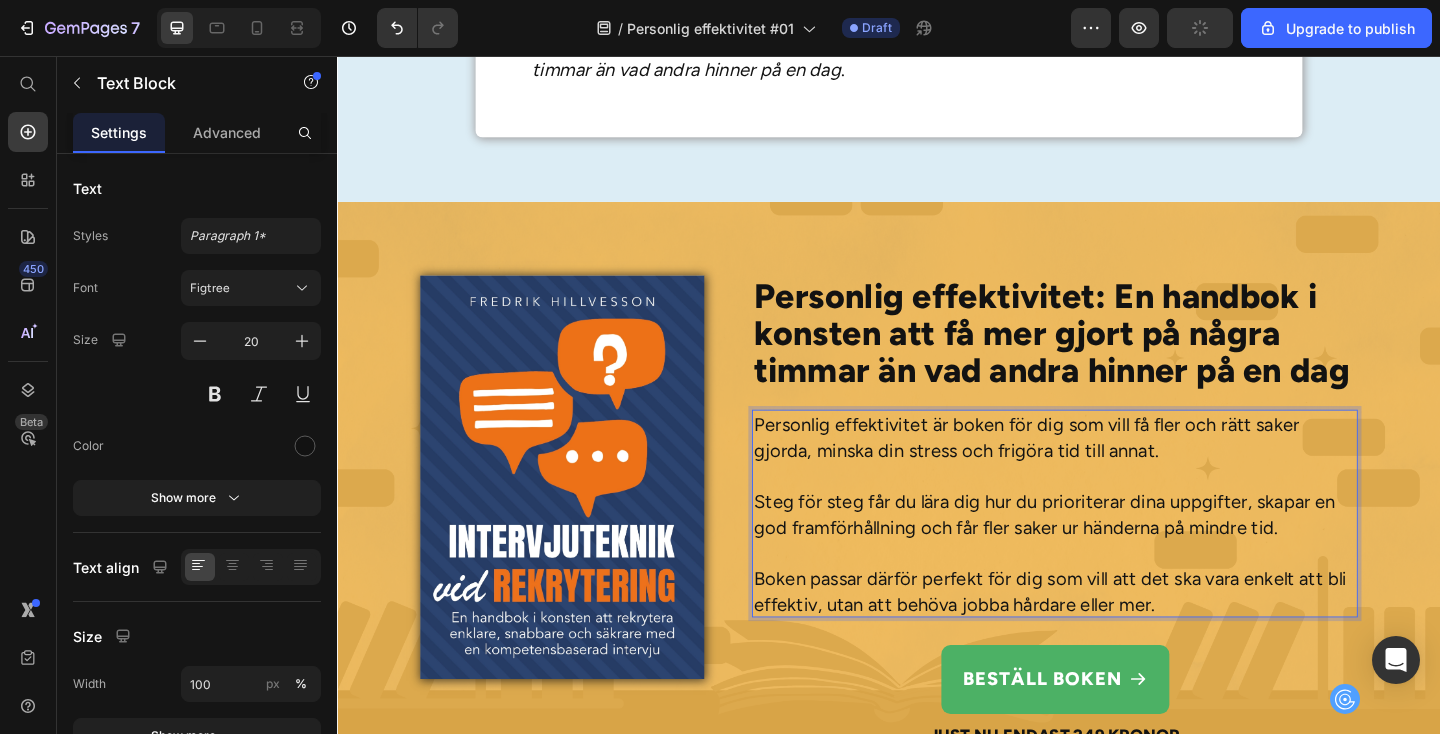 click on "Personlig effektivitet är boken för dig som vill få fler och rätt saker gjorda, minska din stress och frigöra tid till annat." at bounding box center (1117, 471) 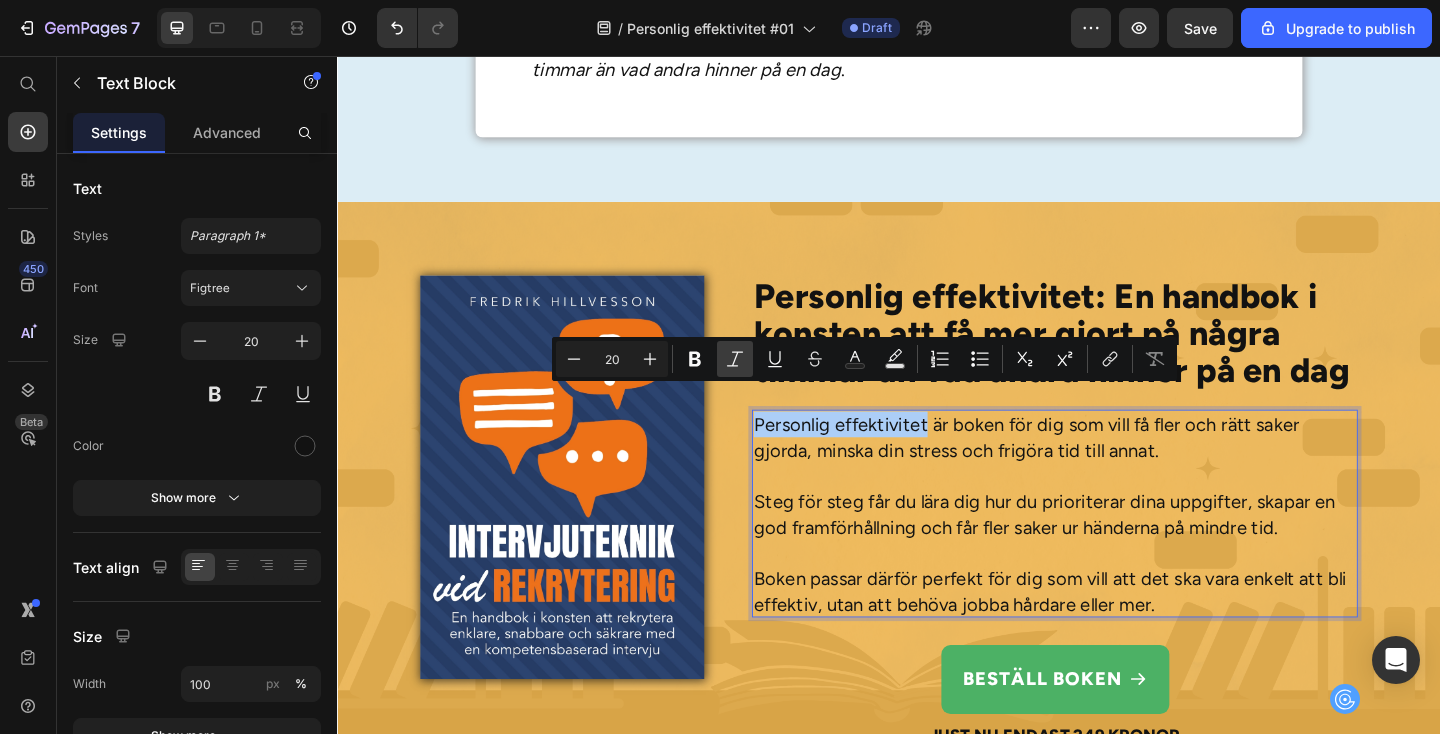 click 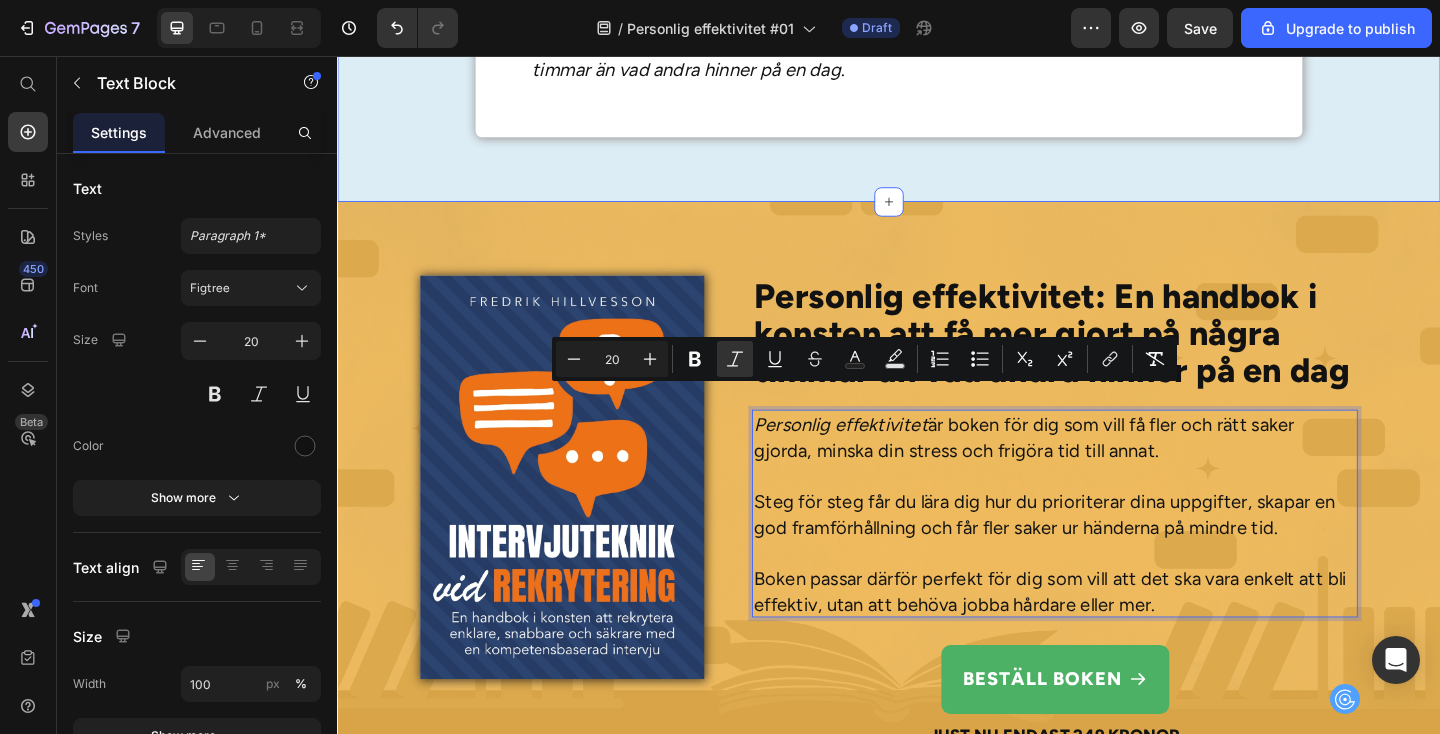 click on "Rubriken här Heading Vill du lära dig hemligheterna med att bli mer effektiv och få fler saker ur händerna?  Drömmer du om att kunna njuta mer och stressa mindre? Har du funderat på varför vissa människor alltid hinner mer än andra?  I så fall kan den här texten vara en av de viktigaste texter du har läst på länge. Varför?  [PERSON_NAME] till att bli mer effektiv och få mer gjort är inte att jobba hårdare. Hemligheten ligger i att jobba på ett annorlunda sätt – och det är något som alla kan lära sig. Låt mig förklara vad jag menar. Text Block Min historia Heading Under många år hade jag själv stora svårigheter att få tiden att räcka till.  Jag sköt ständigt upp mina uppgifter, vilket gjorde att jag ofta hamnade efter och samlade på mig en massa surdegar. Jag hade stora problem med att prioritera mina uppgifter och lade ofta tiden på helt fel saker så att mina dagar blev längre än nödvändigt. Text Block En enorm skillnad Heading Text Block Bättre framförhållning . Row" at bounding box center [937, -1215] 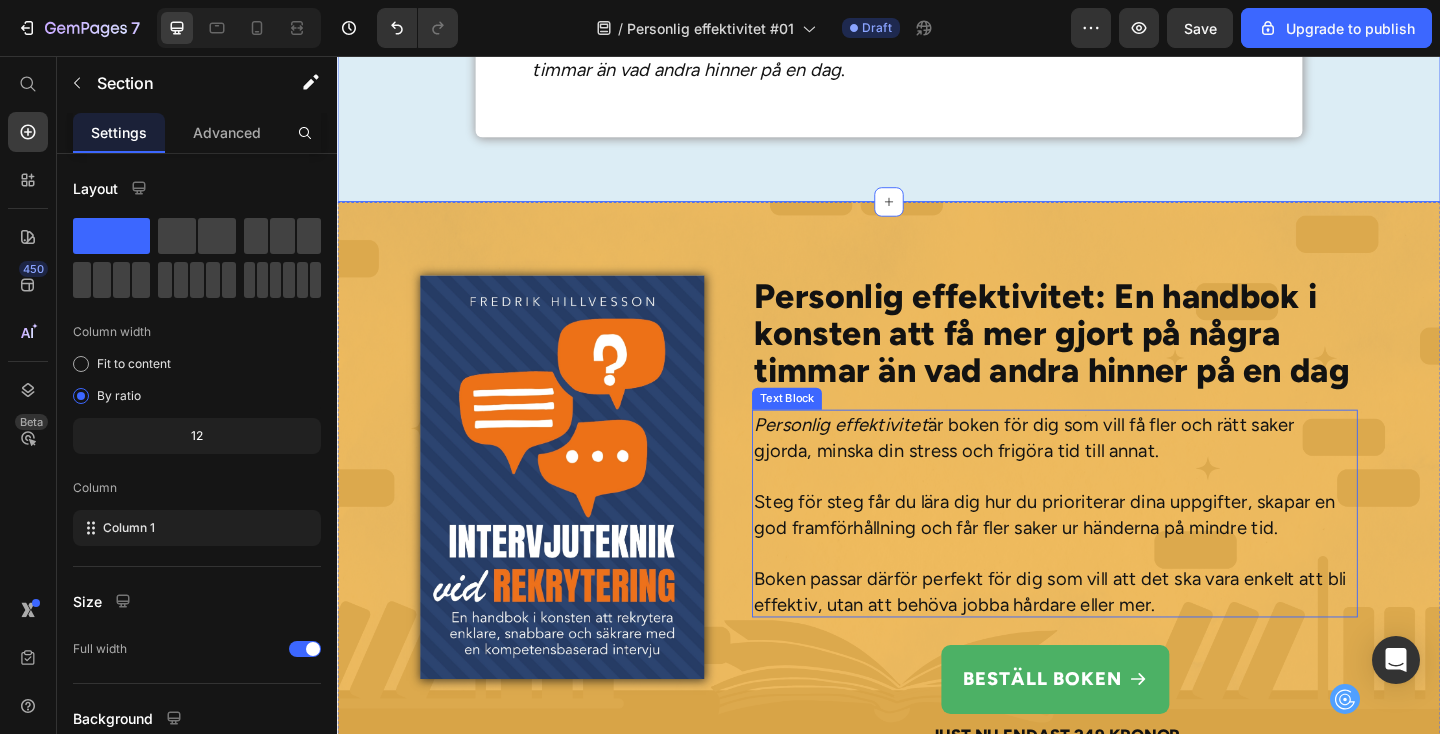 click on "Steg för steg får du lära dig hur du prioriterar dina uppgifter, skapar en god framförhållning och får fler saker ur händerna på mindre tid." at bounding box center [1117, 555] 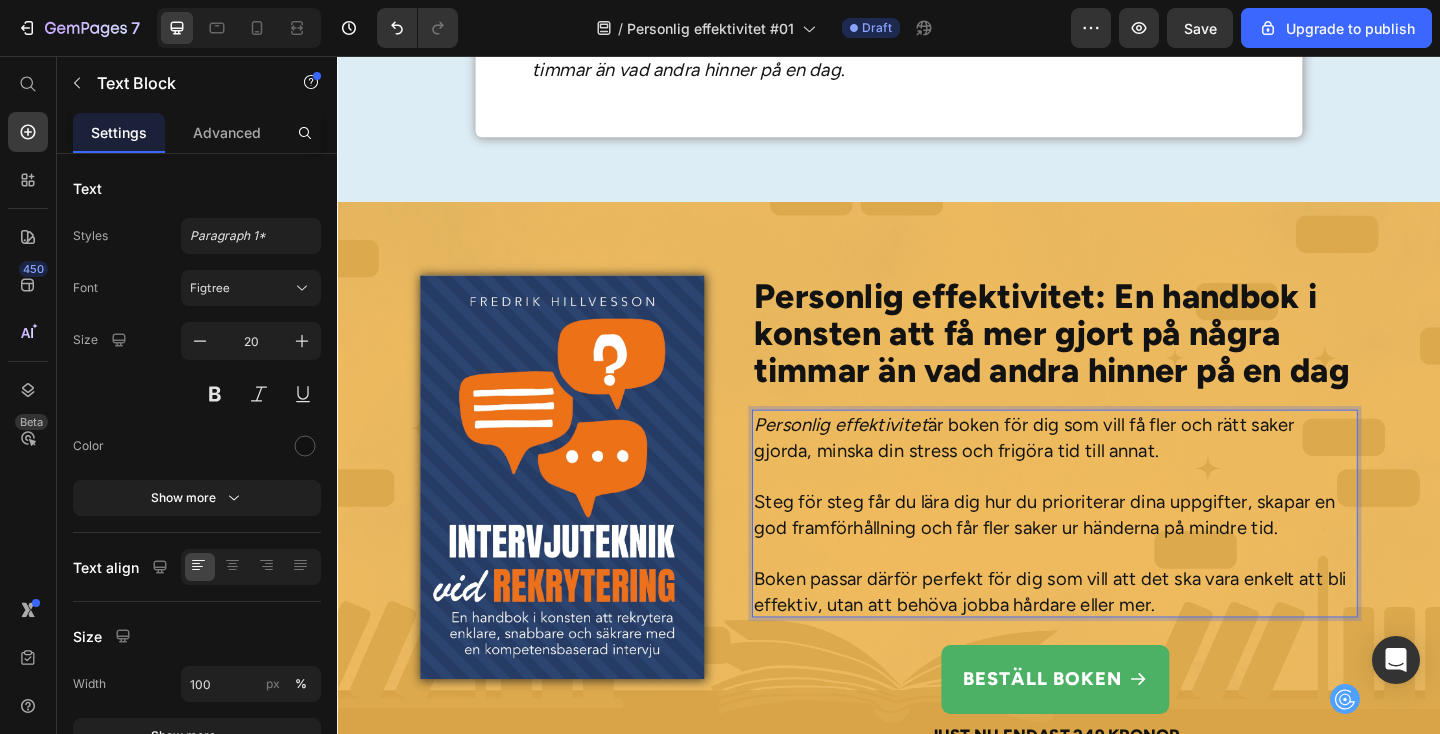 click on "Steg för steg får du lära dig hur du prioriterar dina uppgifter, skapar en god framförhållning och får fler saker ur händerna på mindre tid." at bounding box center (1117, 555) 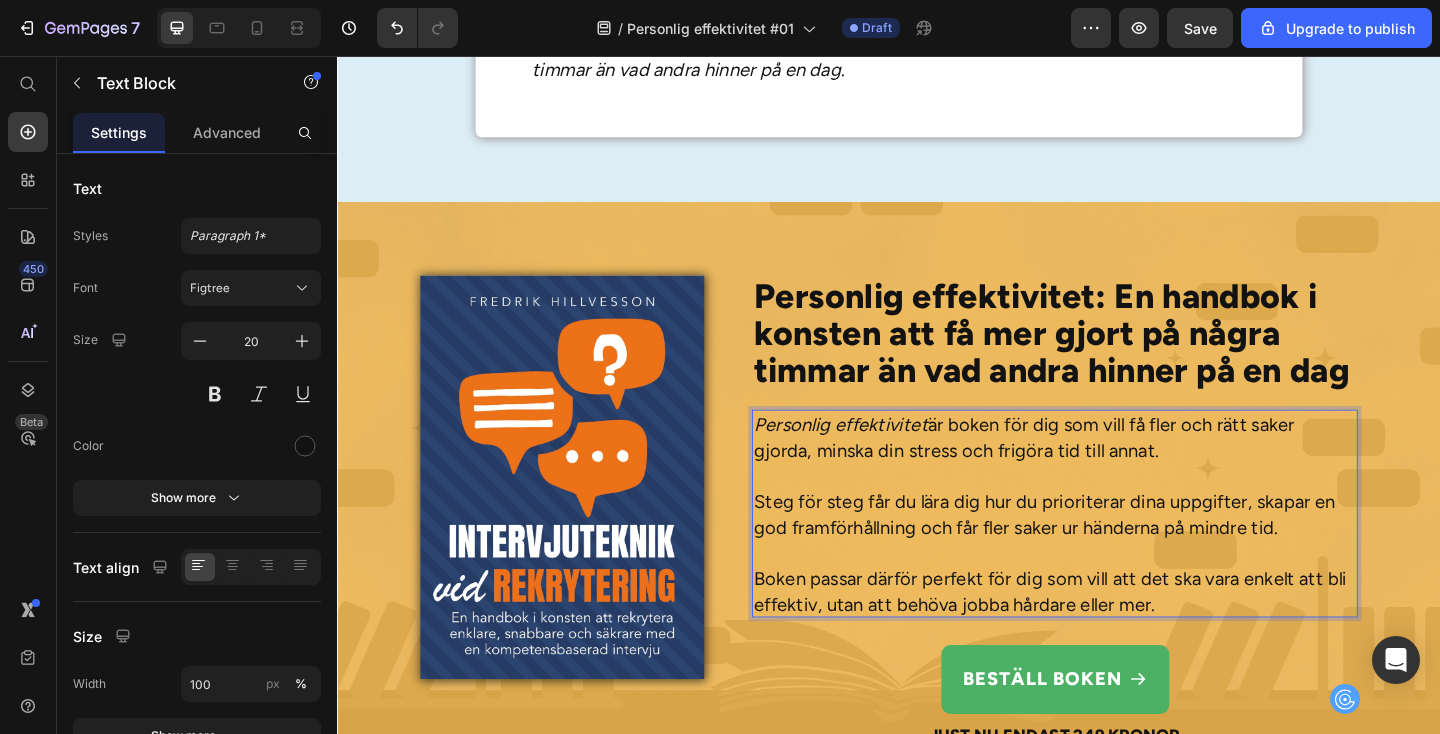 click on "Steg för steg får du lära dig hur du prioriterar dina uppgifter, skapar en god framförhållning och får fler saker ur händerna på mindre tid." at bounding box center [1117, 555] 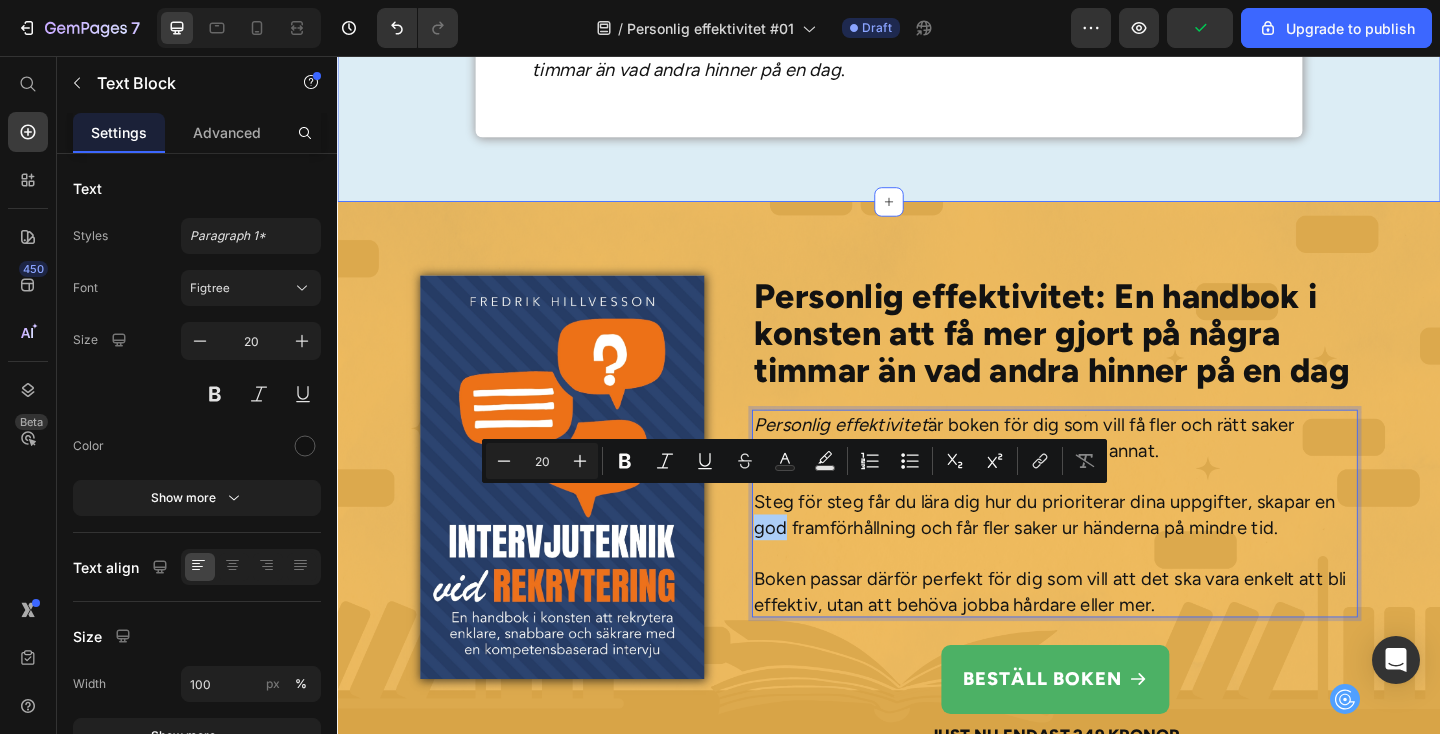 click on "Rubriken här Heading Vill du lära dig hemligheterna med att bli mer effektiv och få fler saker ur händerna?  Drömmer du om att kunna njuta mer och stressa mindre? Har du funderat på varför vissa människor alltid hinner mer än andra?  I så fall kan den här texten vara en av de viktigaste texter du har läst på länge. Varför?  [PERSON_NAME] till att bli mer effektiv och få mer gjort är inte att jobba hårdare. Hemligheten ligger i att jobba på ett annorlunda sätt – och det är något som alla kan lära sig. Låt mig förklara vad jag menar. Text Block Min historia Heading Under många år hade jag själv stora svårigheter att få tiden att räcka till.  Jag sköt ständigt upp mina uppgifter, vilket gjorde att jag ofta hamnade efter och samlade på mig en massa surdegar. Jag hade stora problem med att prioritera mina uppgifter och lade ofta tiden på helt fel saker så att mina dagar blev längre än nödvändigt. Text Block En enorm skillnad Heading Text Block Bättre framförhållning . Row" at bounding box center [937, -1215] 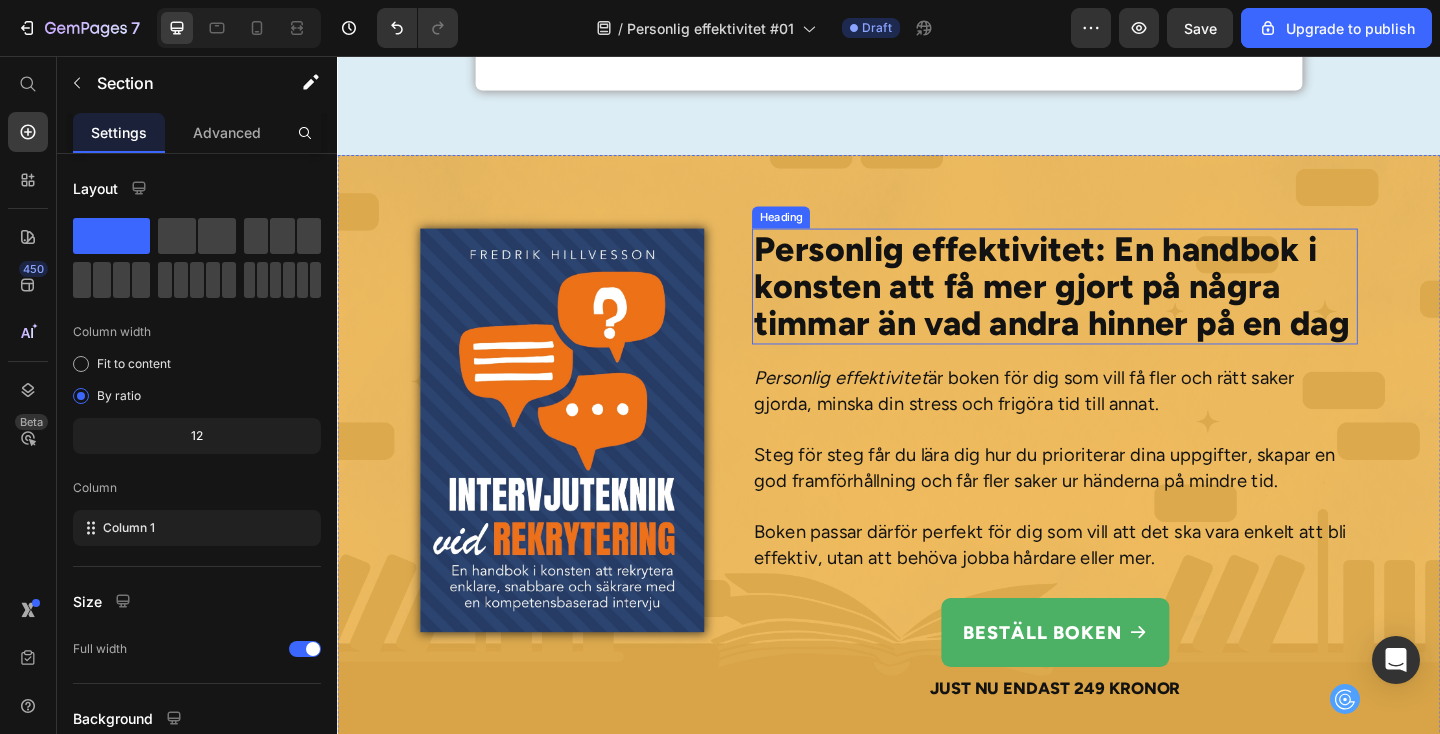 scroll, scrollTop: 3483, scrollLeft: 0, axis: vertical 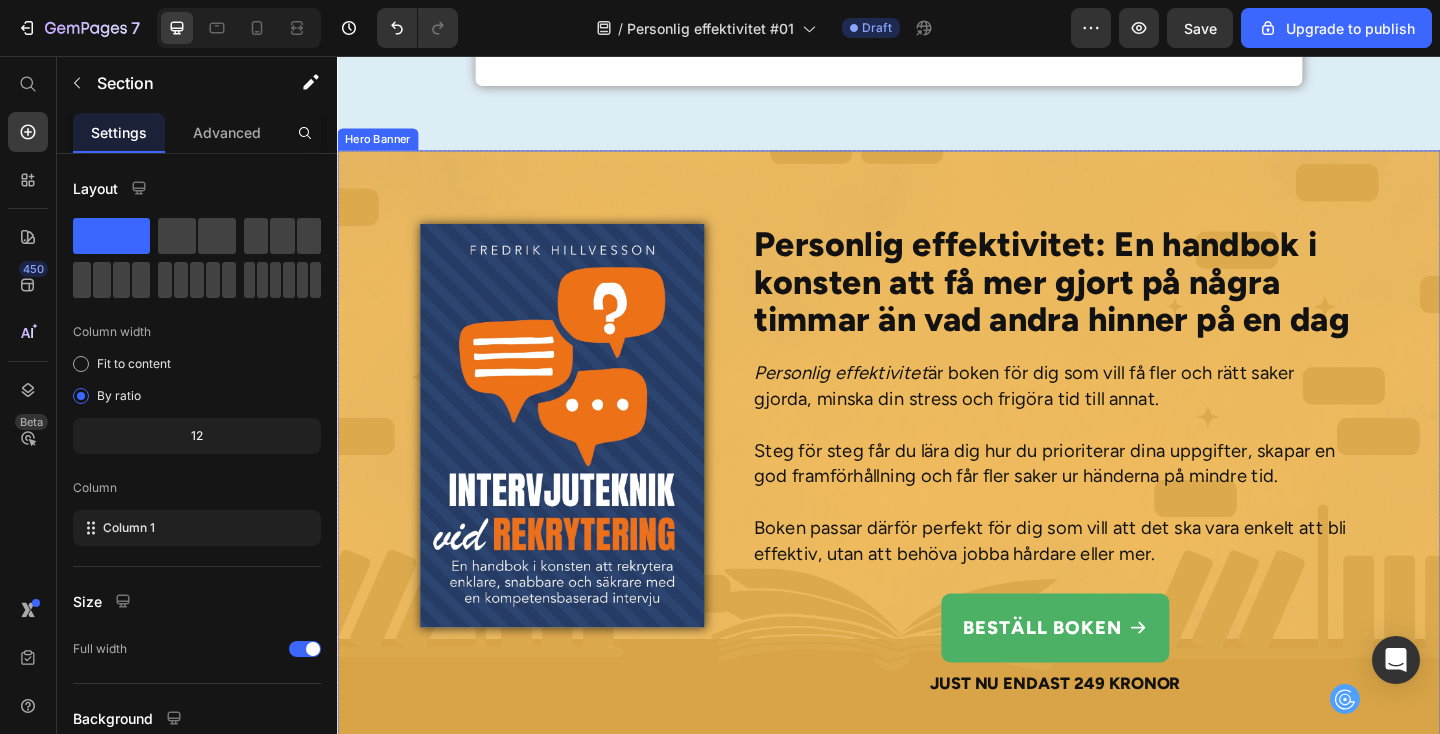 click on "Personlig effektivitet: En handbok i konsten att få mer gjort på några timmar än vad andra hinner på en dag Heading Personlig effektivitet  är boken för dig som vill få fler och rätt saker gjorda, minska din stress och frigöra tid till annat.    Steg för steg får du lära dig hur du prioriterar dina uppgifter, skapar en god framförhållning och får fler saker ur händerna på mindre tid.   Boken passar därför perfekt för dig som vill att det ska vara enkelt att bli effektiv, utan att behöva jobba hårdare eller mer.  Text Block
Beställ boken Button Just nu endast 249 kronor Text Block Image" at bounding box center [937, 491] 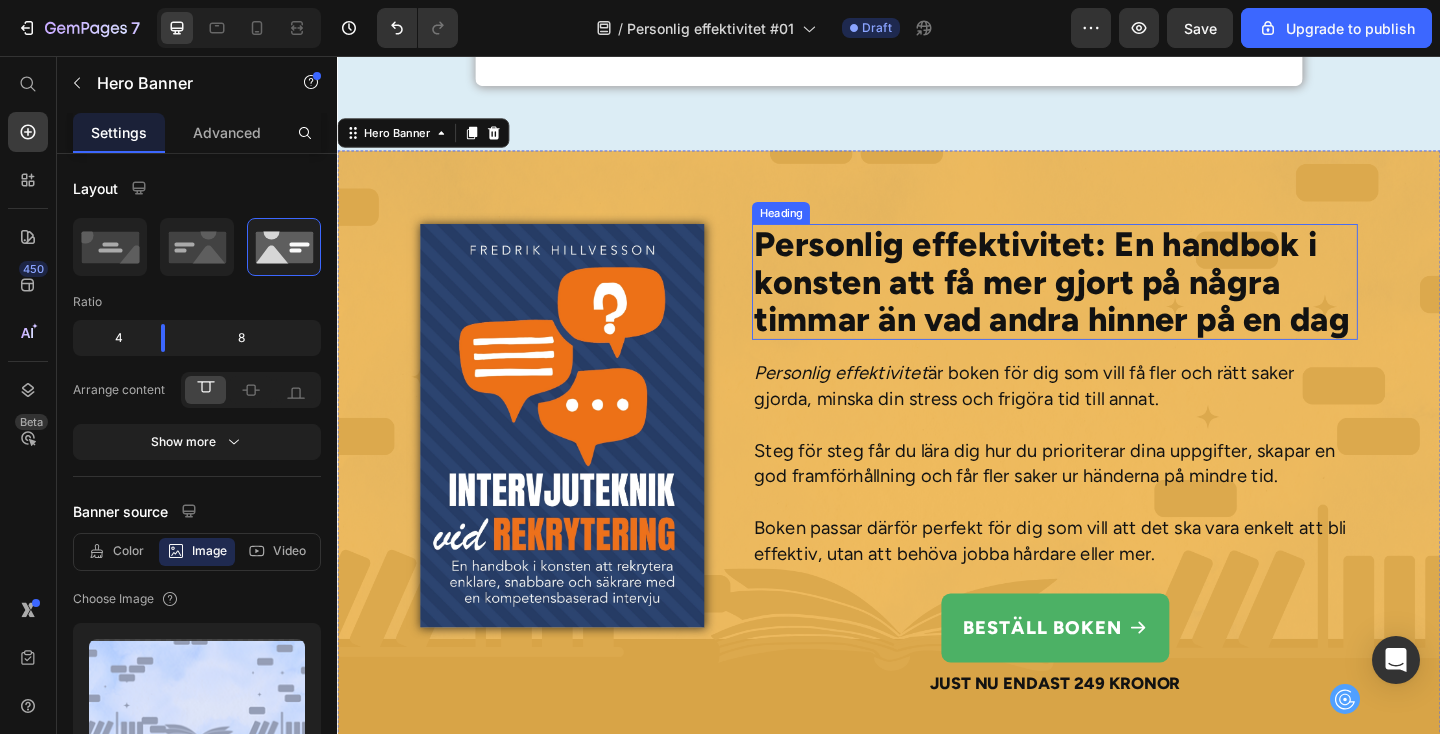 click on "Personlig effektivitet: En handbok i konsten att få mer gjort på några timmar än vad andra hinner på en dag" at bounding box center [1117, 302] 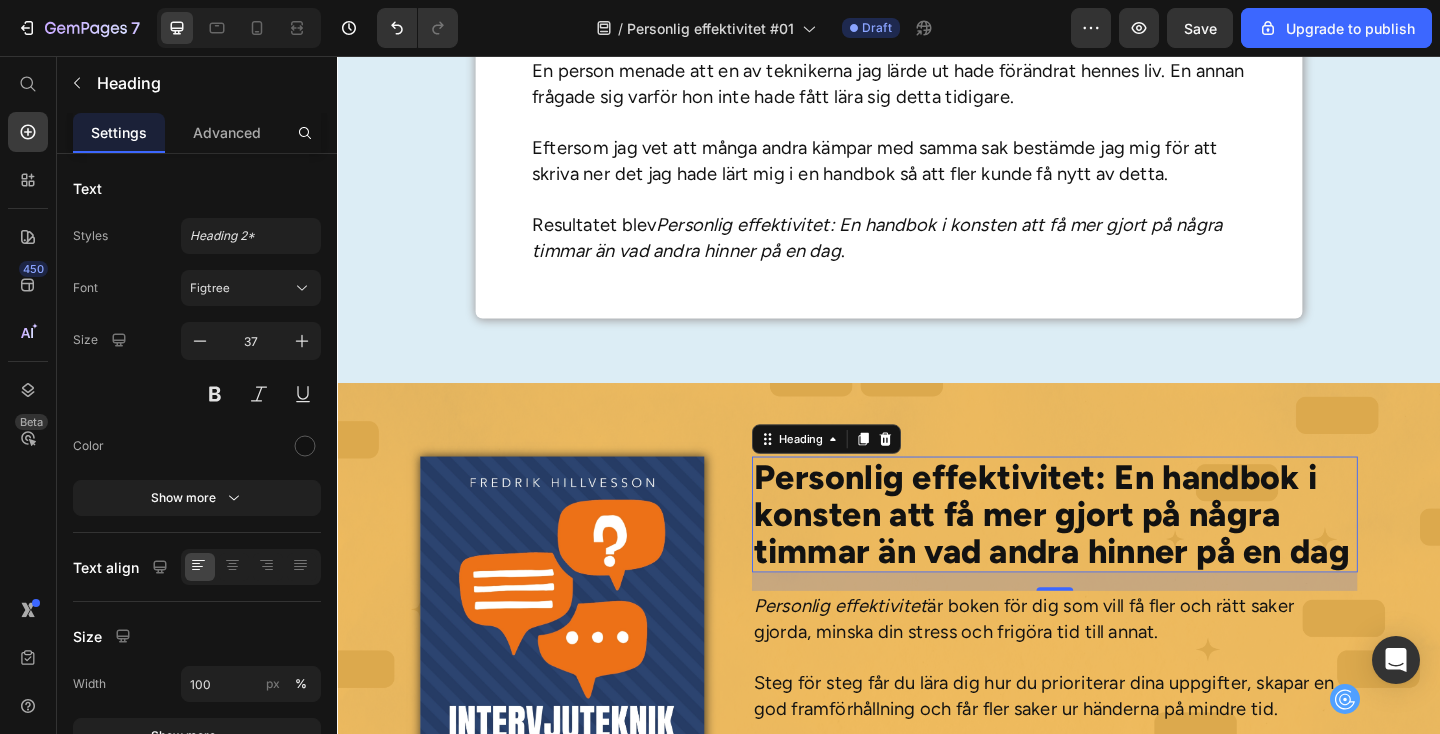 scroll, scrollTop: 3223, scrollLeft: 0, axis: vertical 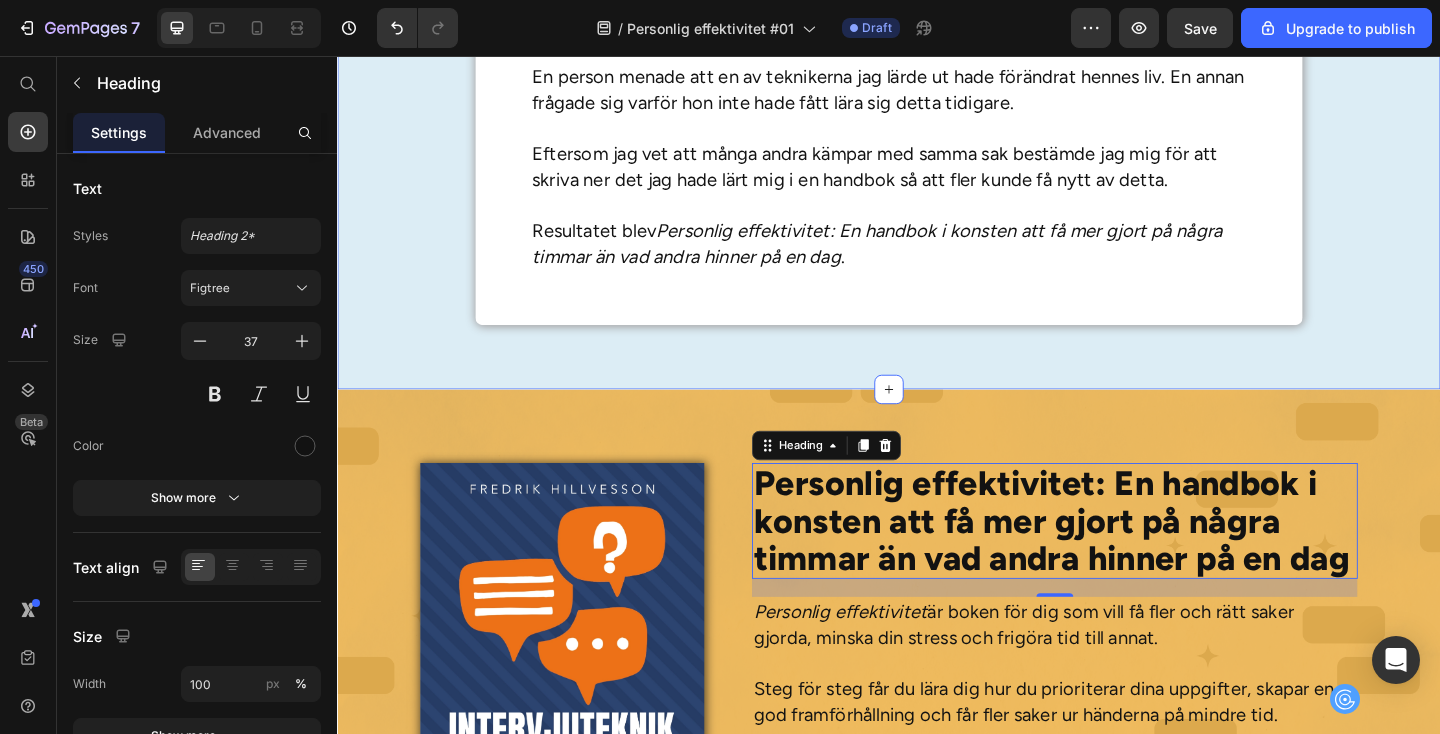 click on "Rubriken här Heading Vill du lära dig hemligheterna med att bli mer effektiv och få fler saker ur händerna?    Drömmer du om att kunna njuta mer och stressa mindre? Har du funderat på varför vissa människor alltid hinner mer än andra?    I så fall kan den här texten vara en av de viktigaste texter du har läst på länge. Varför?    [PERSON_NAME] till att bli mer effektiv och få mer gjort är inte att jobba hårdare. Hemligheten ligger i att jobba på ett annorlunda sätt – och det är något som alla kan lära sig.   Låt mig förklara vad jag menar. Text Block Min historia Heading Under många år hade jag själv stora svårigheter att få tiden att räcka till.    Jag sköt ständigt upp mina uppgifter, vilket gjorde att jag ofta hamnade efter och samlade på mig en massa surdegar.   Jag hade stora problem med att prioritera mina uppgifter och lade ofta tiden på helt fel saker så att mina dagar blev längre än nödvändigt.       Text Block En enorm skillnad Heading" at bounding box center (937, -1011) 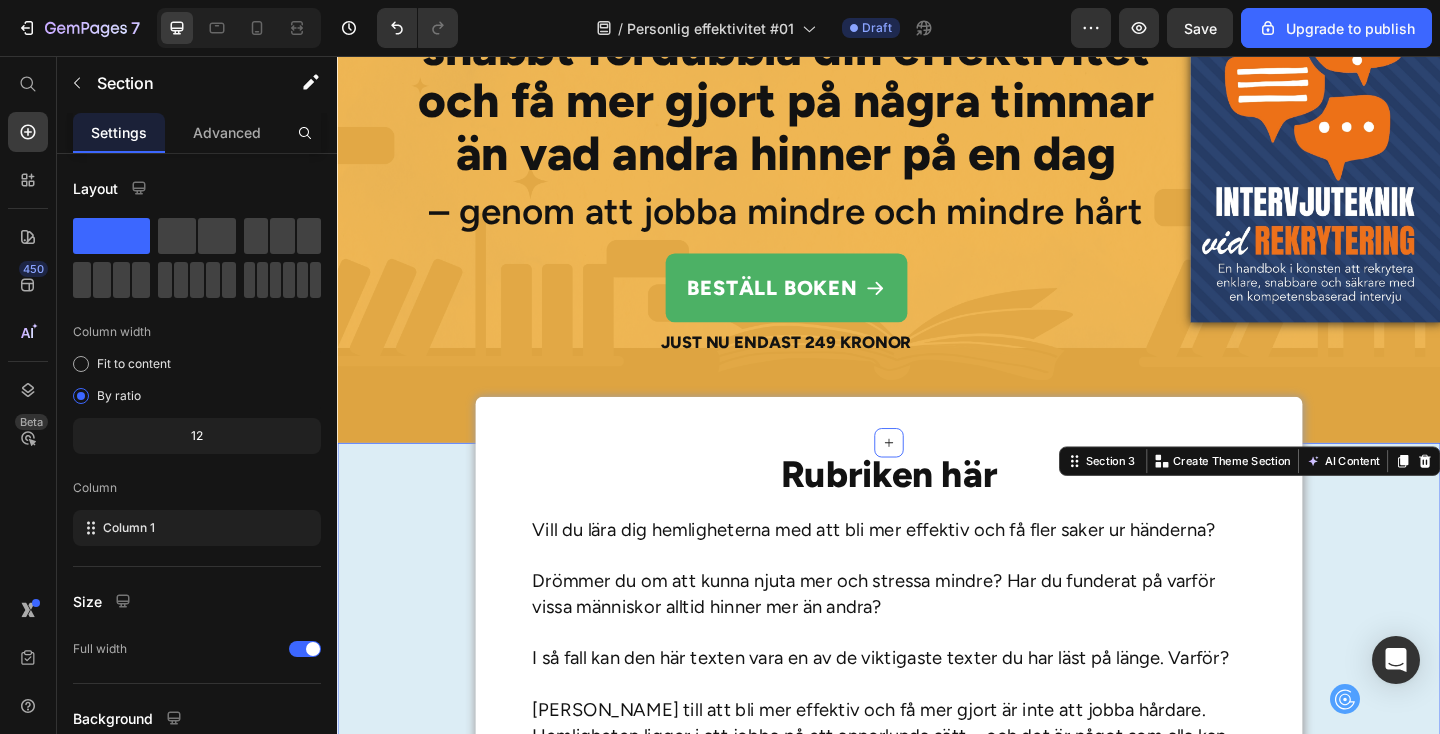 scroll, scrollTop: 307, scrollLeft: 0, axis: vertical 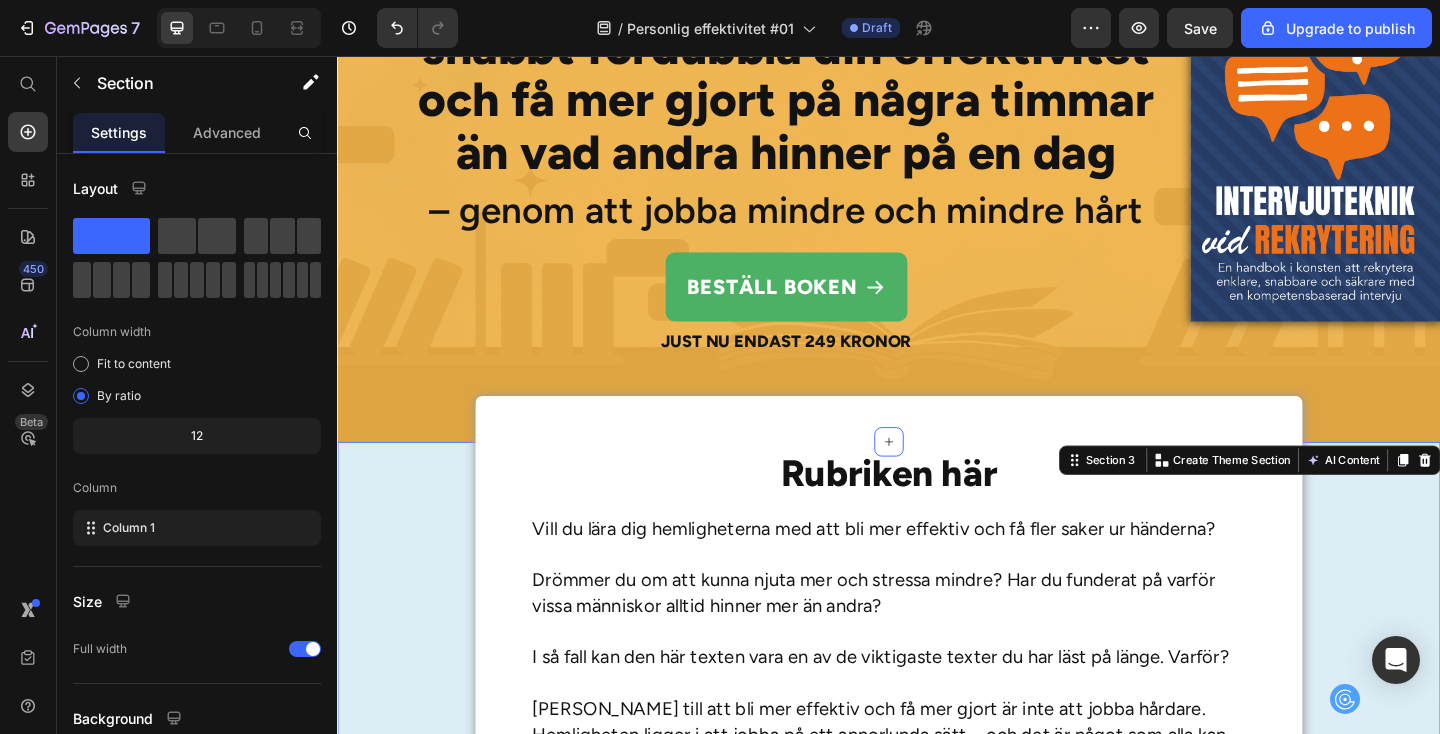 click on "Rubriken här Heading Vill du lära dig hemligheterna med att bli mer effektiv och få fler saker ur händerna?    Drömmer du om att kunna njuta mer och stressa mindre? Har du funderat på varför vissa människor alltid hinner mer än andra?    I så fall kan den här texten vara en av de viktigaste texter du har läst på länge. Varför?    [PERSON_NAME] till att bli mer effektiv och få mer gjort är inte att jobba hårdare. Hemligheten ligger i att jobba på ett annorlunda sätt – och det är något som alla kan lära sig.   Låt mig förklara vad jag menar. Text Block Min historia Heading Under många år hade jag själv stora svårigheter att få tiden att räcka till.    Jag sköt ständigt upp mina uppgifter, vilket gjorde att jag ofta hamnade efter och samlade på mig en massa surdegar.   Jag hade stora problem med att prioritera mina uppgifter och lade ofta tiden på helt fel saker så att mina dagar blev längre än nödvändigt.       Text Block En enorm skillnad Heading" at bounding box center (937, 1905) 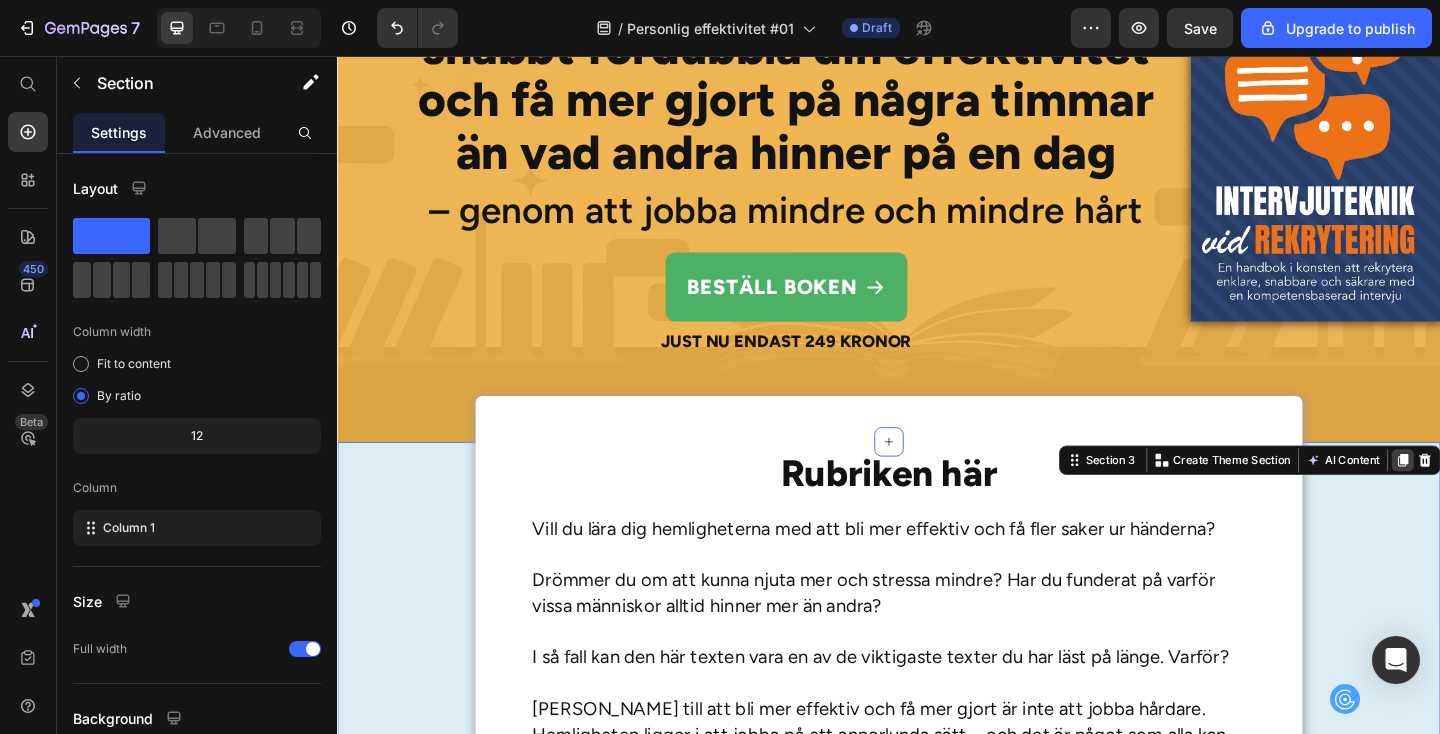 click 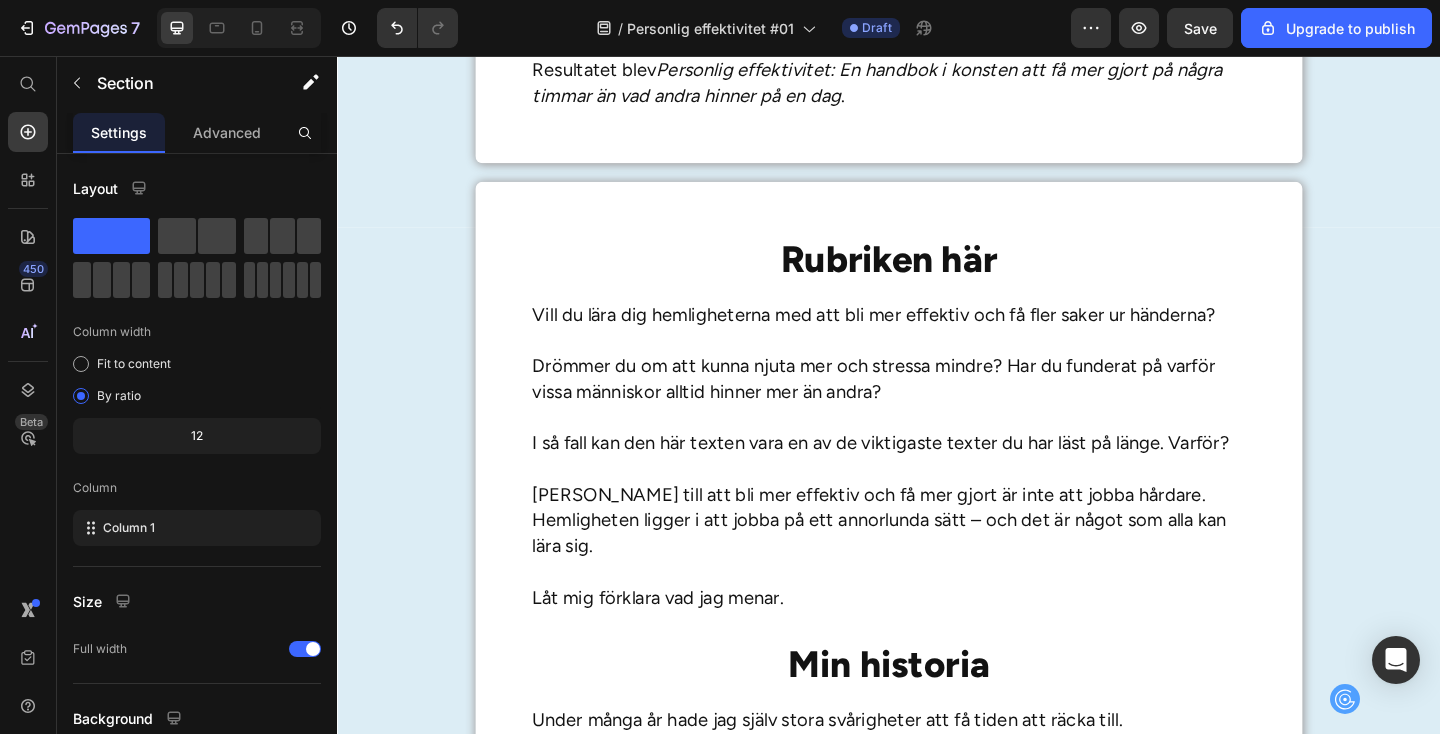 scroll, scrollTop: 3488, scrollLeft: 0, axis: vertical 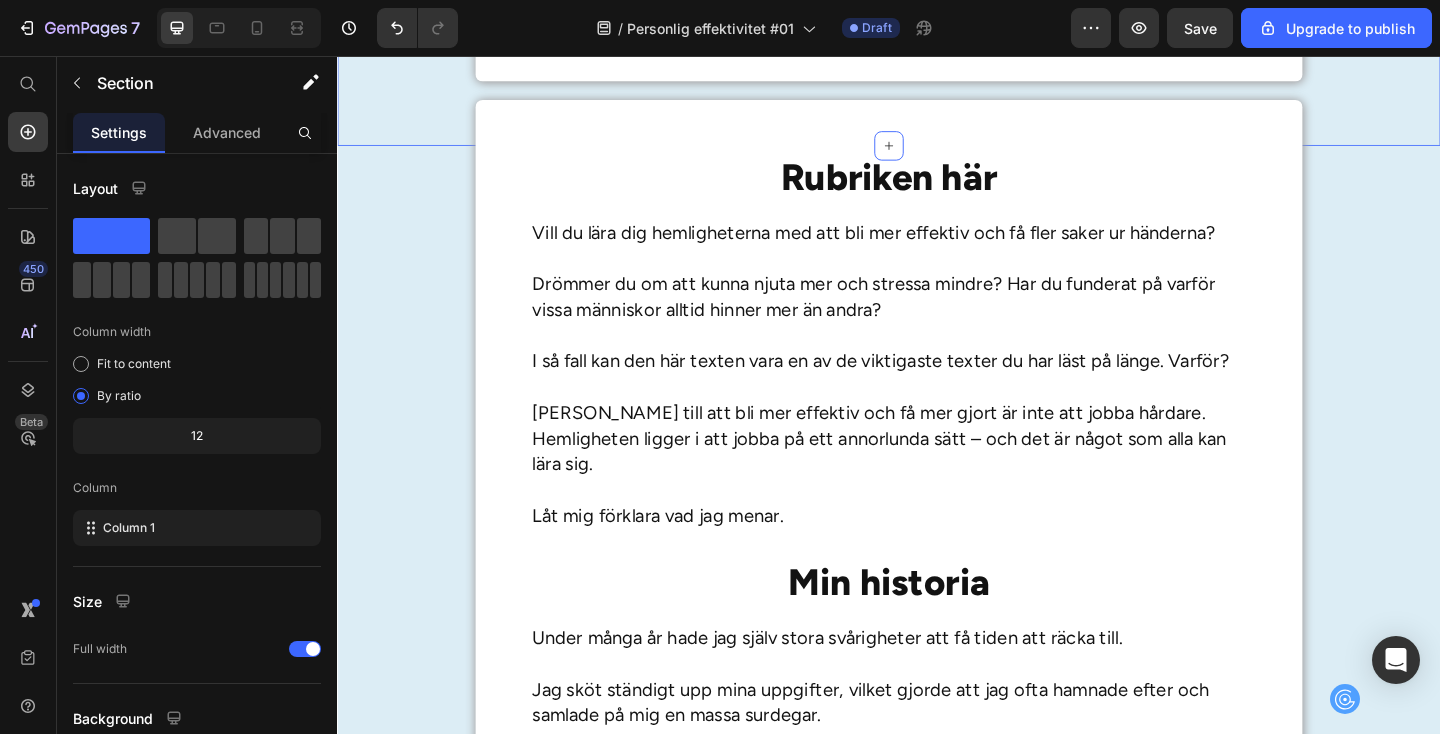 click on "Rubriken här Heading Vill du lära dig hemligheterna med att bli mer effektiv och få fler saker ur händerna?    Drömmer du om att kunna njuta mer och stressa mindre? Har du funderat på varför vissa människor alltid hinner mer än andra?    I så fall kan den här texten vara en av de viktigaste texter du har läst på länge. Varför?    [PERSON_NAME] till att bli mer effektiv och få mer gjort är inte att jobba hårdare. Hemligheten ligger i att jobba på ett annorlunda sätt – och det är något som alla kan lära sig.   Låt mig förklara vad jag menar. Text Block Min historia Heading Under många år hade jag själv stora svårigheter att få tiden att räcka till.    Jag sköt ständigt upp mina uppgifter, vilket gjorde att jag ofta hamnade efter och samlade på mig en massa surdegar.   Jag hade stora problem med att prioritera mina uppgifter och lade ofta tiden på helt fel saker så att mina dagar blev längre än nödvändigt.       Text Block En enorm skillnad Heading" at bounding box center [937, -1276] 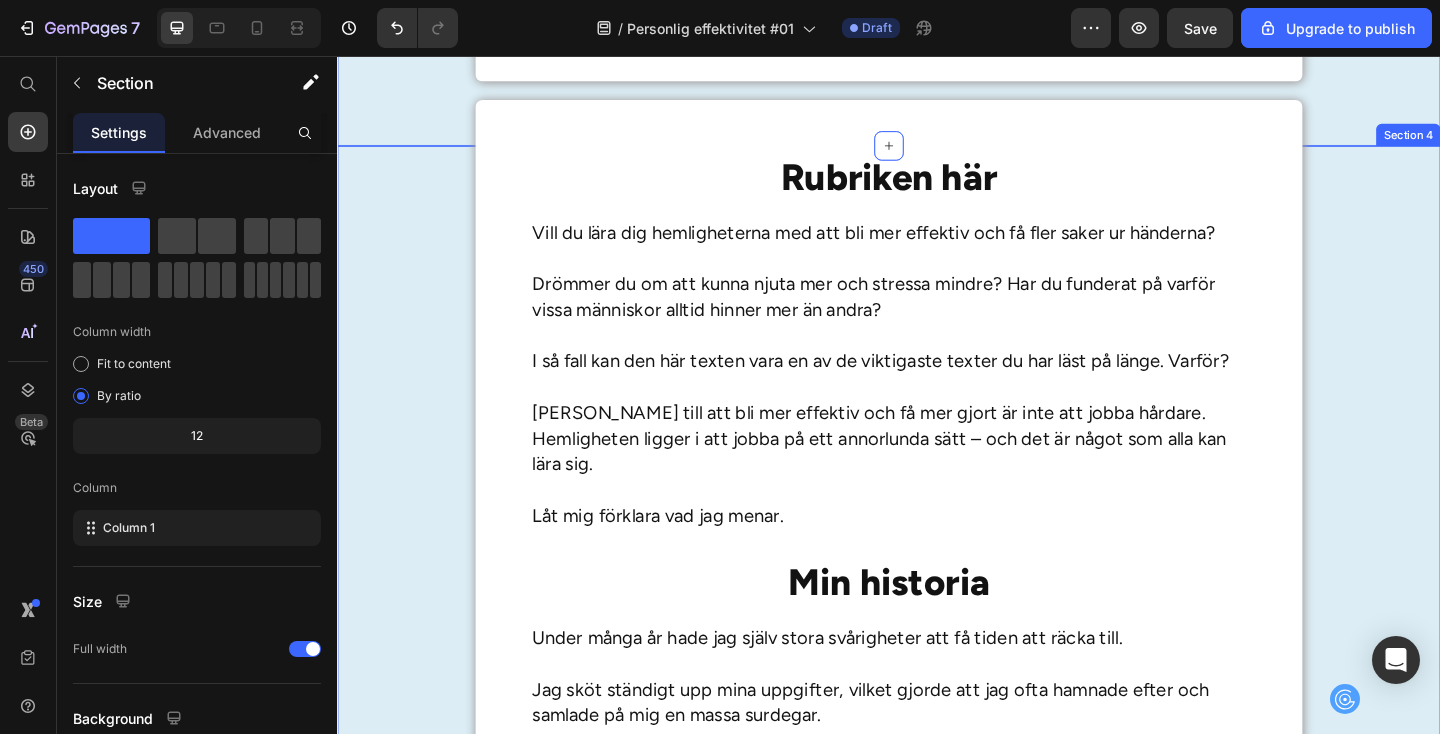 click on "Rubriken här Heading Vill du lära dig hemligheterna med att bli mer effektiv och få fler saker ur händerna?    Drömmer du om att kunna njuta mer och stressa mindre? Har du funderat på varför vissa människor alltid hinner mer än andra?    I så fall kan den här texten vara en av de viktigaste texter du har läst på länge. Varför?    [PERSON_NAME] till att bli mer effektiv och få mer gjort är inte att jobba hårdare. Hemligheten ligger i att jobba på ett annorlunda sätt – och det är något som alla kan lära sig.   Låt mig förklara vad jag menar. Text Block Min historia Heading Under många år hade jag själv stora svårigheter att få tiden att räcka till.    Jag sköt ständigt upp mina uppgifter, vilket gjorde att jag ofta hamnade efter och samlade på mig en massa surdegar.   Jag hade stora problem med att prioritera mina uppgifter och lade ofta tiden på helt fel saker så att mina dagar blev längre än nödvändigt.       Text Block En enorm skillnad Heading" at bounding box center (937, 1583) 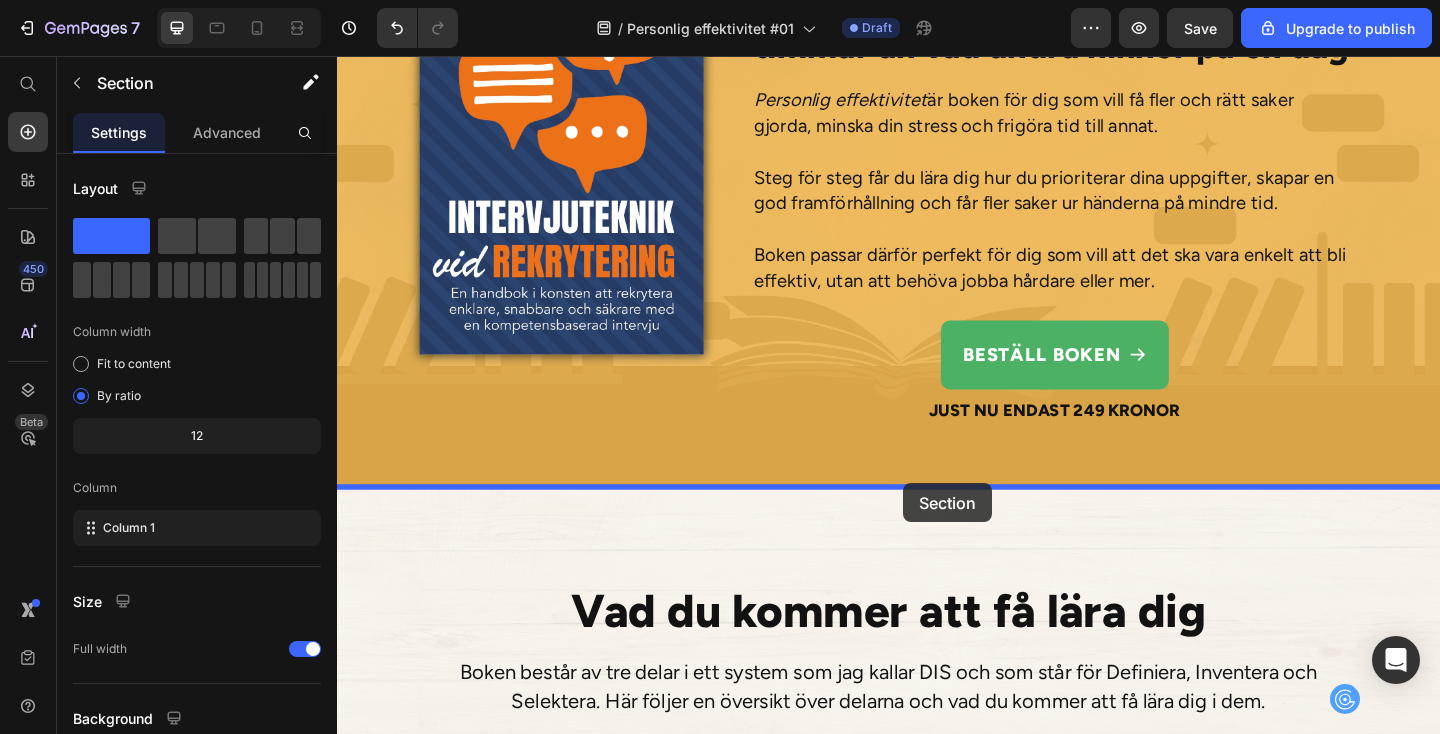 drag, startPoint x: 1138, startPoint y: 109, endPoint x: 953, endPoint y: 521, distance: 451.62927 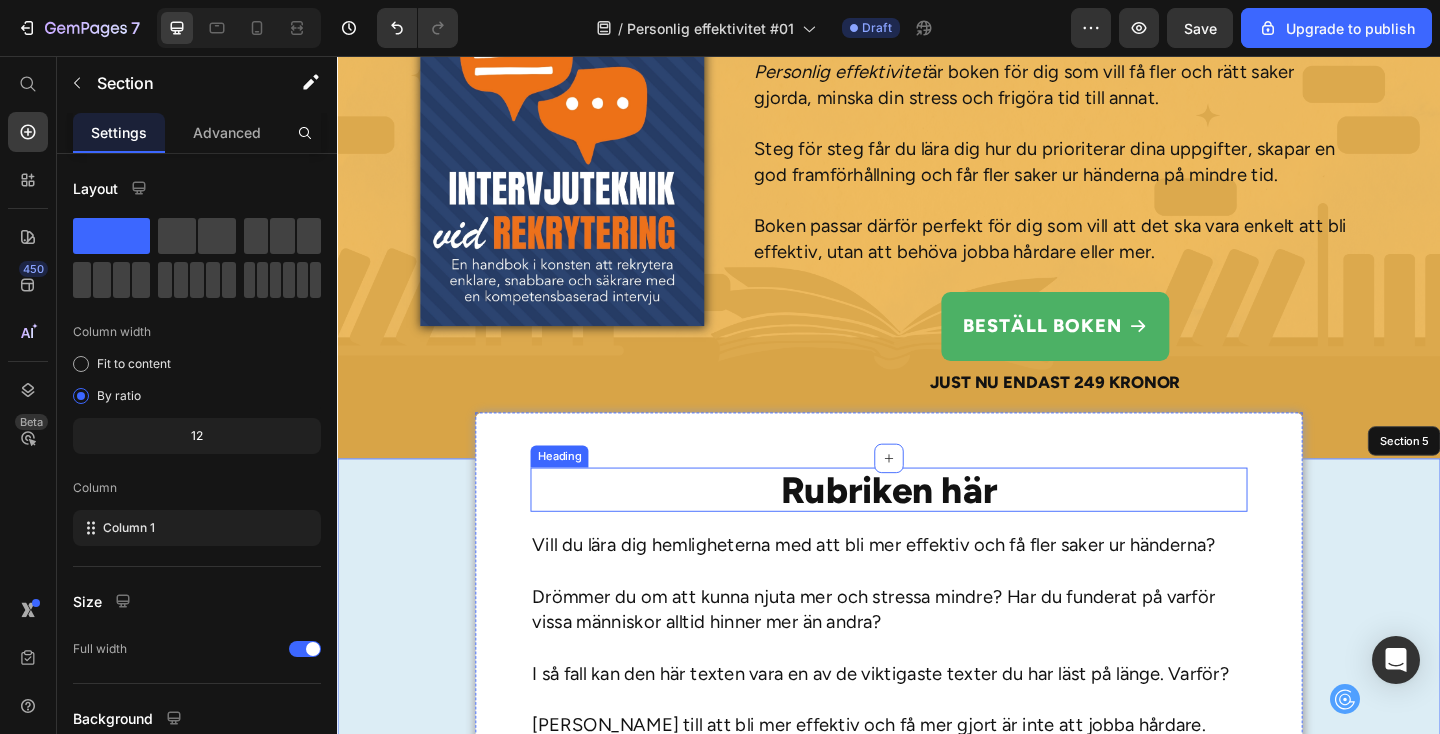 scroll, scrollTop: 3821, scrollLeft: 0, axis: vertical 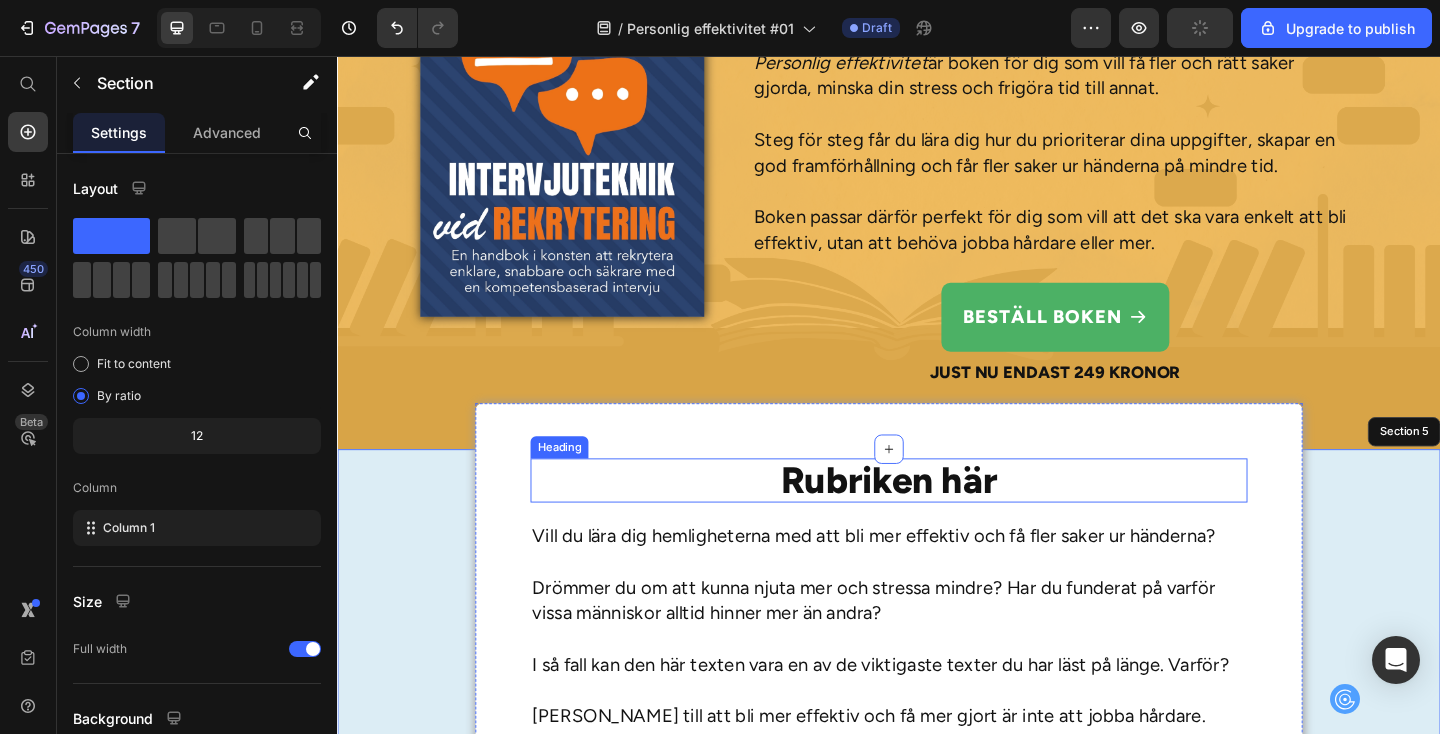 click on "Rubriken här" at bounding box center [937, 518] 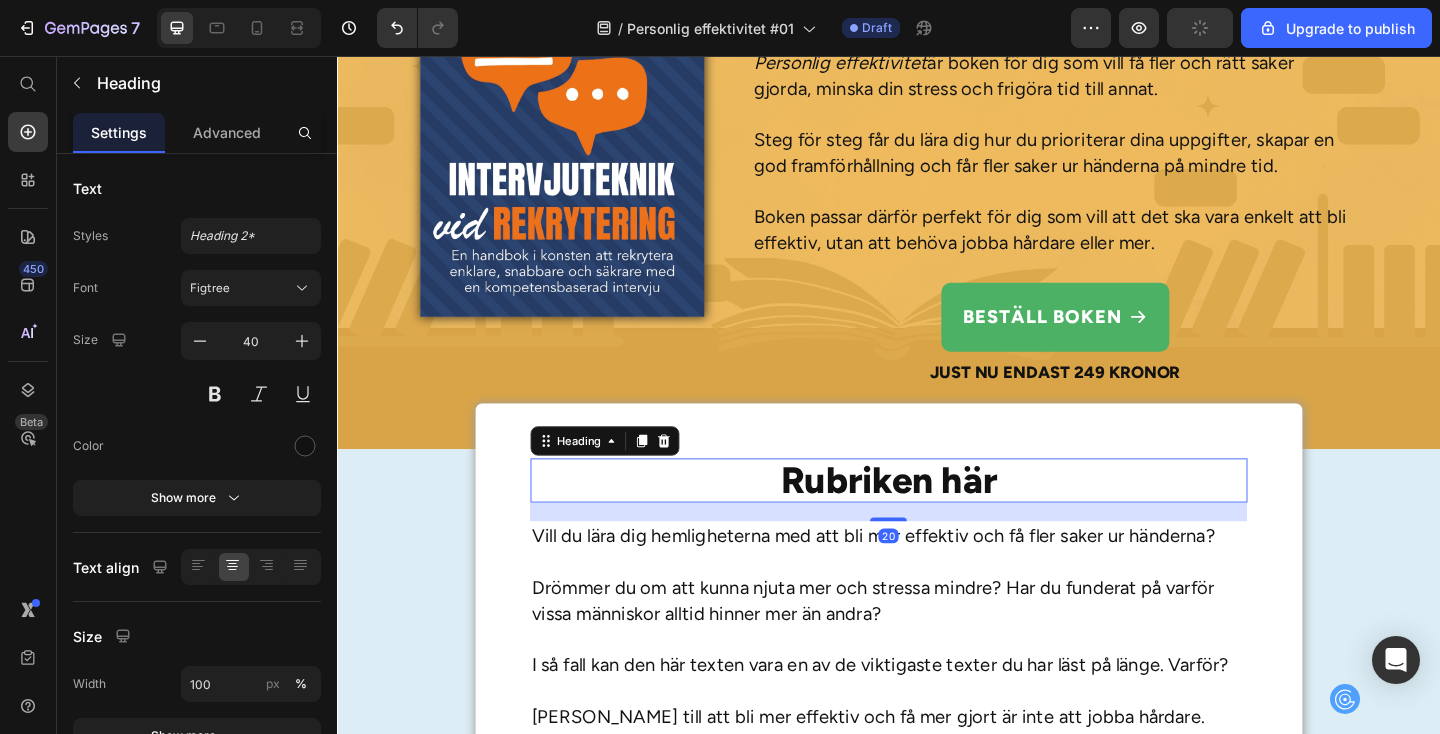 click on "Rubriken här" at bounding box center (937, 518) 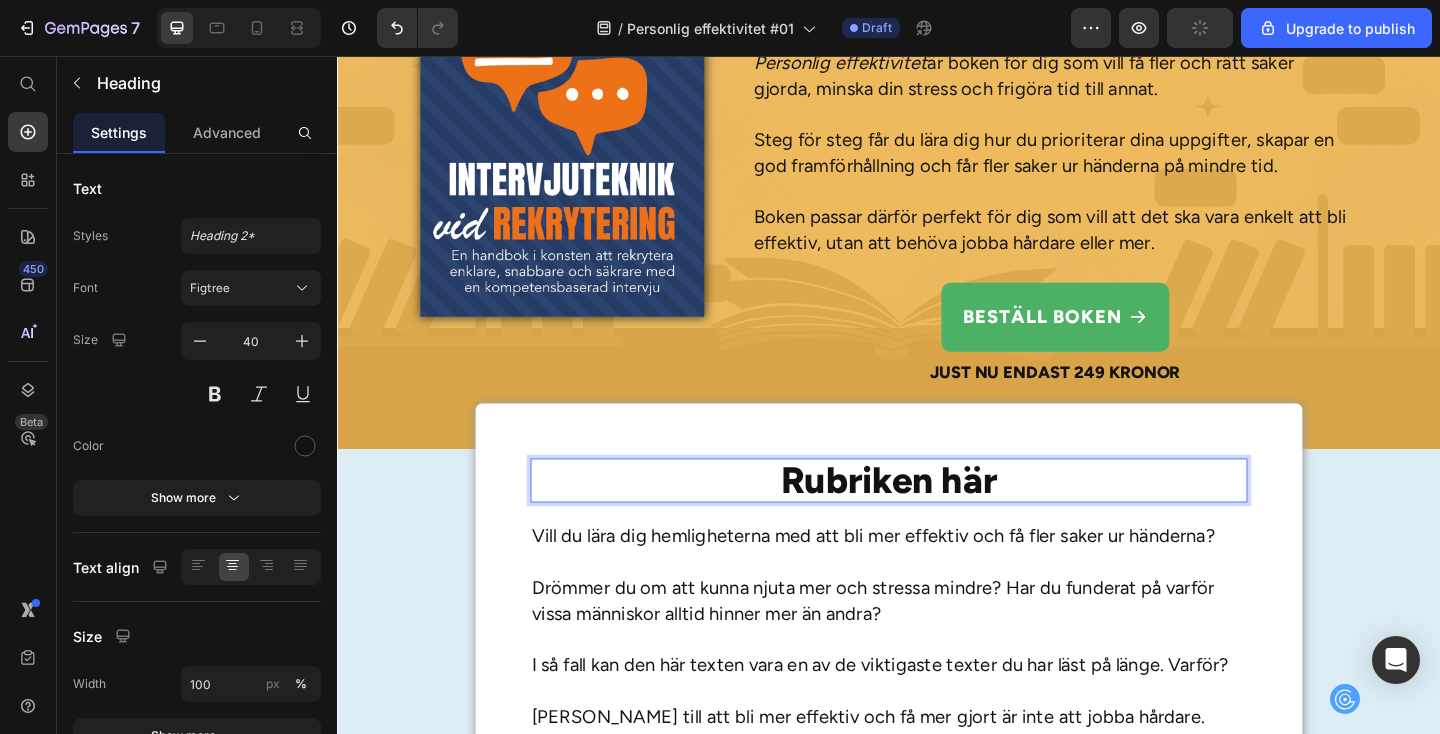 click on "Rubriken här" at bounding box center [937, 518] 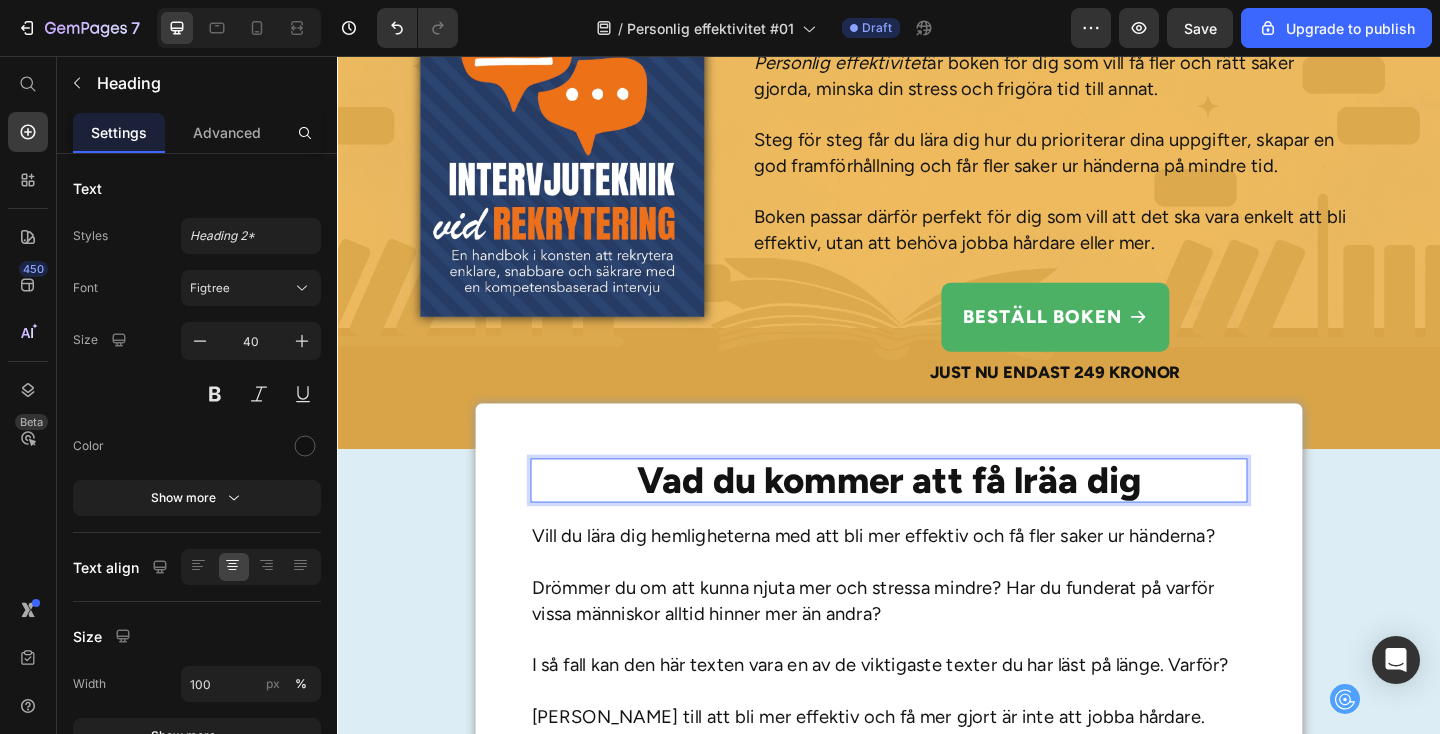 click on "Vad du kommer att få lräa dig" at bounding box center [937, 518] 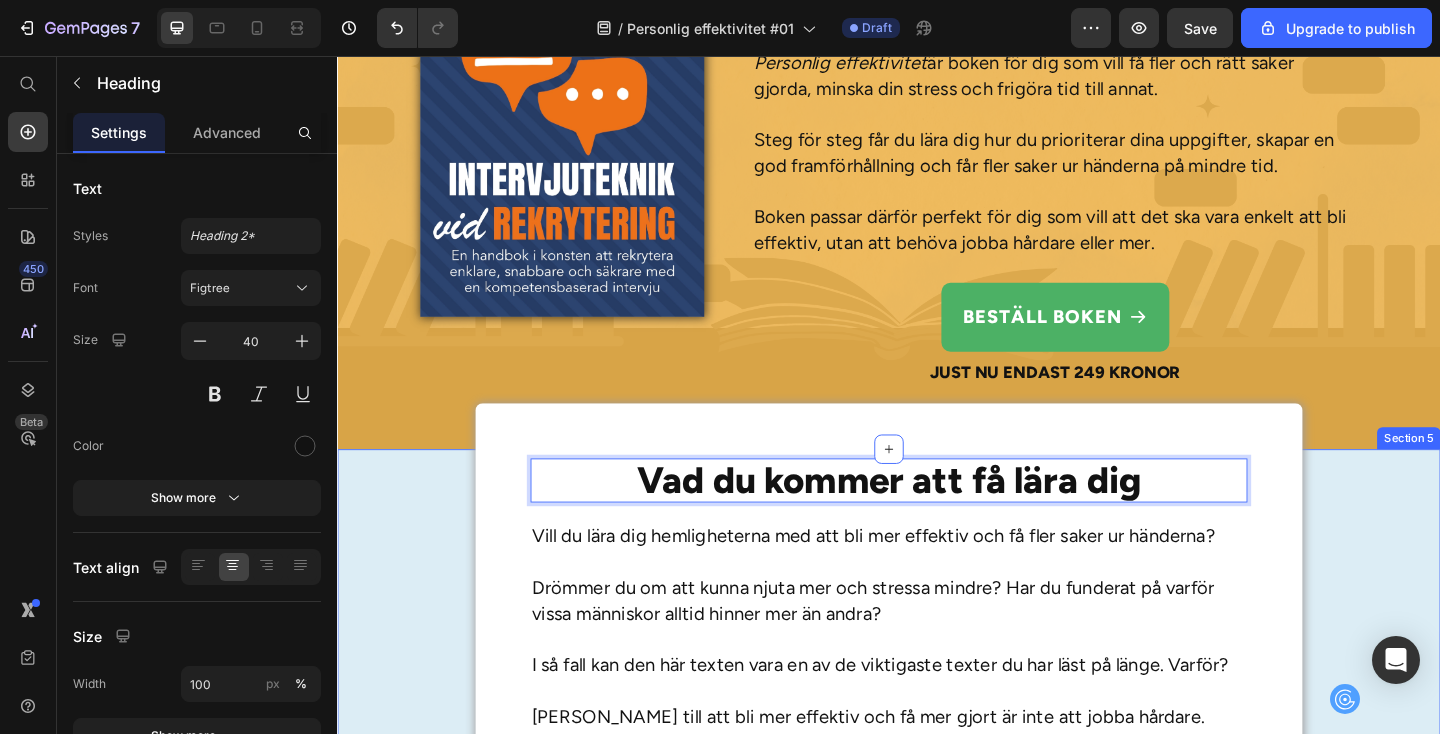 click on "Vad du kommer att få lära dig Heading   20 Vill du lära dig hemligheterna med att bli mer effektiv och få fler saker ur händerna?    Drömmer du om att kunna njuta mer och stressa mindre? Har du funderat på varför vissa människor alltid hinner mer än andra?    I så fall kan den här texten vara en av de viktigaste texter du har läst på länge. Varför?    [PERSON_NAME] till att bli mer effektiv och få mer gjort är inte att jobba hårdare. Hemligheten ligger i att jobba på ett annorlunda sätt – och det är något som alla kan lära sig.   Låt mig förklara vad jag menar. Text Block Min historia Heading Under många år hade jag själv stora svårigheter att få tiden att räcka till.    Jag sköt ständigt upp mina uppgifter, vilket gjorde att jag ofta hamnade efter och samlade på mig en massa surdegar.   Jag hade stora problem med att prioritera mina uppgifter och lade ofta tiden på helt fel saker så att mina dagar blev längre än nödvändigt.       Text Block En enorm skillnad" at bounding box center (937, 1913) 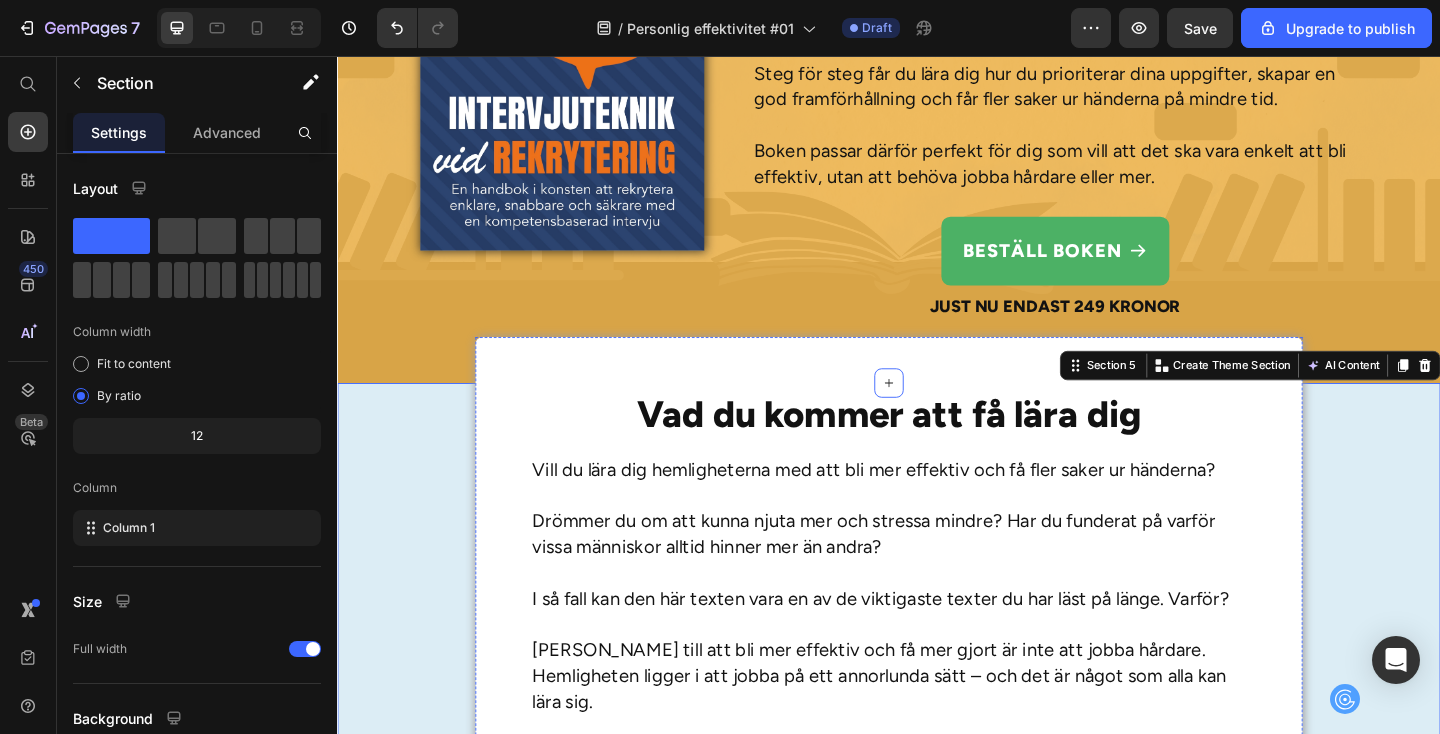 scroll, scrollTop: 3887, scrollLeft: 0, axis: vertical 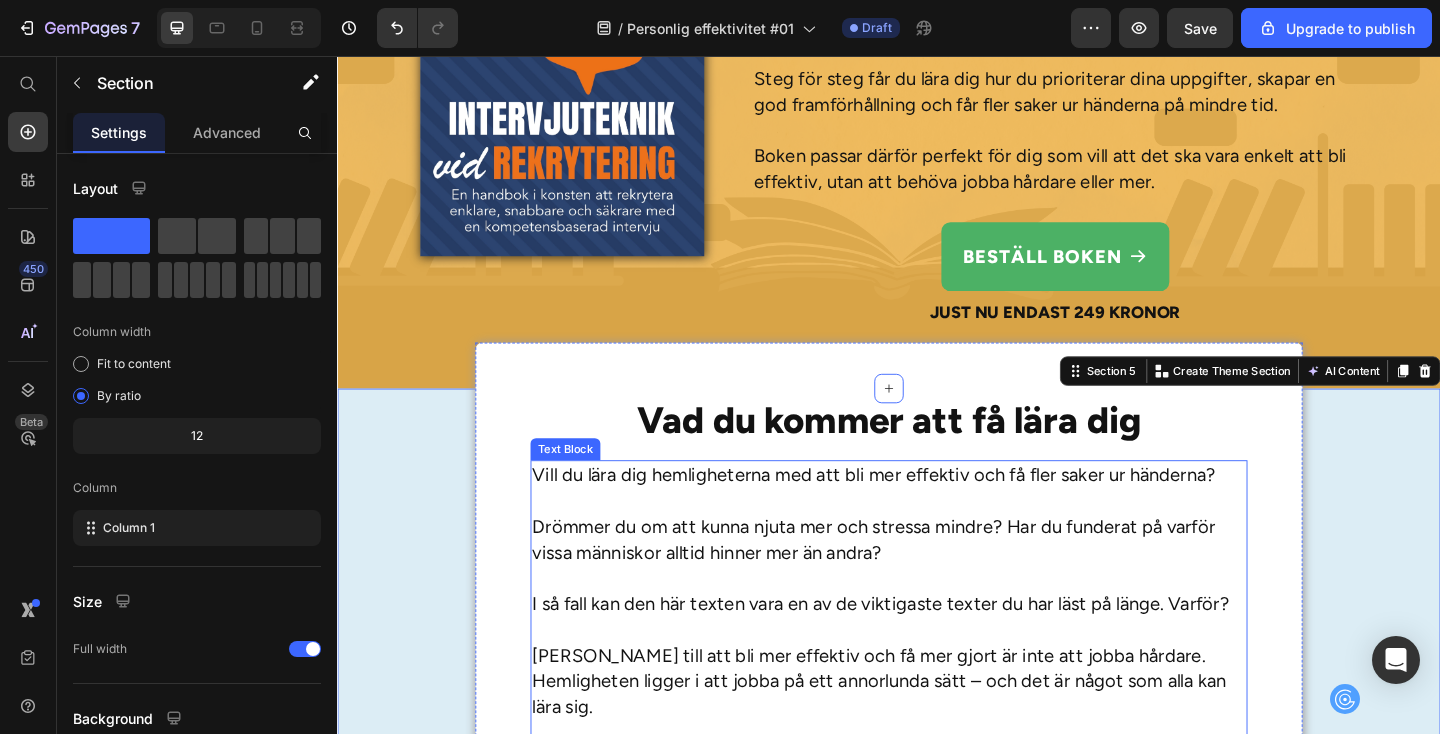 click at bounding box center (937, 624) 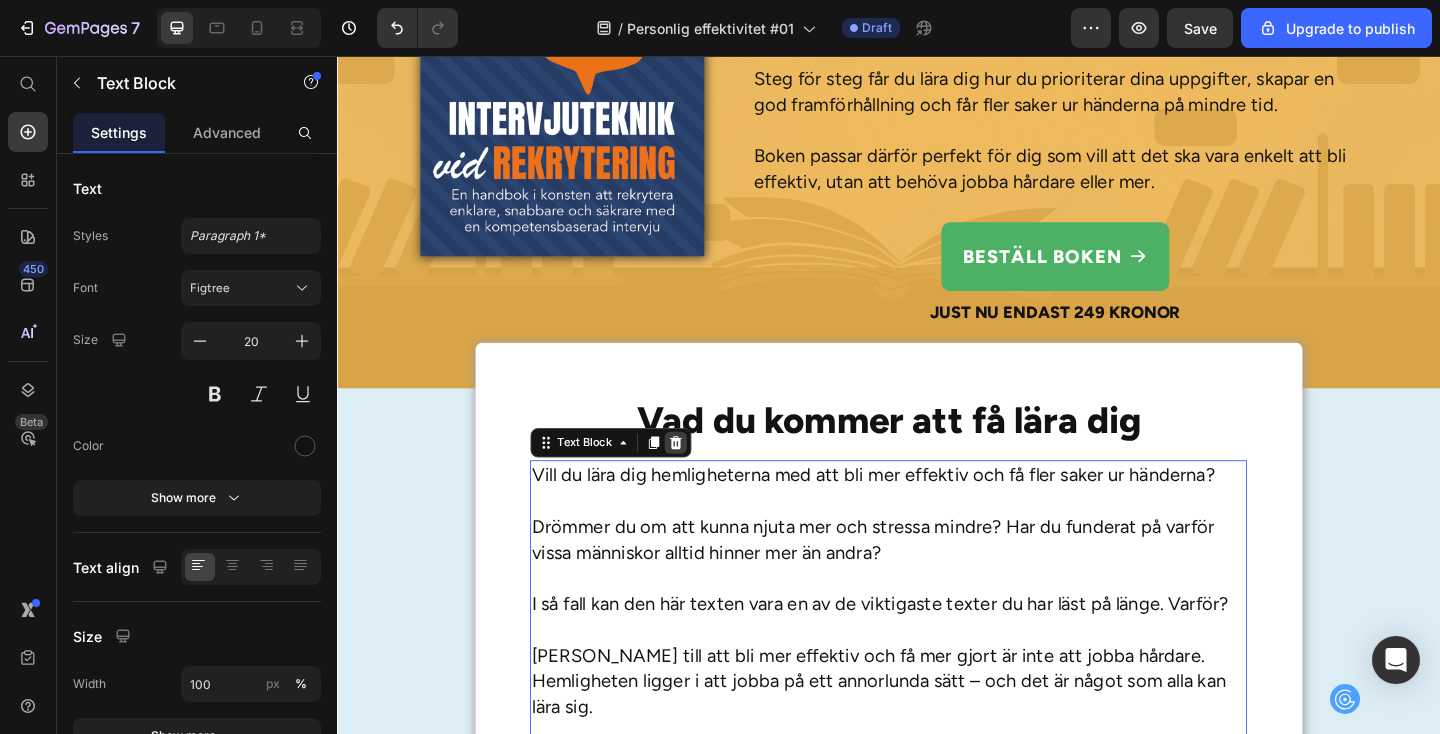 click at bounding box center [705, 477] 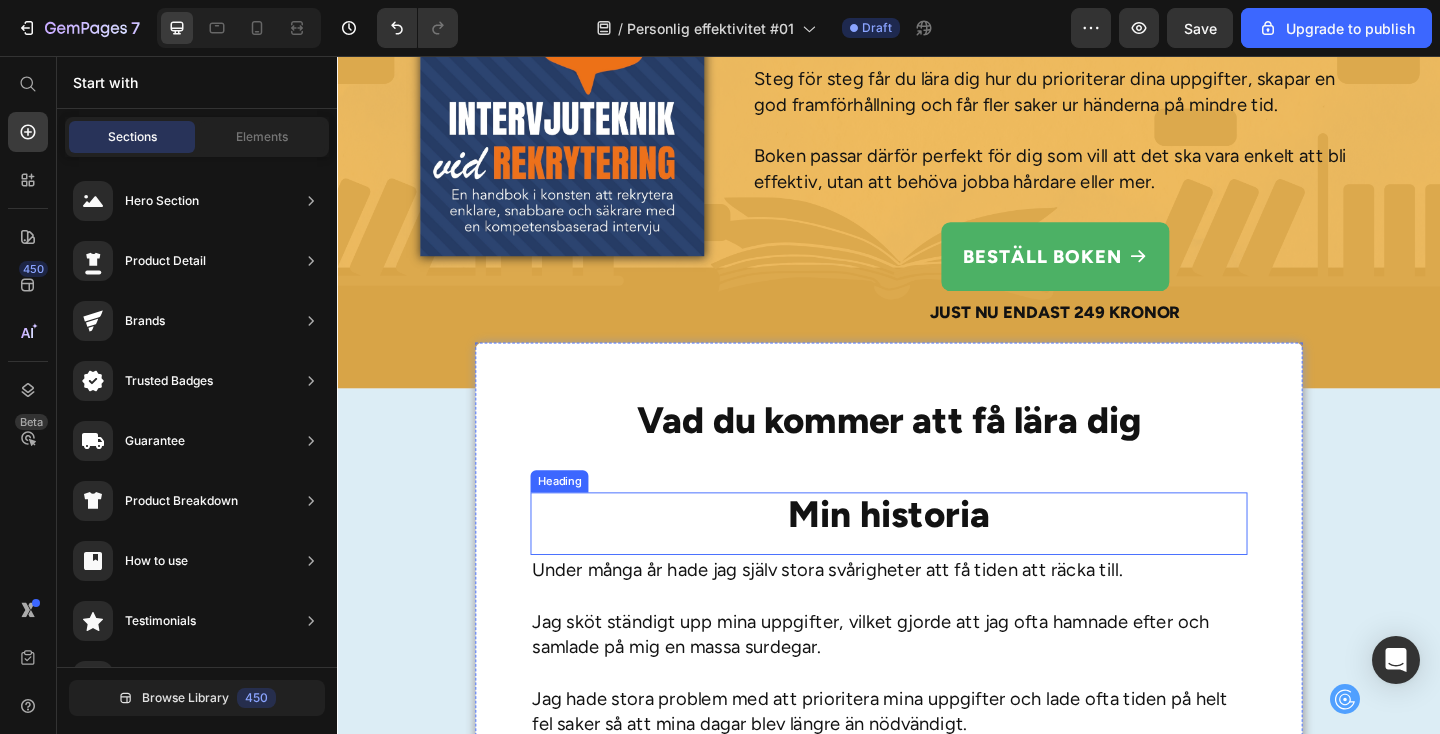 click on "Min historia" at bounding box center [937, 555] 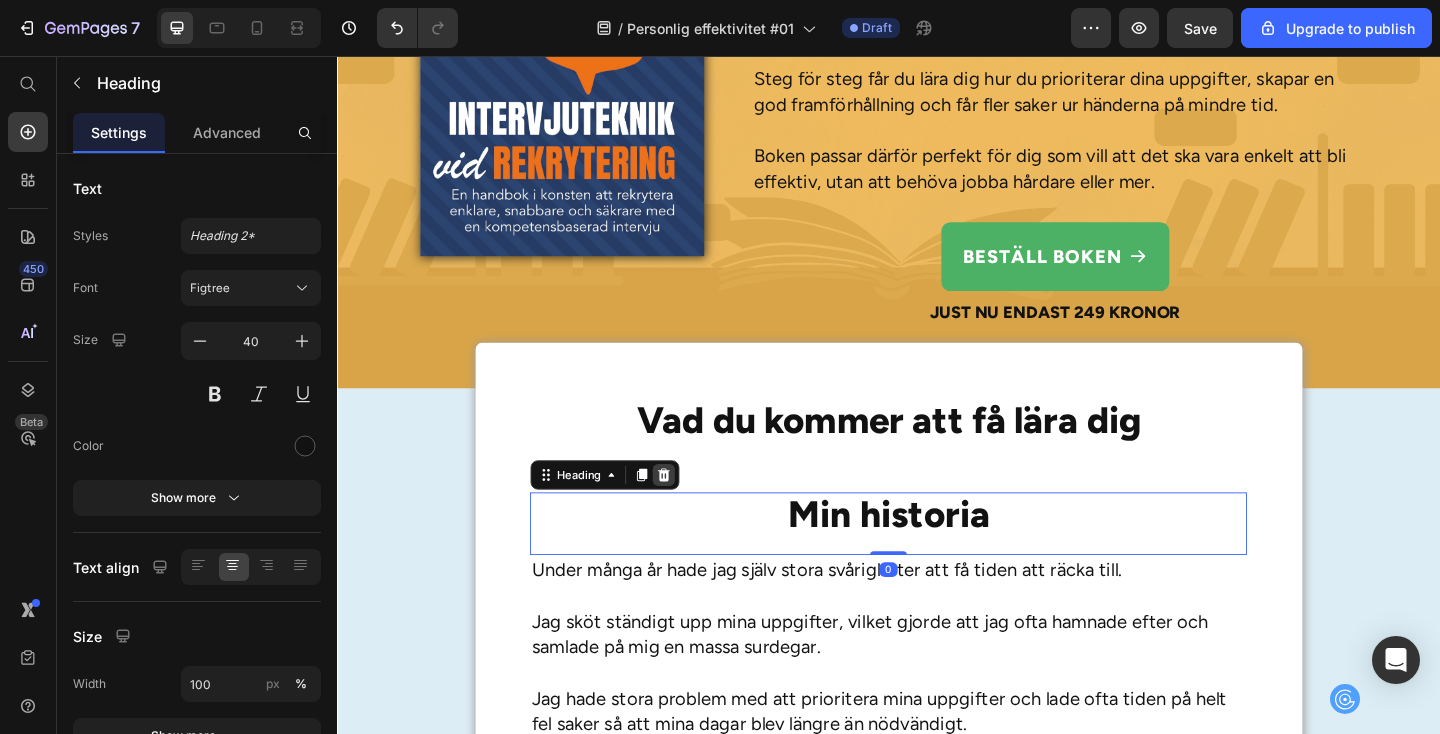 click 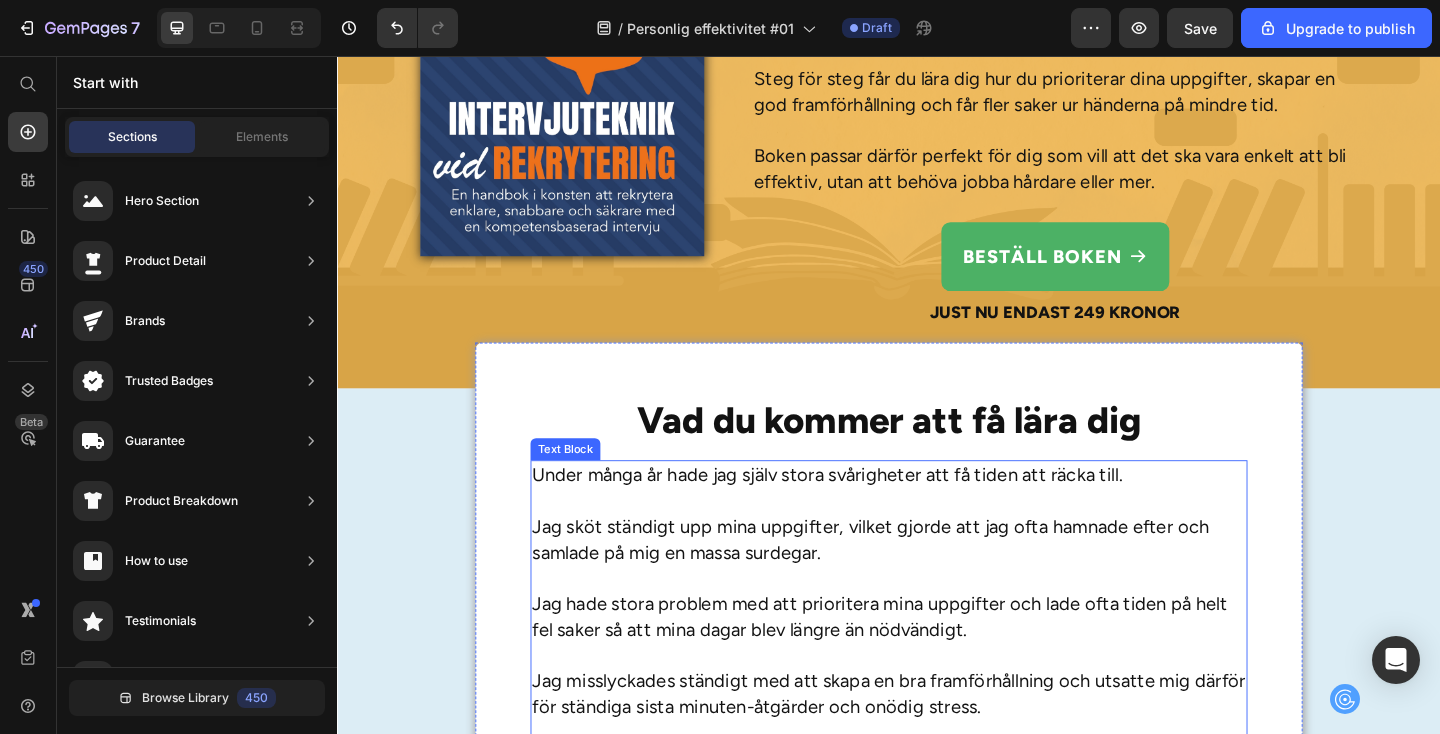 click on "Jag sköt ständigt upp mina uppgifter, vilket gjorde att jag ofta hamnade efter och samlade på mig en massa surdegar." at bounding box center [937, 582] 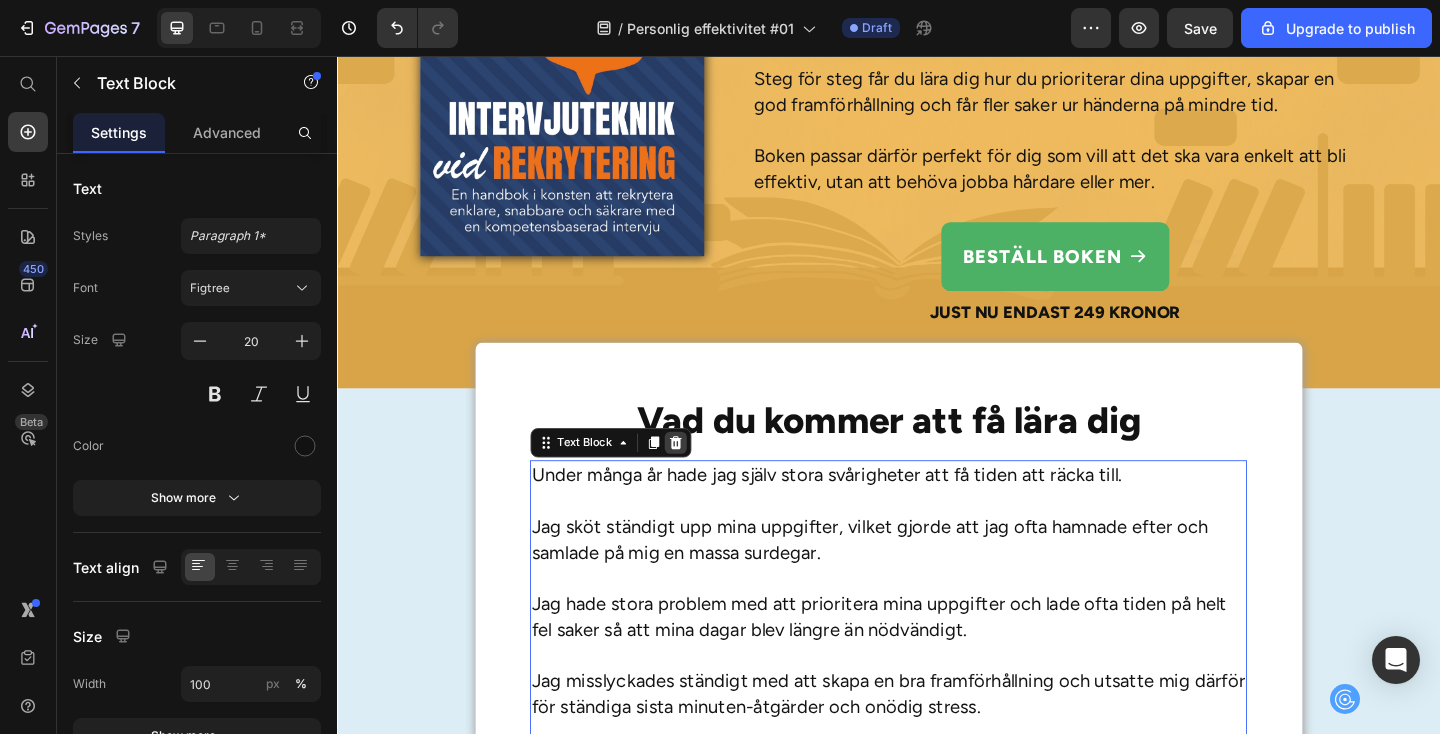 click 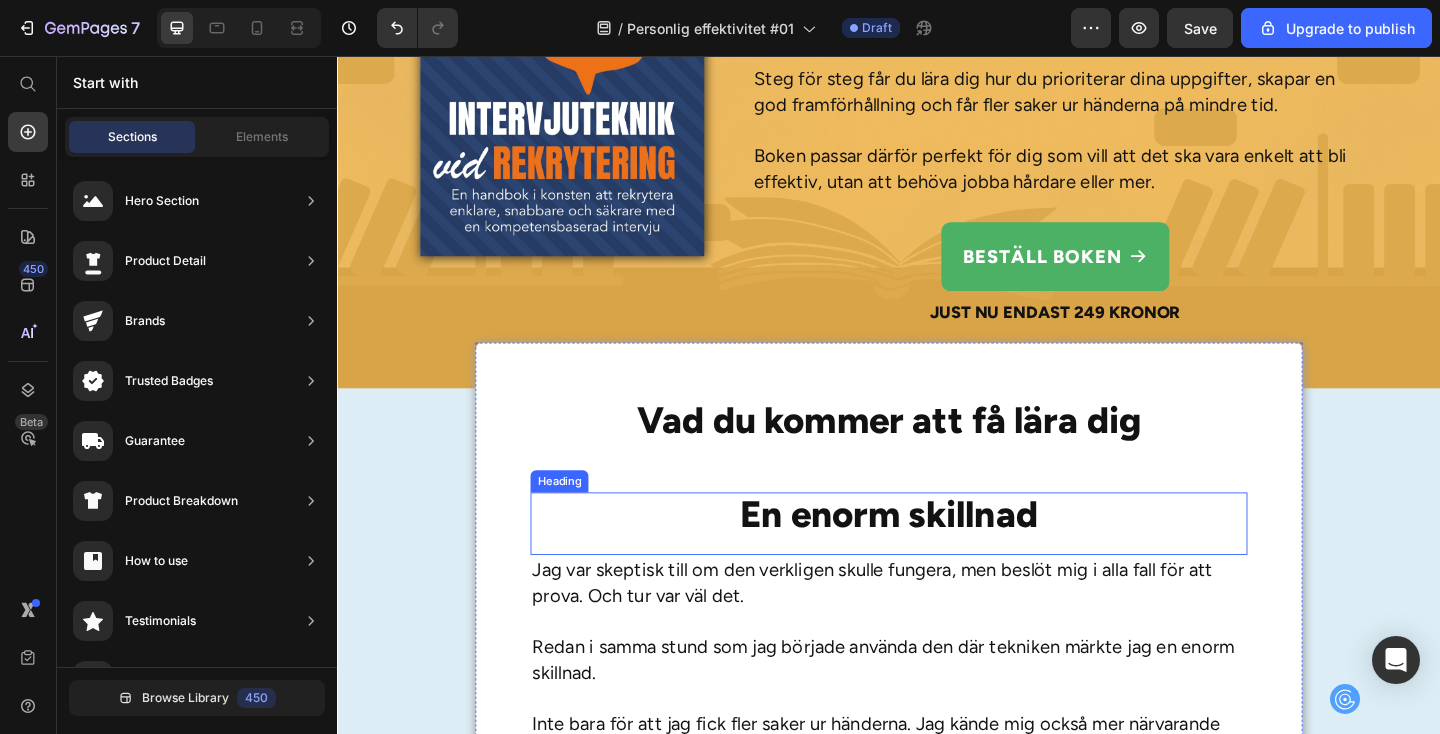 click on "En enorm skillnad" at bounding box center (937, 555) 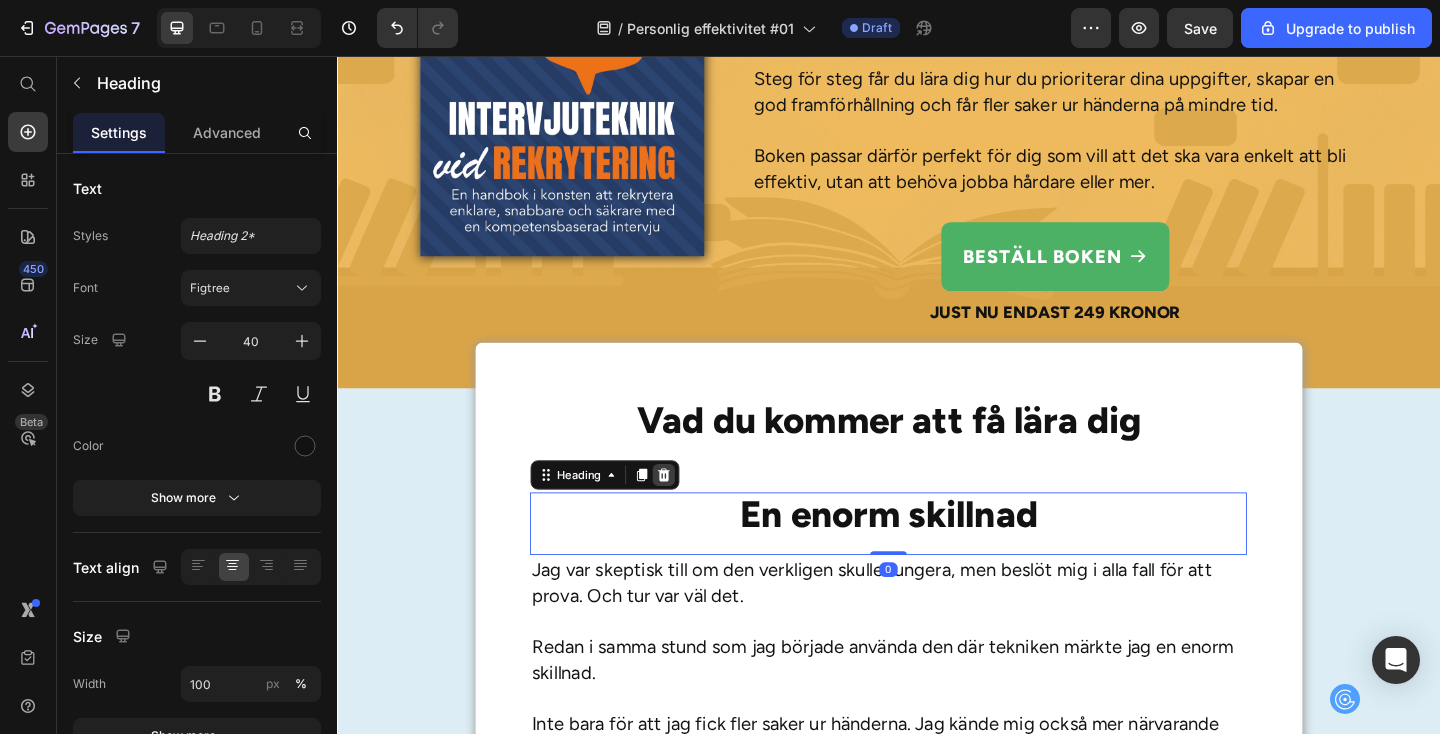 click 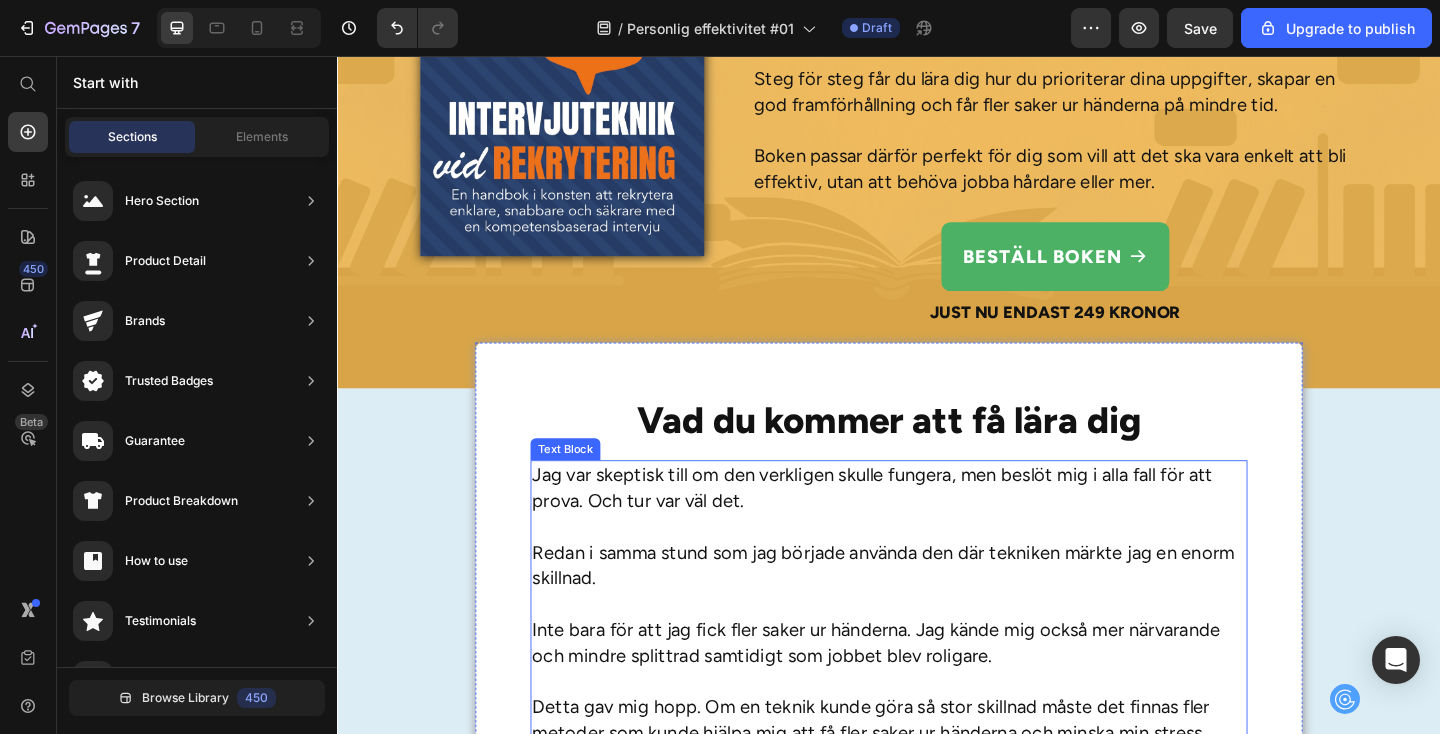 click on "Jag var skeptisk till om den verkligen skulle fungera, men beslöt mig i alla fall för att prova. Och tur var väl det." at bounding box center [937, 526] 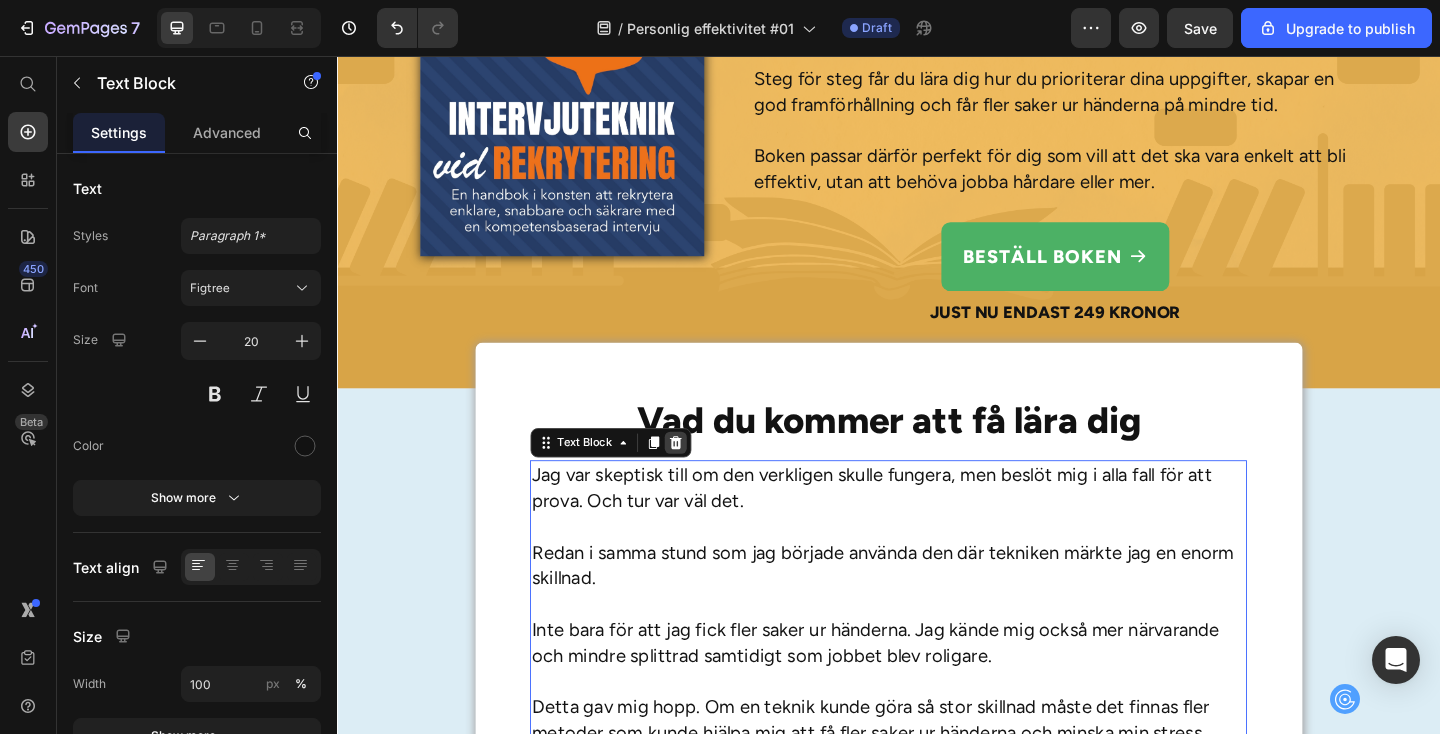 click 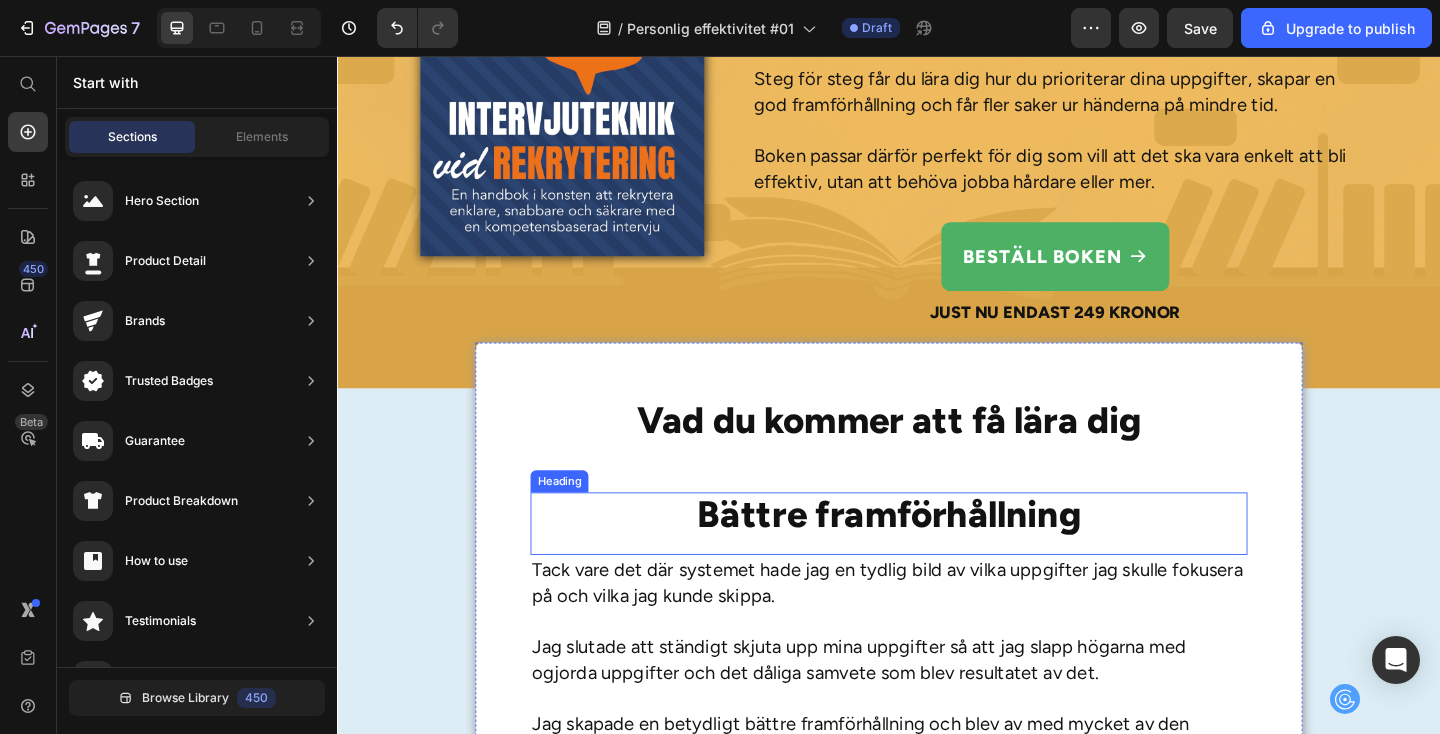 click on "Bättre framförhållning" at bounding box center [937, 555] 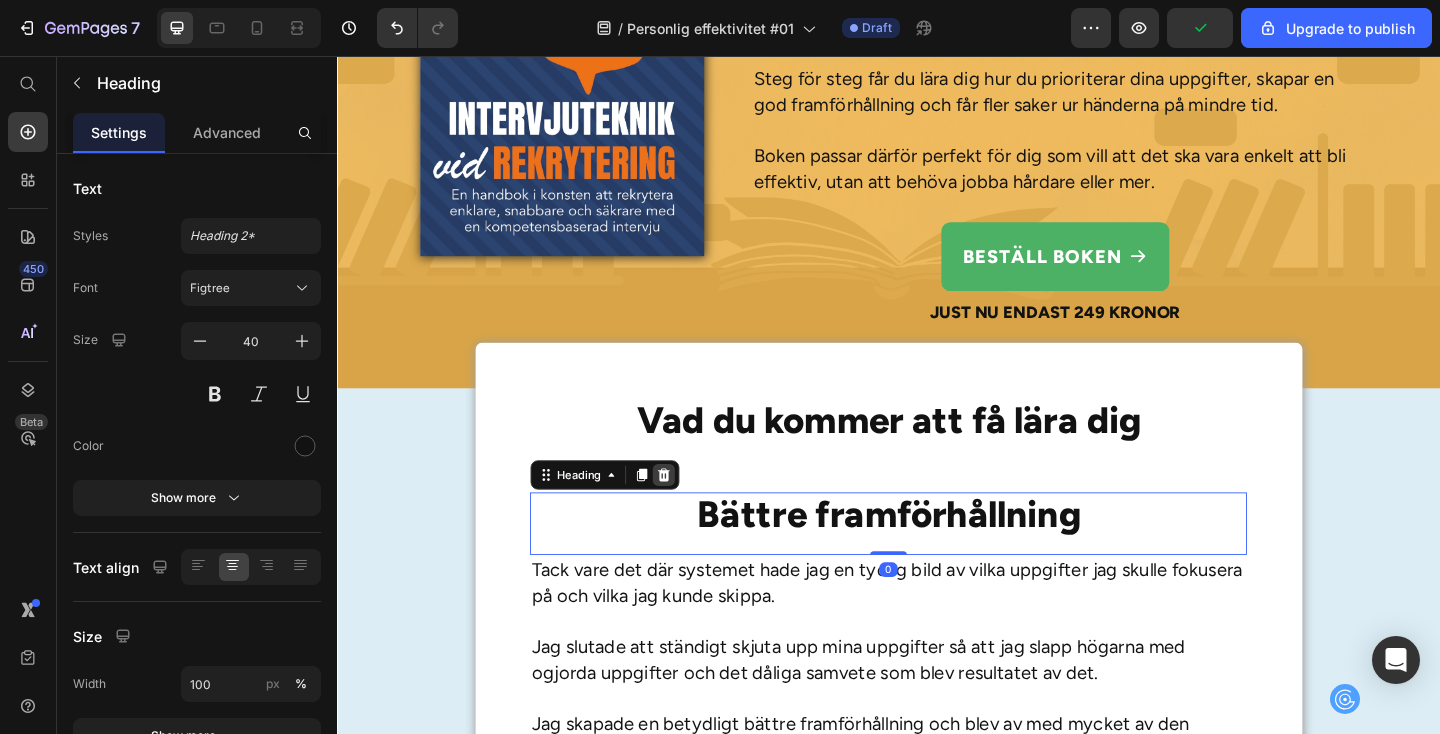 click 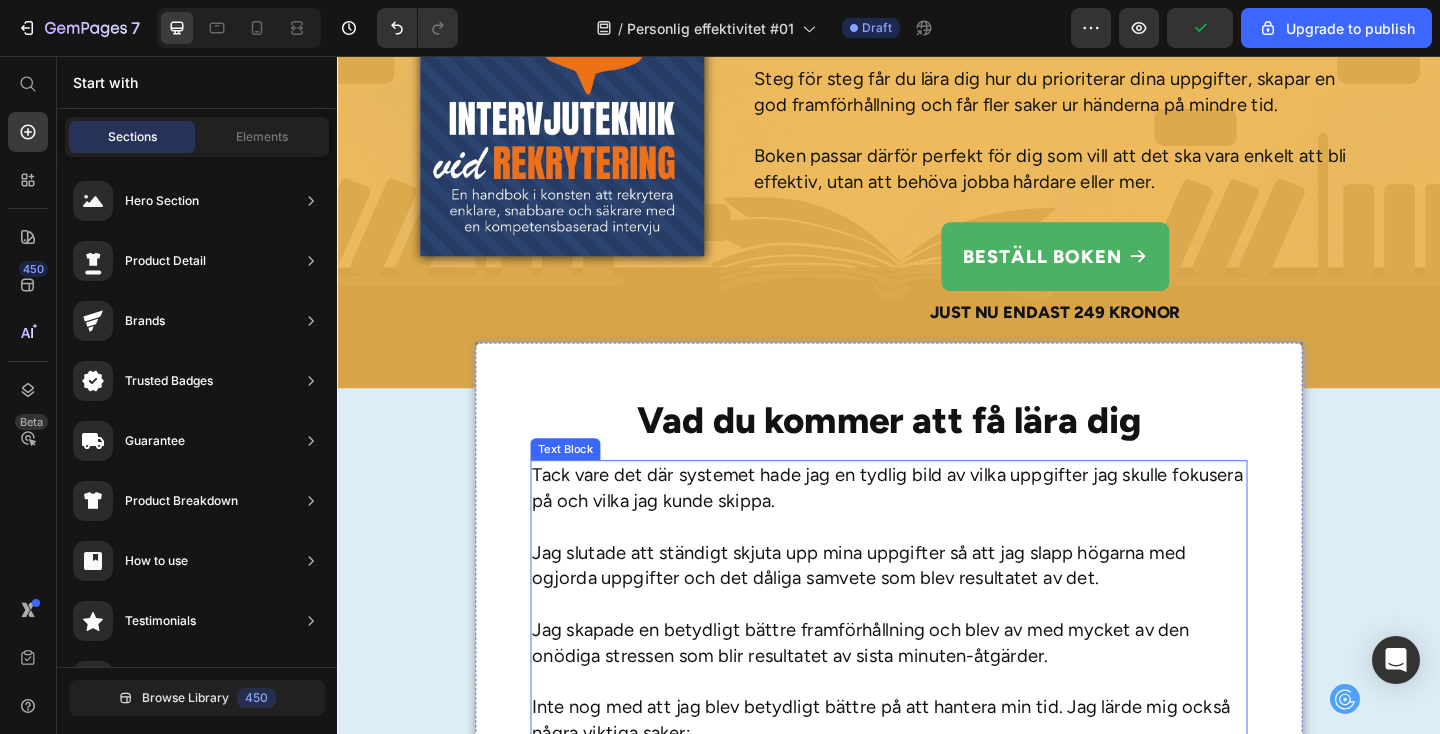 click on "Jag slutade att ständigt skjuta upp mina uppgifter så att jag slapp högarna med ogjorda uppgifter och det dåliga samvete som blev resultatet av det." at bounding box center (937, 610) 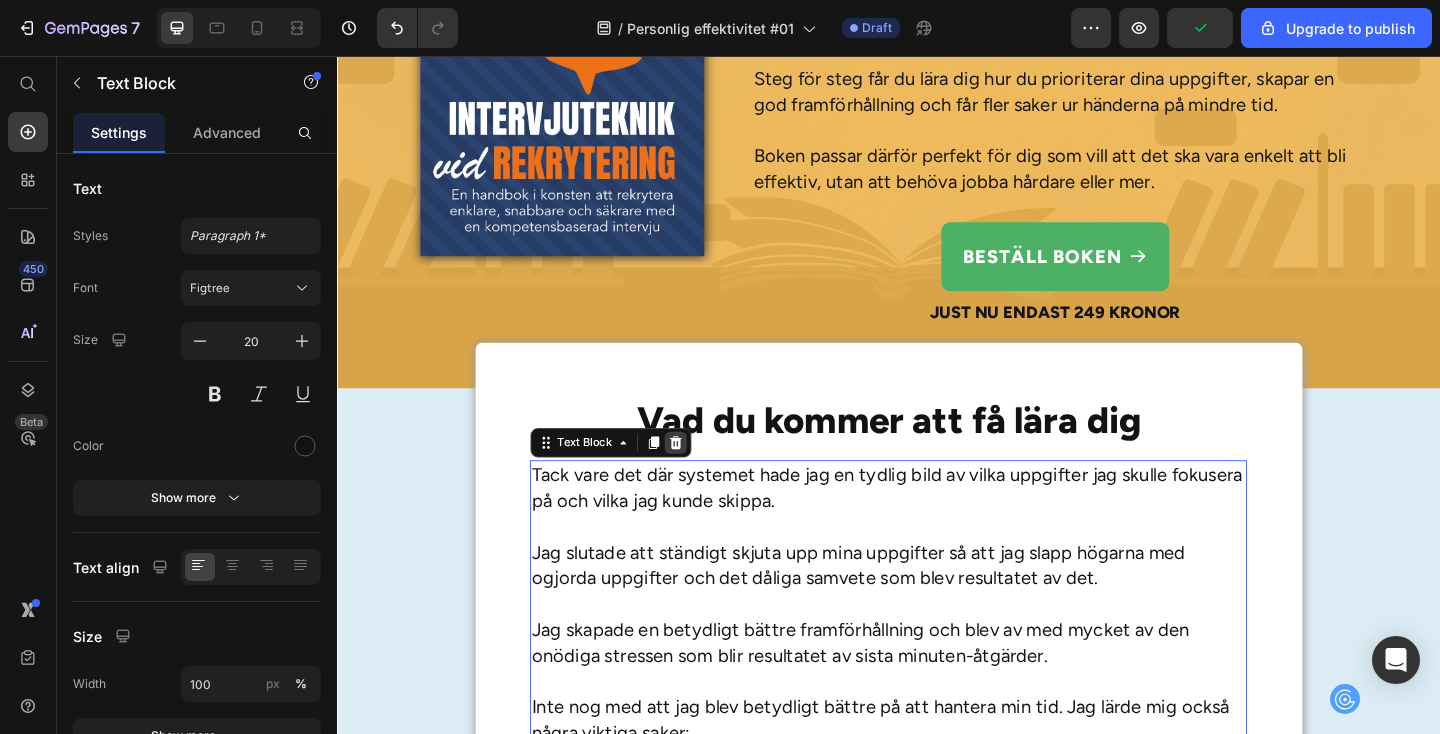 click 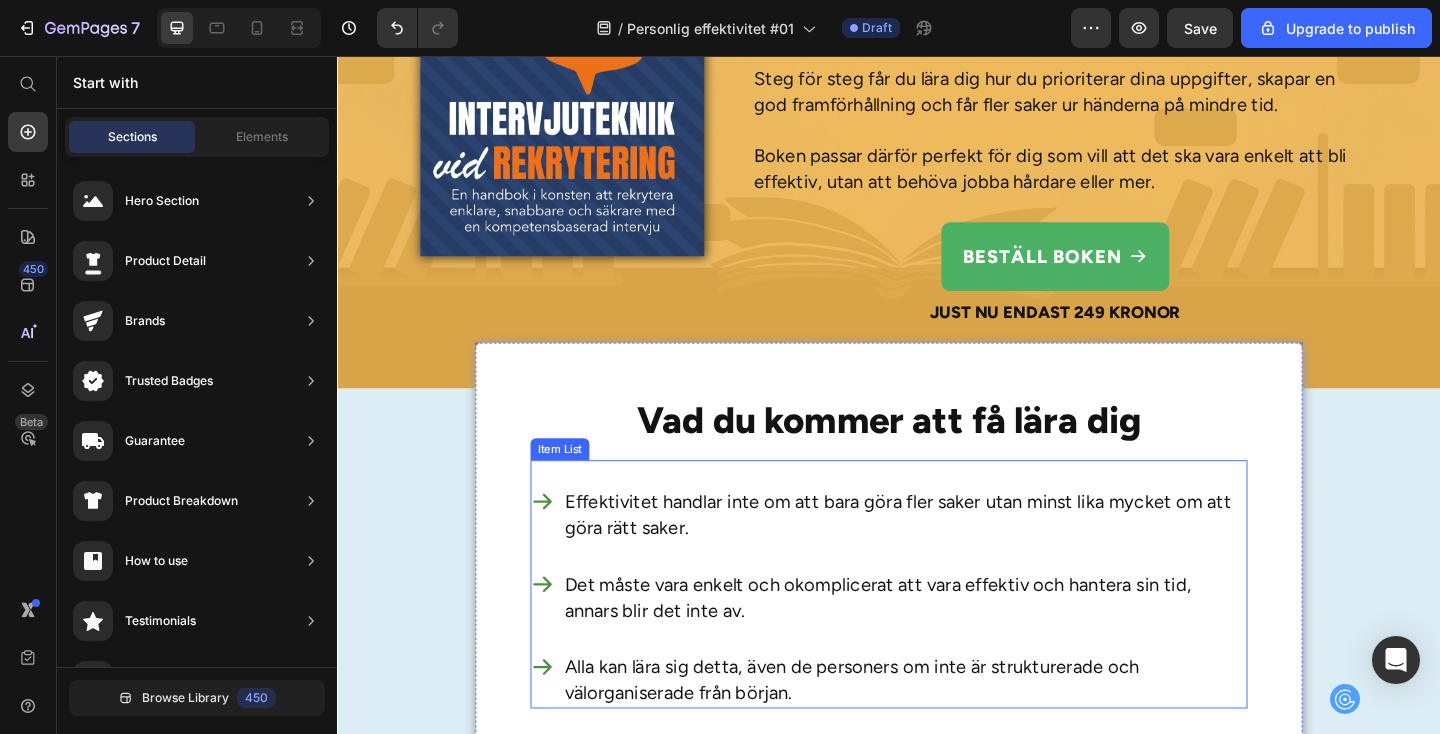 click on "Effektivitet handlar inte om att bara göra fler saker utan minst lika mycket om att göra rätt saker.
Det måste vara enkelt och okomplicerat att vara effektiv och hantera sin tid, annars blir det inte av.
Alla kan lära sig detta, även de personers om inte är strukturerade och välorganiserade från början. Item List" at bounding box center [937, 631] 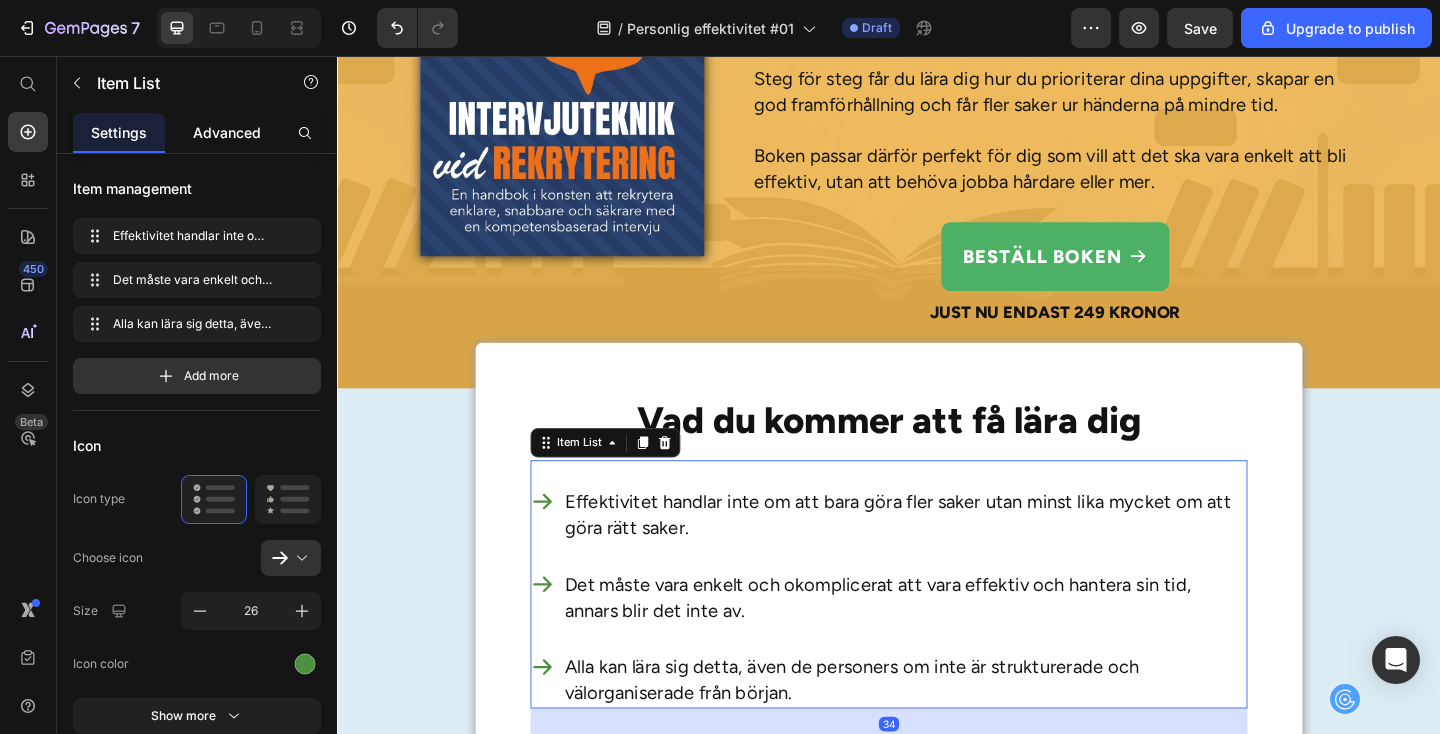 click on "Advanced" at bounding box center (227, 132) 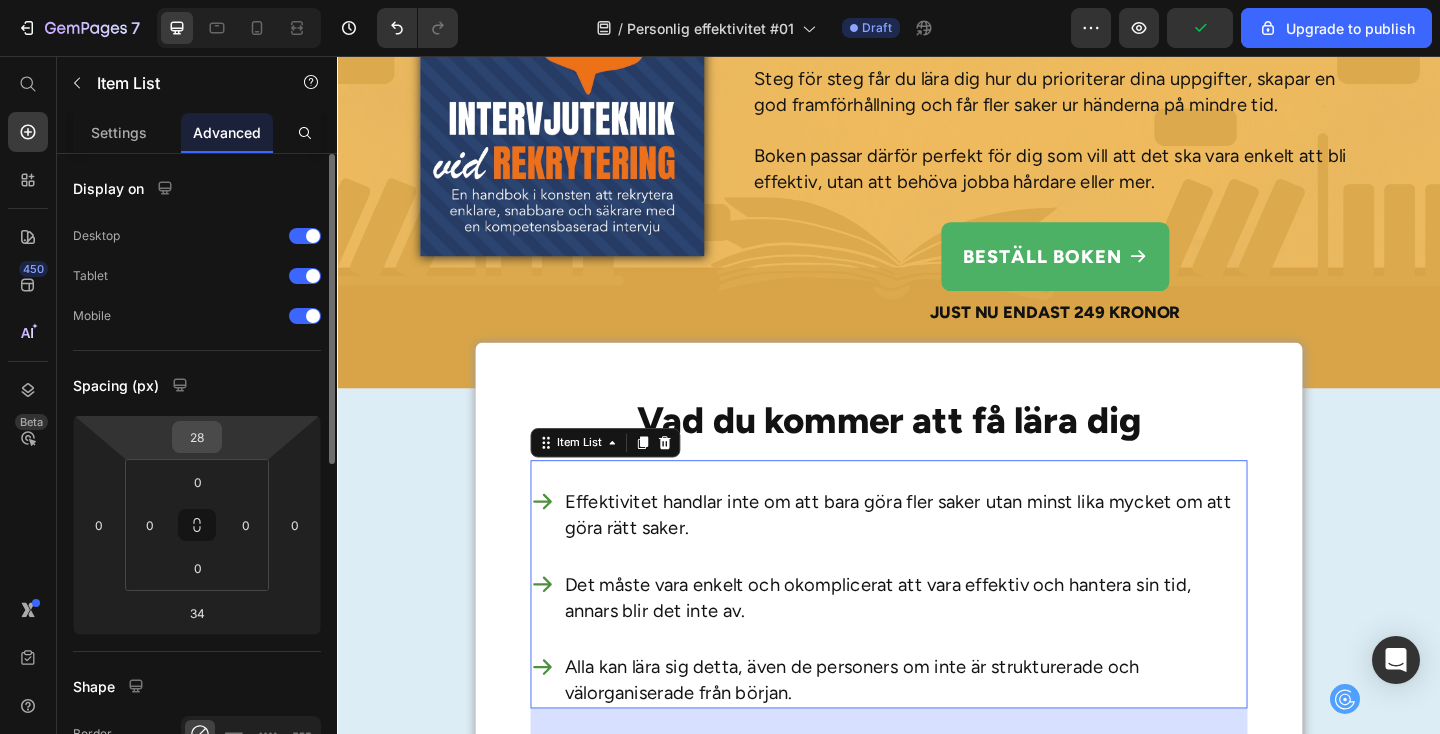 click on "28" at bounding box center [197, 437] 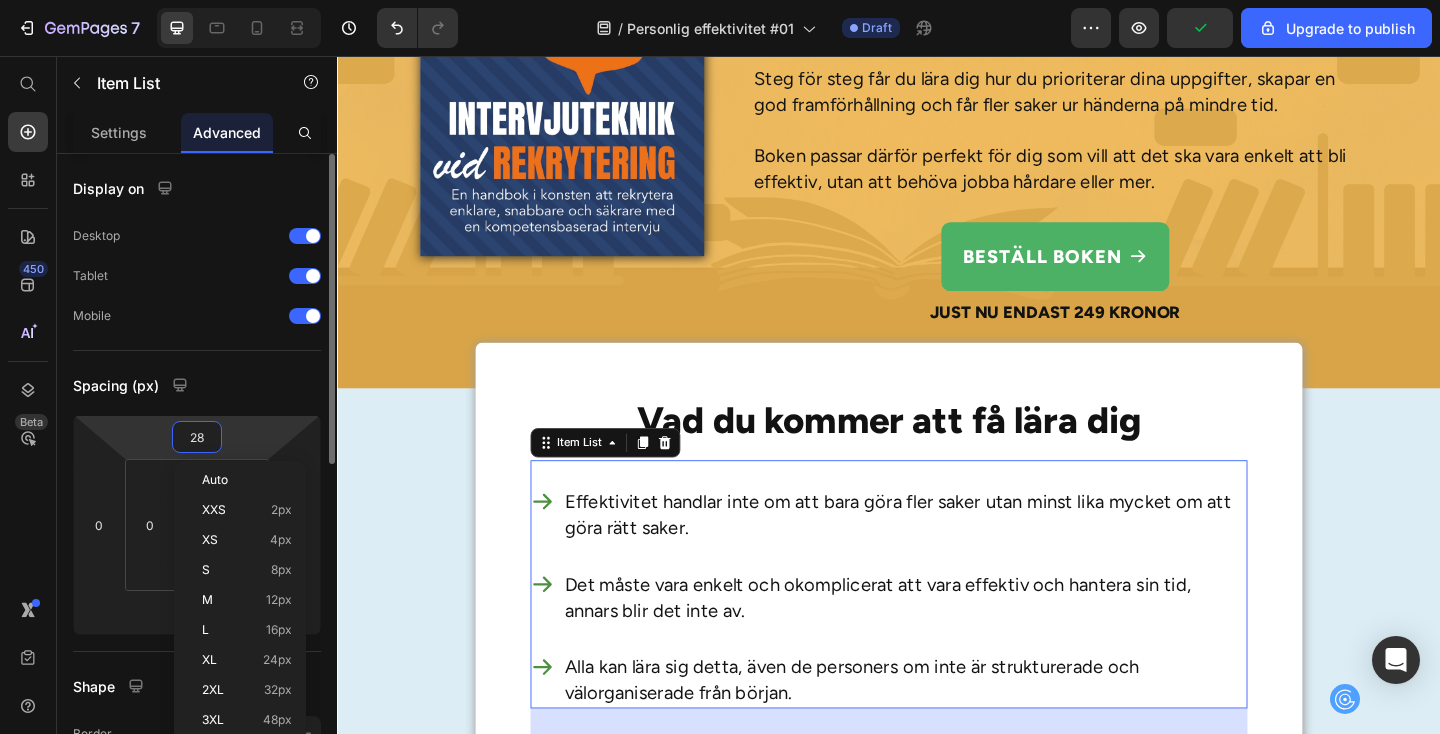 type on "0" 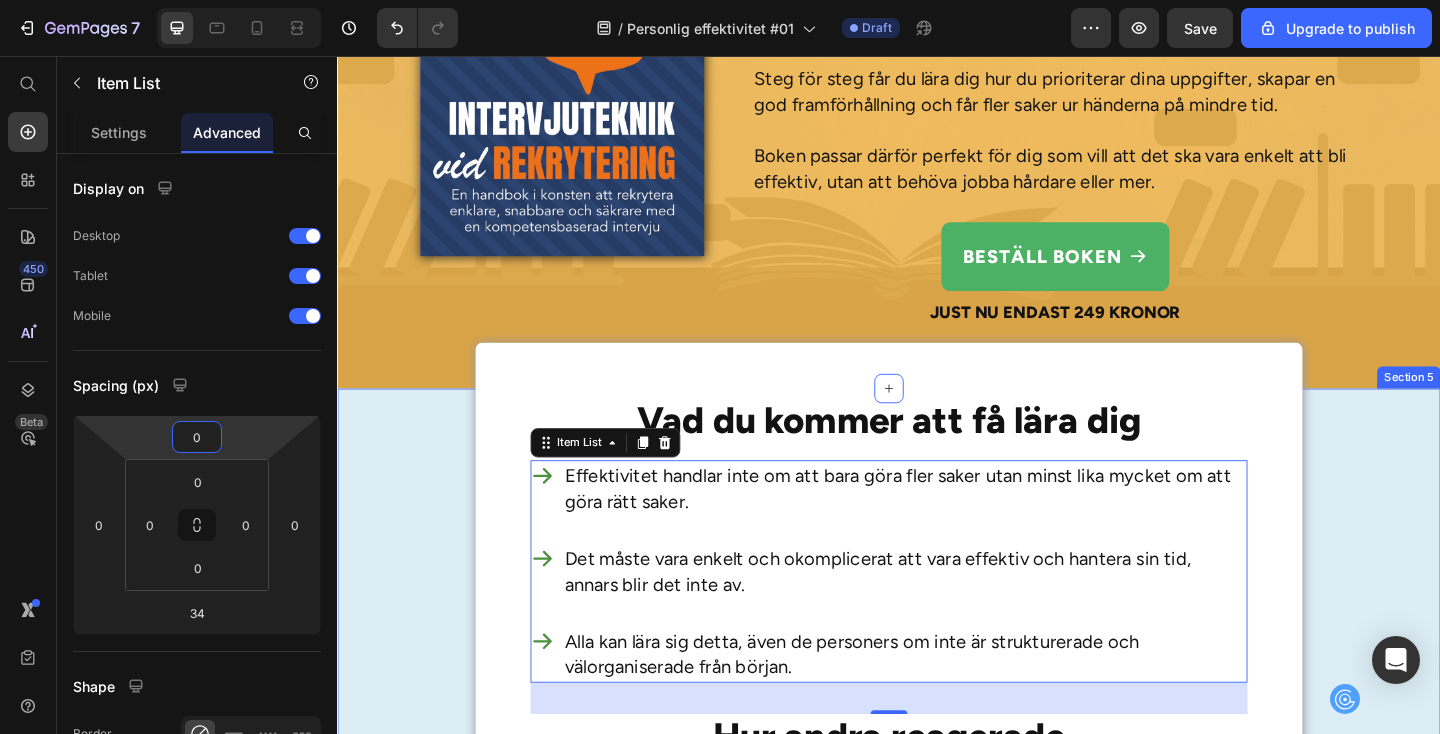 click on "Vad du kommer att få lära dig Heading
Effektivitet handlar inte om att bara göra fler saker utan minst lika mycket om att göra rätt saker.
Det måste vara enkelt och okomplicerat att vara effektiv och hantera sin tid, annars blir det inte av.
Alla kan lära sig detta, även de personers om inte är strukturerade och välorganiserade från början. Item List   34 Hur andra reagerade Heading Efter ett tag började jag lära ut det jag själv hade lärt mig till andra när jag coachade chefer eller undervisade på ledarskapsutbildningar, och responsen var mycket god.    En person menade att en av teknikerna jag lärde ut hade förändrat hennes liv. En annan frågade sig varför hon inte hade fått lära sig detta tidigare.    Eftersom jag vet att många andra kämpar med samma sak bestämde jag mig för att skriva ner det jag hade lärt mig i en handbok så att fler kunde få nytt av detta.    Resultatet blev  . Text Block Row" at bounding box center (937, 849) 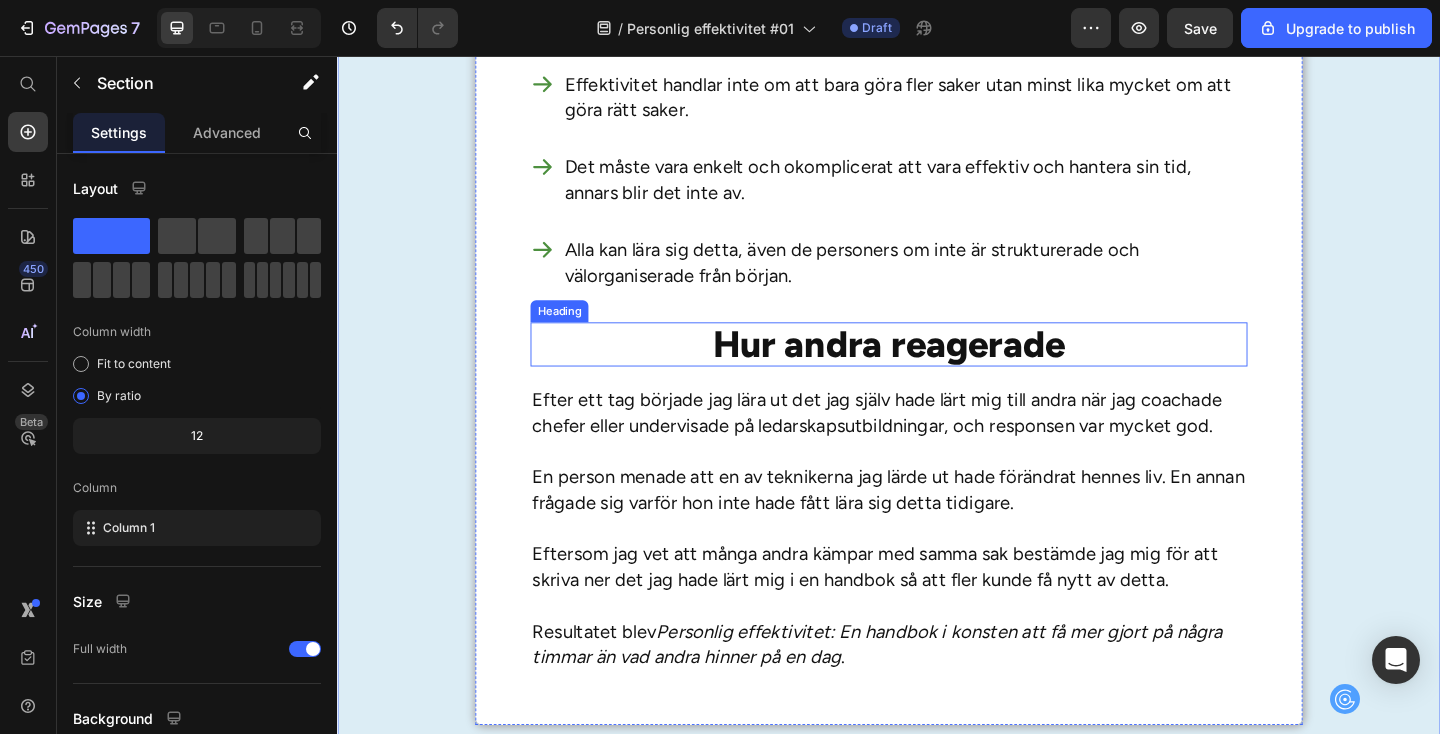 scroll, scrollTop: 4344, scrollLeft: 0, axis: vertical 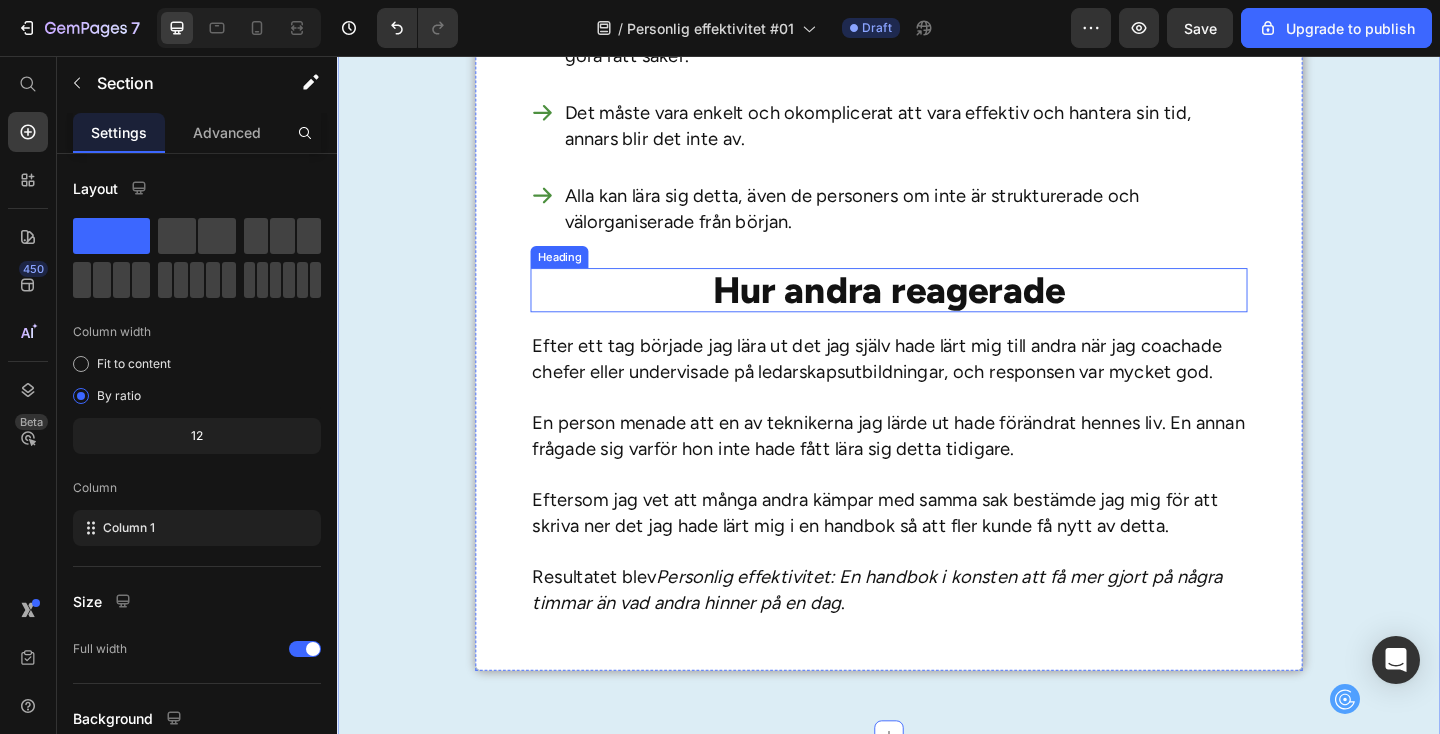 click on "Hur andra reagerade" at bounding box center (937, 311) 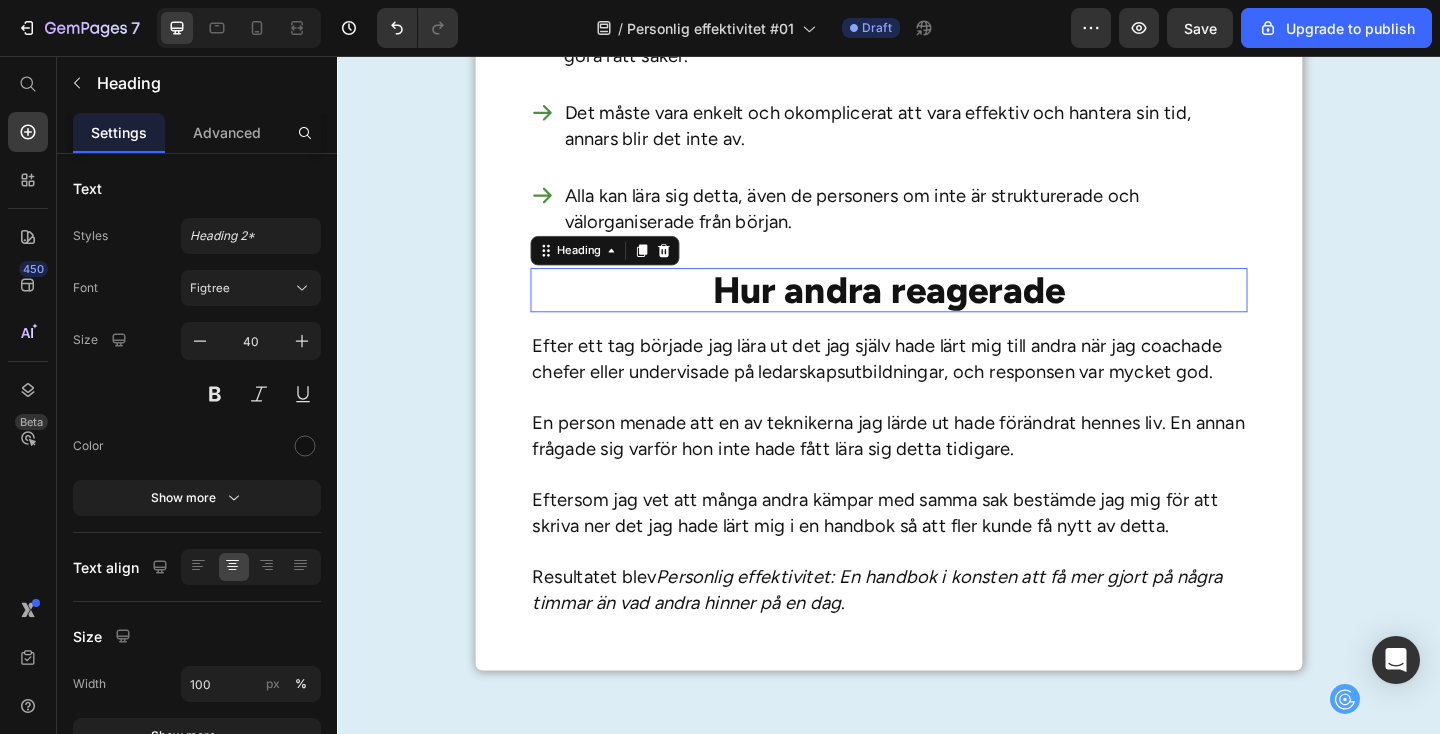 click on "Hur andra reagerade" at bounding box center (937, 311) 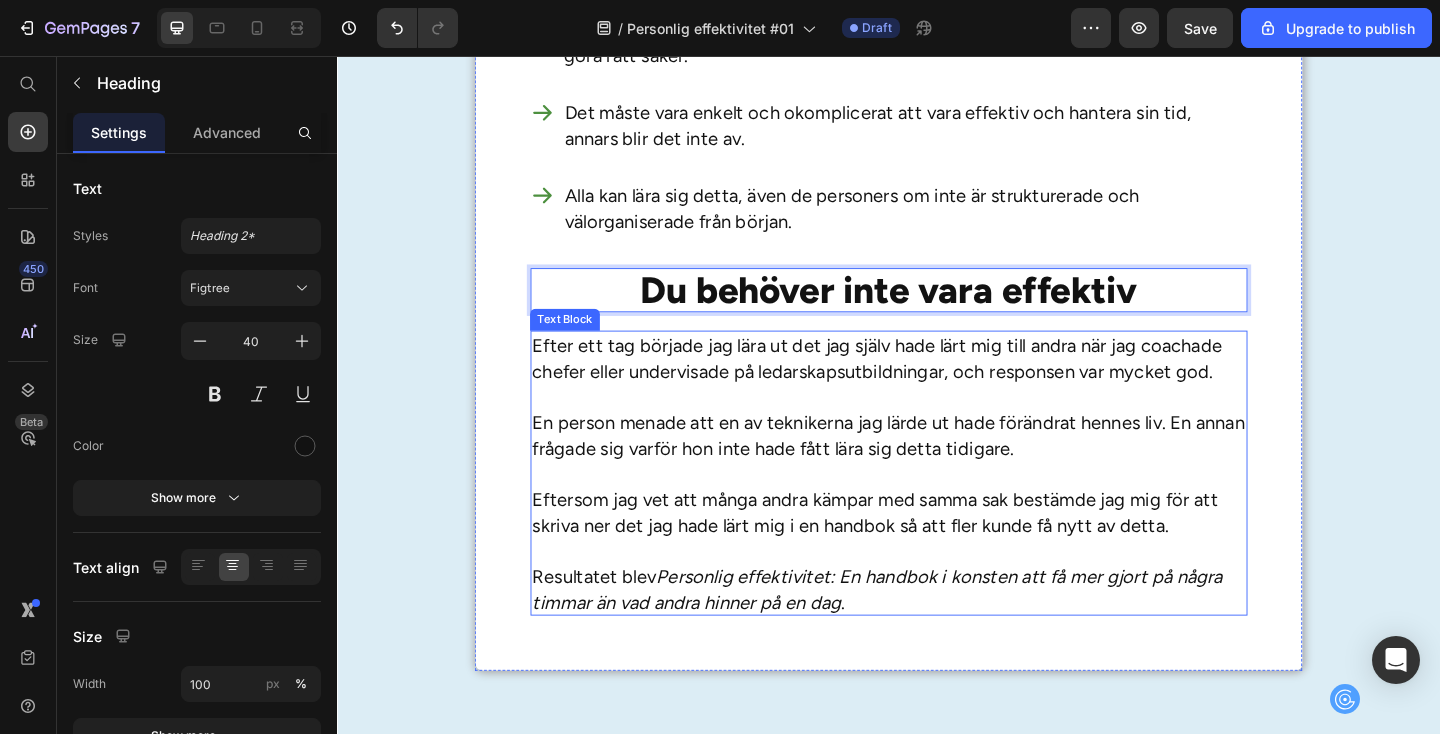 click on "En person menade att en av teknikerna jag lärde ut hade förändrat hennes liv. En annan frågade sig varför hon inte hade fått lära sig detta tidigare." at bounding box center (937, 483) 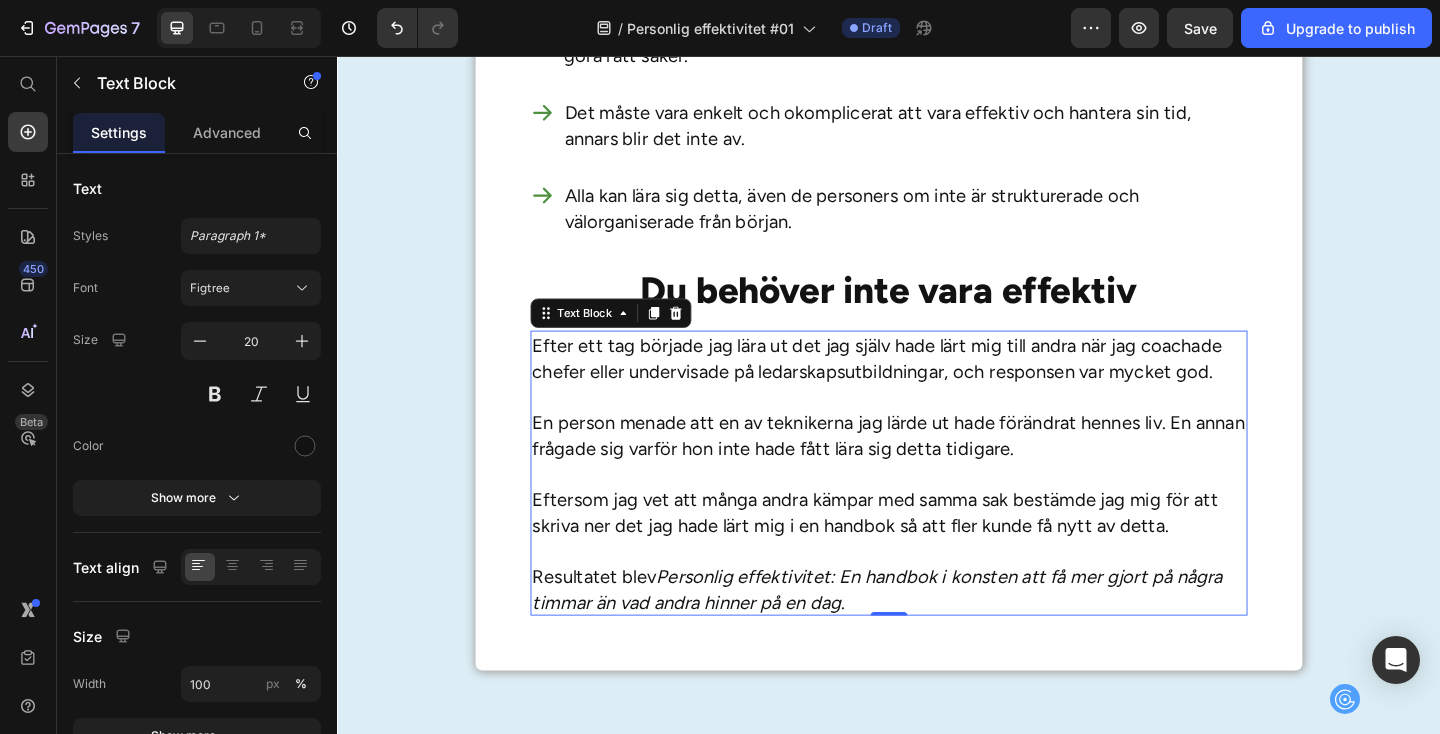 click on "En person menade att en av teknikerna jag lärde ut hade förändrat hennes liv. En annan frågade sig varför hon inte hade fått lära sig detta tidigare." at bounding box center (937, 483) 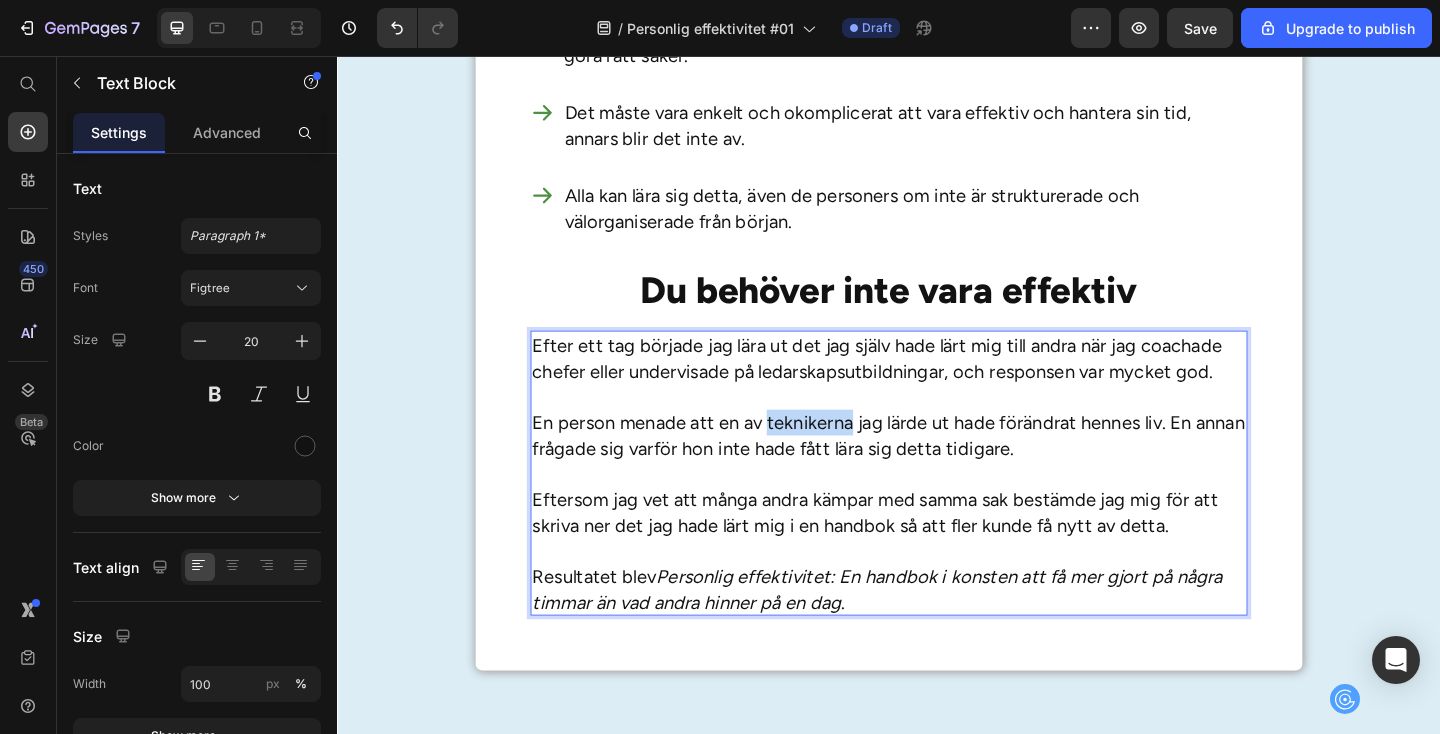 click on "En person menade att en av teknikerna jag lärde ut hade förändrat hennes liv. En annan frågade sig varför hon inte hade fått lära sig detta tidigare." at bounding box center (937, 483) 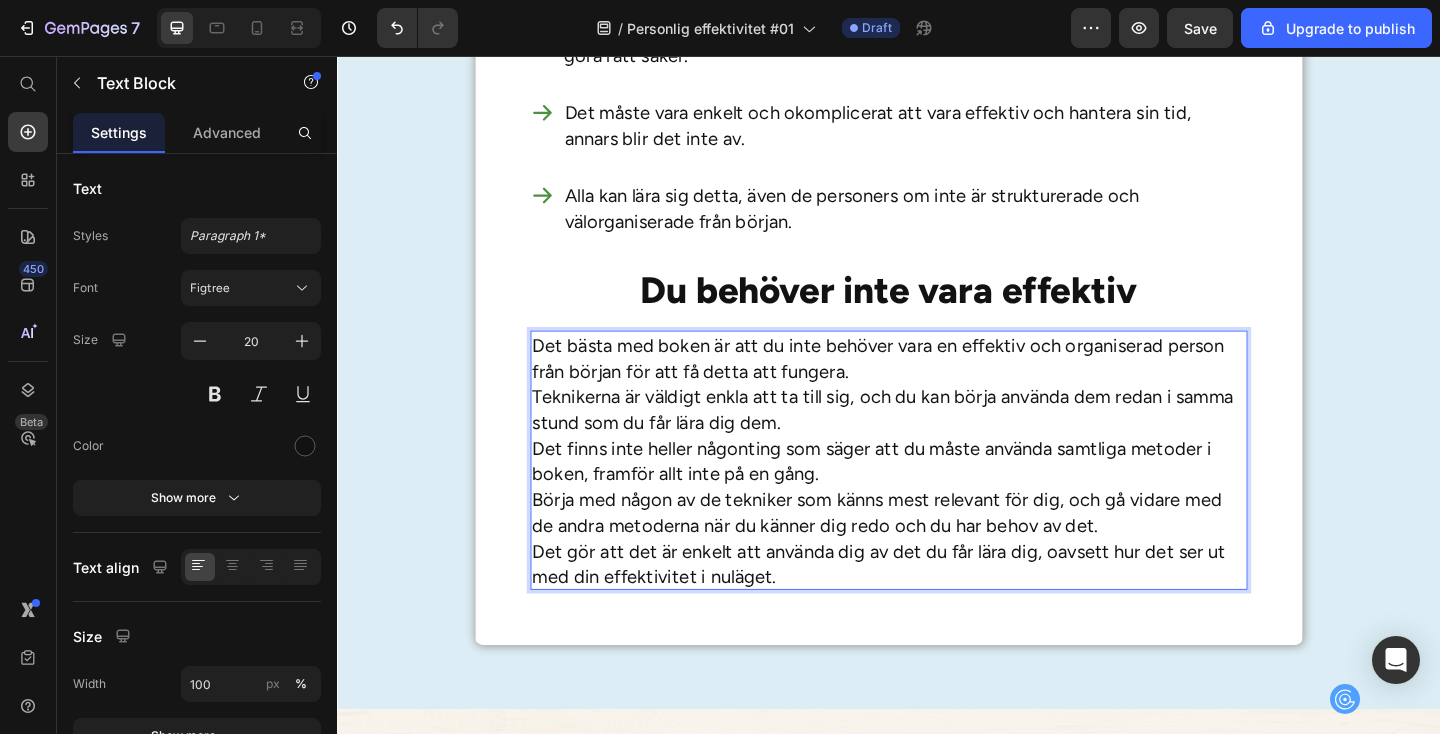 click on "Det bästa med boken är att du inte behöver vara en effektiv och organiserad person från början för att få detta att fungera.  Teknikerna är väldigt enkla att ta till sig, och du kan börja använda dem redan i samma stund som du får lära dig dem.  Det finns inte heller någonting som säger att du måste använda samtliga metoder i boken, framför allt inte på en gång.  Börja med någon av de tekniker som känns mest relevant för dig, och gå vidare med de andra metoderna när du känner dig redo och du har behov av det. Det gör att det är enkelt att använda dig av det du får lära dig, oavsett hur det ser ut med din effektivitet i nuläget." at bounding box center (937, 497) 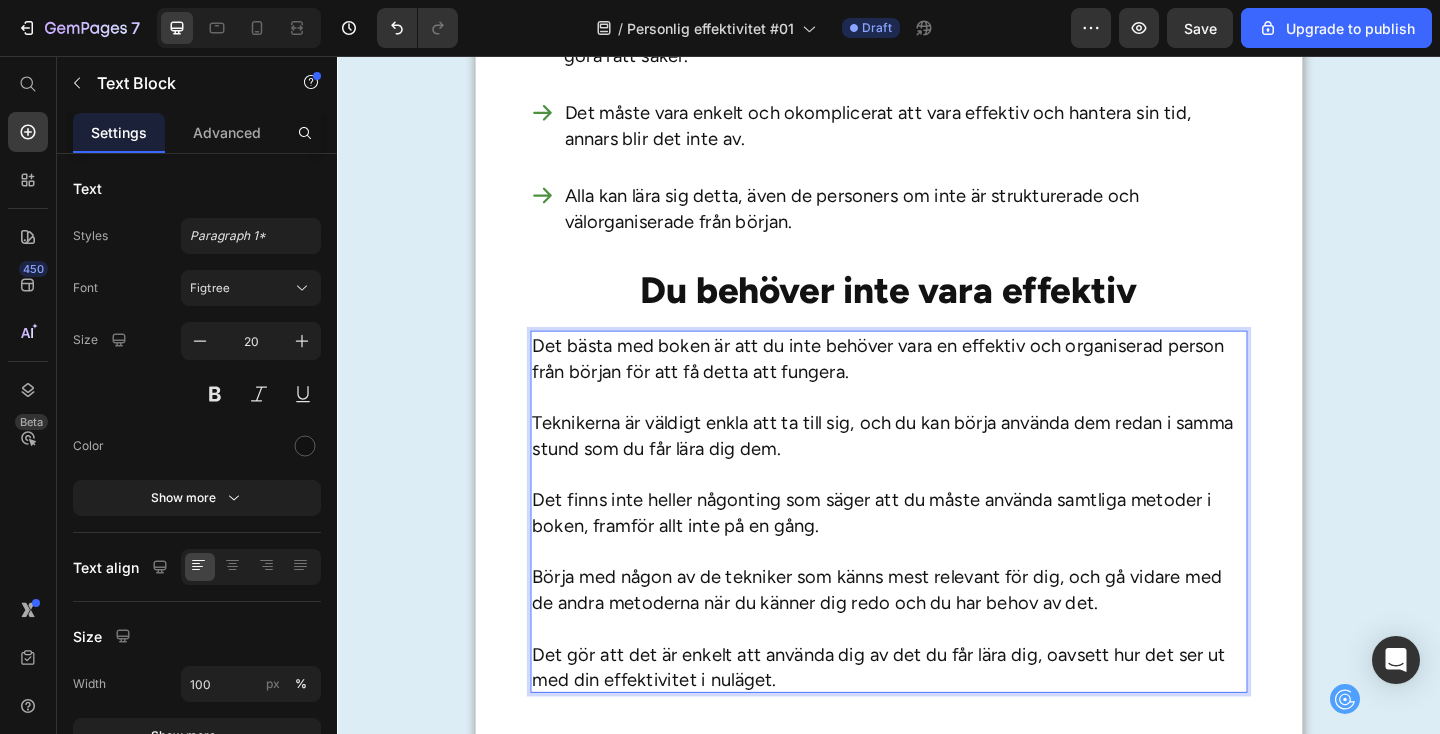 scroll, scrollTop: 5, scrollLeft: 0, axis: vertical 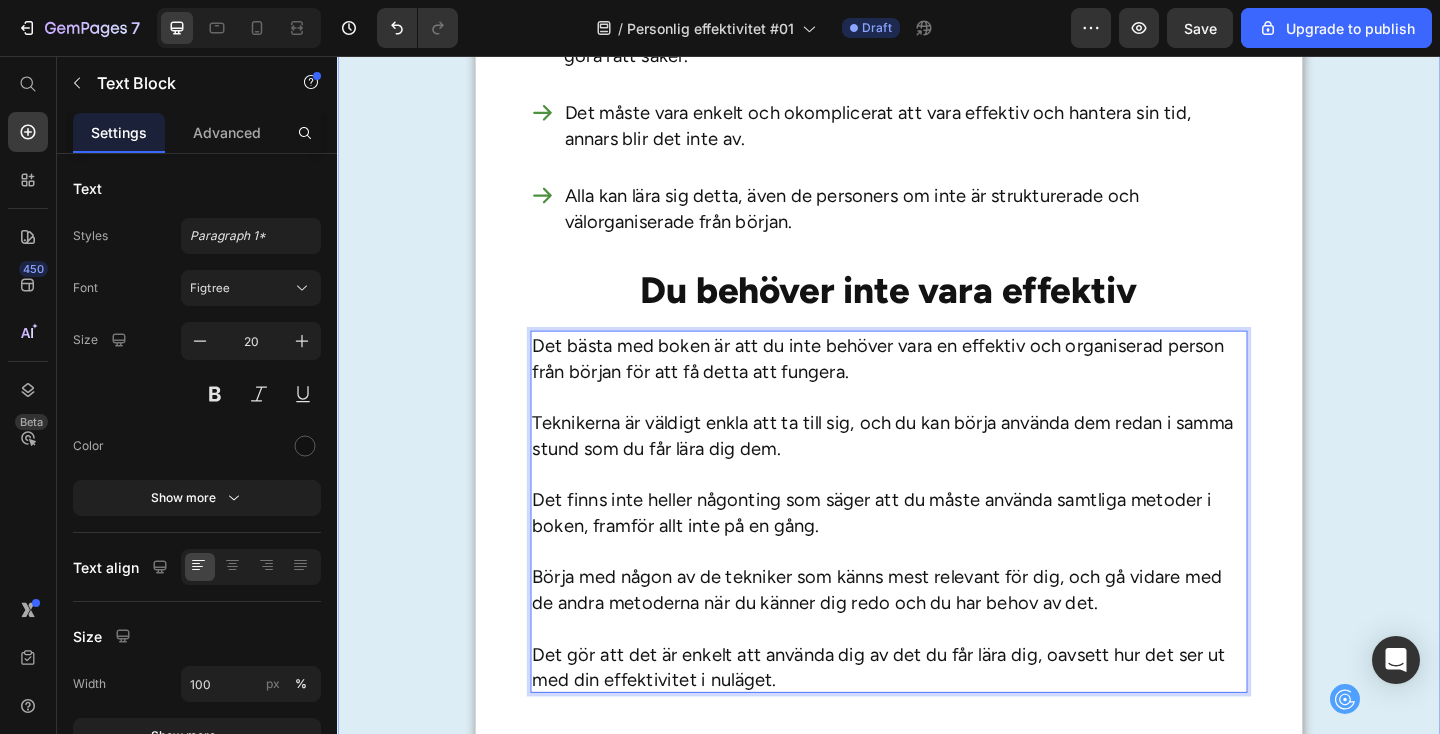 click on "Vad du kommer att få lära dig Heading
Effektivitet handlar inte om att bara göra fler saker utan minst lika mycket om att göra rätt saker.
Det måste vara enkelt och okomplicerat att vara effektiv och hantera sin tid, annars blir det inte av.
Alla kan lära sig detta, även de personers om inte är strukturerade och välorganiserade från början. Item List Du behöver inte vara effektiv Heading Det bästa med boken är att du inte behöver vara en effektiv och organiserad person från början för att få detta att fungera.  Teknikerna är väldigt enkla att ta till sig, och du kan börja använda dem redan i samma stund som du får lära dig dem.  Det finns inte heller någonting som säger att du måste använda samtliga metoder i boken, framför allt inte på en gång.  Börja med någon av de tekniker som känns mest relevant för dig, och gå vidare med de andra metoderna när du känner dig redo och du har behov av det. Text Block   0 Row" at bounding box center [937, 406] 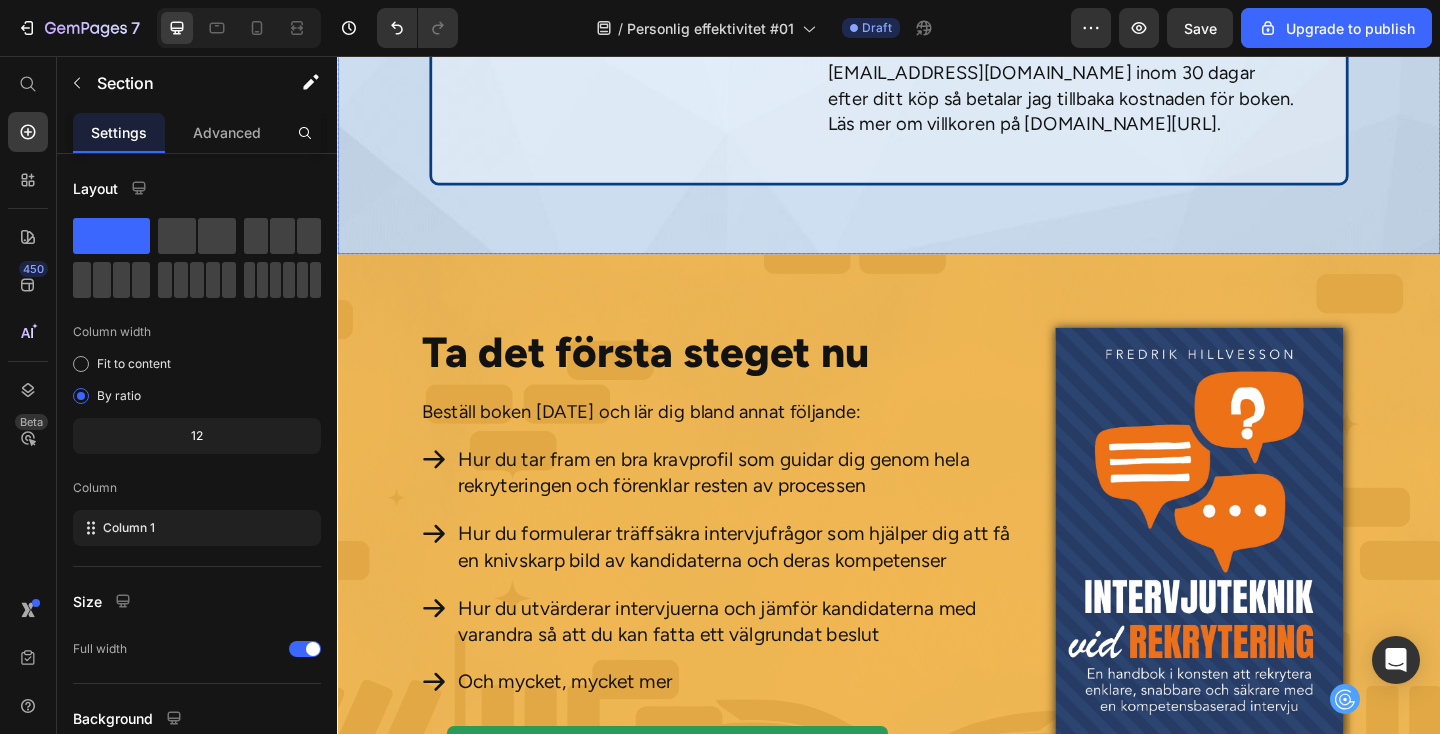 scroll, scrollTop: 9081, scrollLeft: 0, axis: vertical 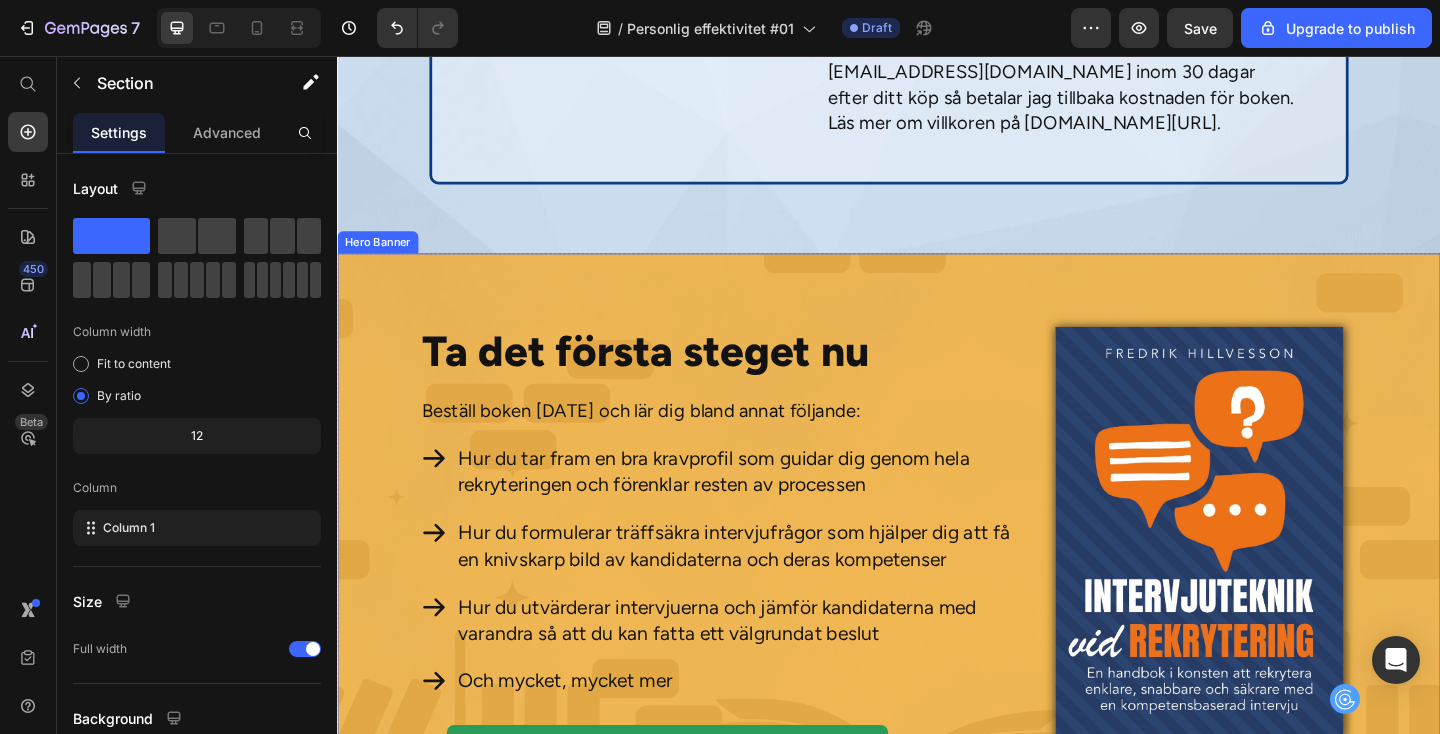 click on "Ta det första steget nu Heading Beställ boken [DATE] och lär dig bland annat följande: Text Block
Hur du tar fram en bra kravprofil som guidar dig genom hela rekryteringen och förenklar resten av processen
Hur du formulerar träffsäkra intervjufrågor som hjälper dig att få en knivskarp bild av kandidaterna och deras kompetenser
Hur du utvärderar intervjuerna och jämför kandidaterna med varandra så att du kan fatta ett välgrundat beslut
Och mycket, mycket mer Item List
Beställ boken Add to Cart Just nu endast 249 kronor Text Block Product Image" at bounding box center (937, 625) 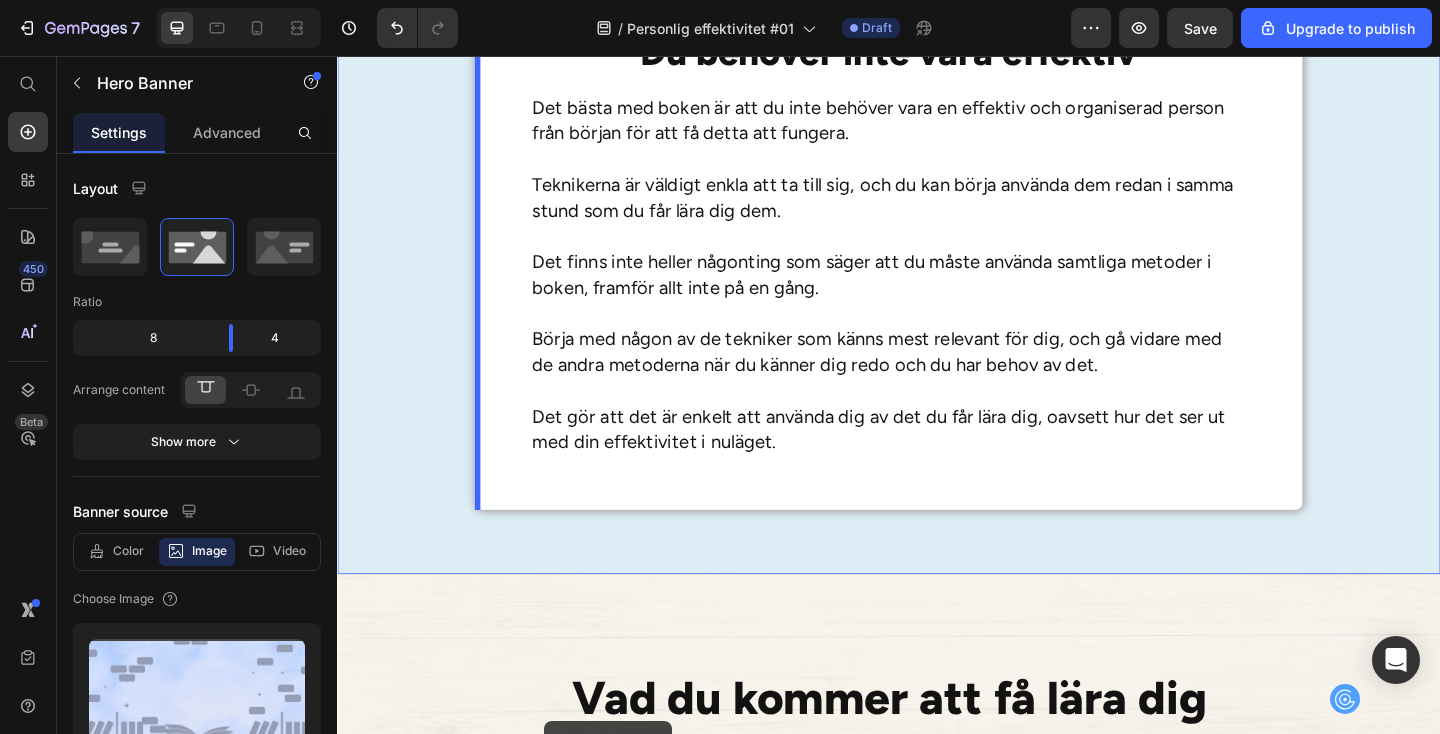 scroll, scrollTop: 4747, scrollLeft: 0, axis: vertical 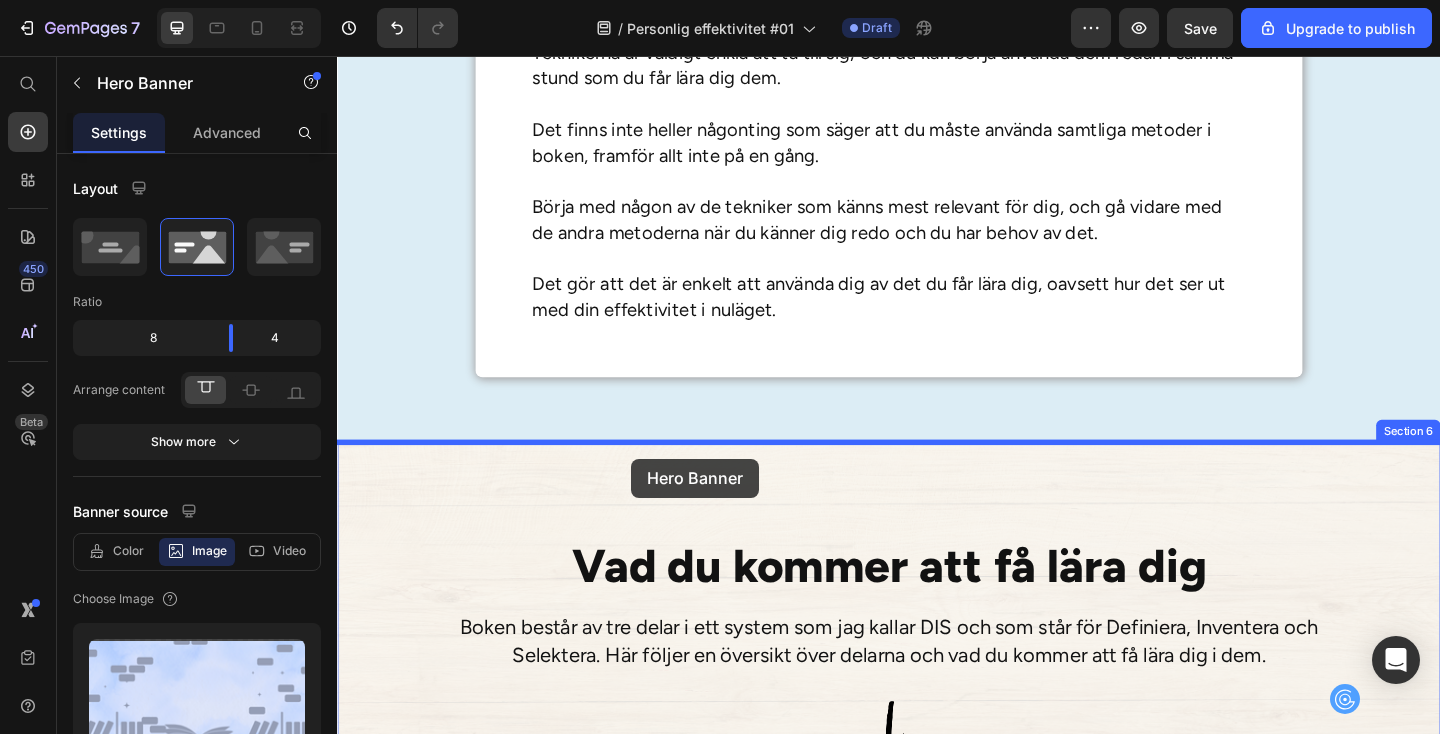drag, startPoint x: 353, startPoint y: 255, endPoint x: 657, endPoint y: 494, distance: 386.70013 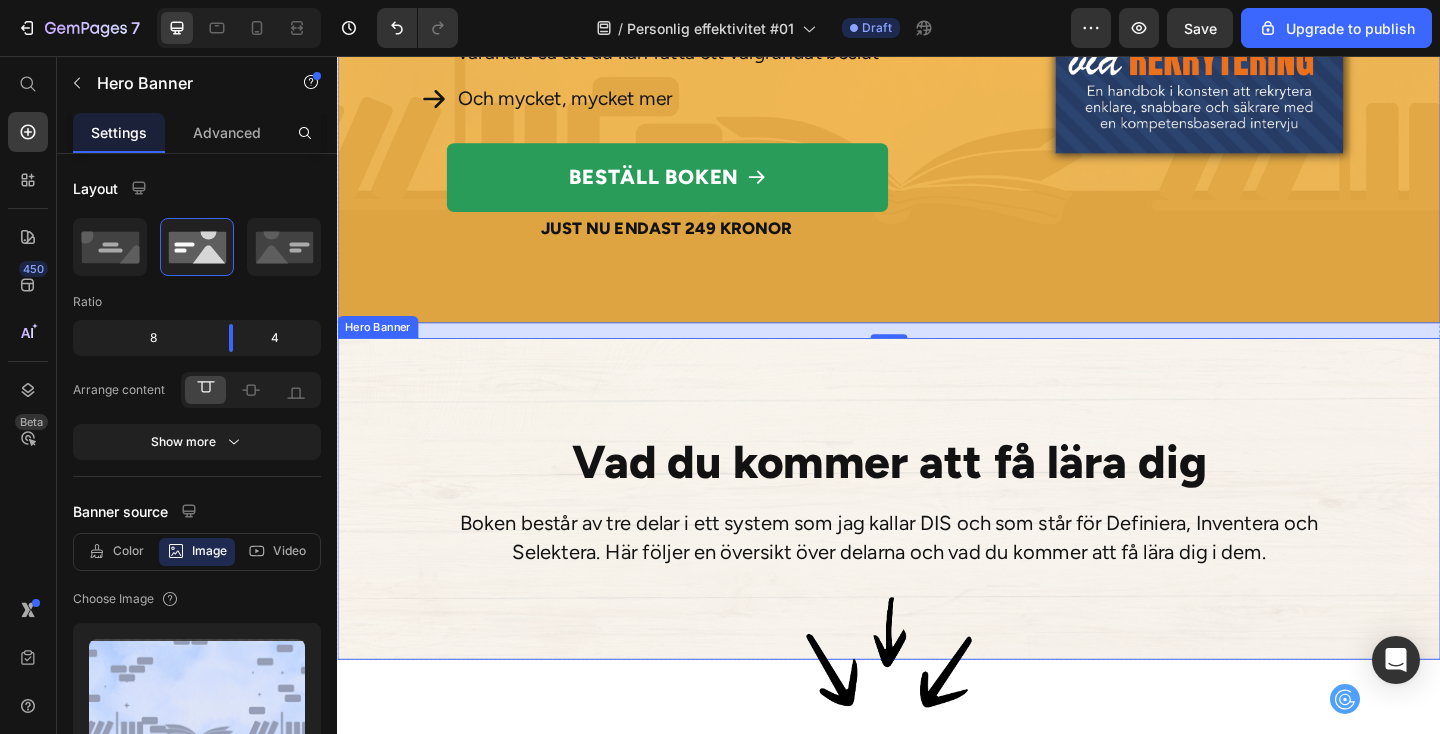 scroll, scrollTop: 5584, scrollLeft: 0, axis: vertical 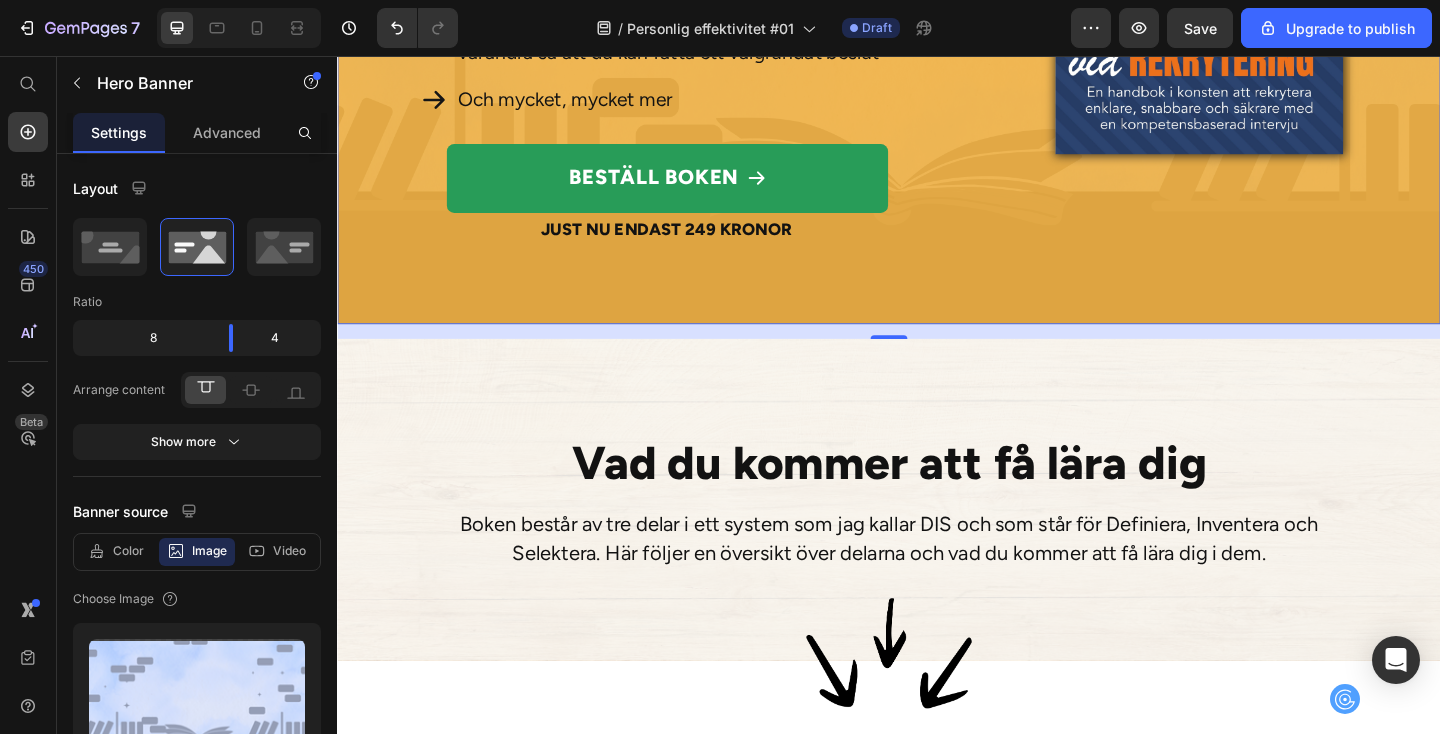 click on "16" at bounding box center [937, 356] 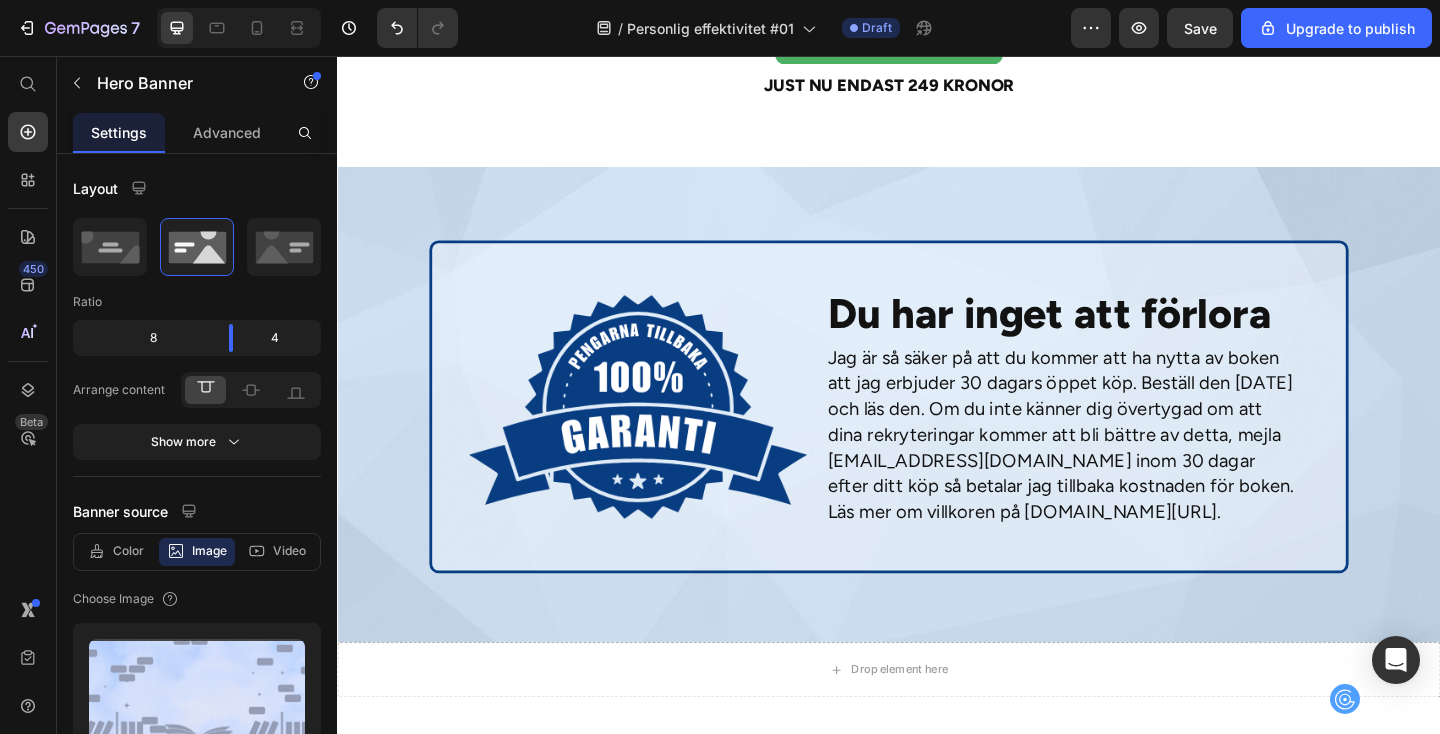 scroll, scrollTop: 9209, scrollLeft: 0, axis: vertical 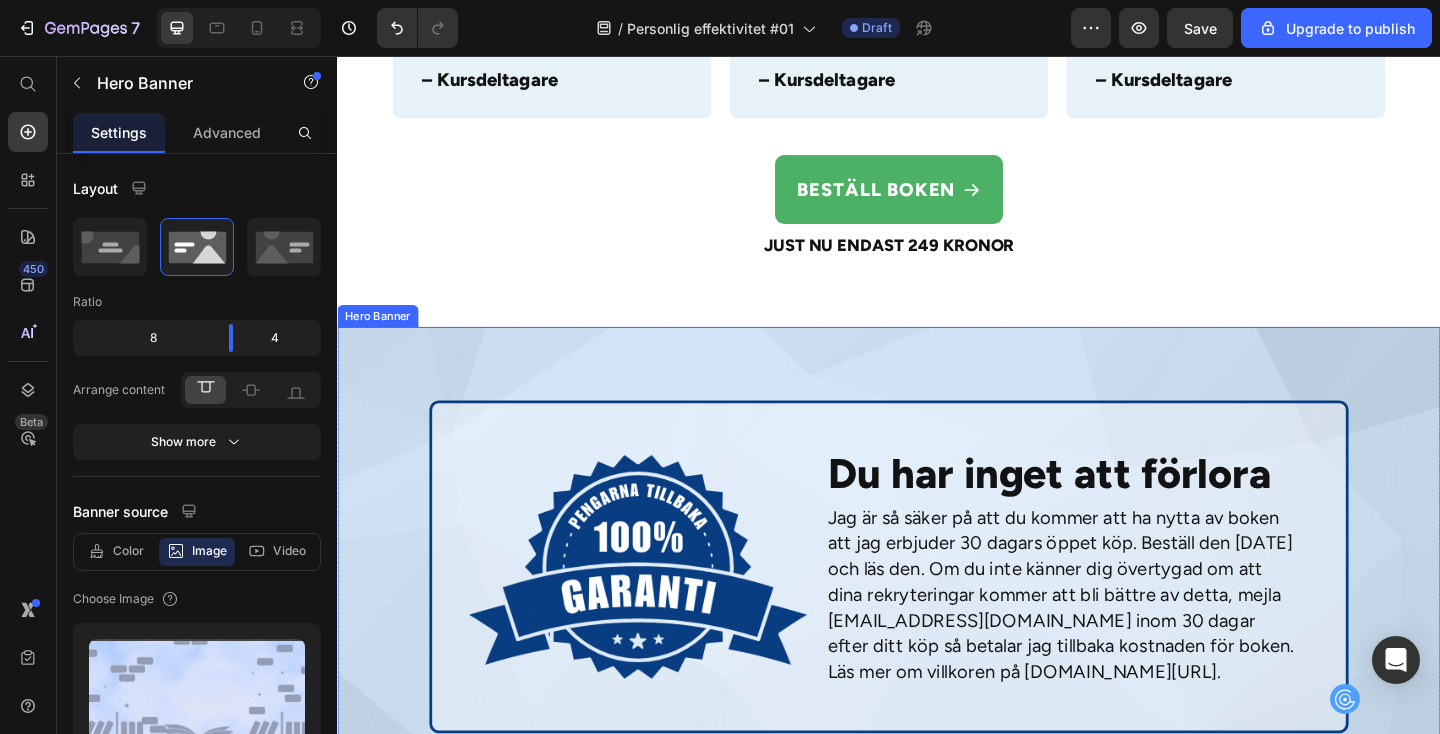 click on "Image Du har inget att förlora Heading Jag är så säker på att du kommer att ha nytta av boken att jag erbjuder 30 dagars öppet köp. Beställ den [DATE] och läs den. Om du inte känner dig övertygad om att dina rekryteringar kommer att bli bättre av detta, mejla [EMAIL_ADDRESS][DOMAIN_NAME] inom 30 dagar efter ditt köp så betalar jag tillbaka kostnaden för boken. Läs mer om villkoren på [DOMAIN_NAME][URL]. Text Block Row" at bounding box center [937, 610] 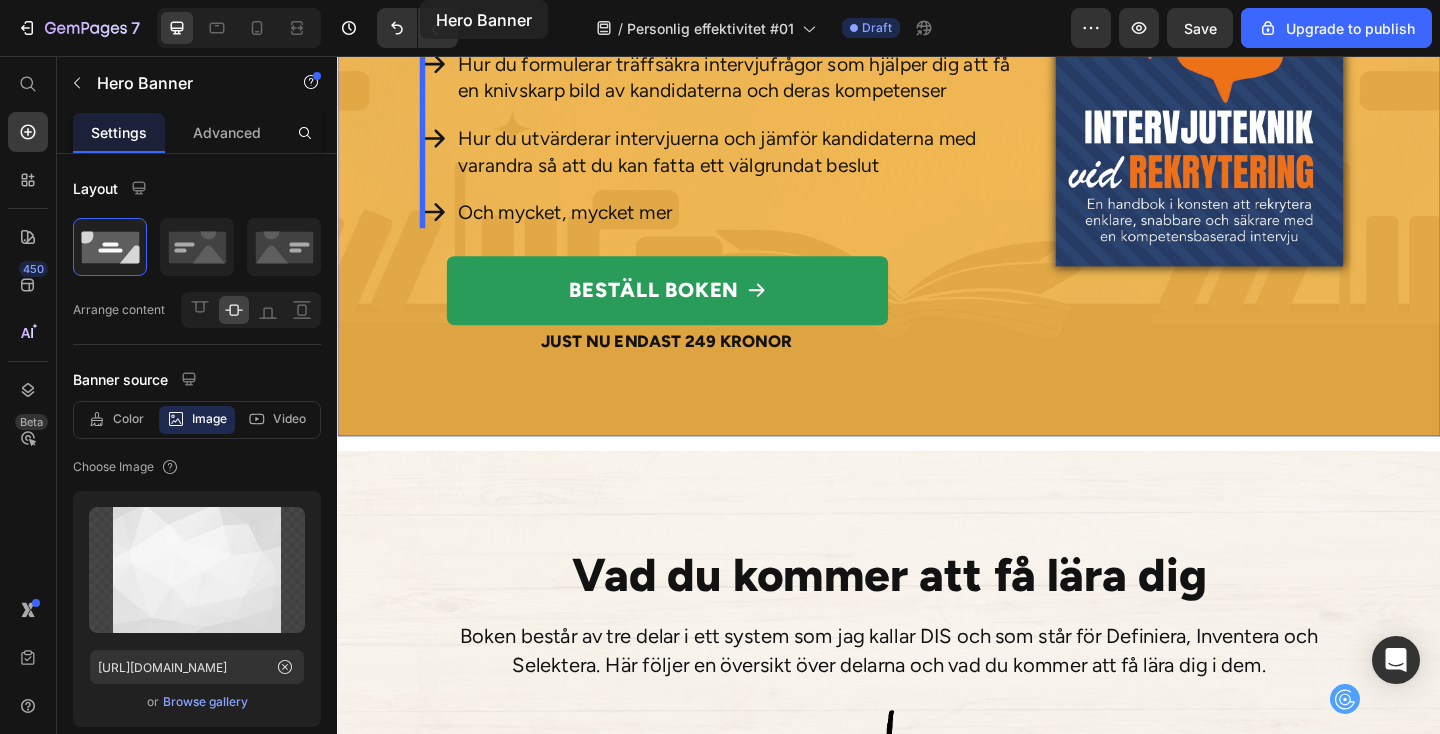 scroll, scrollTop: 5312, scrollLeft: 0, axis: vertical 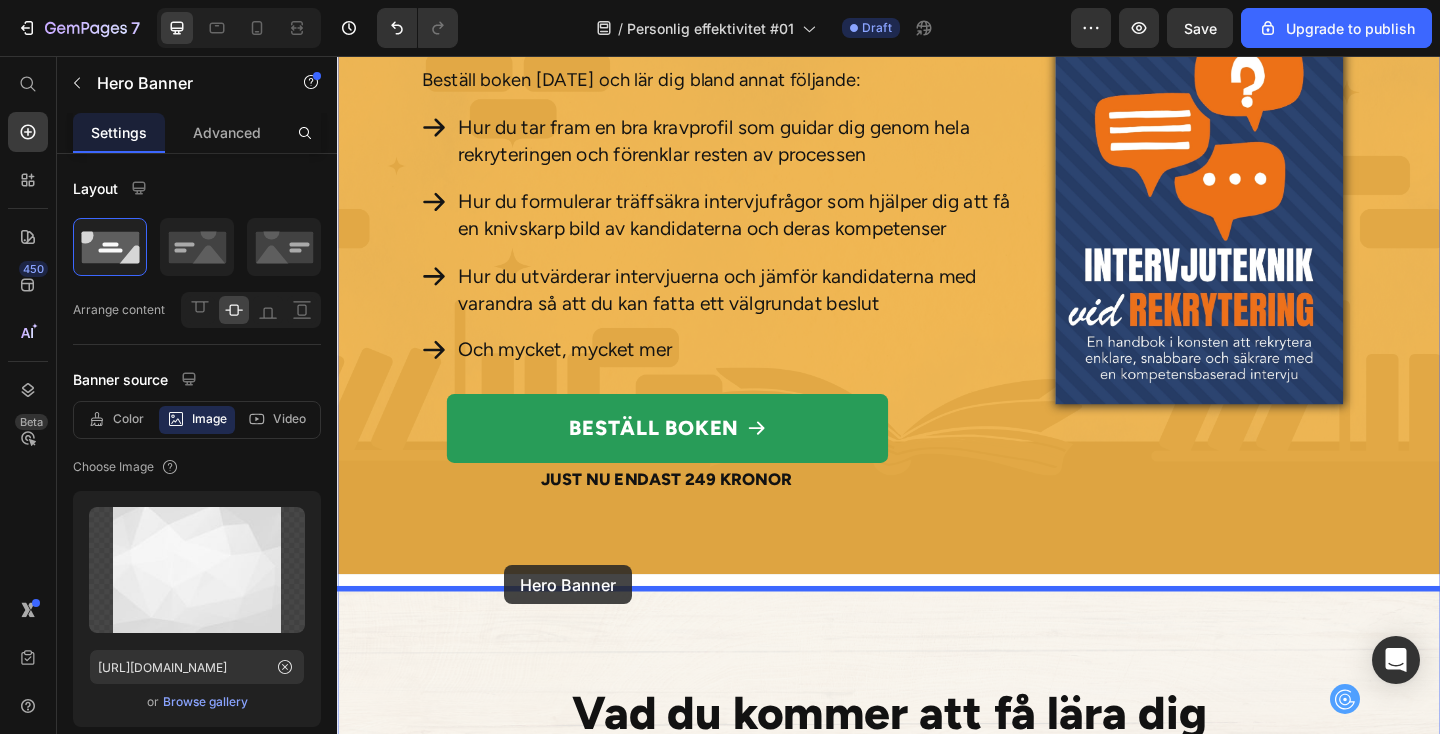 drag, startPoint x: 354, startPoint y: 333, endPoint x: 519, endPoint y: 610, distance: 322.41898 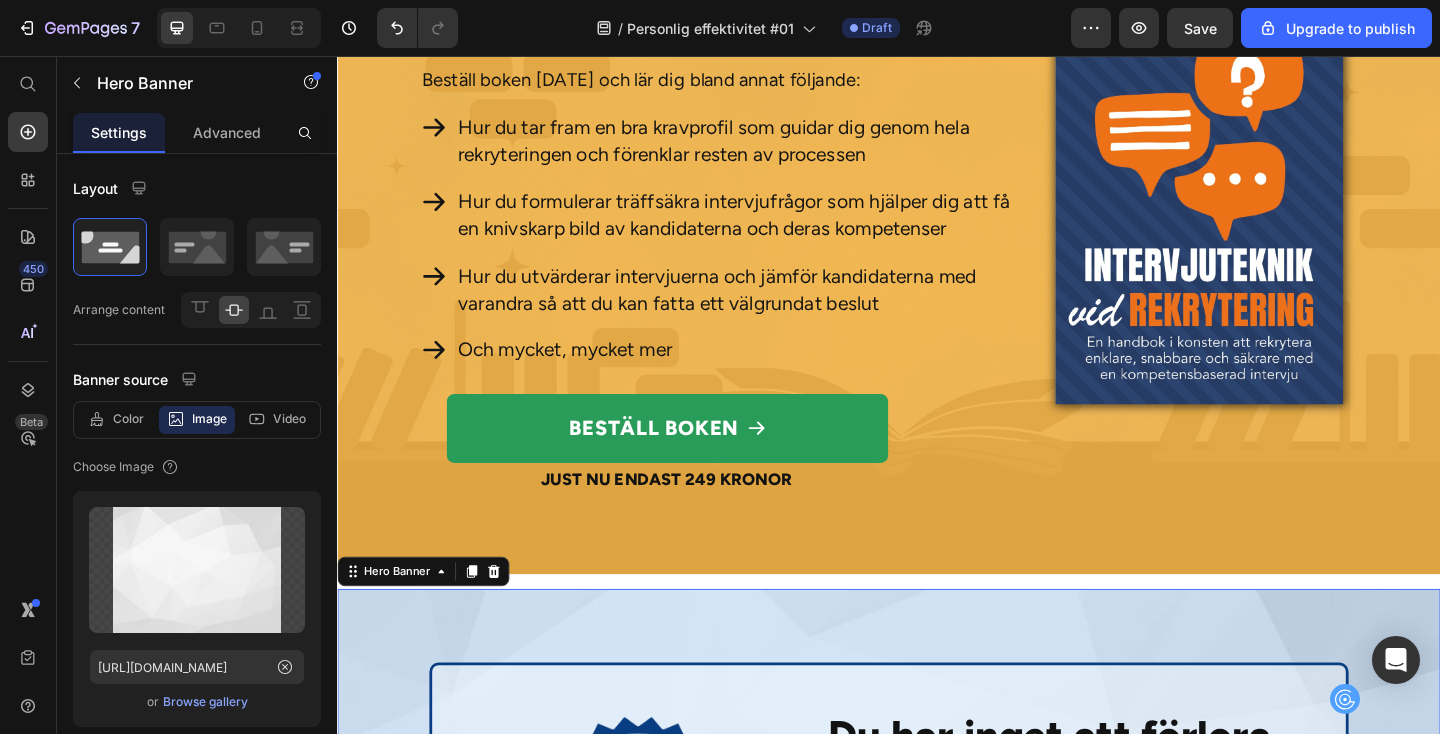 scroll, scrollTop: 5528, scrollLeft: 0, axis: vertical 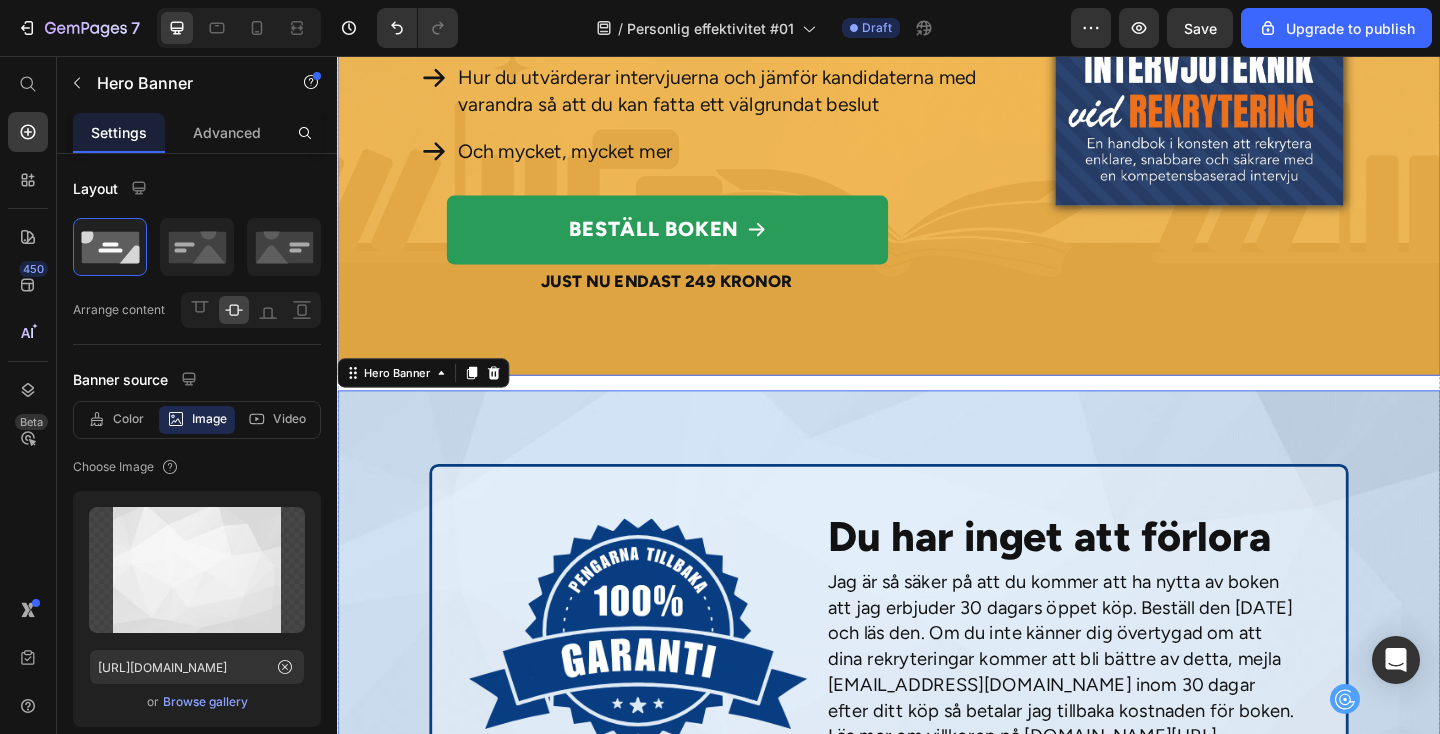 click on "Ta det första steget nu Heading Beställ boken [DATE] och lär dig bland annat följande: Text Block
Hur du tar fram en bra kravprofil som guidar dig genom hela rekryteringen och förenklar resten av processen
Hur du formulerar träffsäkra intervjufrågor som hjälper dig att få en knivskarp bild av kandidaterna och deras kompetenser
Hur du utvärderar intervjuerna och jämför kandidaterna med varandra så att du kan fatta ett välgrundat beslut
Och mycket, mycket mer Item List
Beställ boken Add to Cart Just nu endast 249 kronor Text Block Product Image" at bounding box center (937, 49) 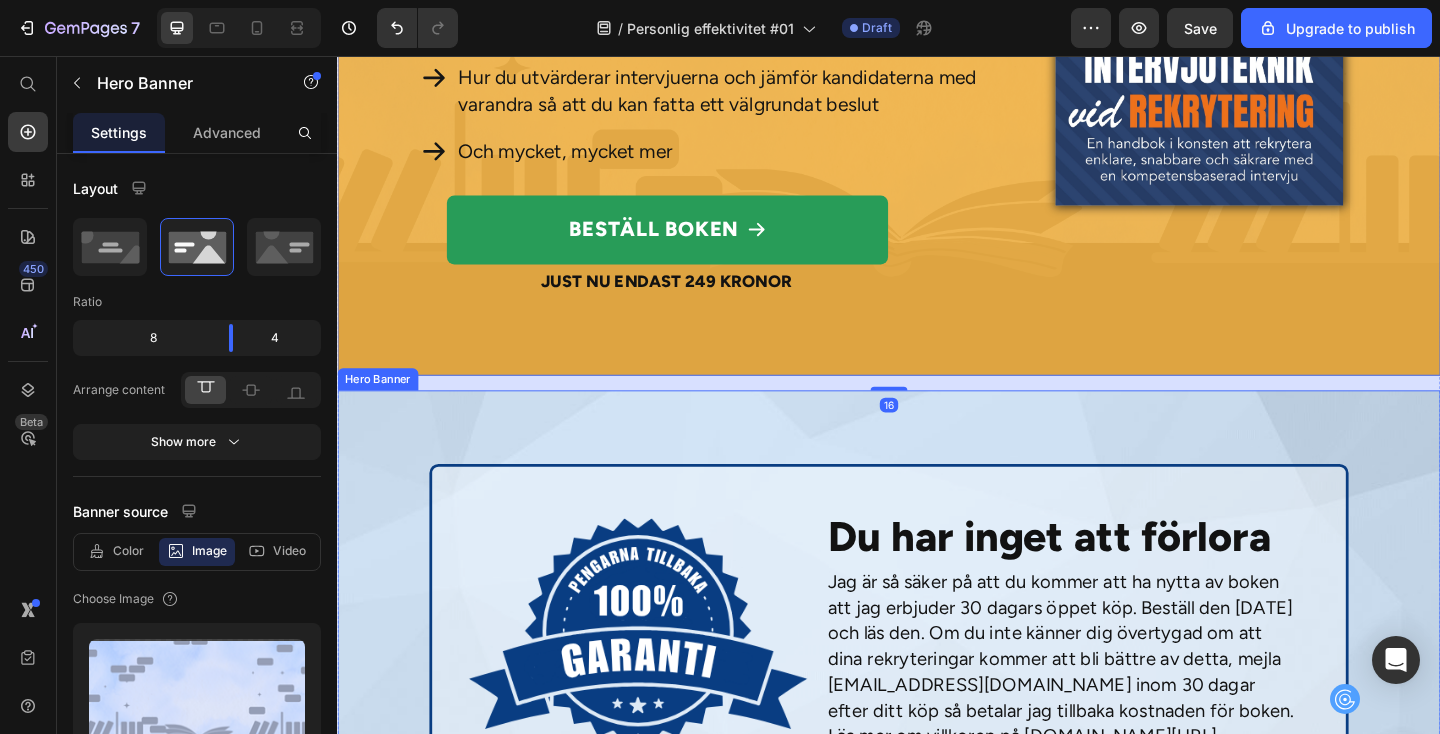 click on "Image Du har inget att förlora Heading Jag är så säker på att du kommer att ha nytta av boken att jag erbjuder 30 dagars öppet köp. Beställ den [DATE] och läs den. Om du inte känner dig övertygad om att dina rekryteringar kommer att bli bättre av detta, mejla [EMAIL_ADDRESS][DOMAIN_NAME] inom 30 dagar efter ditt köp så betalar jag tillbaka kostnaden för boken. Läs mer om villkoren på [DOMAIN_NAME][URL]. Text Block Row" at bounding box center [937, 679] 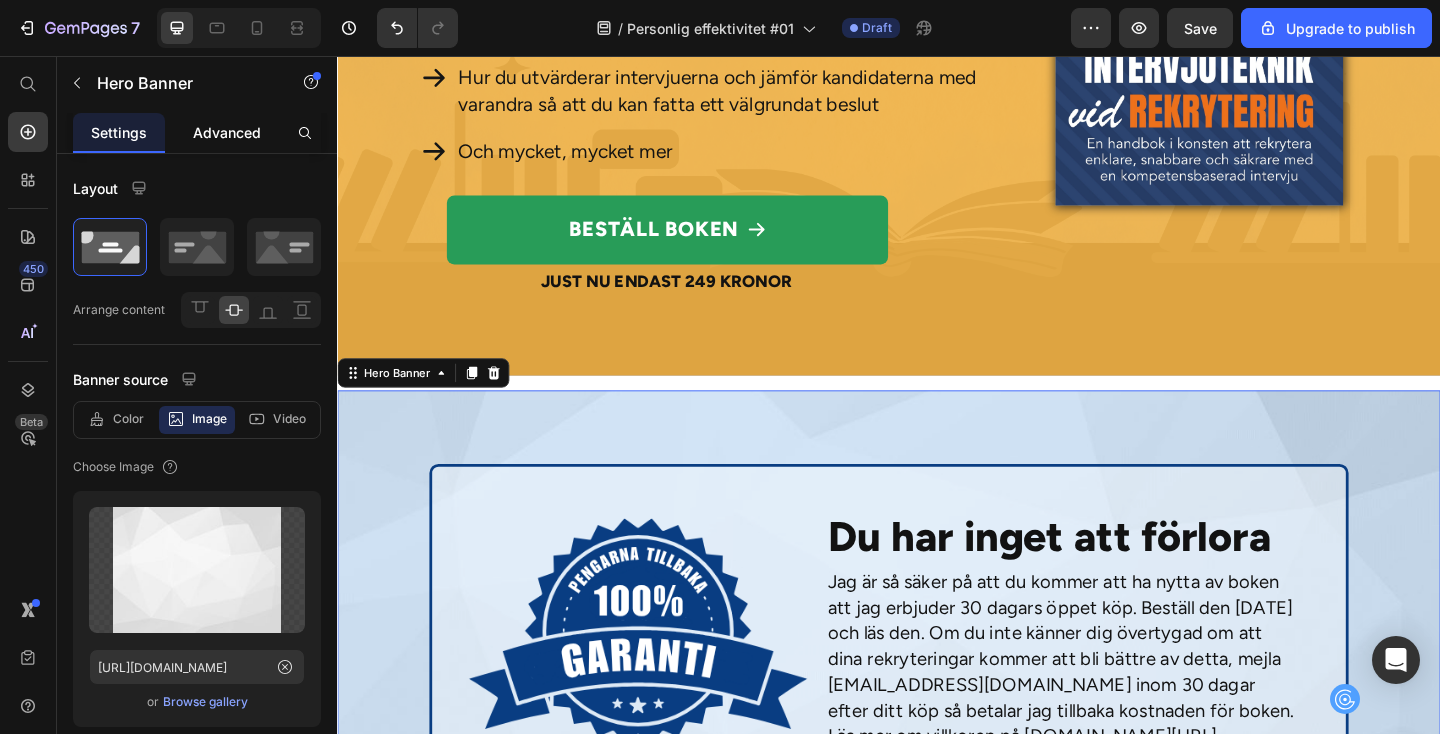 click on "Advanced" at bounding box center (227, 132) 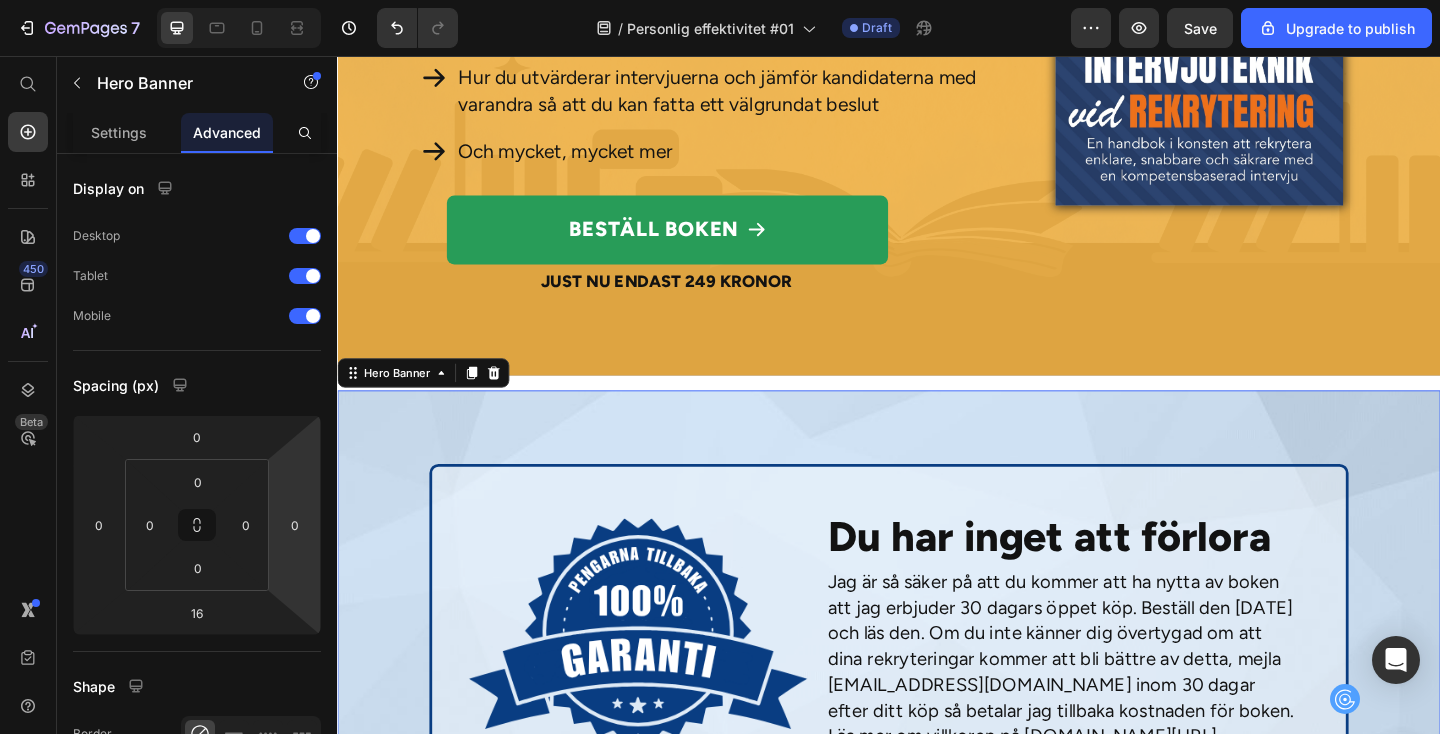 click on "Image Du har inget att förlora Heading Jag är så säker på att du kommer att ha nytta av boken att jag erbjuder 30 dagars öppet köp. Beställ den [DATE] och läs den. Om du inte känner dig övertygad om att dina rekryteringar kommer att bli bättre av detta, mejla [EMAIL_ADDRESS][DOMAIN_NAME] inom 30 dagar efter ditt köp så betalar jag tillbaka kostnaden för boken. Läs mer om villkoren på [DOMAIN_NAME][URL]. Text Block Row" at bounding box center (937, 679) 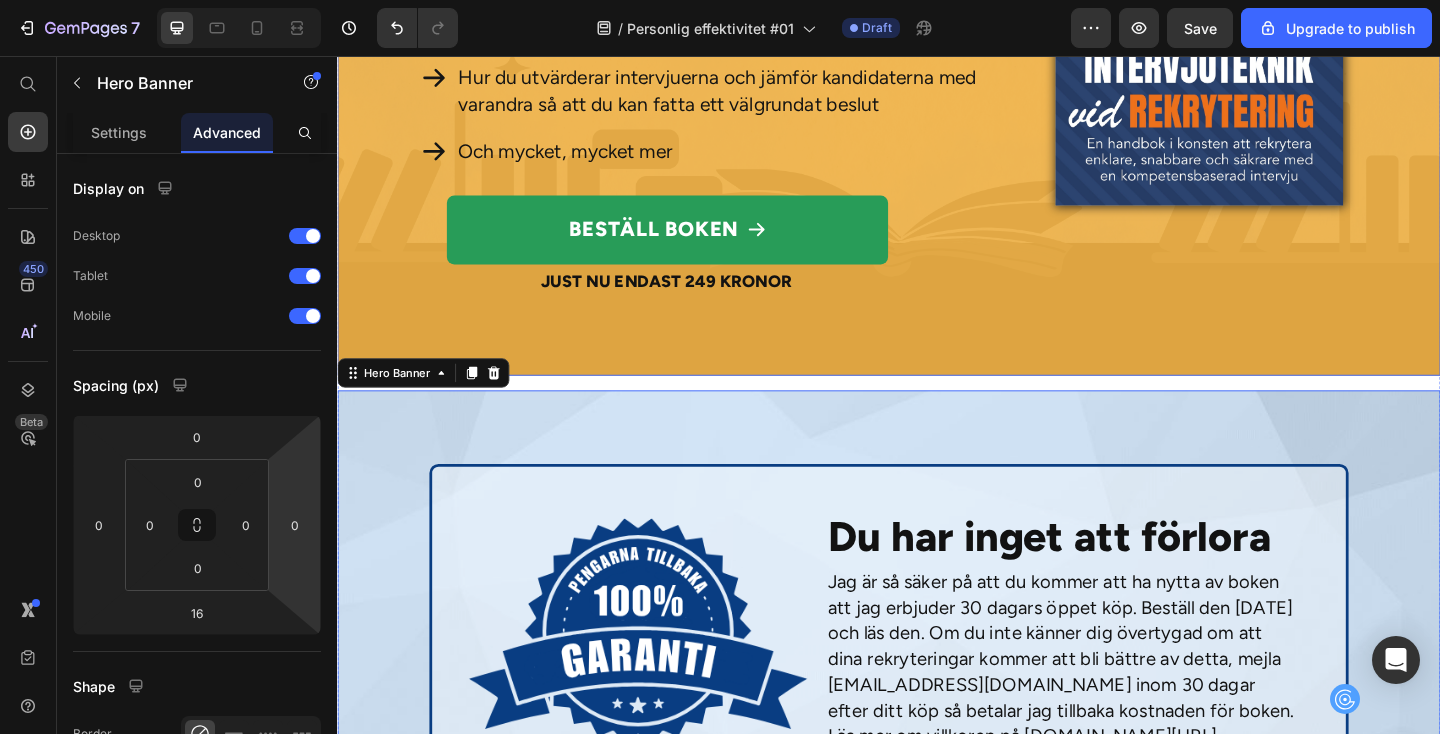 click on "Ta det första steget nu Heading Beställ boken [DATE] och lär dig bland annat följande: Text Block
Hur du tar fram en bra kravprofil som guidar dig genom hela rekryteringen och förenklar resten av processen
Hur du formulerar träffsäkra intervjufrågor som hjälper dig att få en knivskarp bild av kandidaterna och deras kompetenser
Hur du utvärderar intervjuerna och jämför kandidaterna med varandra så att du kan fatta ett välgrundat beslut
Och mycket, mycket mer Item List
Beställ boken Add to Cart Just nu endast 249 kronor Text Block Product Image" at bounding box center [937, 49] 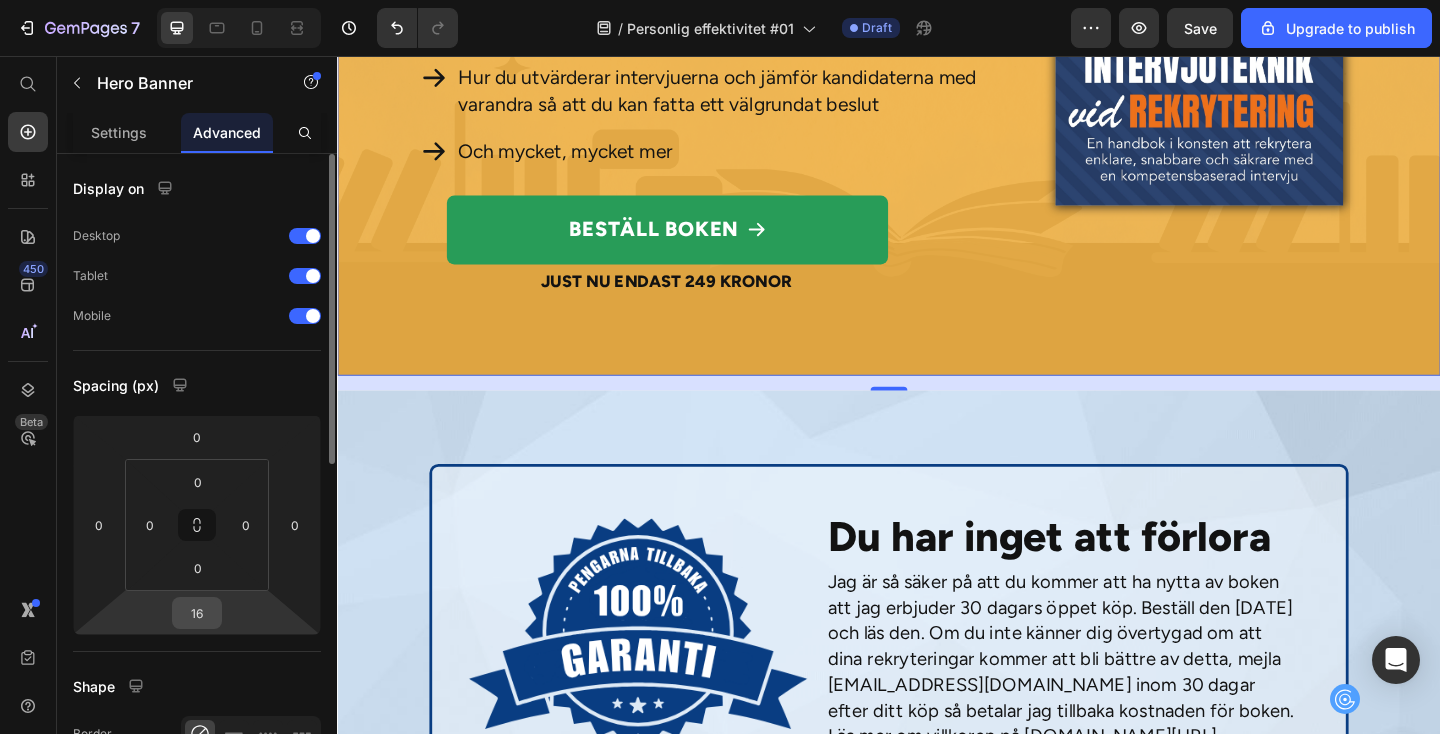 click on "16" at bounding box center (197, 613) 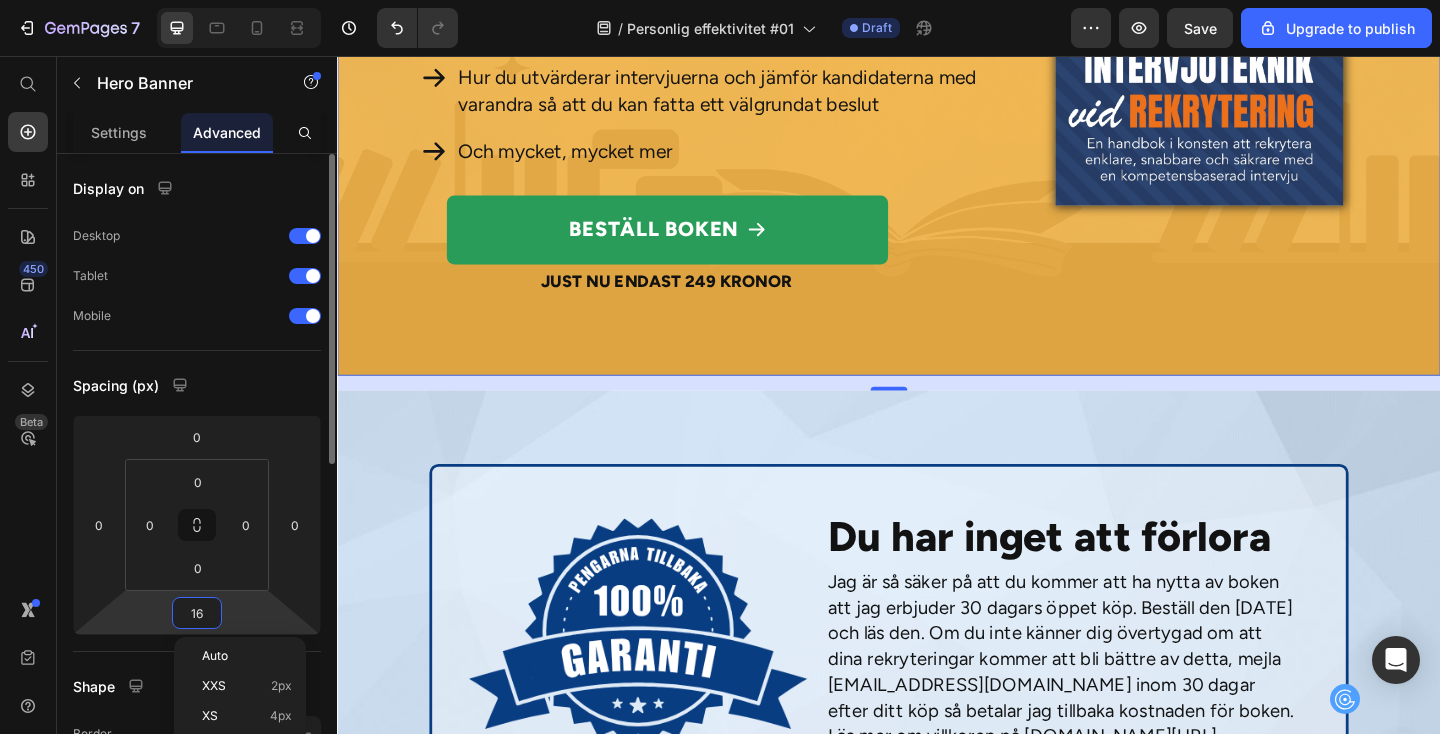 type on "0" 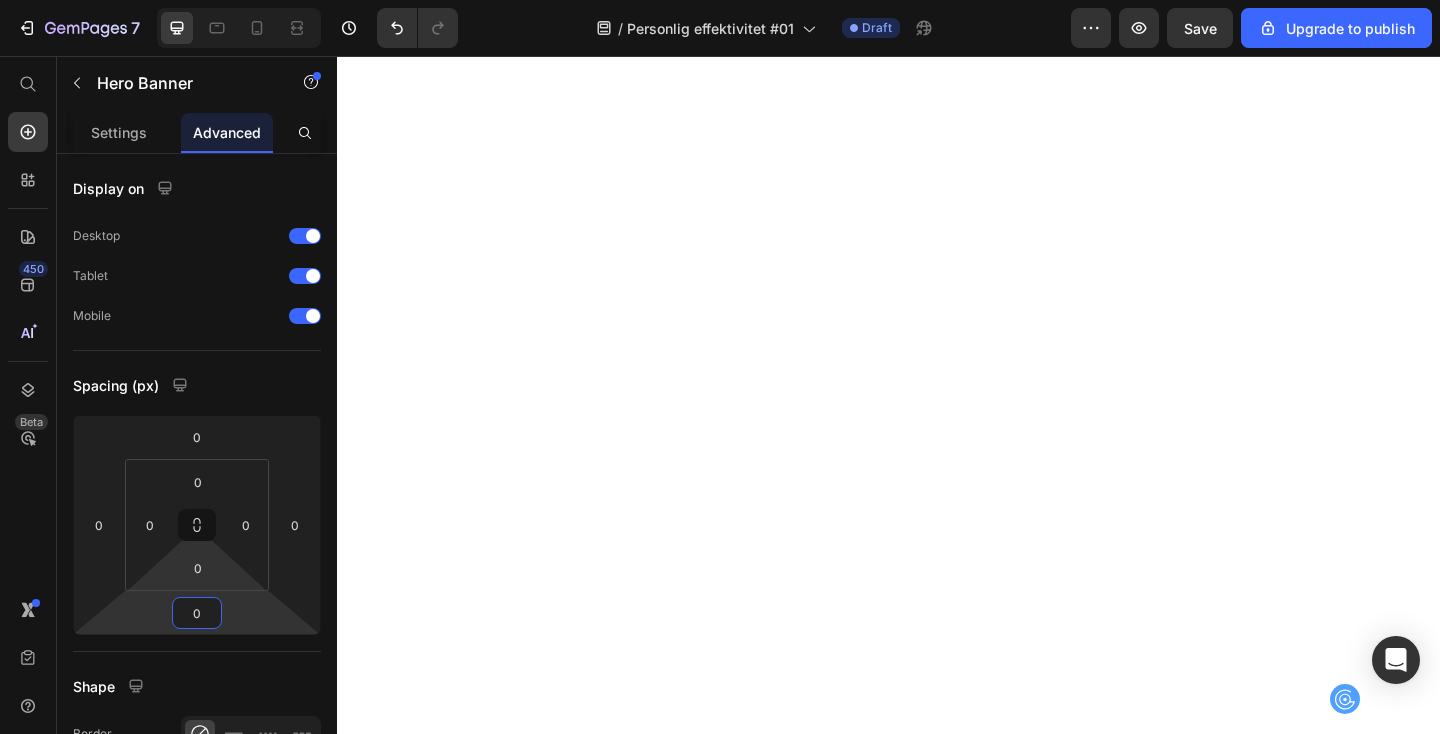 scroll, scrollTop: 0, scrollLeft: 0, axis: both 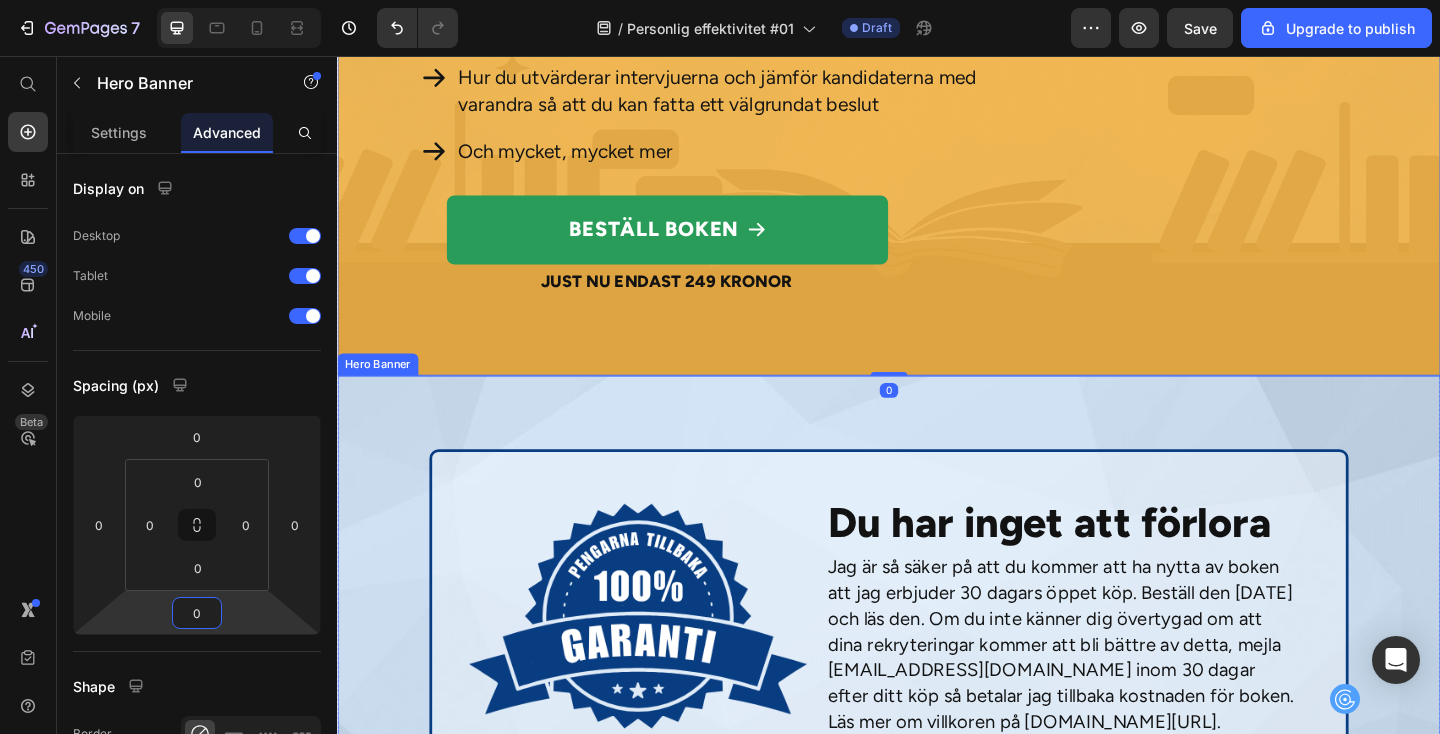 click on "Image Du har inget att förlora Heading Jag är så säker på att du kommer att ha nytta av boken att jag erbjuder 30 dagars öppet köp. Beställ den [DATE] och läs den. Om du inte känner dig övertygad om att dina rekryteringar kommer att bli bättre av detta, mejla [EMAIL_ADDRESS][DOMAIN_NAME] inom 30 dagar efter ditt köp så betalar jag tillbaka kostnaden för boken. Läs mer om villkoren på [DOMAIN_NAME][URL]. Text Block Row" at bounding box center [937, 663] 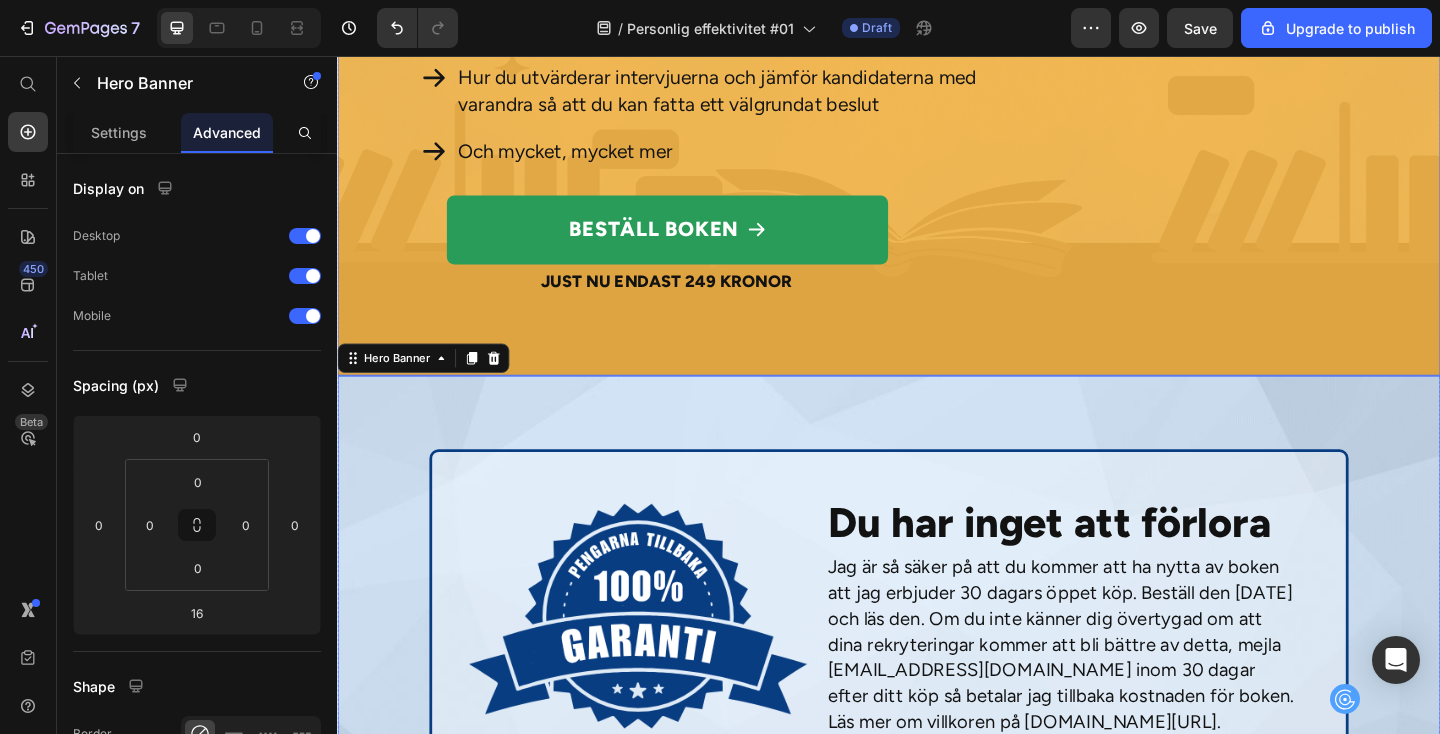 click on "Image" at bounding box center (1282, 57) 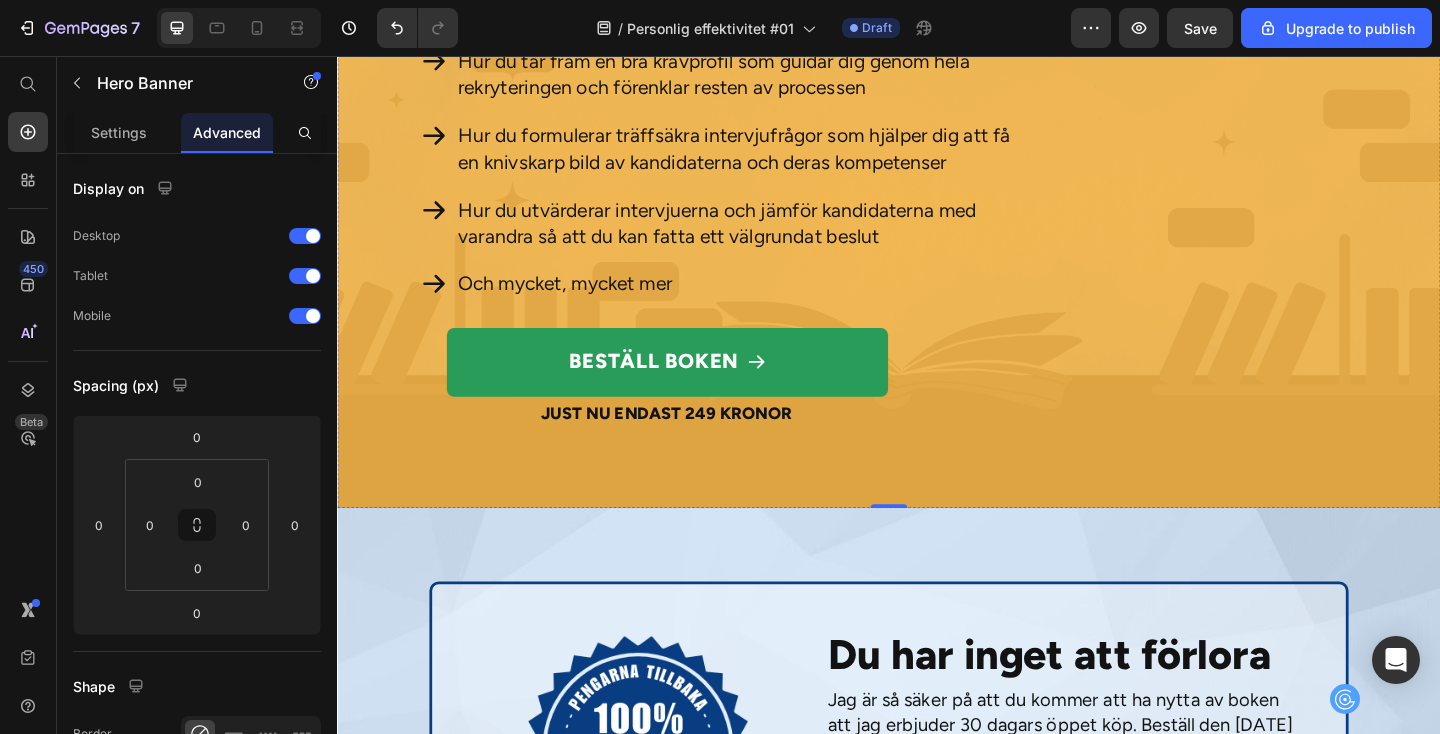 scroll, scrollTop: 5397, scrollLeft: 0, axis: vertical 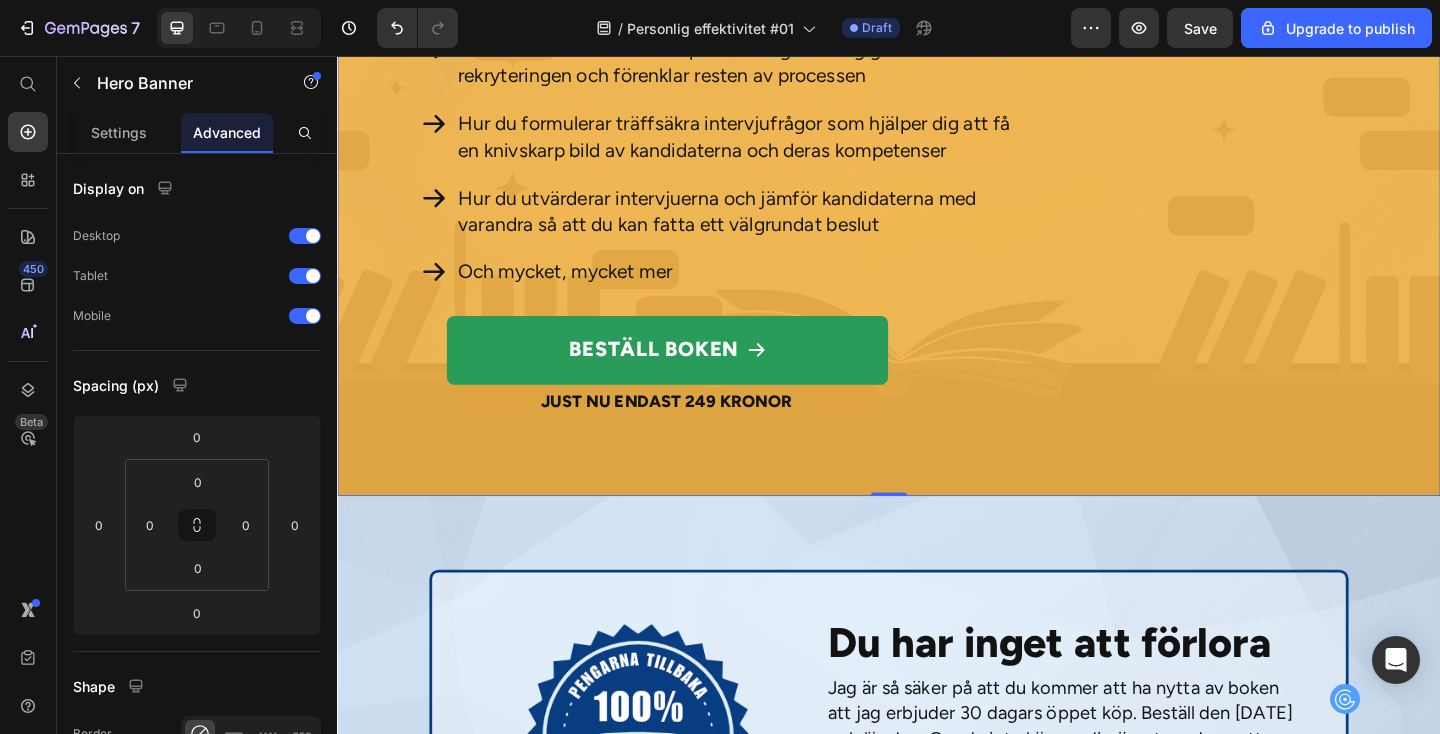 click on "Ta det första steget nu Heading Beställ boken [DATE] och lär dig bland annat följande: Text Block
Hur du tar fram en bra kravprofil som guidar dig genom hela rekryteringen och förenklar resten av processen
Hur du formulerar träffsäkra intervjufrågor som hjälper dig att få en knivskarp bild av kandidaterna och deras kompetenser
Hur du utvärderar intervjuerna och jämför kandidaterna med varandra så att du kan fatta ett välgrundat beslut
Och mycket, mycket mer Item List
Beställ boken Add to Cart Just nu endast 249 kronor Text Block Product Image" at bounding box center (937, 180) 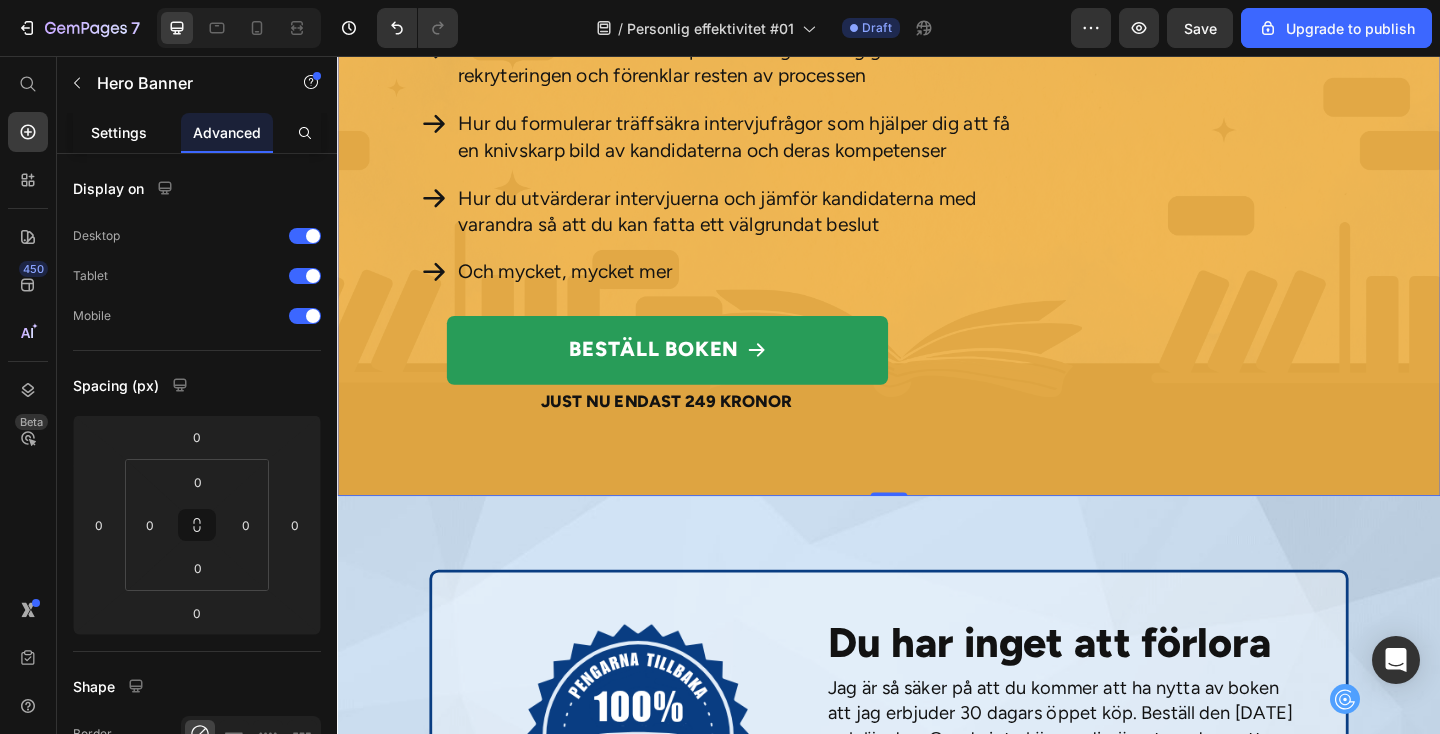click on "Settings" 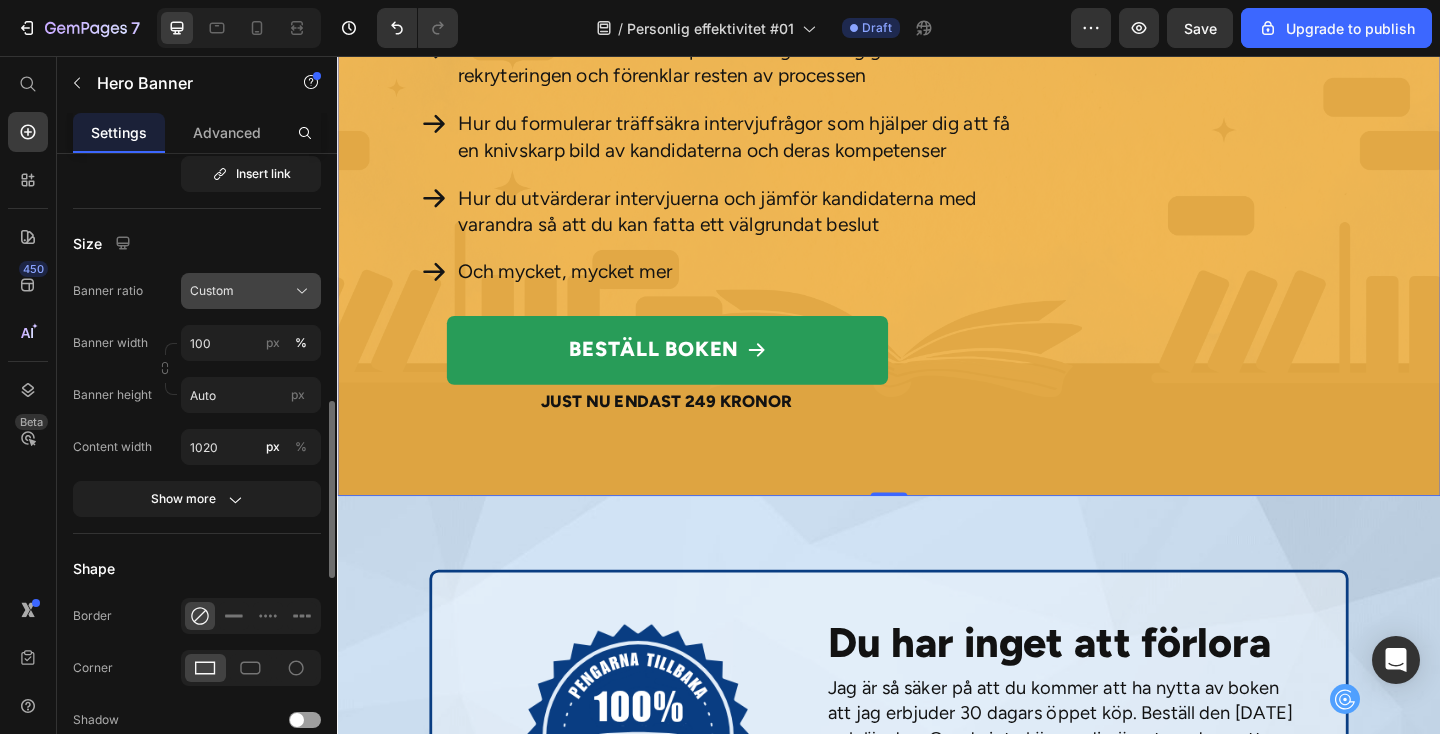scroll, scrollTop: 941, scrollLeft: 0, axis: vertical 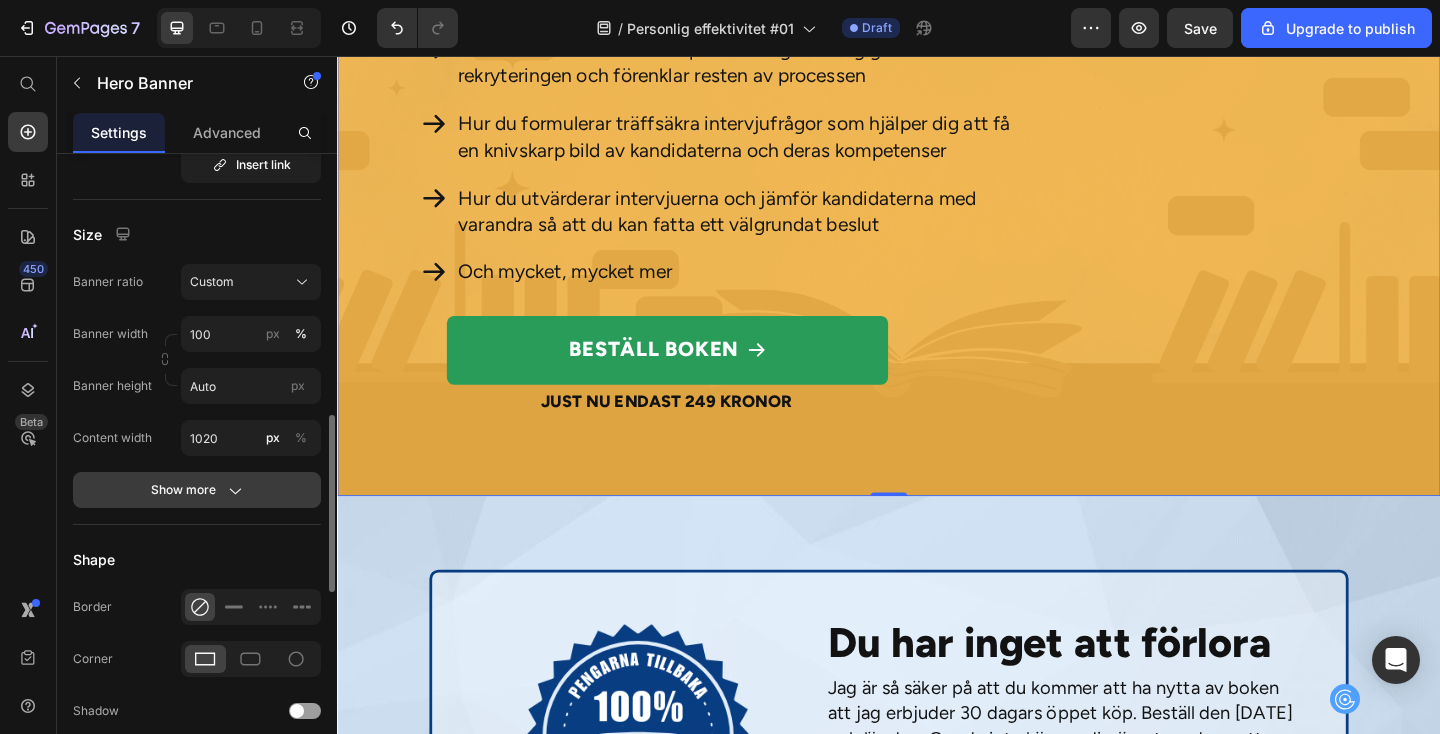 click on "Show more" at bounding box center [197, 490] 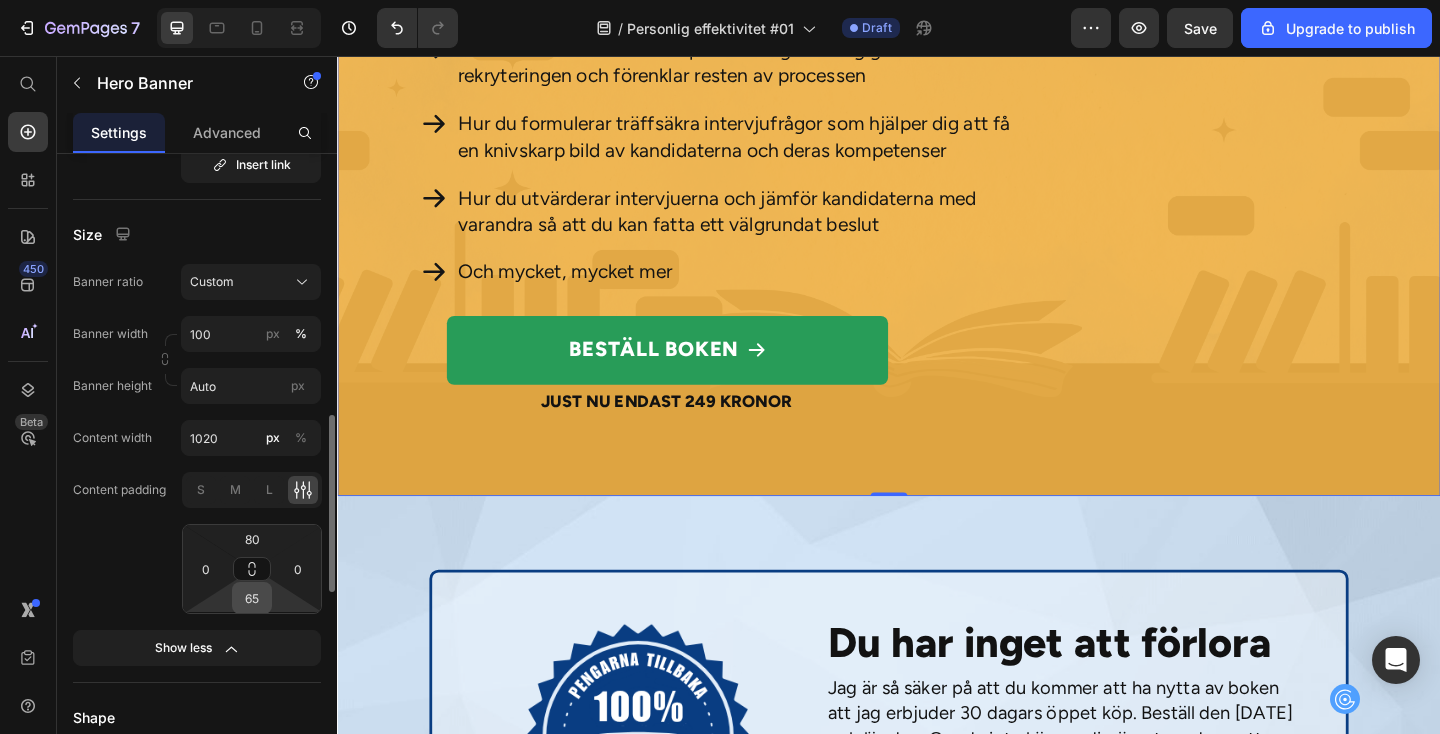 click on "65" at bounding box center [252, 598] 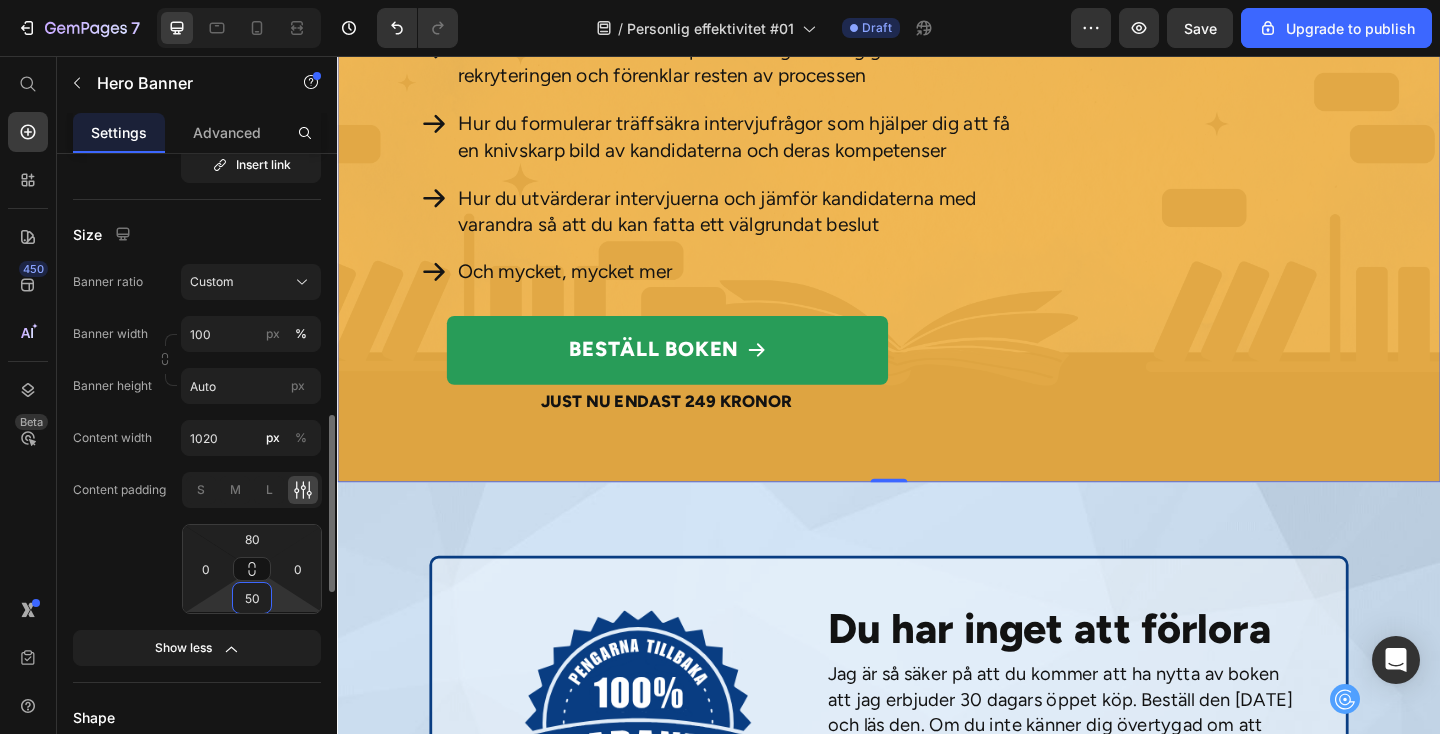 click on "50" at bounding box center (252, 598) 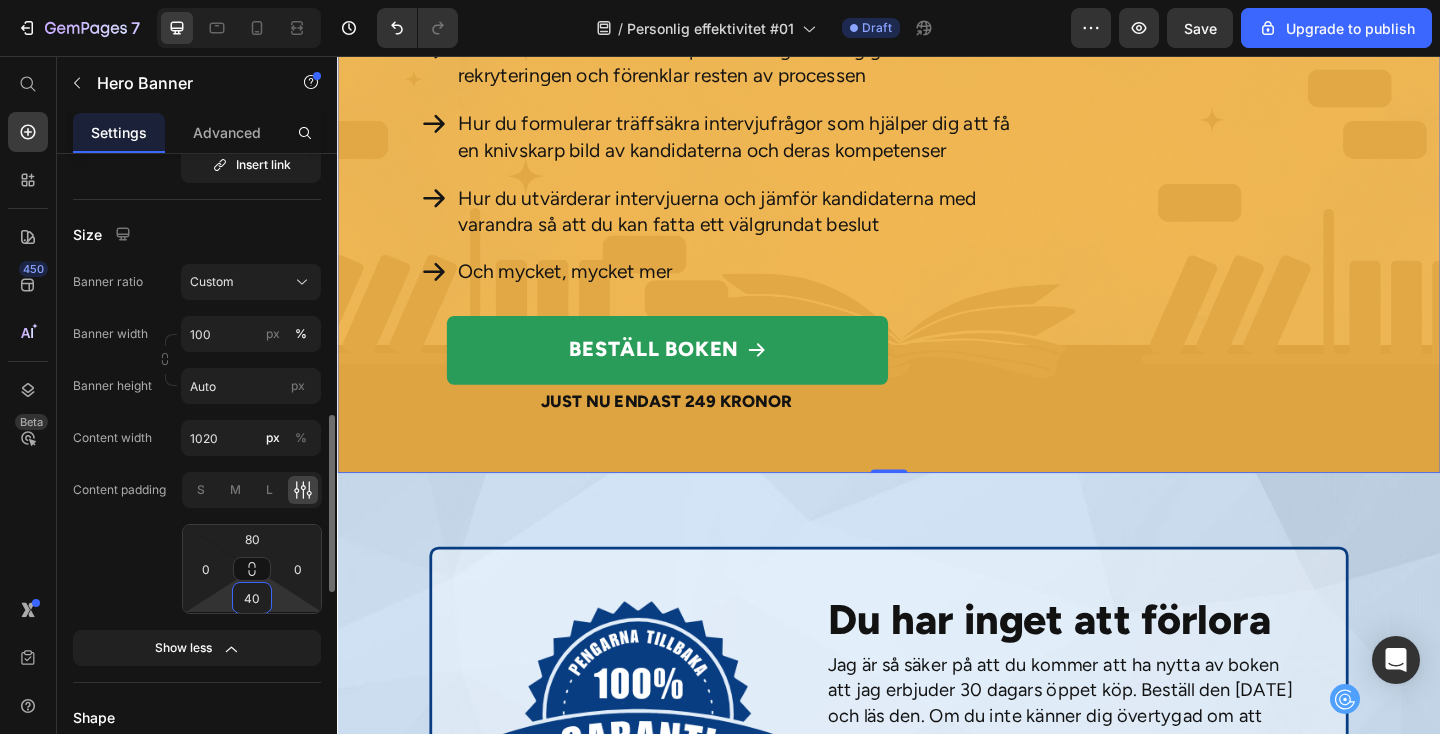 click on "40" at bounding box center [252, 598] 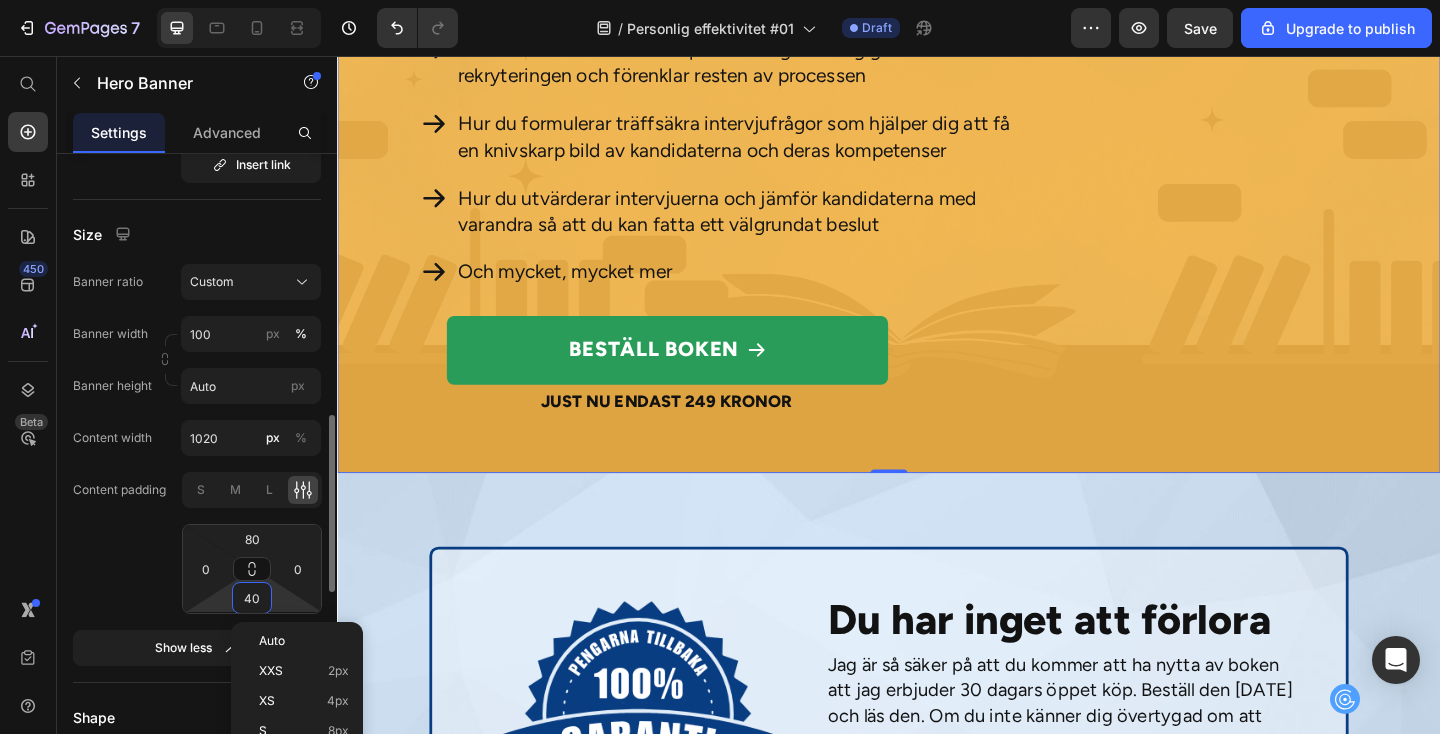 click on "40" at bounding box center (252, 598) 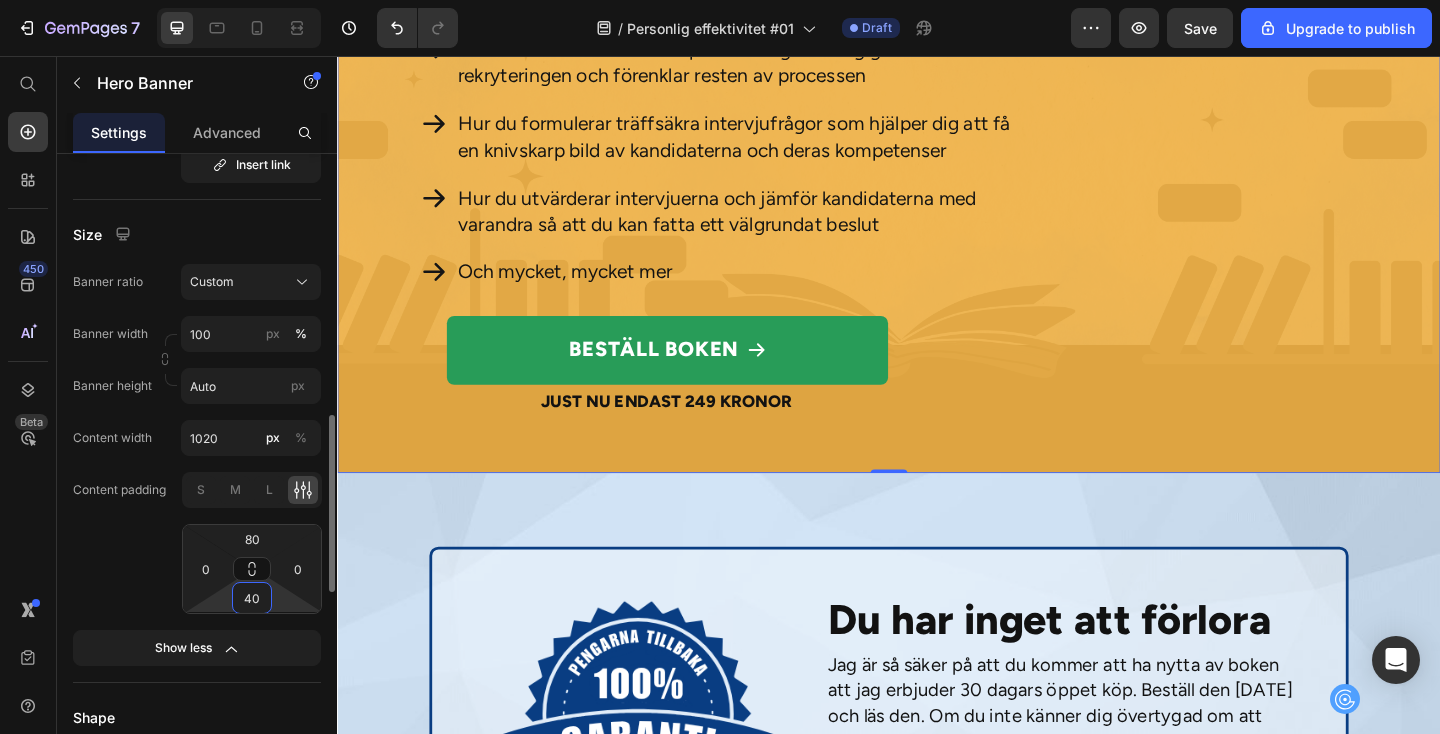 click on "40" at bounding box center (252, 598) 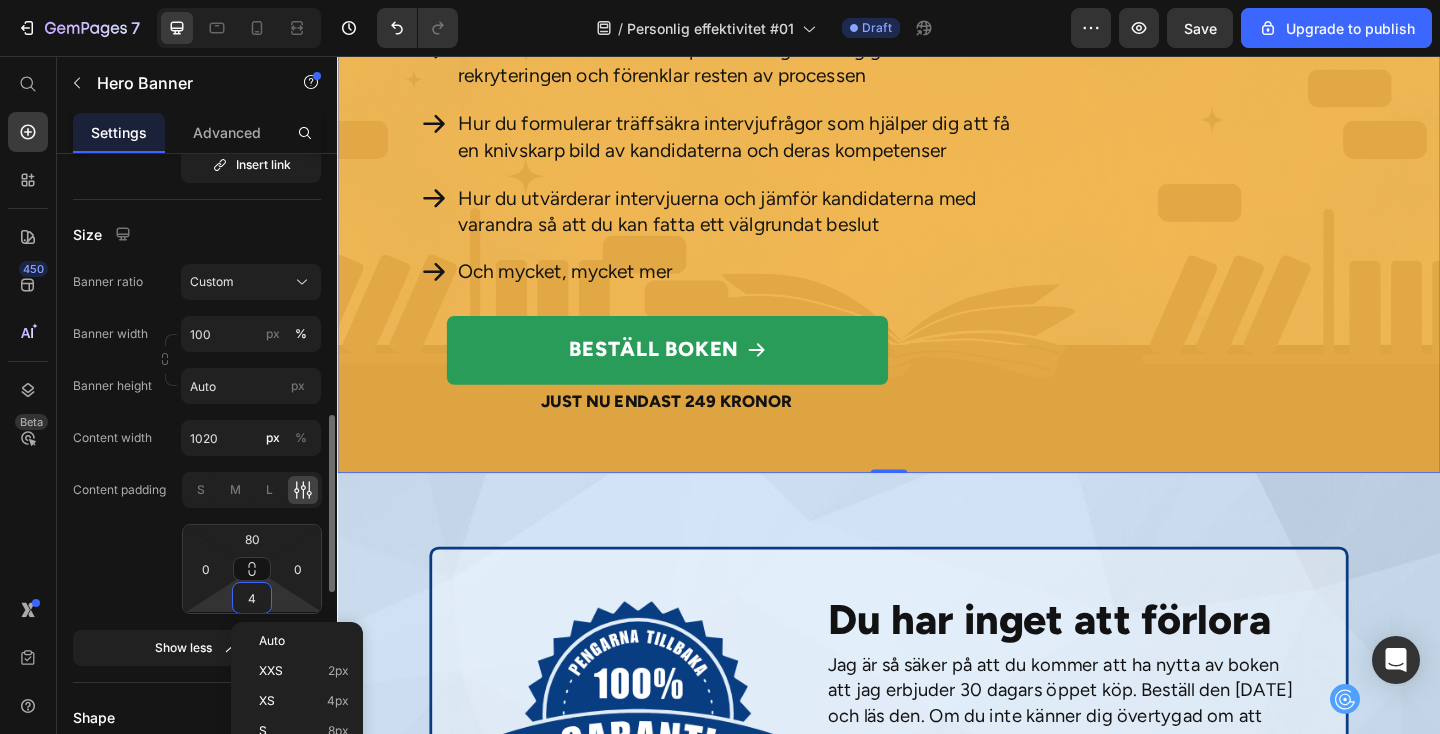 type on "45" 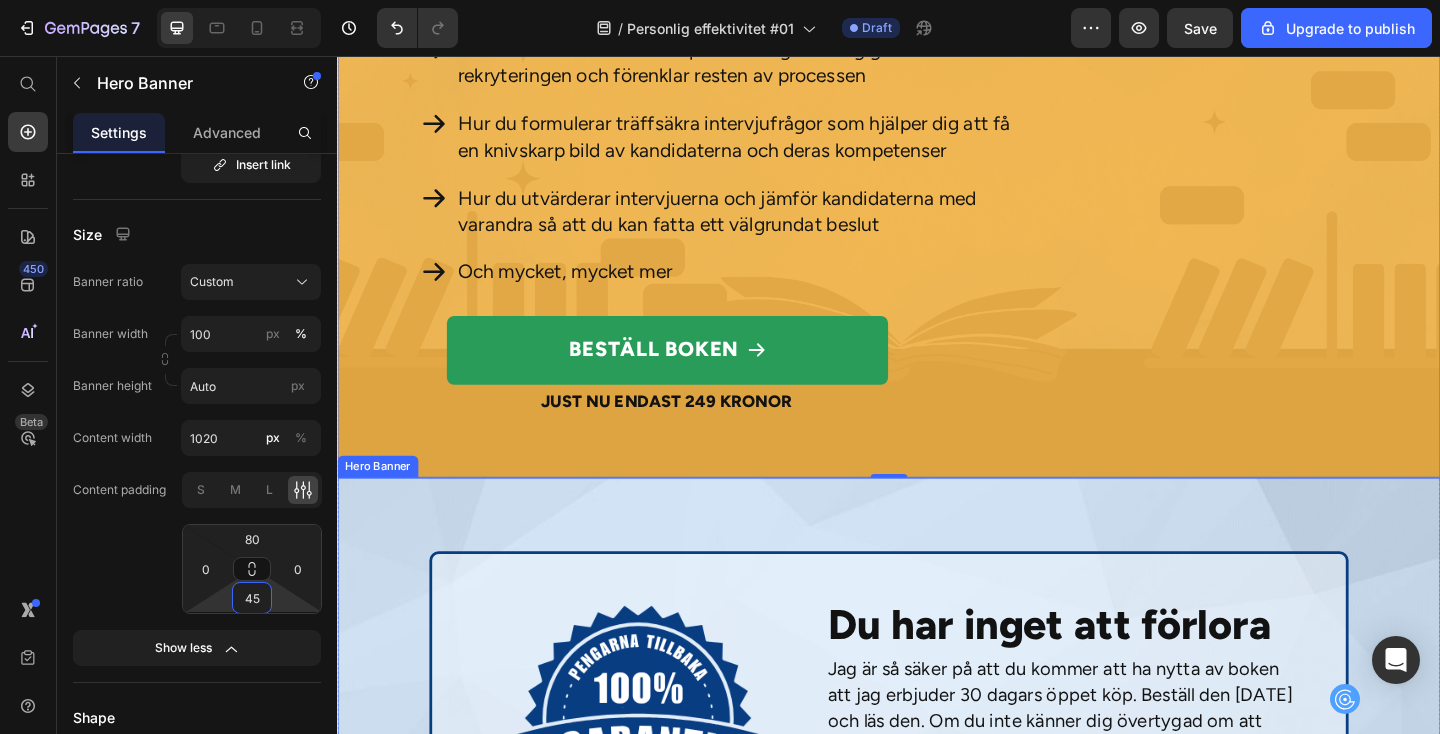 click at bounding box center (937, 774) 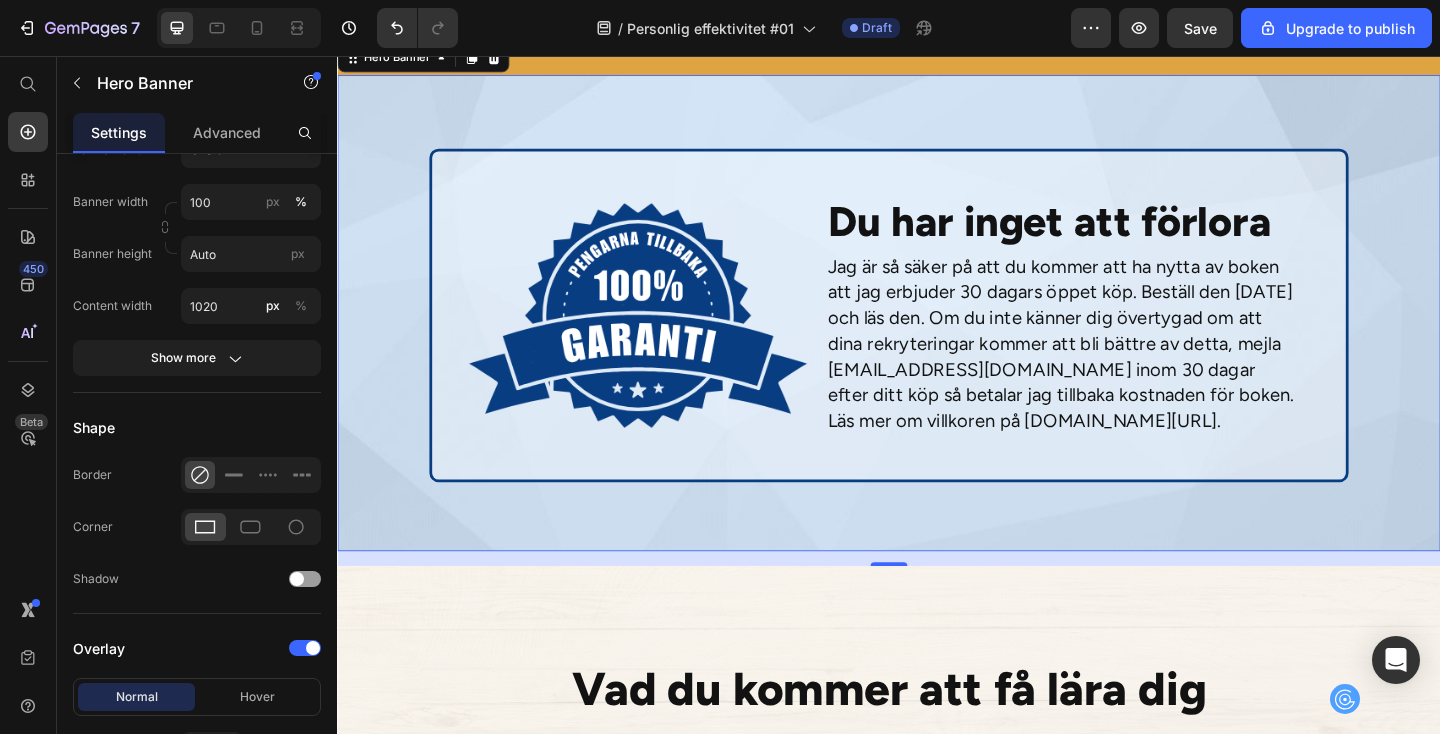 scroll, scrollTop: 5851, scrollLeft: 0, axis: vertical 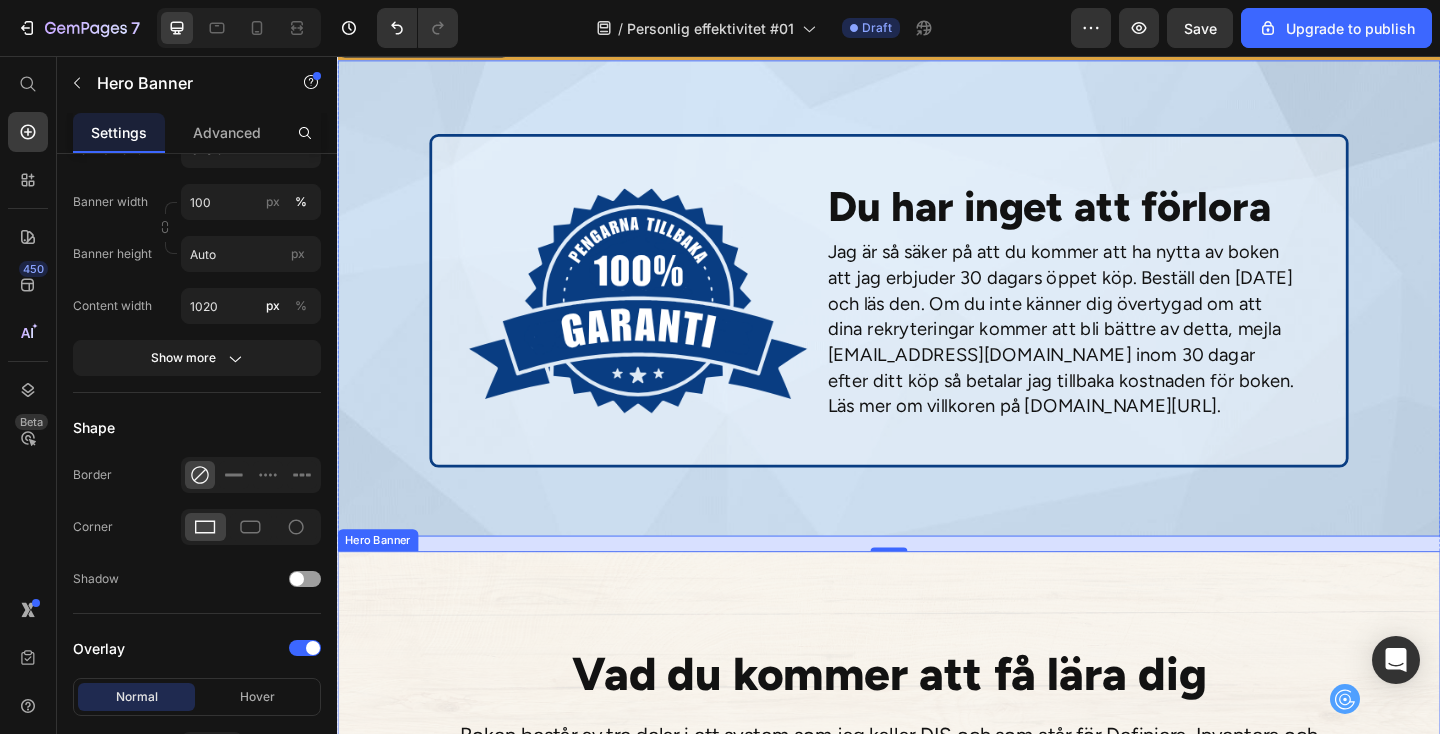click at bounding box center (937, 770) 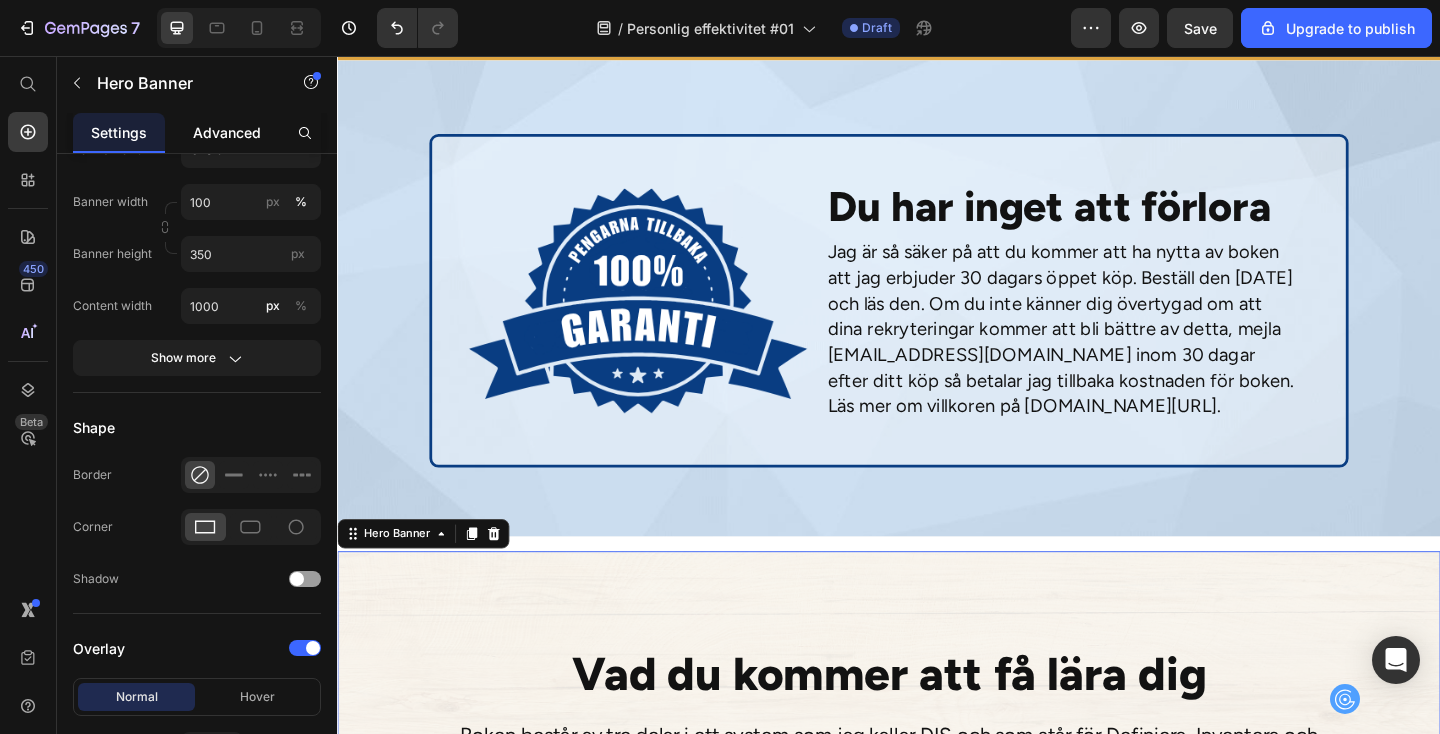 click on "Advanced" at bounding box center (227, 132) 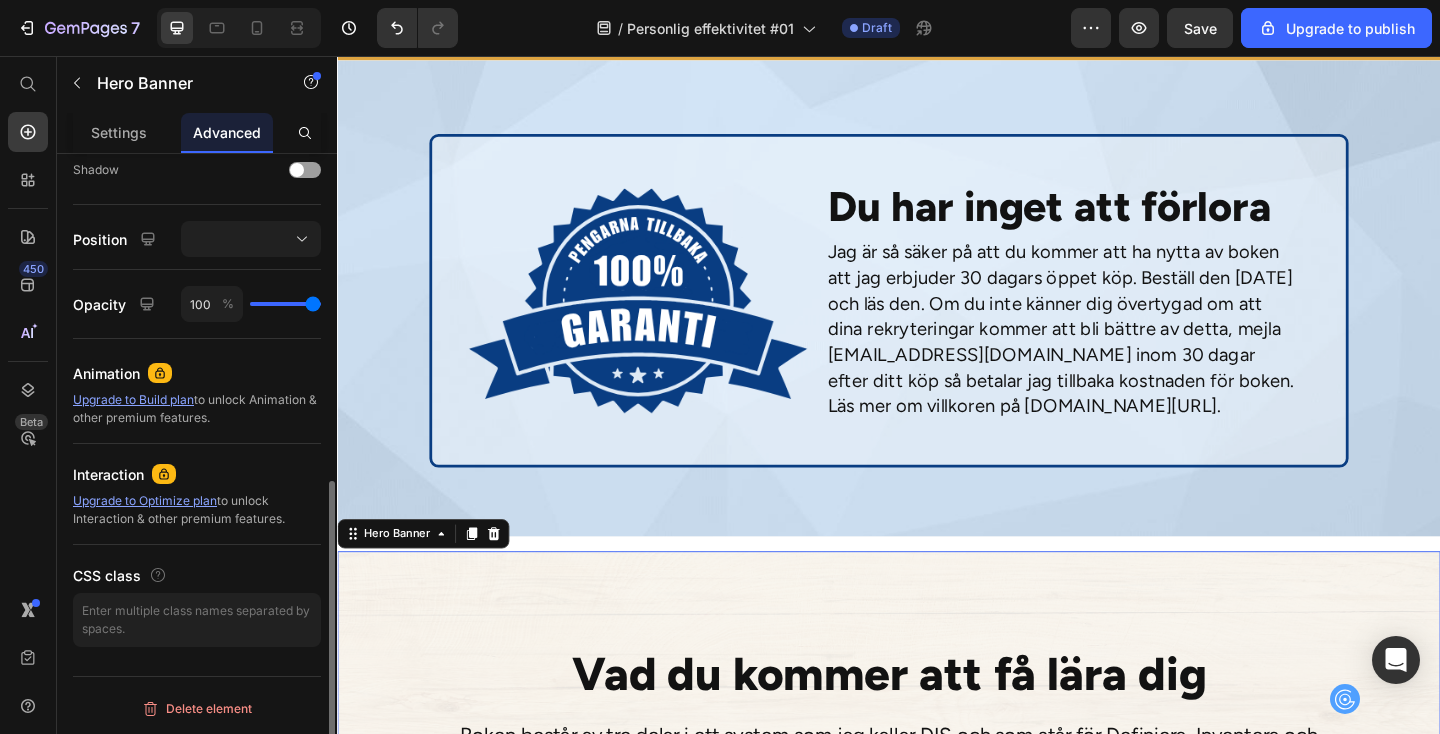 scroll, scrollTop: 0, scrollLeft: 0, axis: both 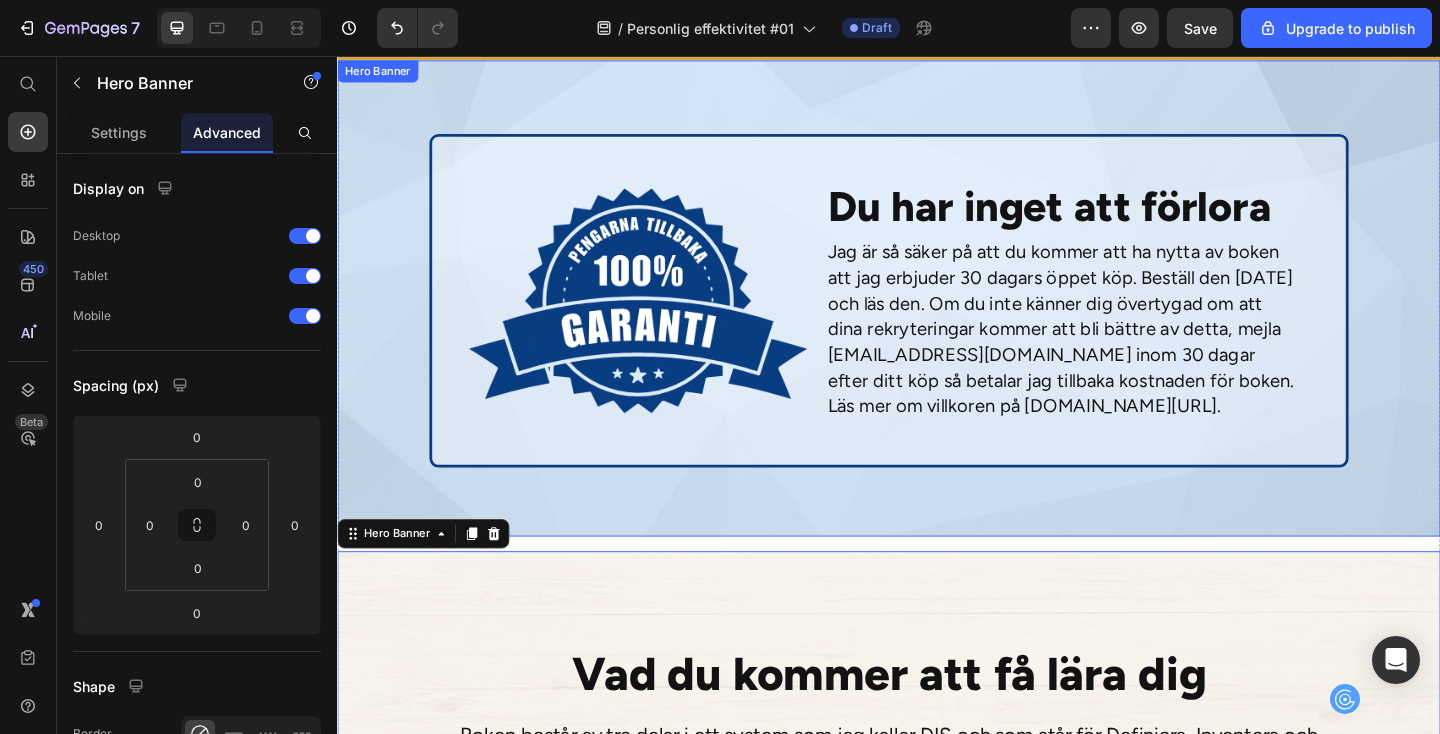 click on "Image Du har inget att förlora Heading Jag är så säker på att du kommer att ha nytta av boken att jag erbjuder 30 dagars öppet köp. Beställ den [DATE] och läs den. Om du inte känner dig övertygad om att dina rekryteringar kommer att bli bättre av detta, mejla [EMAIL_ADDRESS][DOMAIN_NAME] inom 30 dagar efter ditt köp så betalar jag tillbaka kostnaden för boken. Läs mer om villkoren på [DOMAIN_NAME][URL]. Text Block Row" at bounding box center [937, 320] 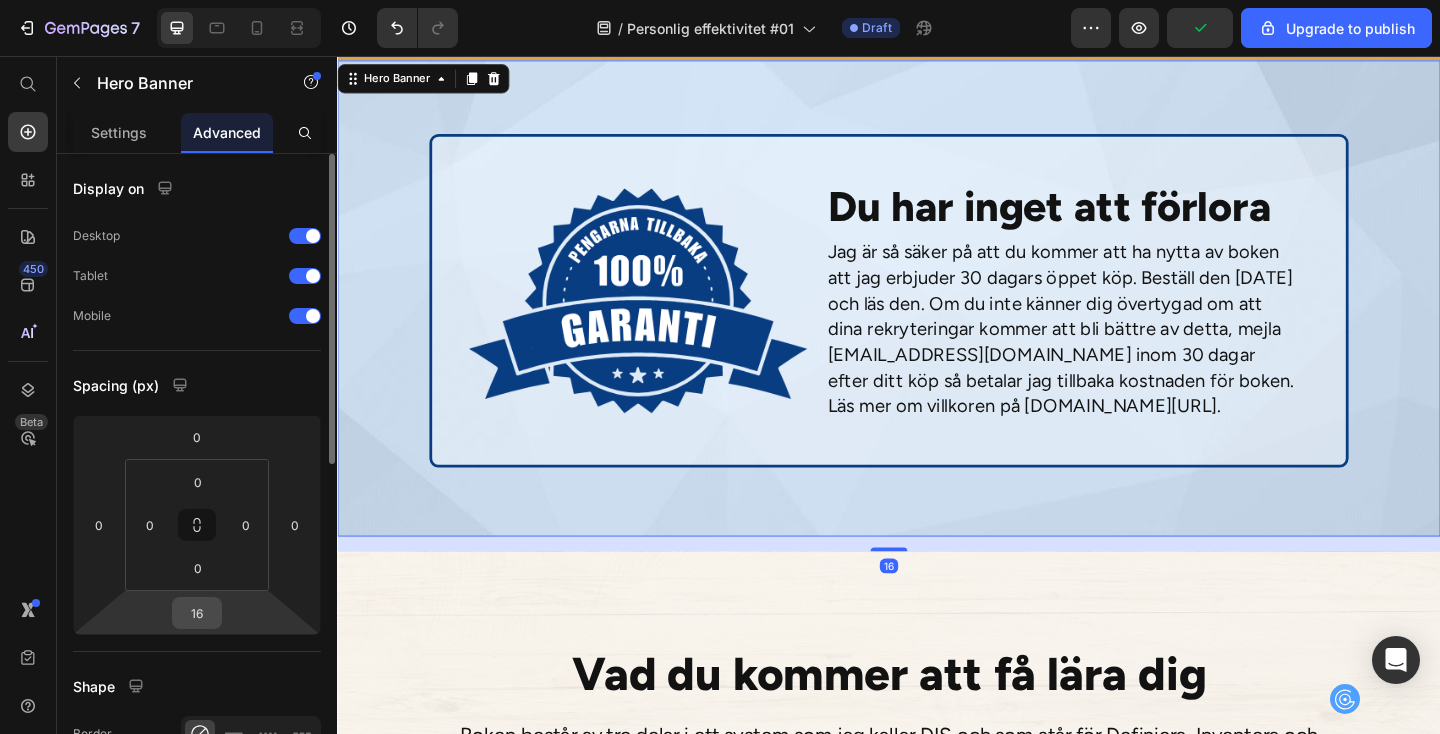 click on "16" at bounding box center (197, 613) 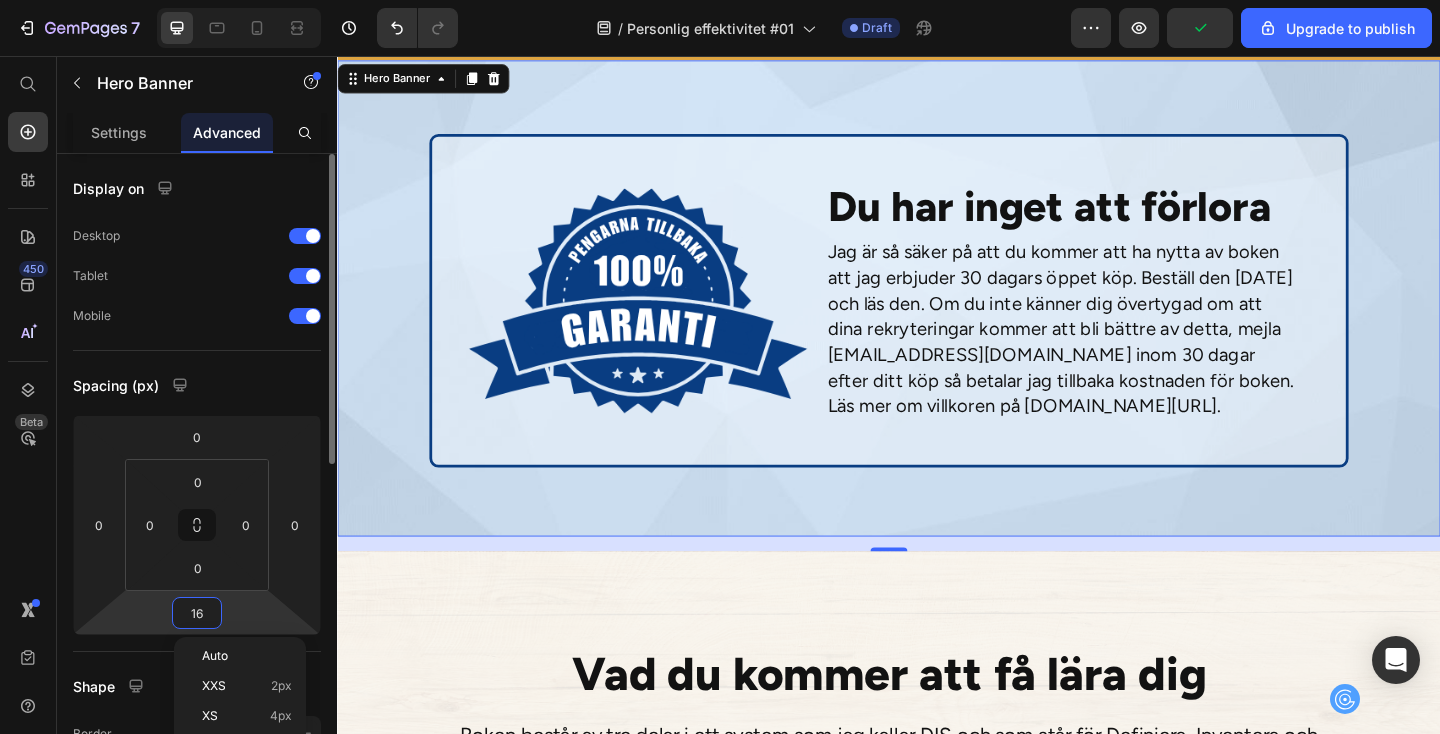 type on "0" 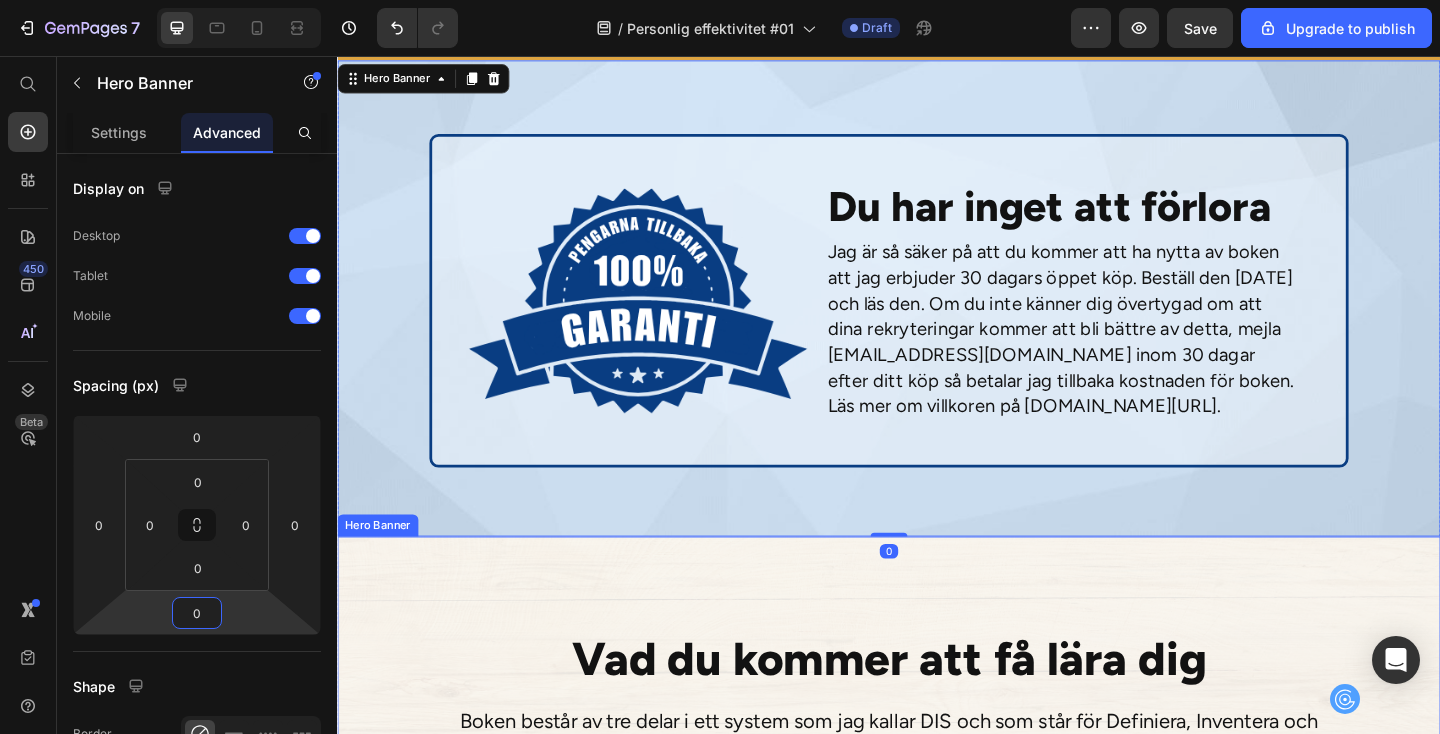 click at bounding box center (937, 754) 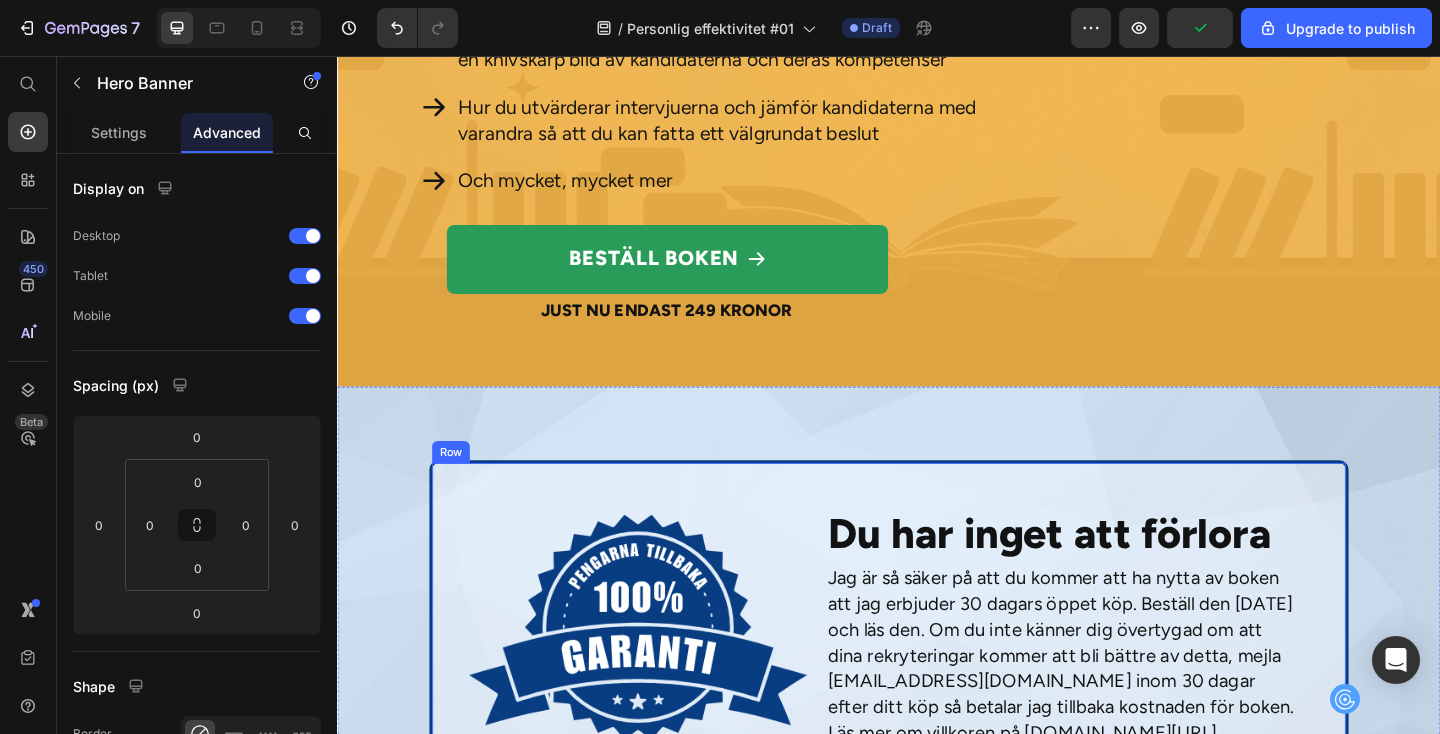 scroll, scrollTop: 5495, scrollLeft: 0, axis: vertical 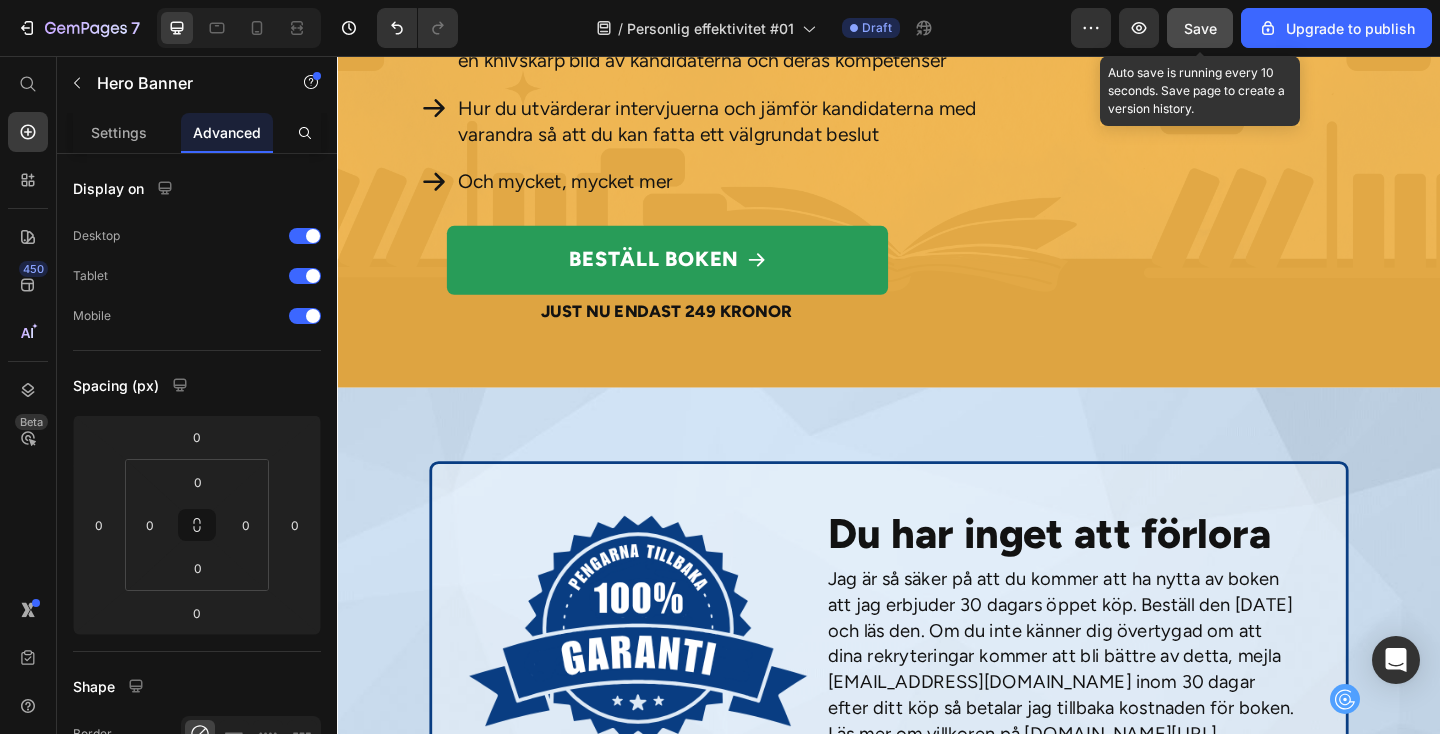 click on "Save" at bounding box center [1200, 28] 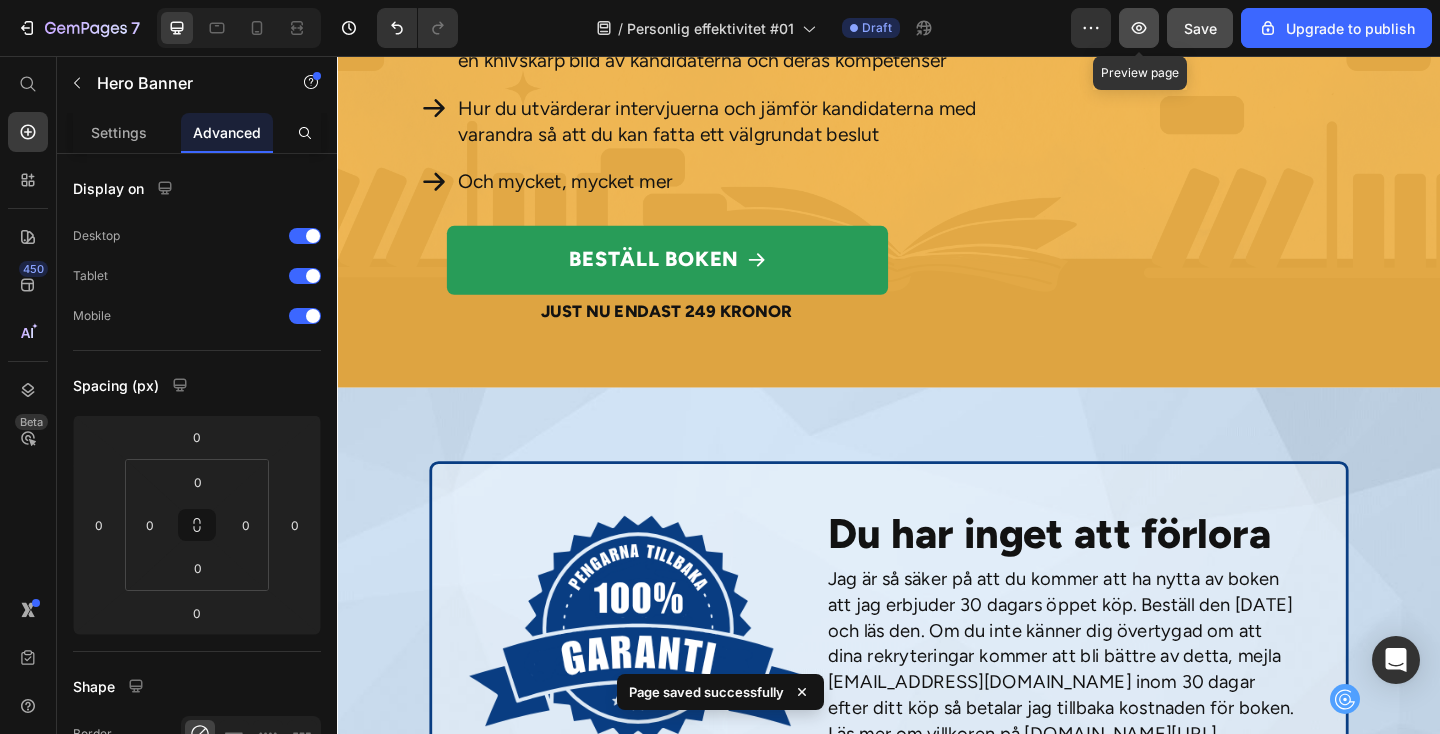 click 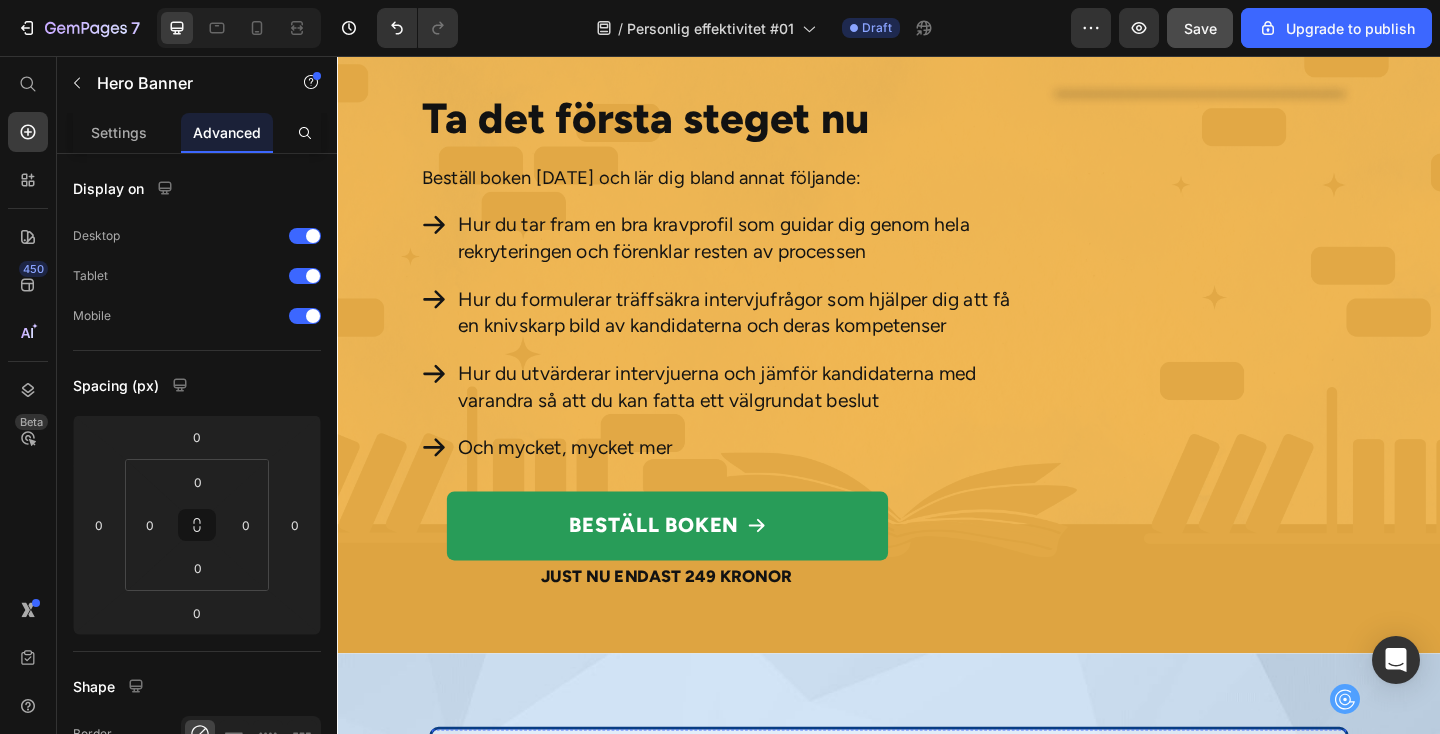 scroll, scrollTop: 5072, scrollLeft: 0, axis: vertical 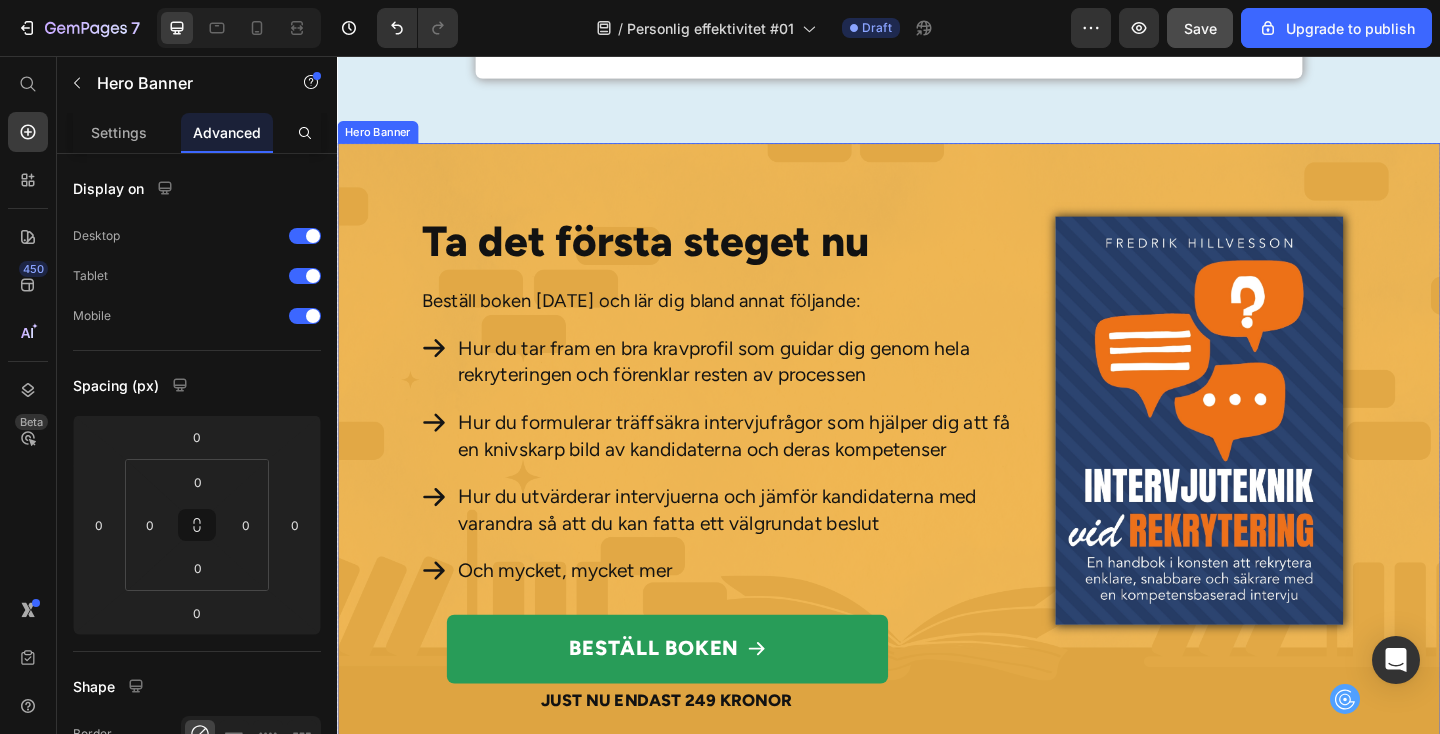 click on "Ta det första steget nu Heading Beställ boken [DATE] och lär dig bland annat följande: Text Block
Hur du tar fram en bra kravprofil som guidar dig genom hela rekryteringen och förenklar resten av processen
Hur du formulerar träffsäkra intervjufrågor som hjälper dig att få en knivskarp bild av kandidaterna och deras kompetenser
Hur du utvärderar intervjuerna och jämför kandidaterna med varandra så att du kan fatta ett välgrundat beslut
Och mycket, mycket mer Item List
Beställ boken Add to Cart Just nu endast 249 kronor Text Block Product Image" at bounding box center [937, 495] 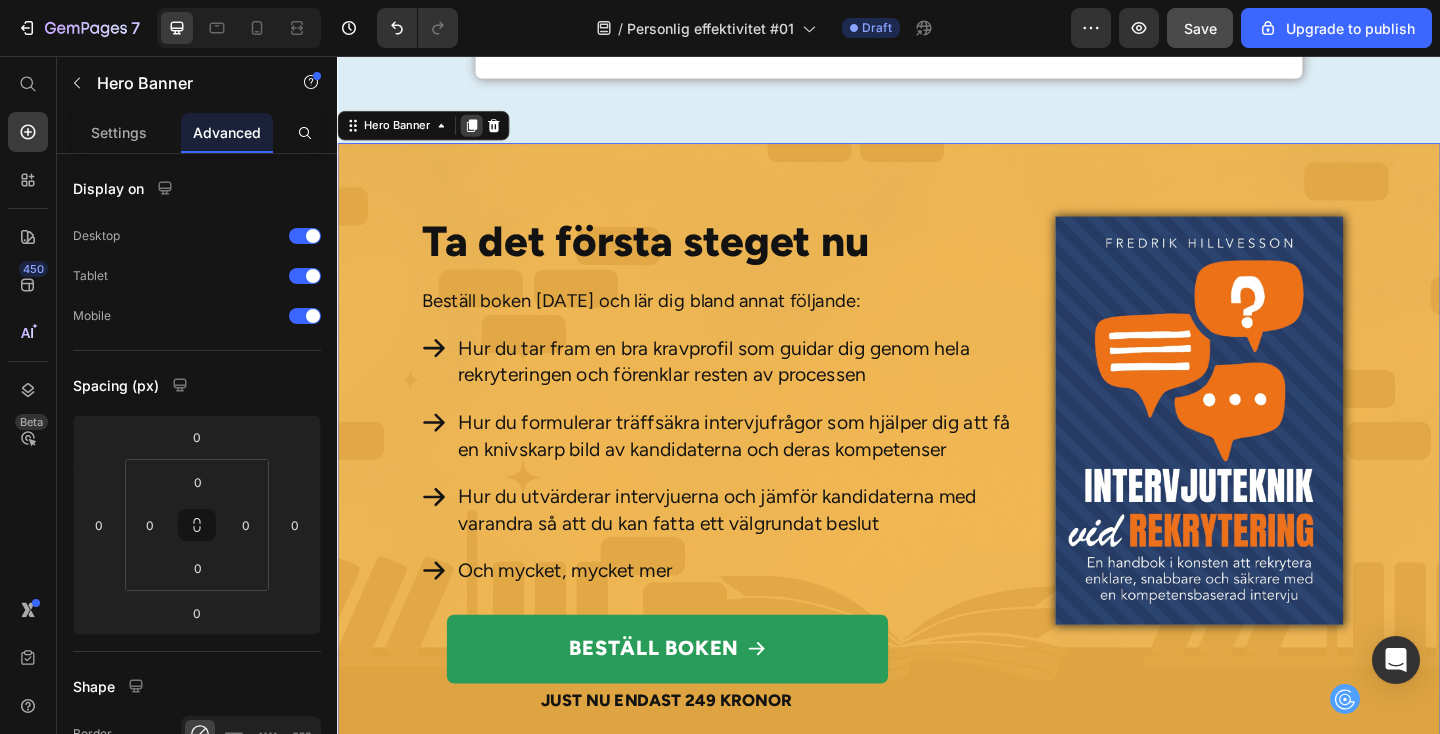 click 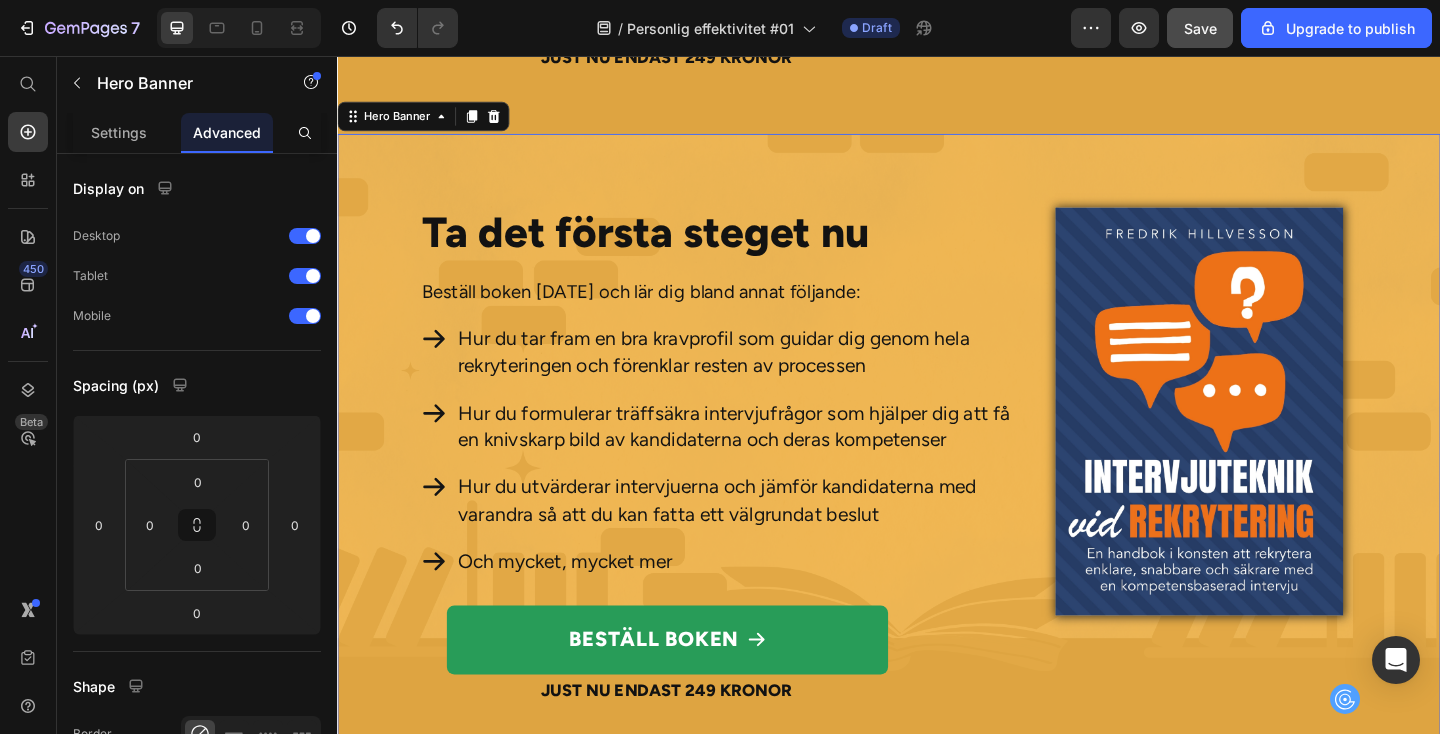 scroll, scrollTop: 5786, scrollLeft: 0, axis: vertical 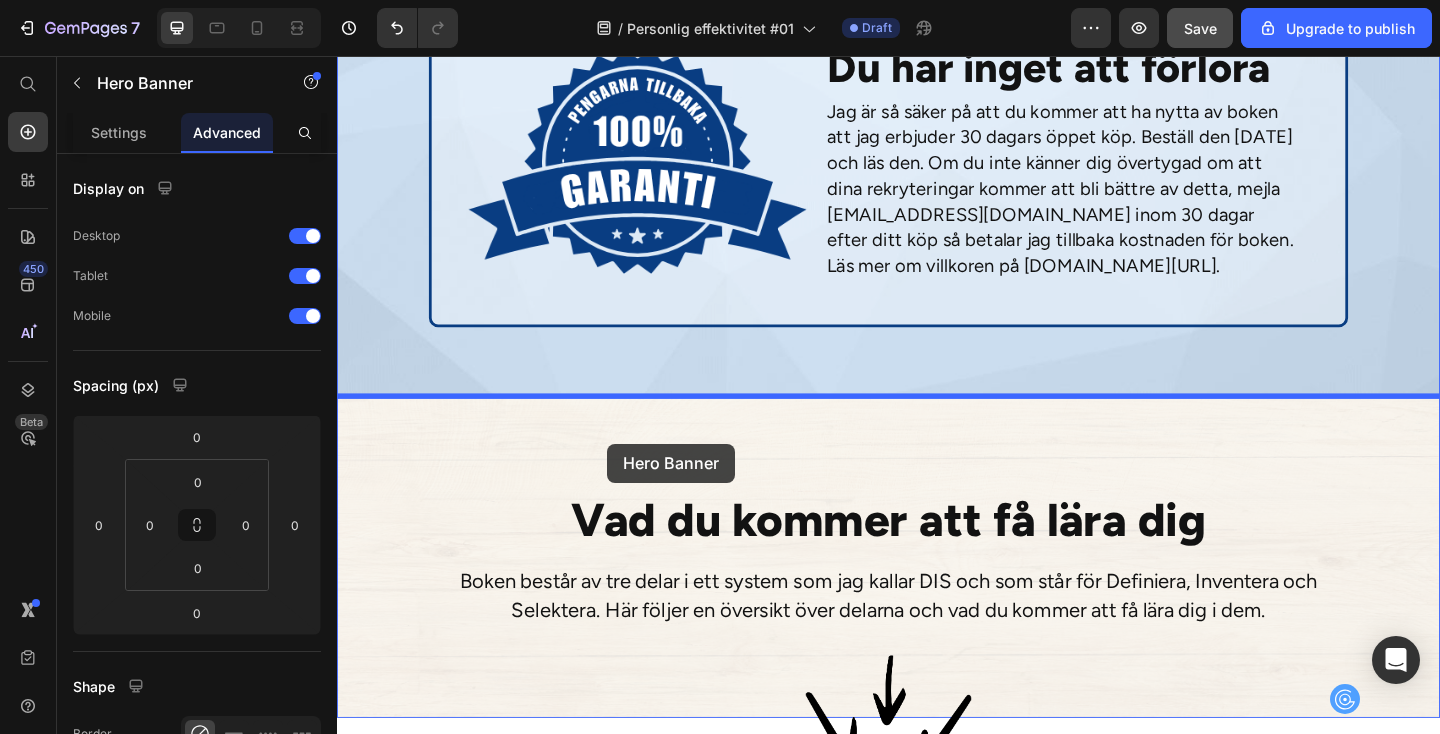 drag, startPoint x: 353, startPoint y: 106, endPoint x: 631, endPoint y: 478, distance: 464.4007 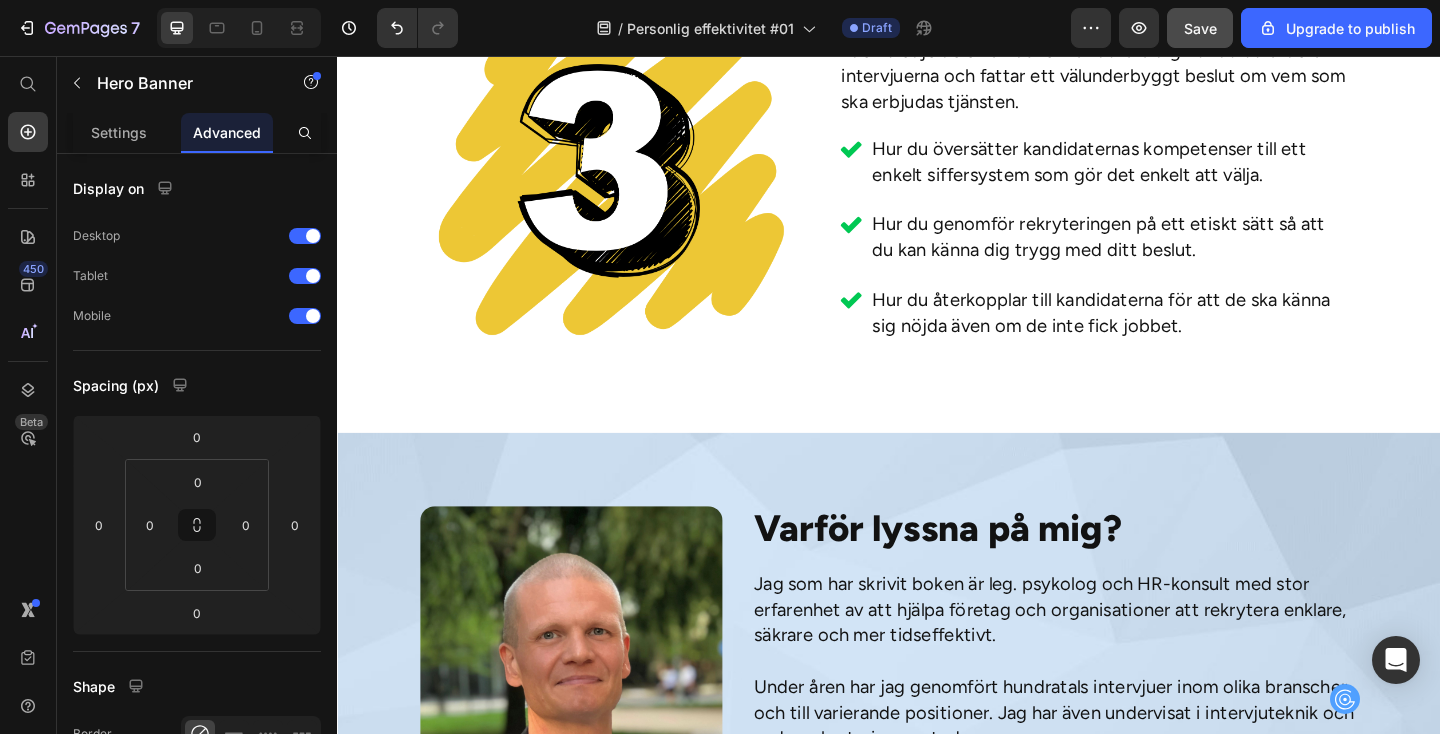 scroll, scrollTop: 8825, scrollLeft: 0, axis: vertical 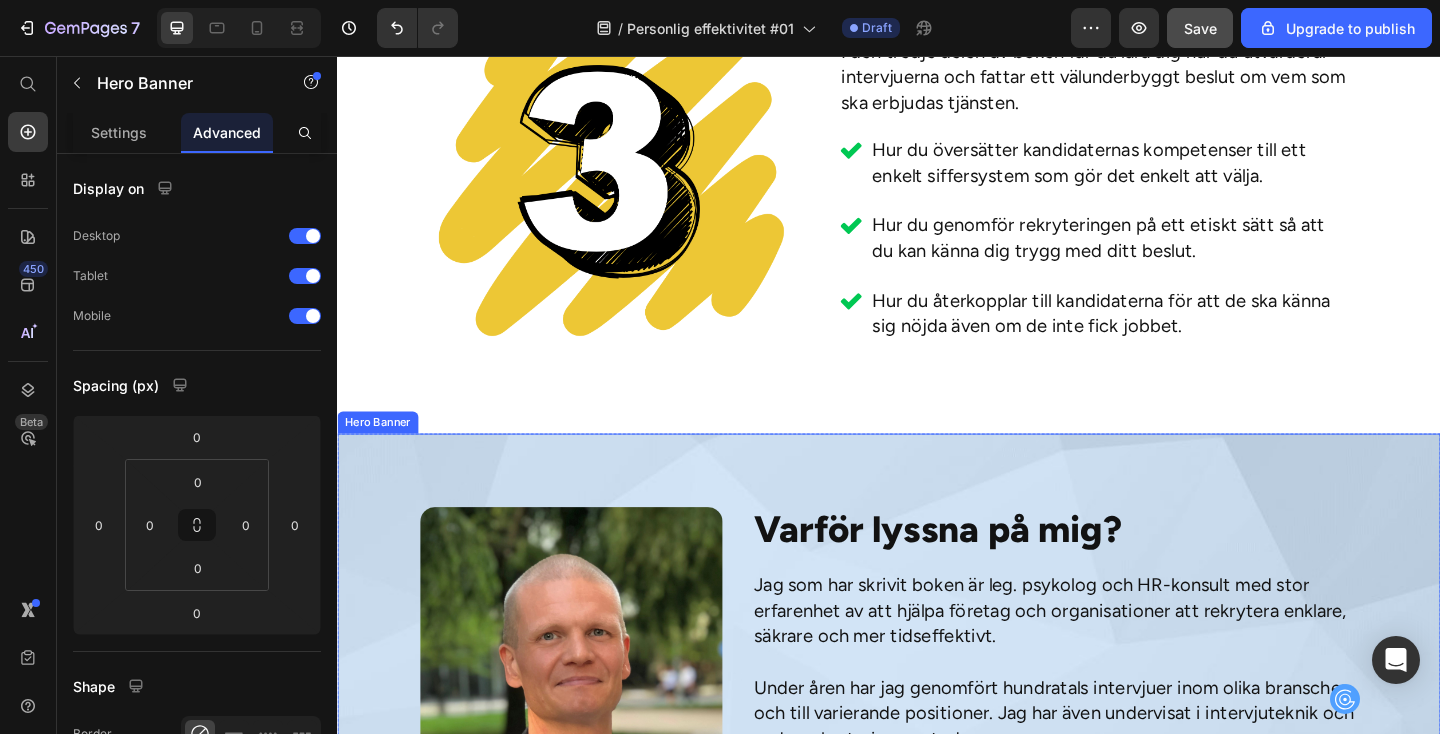 click on "Varför lyssna på mig? Heading Jag som har skrivit boken är leg. psykolog och HR-konsult med stor erfarenhet av att hjälpa företag och organisationer att rekrytera enklare, säkrare och mer tidseffektivt.   Under åren har jag genomfört hundratals intervjuer inom olika branscher och till varierande positioner. Jag har även undervisat i intervjuteknik och andra rekryteringsmetoder.   I den här boken lär jag ut min modell för intervjuteknik steg för steg så att du snabbt kan förbättra dina rekryteringar, oavsett din tidigare erfarenhet (eller brist på erfarenhet) av att rekrytera.  Text Block
Beställ boken Button Just nu endast 249 kronor Text Block Image" at bounding box center (937, 801) 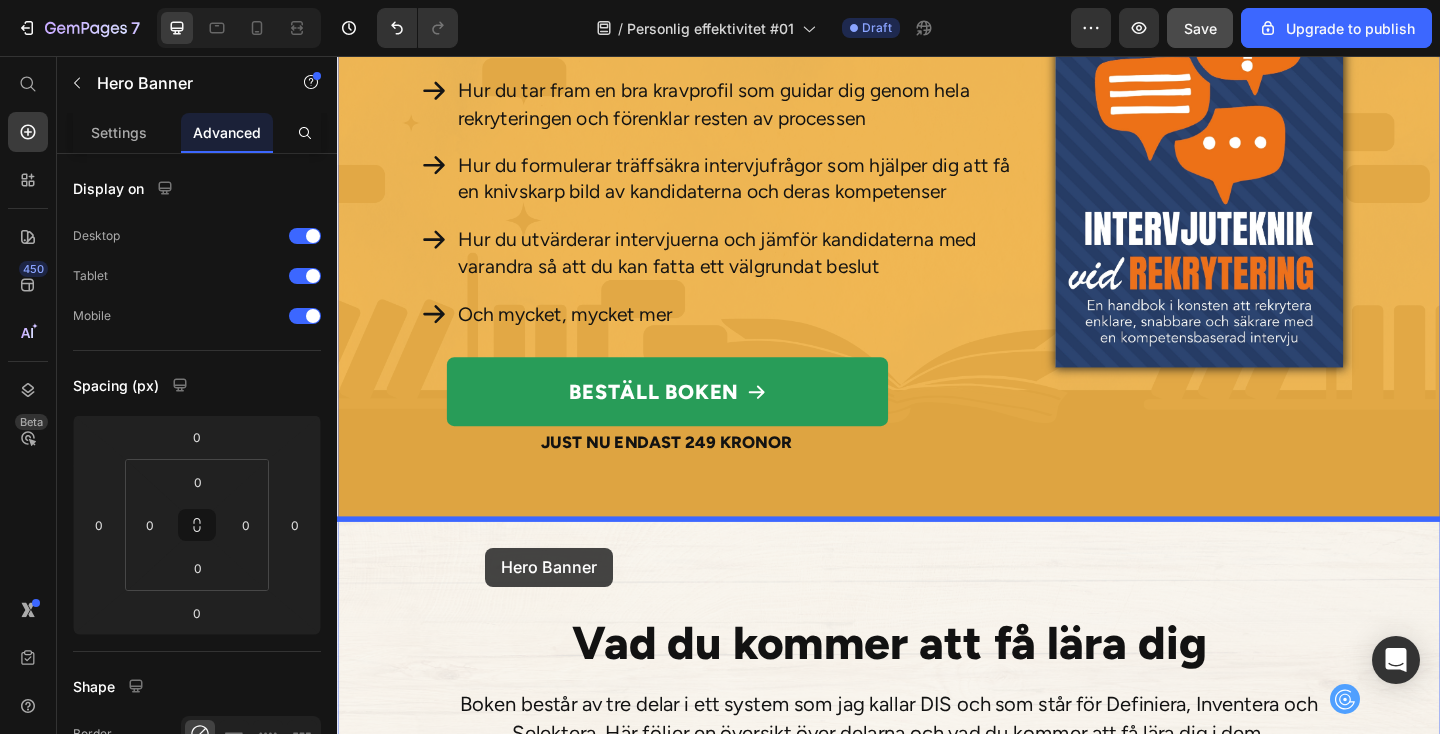 scroll, scrollTop: 6561, scrollLeft: 0, axis: vertical 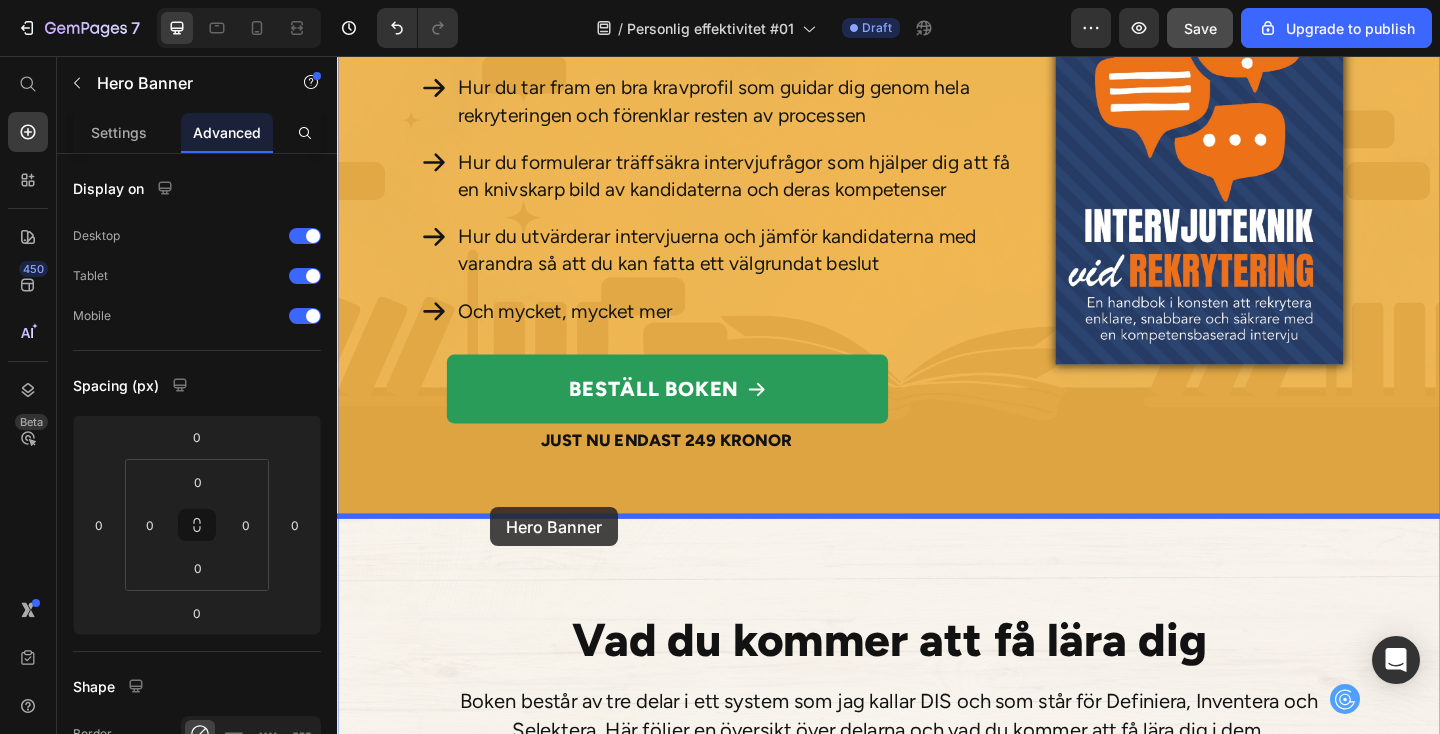 drag, startPoint x: 354, startPoint y: 449, endPoint x: 503, endPoint y: 547, distance: 178.33957 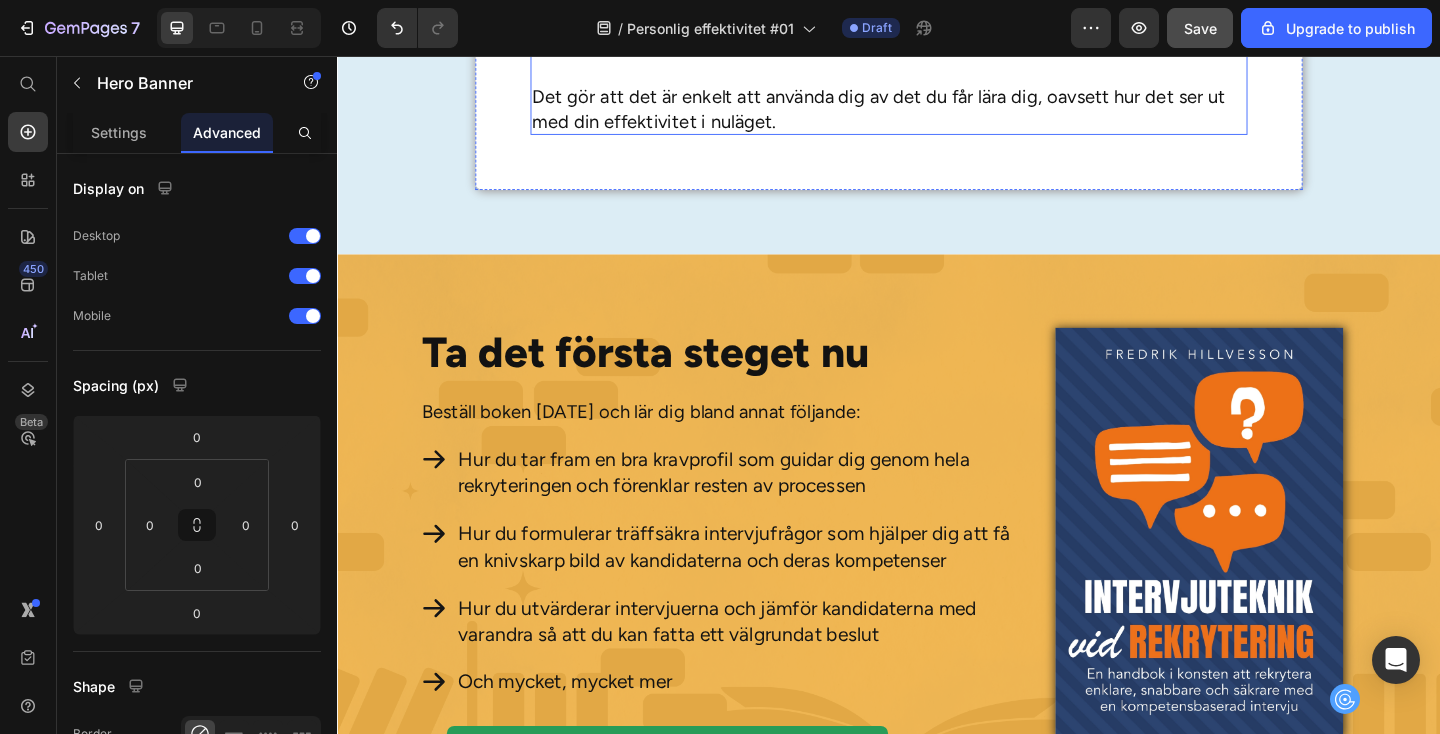 scroll, scrollTop: 4961, scrollLeft: 0, axis: vertical 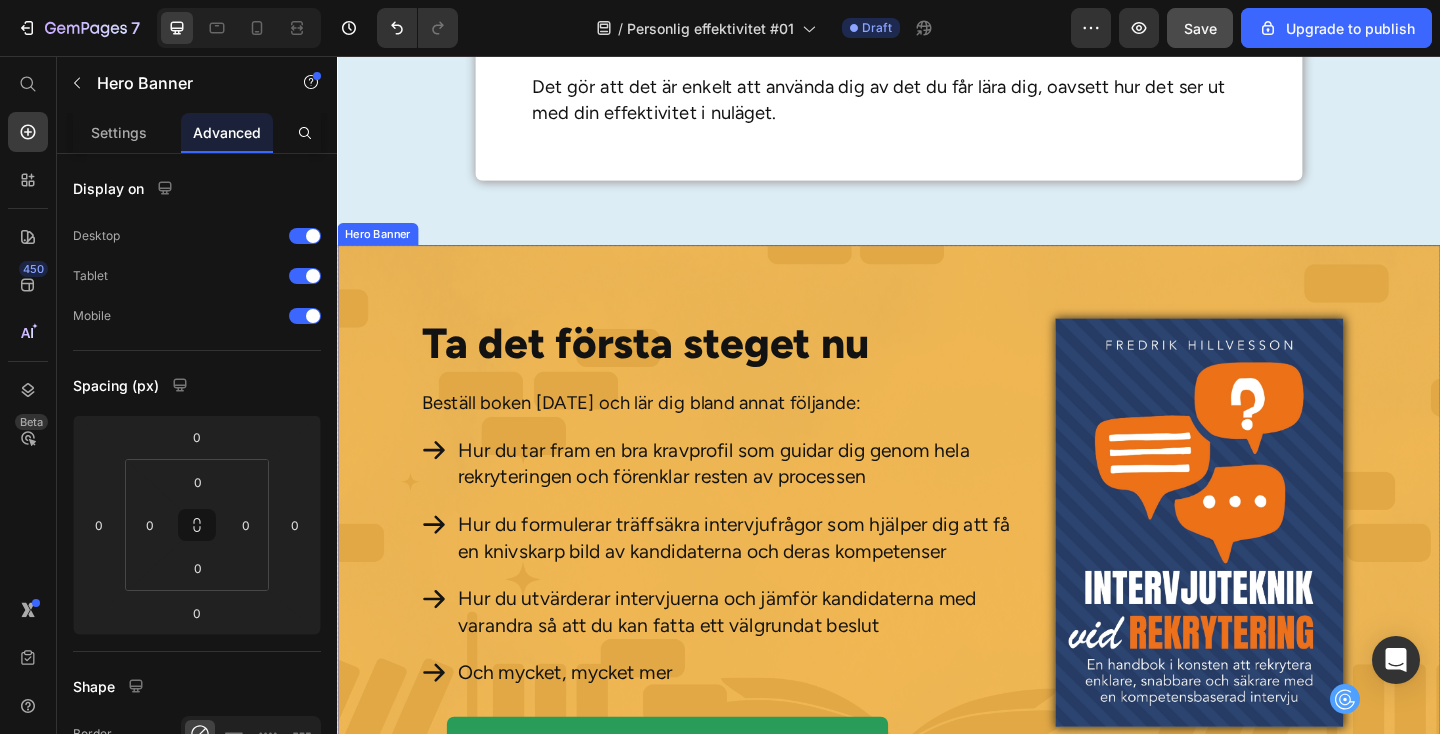 click on "Ta det första steget nu Heading Beställ boken [DATE] och lär dig bland annat följande: Text Block
Hur du tar fram en bra kravprofil som guidar dig genom hela rekryteringen och förenklar resten av processen
Hur du formulerar träffsäkra intervjufrågor som hjälper dig att få en knivskarp bild av kandidaterna och deras kompetenser
Hur du utvärderar intervjuerna och jämför kandidaterna med varandra så att du kan fatta ett välgrundat beslut
Och mycket, mycket mer Item List
Beställ boken Add to Cart Just nu endast 249 kronor Text Block Product Image" at bounding box center (937, 606) 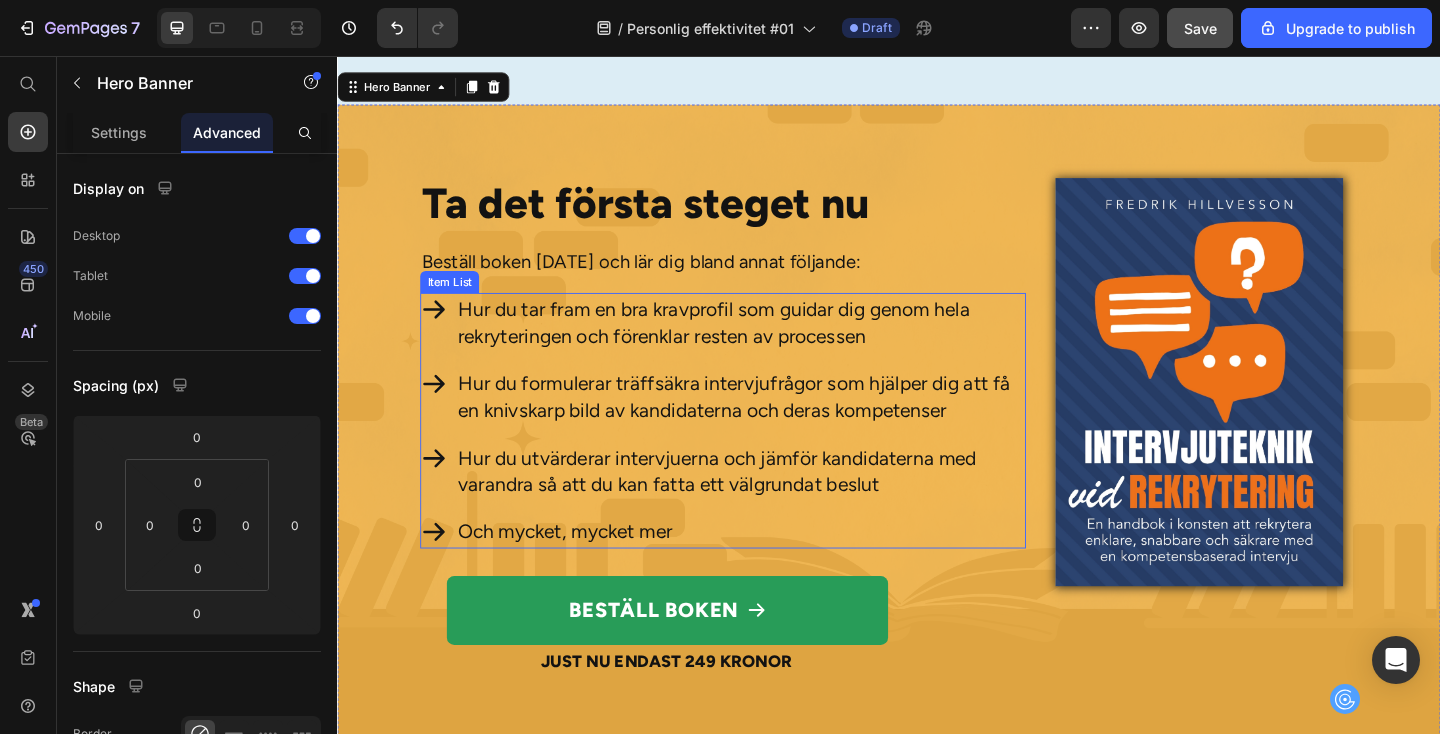 scroll, scrollTop: 5090, scrollLeft: 0, axis: vertical 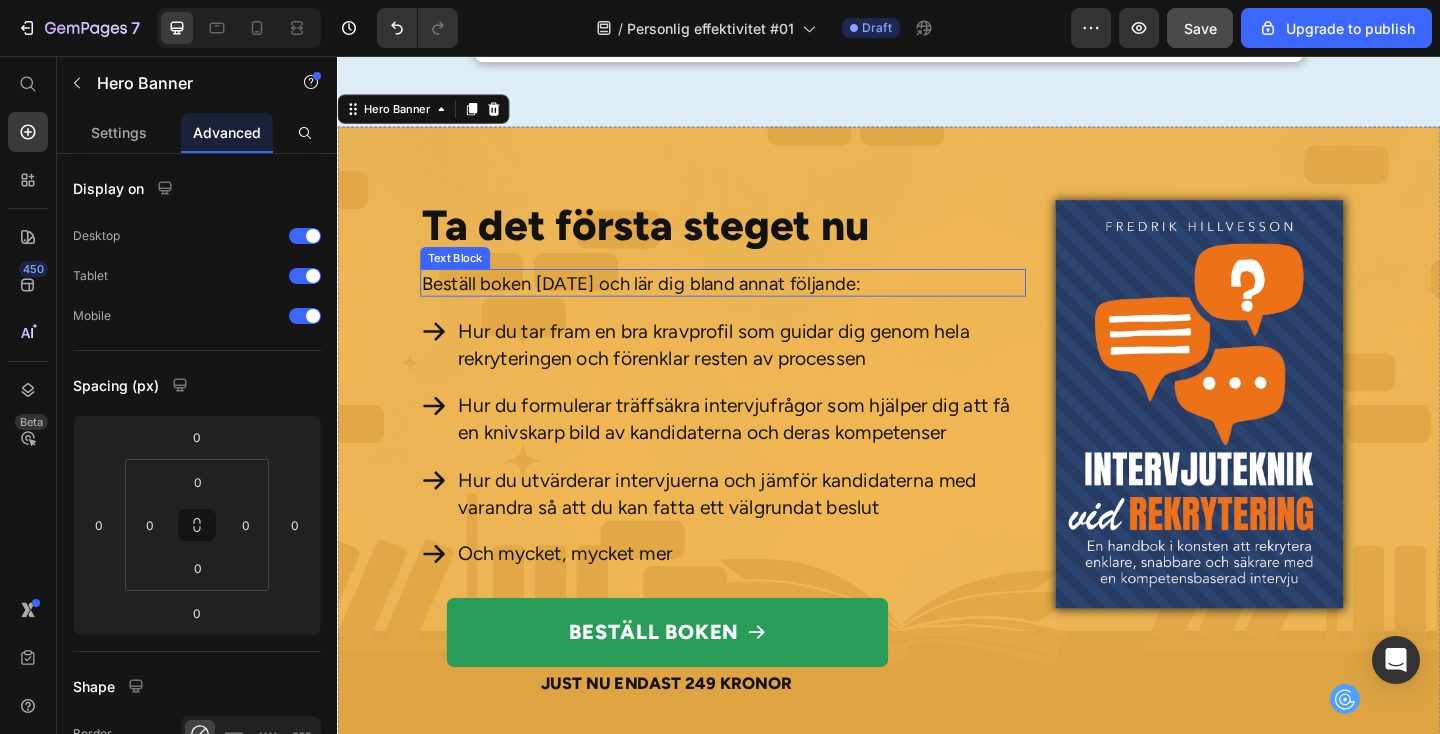 click on "Beställ boken [DATE] och lär dig bland annat följande:" at bounding box center [756, 304] 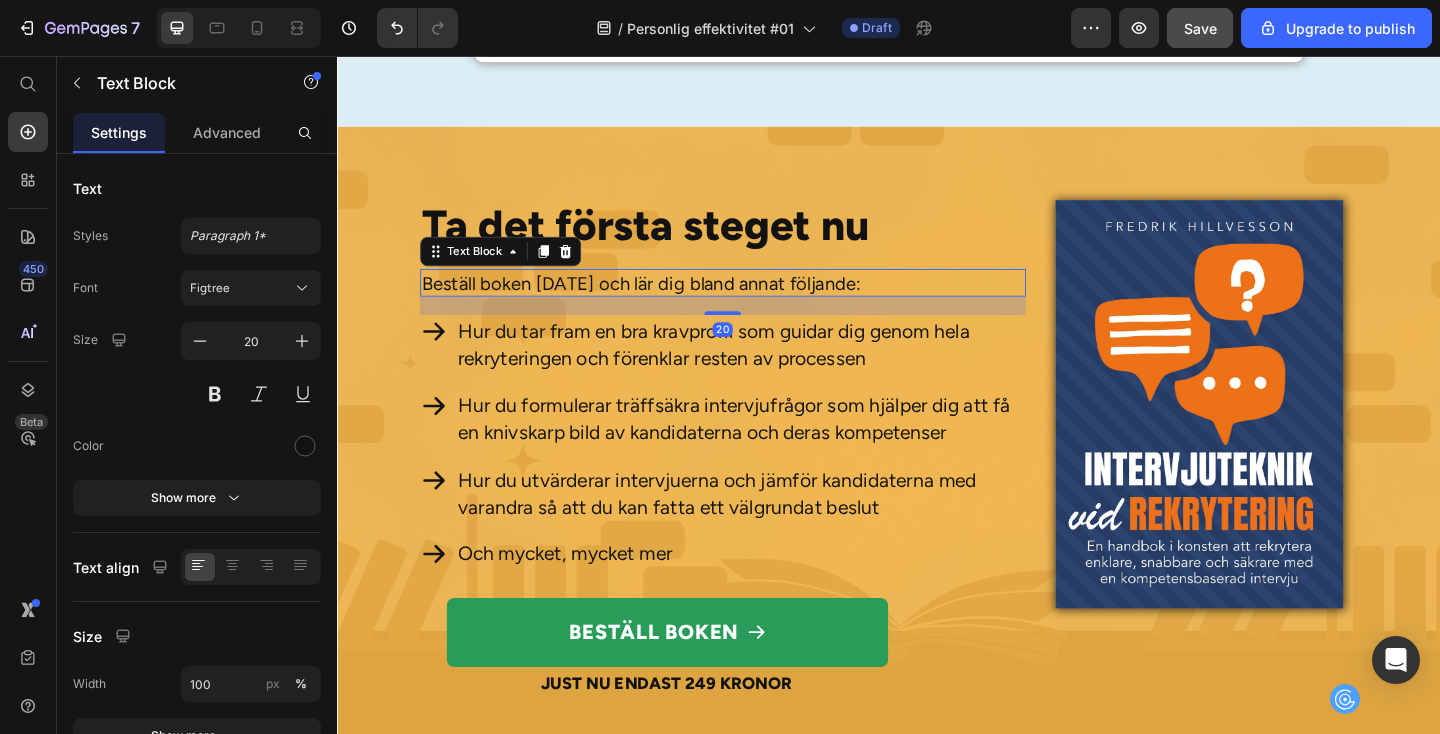 click on "Beställ boken [DATE] och lär dig bland annat följande:" at bounding box center (756, 304) 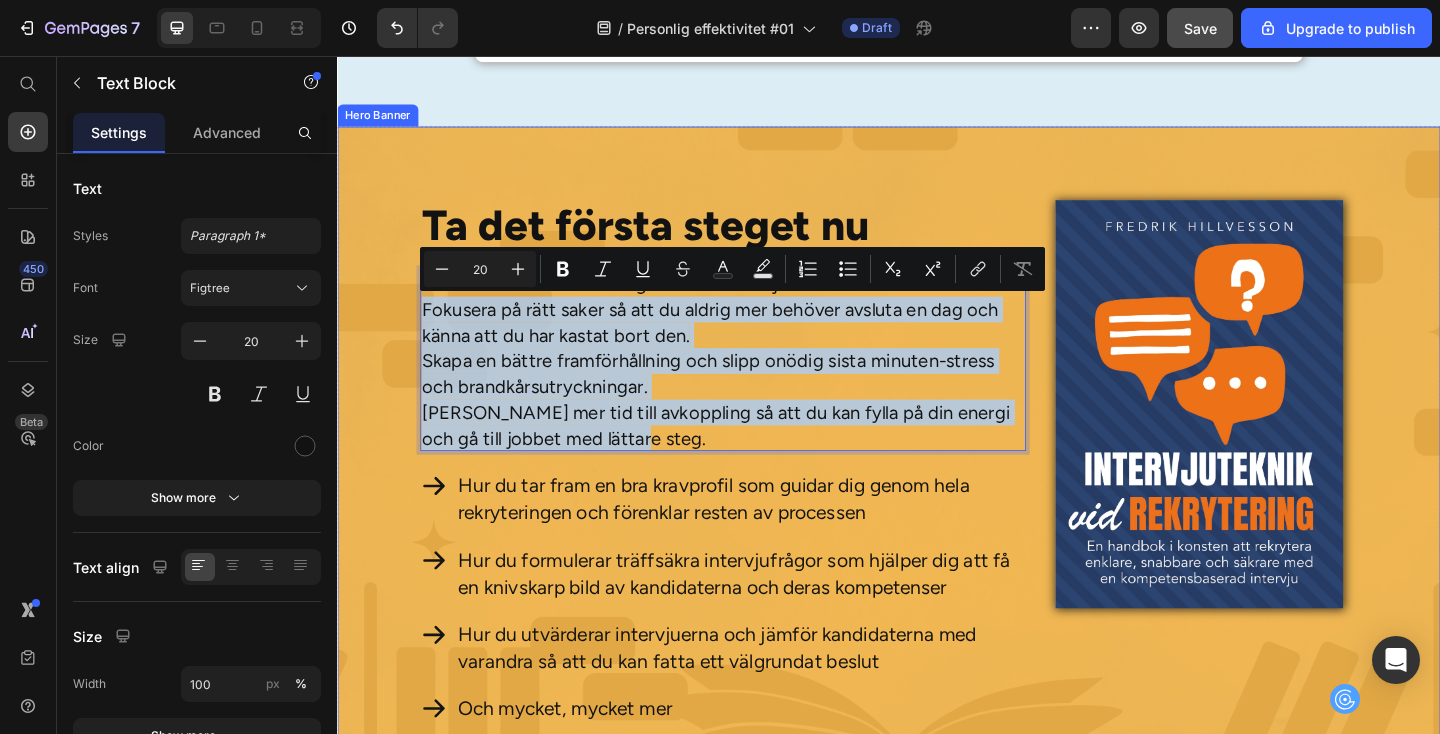 drag, startPoint x: 654, startPoint y: 476, endPoint x: 414, endPoint y: 336, distance: 277.84888 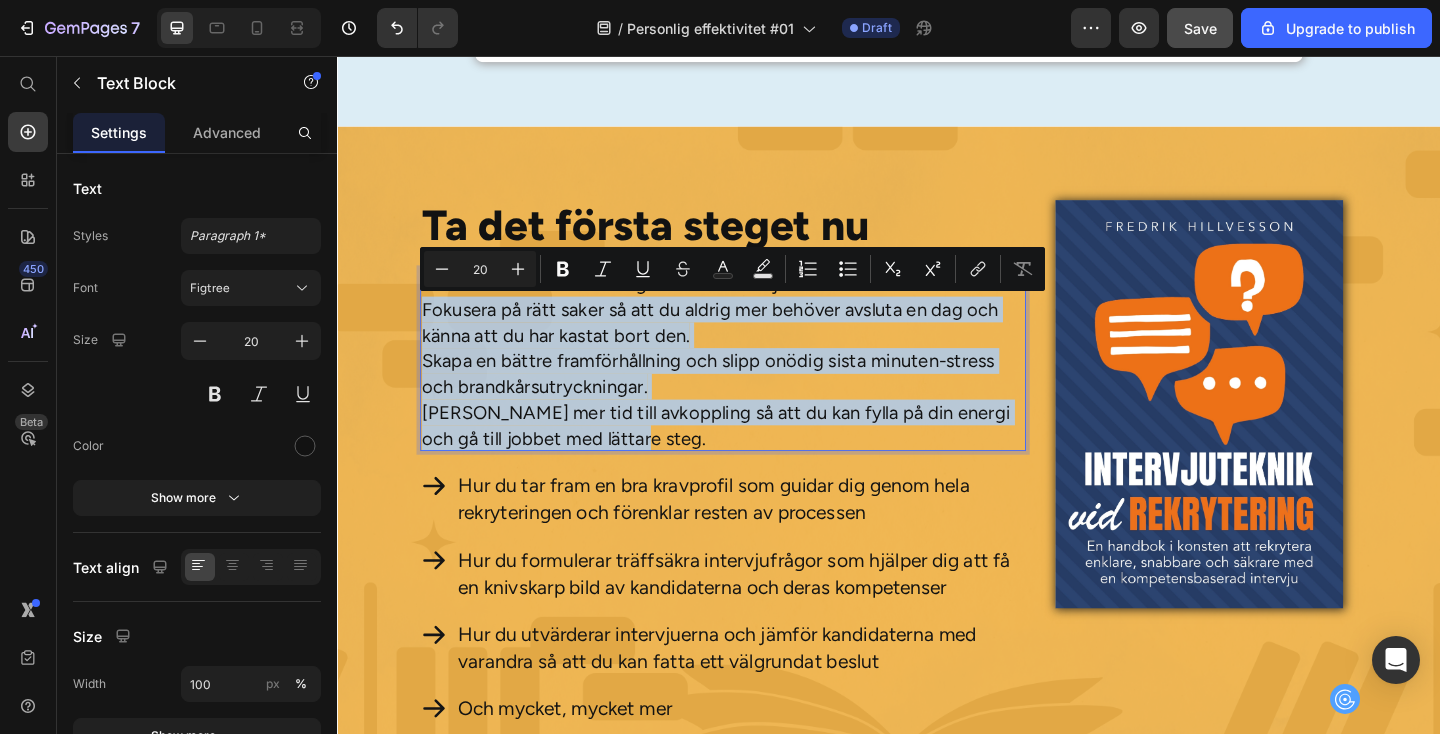 click on "Beställ boken nu och lär dig bland annat följande: Fokusera på rätt saker så att du aldrig mer behöver avsluta en dag och känna att du har kastat bort den. Skapa en bättre framförhållning och slipp onödig sista minuten-stress och brandkårsutryckningar. Frigör mer tid till avkoppling så att du kan fylla på din energi och gå till jobbet med lättare steg." at bounding box center [756, 388] 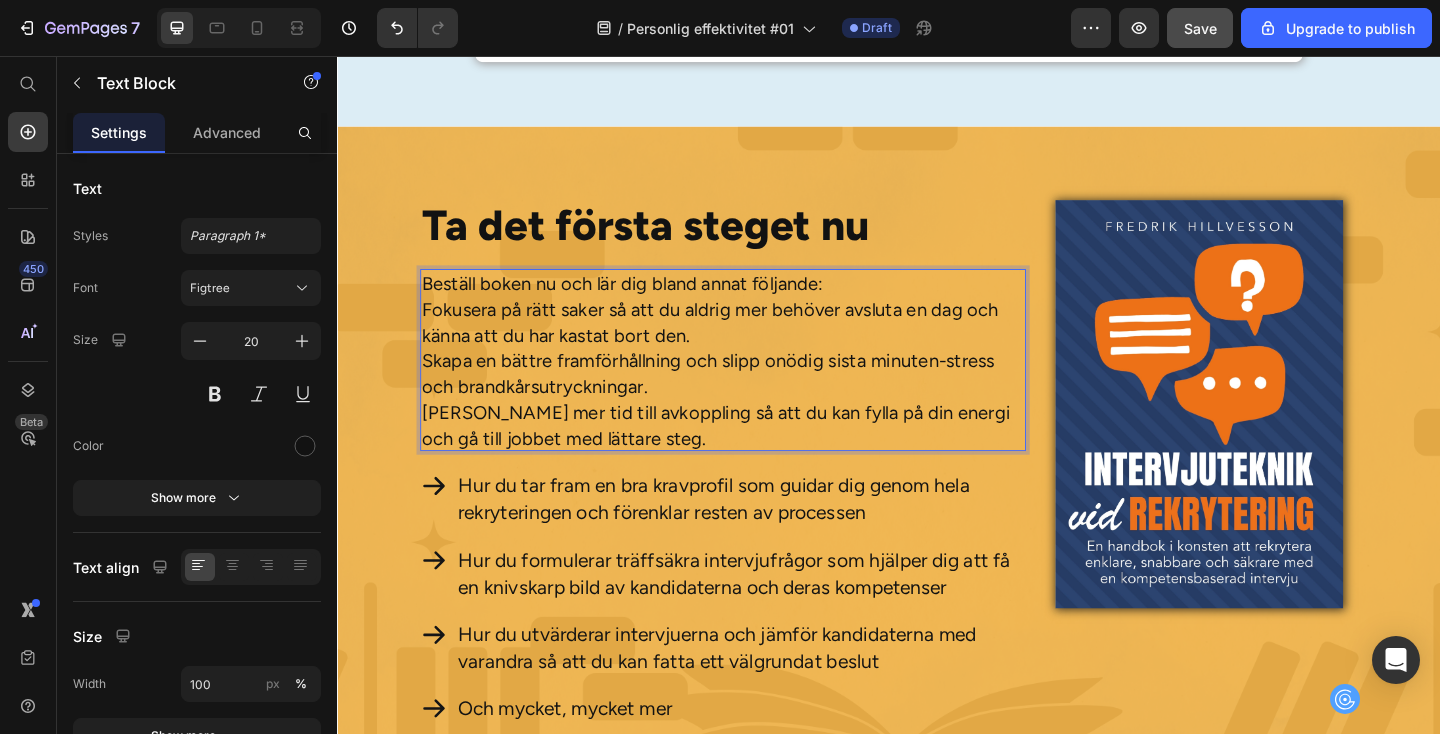 click on "Beställ boken nu och lär dig bland annat följande: Fokusera på rätt saker så att du aldrig mer behöver avsluta en dag och känna att du har kastat bort den. Skapa en bättre framförhållning och slipp onödig sista minuten-stress och brandkårsutryckningar. Frigör mer tid till avkoppling så att du kan fylla på din energi och gå till jobbet med lättare steg." at bounding box center (756, 388) 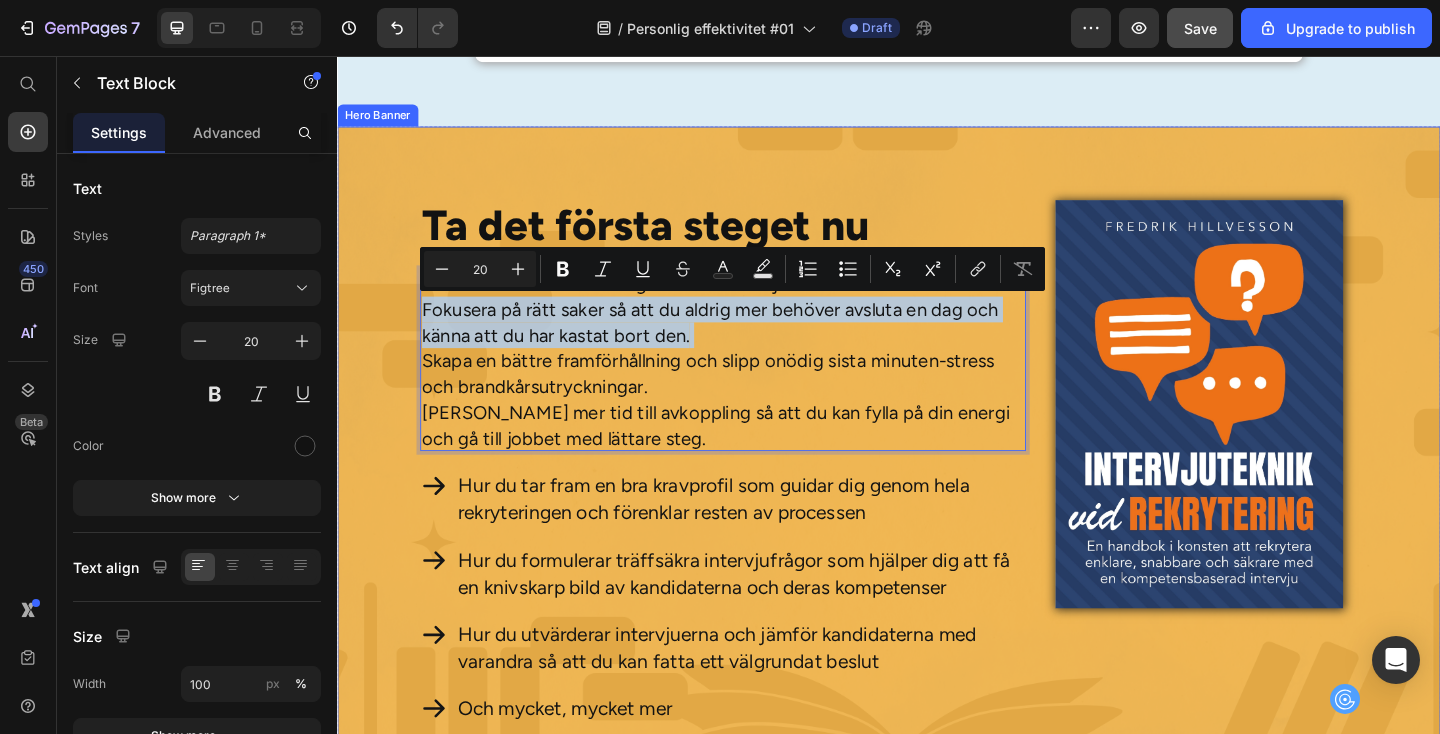 drag, startPoint x: 732, startPoint y: 363, endPoint x: 412, endPoint y: 331, distance: 321.596 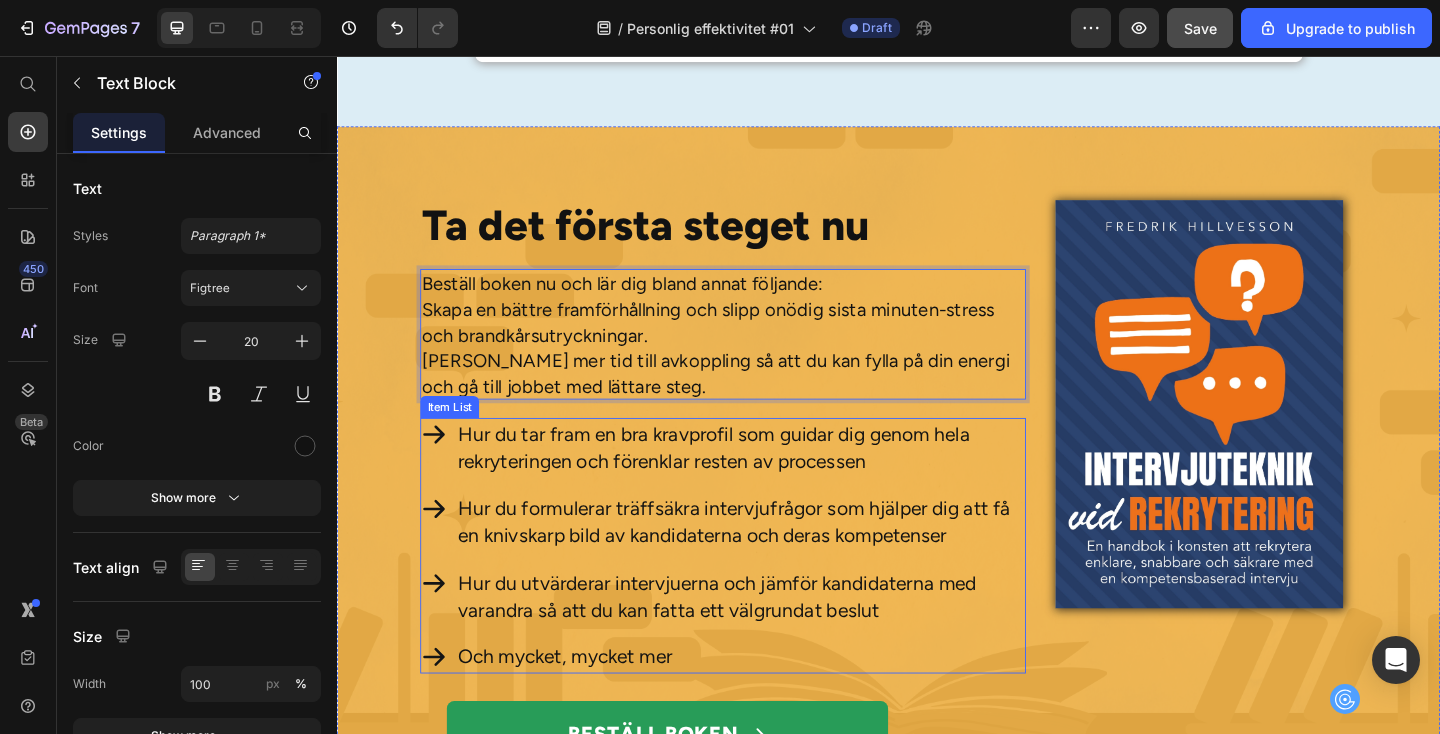 click on "Hur du tar fram en bra kravprofil som guidar dig genom hela rekryteringen och förenklar resten av processen" at bounding box center (775, 482) 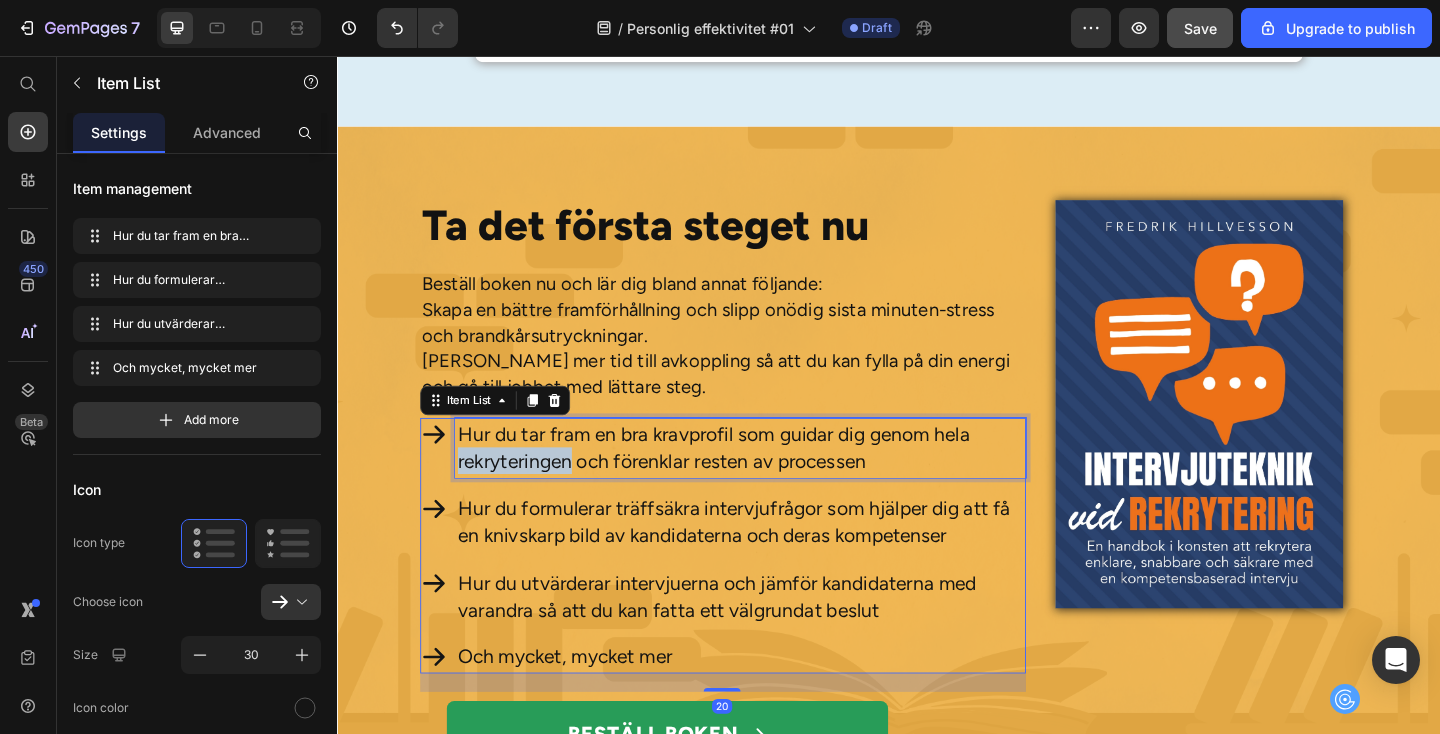 click on "Hur du tar fram en bra kravprofil som guidar dig genom hela rekryteringen och förenklar resten av processen" at bounding box center (775, 482) 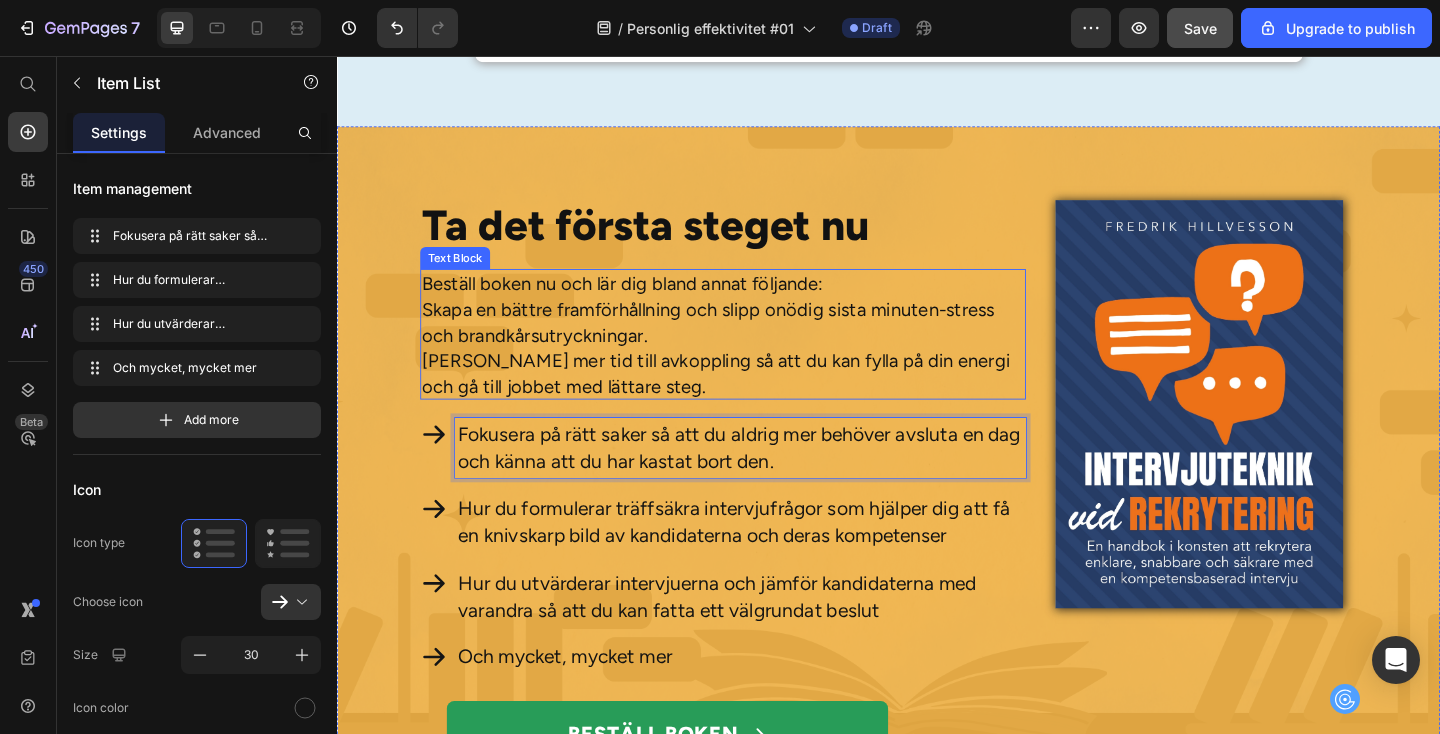 click on "Beställ boken nu och lär dig bland annat följande: Skapa en bättre framförhållning och slipp onödig sista minuten-stress och brandkårsutryckningar. Frigör mer tid till avkoppling så att du kan fylla på din energi och gå till jobbet med lättare steg." at bounding box center [756, 360] 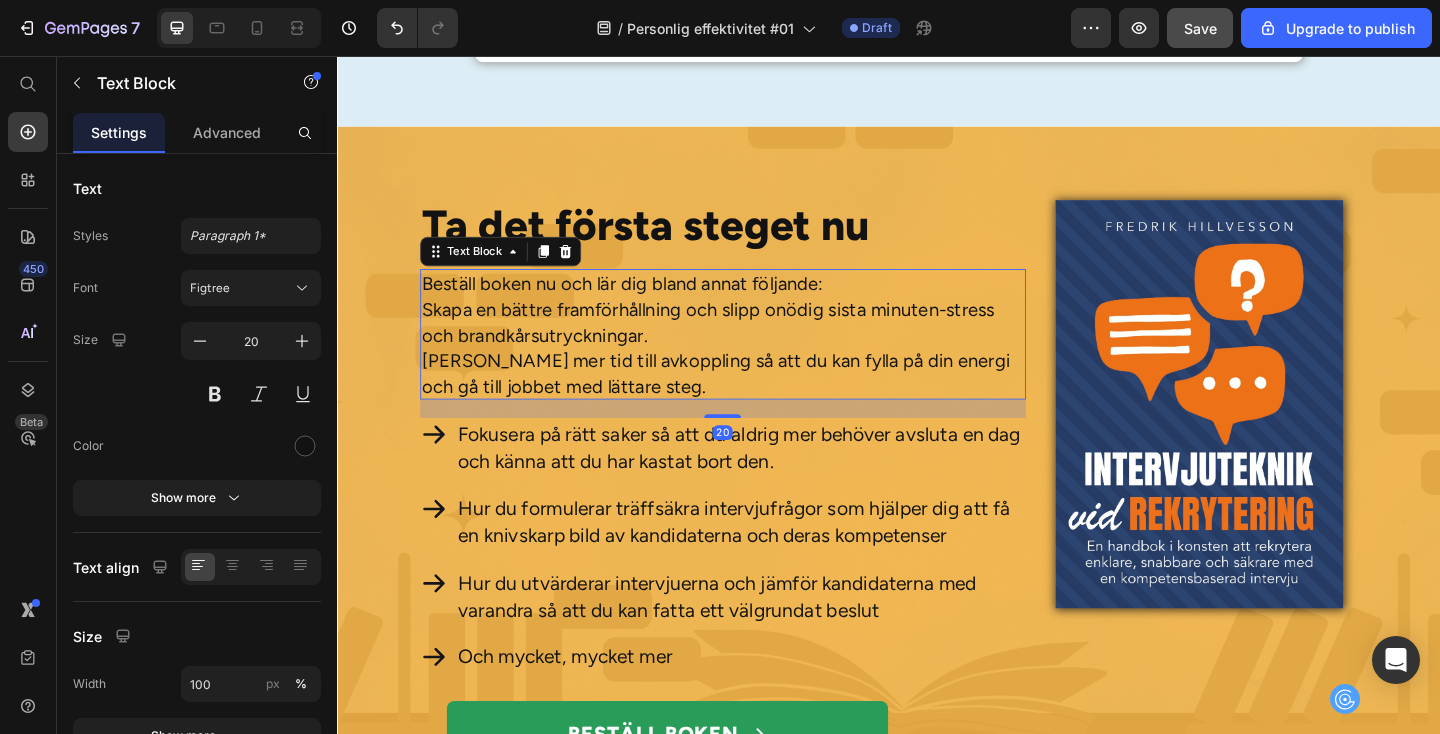 click on "Beställ boken nu och lär dig bland annat följande: Skapa en bättre framförhållning och slipp onödig sista minuten-stress och brandkårsutryckningar. Frigör mer tid till avkoppling så att du kan fylla på din energi och gå till jobbet med lättare steg." at bounding box center [756, 360] 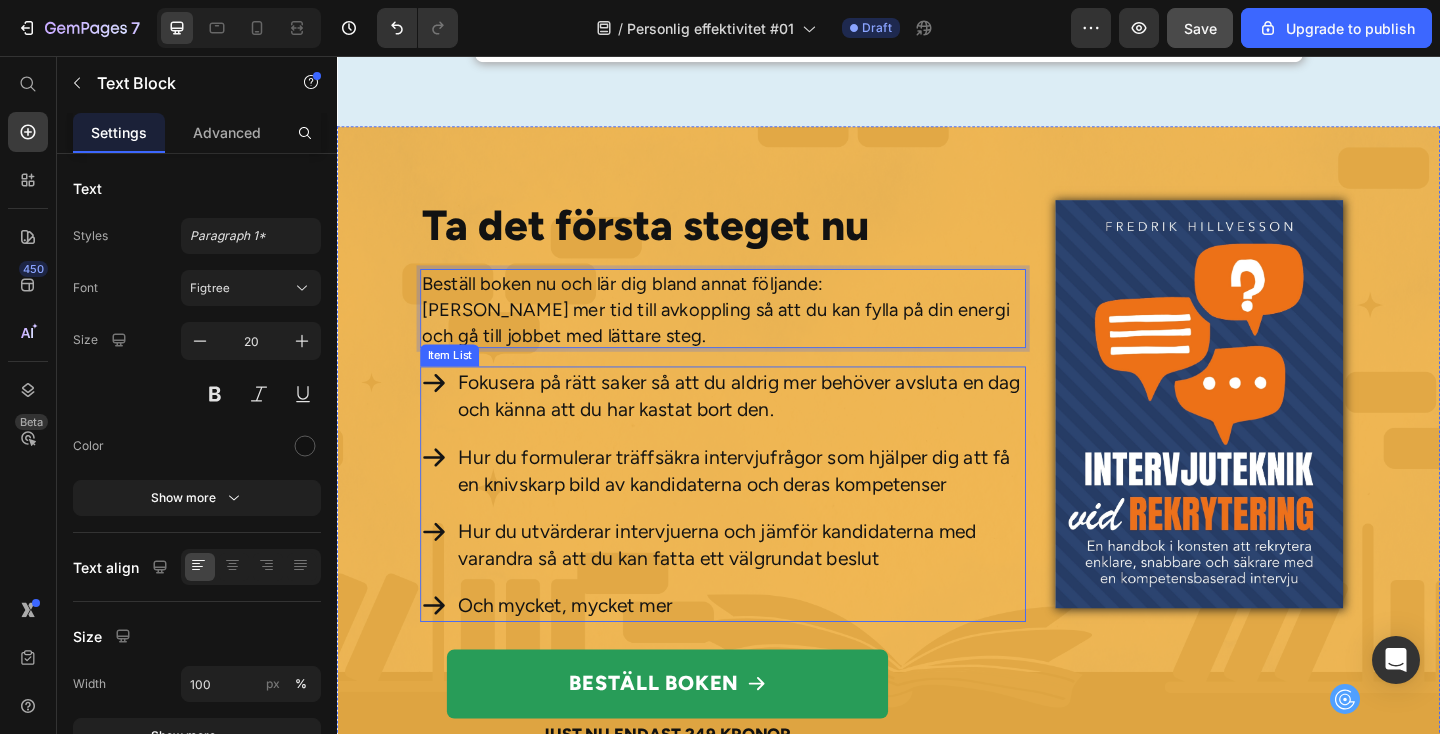 click on "Hur du formulerar träffsäkra intervjufrågor som hjälper dig att få en knivskarp bild av kandidaterna och deras kompetenser" at bounding box center [775, 507] 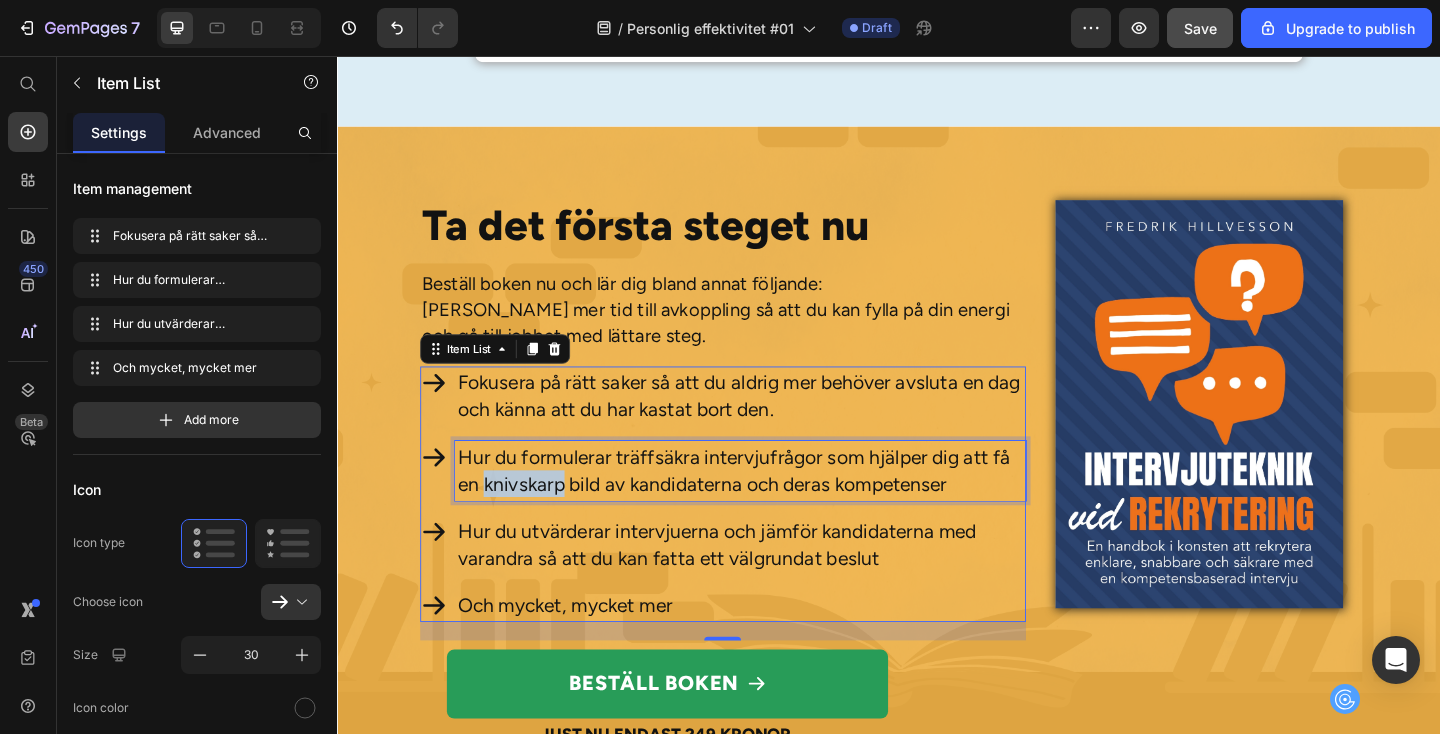 click on "Hur du formulerar träffsäkra intervjufrågor som hjälper dig att få en knivskarp bild av kandidaterna och deras kompetenser" at bounding box center (775, 507) 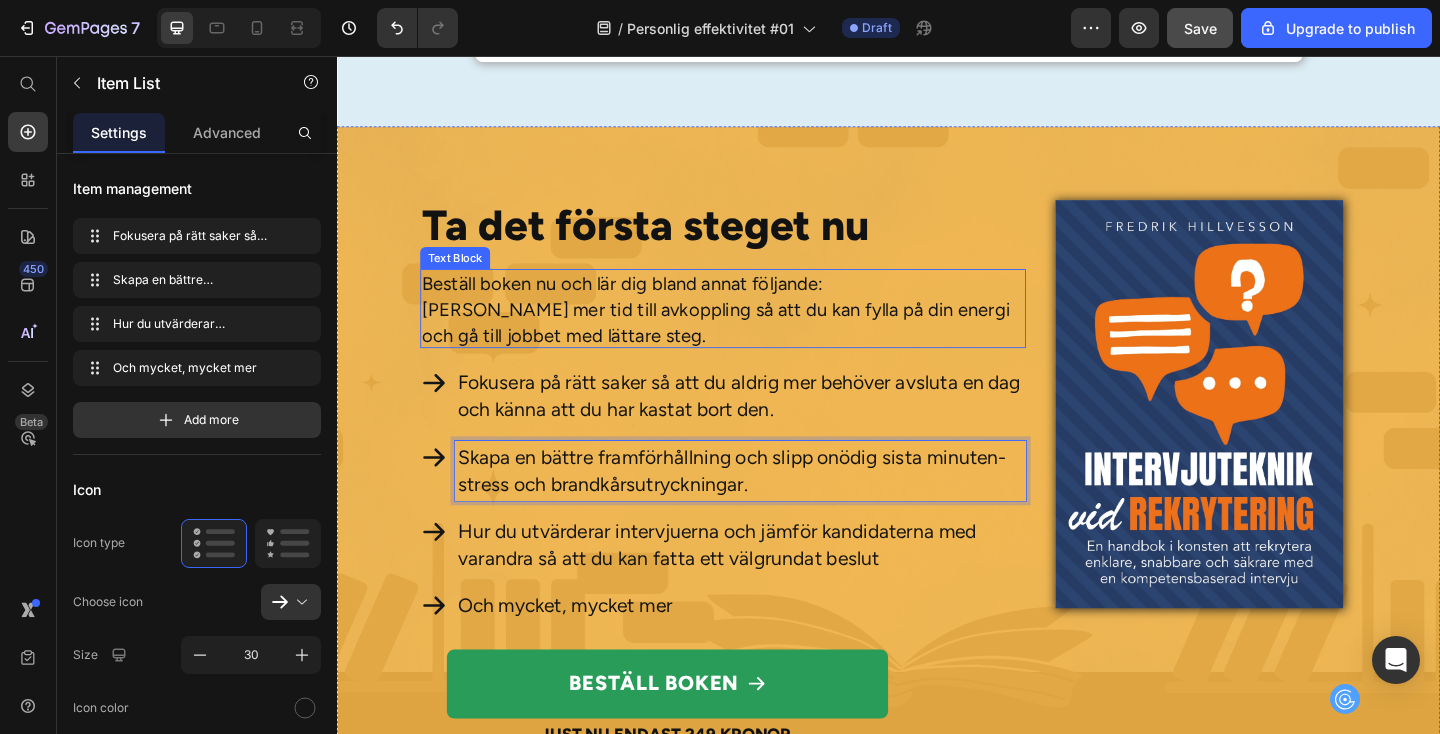click on "Beställ boken nu och lär dig bland annat följande: Frigör mer tid till avkoppling så att du kan fylla på din energi och gå till jobbet med lättare steg." at bounding box center [756, 332] 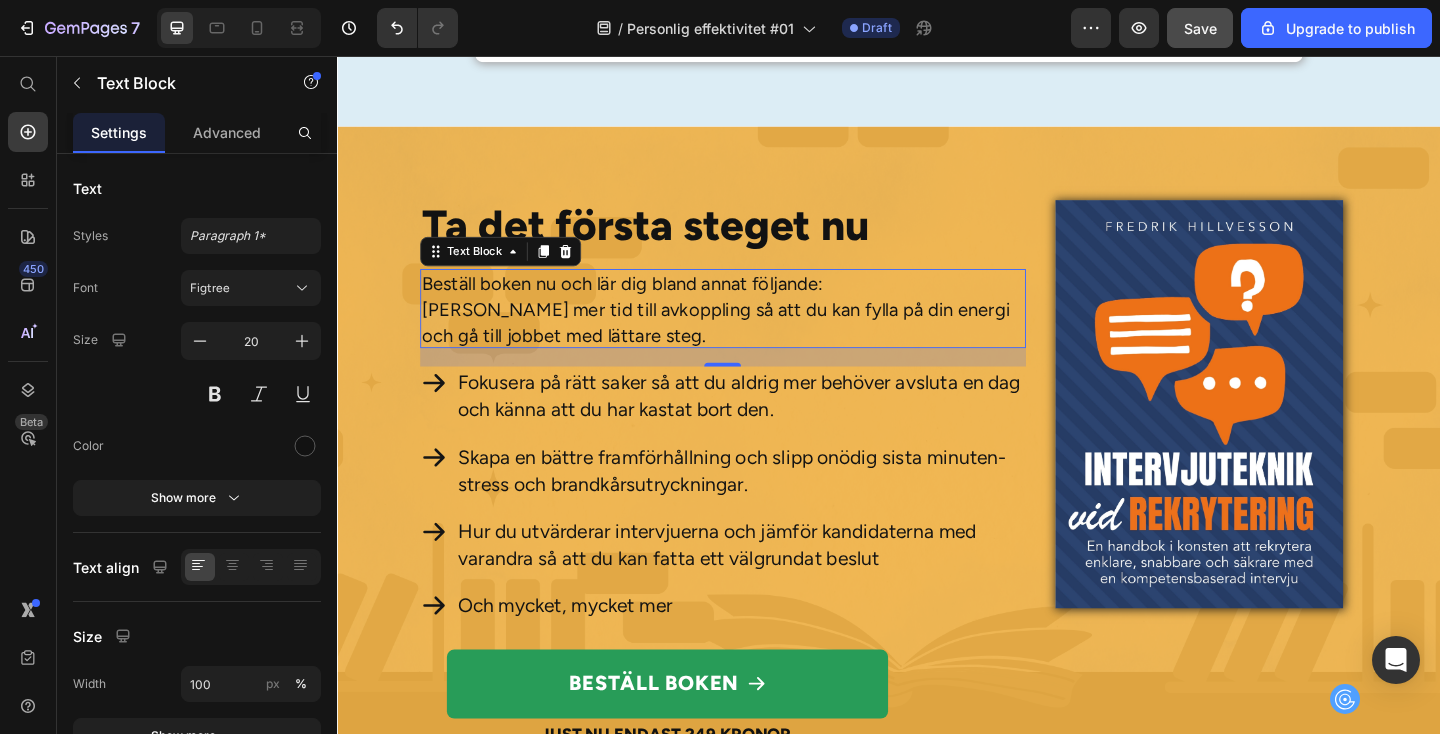 click on "Beställ boken nu och lär dig bland annat följande: Frigör mer tid till avkoppling så att du kan fylla på din energi och gå till jobbet med lättare steg." at bounding box center (756, 332) 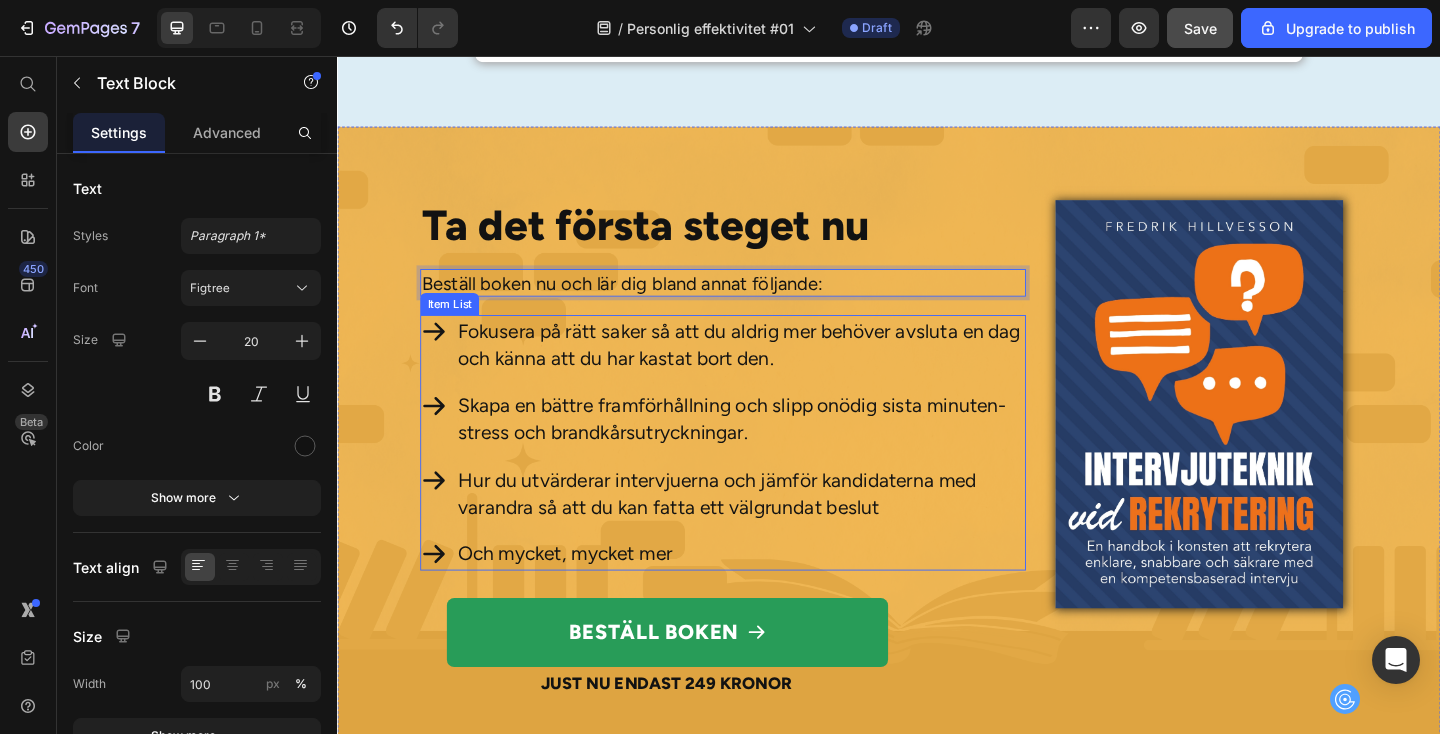 click on "Hur du utvärderar intervjuerna och jämför kandidaterna med varandra så att du kan fatta ett välgrundat beslut" at bounding box center (775, 532) 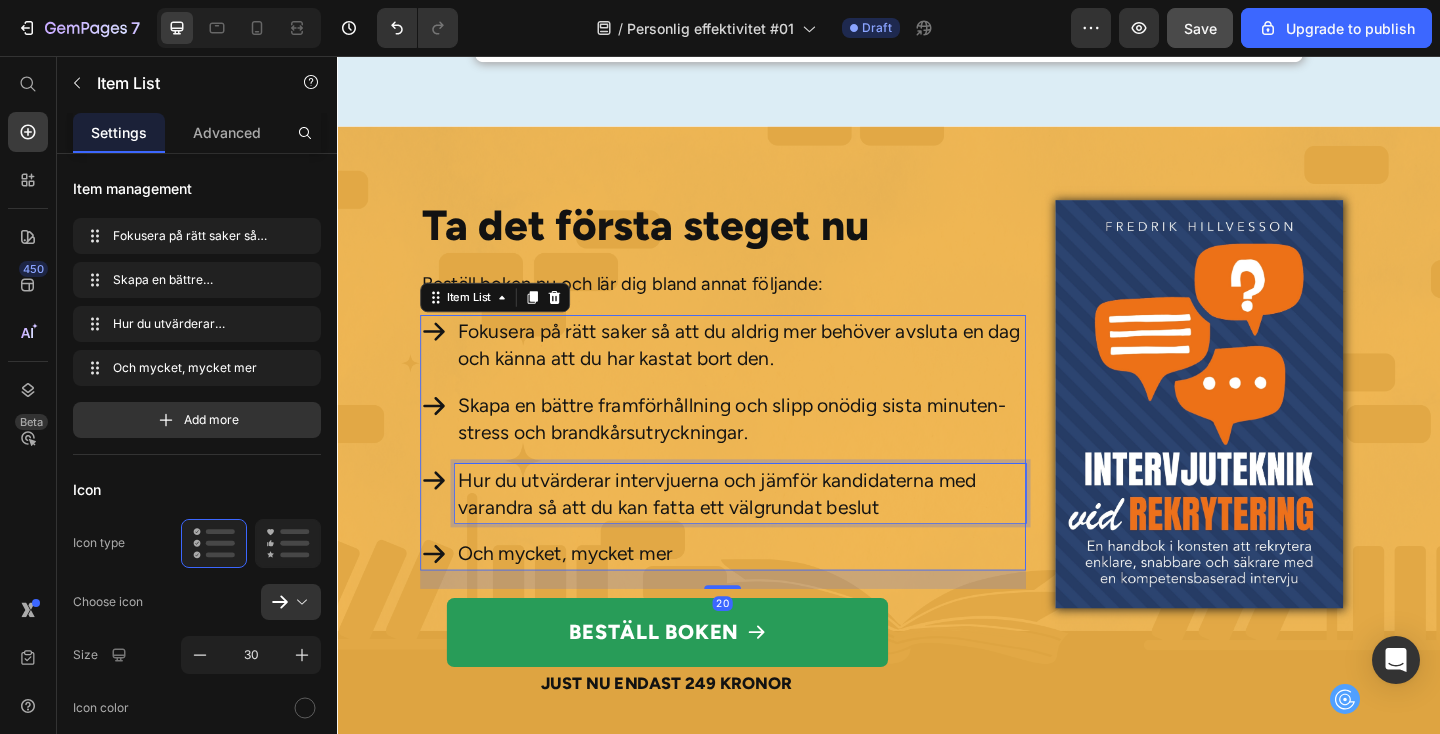 click on "Hur du utvärderar intervjuerna och jämför kandidaterna med varandra så att du kan fatta ett välgrundat beslut" at bounding box center (775, 532) 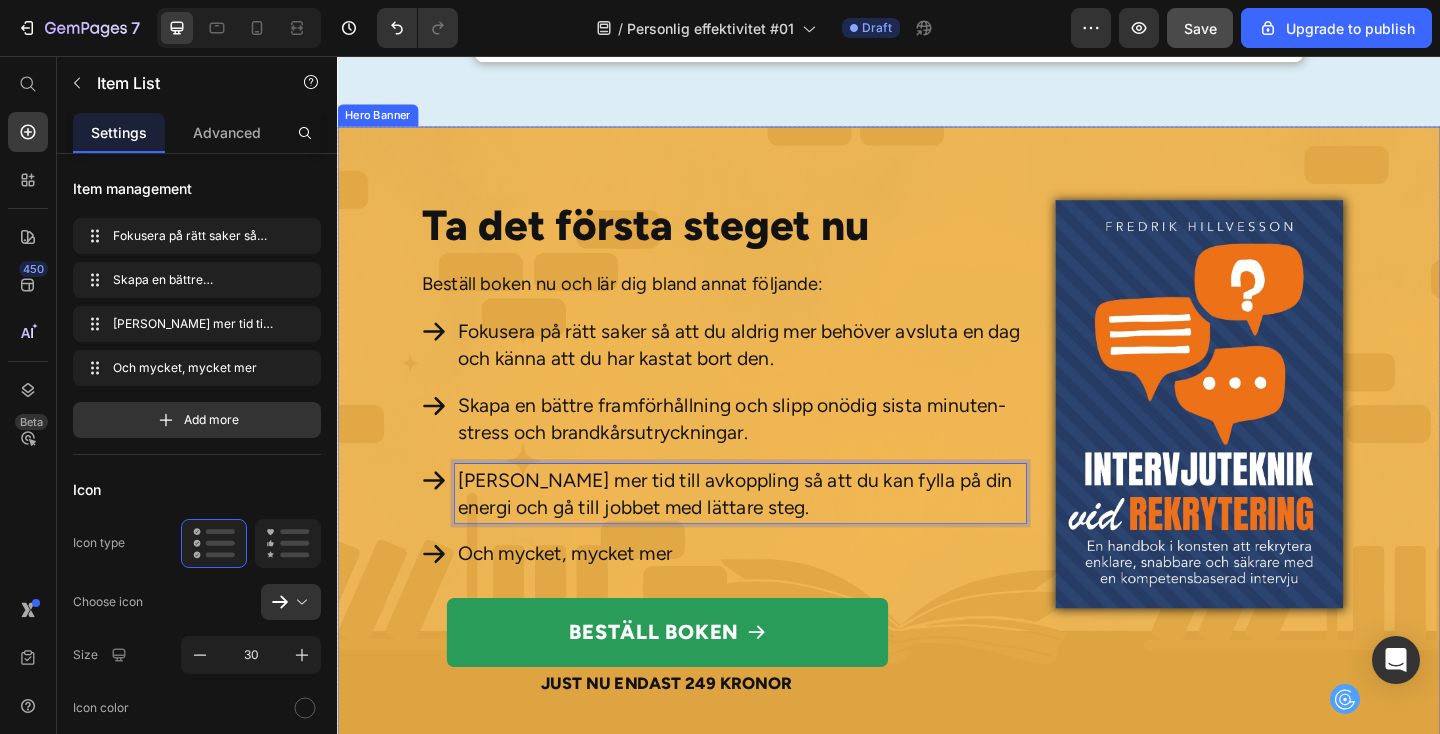 click on "Ta det första steget nu Heading Beställ boken nu och lär dig bland annat följande: Text Block
Fokusera på rätt saker så att du aldrig mer behöver avsluta en dag och känna att du har kastat bort den.
Skapa en bättre framförhållning och slipp onödig sista minuten-stress och brandkårsutryckningar.
Frigör mer tid till avkoppling så att du kan fylla på din energi och gå till jobbet med lättare steg.
Och mycket, mycket mer Item List   20
Beställ boken Add to Cart Just nu endast 249 kronor Text Block Product Image" at bounding box center (937, 477) 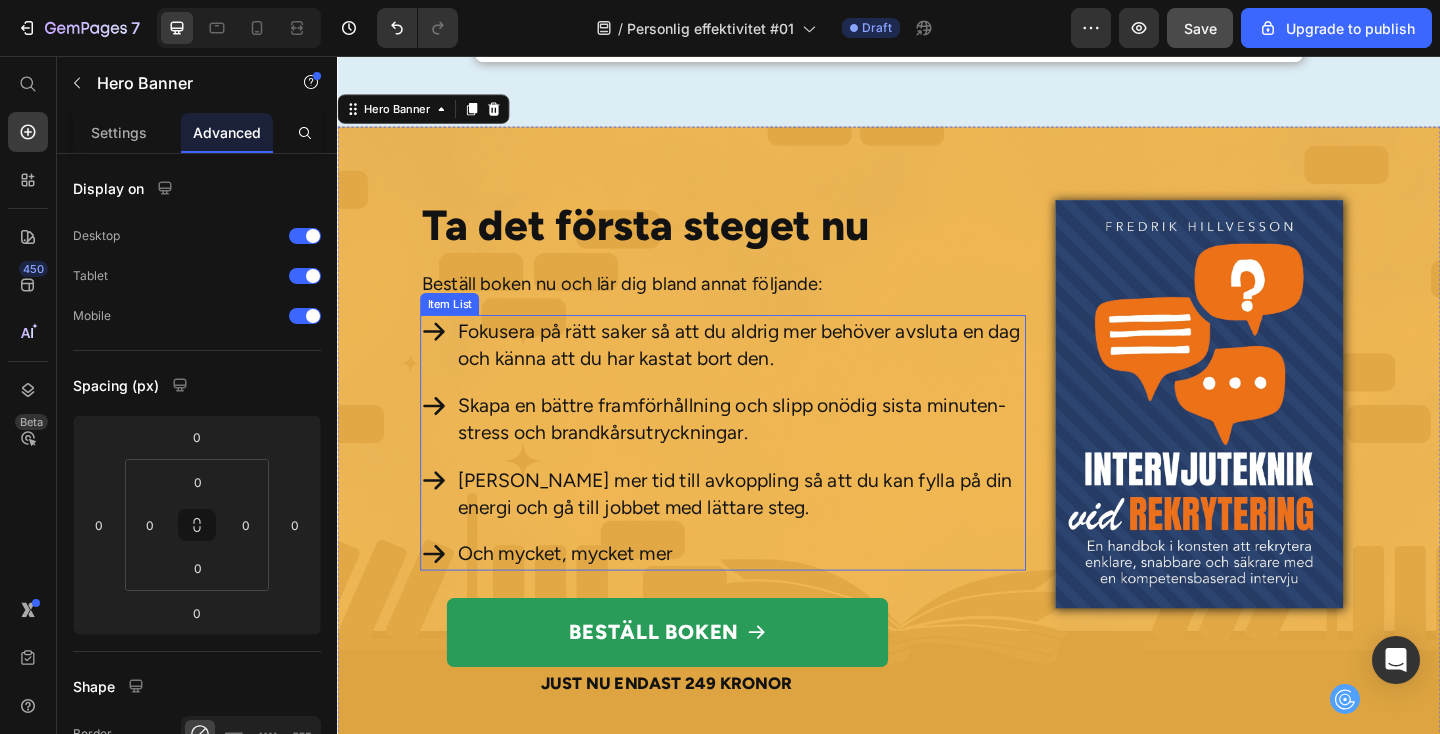 click on "Frigör mer tid till avkoppling så att du kan fylla på din energi och gå till jobbet med lättare steg." at bounding box center (775, 532) 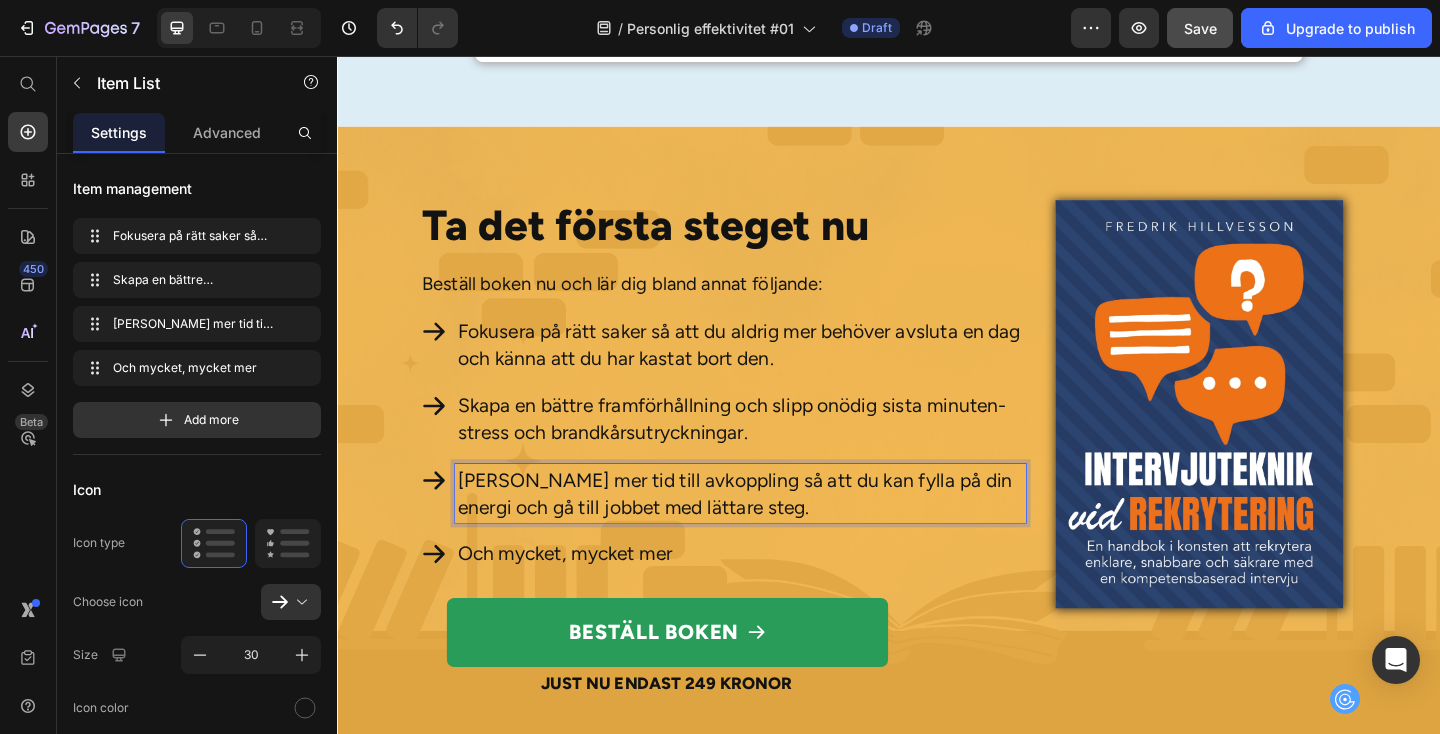click on "Frigör mer tid till avkoppling så att du kan fylla på din energi och gå till jobbet med lättare steg." at bounding box center (775, 532) 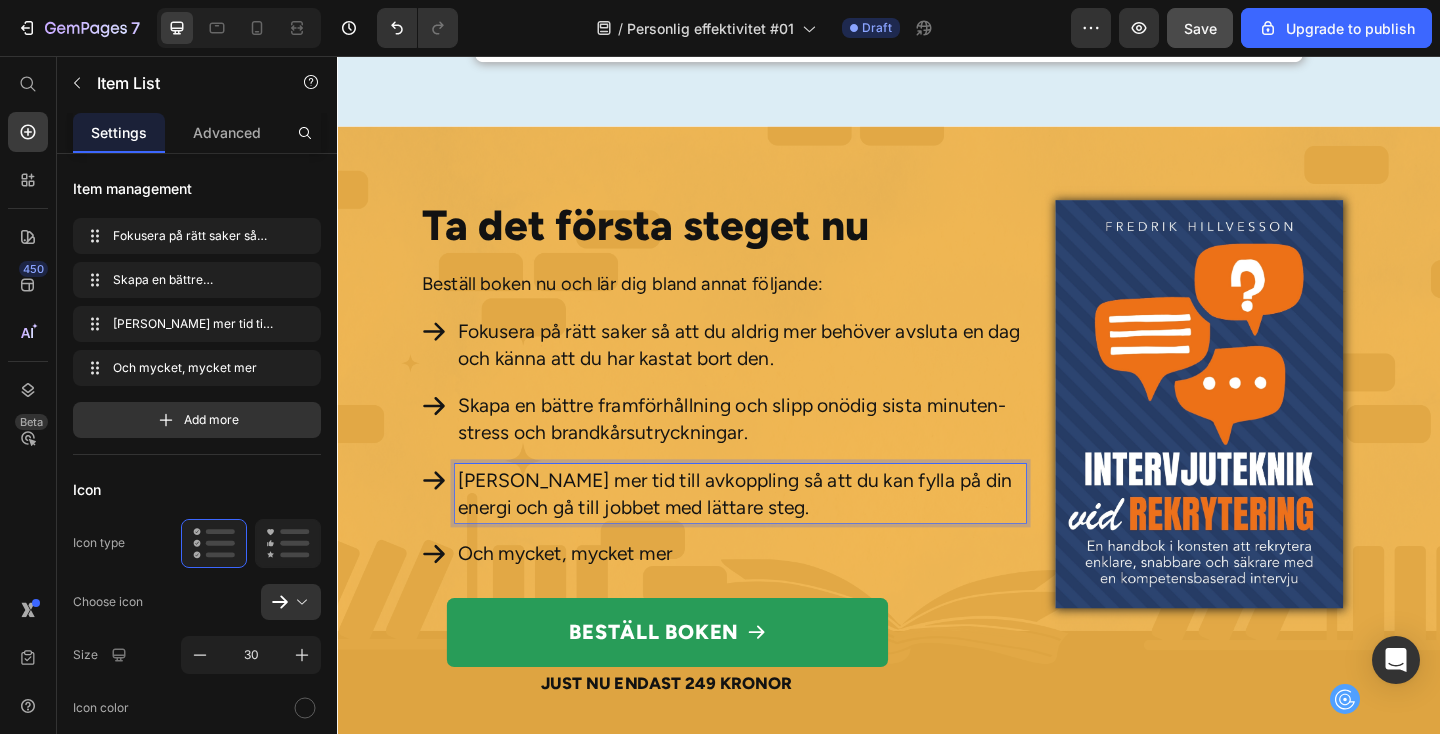 click on "Fokusera på rätt saker så att du aldrig mer behöver avsluta en dag och känna att du har kastat bort den." at bounding box center [775, 370] 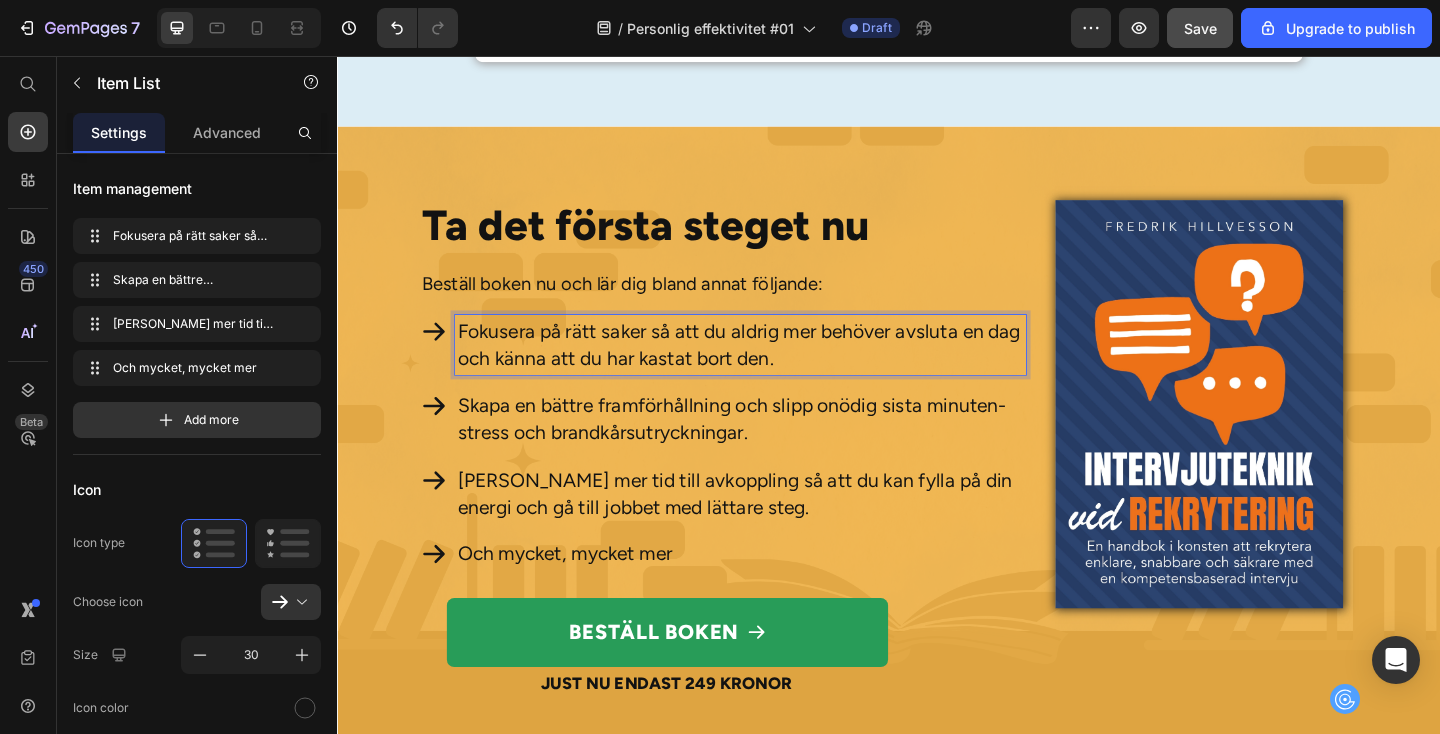 click on "Fokusera på rätt saker så att du aldrig mer behöver avsluta en dag och känna att du har kastat bort den." at bounding box center [775, 370] 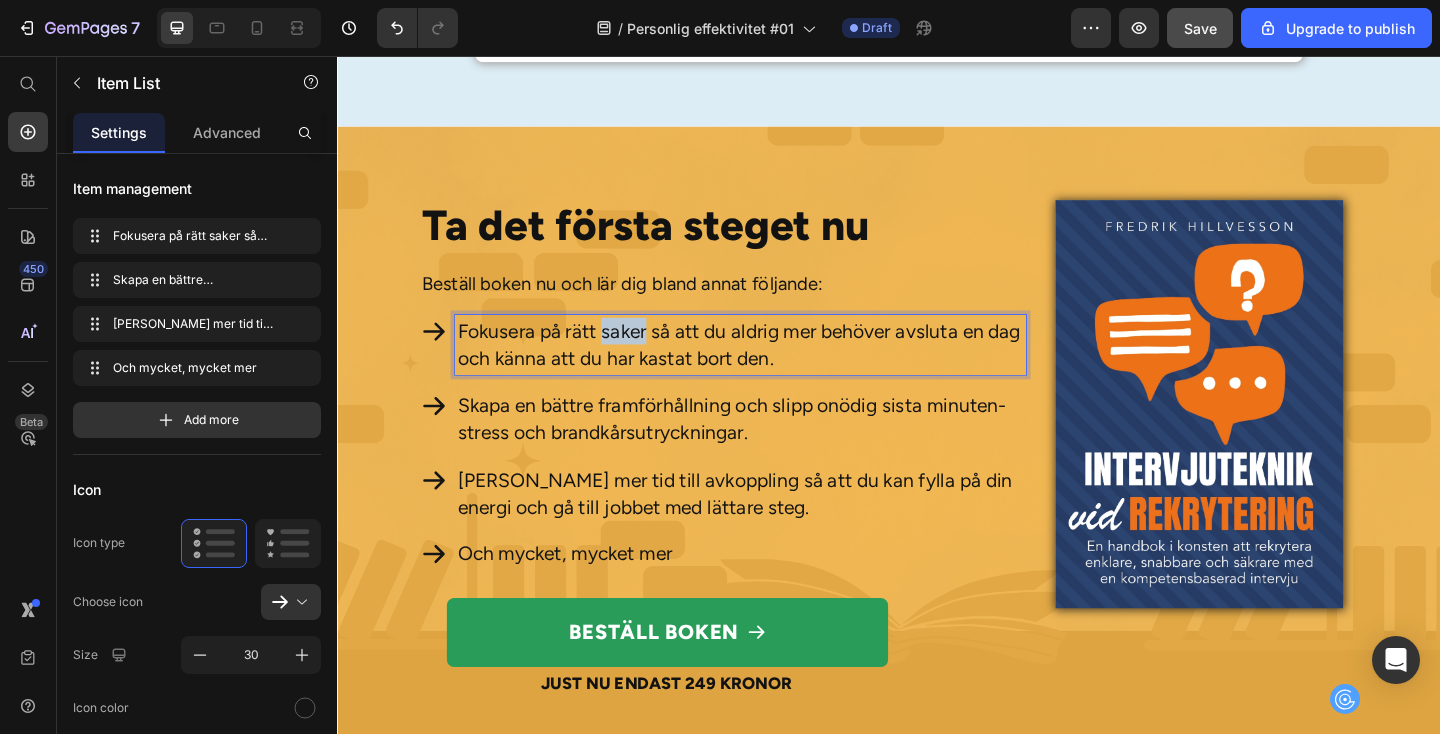 click on "Fokusera på rätt saker så att du aldrig mer behöver avsluta en dag och känna att du har kastat bort den." at bounding box center [775, 370] 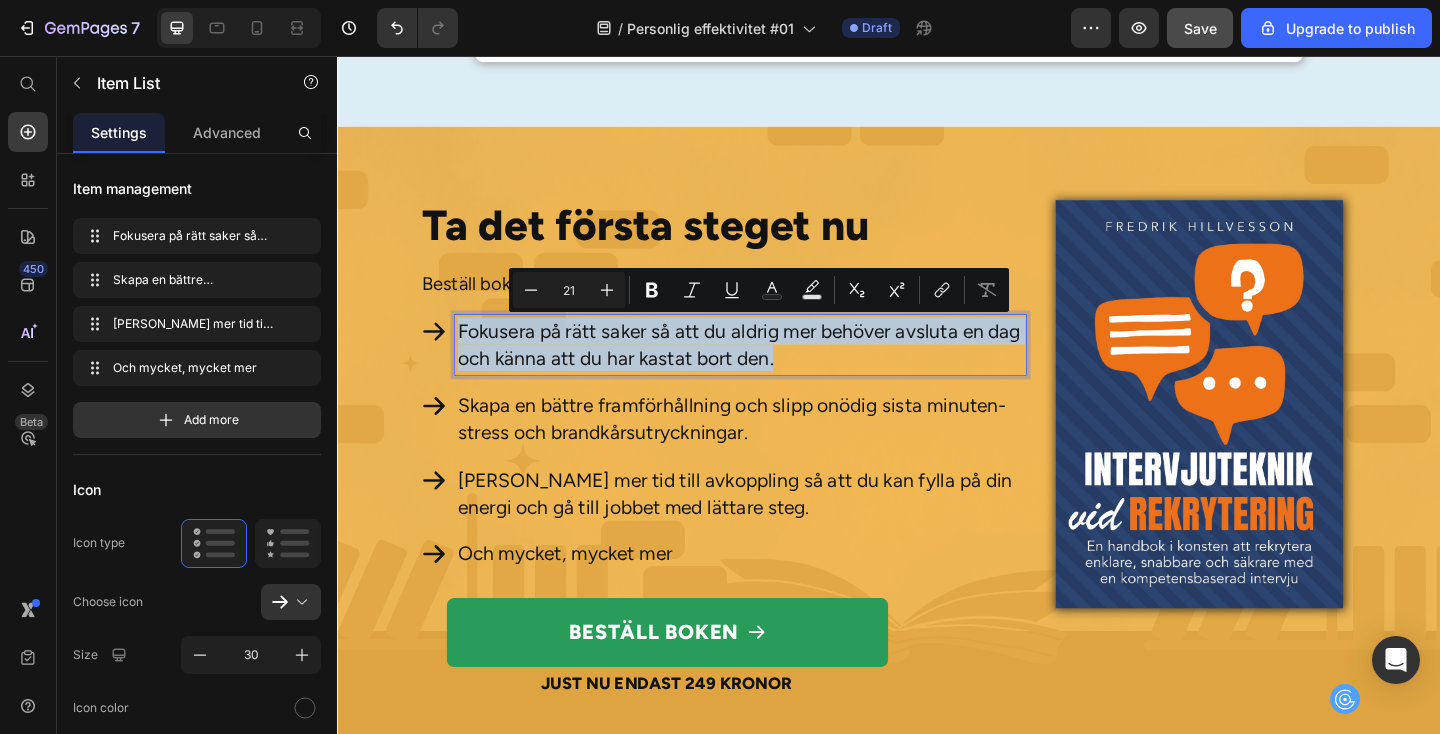click on "Fokusera på rätt saker så att du aldrig mer behöver avsluta en dag och känna att du har kastat bort den." at bounding box center [775, 370] 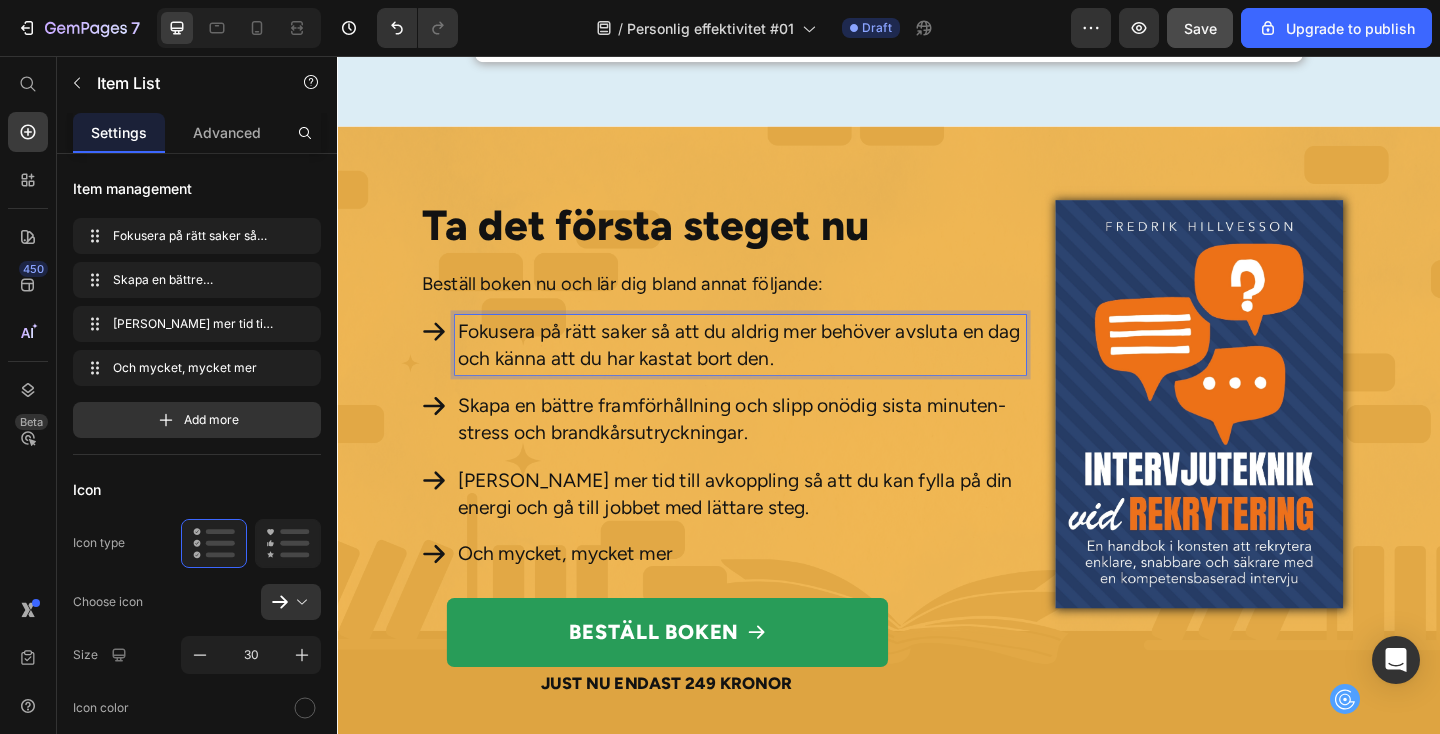 click on "Fokusera på rätt saker så att du aldrig mer behöver avsluta en dag och känna att du har kastat bort den." at bounding box center (775, 370) 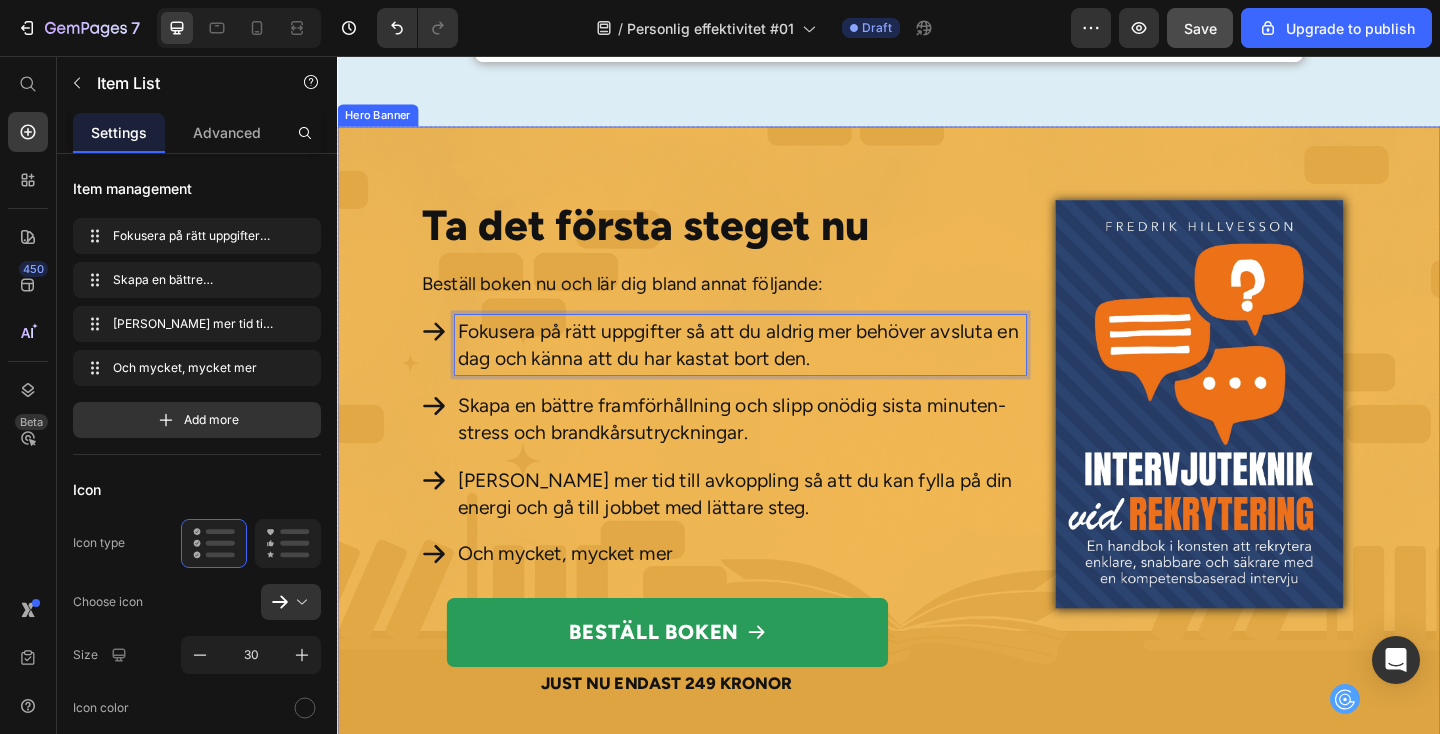 click on "Image" at bounding box center [1282, 495] 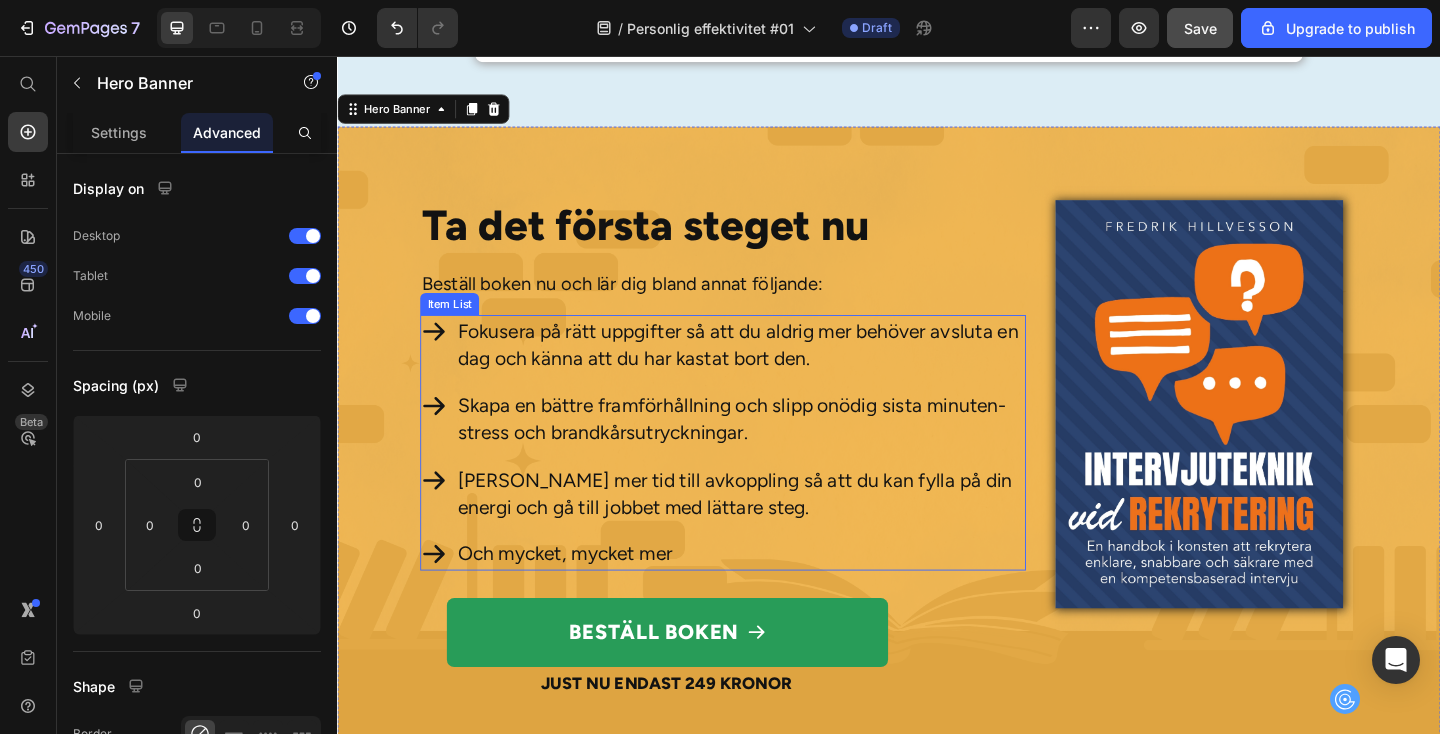 click on "Frigör mer tid till avkoppling så att du kan fylla på din energi och gå till jobbet med lättare steg." at bounding box center (775, 532) 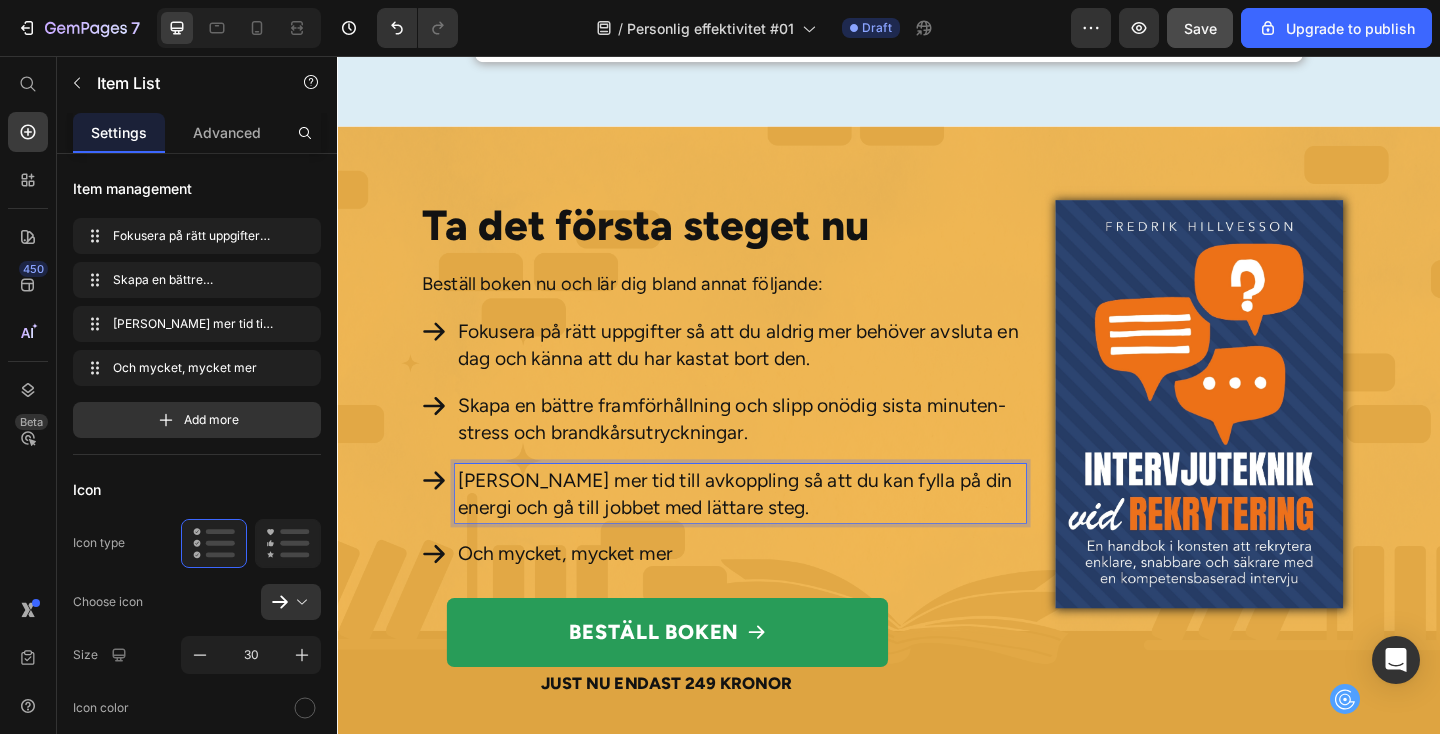 click on "Frigör mer tid till avkoppling så att du kan fylla på din energi och gå till jobbet med lättare steg." at bounding box center (775, 532) 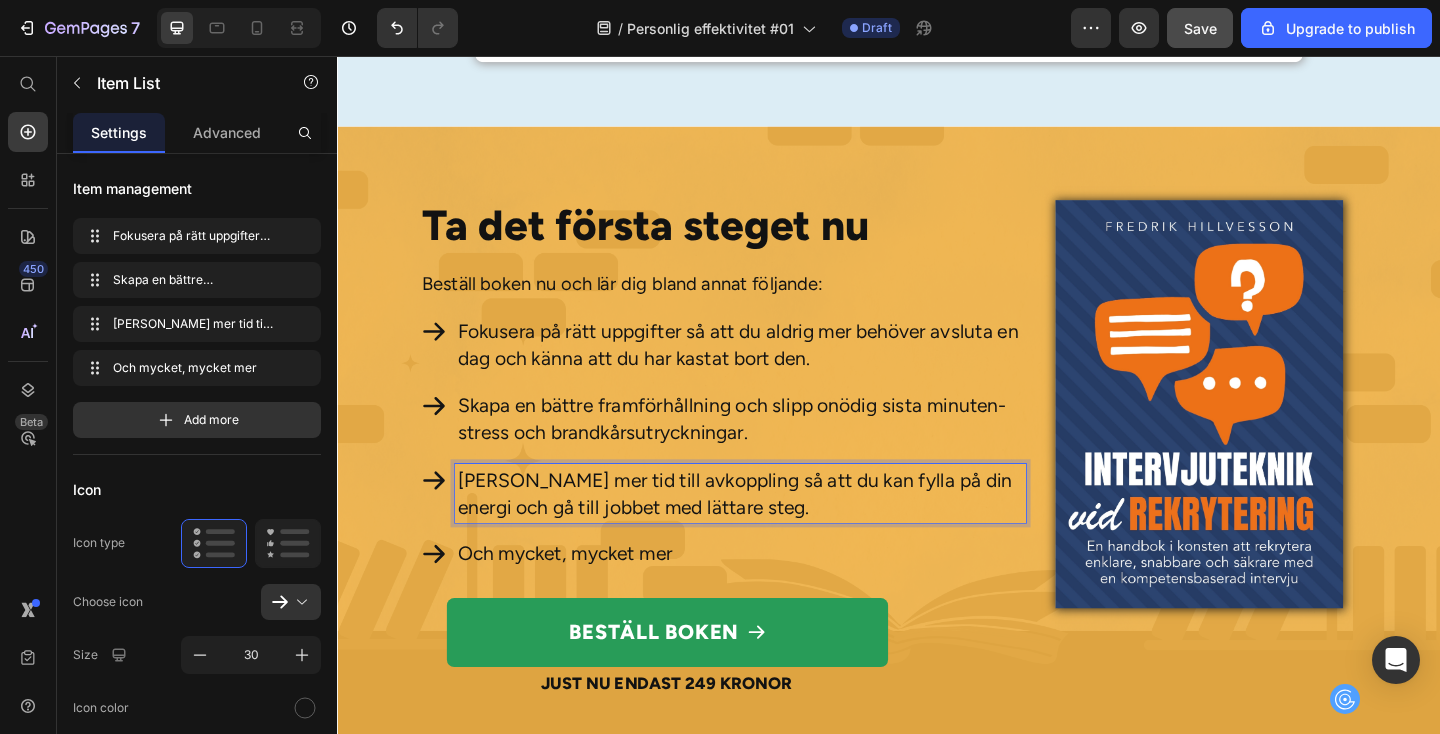 click on "Frigör mer tid till avkoppling så att du kan fylla på din energi och gå till jobbet med lättare steg." at bounding box center (775, 532) 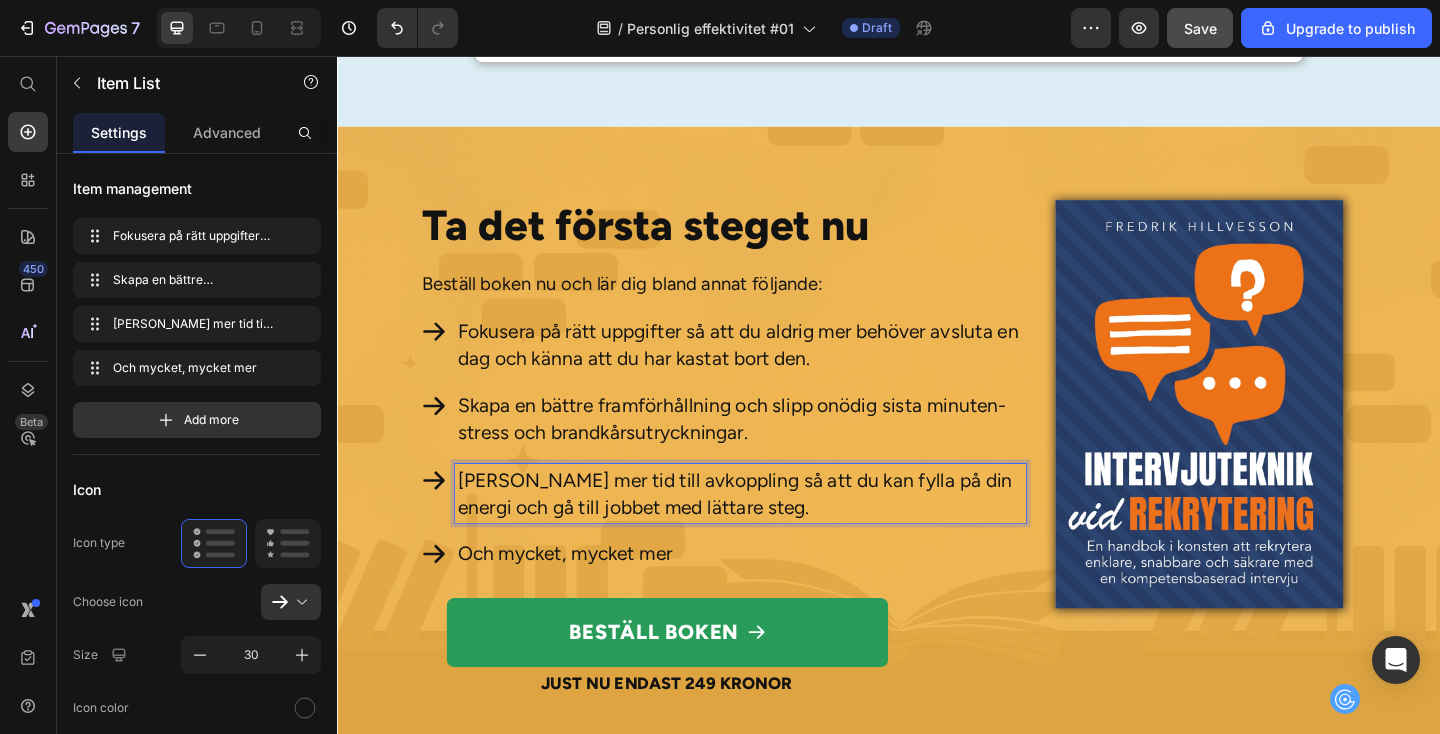 click on "Frigör mer tid till avkoppling så att du kan fylla på din energi och gå till jobbet med lättare steg." at bounding box center [775, 532] 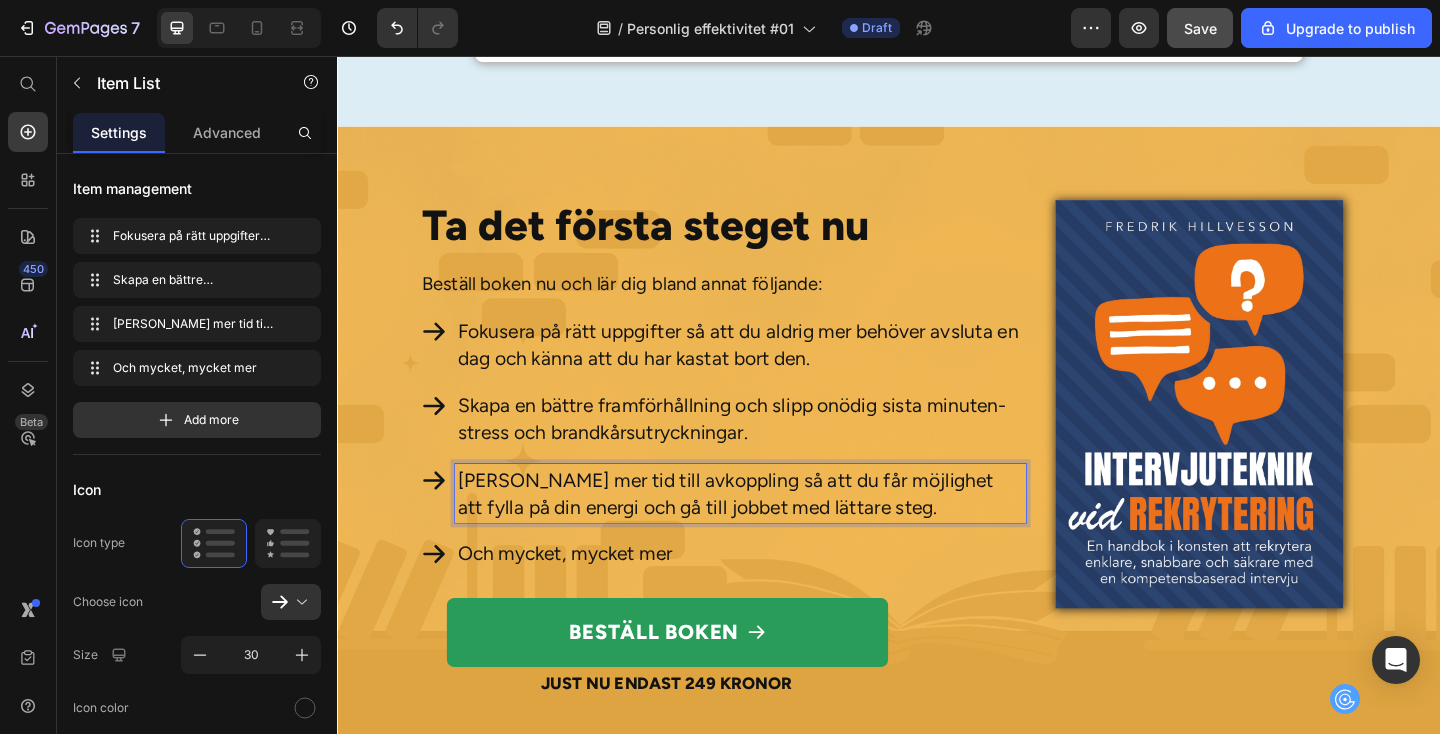 click on "Frigör mer tid till avkoppling så att du får möjlighet att fylla på din energi och gå till jobbet med lättare steg." at bounding box center (775, 532) 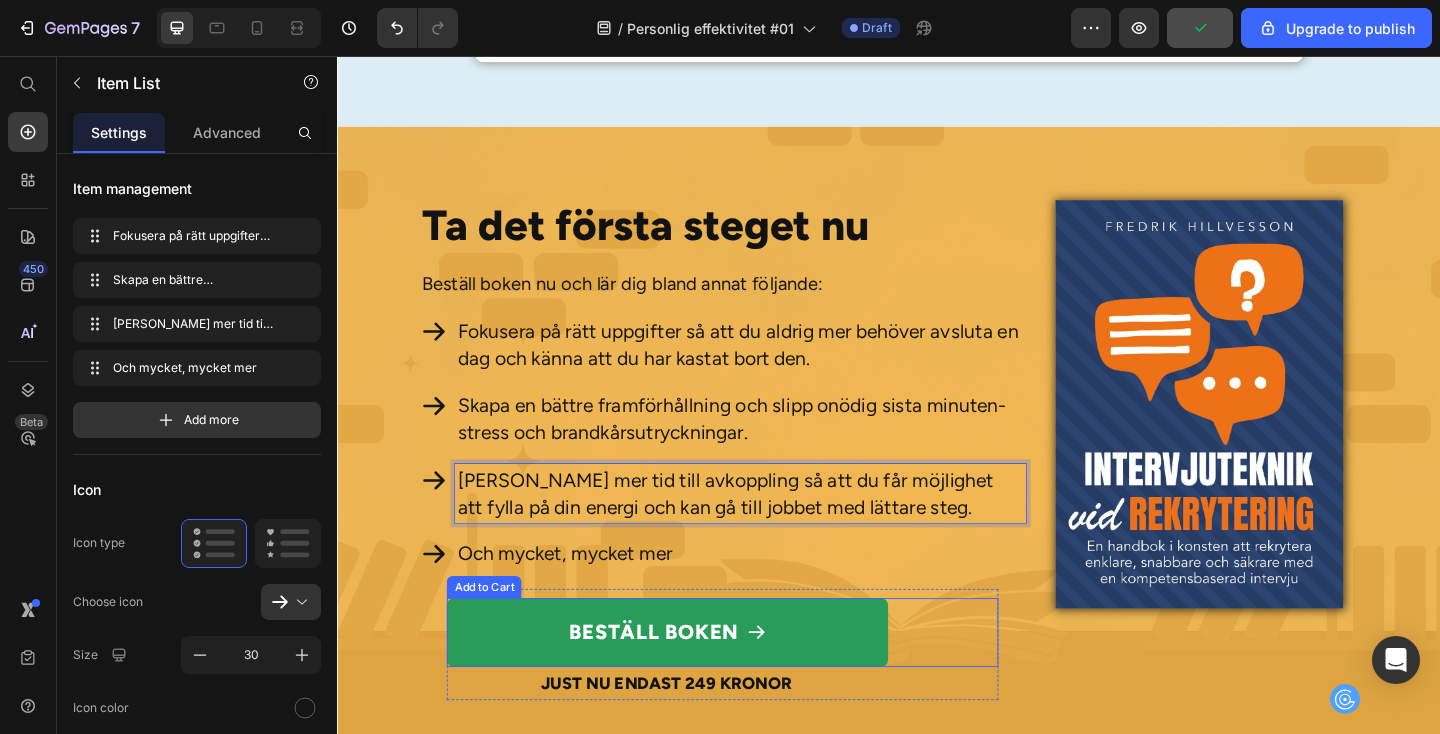 click on "Beställ boken Add to Cart" at bounding box center (756, 683) 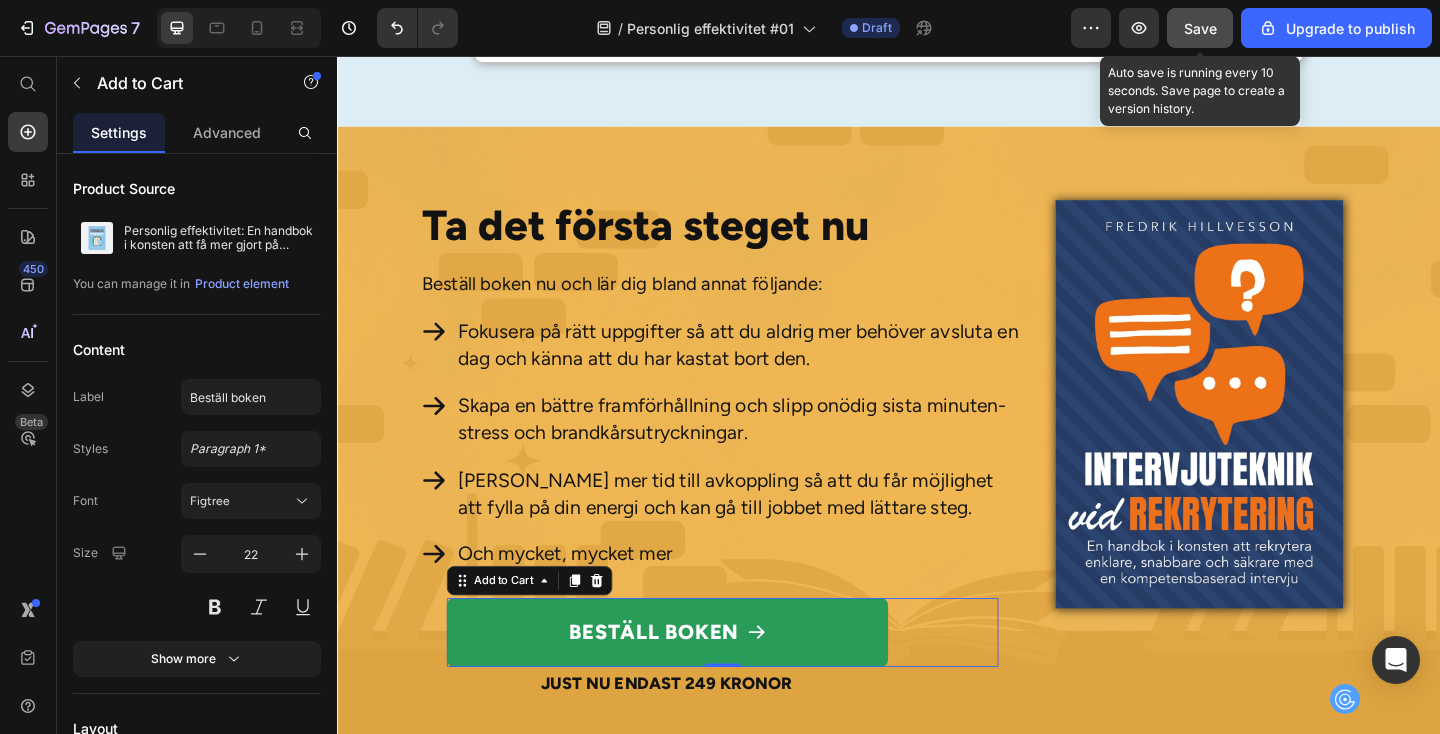 click on "Save" at bounding box center (1200, 28) 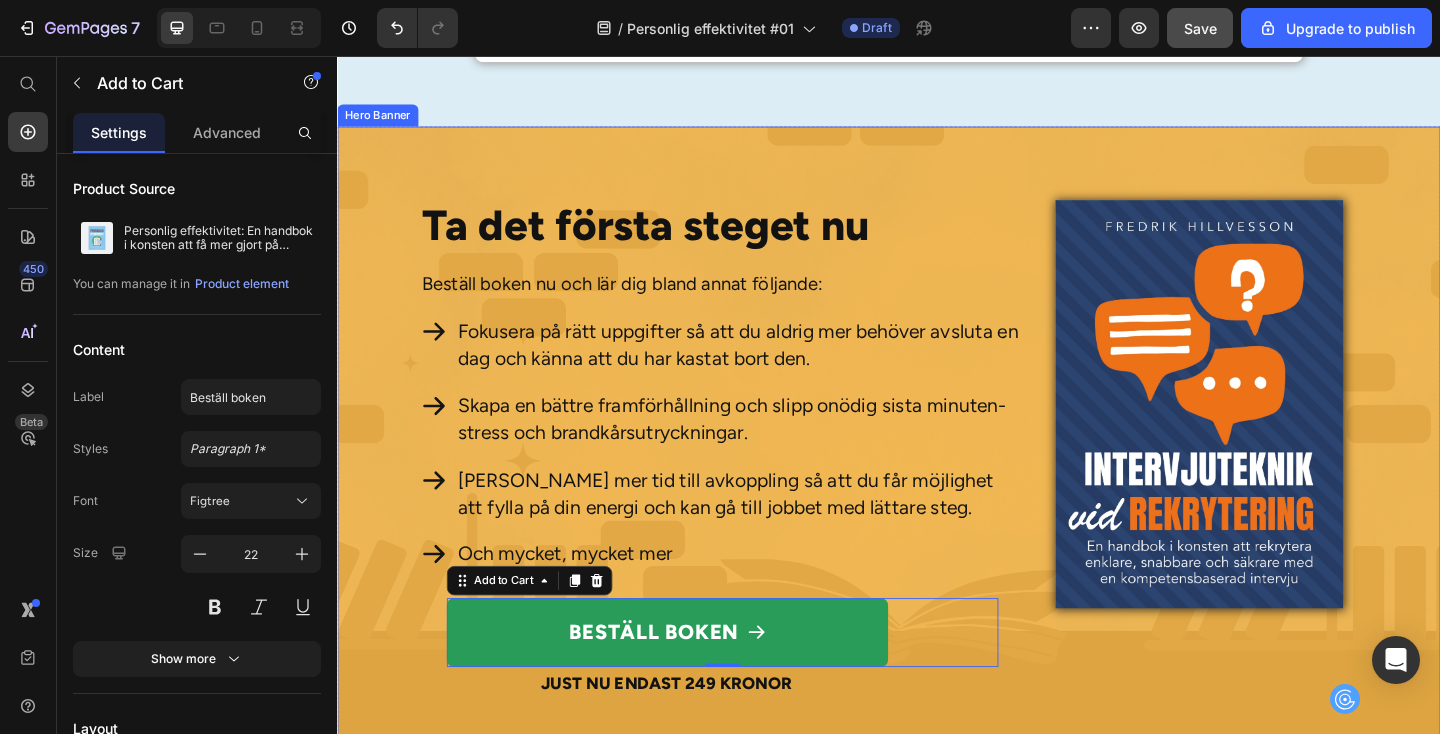 click on "Ta det första steget nu Heading Beställ boken nu och lär dig bland annat följande: Text Block
Fokusera på rätt uppgifter så att du aldrig mer behöver avsluta en dag och känna att du har kastat bort den.
Skapa en bättre framförhållning och slipp onödig sista minuten-stress och brandkårsutryckningar.
Frigör mer tid till avkoppling så att du får möjlighet att fylla på din energi och kan gå till jobbet med lättare steg.
Och mycket, mycket mer Item List
Beställ boken Add to Cart   0 Just nu endast 249 kronor Text Block Product Image" at bounding box center (937, 477) 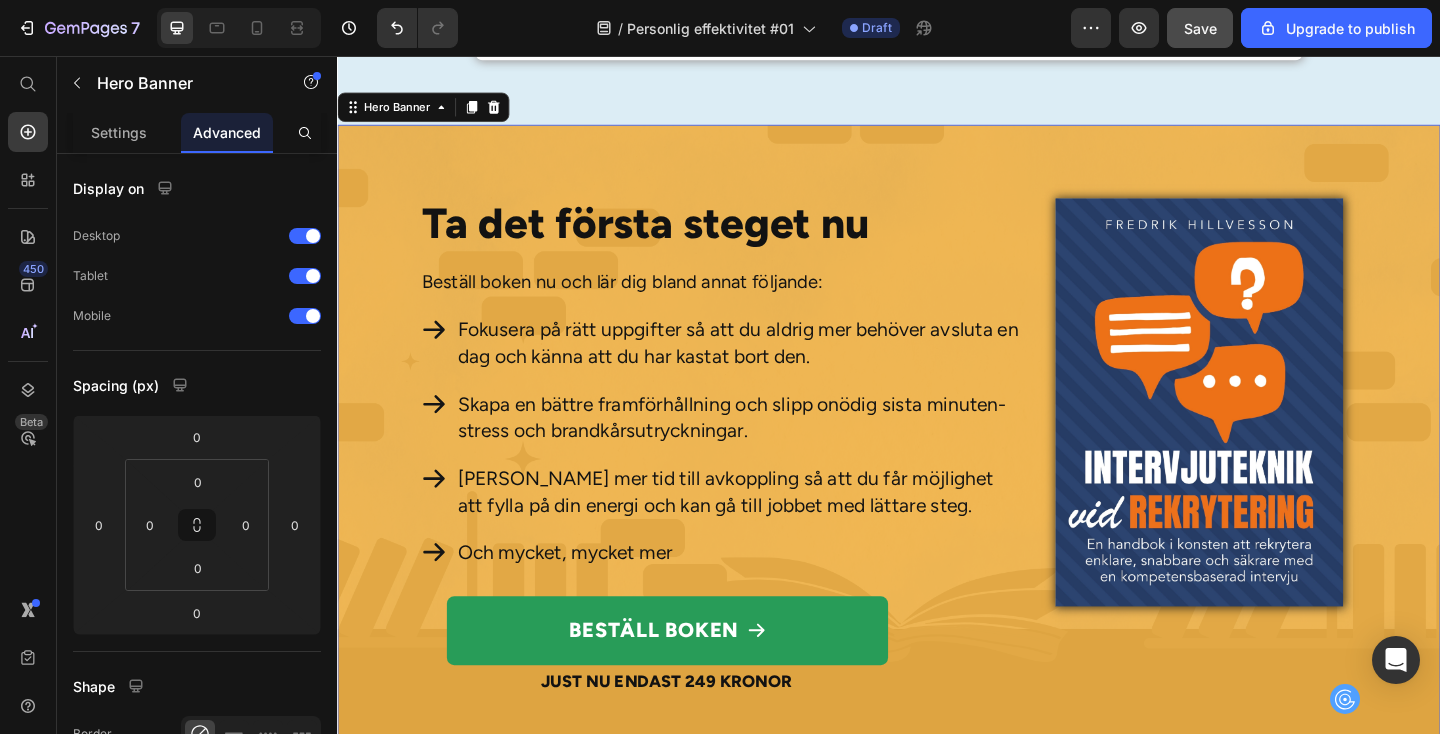 scroll, scrollTop: 5070, scrollLeft: 0, axis: vertical 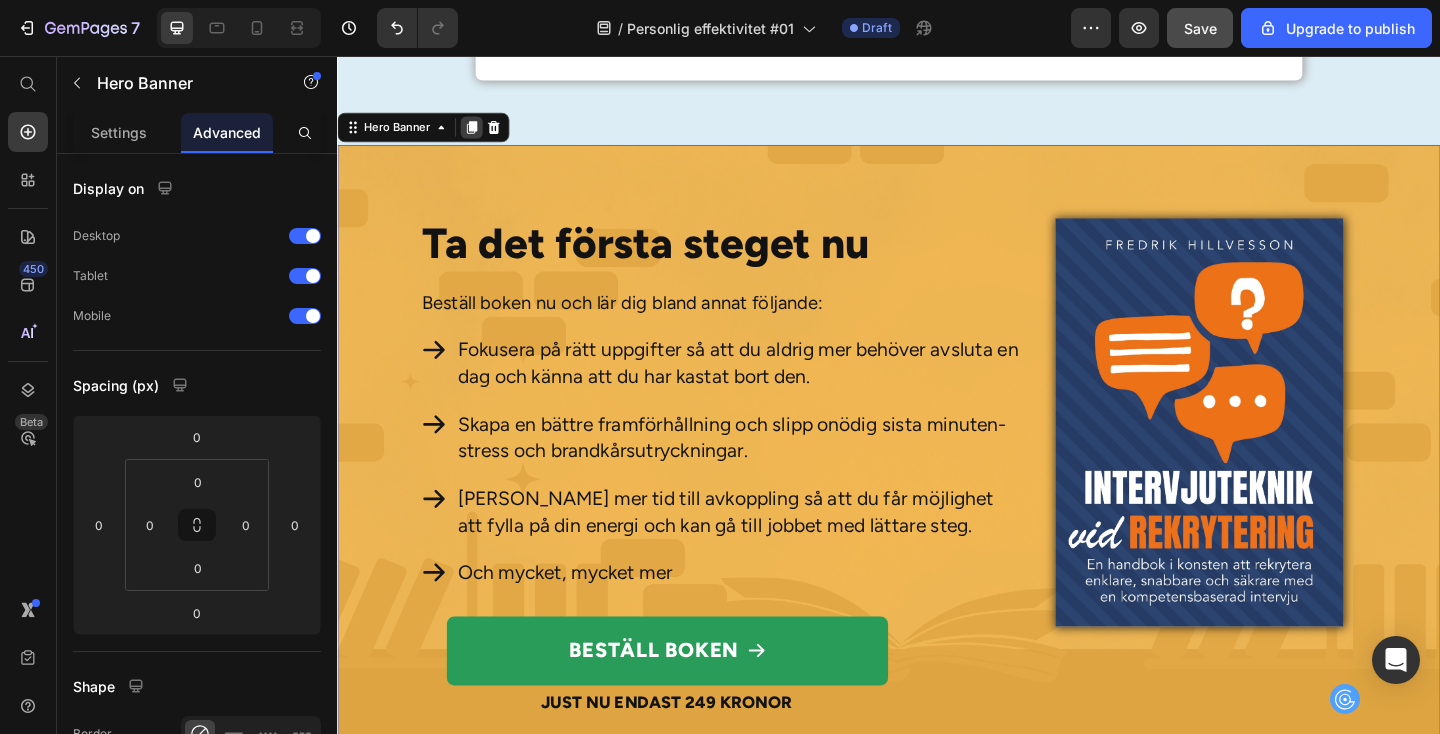 click 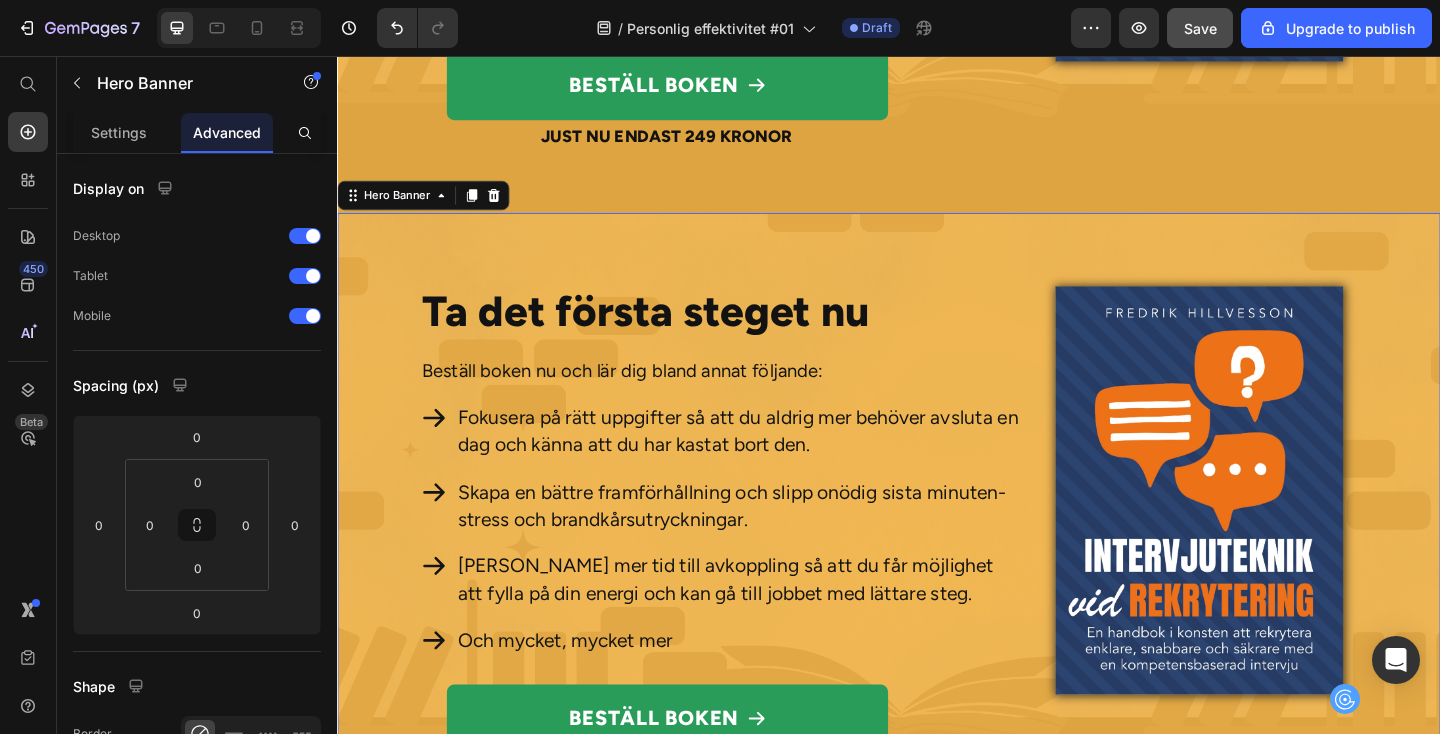 scroll, scrollTop: 5786, scrollLeft: 0, axis: vertical 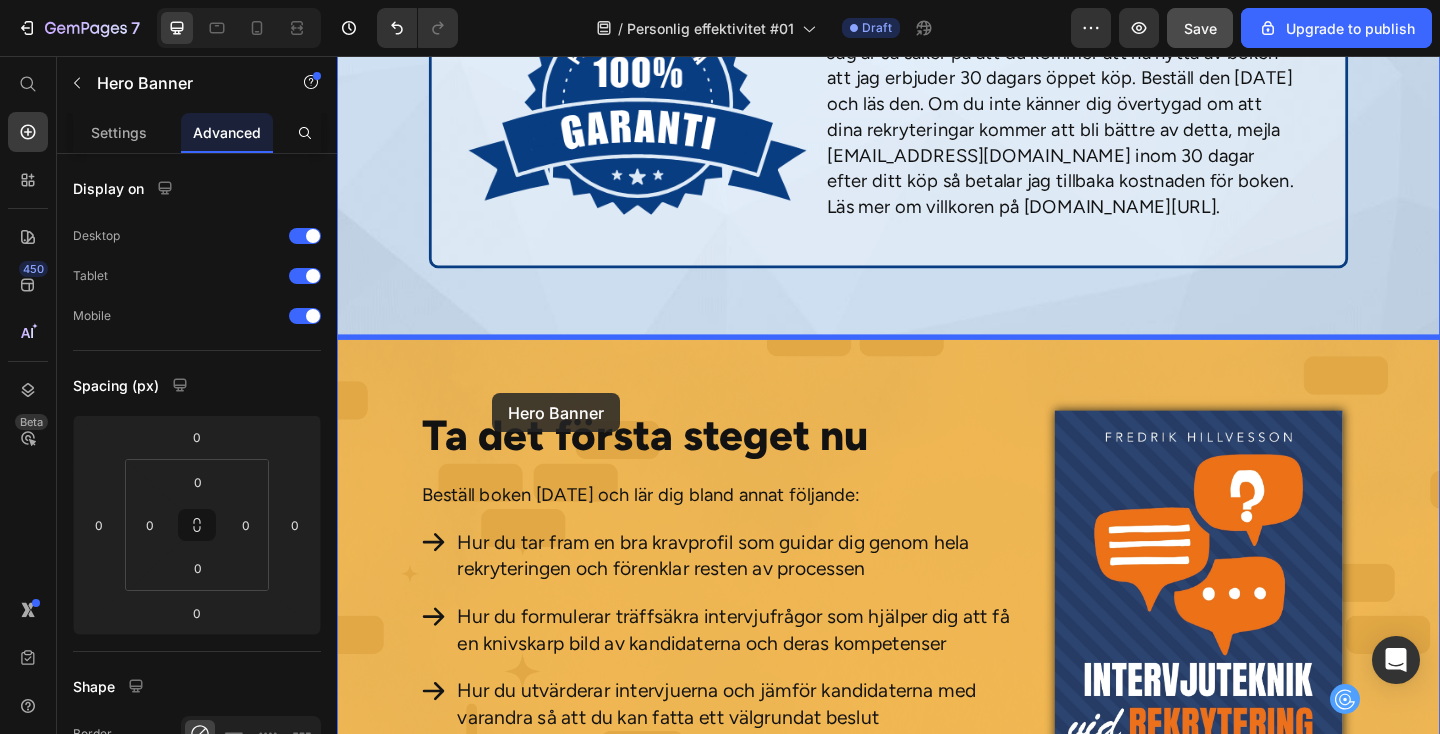 drag, startPoint x: 352, startPoint y: 109, endPoint x: 506, endPoint y: 423, distance: 349.73132 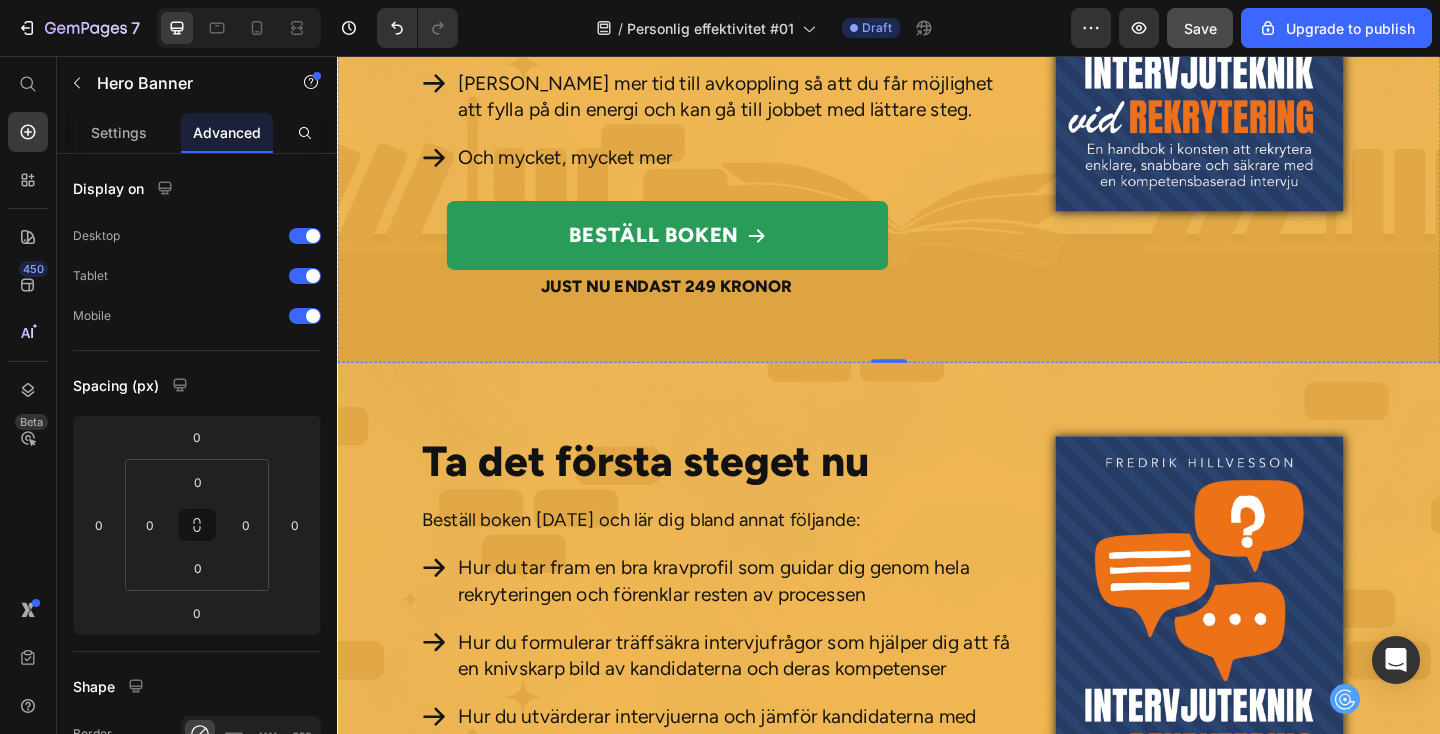 scroll, scrollTop: 6752, scrollLeft: 0, axis: vertical 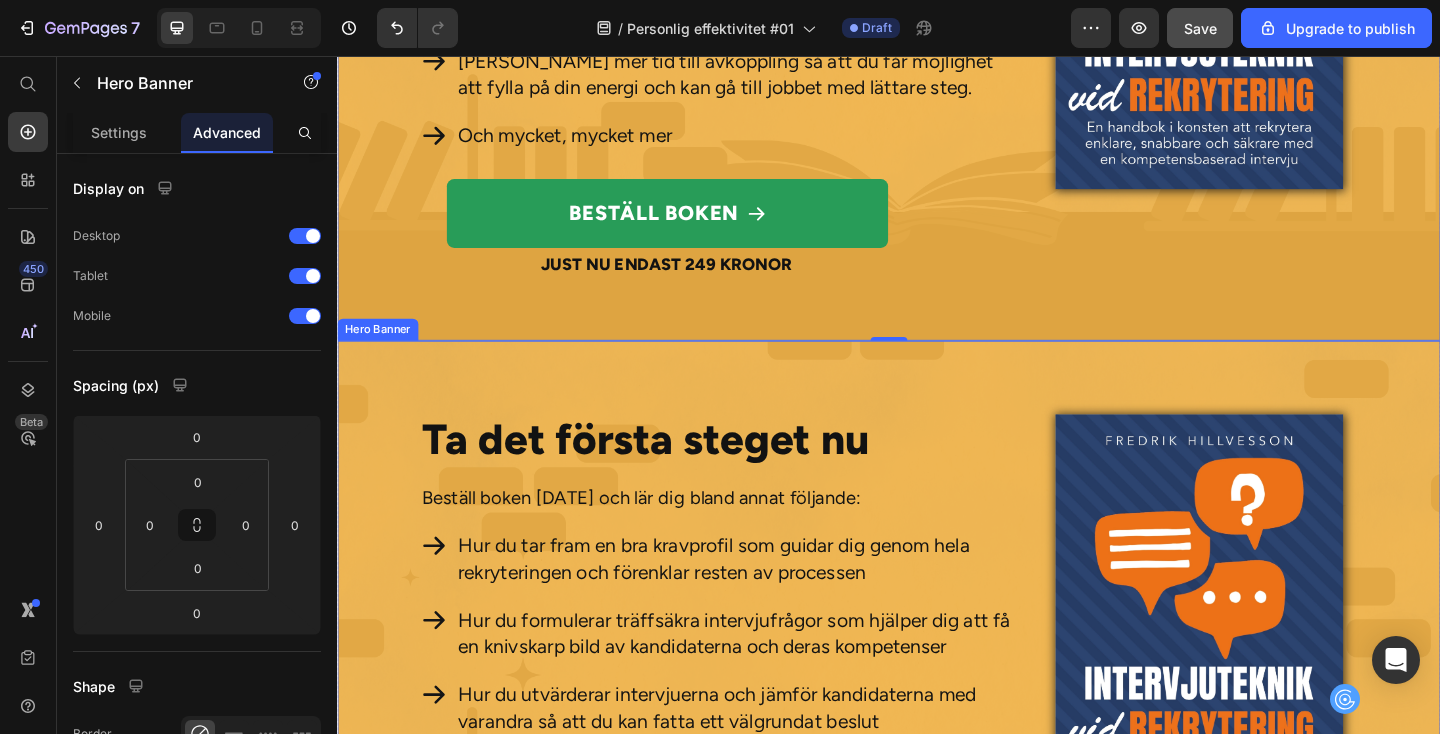 click on "Ta det första steget nu Heading Beställ boken [DATE] och lär dig bland annat följande: Text Block
Hur du tar fram en bra kravprofil som guidar dig genom hela rekryteringen och förenklar resten av processen
Hur du formulerar träffsäkra intervjufrågor som hjälper dig att få en knivskarp bild av kandidaterna och deras kompetenser
Hur du utvärderar intervjuerna och jämför kandidaterna med varandra så att du kan fatta ett välgrundat beslut
Och mycket, mycket mer Item List
Beställ boken Add to Cart Just nu endast 249 kronor Text Block Product Image" at bounding box center [937, 710] 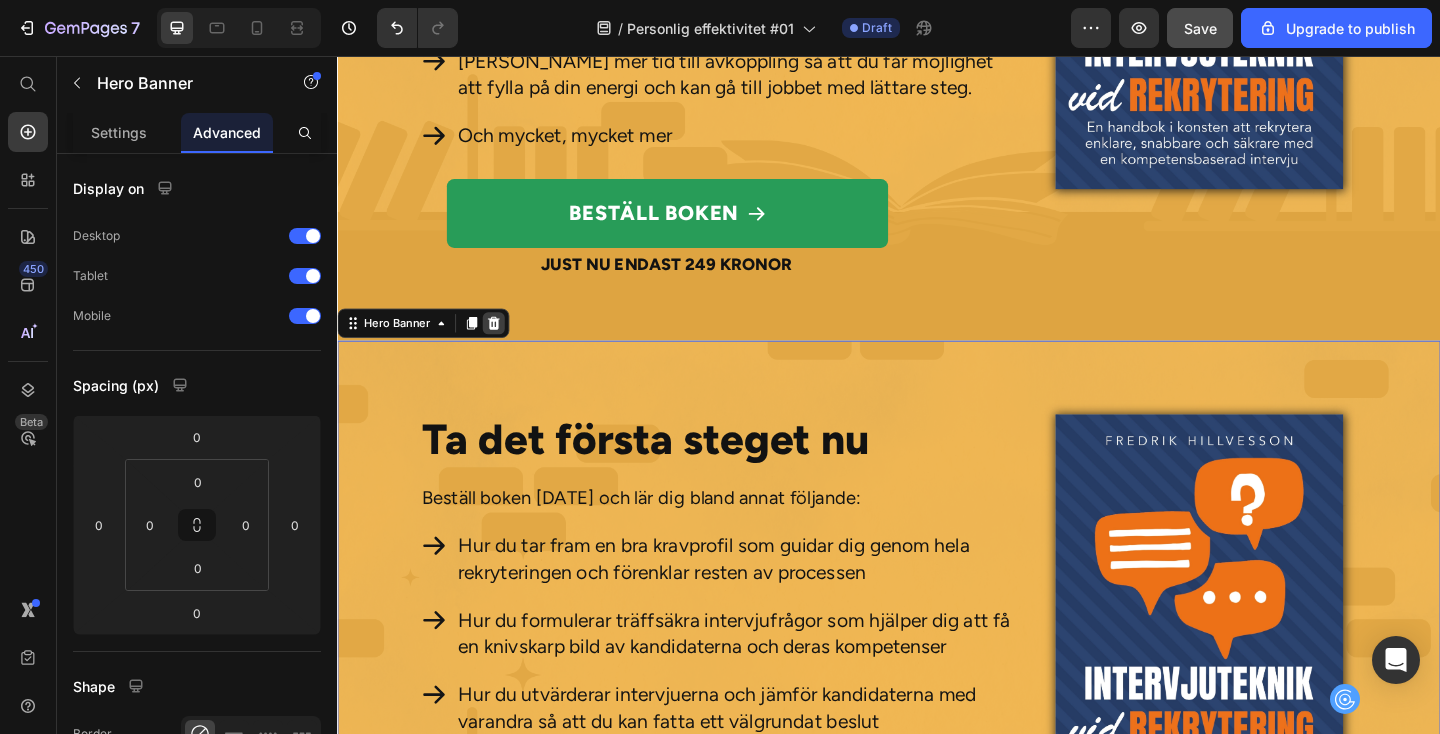 click 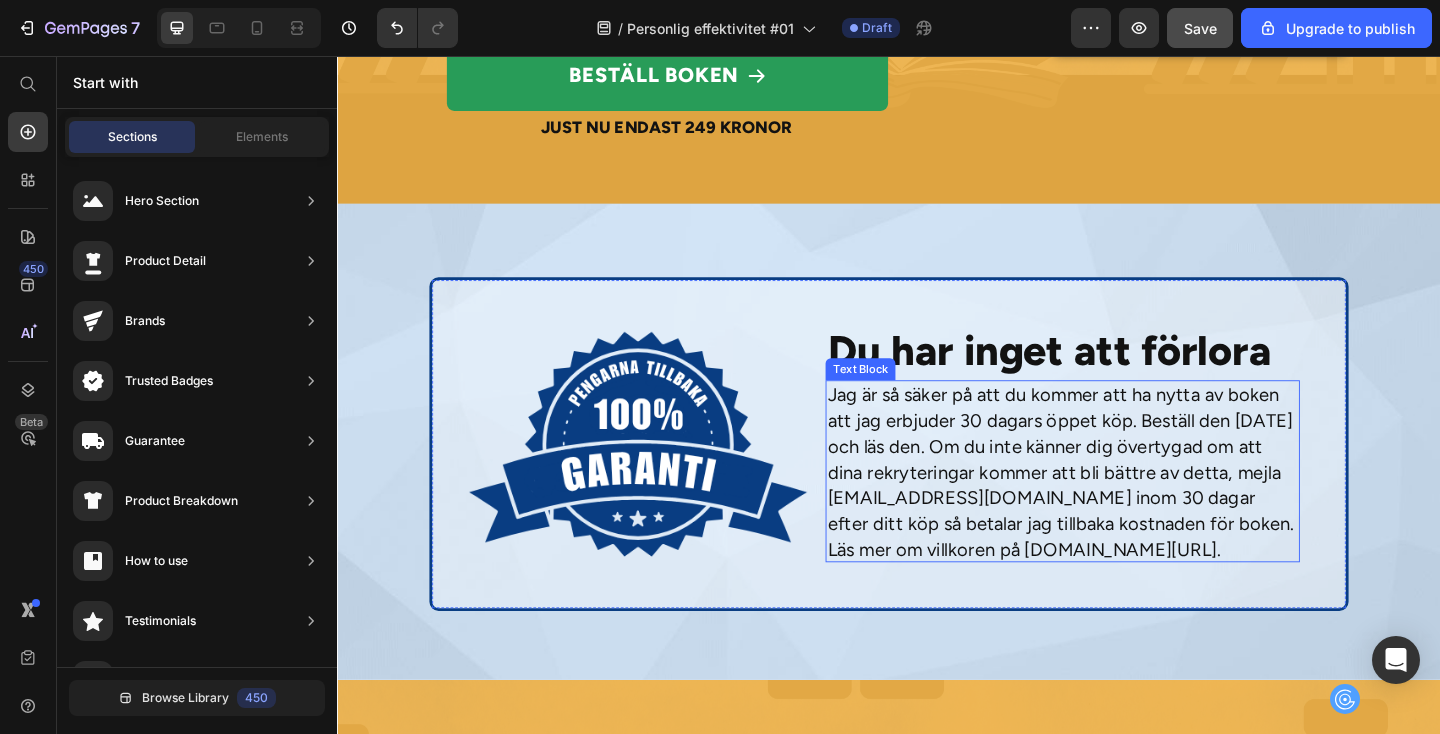 scroll, scrollTop: 5702, scrollLeft: 0, axis: vertical 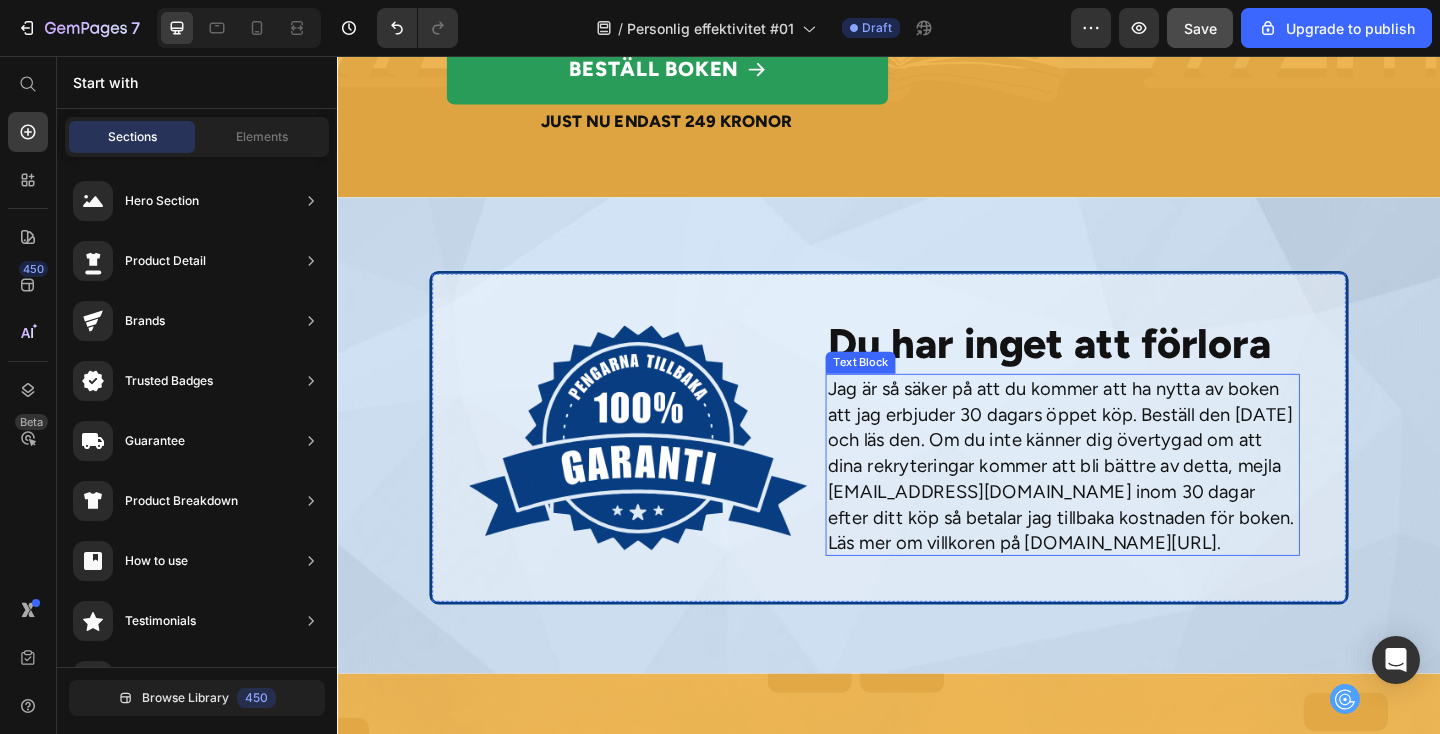click on "Jag är så säker på att du kommer att ha nytta av boken att jag erbjuder 30 dagars öppet köp. Beställ den [DATE] och läs den. Om du inte känner dig övertygad om att dina rekryteringar kommer att bli bättre av detta, mejla [EMAIL_ADDRESS][DOMAIN_NAME] inom 30 dagar efter ditt köp så betalar jag tillbaka kostnaden för boken. Läs mer om villkoren på [DOMAIN_NAME][URL]." at bounding box center (1126, 502) 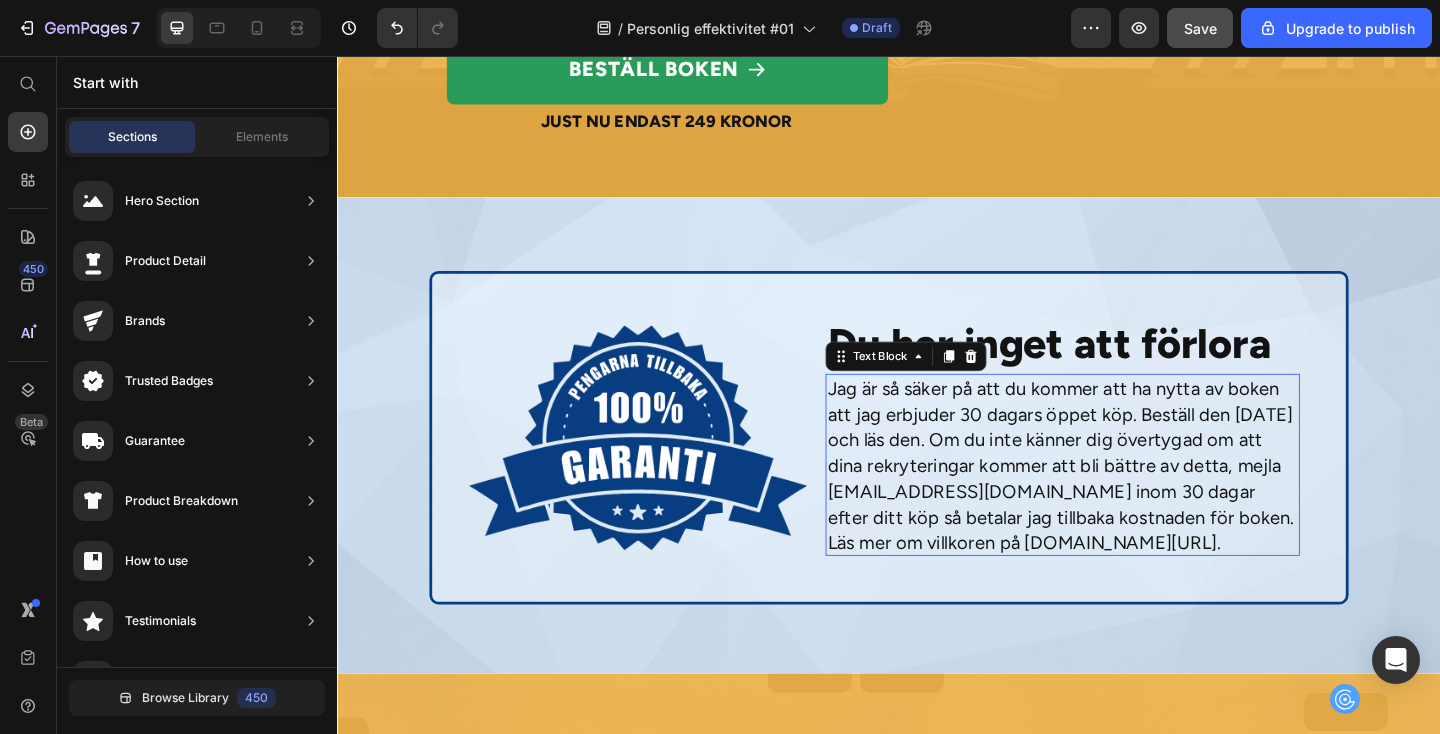 click on "Jag är så säker på att du kommer att ha nytta av boken att jag erbjuder 30 dagars öppet köp. Beställ den [DATE] och läs den. Om du inte känner dig övertygad om att dina rekryteringar kommer att bli bättre av detta, mejla [EMAIL_ADDRESS][DOMAIN_NAME] inom 30 dagar efter ditt köp så betalar jag tillbaka kostnaden för boken. Läs mer om villkoren på [DOMAIN_NAME][URL]." at bounding box center (1126, 502) 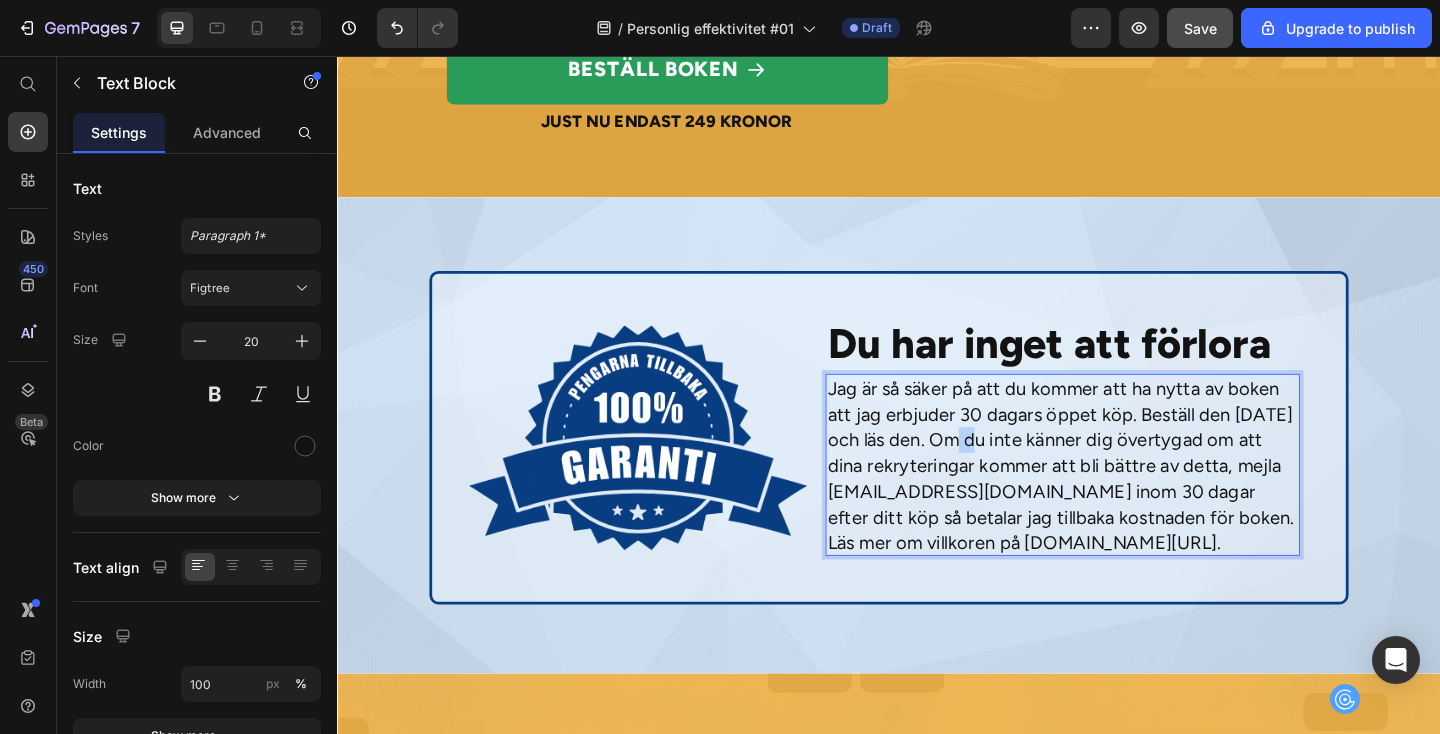 click on "Jag är så säker på att du kommer att ha nytta av boken att jag erbjuder 30 dagars öppet köp. Beställ den [DATE] och läs den. Om du inte känner dig övertygad om att dina rekryteringar kommer att bli bättre av detta, mejla [EMAIL_ADDRESS][DOMAIN_NAME] inom 30 dagar efter ditt köp så betalar jag tillbaka kostnaden för boken. Läs mer om villkoren på [DOMAIN_NAME][URL]." at bounding box center [1126, 502] 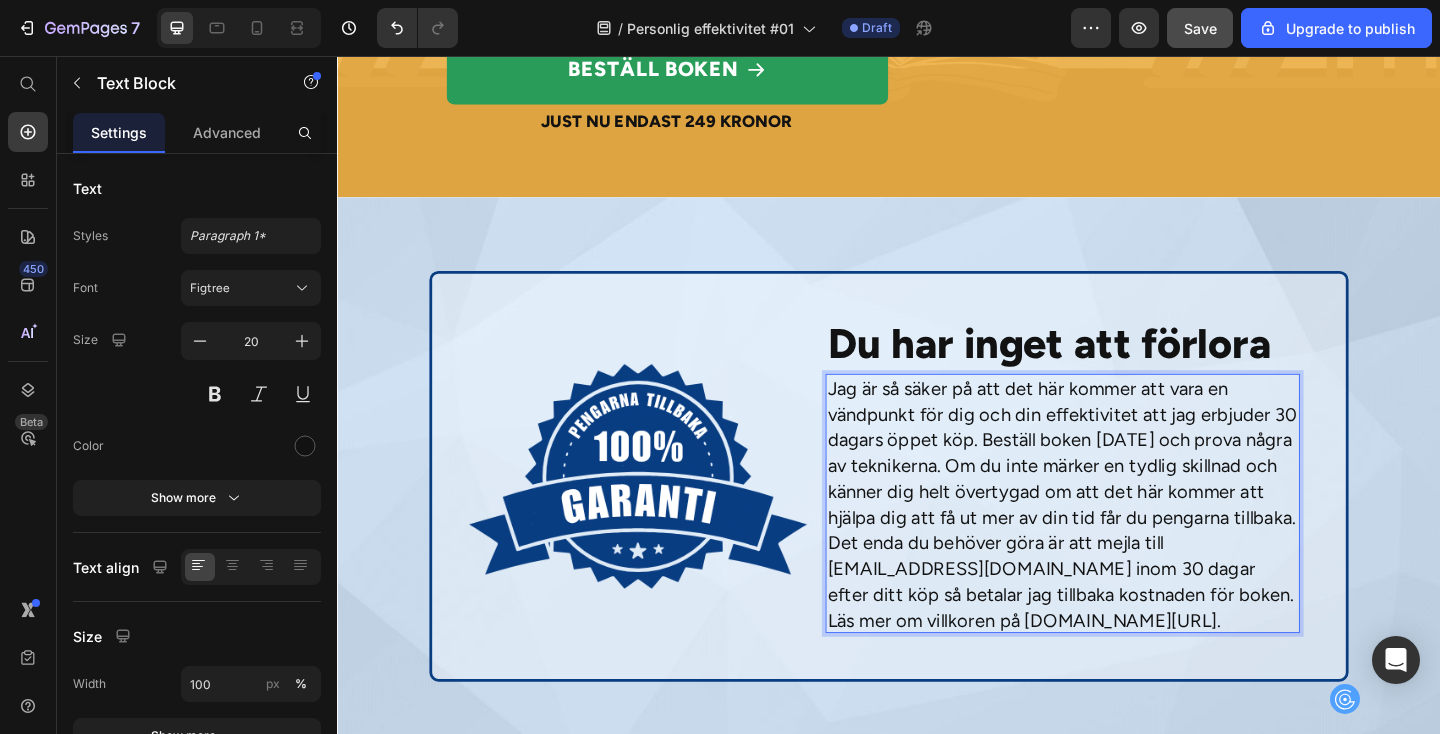 click on "Jag är så säker på att det här kommer att vara en vändpunkt för dig och din effektivitet att jag erbjuder 30 dagars öppet köp. Beställ boken i dag och prova några av teknikerna. Om du inte märker en tydlig skillnad och känner dig helt övertygad om att det här kommer att hjälpa dig att få ut mer av din tid får du pengarna tillbaka. Det enda du behöver göra är att mejla till support@everbloom.se inom 30 dagar efter ditt köp så betalar jag tillbaka kostnaden för boken. Läs mer om villkoren på everbloom.se/villkor." at bounding box center (1126, 544) 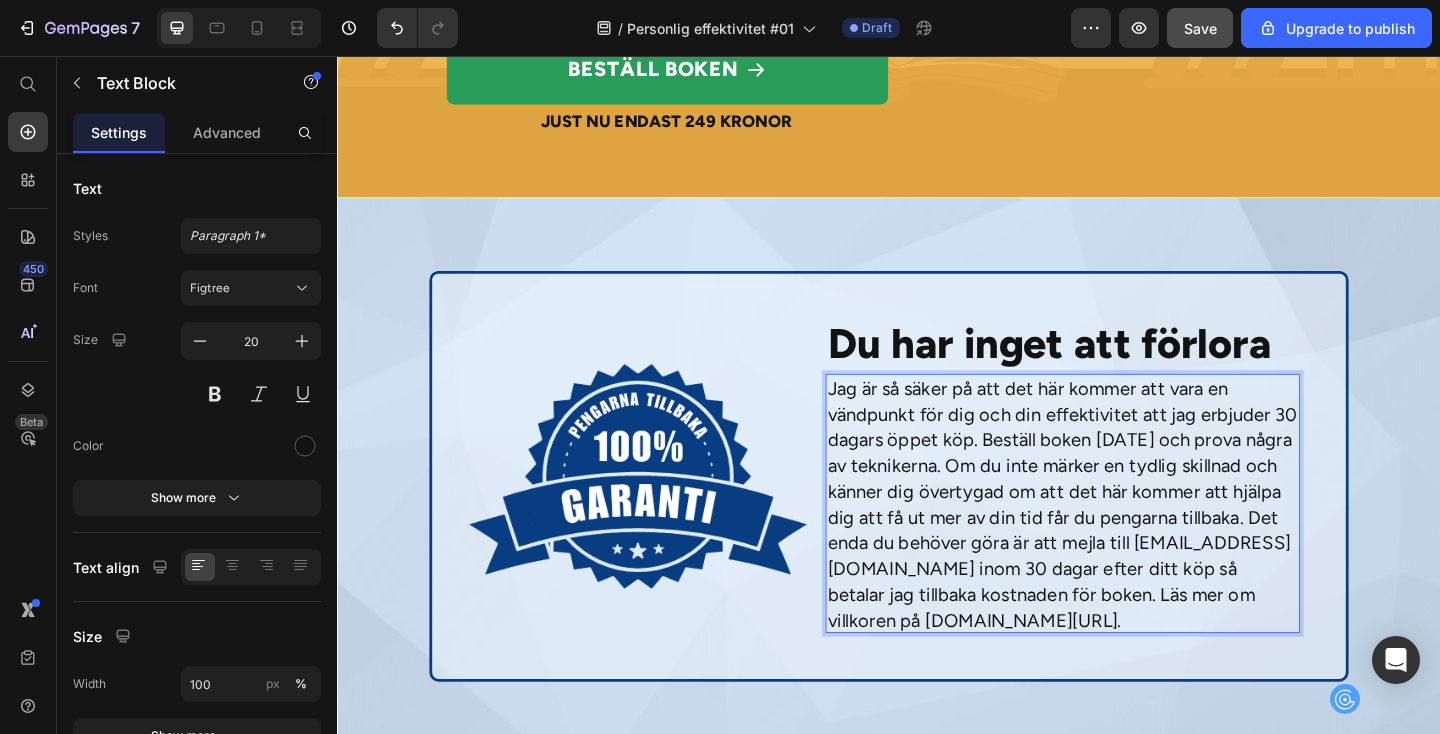 click on "Jag är så säker på att det här kommer att vara en vändpunkt för dig och din effektivitet att jag erbjuder 30 dagars öppet köp. Beställ boken i dag och prova några av teknikerna. Om du inte märker en tydlig skillnad och känner dig övertygad om att det här kommer att hjälpa dig att få ut mer av din tid får du pengarna tillbaka. Det enda du behöver göra är att mejla till support@everbloom.se inom 30 dagar efter ditt köp så betalar jag tillbaka kostnaden för boken. Läs mer om villkoren på everbloom.se/villkor." at bounding box center [1126, 544] 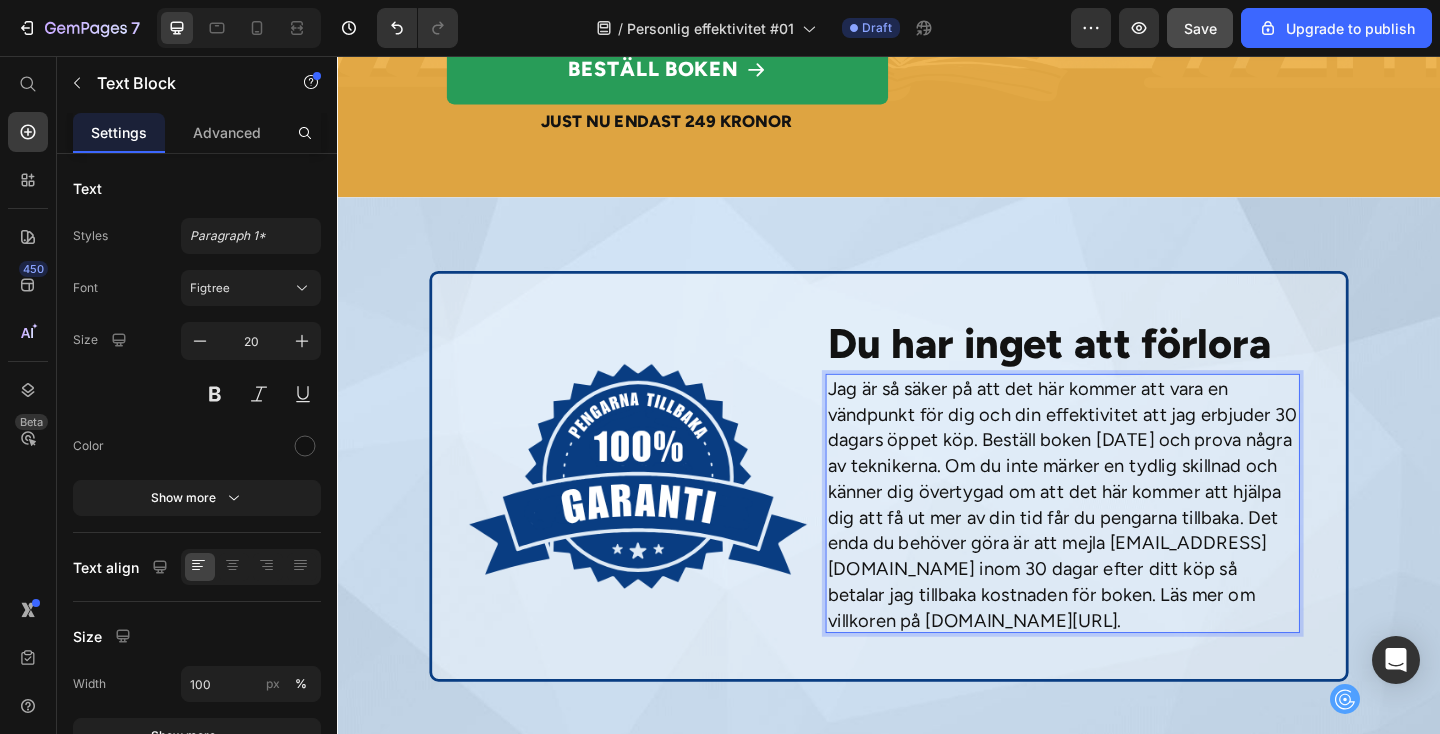 click on "Jag är så säker på att det här kommer att vara en vändpunkt för dig och din effektivitet att jag erbjuder 30 dagars öppet köp. Beställ boken i dag och prova några av teknikerna. Om du inte märker en tydlig skillnad och känner dig övertygad om att det här kommer att hjälpa dig att få ut mer av din tid får du pengarna tillbaka. Det enda du behöver göra är att mejla support@everbloom.se inom 30 dagar efter ditt köp så betalar jag tillbaka kostnaden för boken. Läs mer om villkoren på everbloom.se/villkor." at bounding box center [1126, 544] 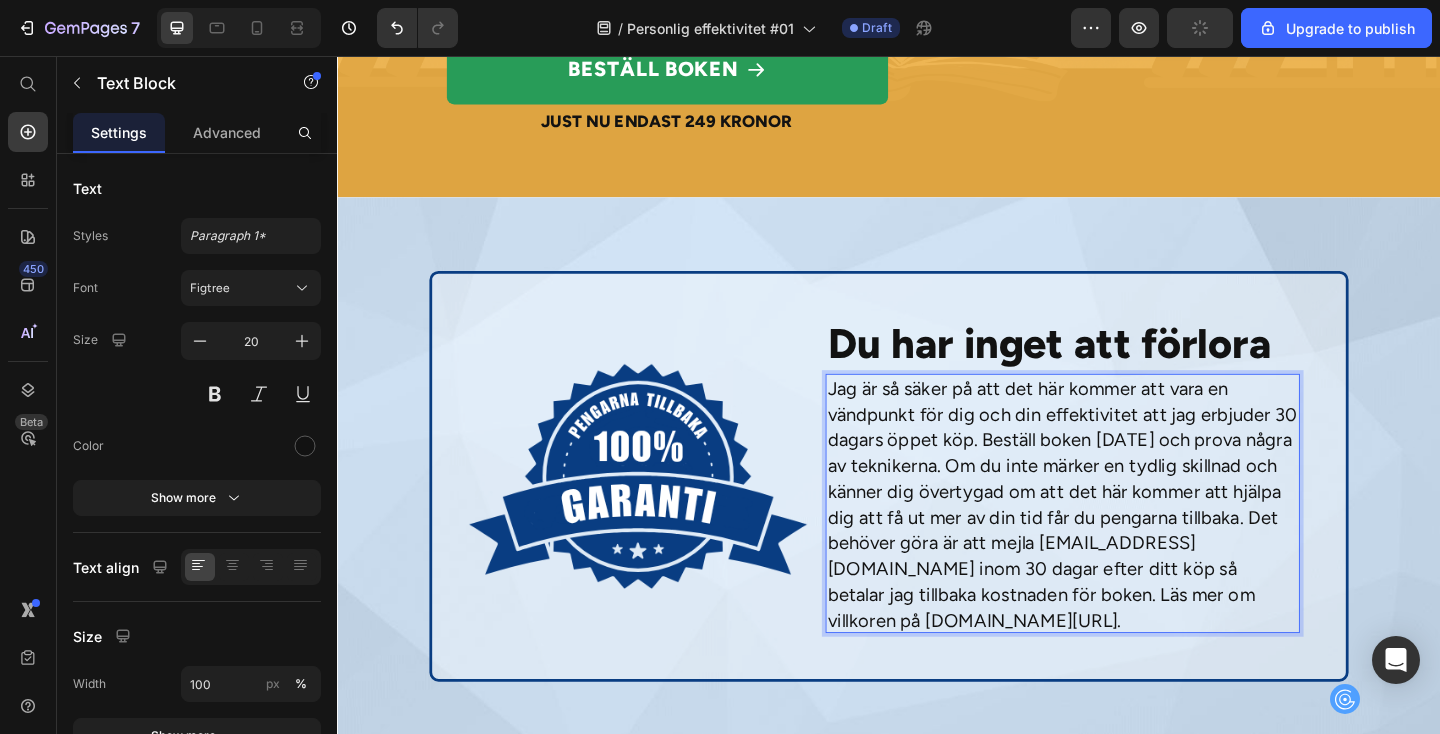click on "Jag är så säker på att det här kommer att vara en vändpunkt för dig och din effektivitet att jag erbjuder 30 dagars öppet köp. Beställ boken i dag och prova några av teknikerna. Om du inte märker en tydlig skillnad och känner dig övertygad om att det här kommer att hjälpa dig att få ut mer av din tid får du pengarna tillbaka. Det behöver göra är att mejla support@everbloom.se inom 30 dagar efter ditt köp så betalar jag tillbaka kostnaden för boken. Läs mer om villkoren på everbloom.se/villkor." at bounding box center (1126, 544) 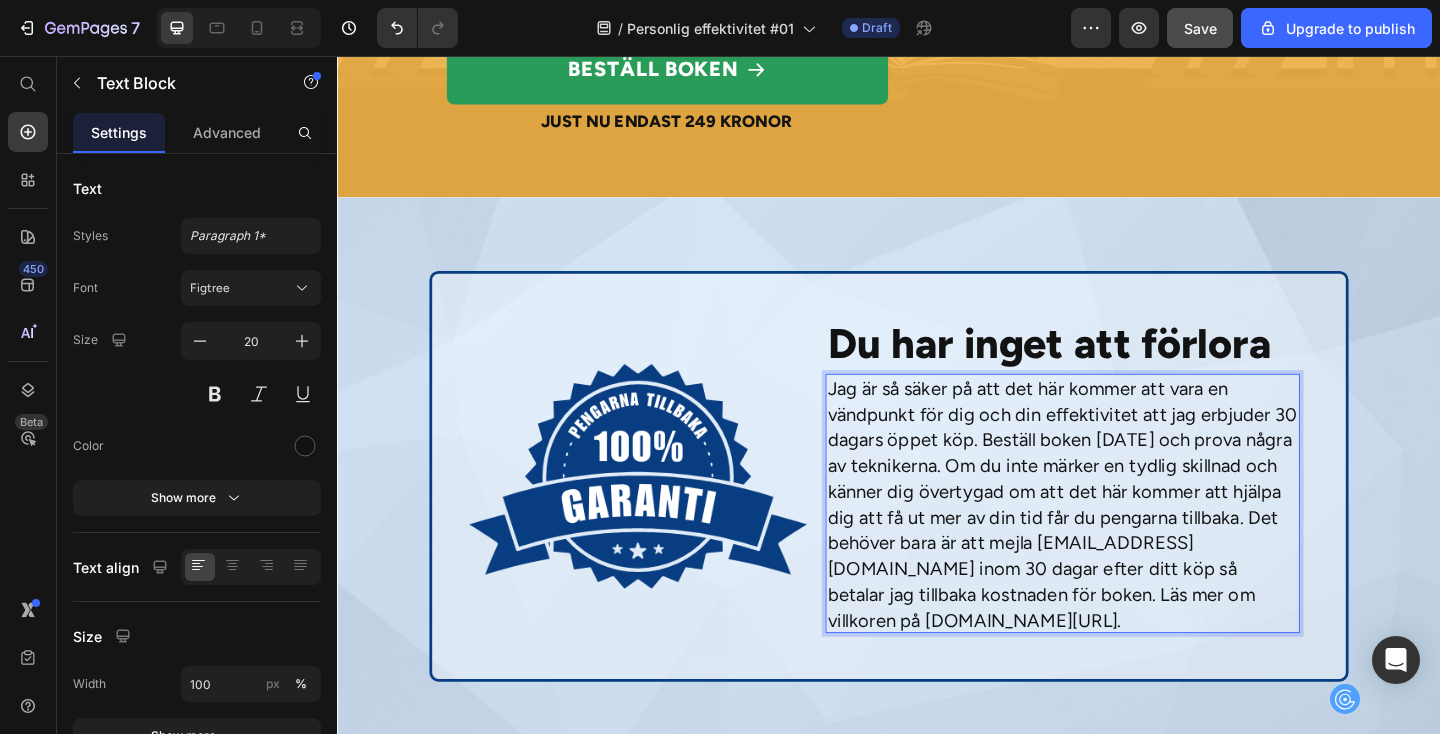 click on "Jag är så säker på att det här kommer att vara en vändpunkt för dig och din effektivitet att jag erbjuder 30 dagars öppet köp. Beställ boken i dag och prova några av teknikerna. Om du inte märker en tydlig skillnad och känner dig övertygad om att det här kommer att hjälpa dig att få ut mer av din tid får du pengarna tillbaka. Det behöver bara är att mejla support@everbloom.se inom 30 dagar efter ditt köp så betalar jag tillbaka kostnaden för boken. Läs mer om villkoren på everbloom.se/villkor." at bounding box center [1126, 544] 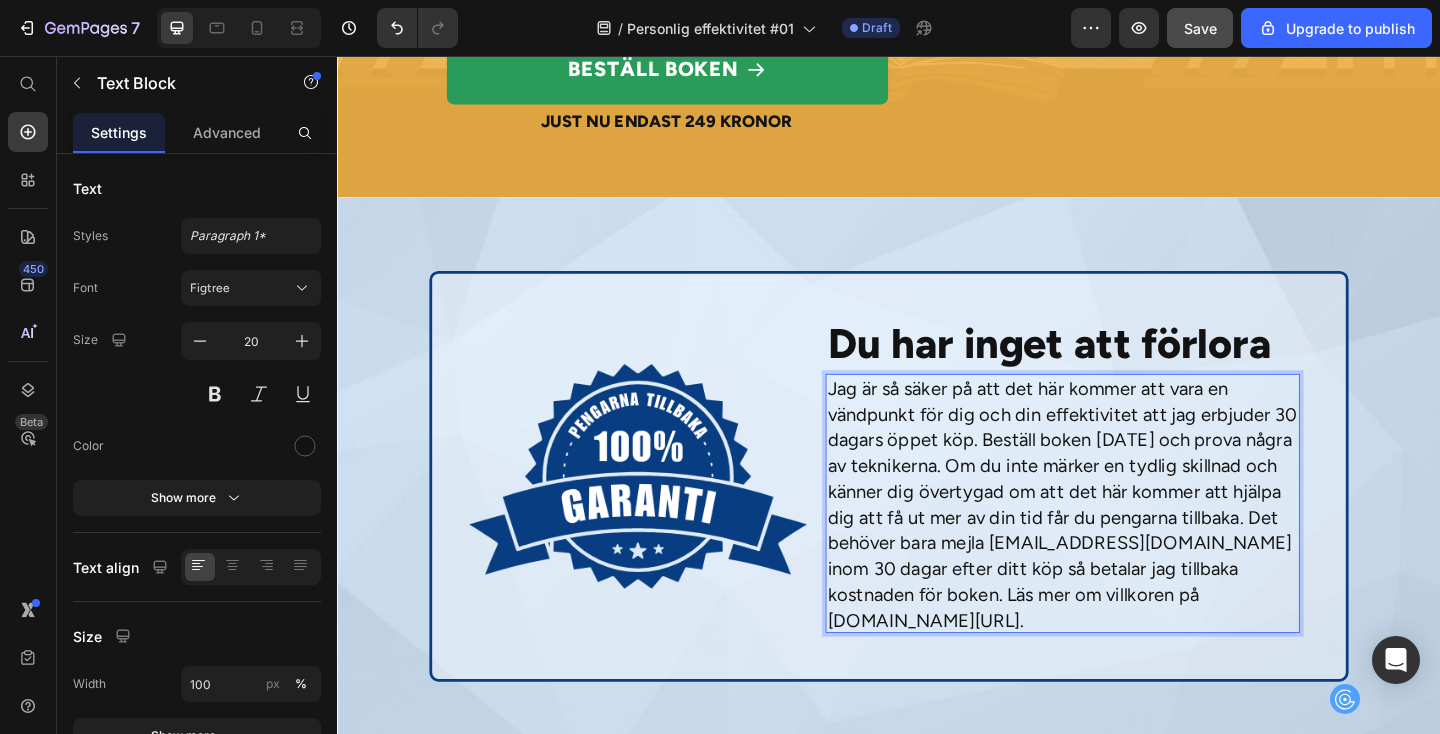 click on "Jag är så säker på att det här kommer att vara en vändpunkt för dig och din effektivitet att jag erbjuder 30 dagars öppet köp. Beställ boken i dag och prova några av teknikerna. Om du inte märker en tydlig skillnad och känner dig övertygad om att det här kommer att hjälpa dig att få ut mer av din tid får du pengarna tillbaka. Det behöver bara mejla support@everbloom.se inom 30 dagar efter ditt köp så betalar jag tillbaka kostnaden för boken. Läs mer om villkoren på everbloom.se/villkor." at bounding box center [1126, 544] 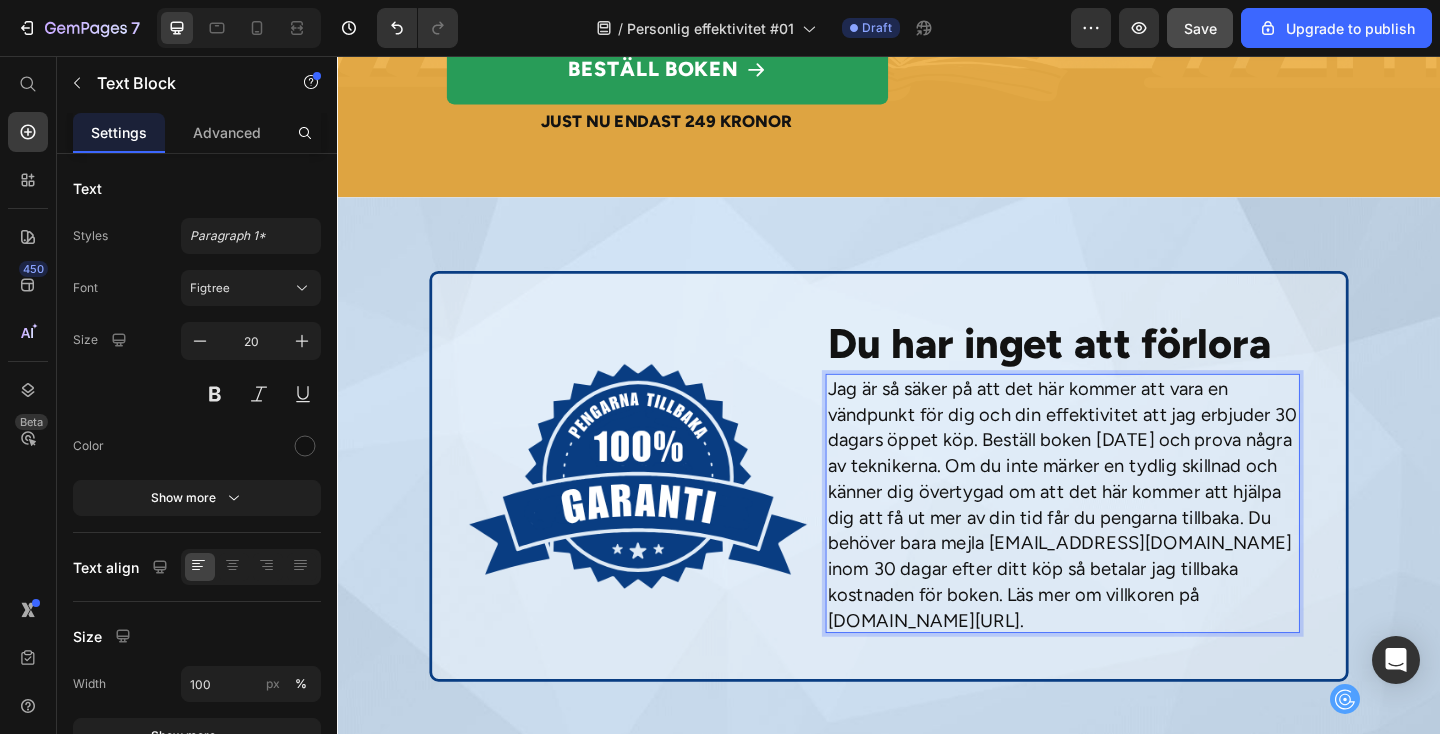 click on "Jag är så säker på att det här kommer att vara en vändpunkt för dig och din effektivitet att jag erbjuder 30 dagars öppet köp. Beställ boken i dag och prova några av teknikerna. Om du inte märker en tydlig skillnad och känner dig övertygad om att det här kommer att hjälpa dig att få ut mer av din tid får du pengarna tillbaka. Du behöver bara mejla support@everbloom.se inom 30 dagar efter ditt köp så betalar jag tillbaka kostnaden för boken. Läs mer om villkoren på everbloom.se/villkor." at bounding box center [1126, 544] 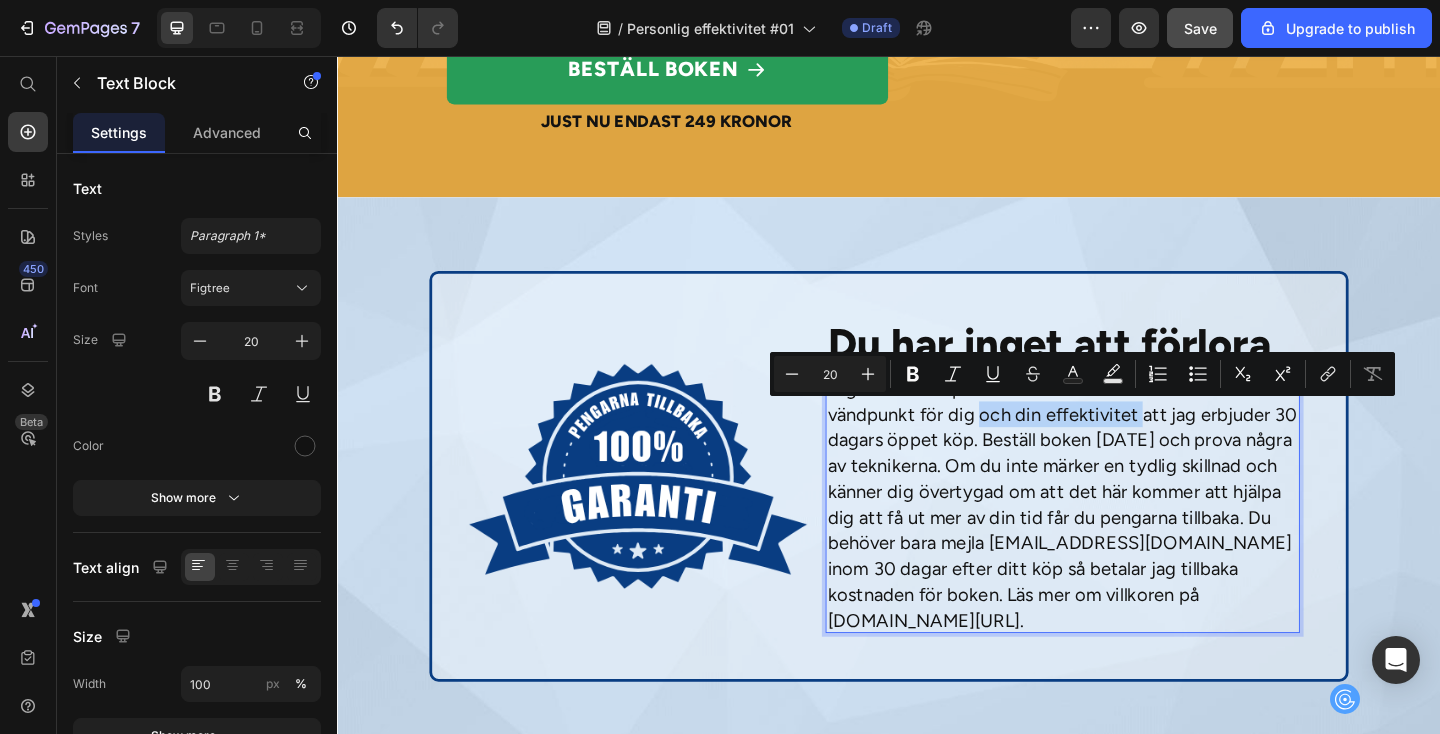 drag, startPoint x: 1033, startPoint y: 443, endPoint x: 1210, endPoint y: 452, distance: 177.22867 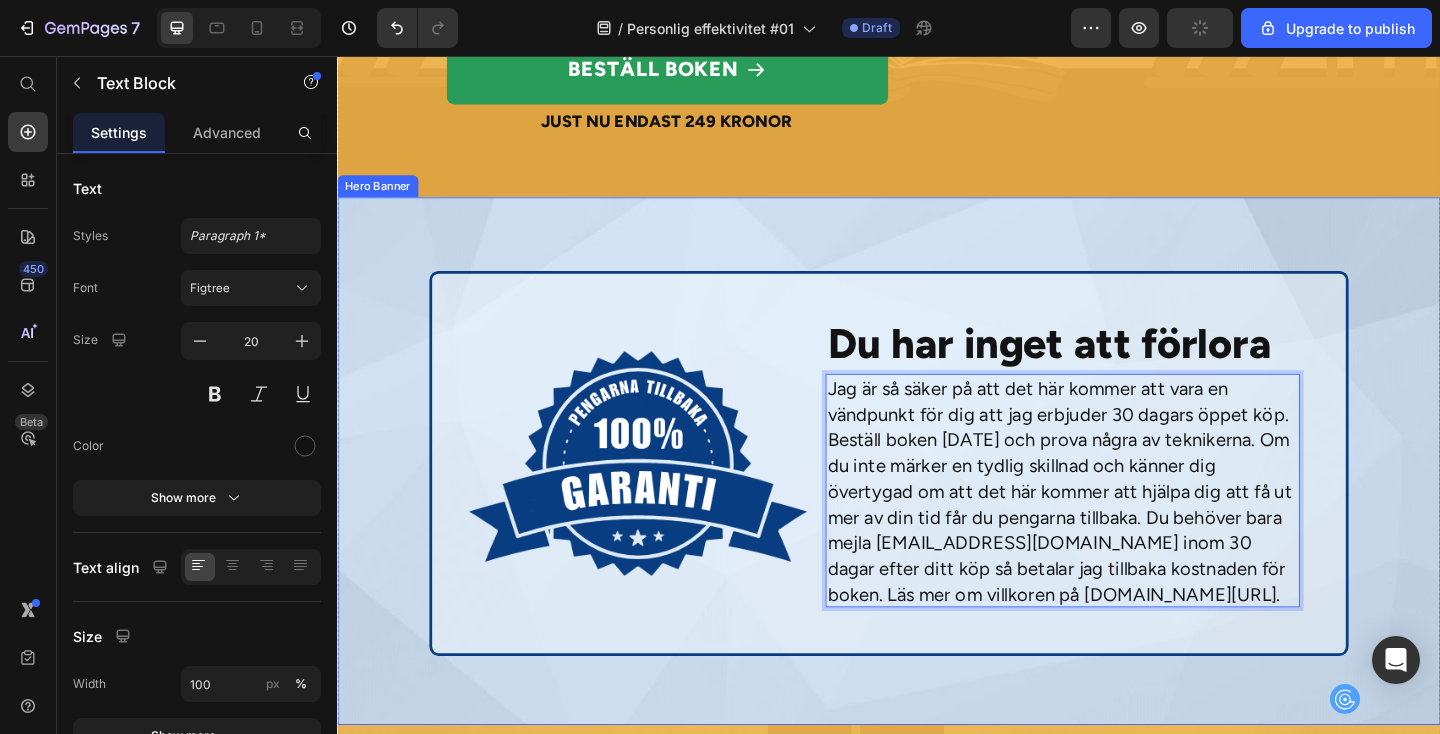 click at bounding box center [937, 497] 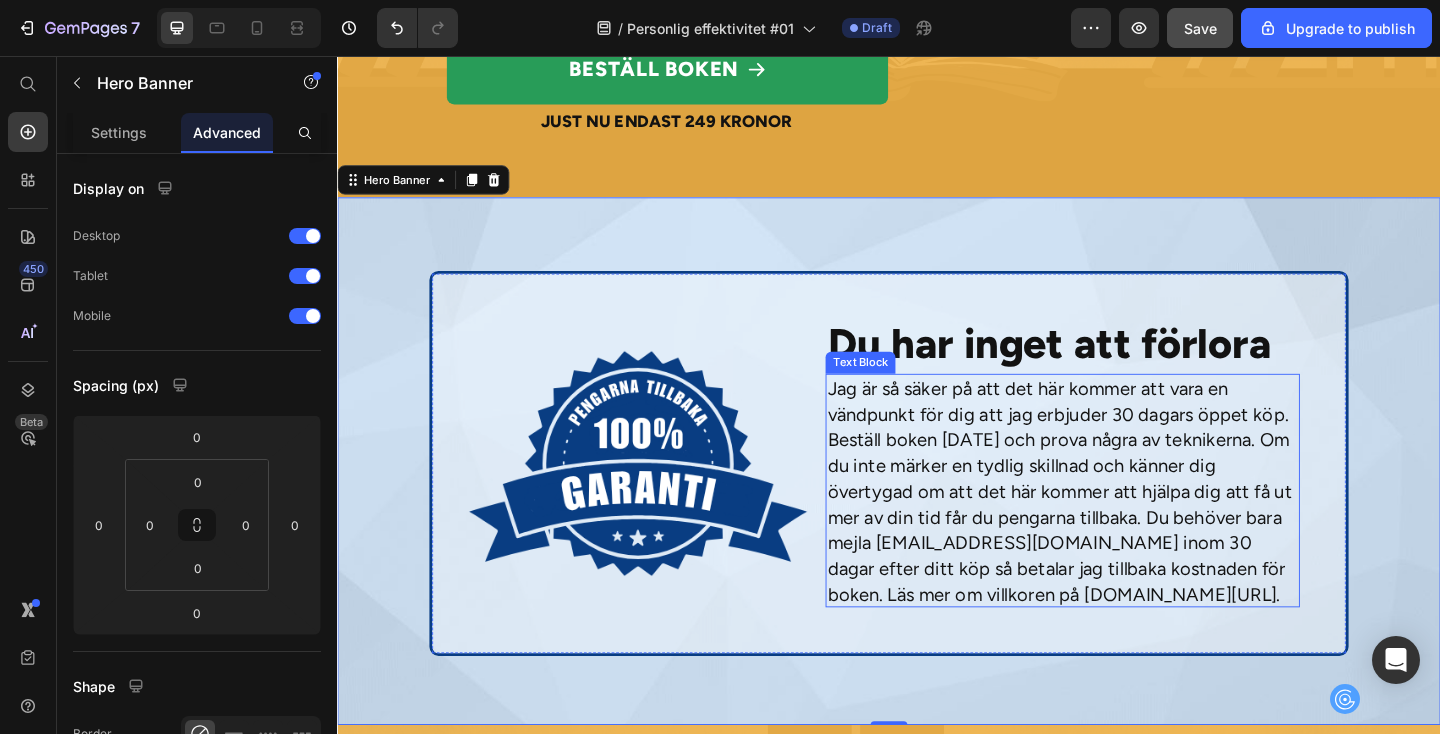 click on "Jag är så säker på att det här kommer att vara en vändpunkt för dig att jag erbjuder 30 dagars öppet köp. Beställ boken i dag och prova några av teknikerna. Om du inte märker en tydlig skillnad och känner dig övertygad om att det här kommer att hjälpa dig att få ut mer av din tid får du pengarna tillbaka. Du behöver bara mejla support@everbloom.se inom 30 dagar efter ditt köp så betalar jag tillbaka kostnaden för boken. Läs mer om villkoren på everbloom.se/villkor." at bounding box center (1126, 530) 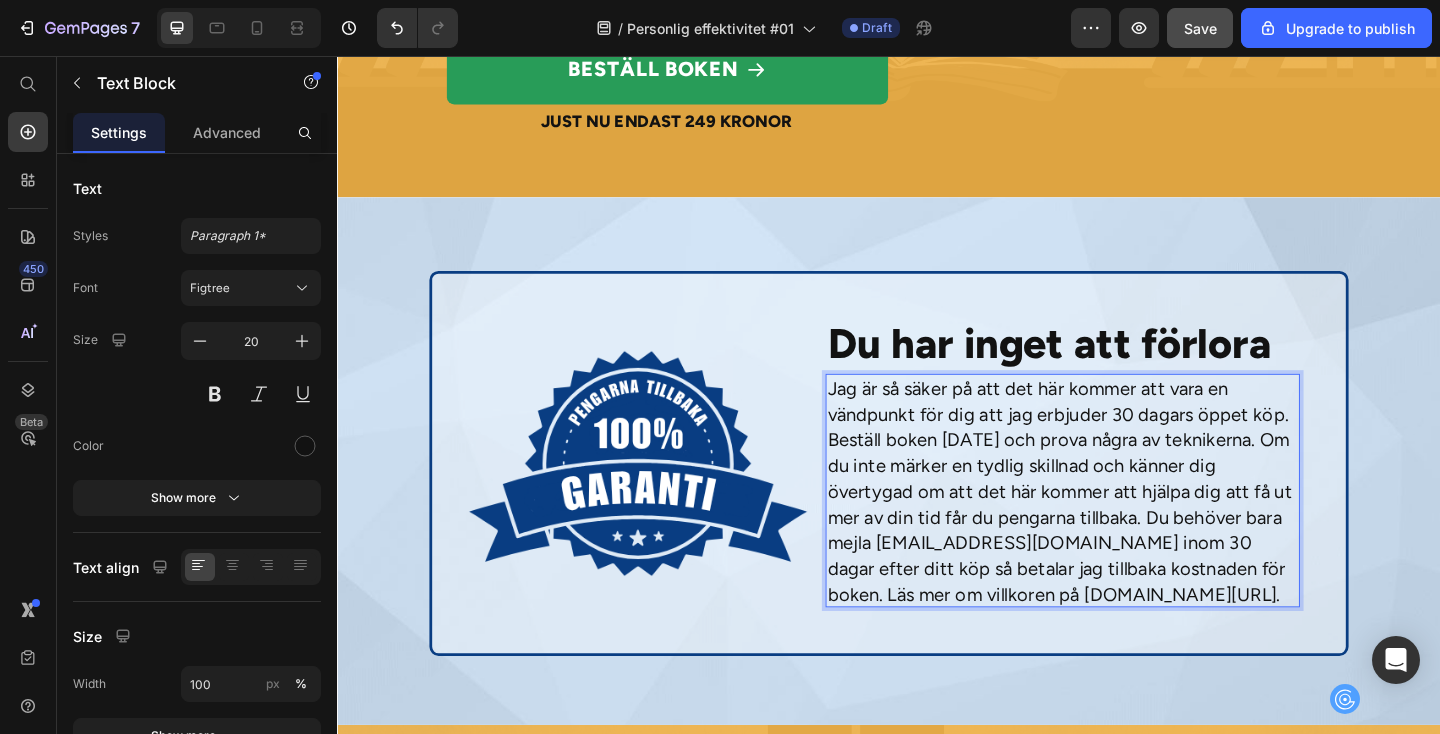click on "Jag är så säker på att det här kommer att vara en vändpunkt för dig att jag erbjuder 30 dagars öppet köp. Beställ boken i dag och prova några av teknikerna. Om du inte märker en tydlig skillnad och känner dig övertygad om att det här kommer att hjälpa dig att få ut mer av din tid får du pengarna tillbaka. Du behöver bara mejla support@everbloom.se inom 30 dagar efter ditt köp så betalar jag tillbaka kostnaden för boken. Läs mer om villkoren på everbloom.se/villkor." at bounding box center [1126, 530] 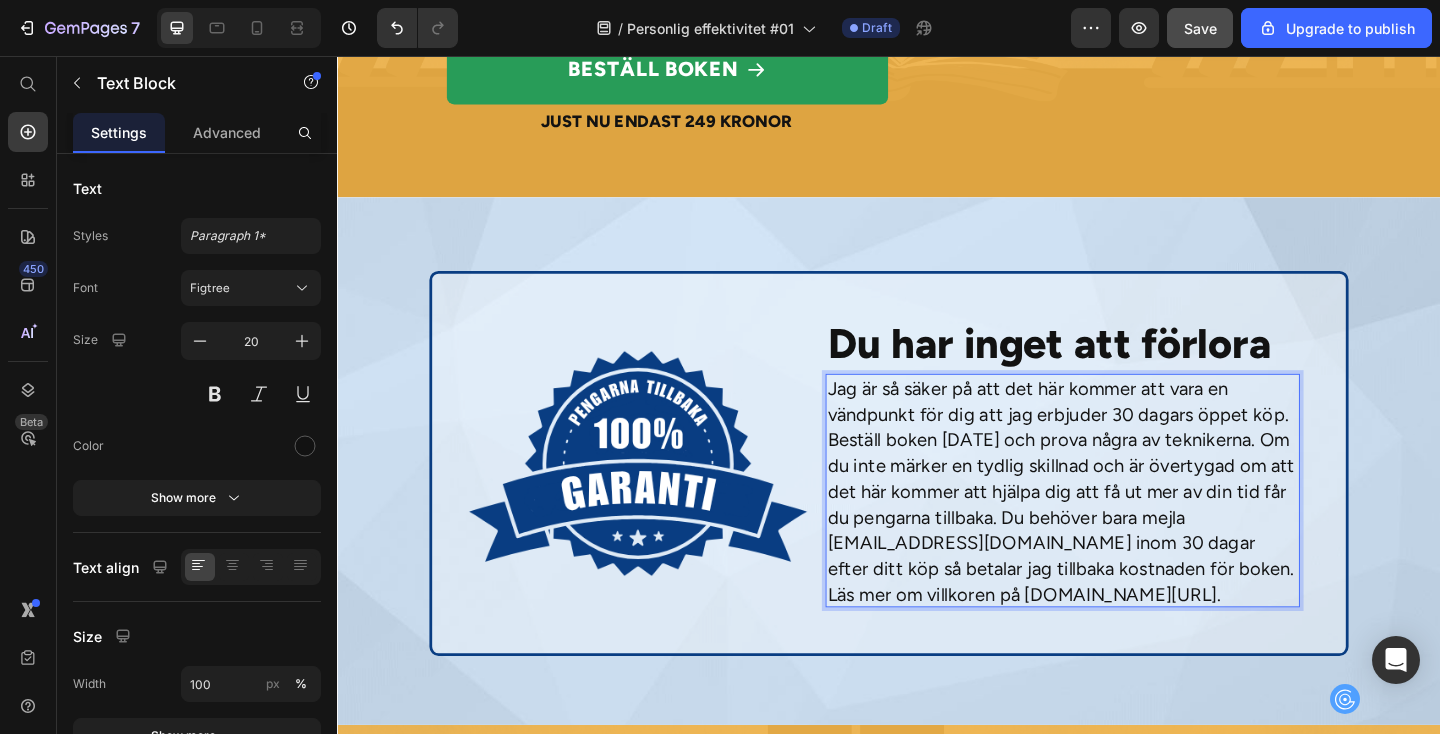 click on "Jag är så säker på att det här kommer att vara en vändpunkt för dig att jag erbjuder 30 dagars öppet köp. Beställ boken i dag och prova några av teknikerna. Om du inte märker en tydlig skillnad och är övertygad om att det här kommer att hjälpa dig att få ut mer av din tid får du pengarna tillbaka. Du behöver bara mejla support@everbloom.se inom 30 dagar efter ditt köp så betalar jag tillbaka kostnaden för boken. Läs mer om villkoren på everbloom.se/villkor." at bounding box center (1126, 530) 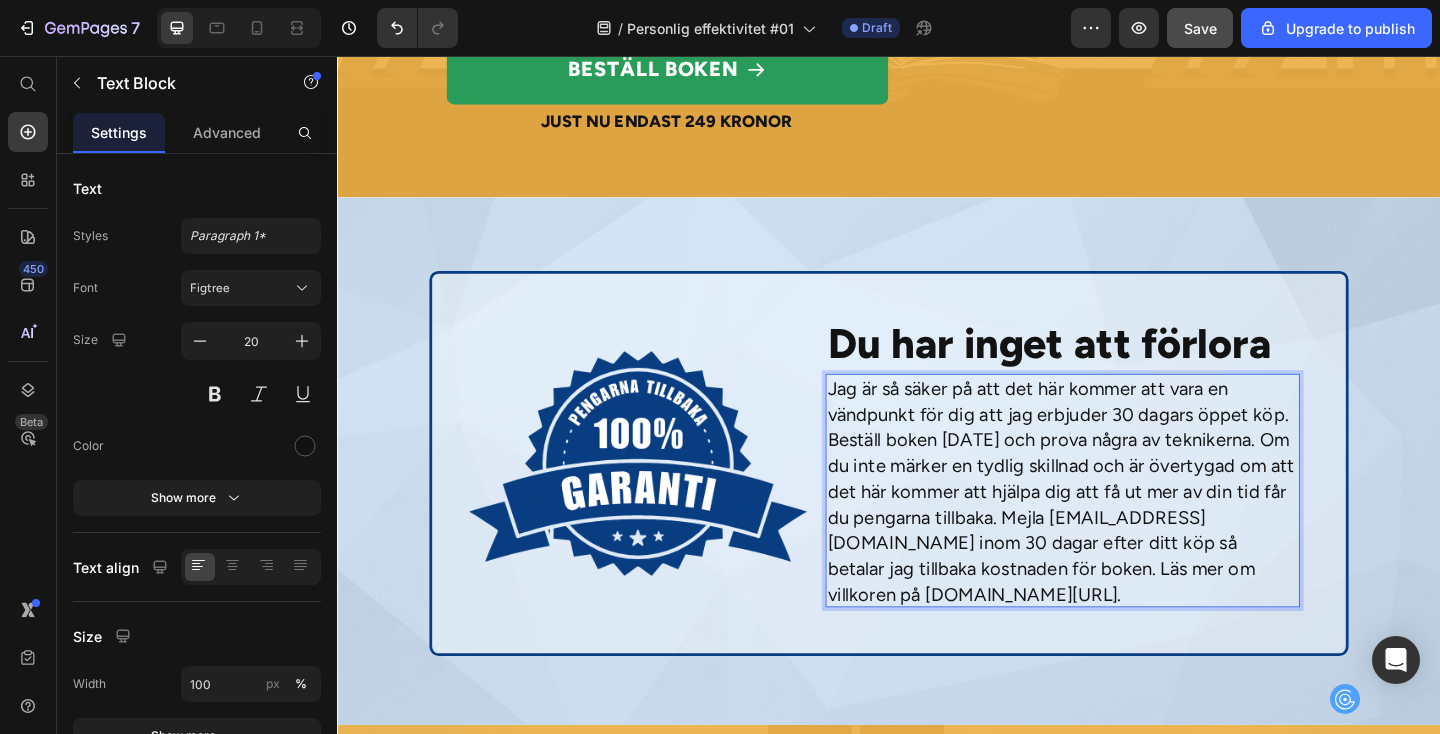 click on "Jag är så säker på att det här kommer att vara en vändpunkt för dig att jag erbjuder 30 dagars öppet köp. Beställ boken i dag och prova några av teknikerna. Om du inte märker en tydlig skillnad och är övertygad om att det här kommer att hjälpa dig att få ut mer av din tid får du pengarna tillbaka. Mejla support@everbloom.se inom 30 dagar efter ditt köp så betalar jag tillbaka kostnaden för boken. Läs mer om villkoren på everbloom.se/villkor." at bounding box center [1126, 530] 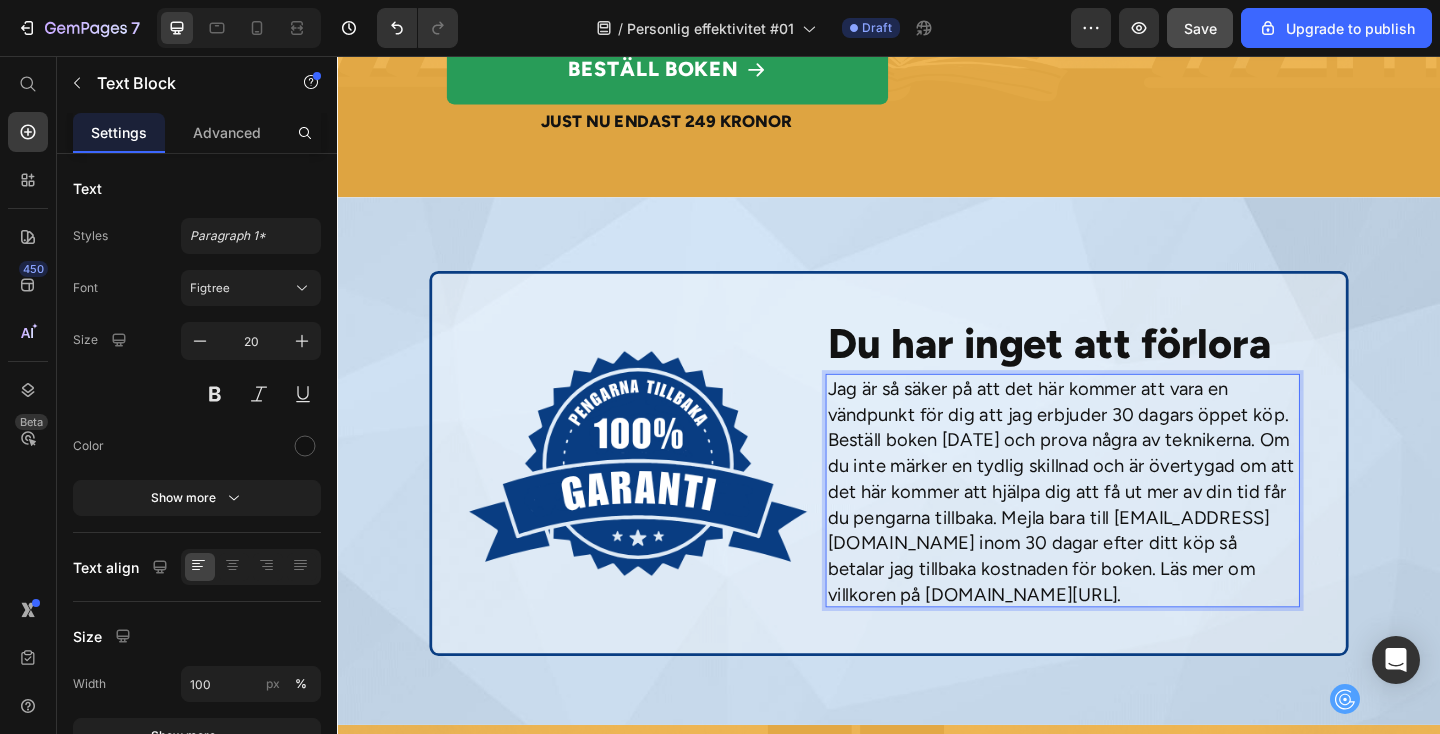 click on "Jag är så säker på att det här kommer att vara en vändpunkt för dig att jag erbjuder 30 dagars öppet köp. Beställ boken i dag och prova några av teknikerna. Om du inte märker en tydlig skillnad och är övertygad om att det här kommer att hjälpa dig att få ut mer av din tid får du pengarna tillbaka. Mejla bara till support@everbloom.se inom 30 dagar efter ditt köp så betalar jag tillbaka kostnaden för boken. Läs mer om villkoren på everbloom.se/villkor." at bounding box center [1126, 530] 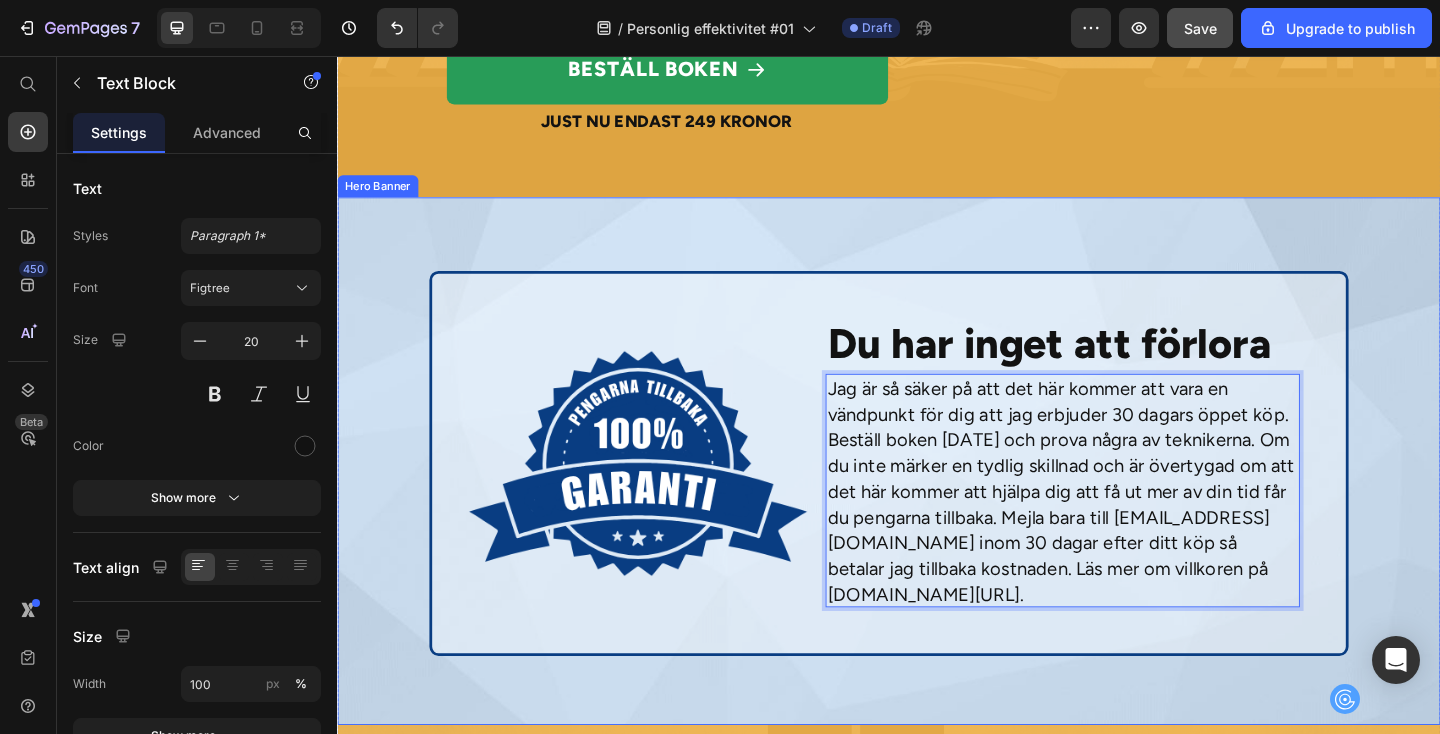 click at bounding box center (937, 497) 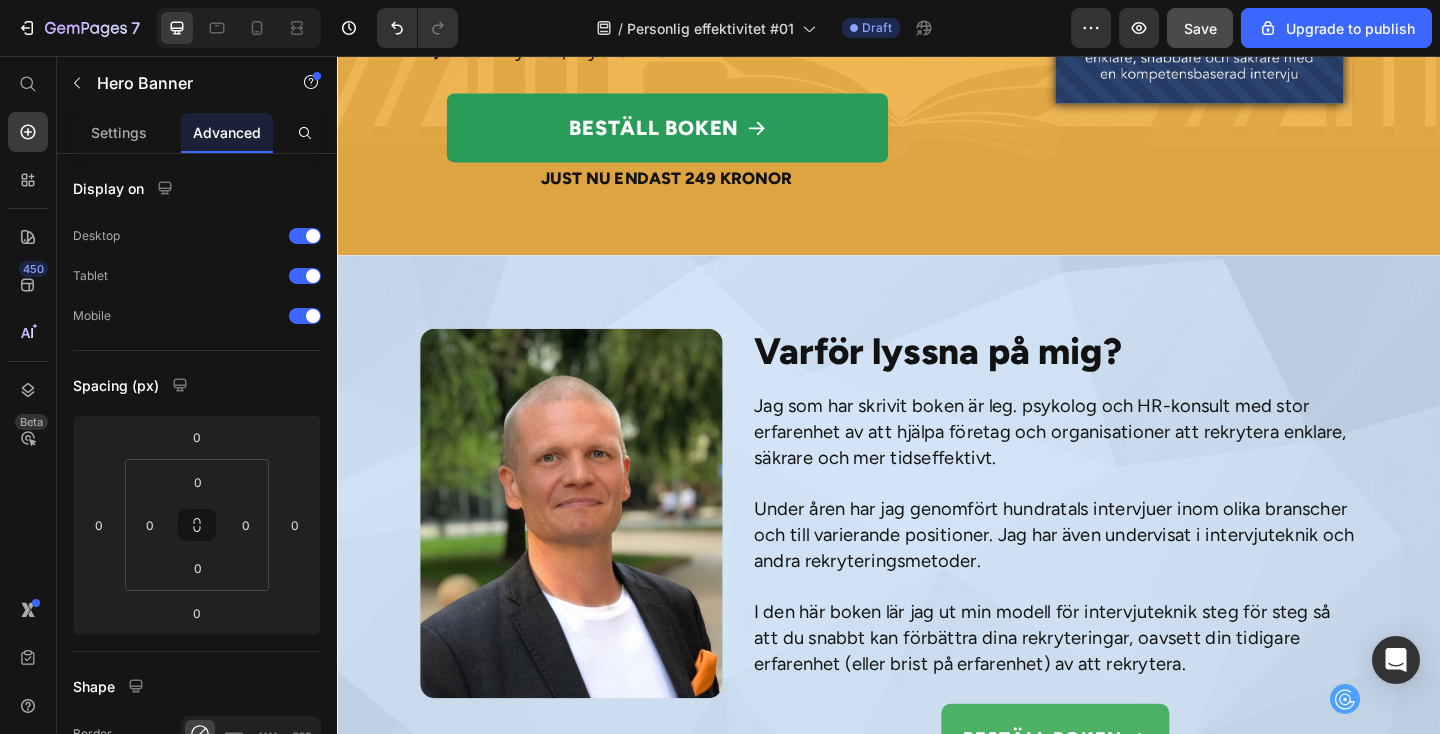 scroll, scrollTop: 6968, scrollLeft: 0, axis: vertical 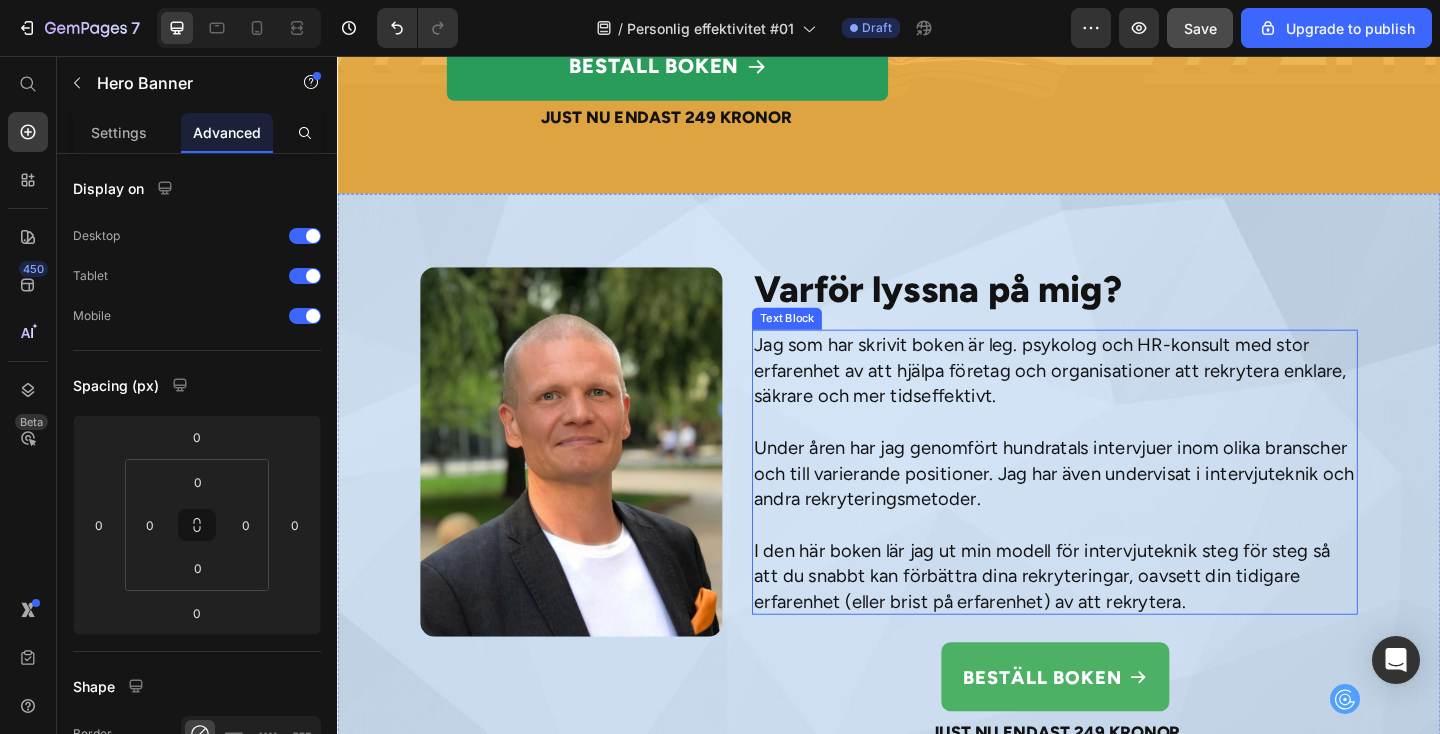 click on "Jag som har skrivit boken är leg. psykolog och HR-konsult med stor erfarenhet av att hjälpa företag och organisationer att rekrytera enklare, säkrare och mer tidseffektivt." at bounding box center [1117, 398] 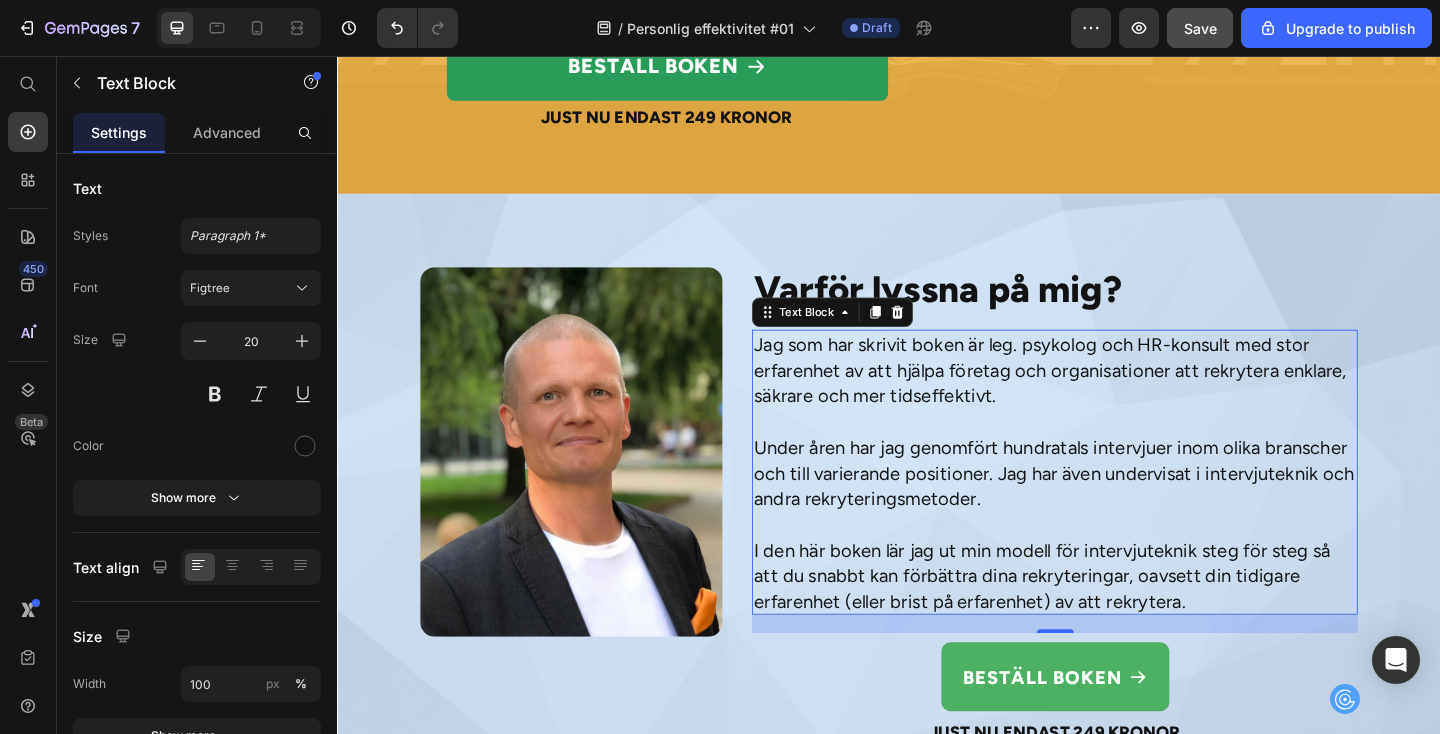 click on "Jag som har skrivit boken är leg. psykolog och HR-konsult med stor erfarenhet av att hjälpa företag och organisationer att rekrytera enklare, säkrare och mer tidseffektivt." at bounding box center (1117, 398) 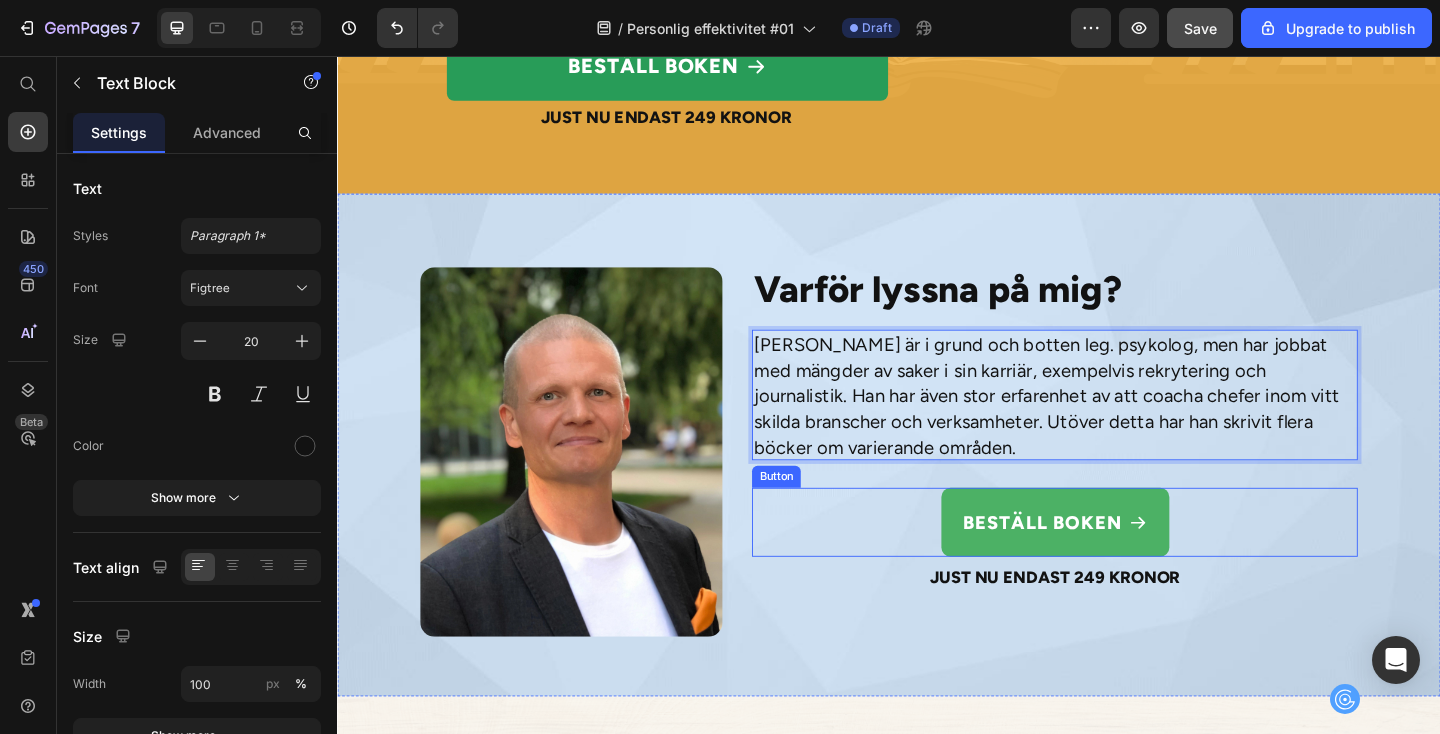 click on "Beställ boken Button" at bounding box center [1117, 563] 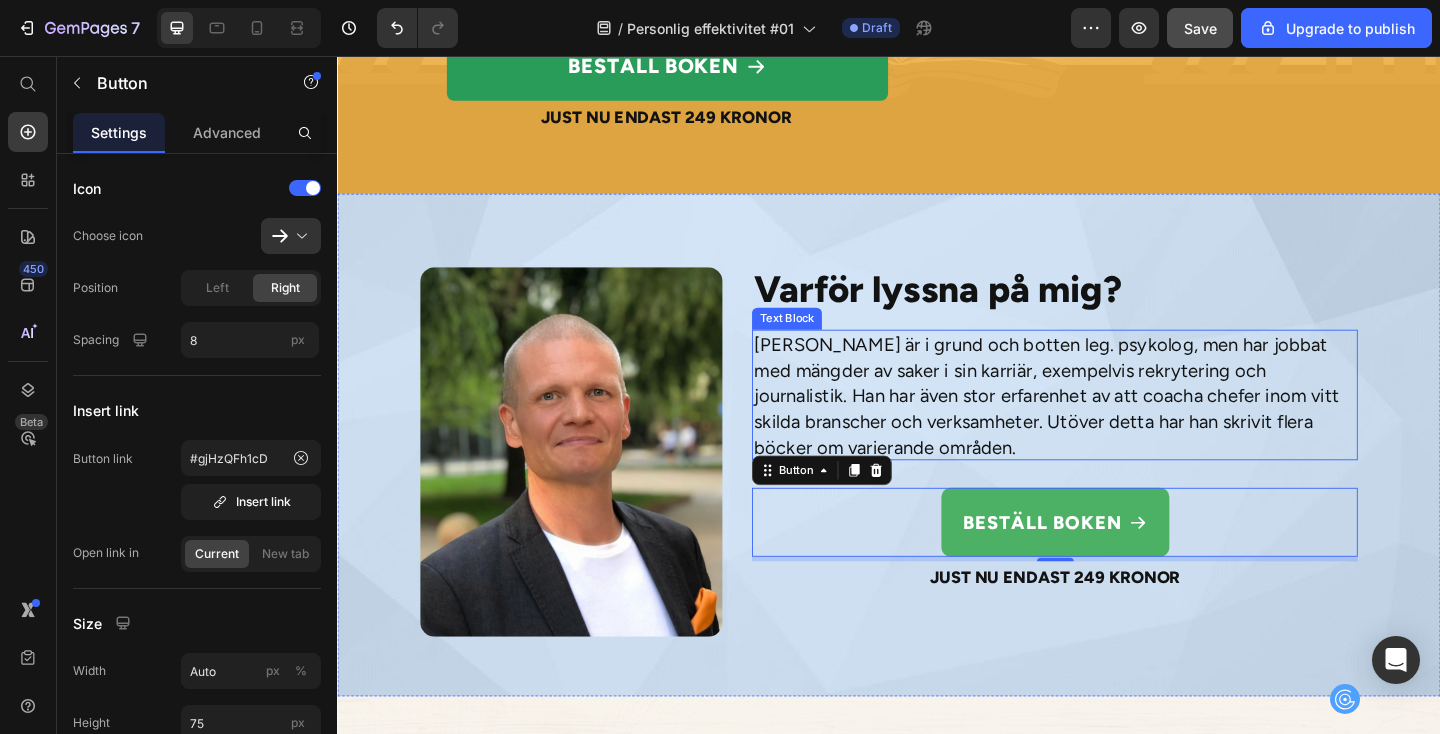 click on "Fredrik Hillvesson är i grund och botten leg. psykolog, men har jobbat med mängder av saker i sin karriär, exempelvis rekrytering och journalistik. Han har även stor erfarenhet av att coacha chefer inom vitt skilda branscher och verksamheter. Utöver detta har han skrivit flera böcker om varierande områden." at bounding box center (1117, 426) 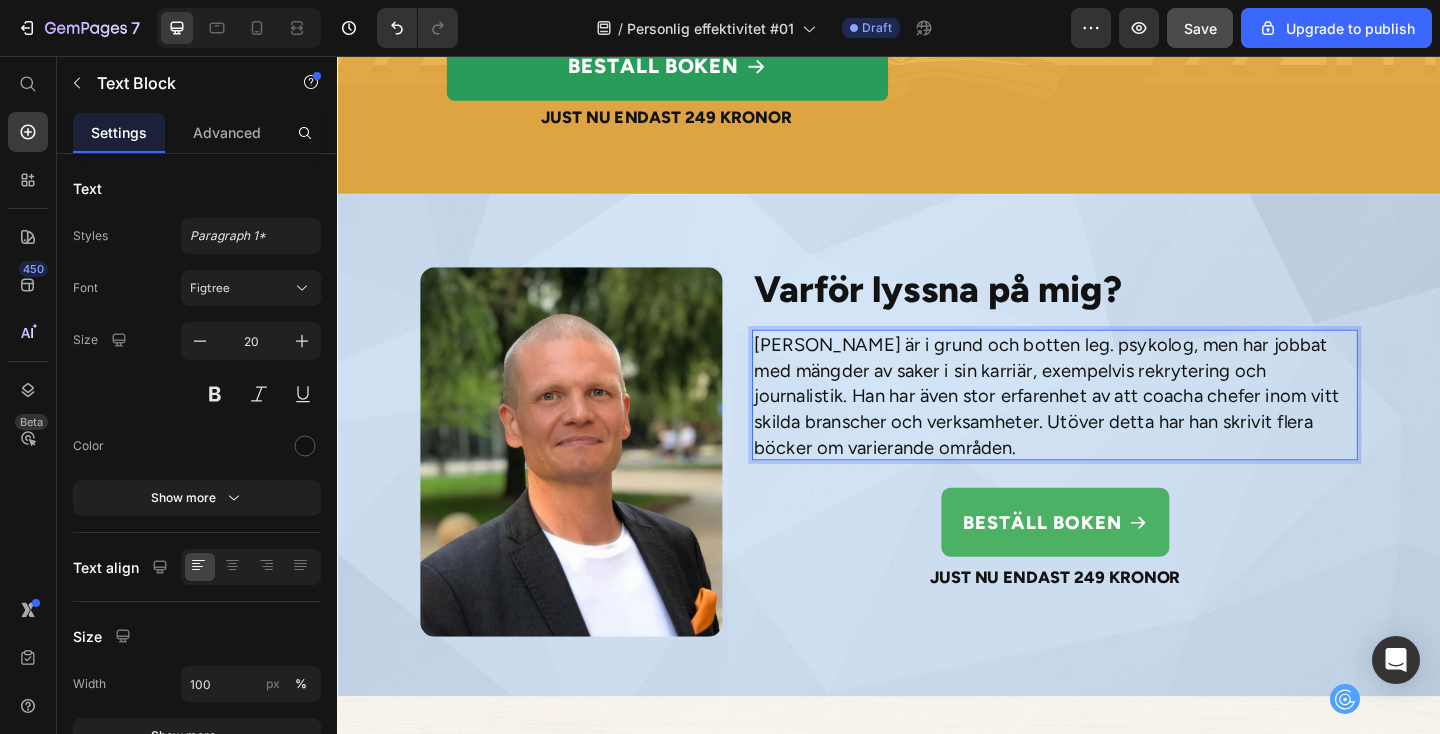 click on "Fredrik Hillvesson är i grund och botten leg. psykolog, men har jobbat med mängder av saker i sin karriär, exempelvis rekrytering och journalistik. Han har även stor erfarenhet av att coacha chefer inom vitt skilda branscher och verksamheter. Utöver detta har han skrivit flera böcker om varierande områden." at bounding box center (1117, 426) 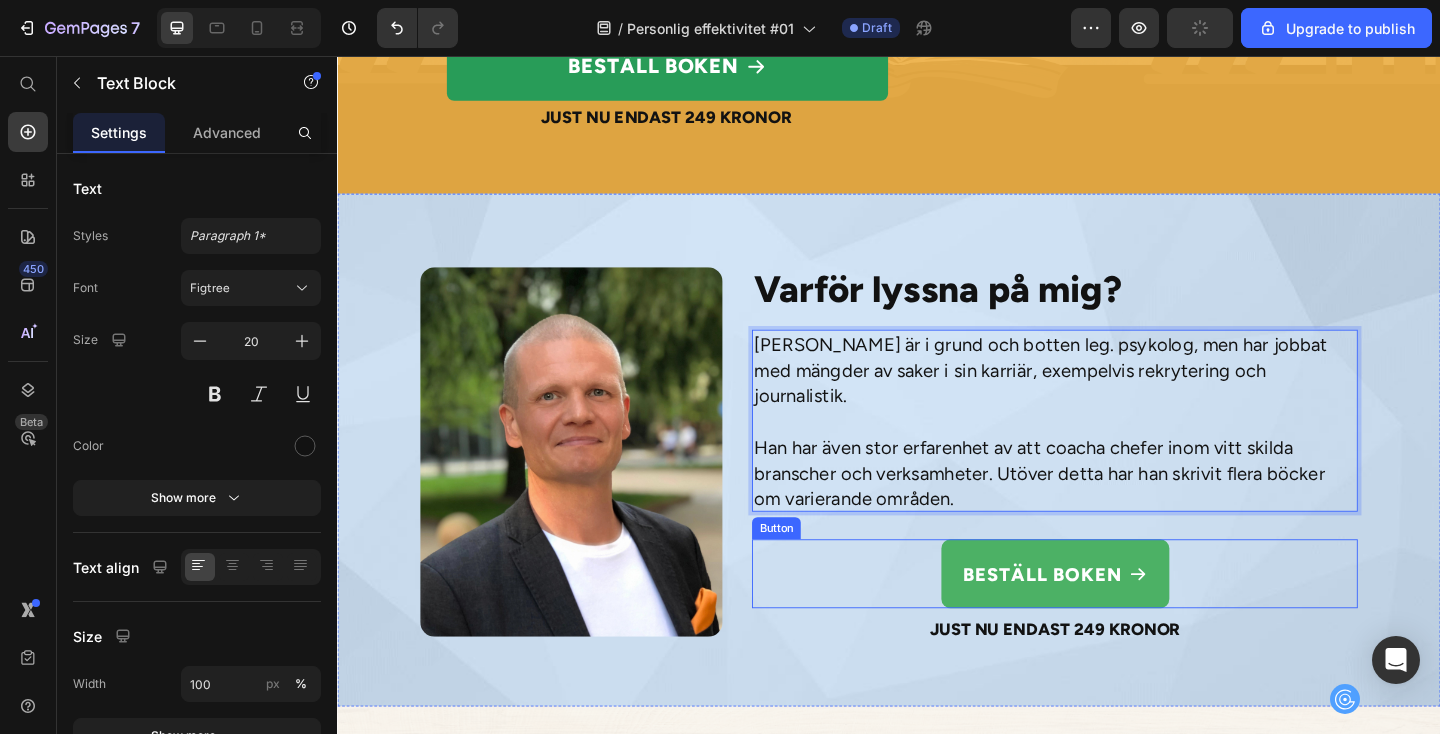 click on "Beställ boken Button" at bounding box center (1117, 619) 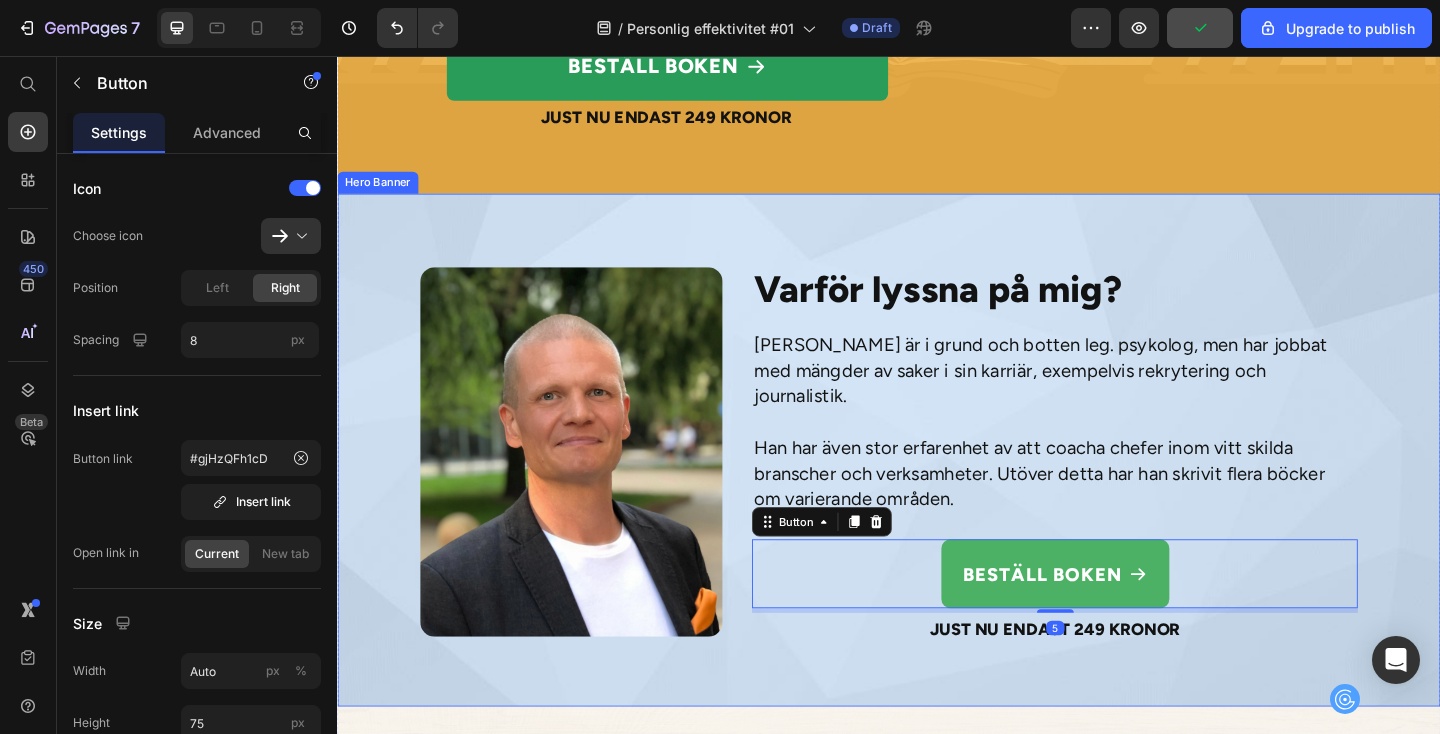 click on "Varför lyssna på mig? Heading Fredrik Hillvesson är i grund och botten leg. psykolog, men har jobbat med mängder av saker i sin karriär, exempelvis rekrytering och journalistik. Han har även stor erfarenhet av att coacha chefer inom vitt skilda branscher och verksamheter. Utöver detta har han skrivit flera böcker om varierande områden.  Text Block
Beställ boken Button   5 Just nu endast 249 kronor Text Block Image" at bounding box center (937, 484) 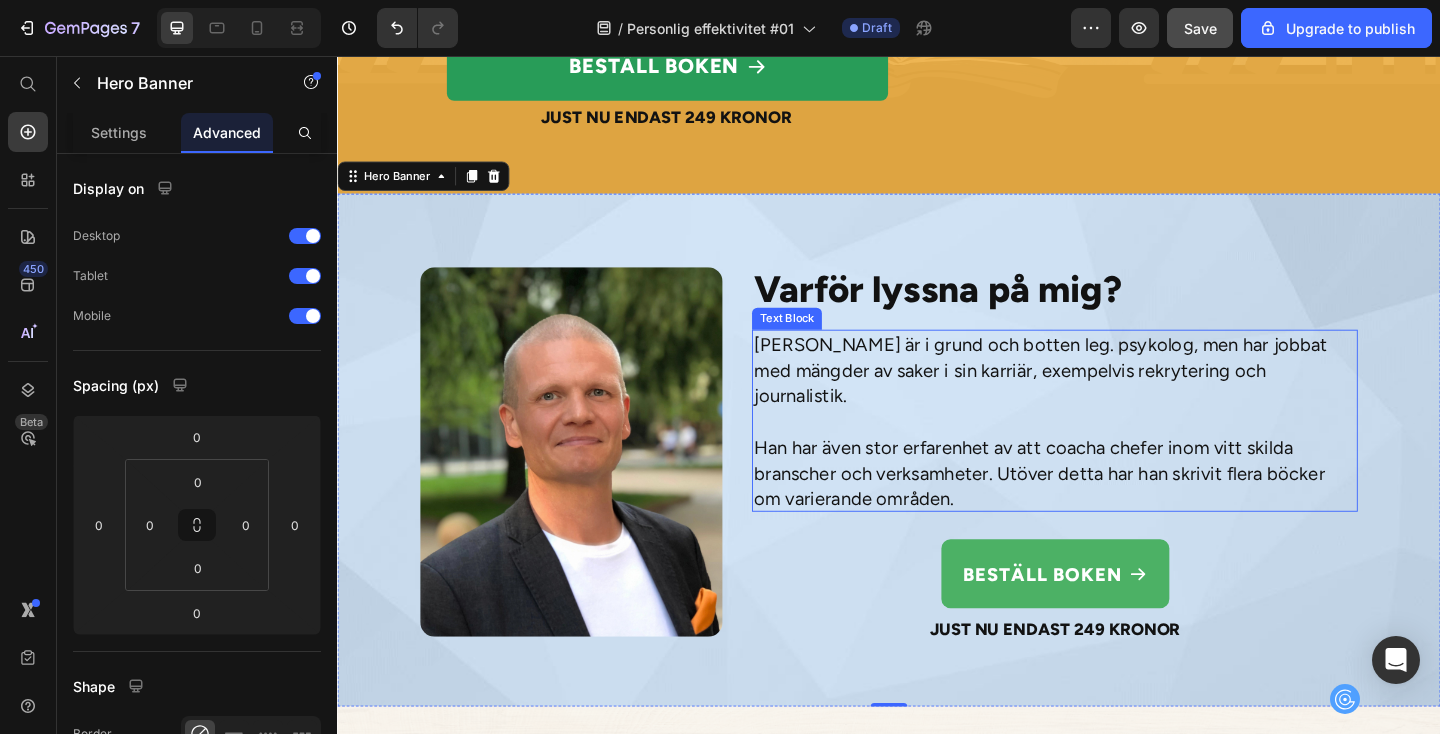 click on "Fredrik Hillvesson är i grund och botten leg. psykolog, men har jobbat med mängder av saker i sin karriär, exempelvis rekrytering och journalistik." at bounding box center [1117, 398] 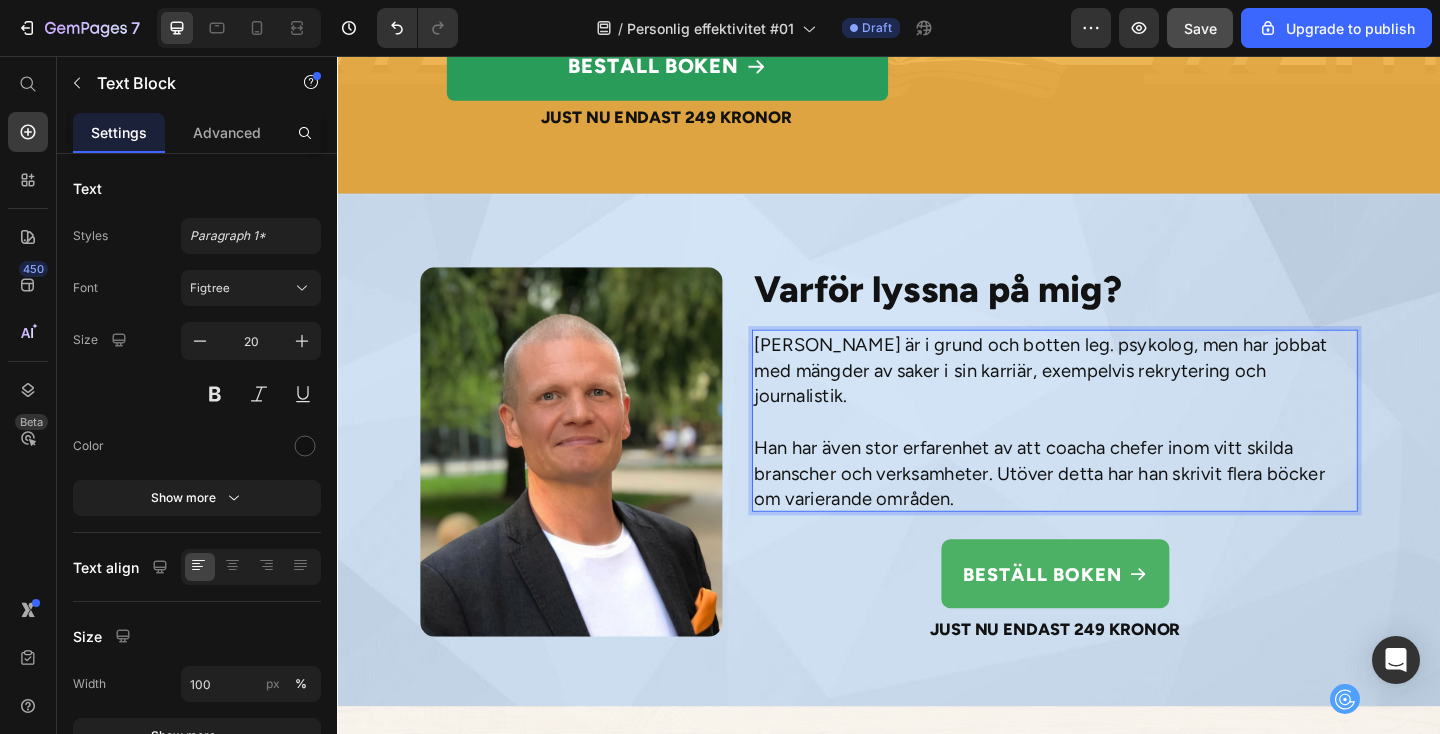 click on "Fredrik Hillvesson är i grund och botten leg. psykolog, men har jobbat med mängder av saker i sin karriär, exempelvis rekrytering och journalistik." at bounding box center (1117, 398) 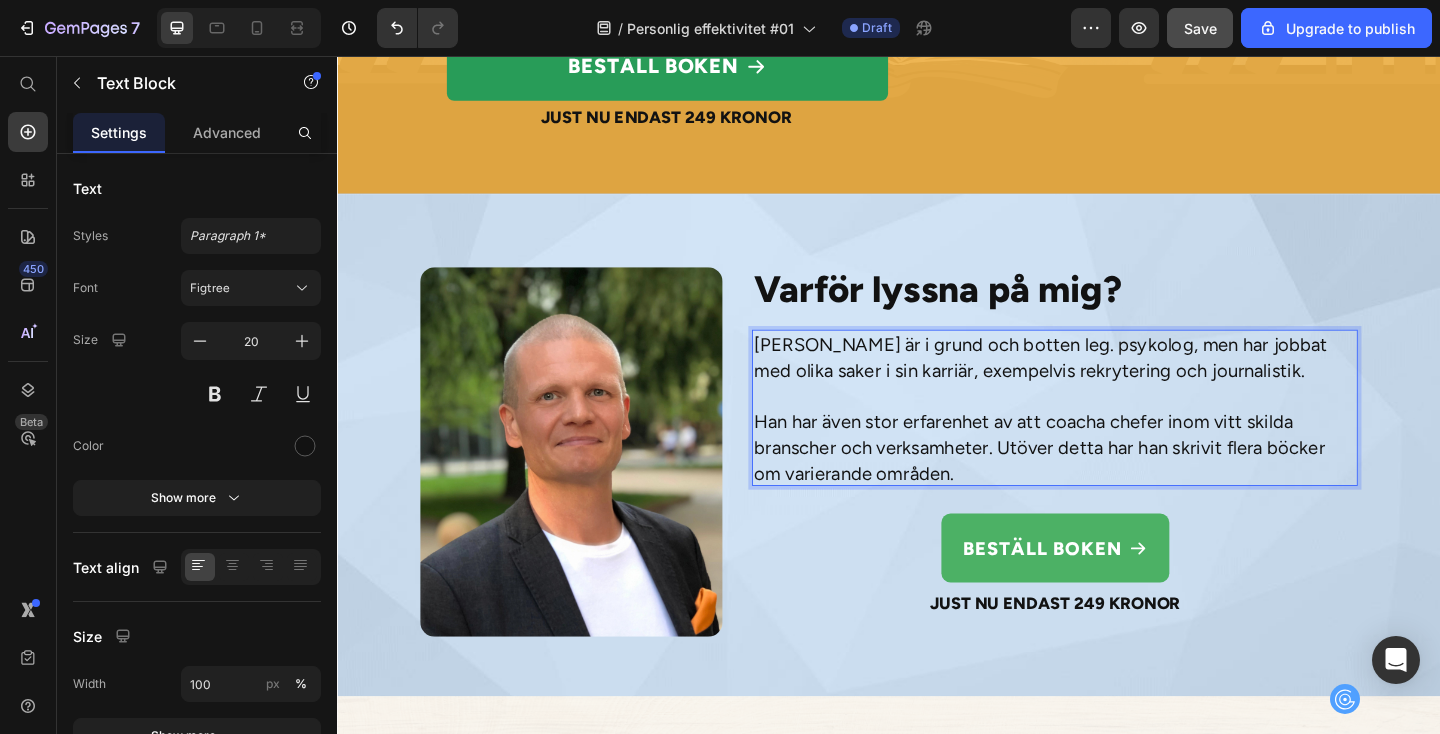 click on "Fredrik Hillvesson är i grund och botten leg. psykolog, men har jobbat med olika saker i sin karriär, exempelvis rekrytering och journalistik." at bounding box center (1117, 384) 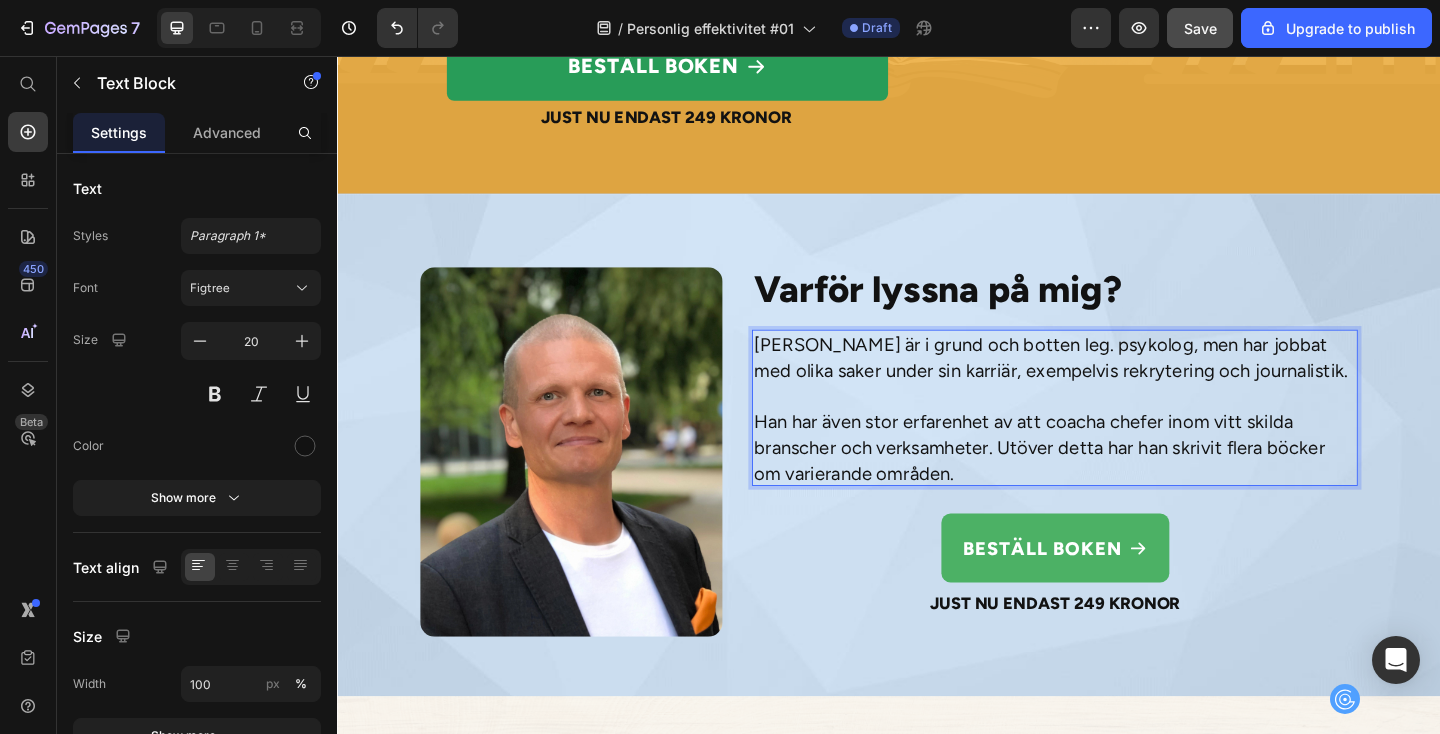 click on "Han har även stor erfarenhet av att coacha chefer inom vitt skilda branscher och verksamheter. Utöver detta har han skrivit flera böcker om varierande områden." at bounding box center [1117, 482] 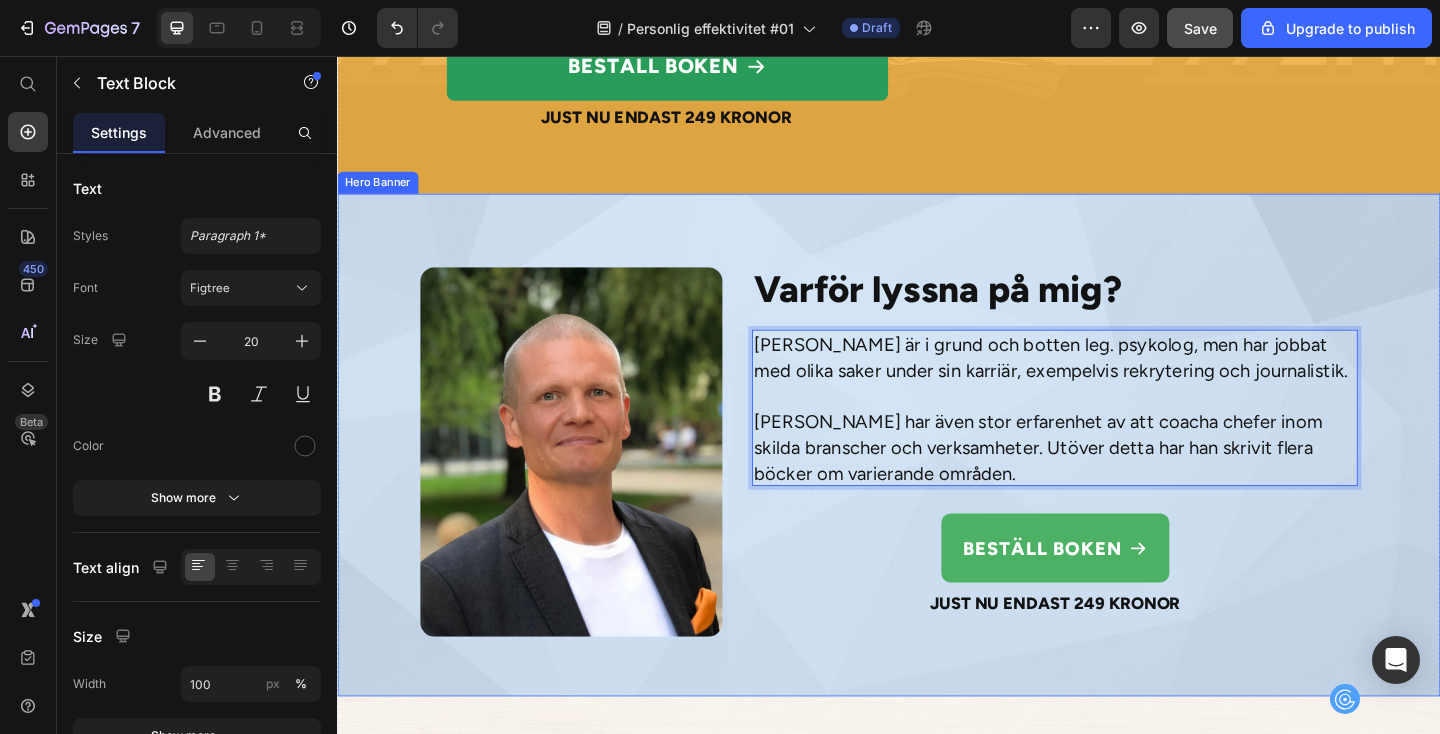 click at bounding box center (937, 479) 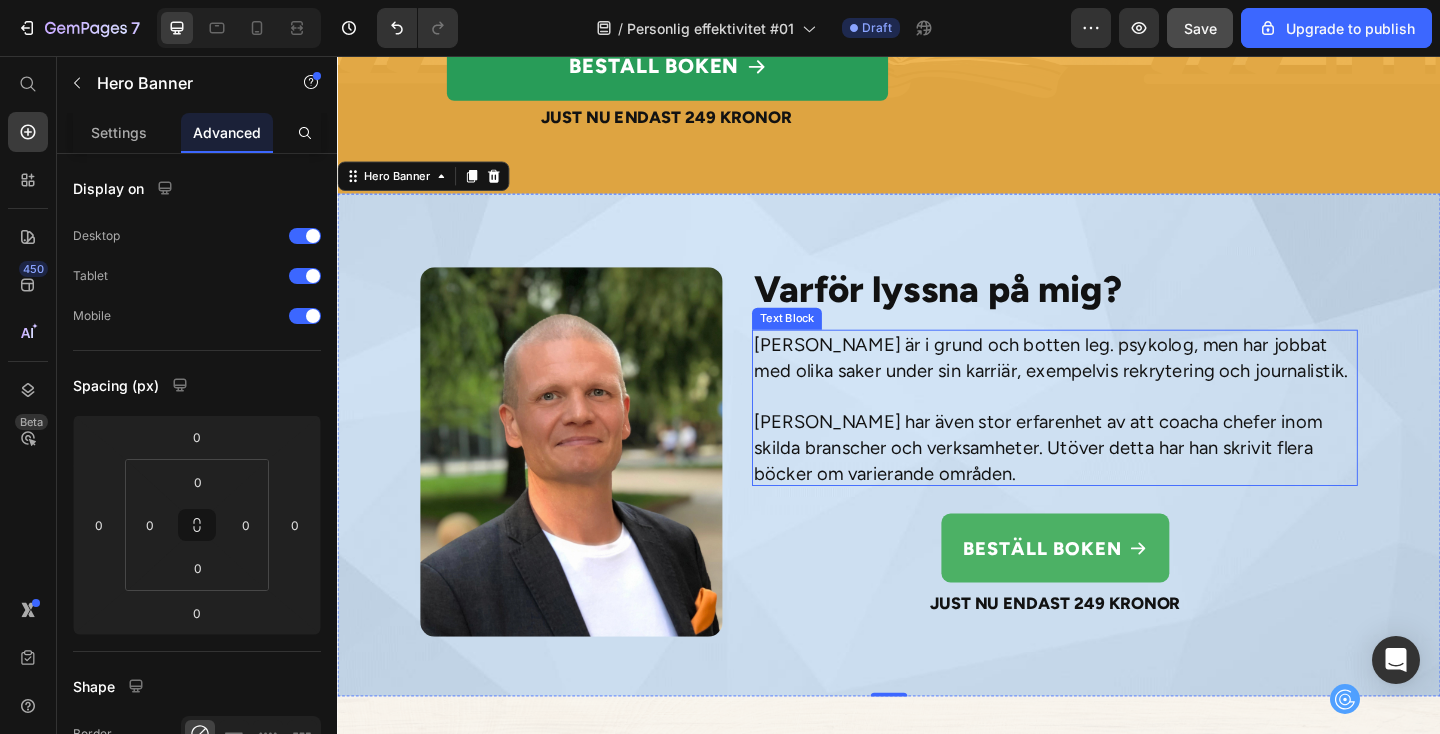 click on "Han har även stor erfarenhet av att coacha chefer inom skilda branscher och verksamheter. Utöver detta har han skrivit flera böcker om varierande områden." at bounding box center (1117, 482) 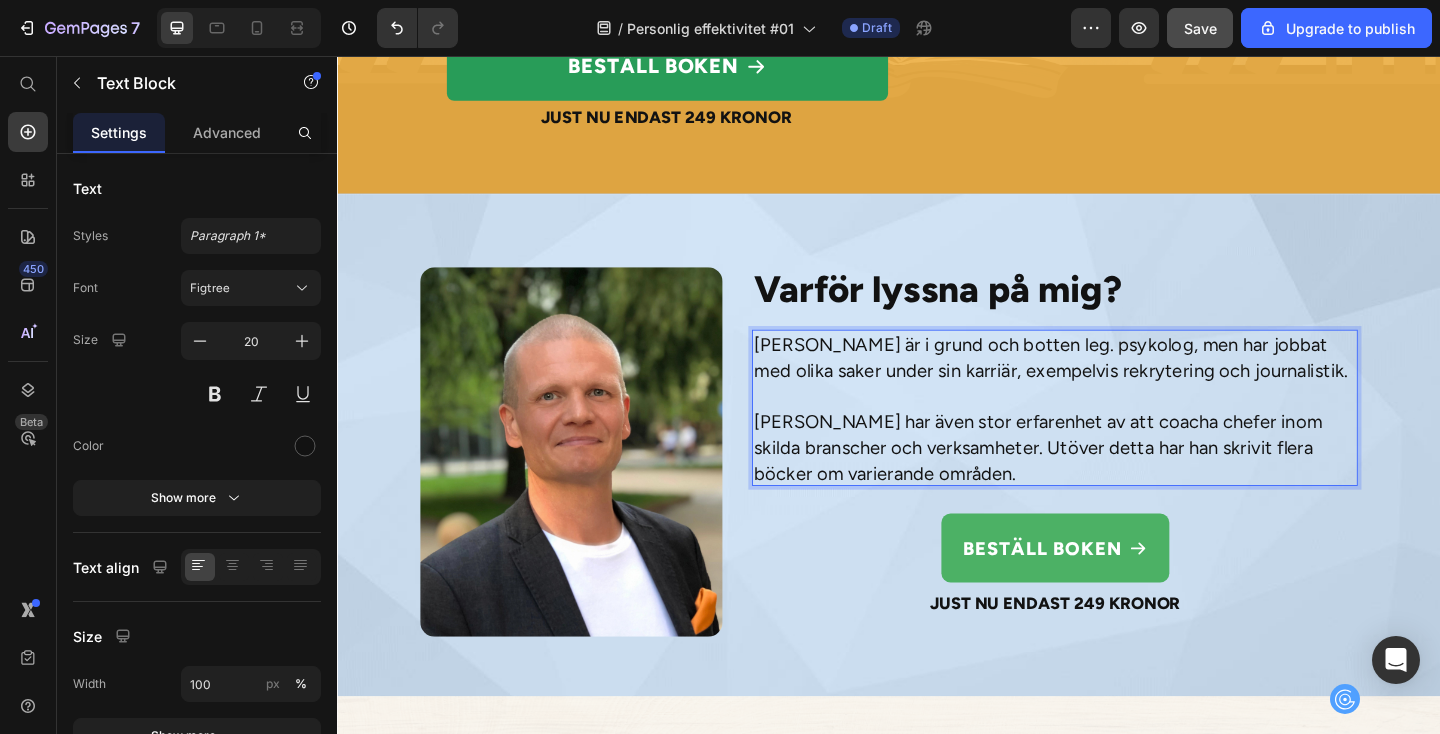 click on "Han har även stor erfarenhet av att coacha chefer inom skilda branscher och verksamheter. Utöver detta har han skrivit flera böcker om varierande områden." at bounding box center [1117, 482] 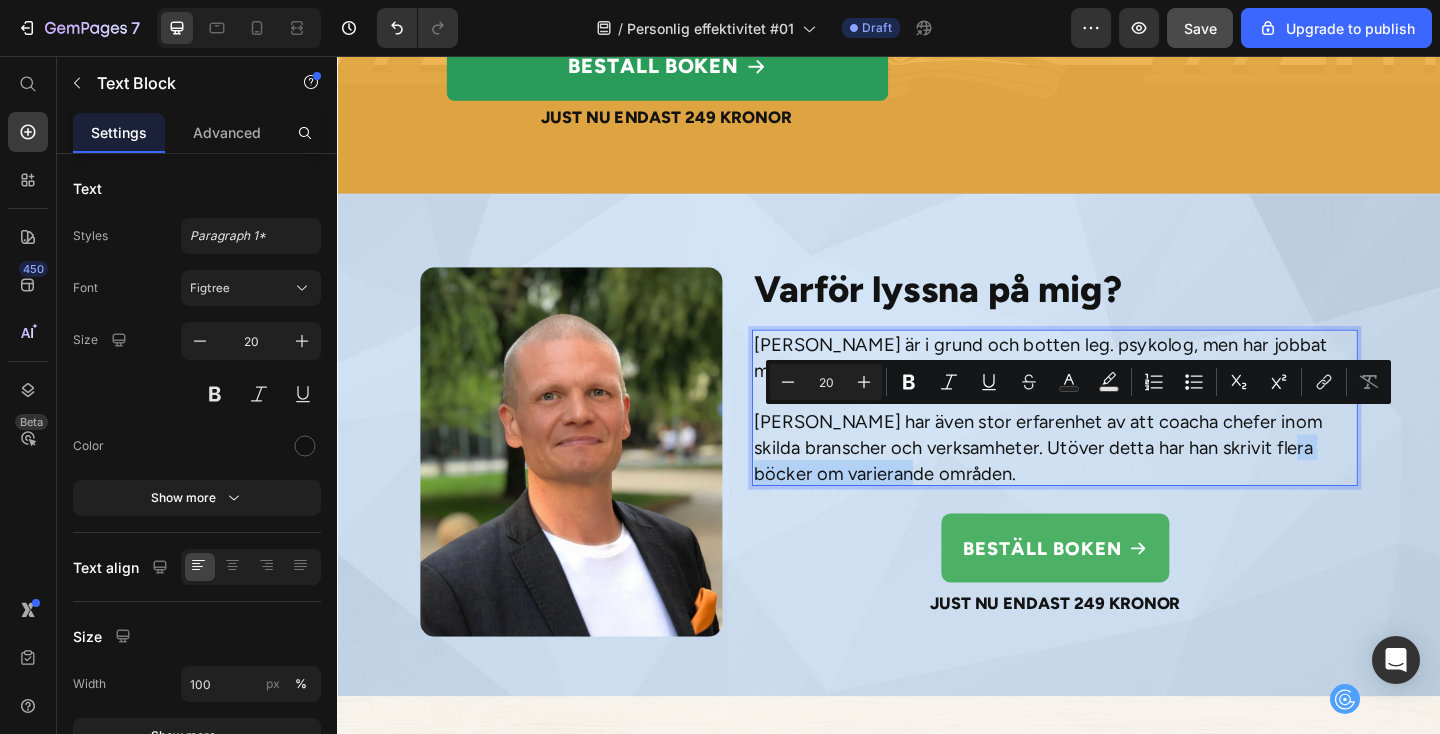 drag, startPoint x: 1318, startPoint y: 459, endPoint x: 867, endPoint y: 483, distance: 451.63812 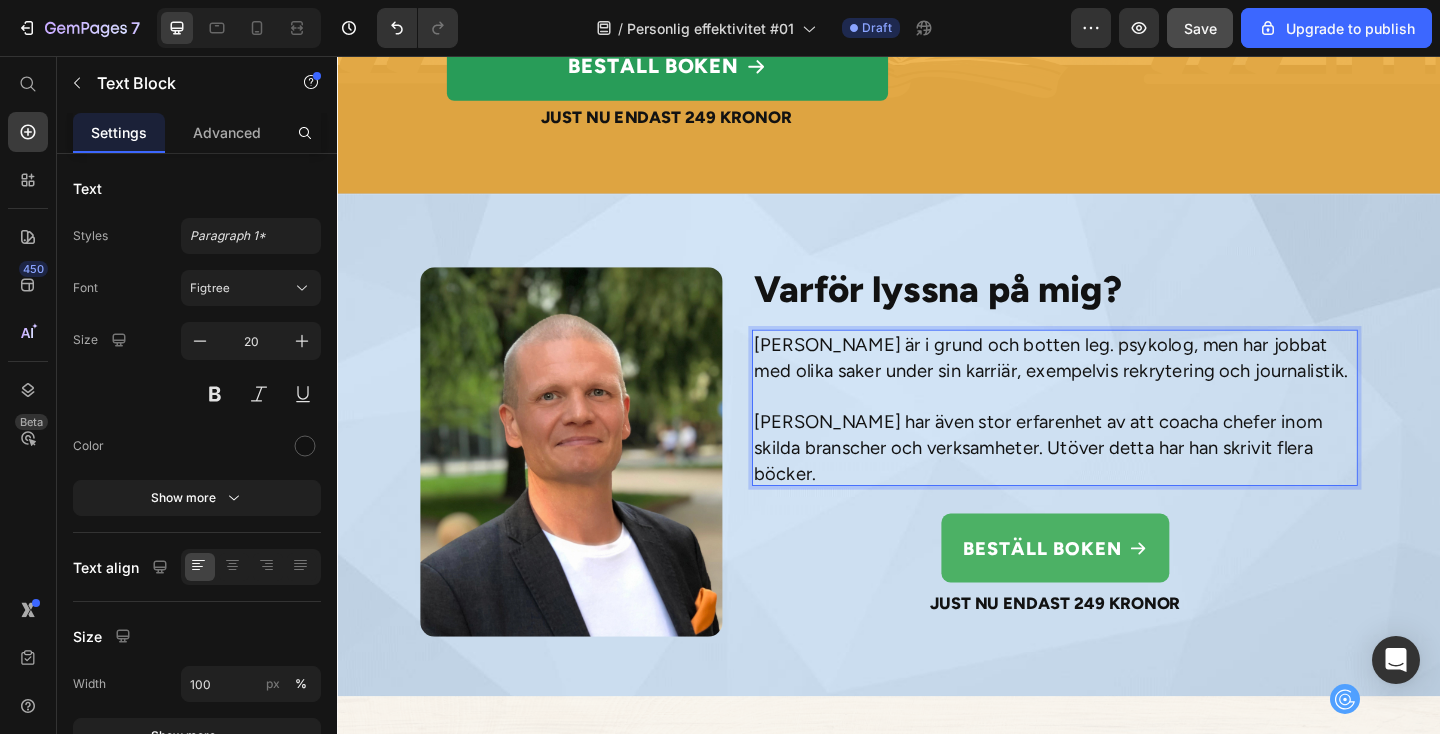 click on "Han har även stor erfarenhet av att coacha chefer inom skilda branscher och verksamheter. Utöver detta har han skrivit flera böcker." at bounding box center [1117, 482] 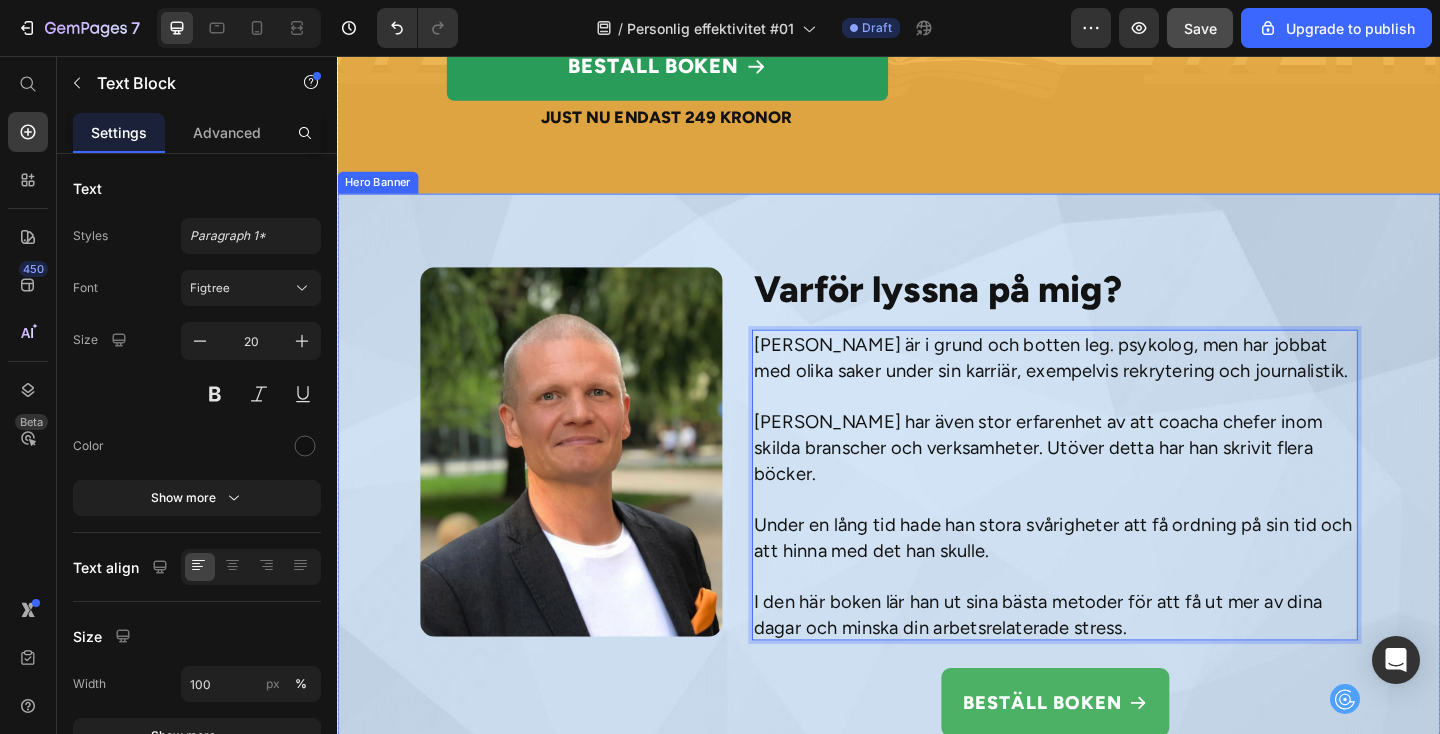 click on "Varför lyssna på mig? Heading Fredrik Hillvesson är i grund och botten leg. psykolog, men har jobbat med olika saker under sin karriär, exempelvis rekrytering och journalistik. Han har även stor erfarenhet av att coacha chefer inom skilda branscher och verksamheter. Utöver detta har han skrivit flera böcker.  Under en lång tid hade han stora svårigheter att få ordning på sin tid och att hinna med det han skulle.  I den här boken lär han ut sina bästa metoder för att få ut mer av dina dagar och minska din arbetsrelaterade stress. Text Block   20
Beställ boken Button Just nu endast 249 kronor Text Block Image" at bounding box center [937, 554] 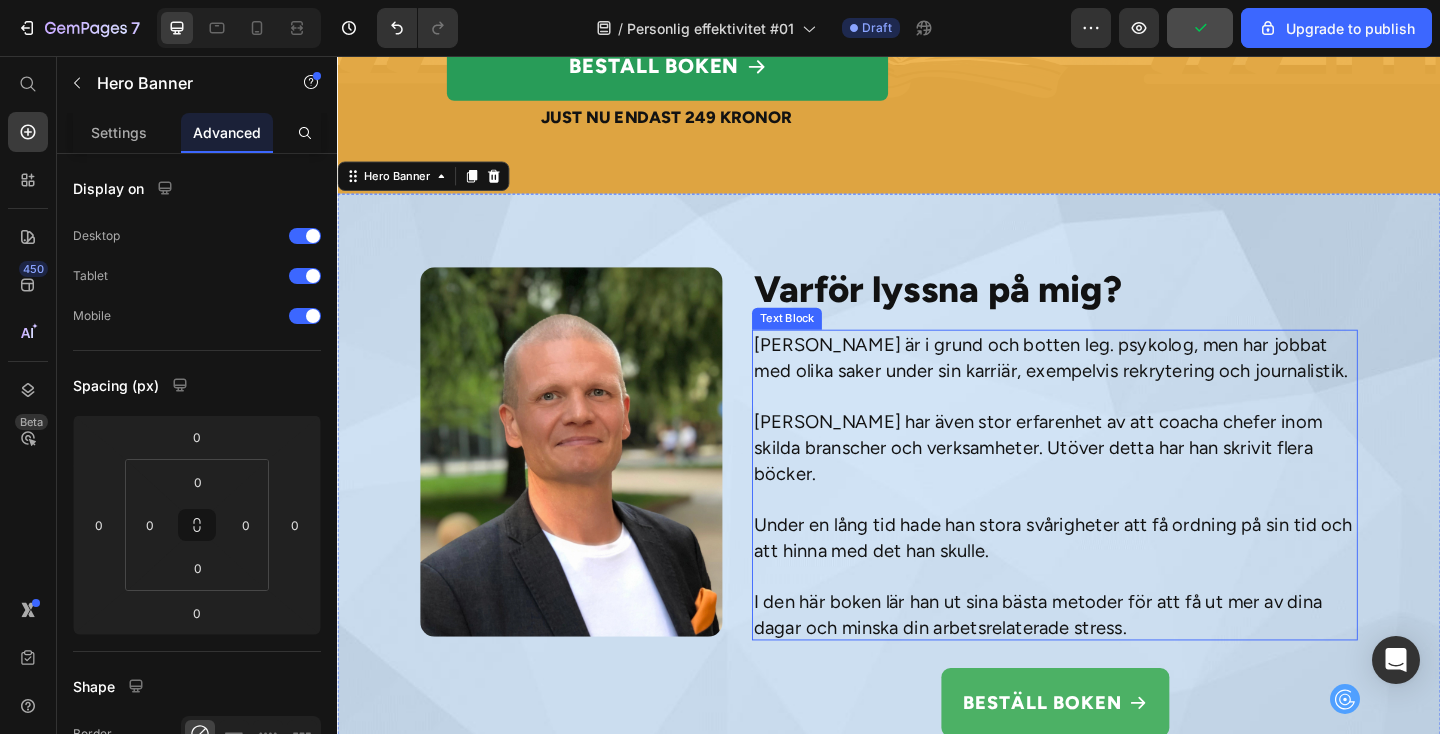 click on "Fredrik Hillvesson är i grund och botten leg. psykolog, men har jobbat med olika saker under sin karriär, exempelvis rekrytering och journalistik." at bounding box center [1117, 384] 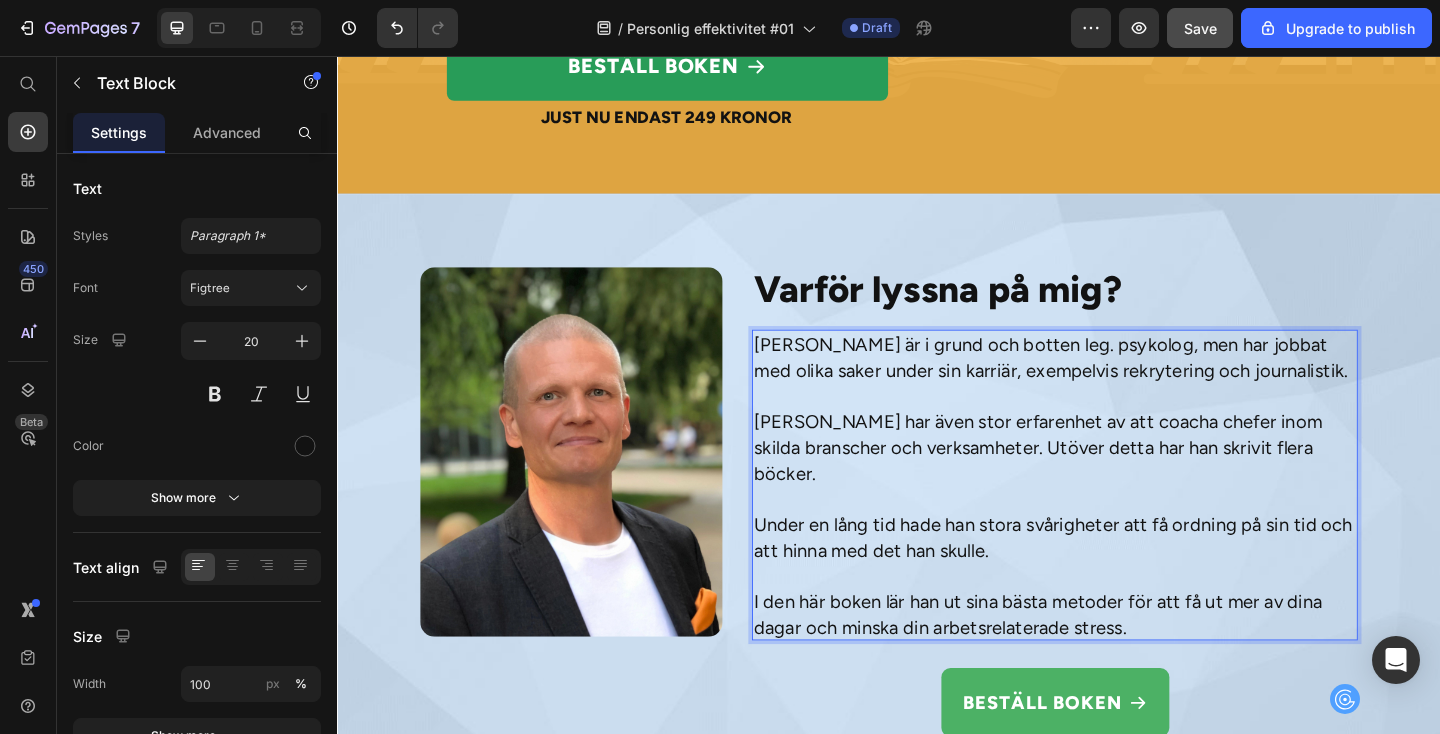 click on "Fredrik Hillvesson är i grund och botten leg. psykolog, men har jobbat med olika saker under sin karriär, exempelvis rekrytering och journalistik." at bounding box center (1117, 384) 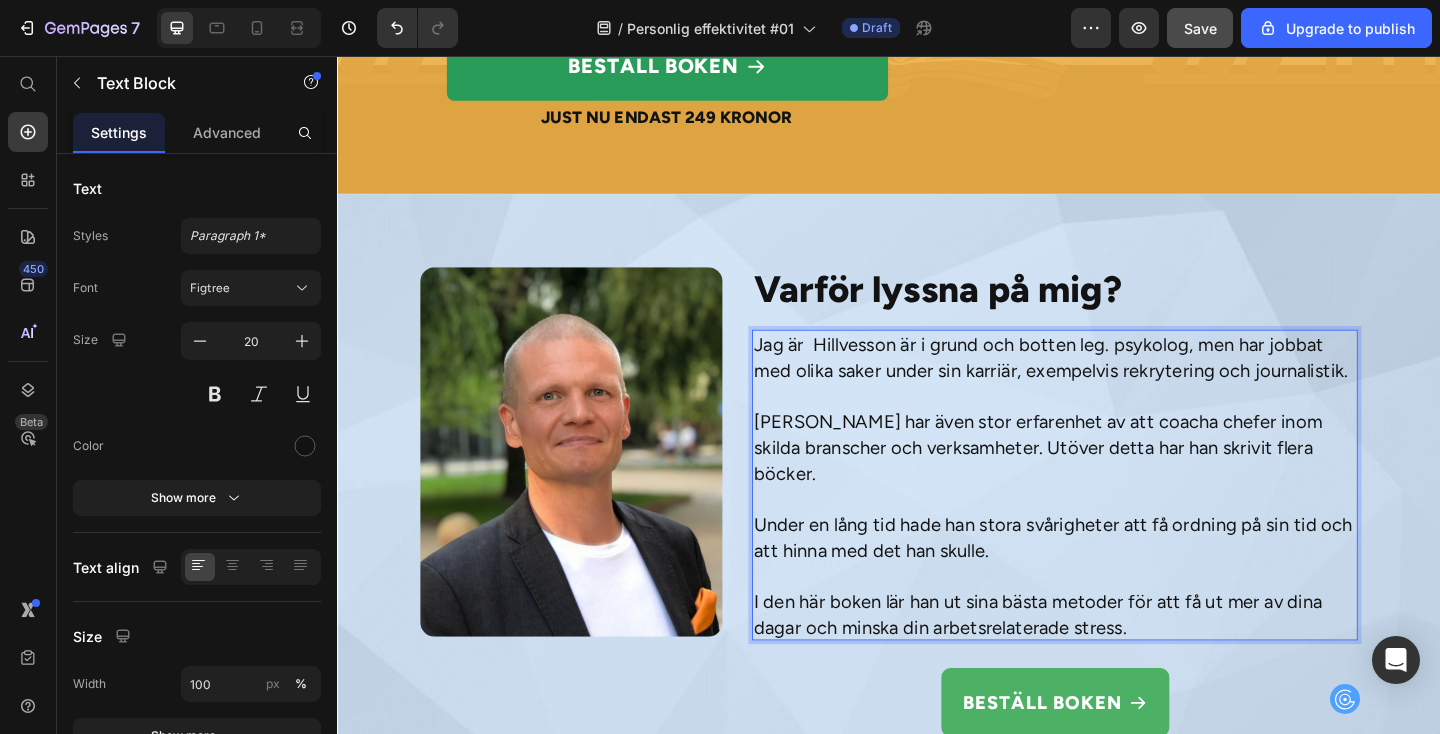 click on "Jag är  Hillvesson är i grund och botten leg. psykolog, men har jobbat med olika saker under sin karriär, exempelvis rekrytering och journalistik." at bounding box center (1117, 384) 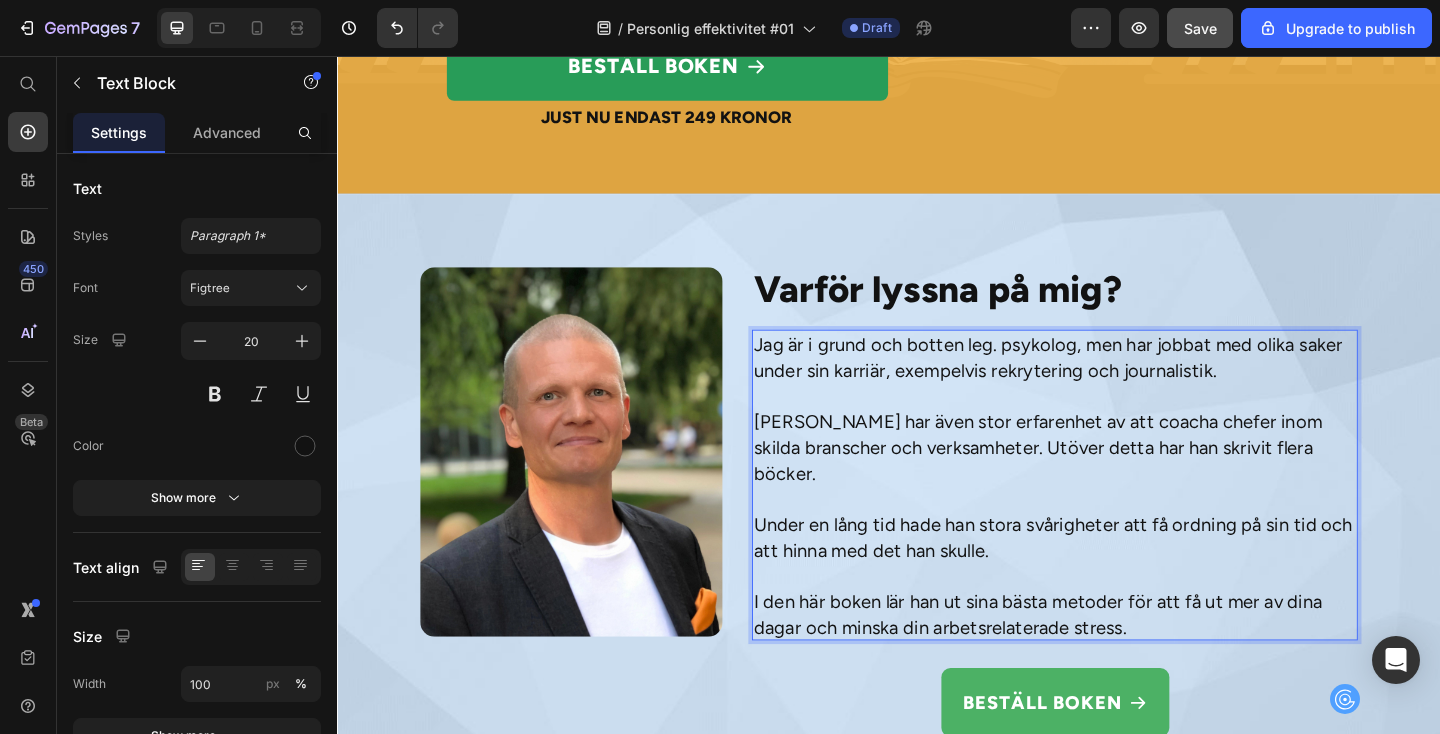 click on "Jag är i grund och botten leg. psykolog, men har jobbat med olika saker under sin karriär, exempelvis rekrytering och journalistik." at bounding box center (1117, 384) 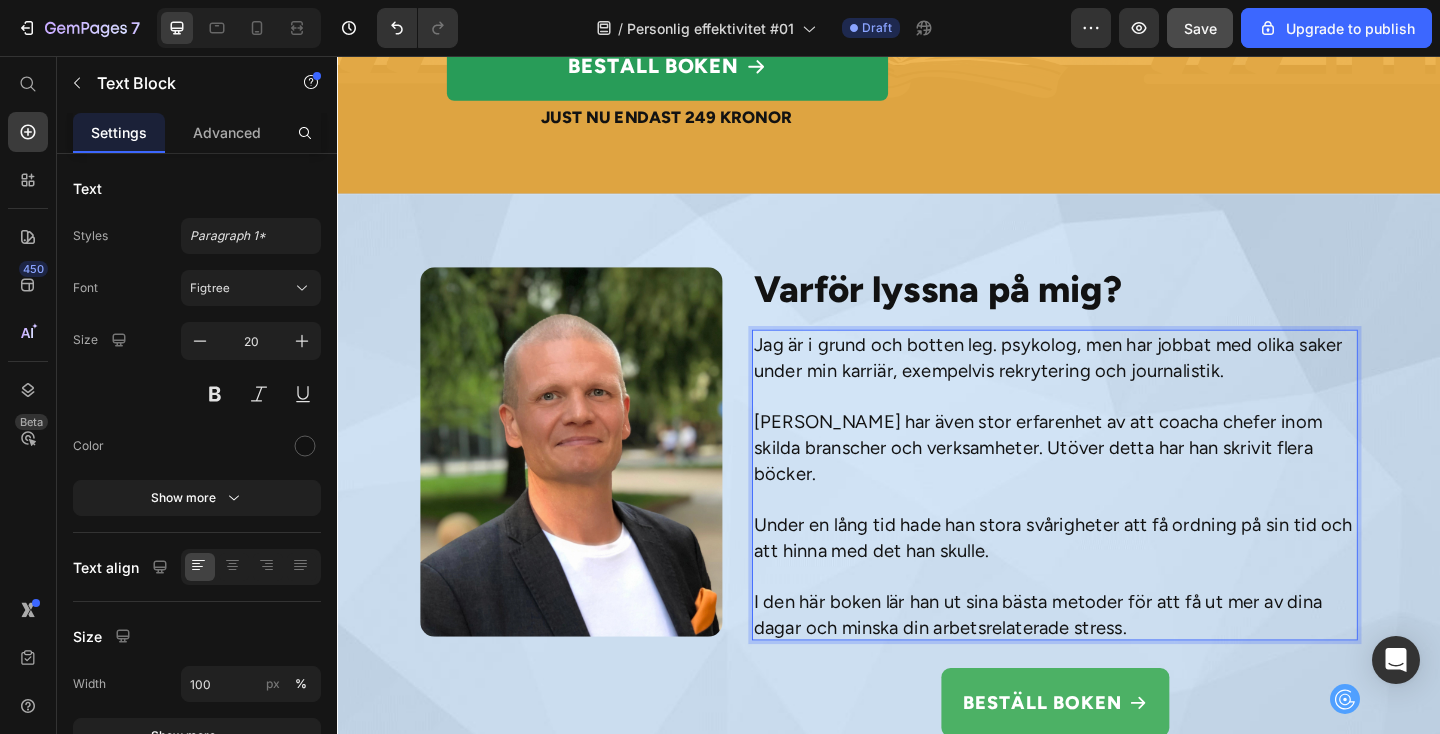 click on "Han har även stor erfarenhet av att coacha chefer inom skilda branscher och verksamheter. Utöver detta har han skrivit flera böcker." at bounding box center (1117, 482) 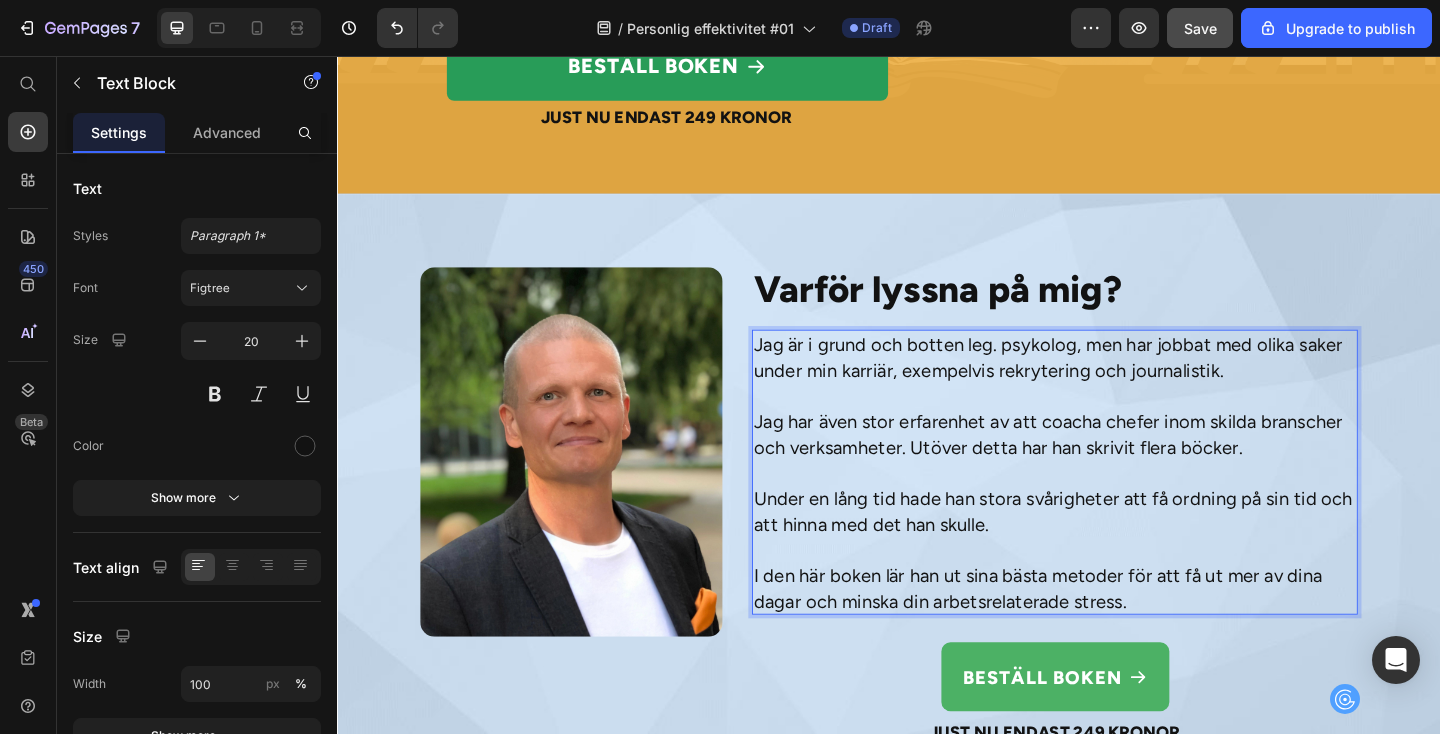 click on "Jag har även stor erfarenhet av att coacha chefer inom skilda branscher och verksamheter. Utöver detta har han skrivit flera böcker." at bounding box center (1117, 468) 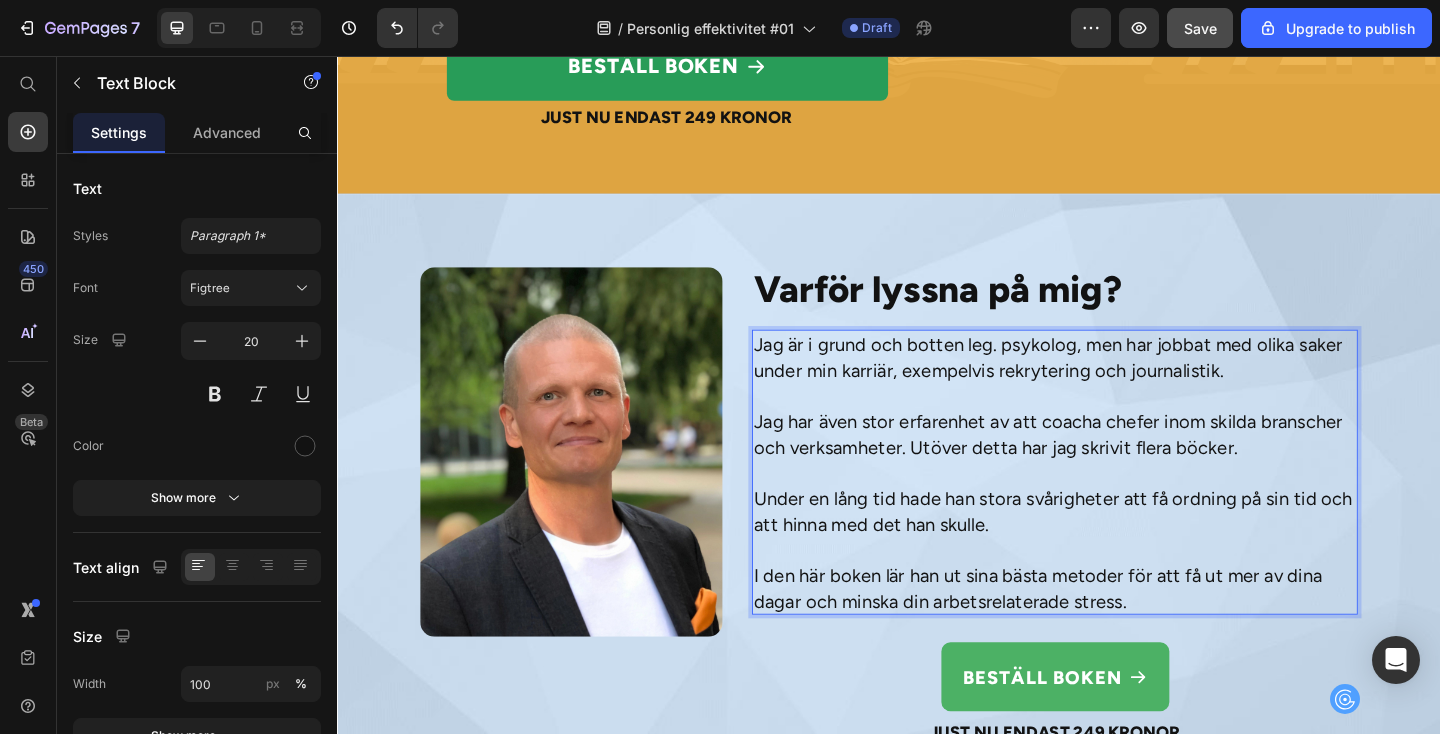 click on "Under en lång tid hade han stora svårigheter att få ordning på sin tid och att hinna med det han skulle." at bounding box center (1117, 552) 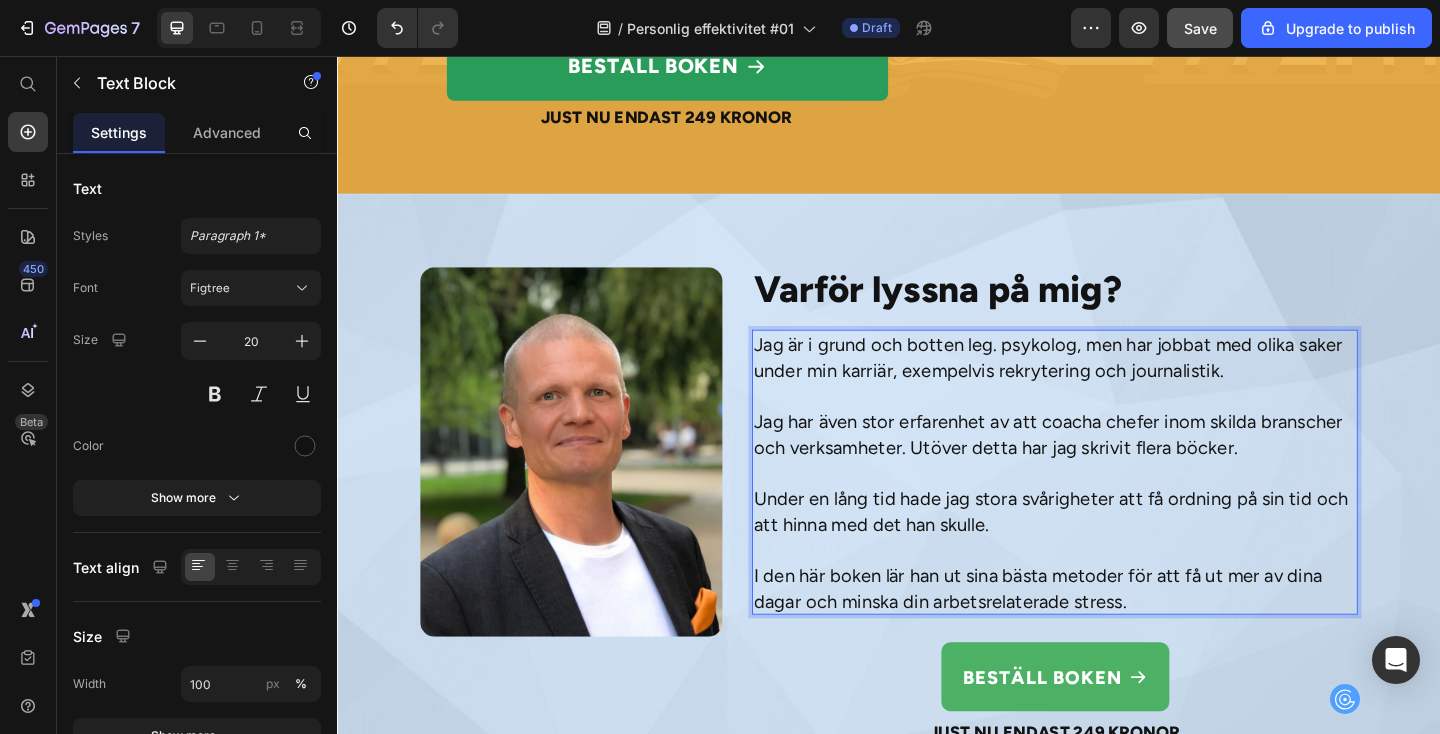 click on "Under en lång tid hade jag stora svårigheter att få ordning på sin tid och att hinna med det han skulle." at bounding box center (1117, 552) 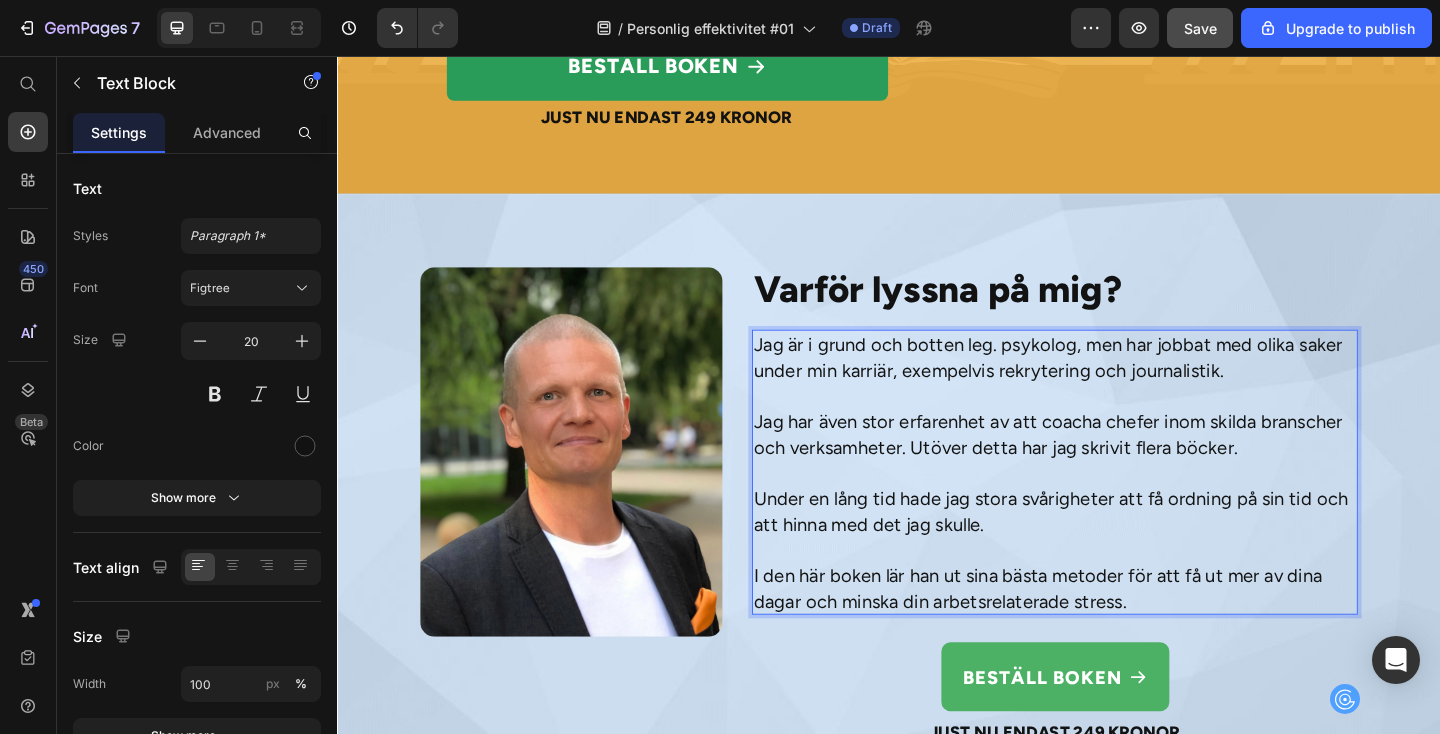 click on "I den här boken lär han ut sina bästa metoder för att få ut mer av dina dagar och minska din arbetsrelaterade stress." at bounding box center [1117, 636] 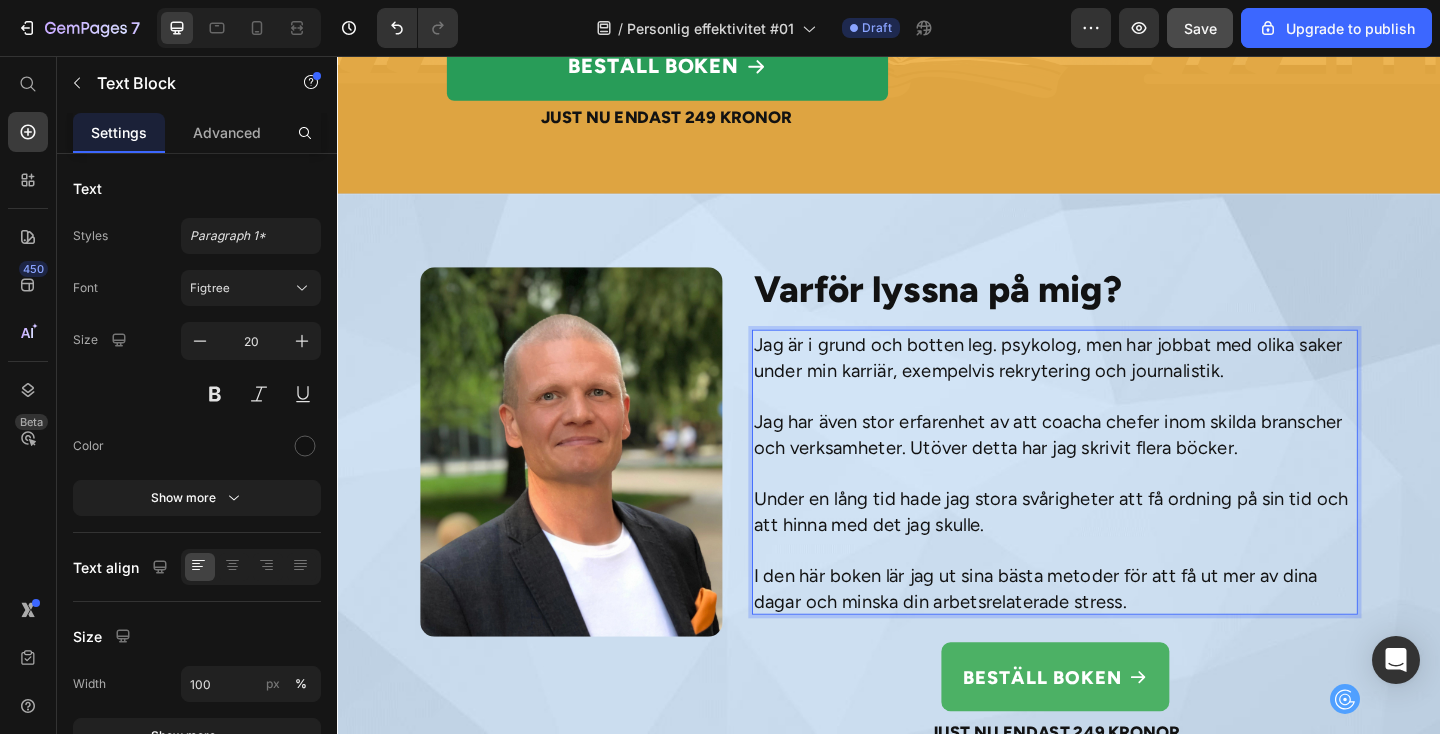 click on "I den här boken lär jag ut sina bästa metoder för att få ut mer av dina dagar och minska din arbetsrelaterade stress." at bounding box center (1117, 636) 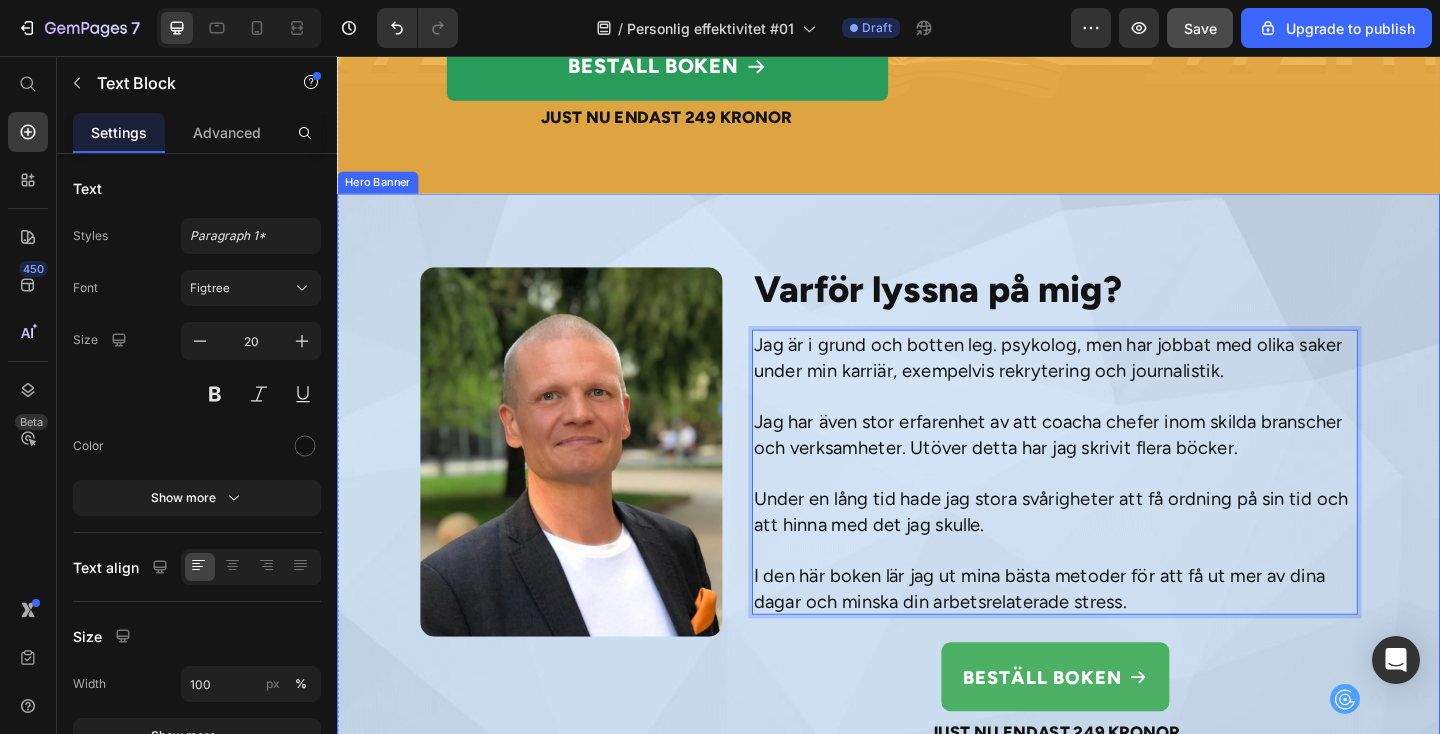 click at bounding box center [937, 540] 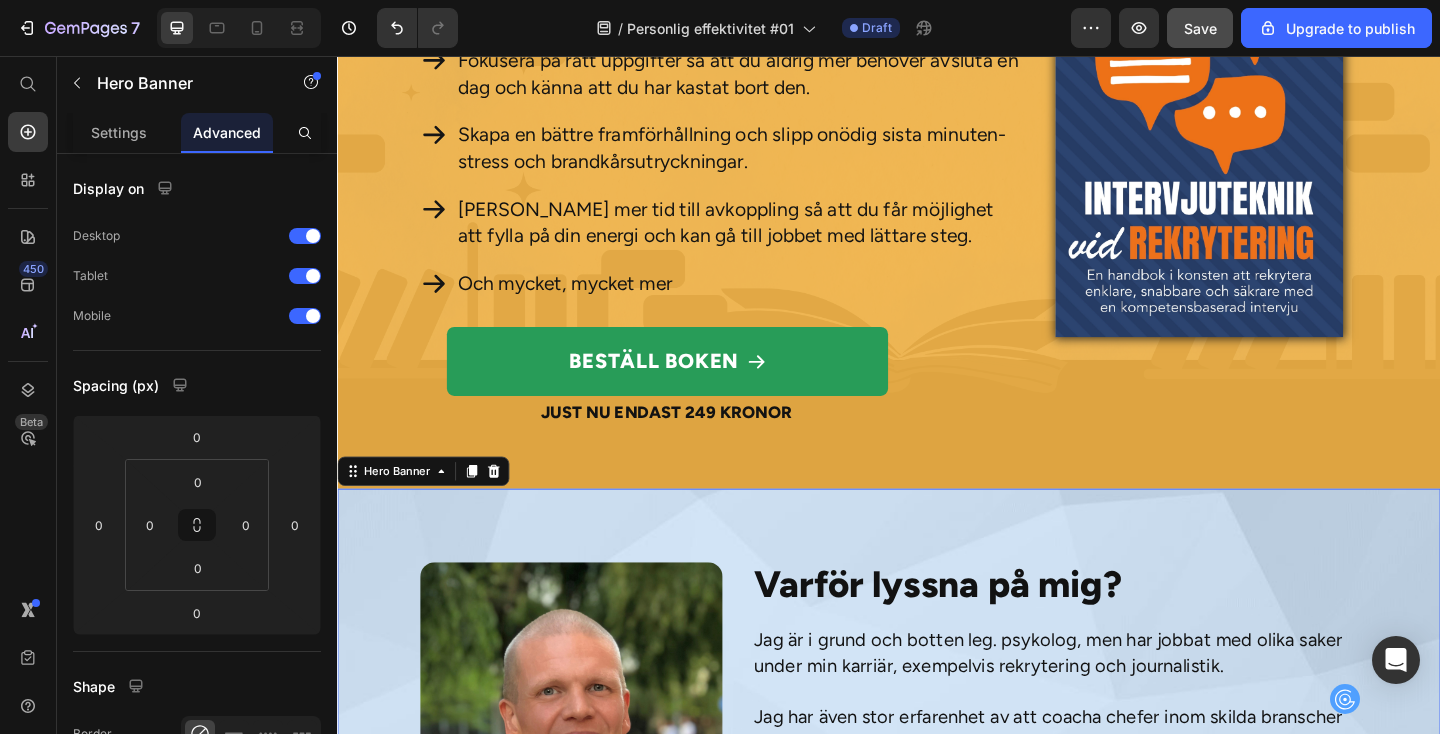 scroll, scrollTop: 6549, scrollLeft: 0, axis: vertical 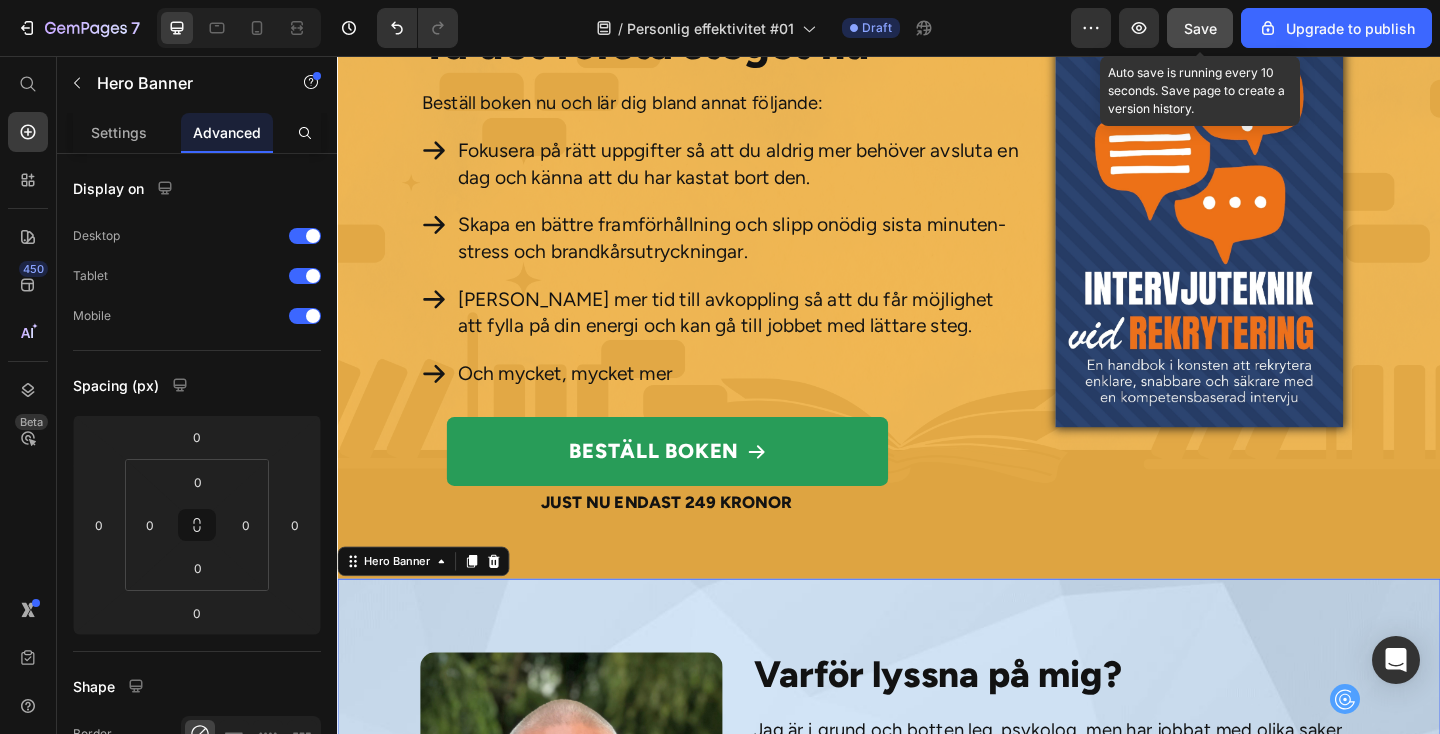 click on "Save" at bounding box center (1200, 28) 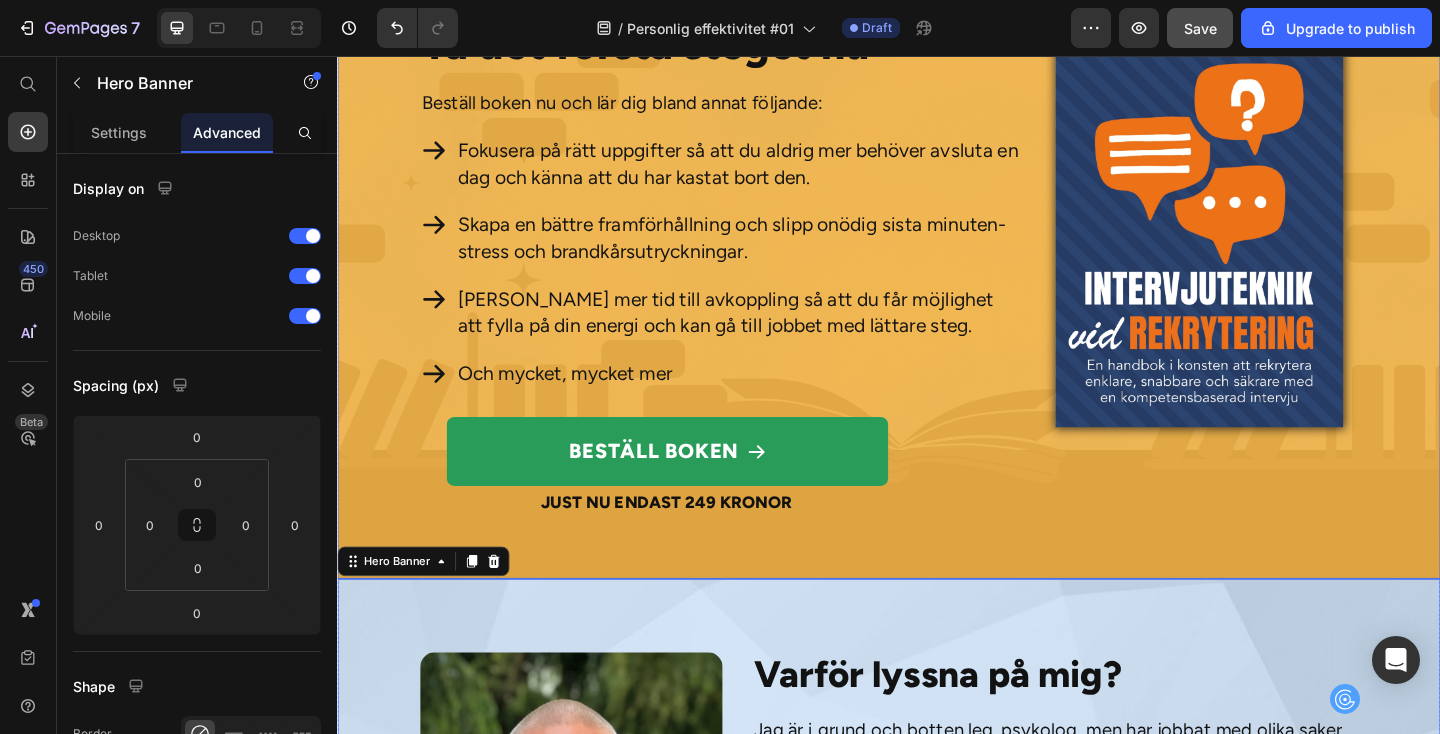 click at bounding box center [937, 281] 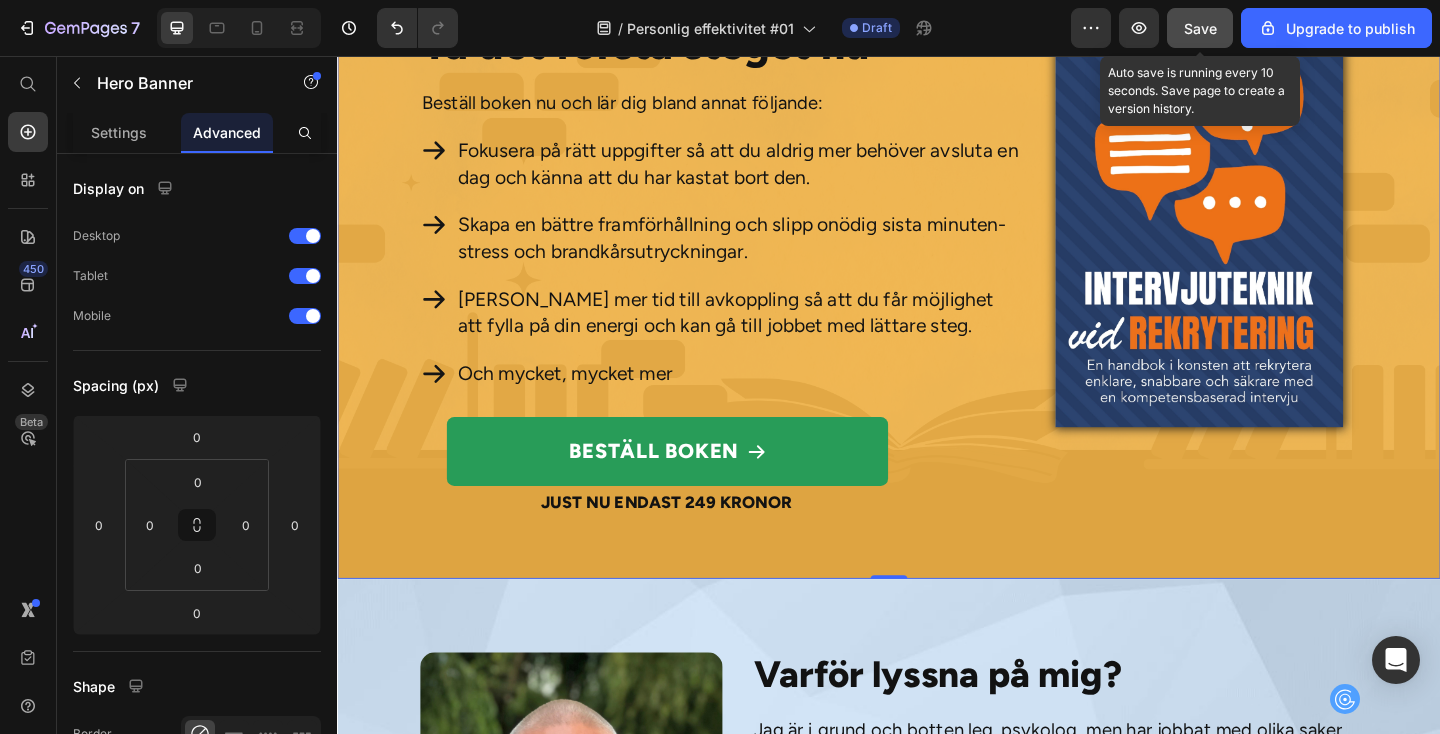 click on "Save" at bounding box center [1200, 28] 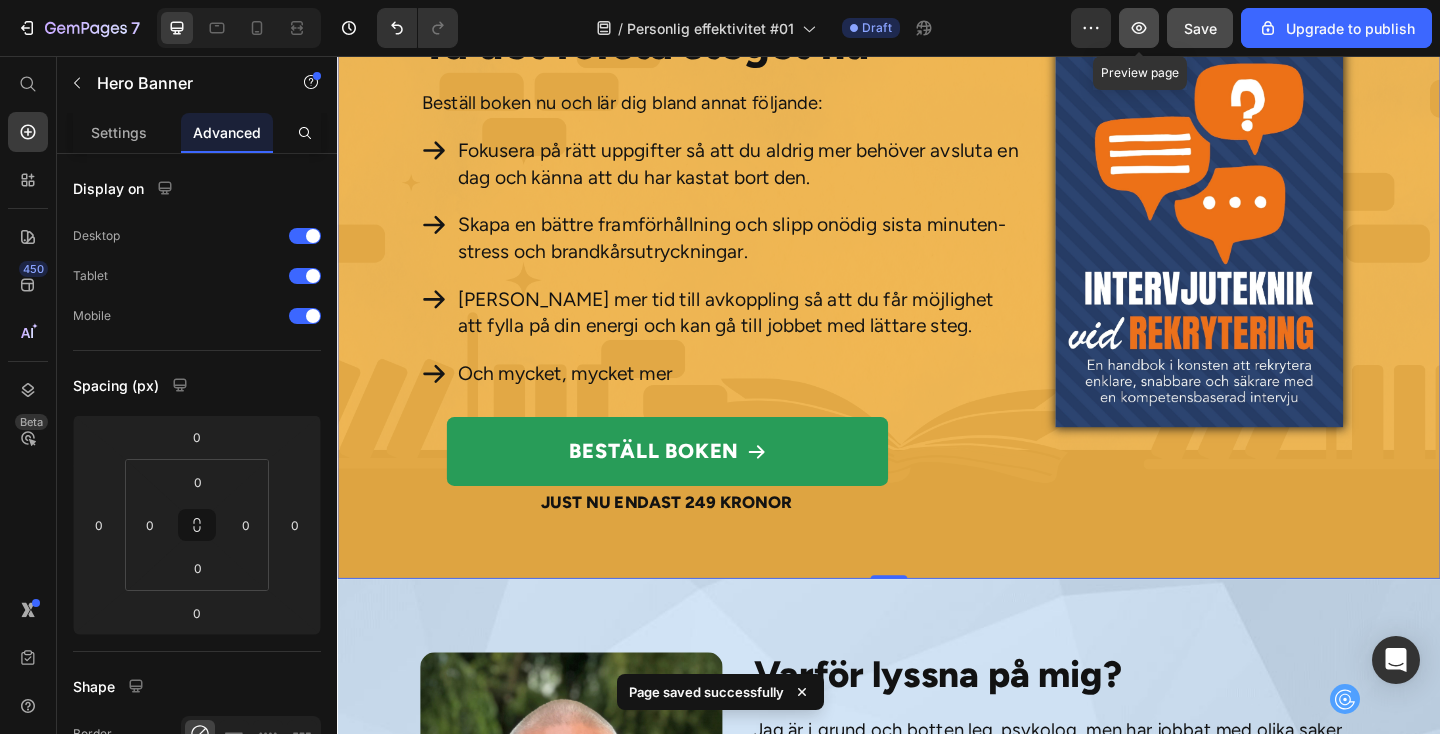 click 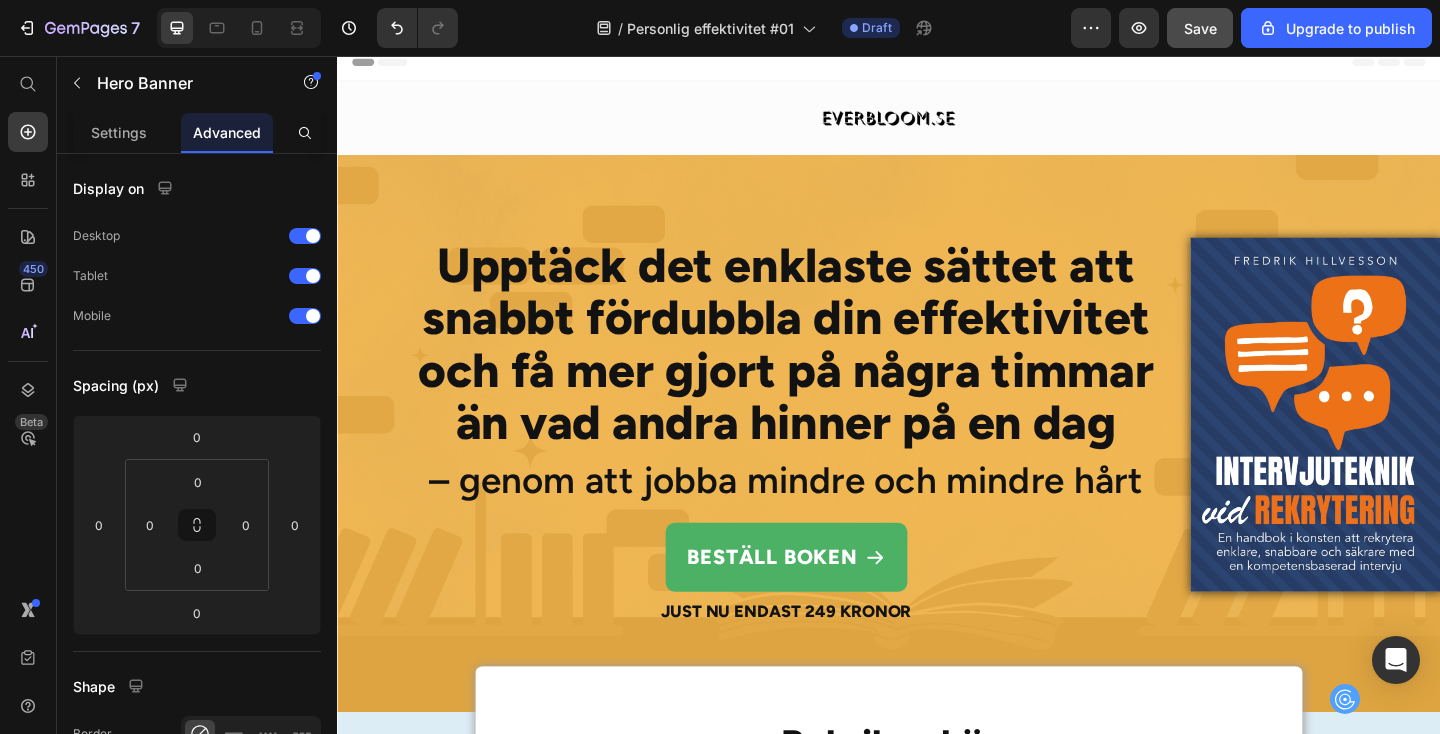scroll, scrollTop: 0, scrollLeft: 0, axis: both 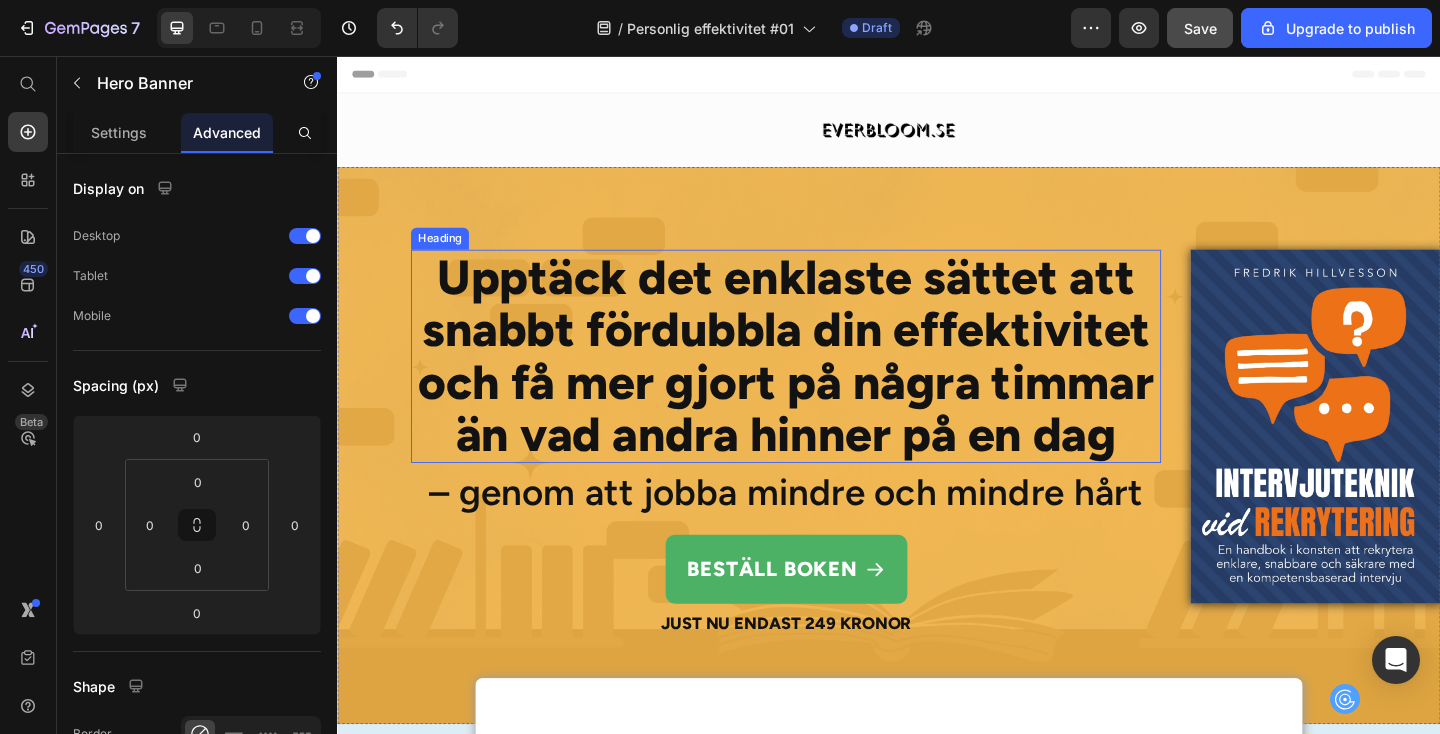 click on "Upptäck det enklaste sättet att snabbt fördubbla din effektivitet och få mer gjort på några timmar än vad andra hinner på en dag" at bounding box center [825, 383] 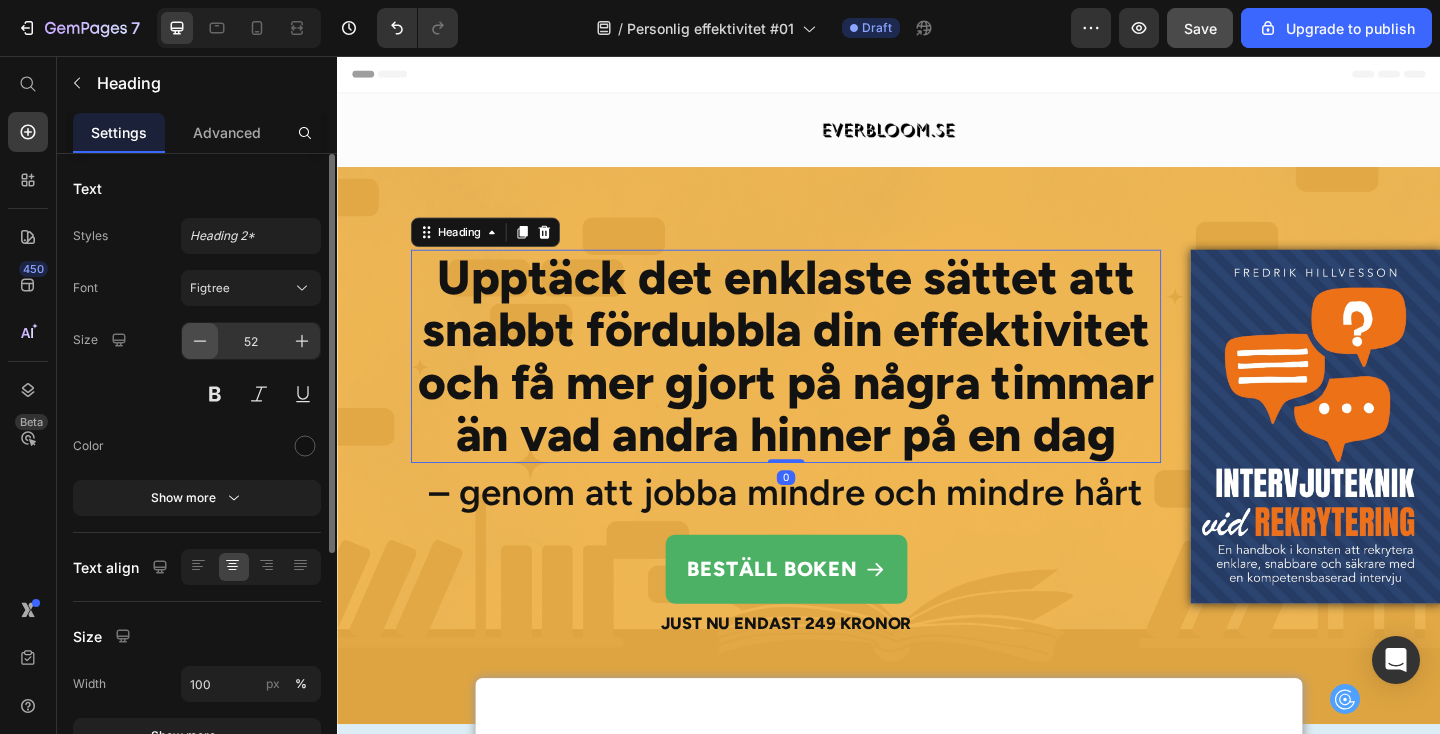 click 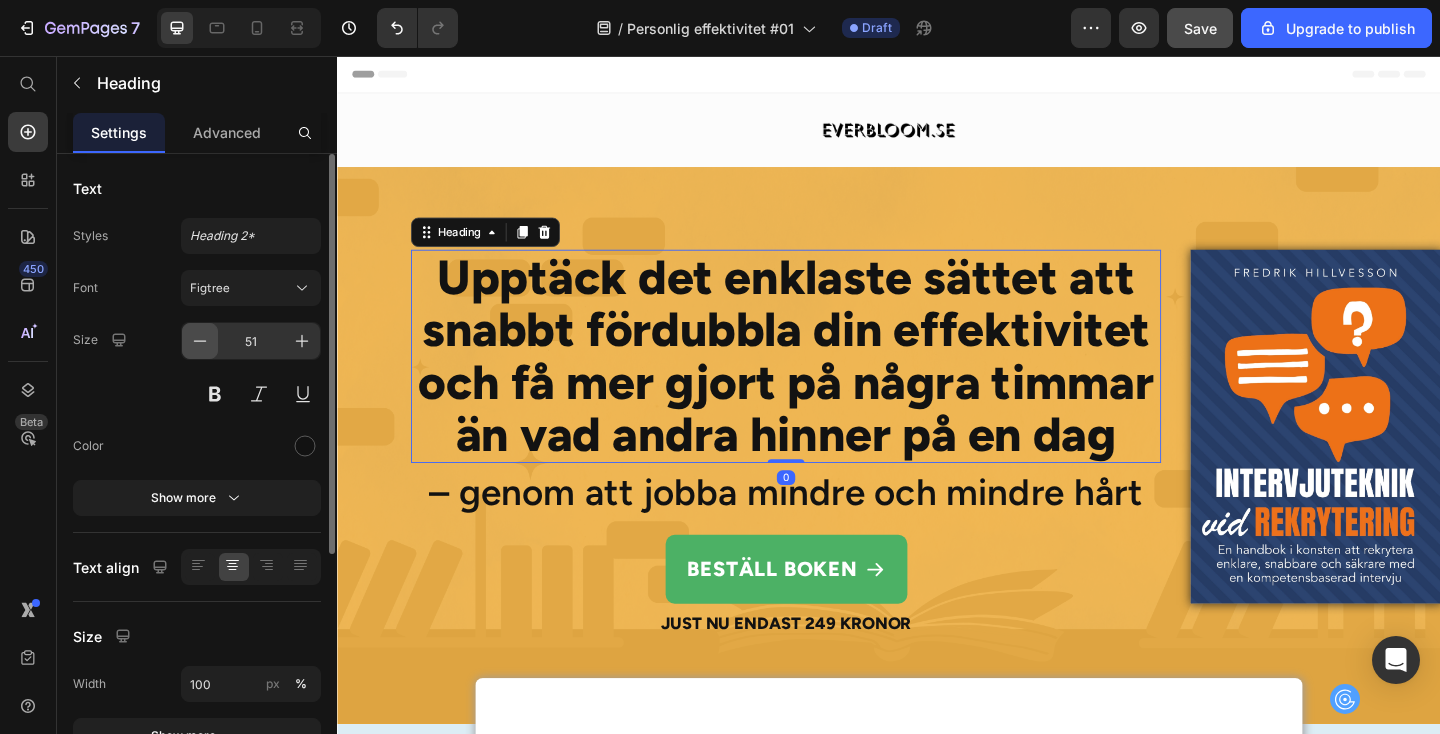 click 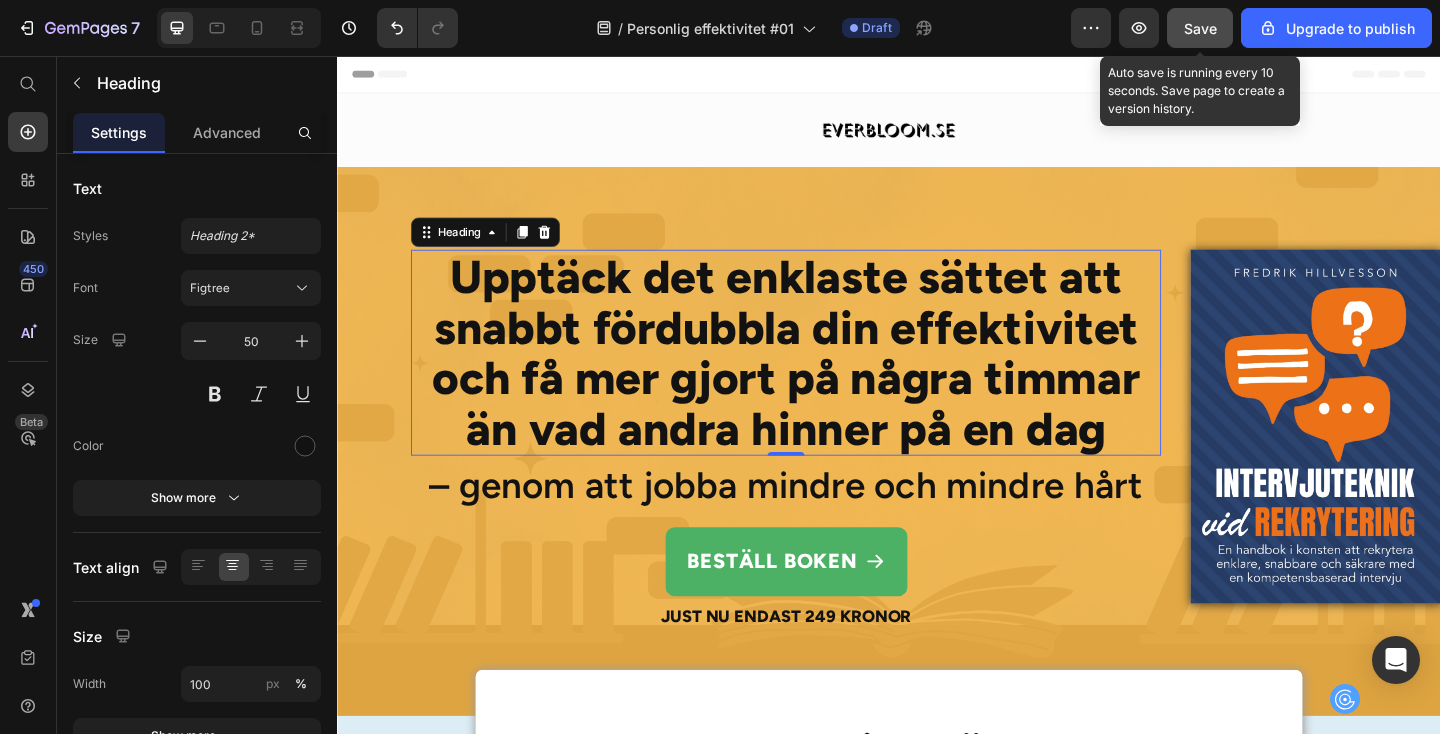 click on "Save" at bounding box center [1200, 28] 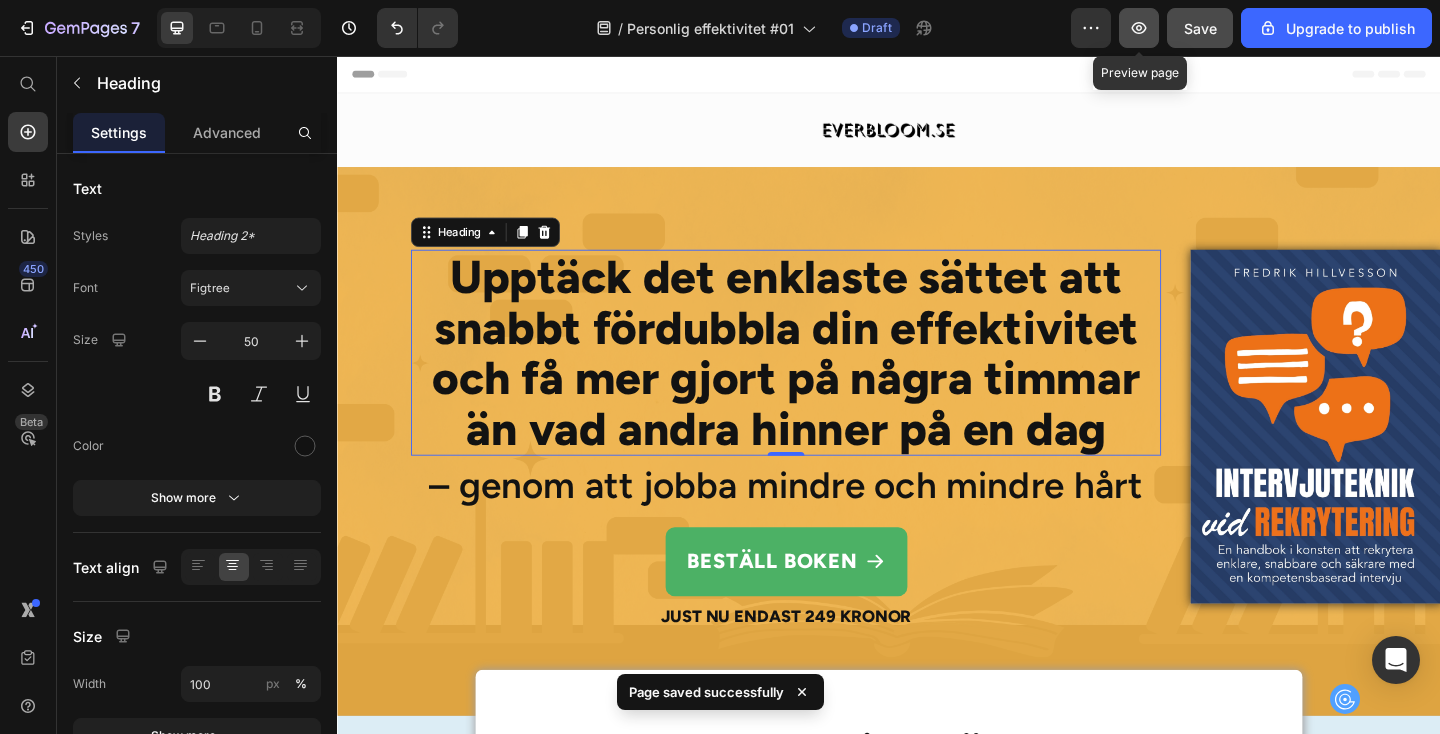 click 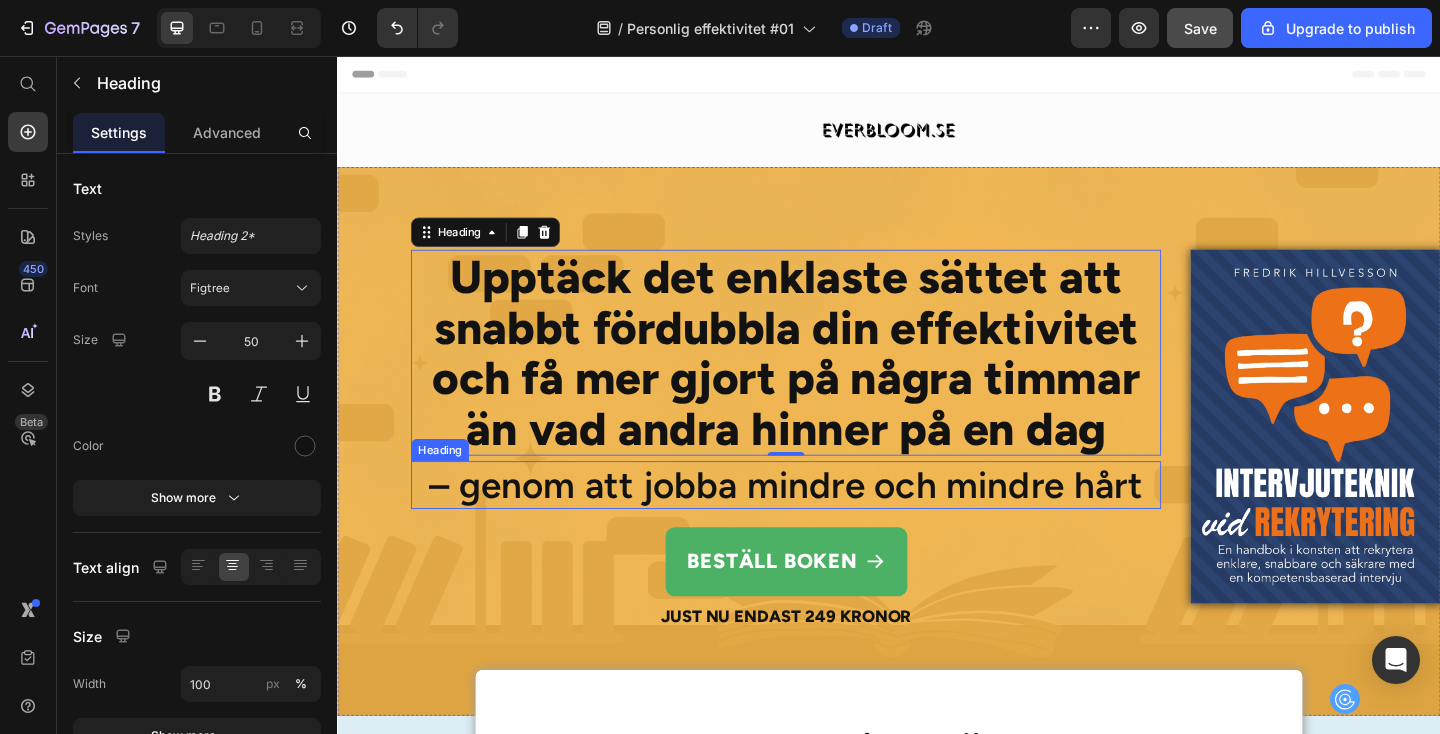 click on "– genom att jobba mindre och mindre hårt" at bounding box center [825, 523] 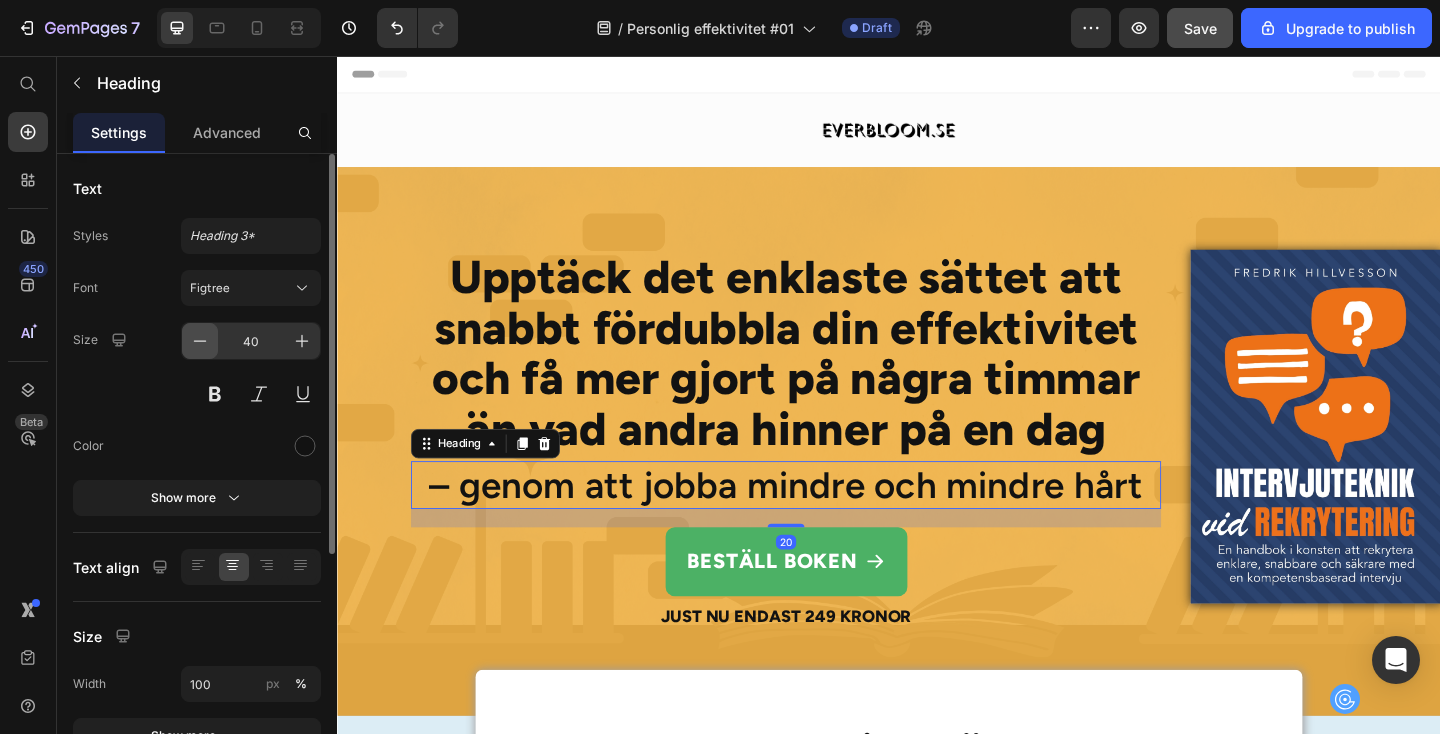 click 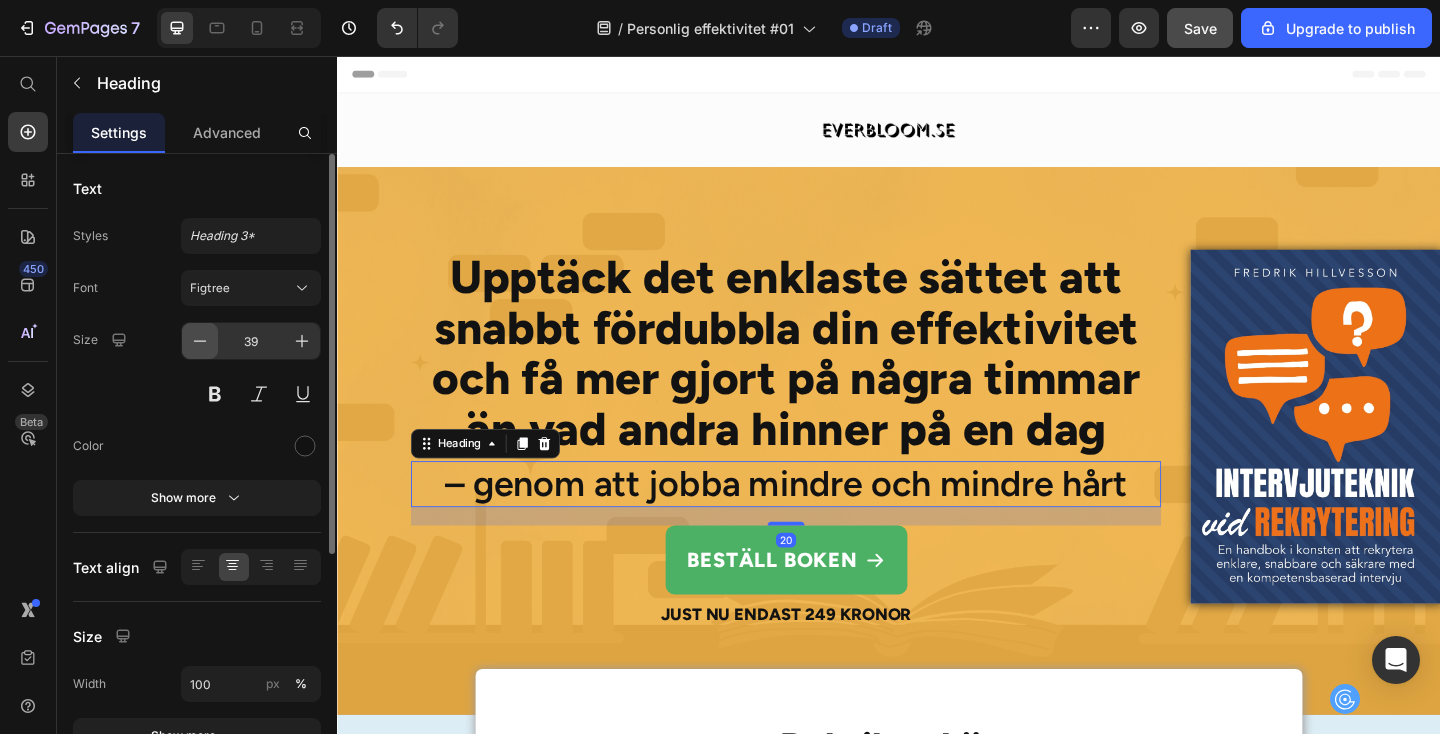 click 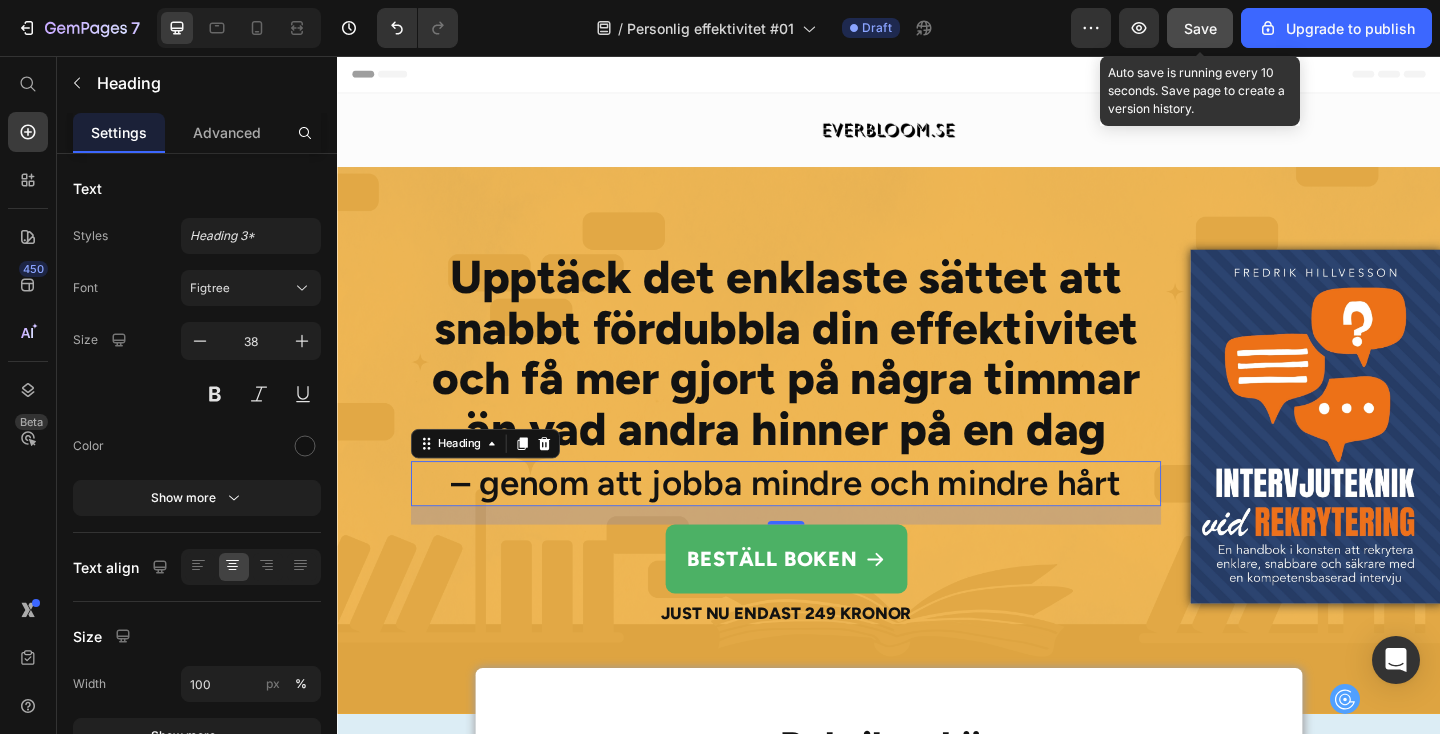 click on "Save" at bounding box center (1200, 28) 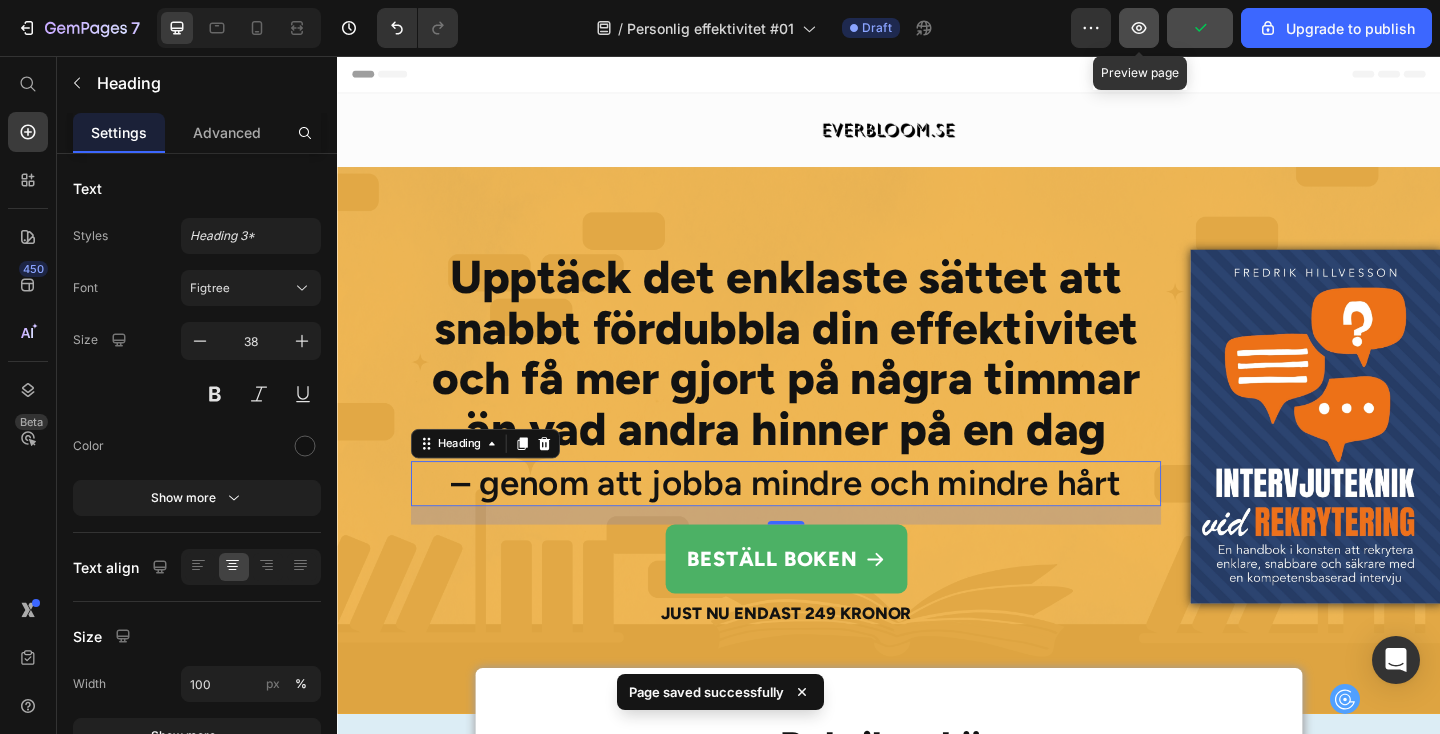 click 